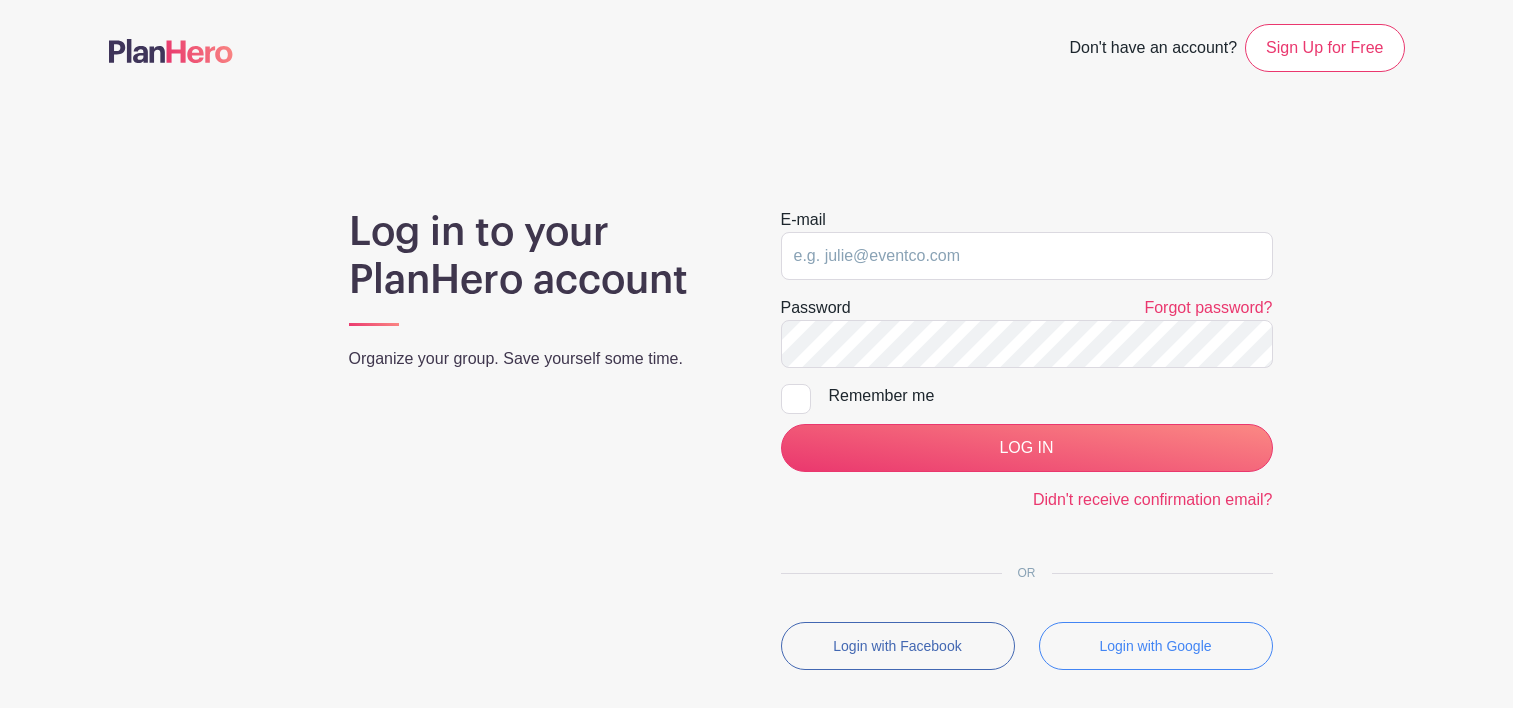 scroll, scrollTop: 0, scrollLeft: 0, axis: both 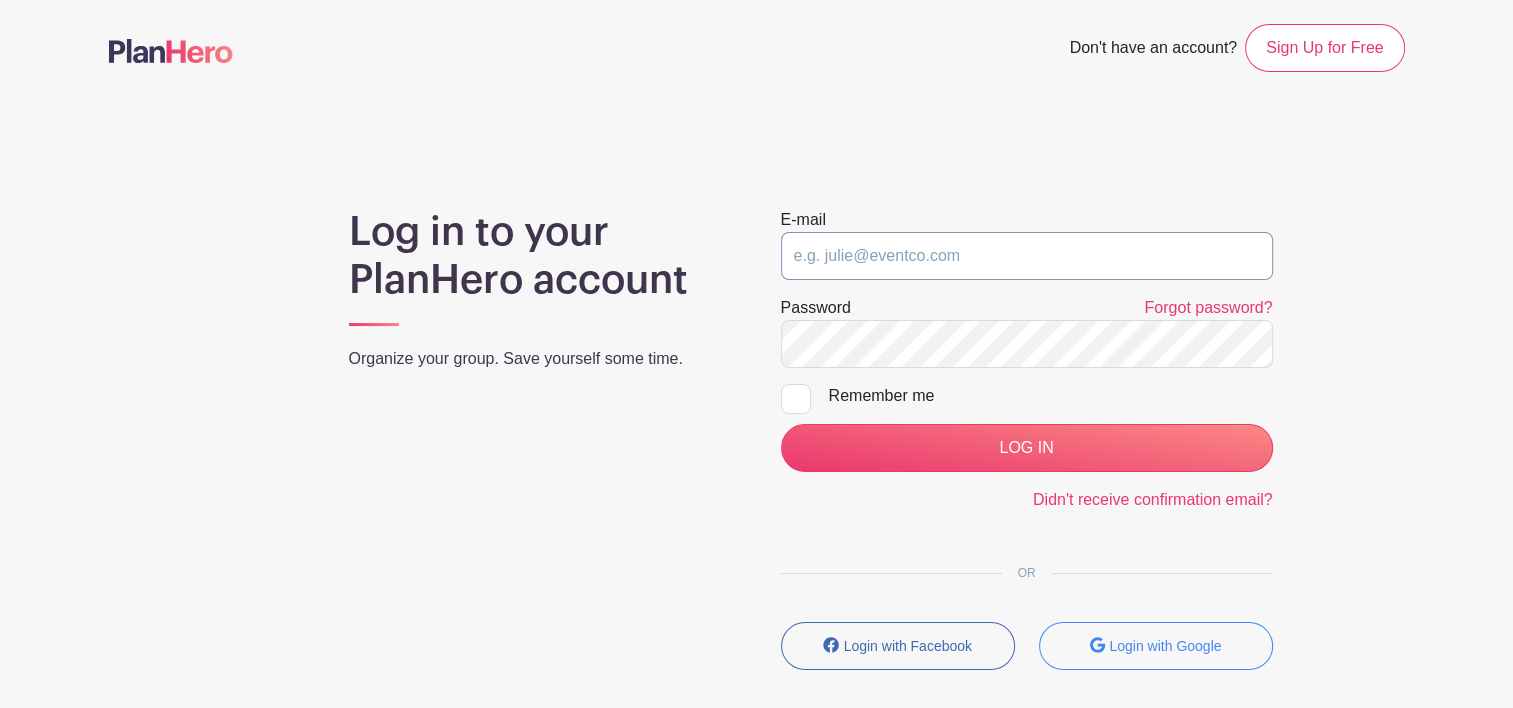 click at bounding box center (1027, 256) 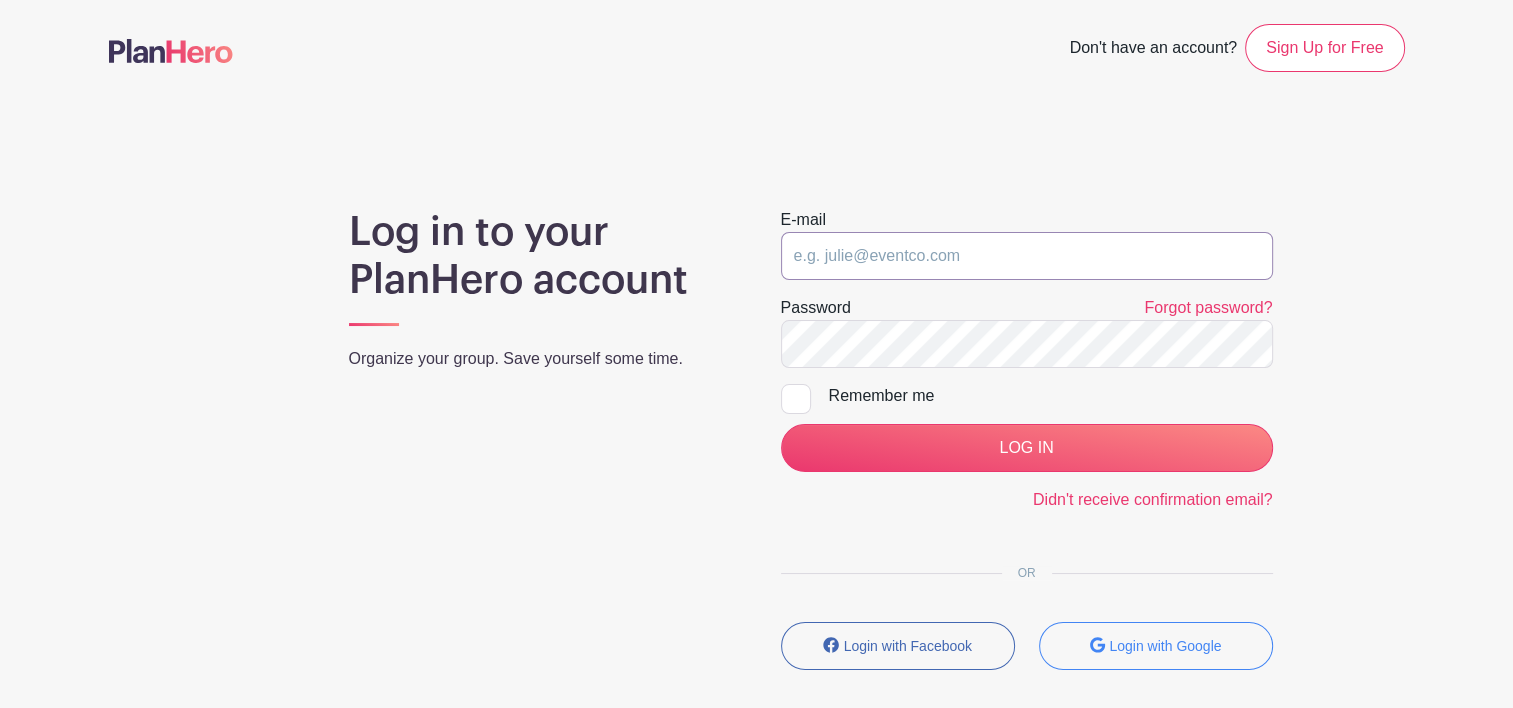click at bounding box center [1027, 256] 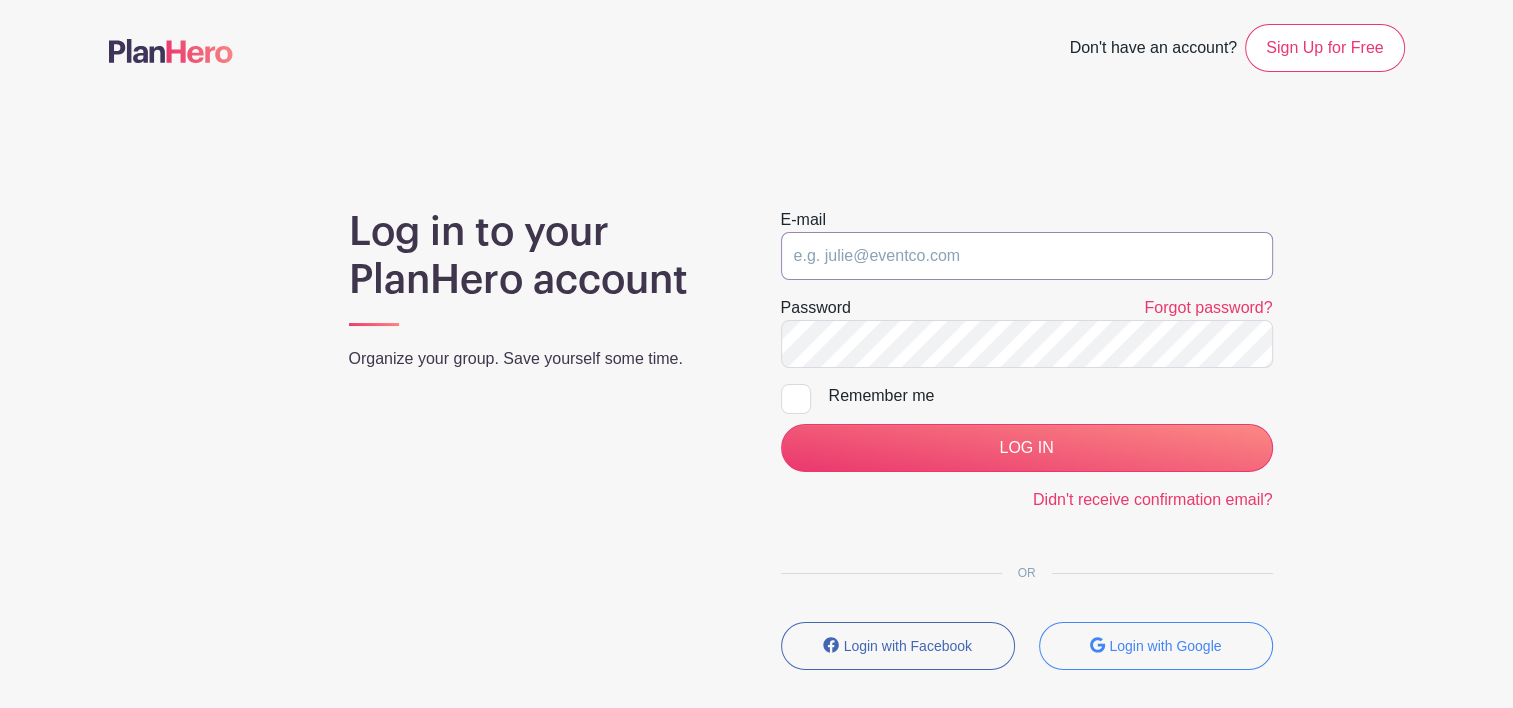 type on "[EMAIL_ADDRESS][DOMAIN_NAME]" 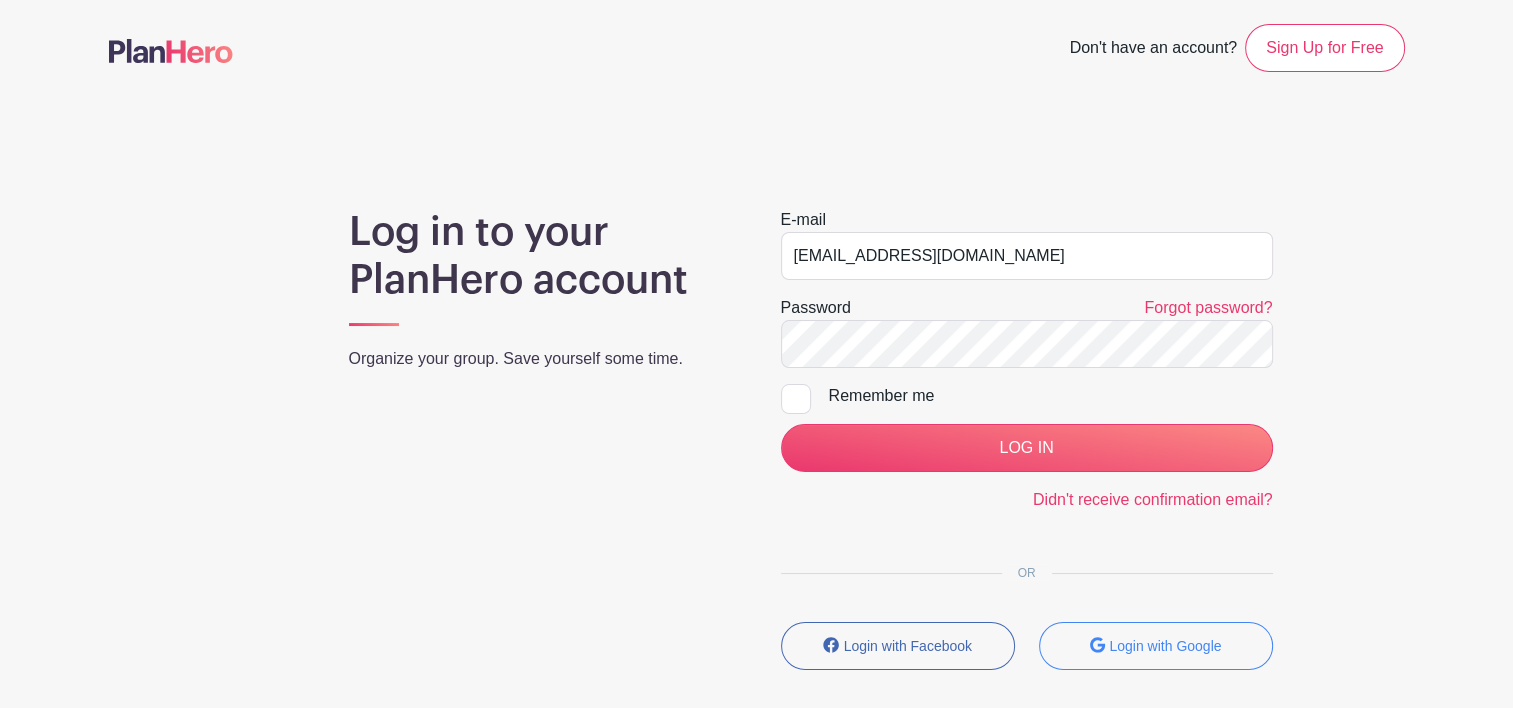 click at bounding box center (796, 399) 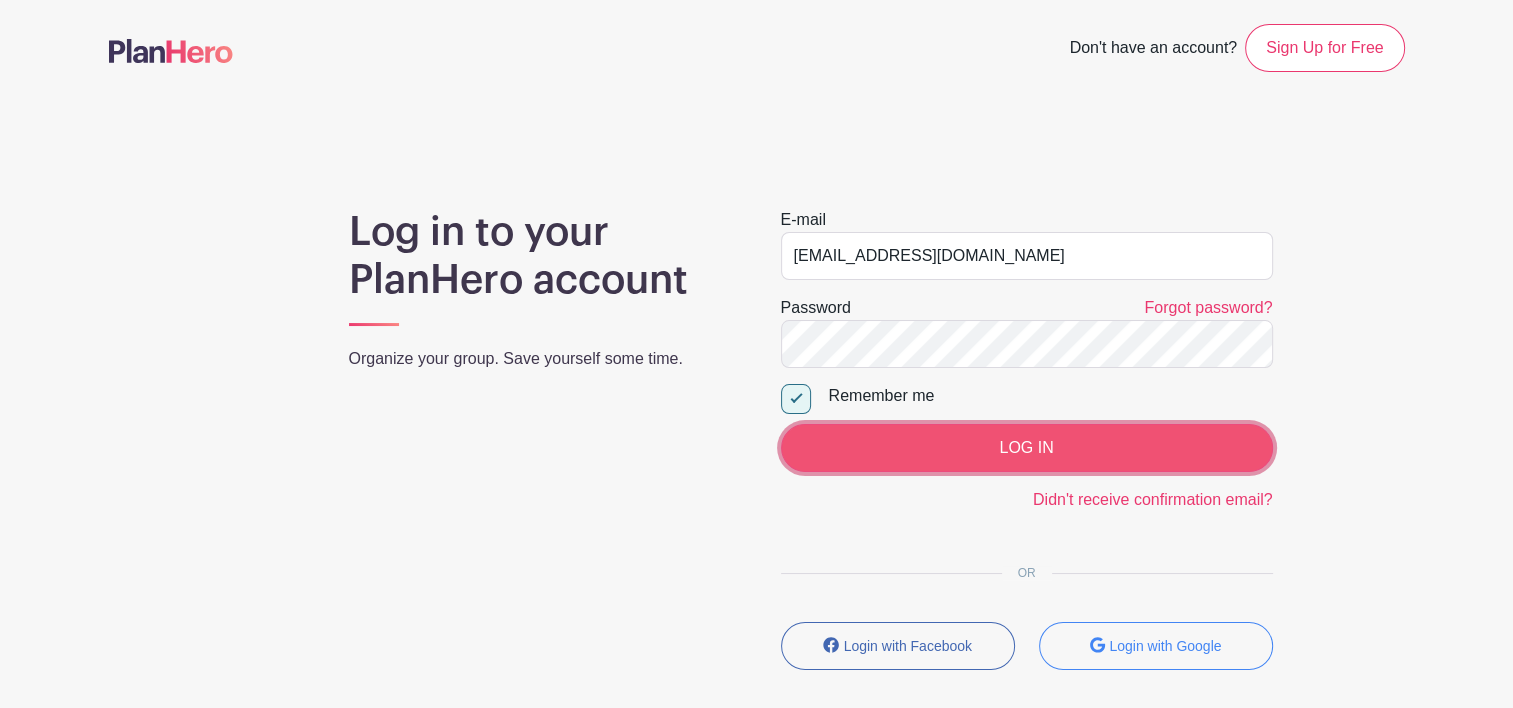 click on "LOG IN" at bounding box center [1027, 448] 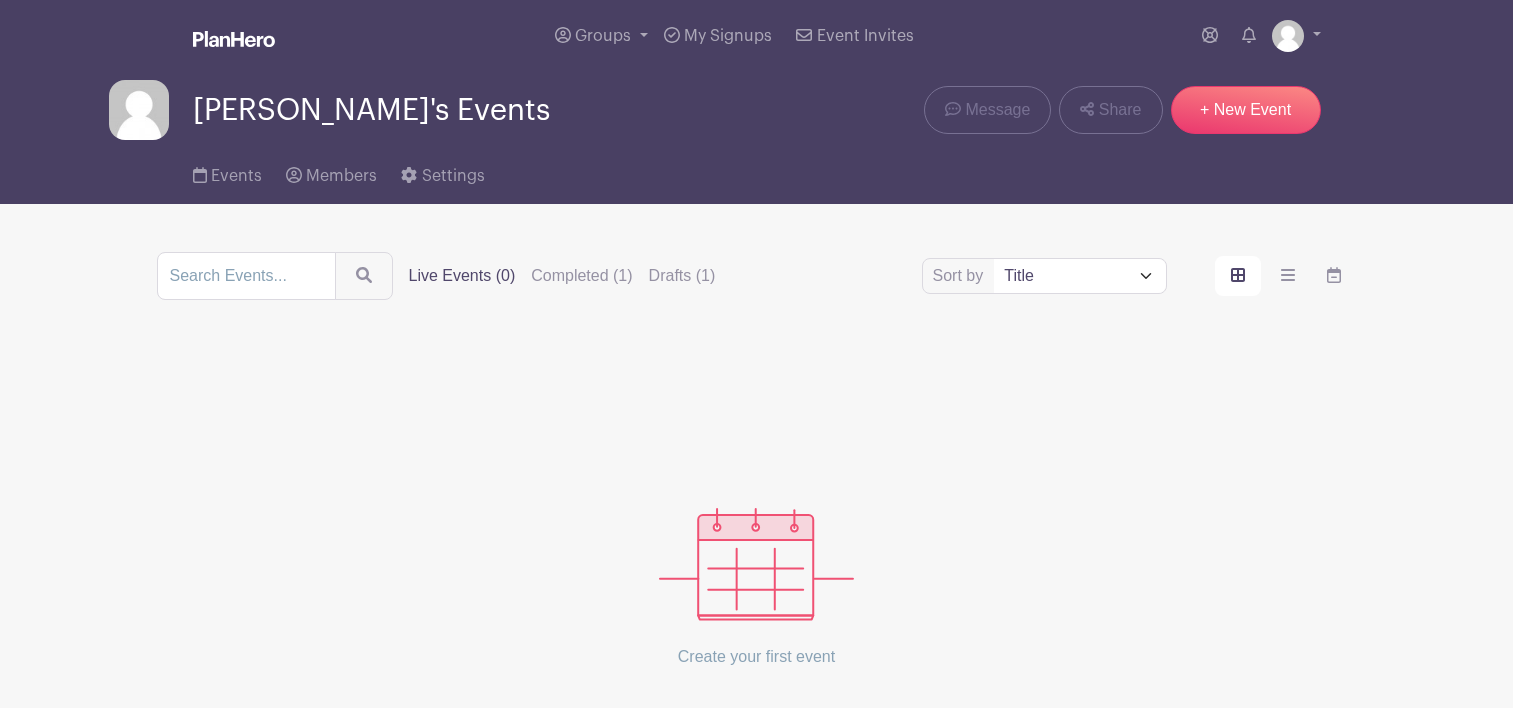 scroll, scrollTop: 0, scrollLeft: 0, axis: both 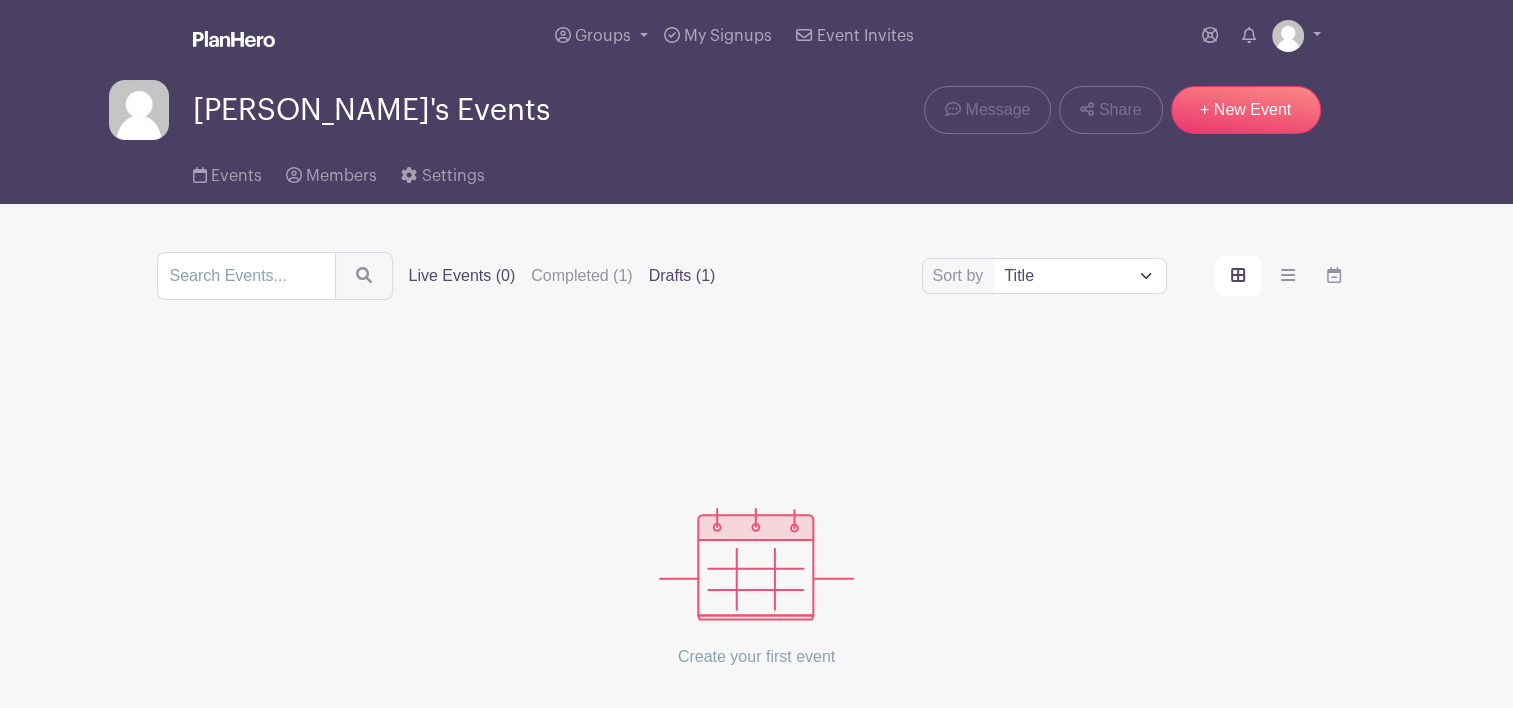 click on "Drafts (1)" at bounding box center [682, 276] 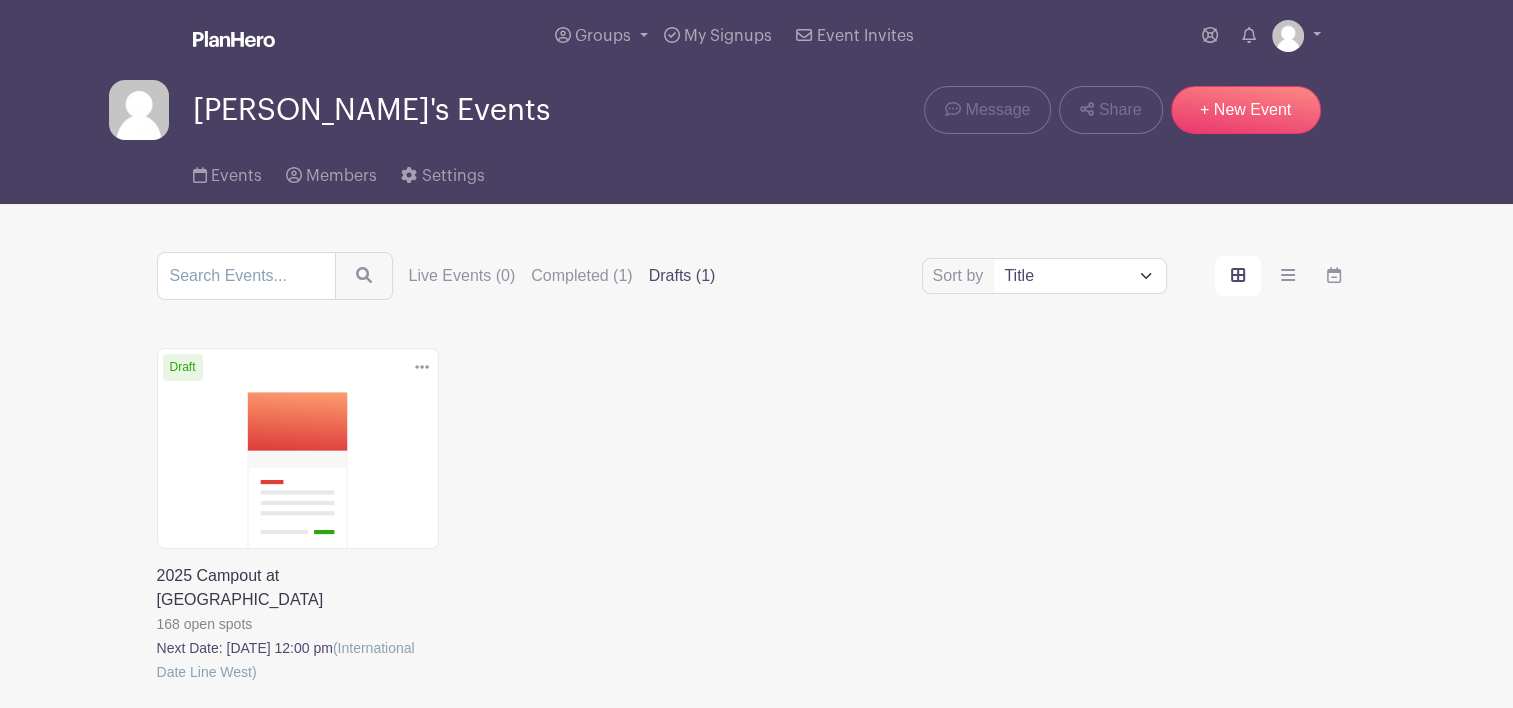 click on "Sort by
Title
Recently modified
Newest
Live Events (0)
Completed (1)
Drafts (1)
Delete Event
Are you sure you want to delete this Event?
Yes, Delete
No, Cancel
Draft" at bounding box center [757, 496] 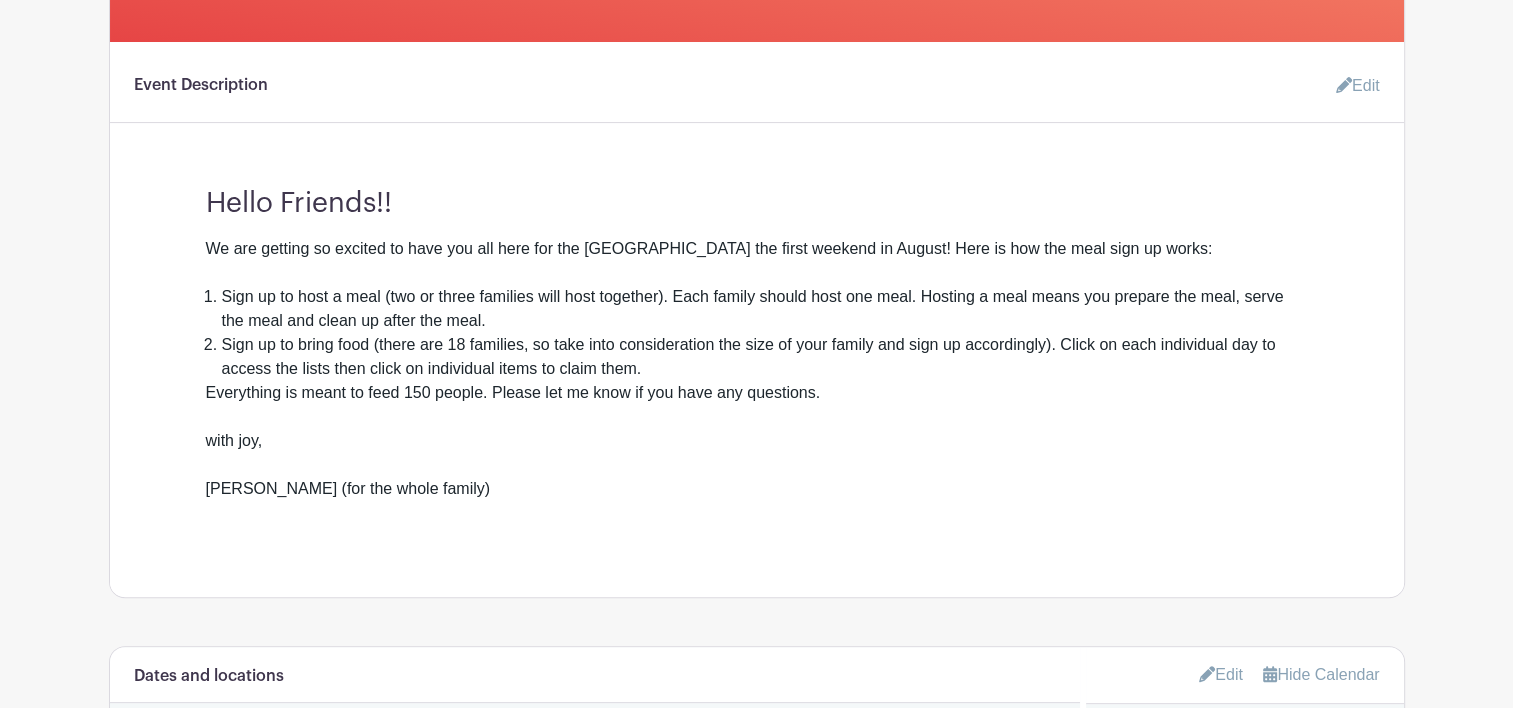 scroll, scrollTop: 566, scrollLeft: 0, axis: vertical 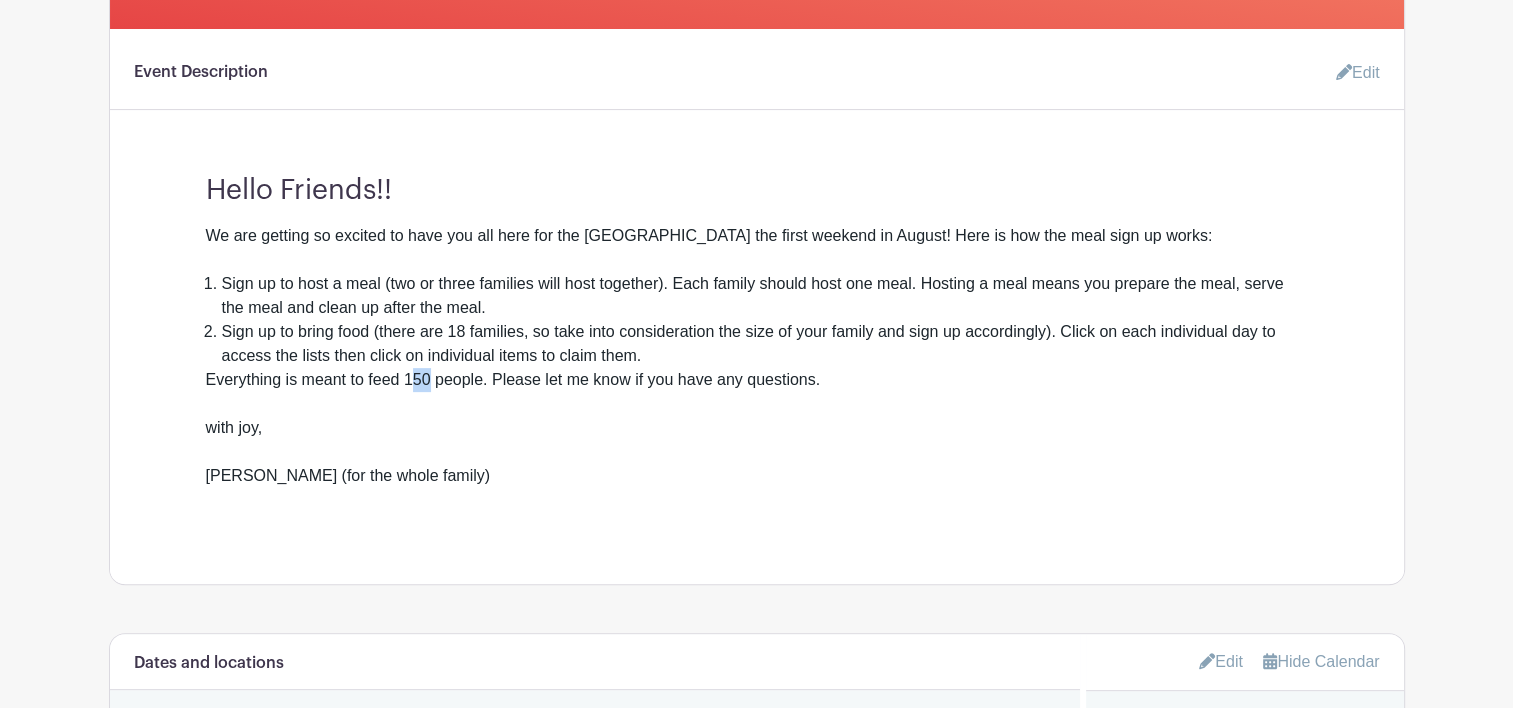 drag, startPoint x: 426, startPoint y: 381, endPoint x: 412, endPoint y: 381, distance: 14 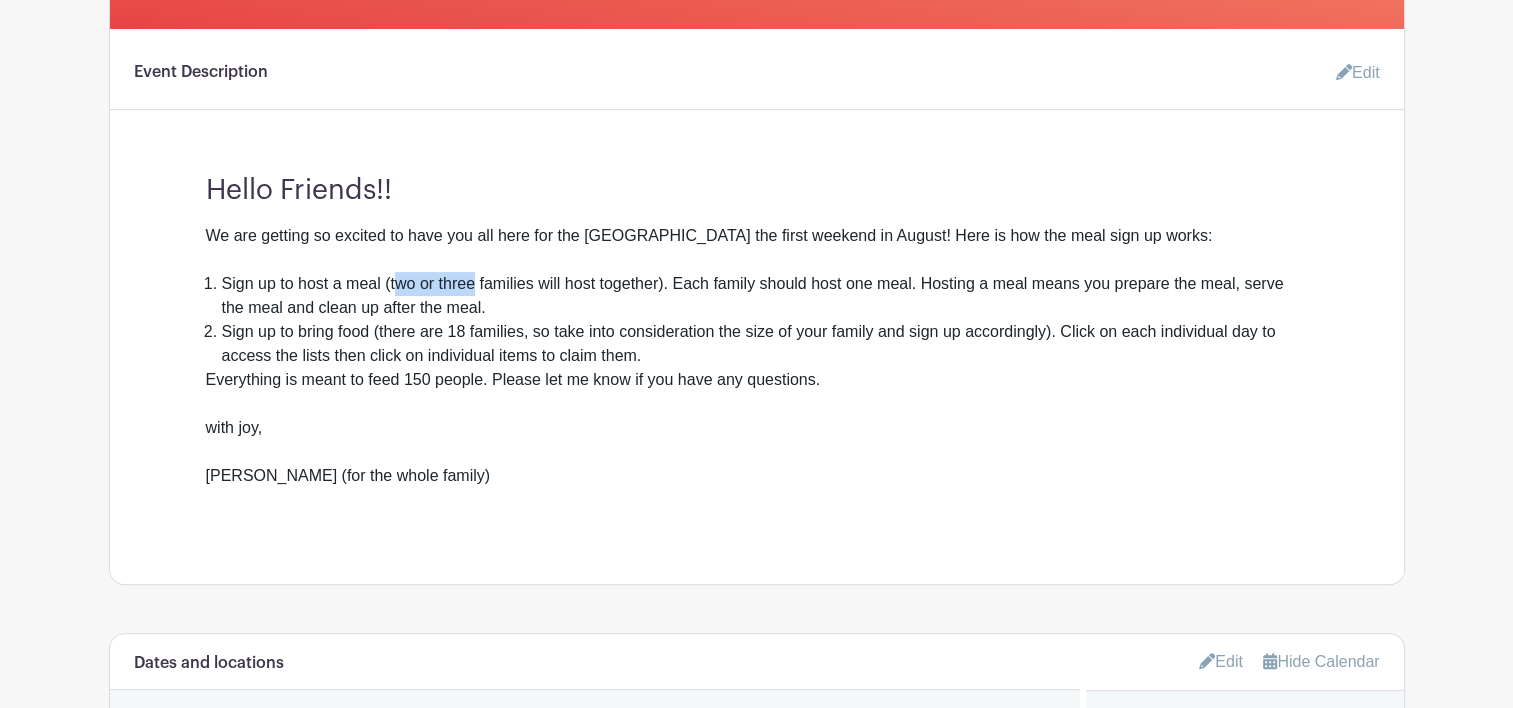 drag, startPoint x: 472, startPoint y: 283, endPoint x: 392, endPoint y: 283, distance: 80 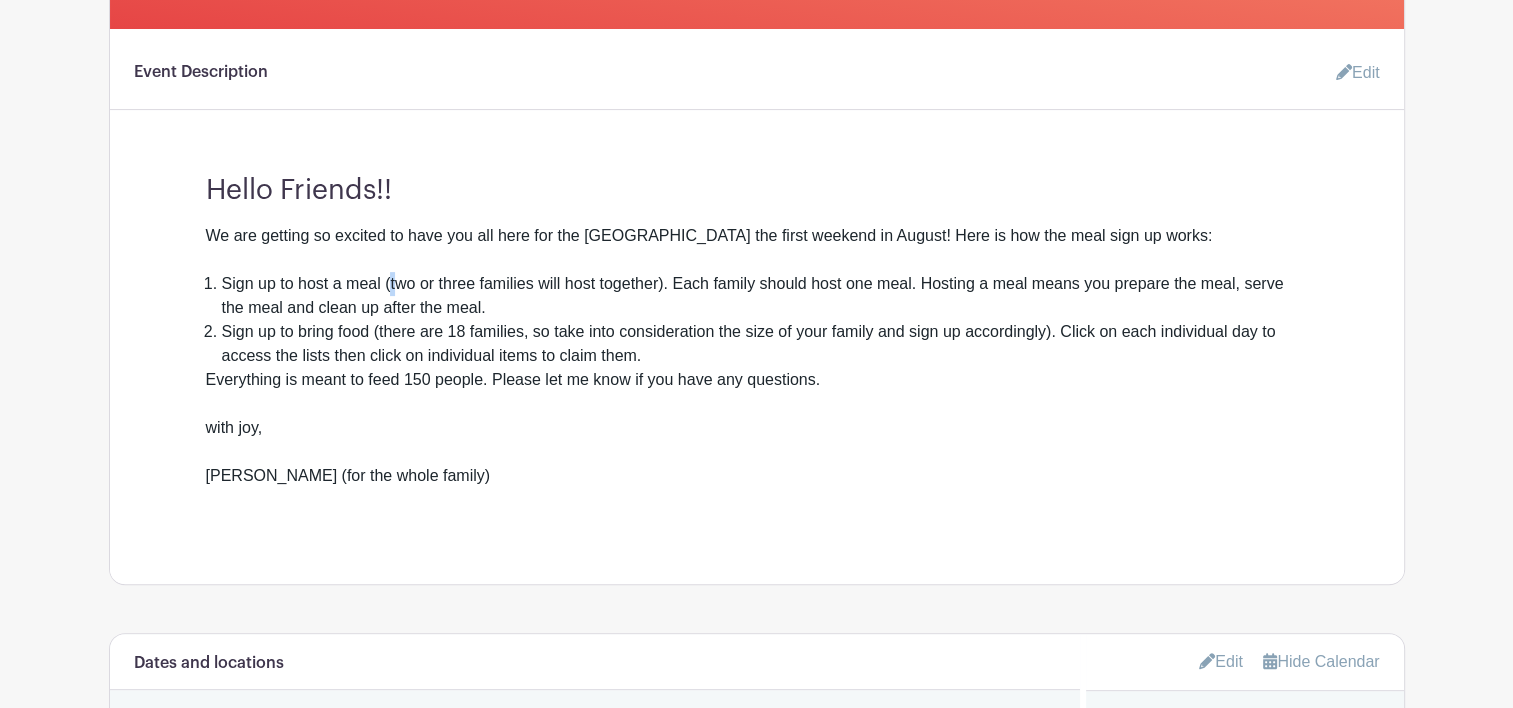 click on "Sign up to host a meal (two or three families will host together). Each family should host one meal. Hosting a meal means you prepare the meal, serve the meal and clean up after the meal." at bounding box center [765, 296] 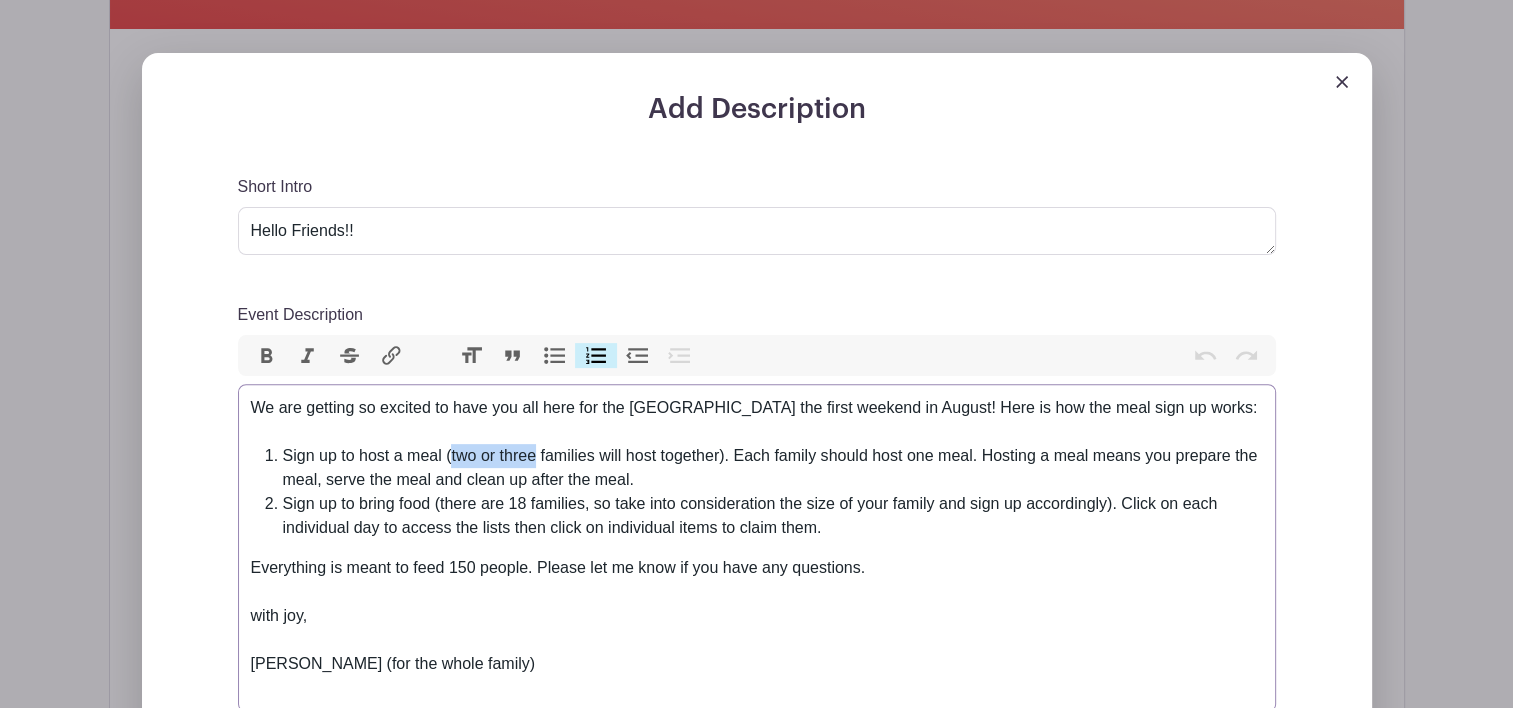 drag, startPoint x: 532, startPoint y: 456, endPoint x: 448, endPoint y: 460, distance: 84.095184 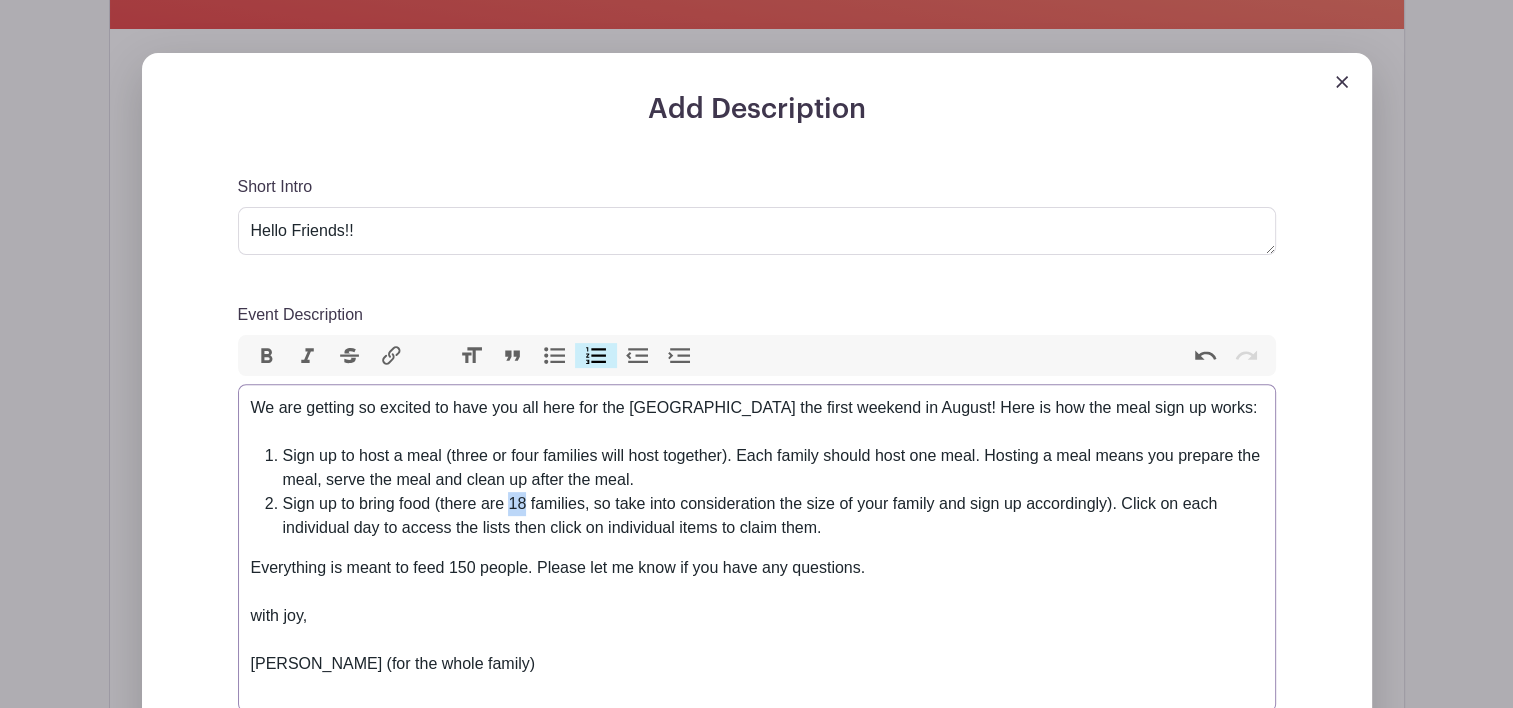 drag, startPoint x: 525, startPoint y: 501, endPoint x: 506, endPoint y: 501, distance: 19 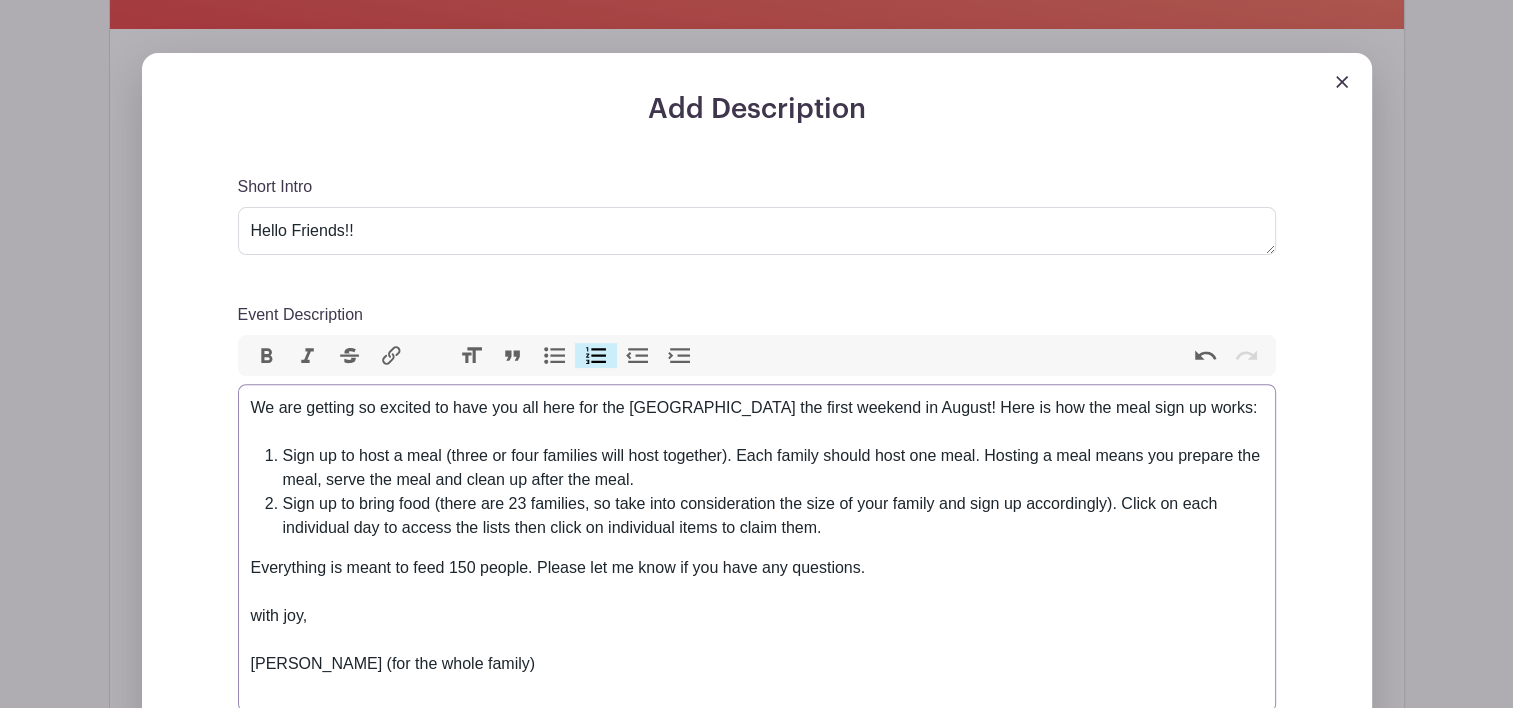 click on "Sign up to host a meal (three or four families will host together). Each family should host one meal. Hosting a meal means you prepare the meal, serve the meal and clean up after the meal." at bounding box center [773, 468] 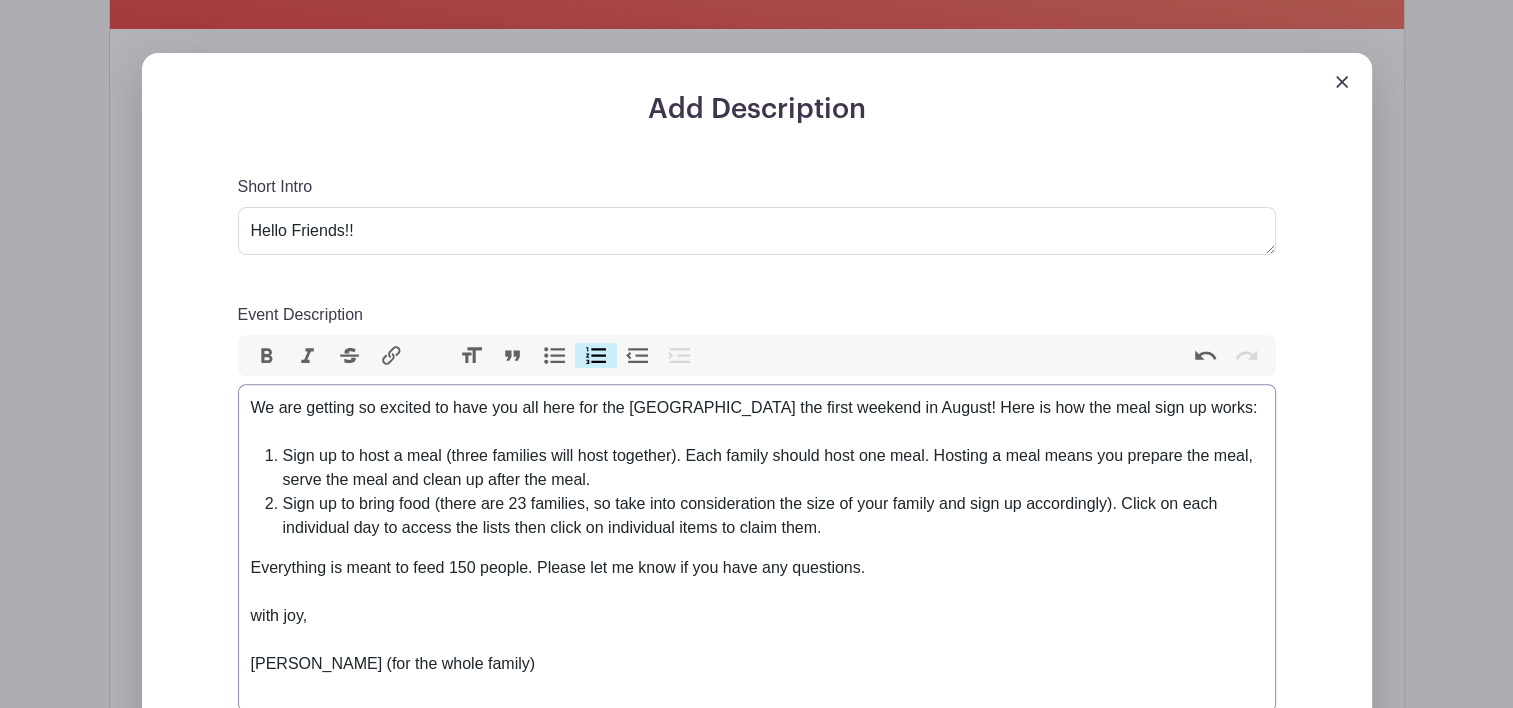 click on "Sign up to host a meal (three families will host together). Each family should host one meal. Hosting a meal means you prepare the meal, serve the meal and clean up after the meal." at bounding box center (773, 468) 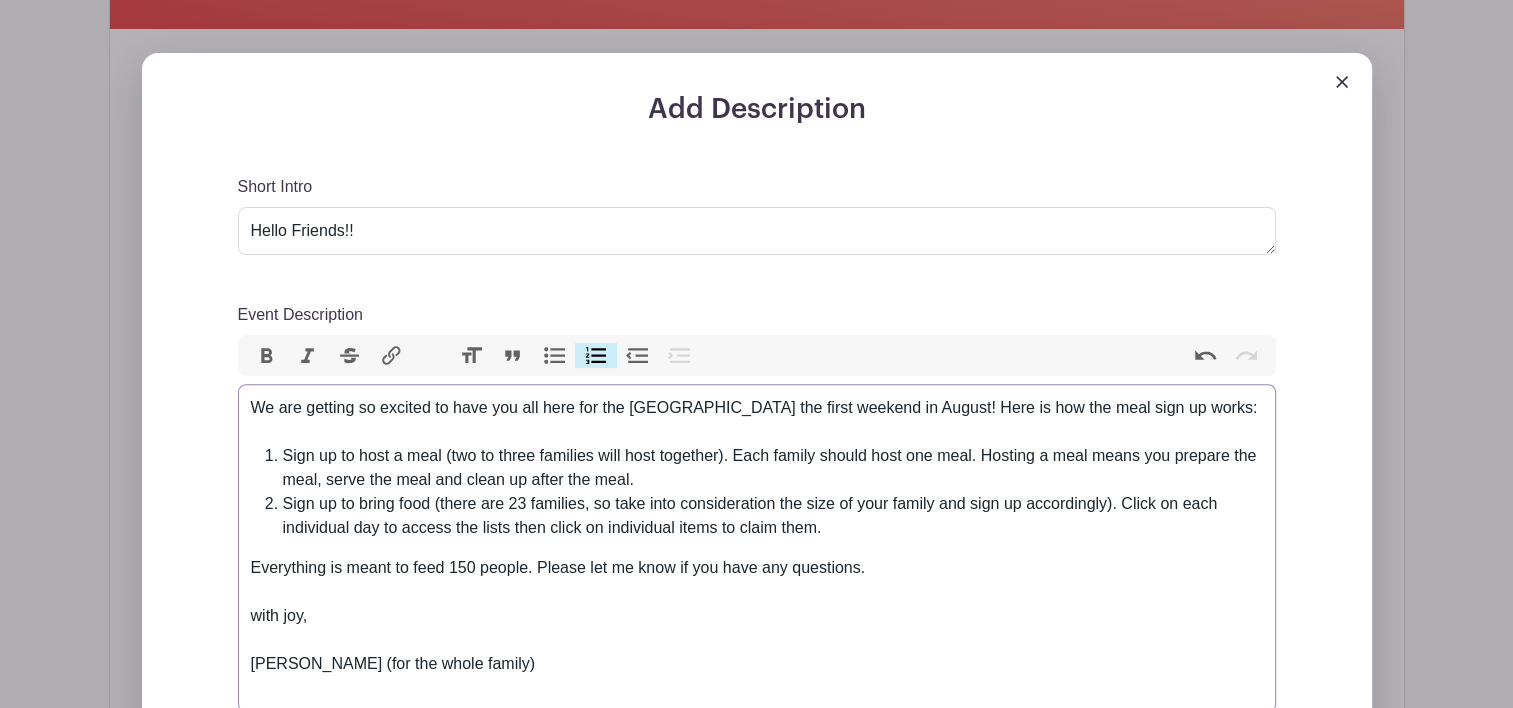 type on "<div>We are getting so excited to have you all here for the Harmony Hill Campout the first weekend in August! Here is how the meal sign up works:<br><br></div><ol><li>Sign up to host a meal (two to three families will host together). Each family should host one meal. Hosting a meal means you prepare the meal, serve the meal and clean up after the meal.</li><li>Sign up to bring food (there are 23 families, so take into consideration the size of your family and sign up accordingly). Click on each individual day to access the lists then click on individual items to claim them.</li></ol><div>Everything is meant to feed 150 people. Please let me know if you have any questions.<br><br></div><div>with joy,<br><br></div><div>Jessica (for the whole family)<br><br></div>" 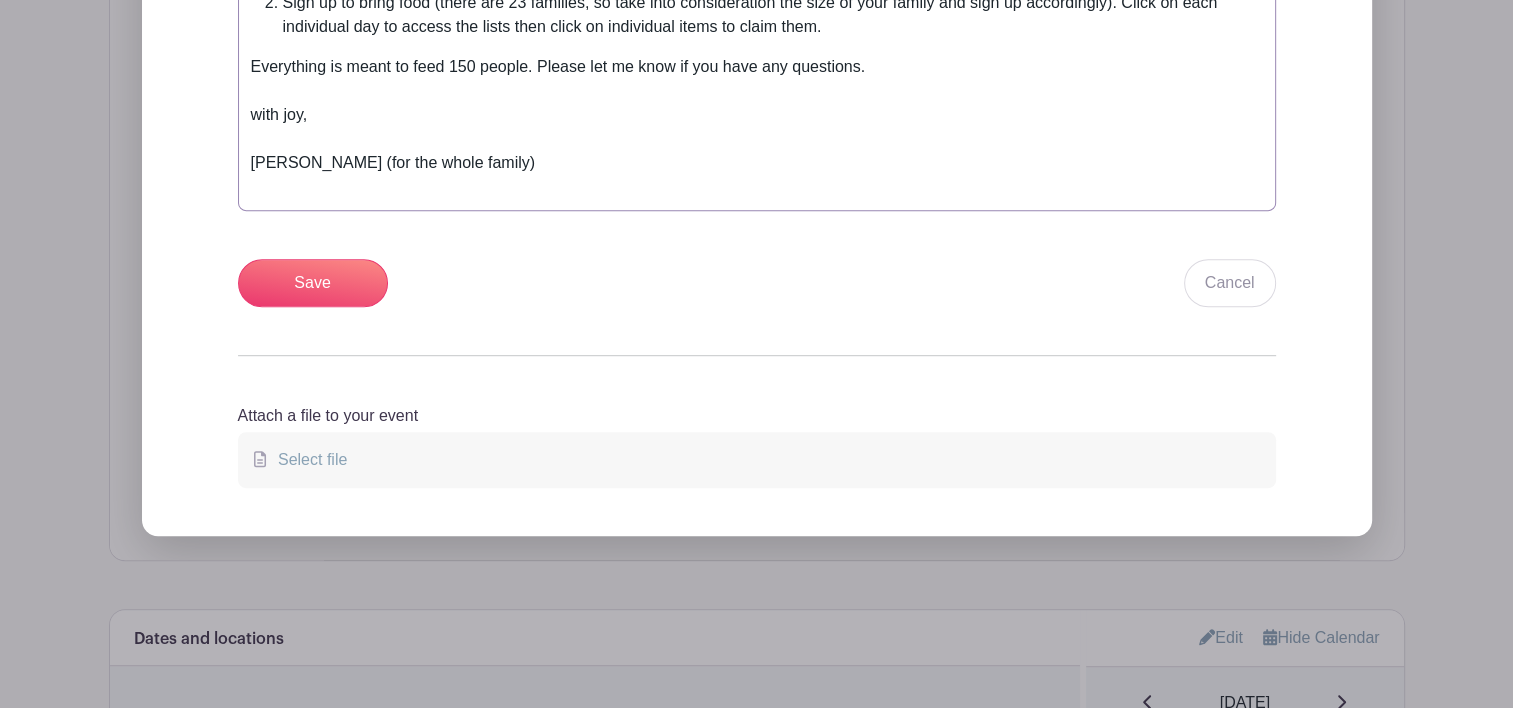 scroll, scrollTop: 964, scrollLeft: 0, axis: vertical 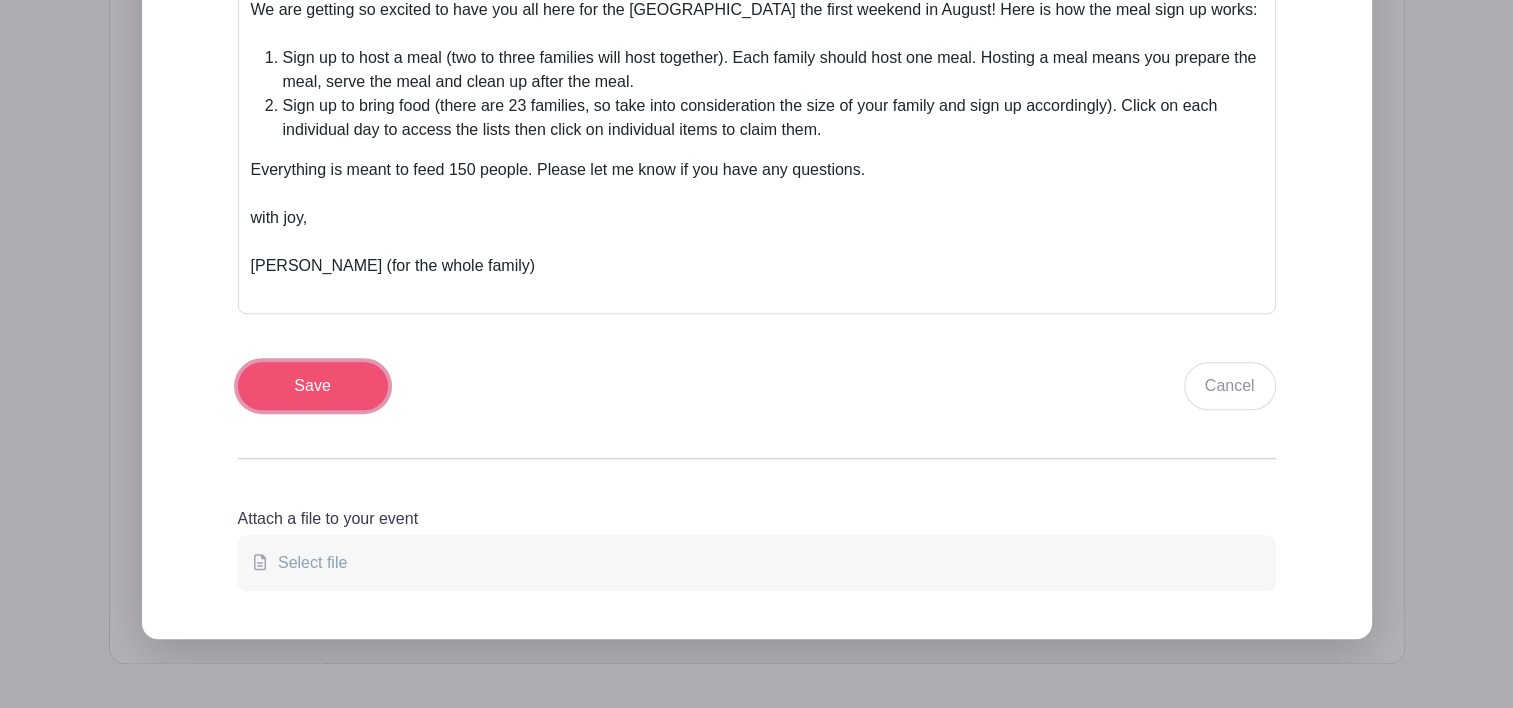 click on "Save" at bounding box center (313, 386) 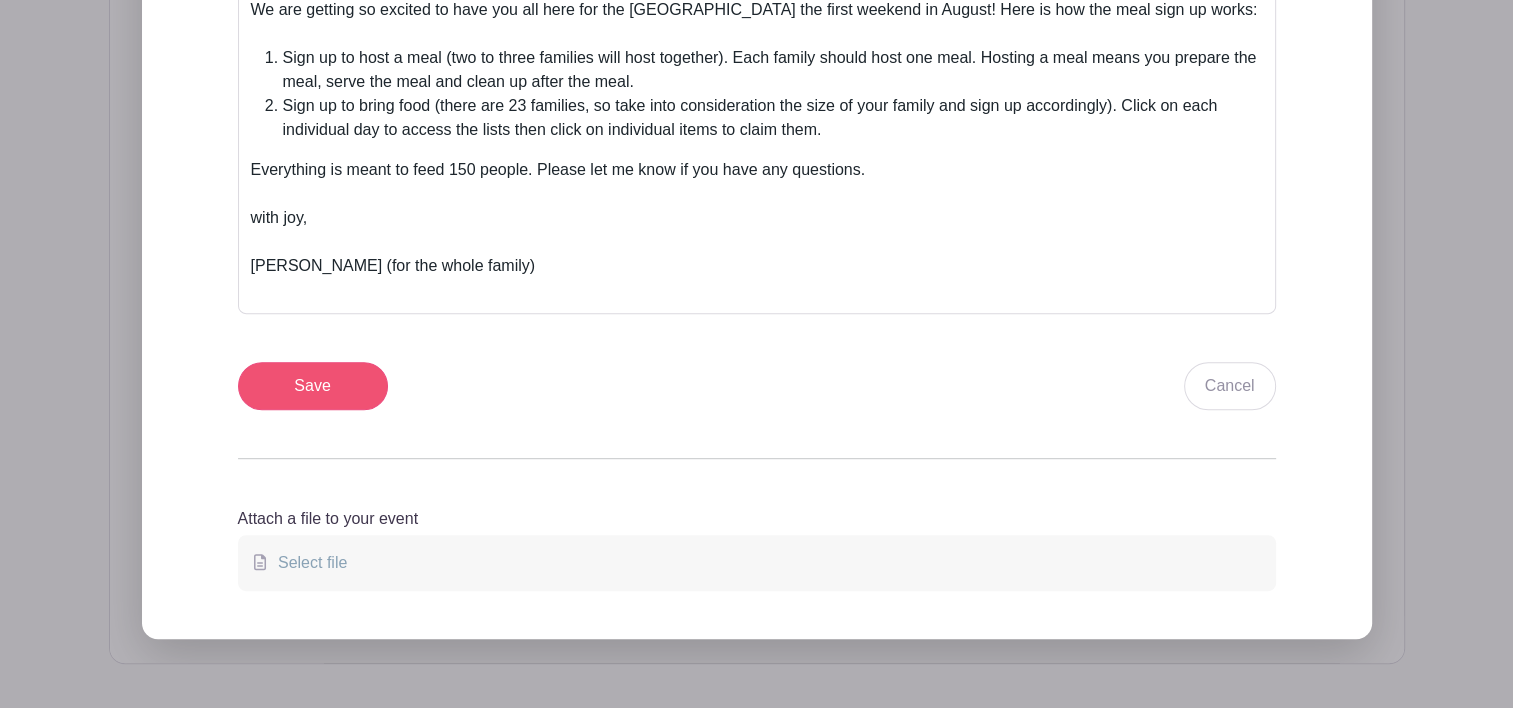 scroll, scrollTop: 1124, scrollLeft: 0, axis: vertical 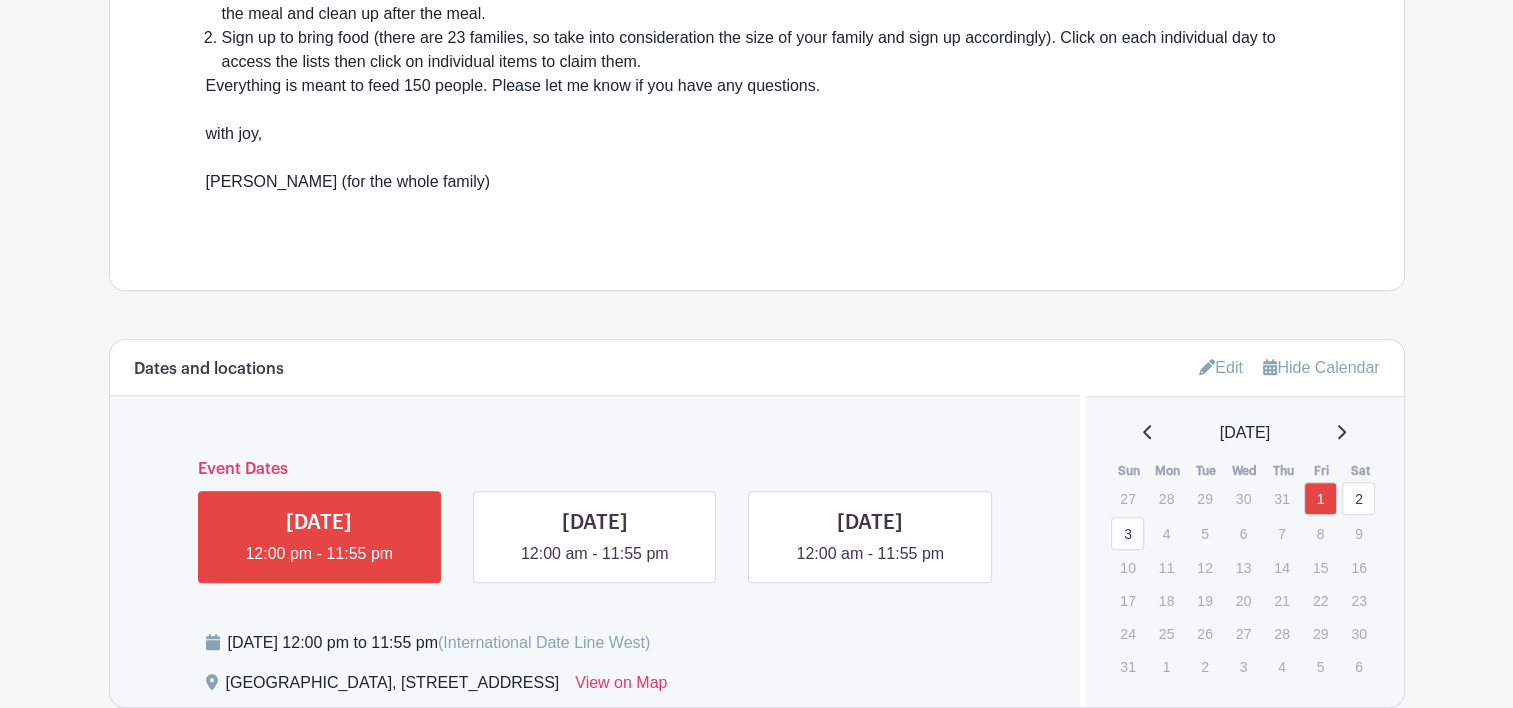 click on "31" at bounding box center (1281, 498) 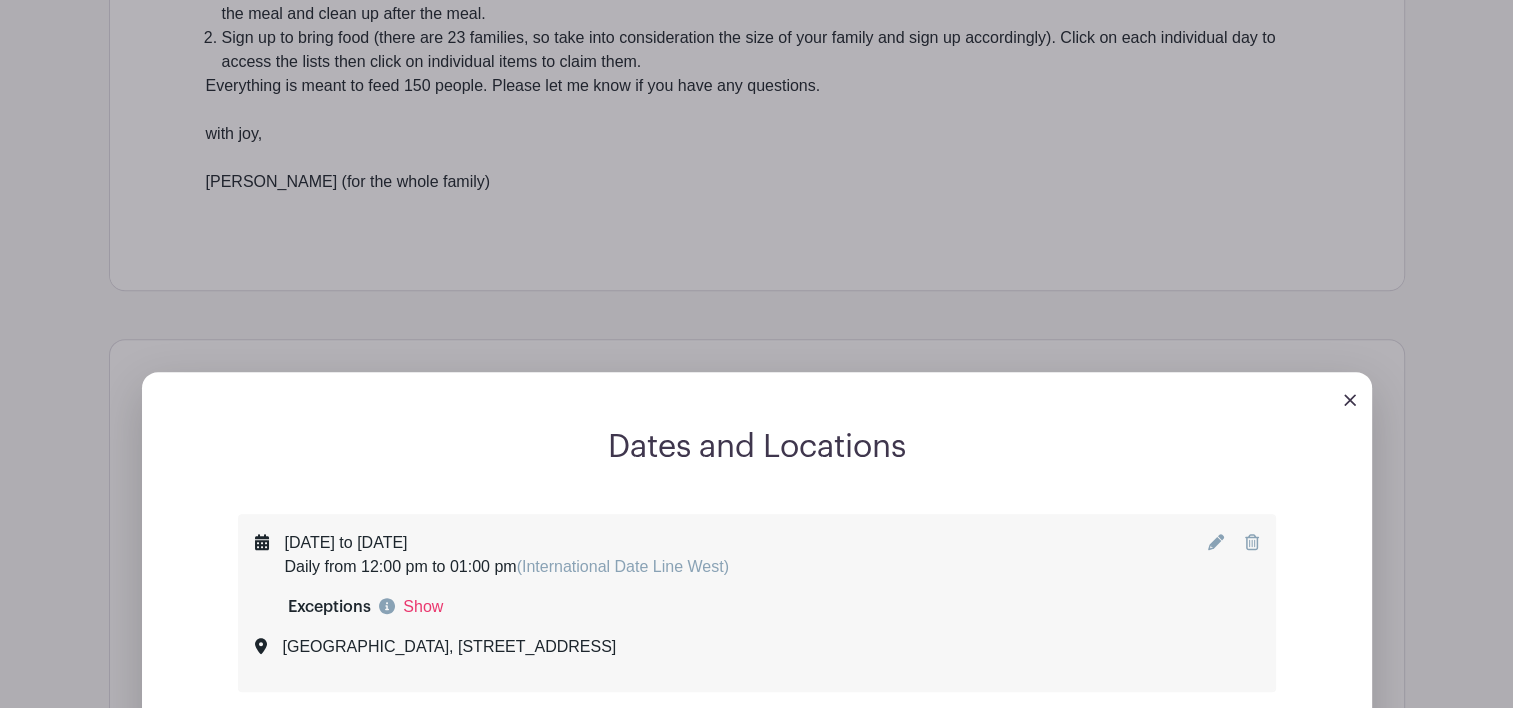 click 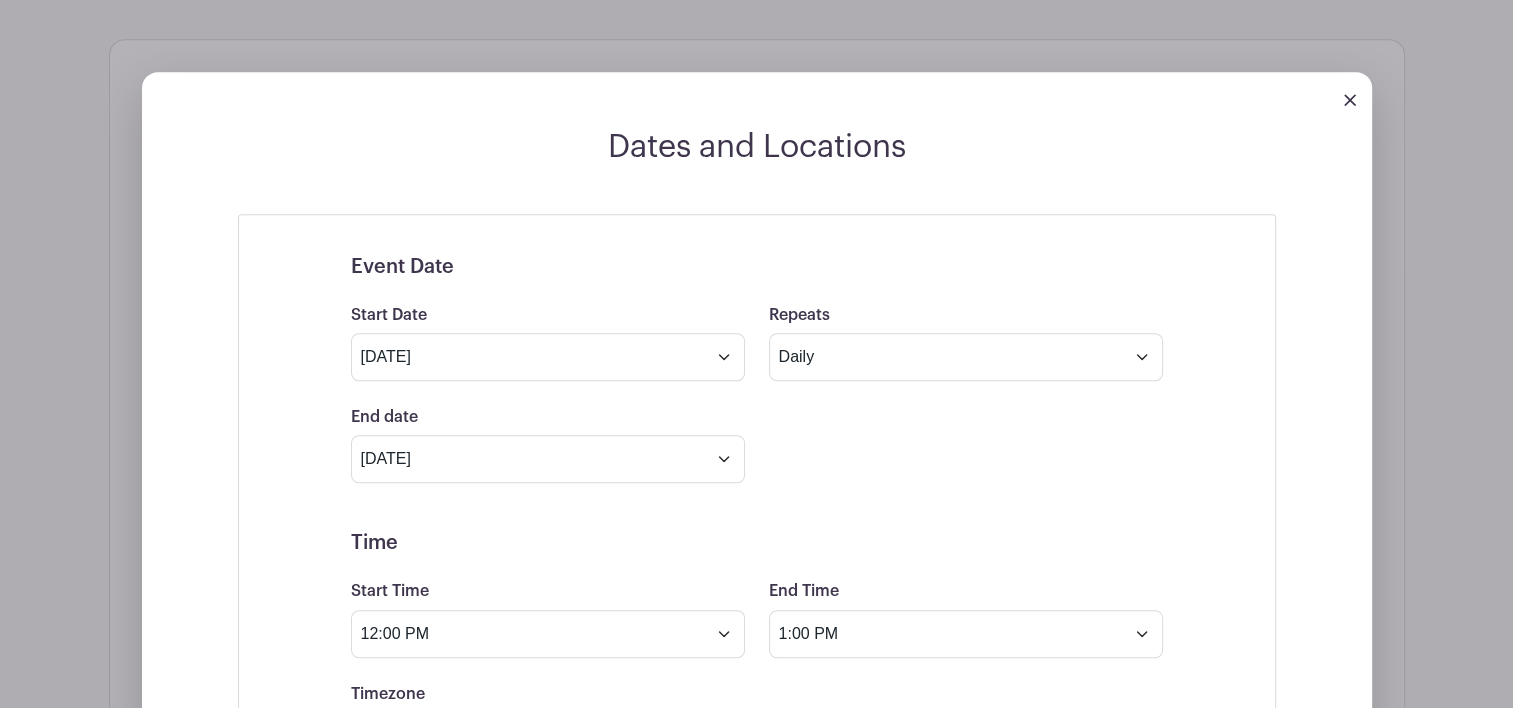 scroll, scrollTop: 1329, scrollLeft: 0, axis: vertical 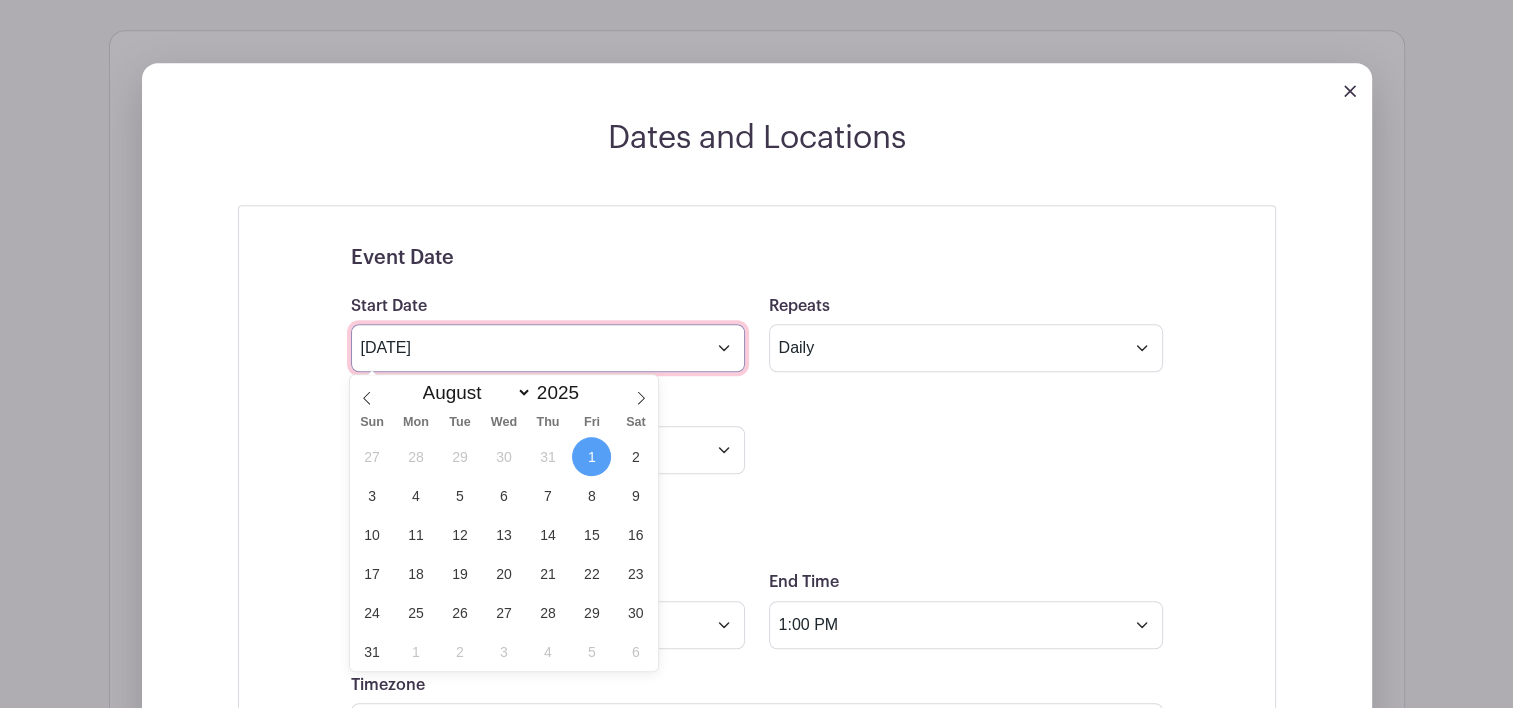 click on "Aug 1 2025" at bounding box center [548, 348] 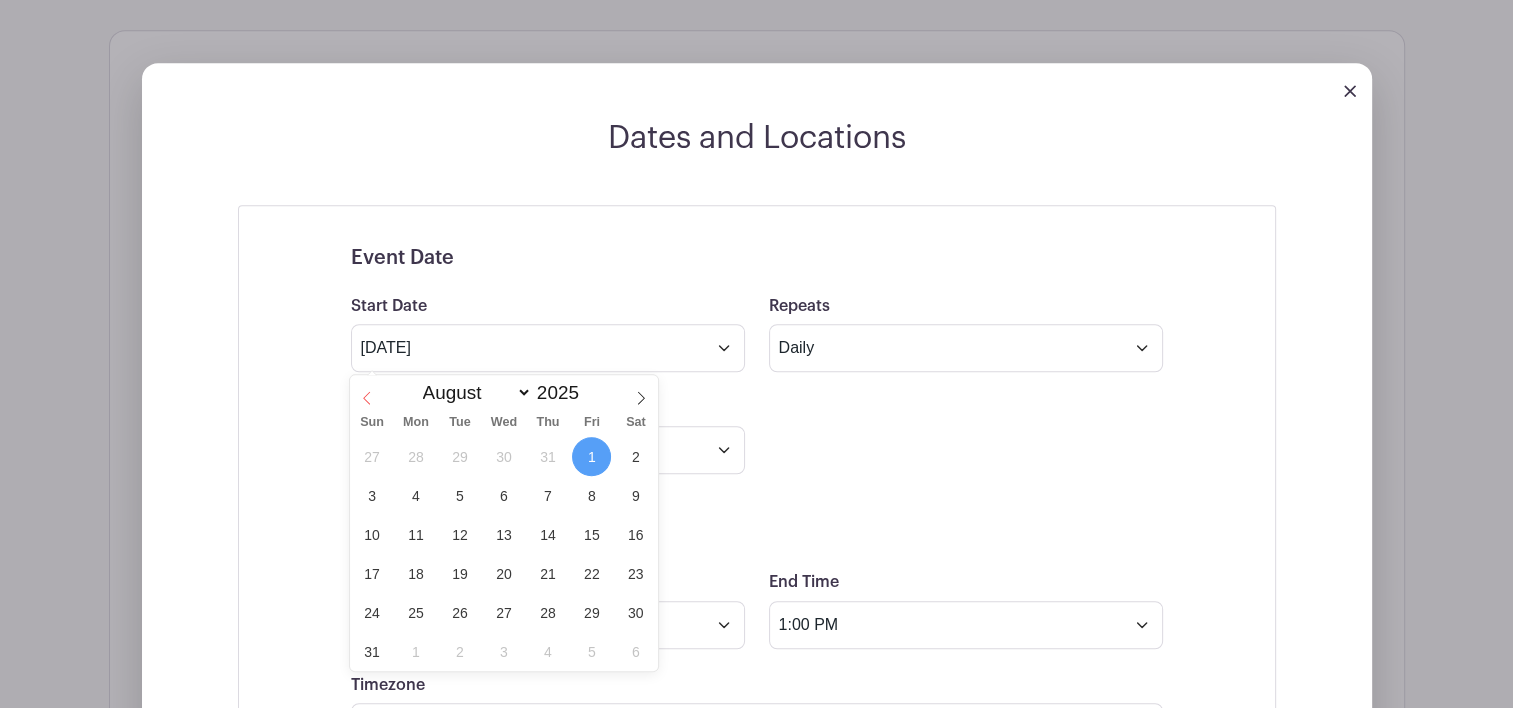 click 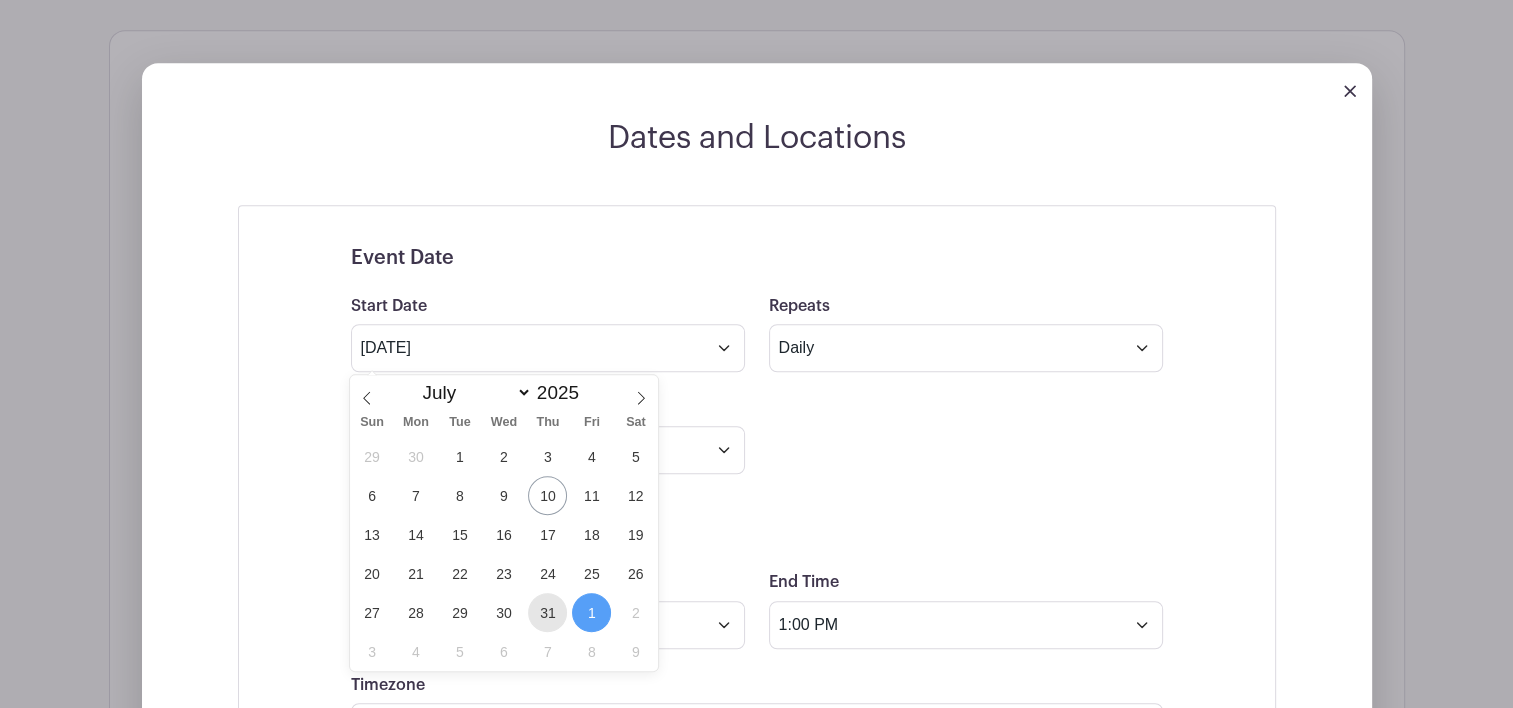 click on "31" at bounding box center (547, 612) 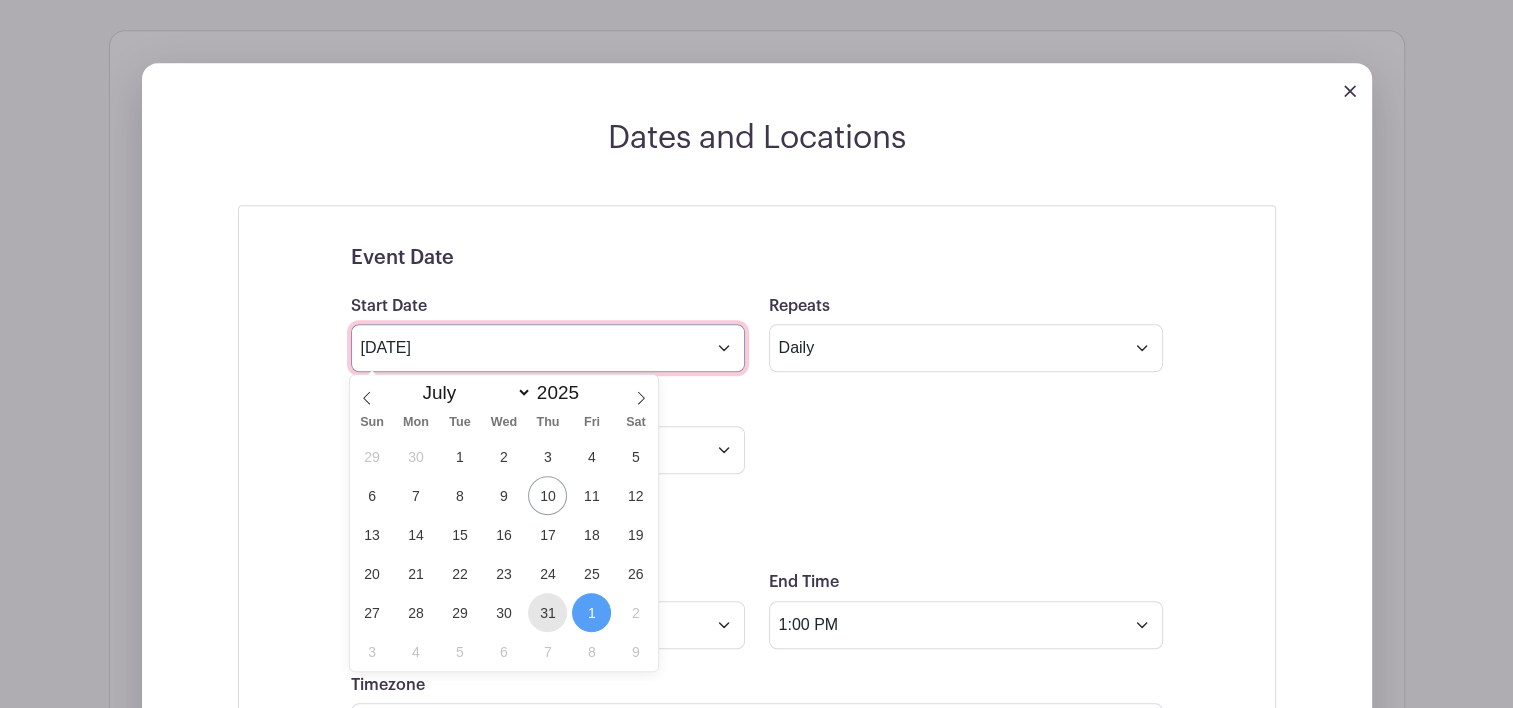 type on "Jul 31 2025" 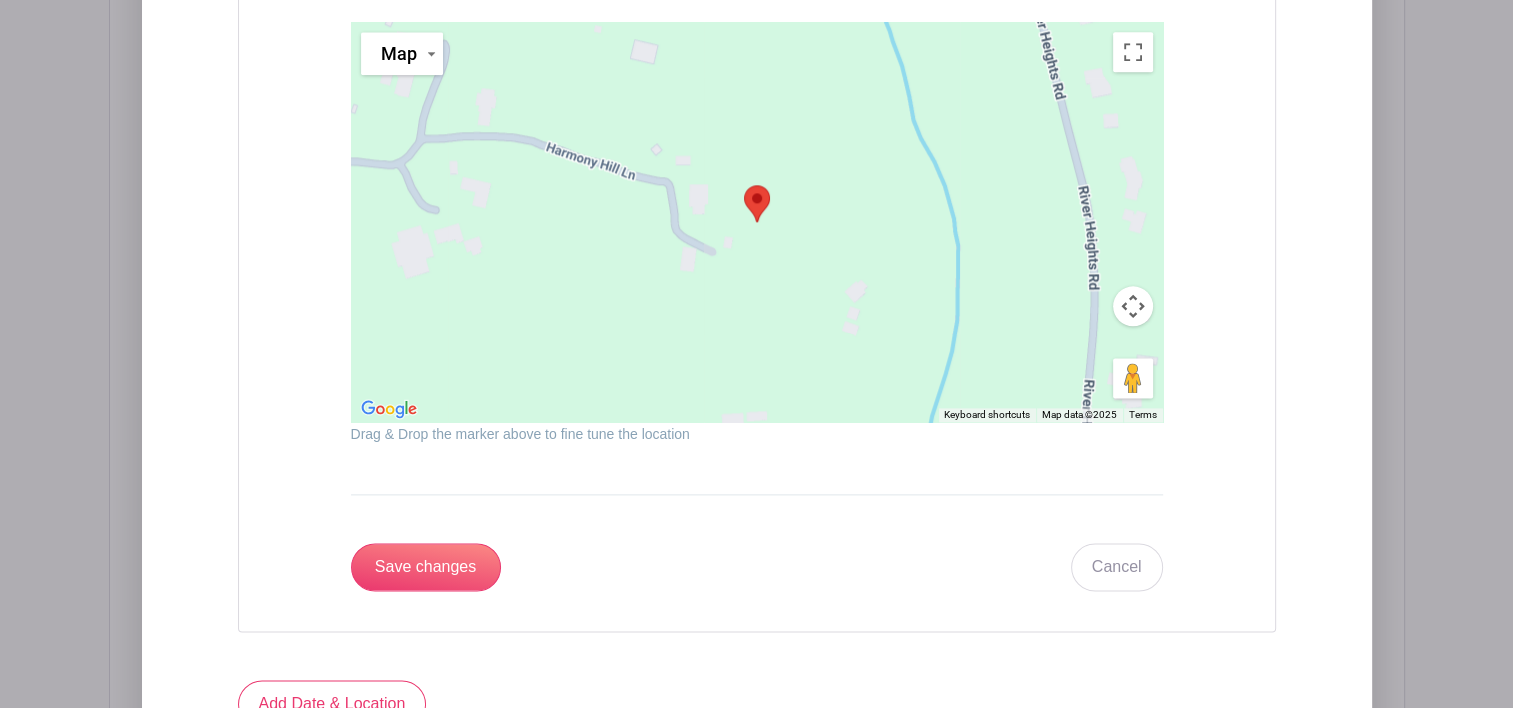 scroll, scrollTop: 2632, scrollLeft: 0, axis: vertical 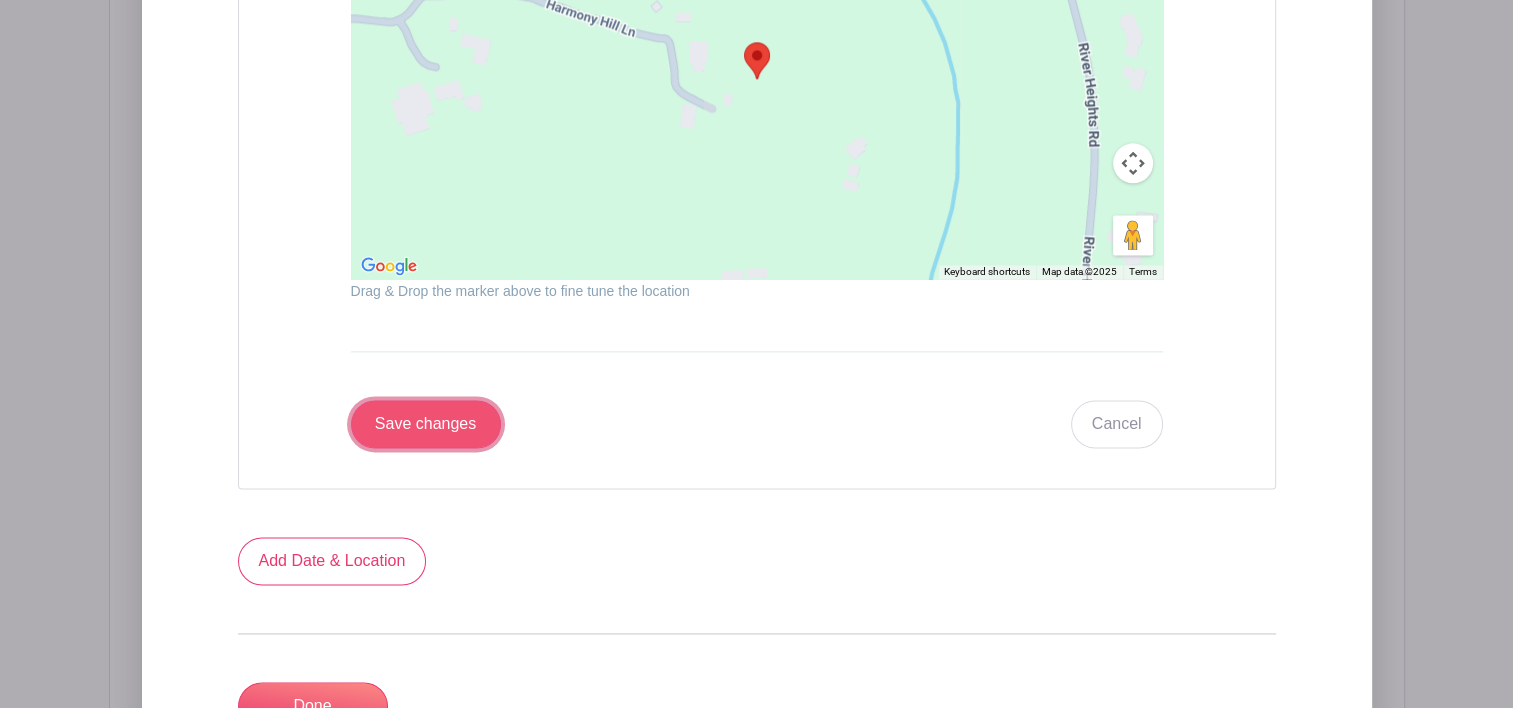 click on "Save changes" at bounding box center (426, 424) 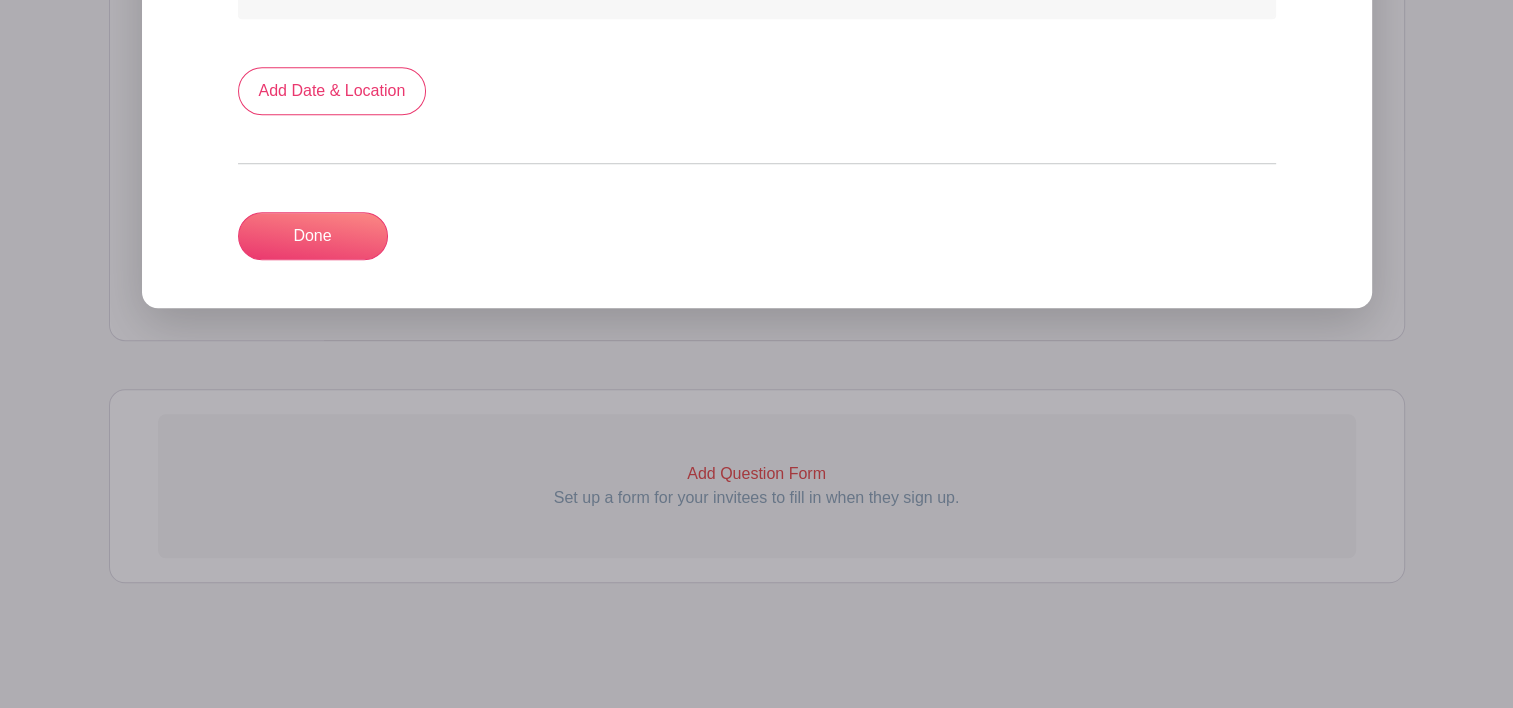 scroll, scrollTop: 1532, scrollLeft: 0, axis: vertical 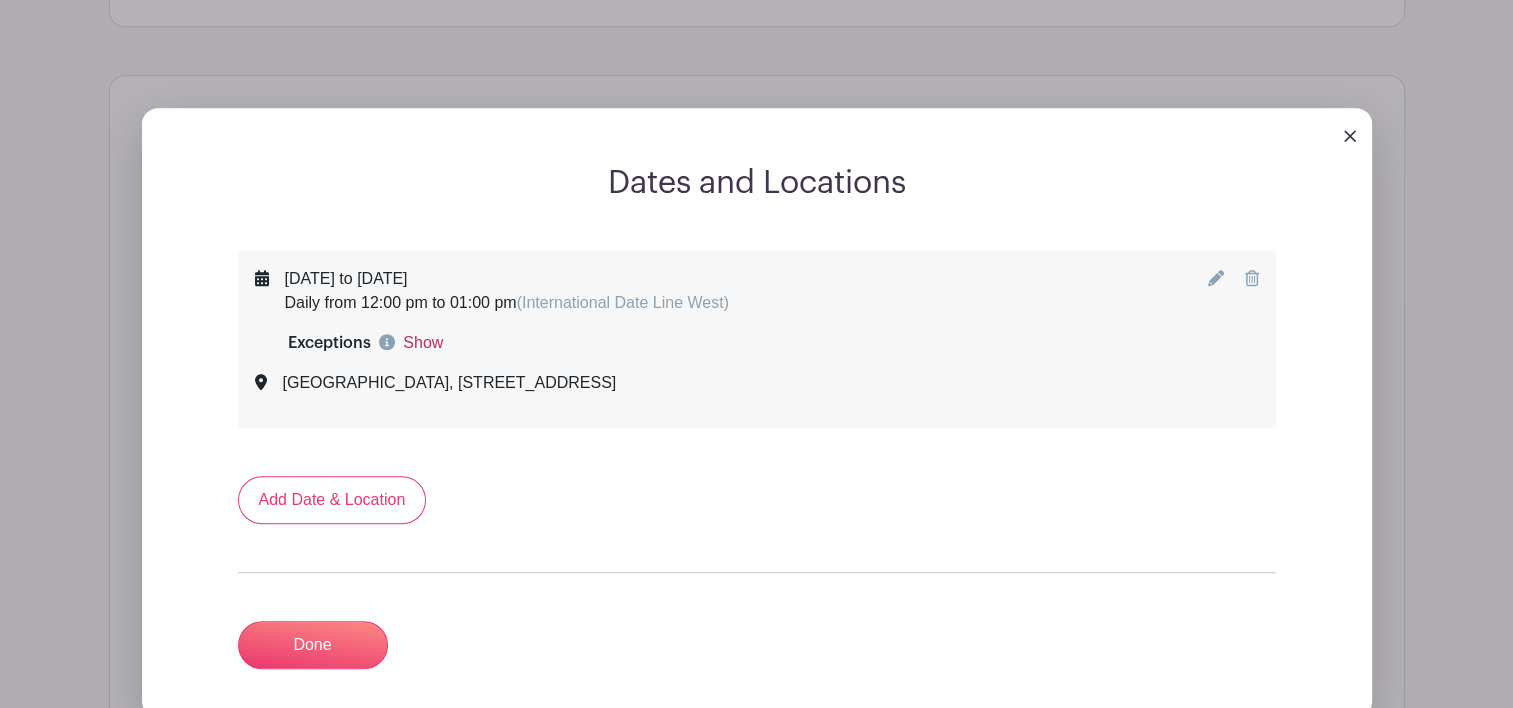 click on "Show" at bounding box center [423, 343] 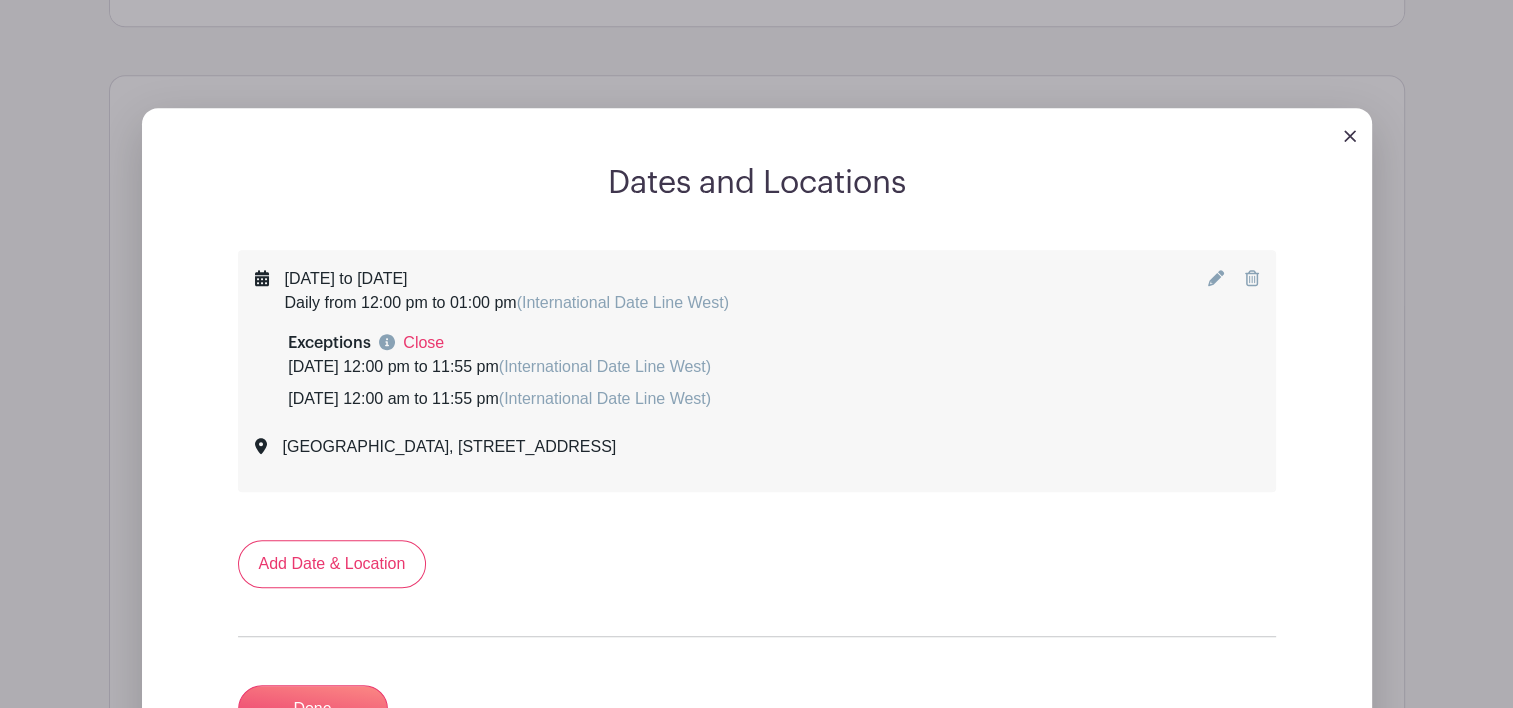 click on "Close" at bounding box center [423, 343] 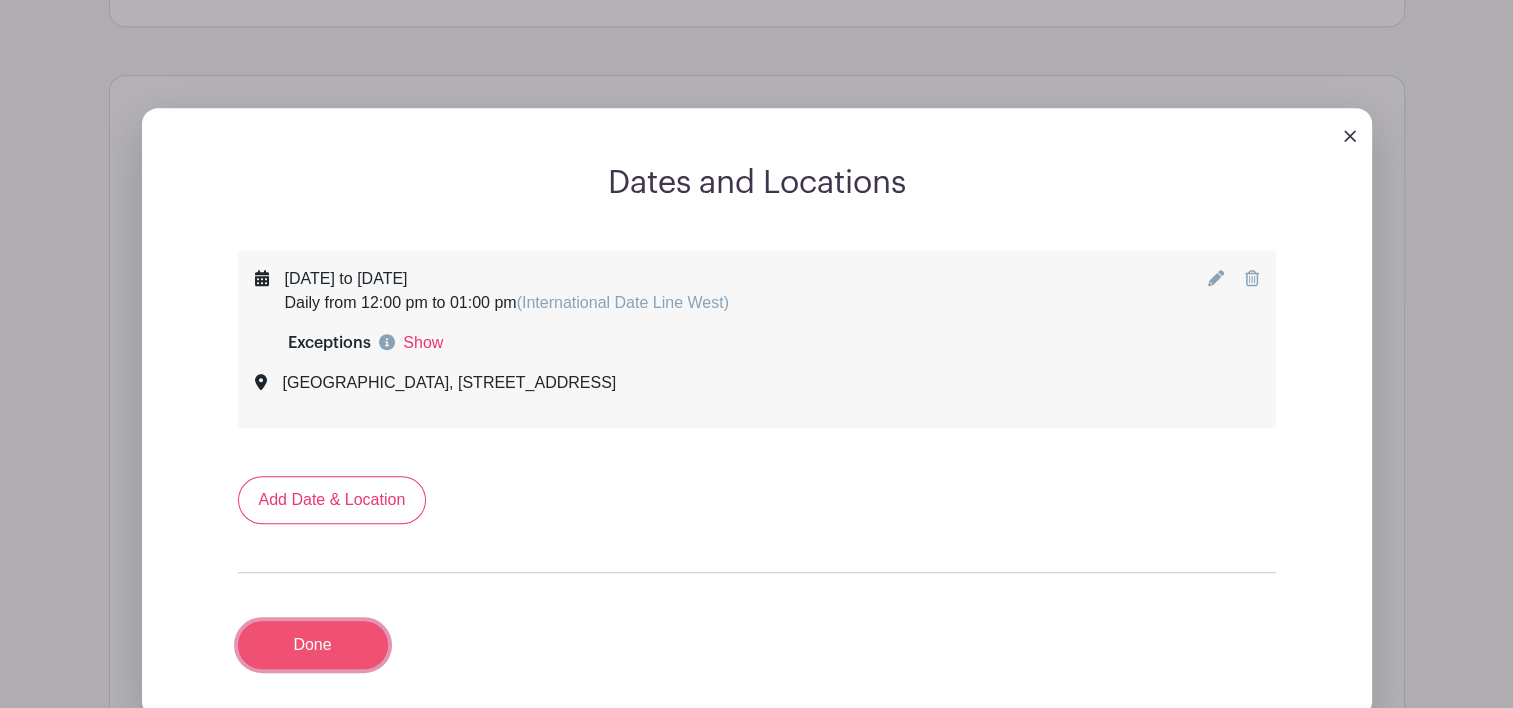 click on "Done" at bounding box center (313, 645) 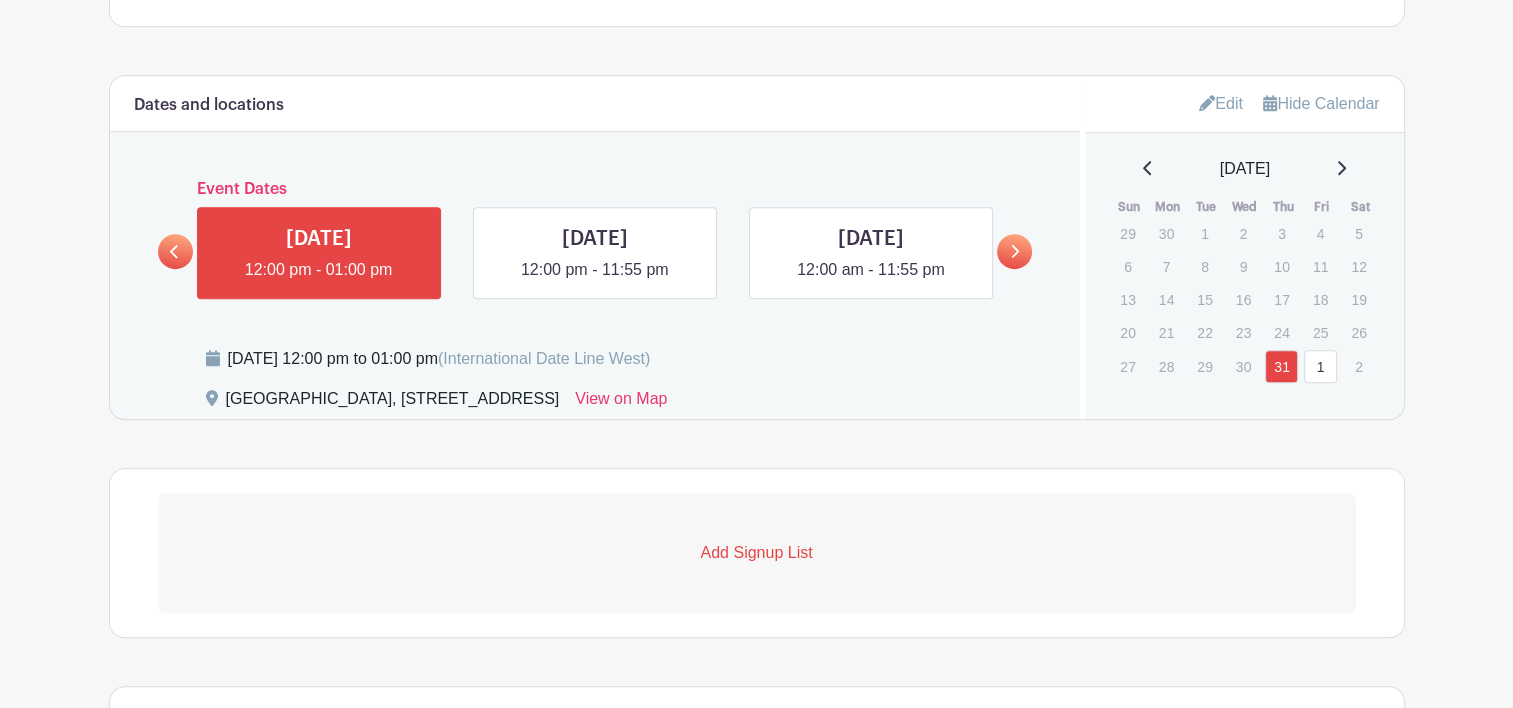 click 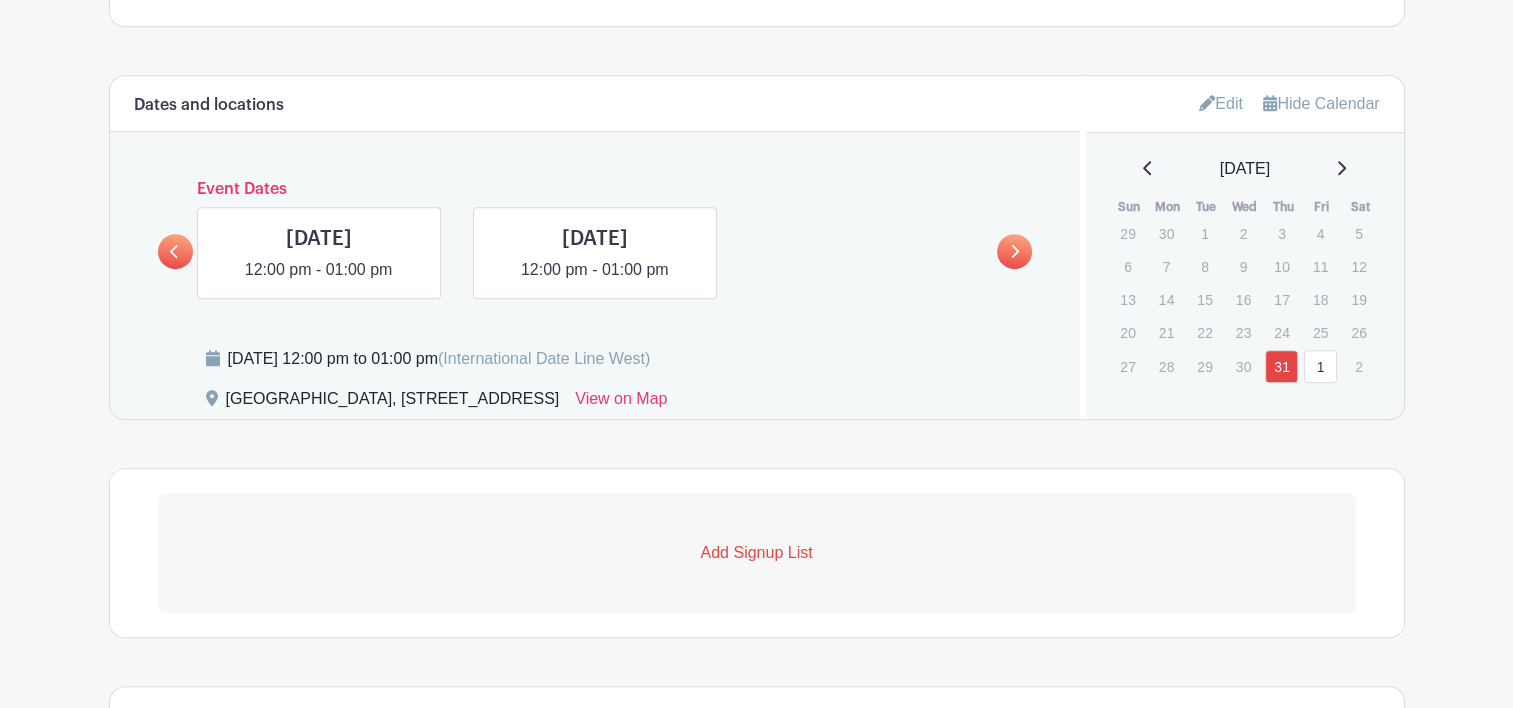 click on "Edit" at bounding box center (1221, 103) 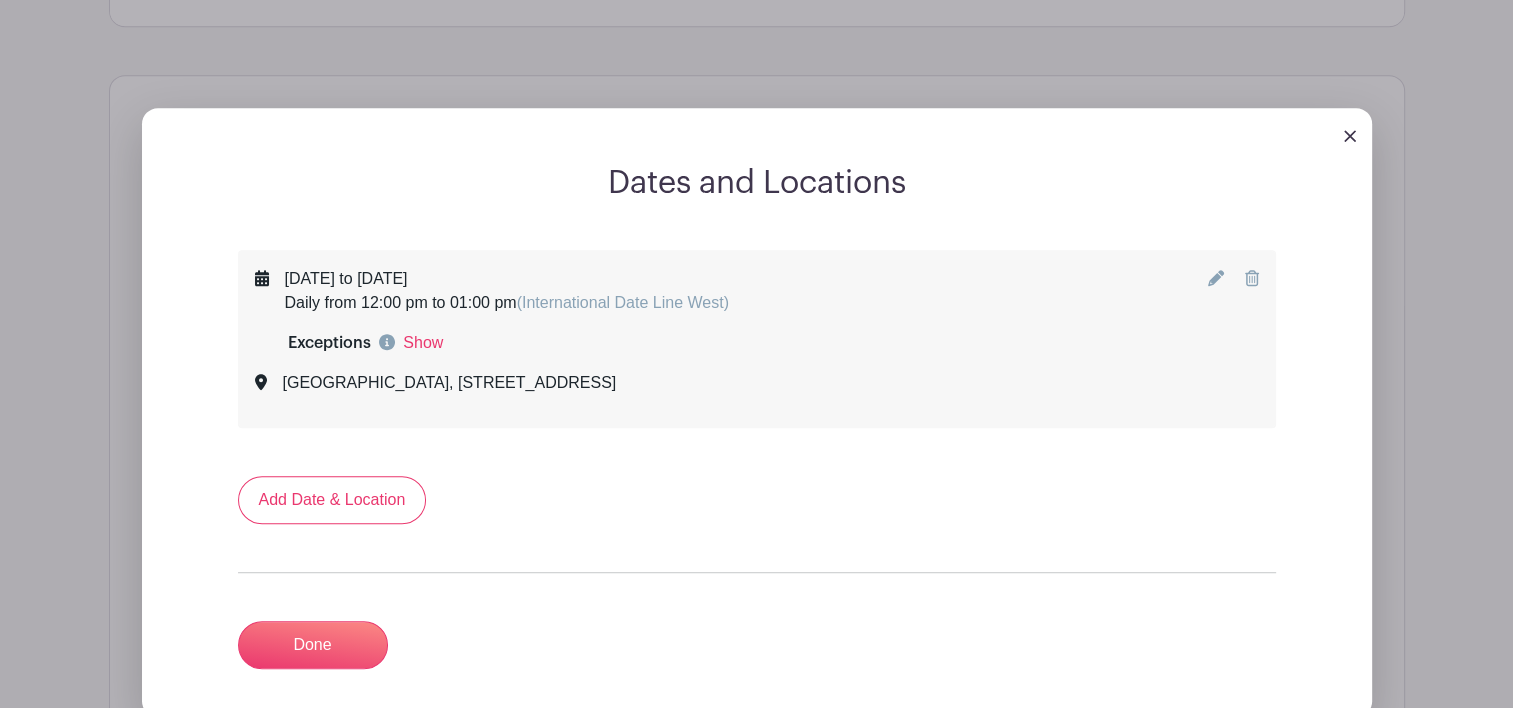 click 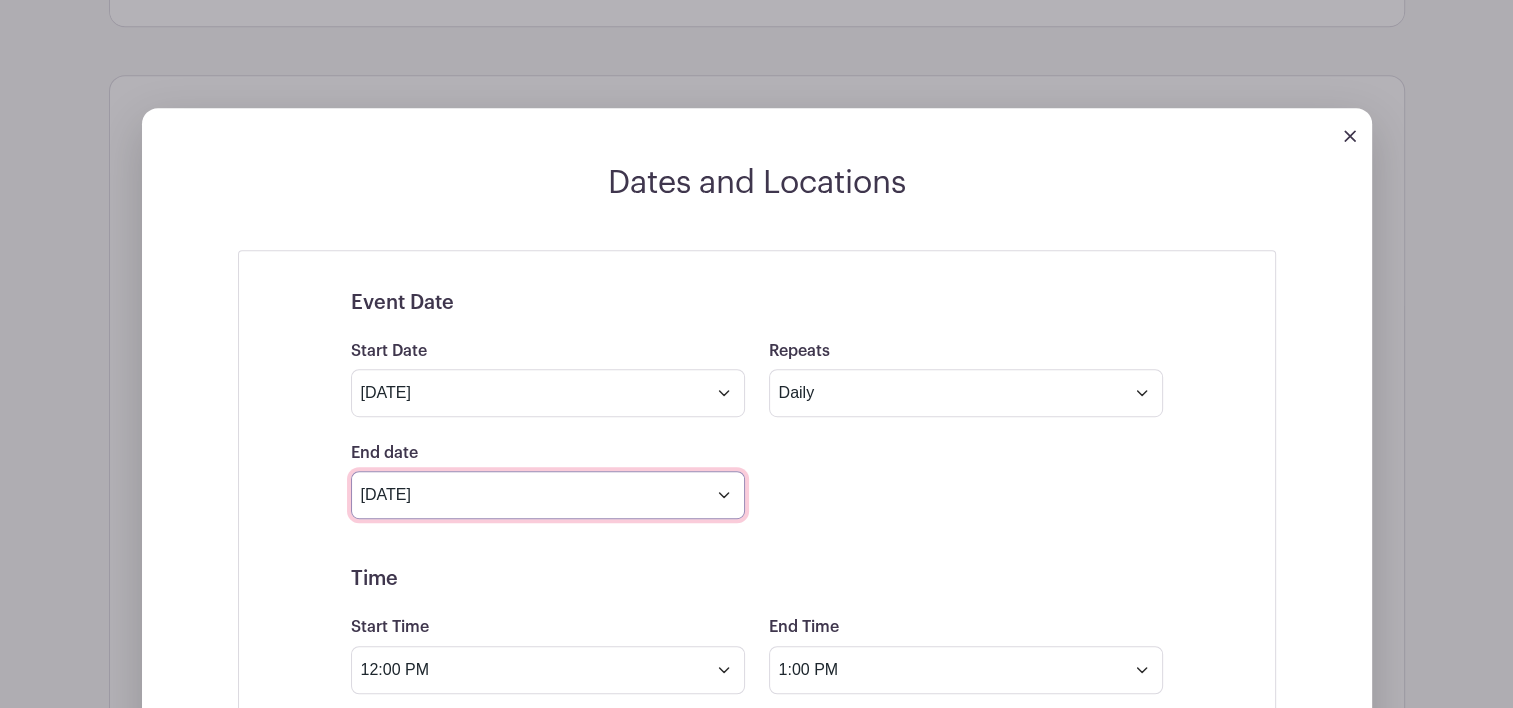 click on "Aug 4 2025" at bounding box center [548, 495] 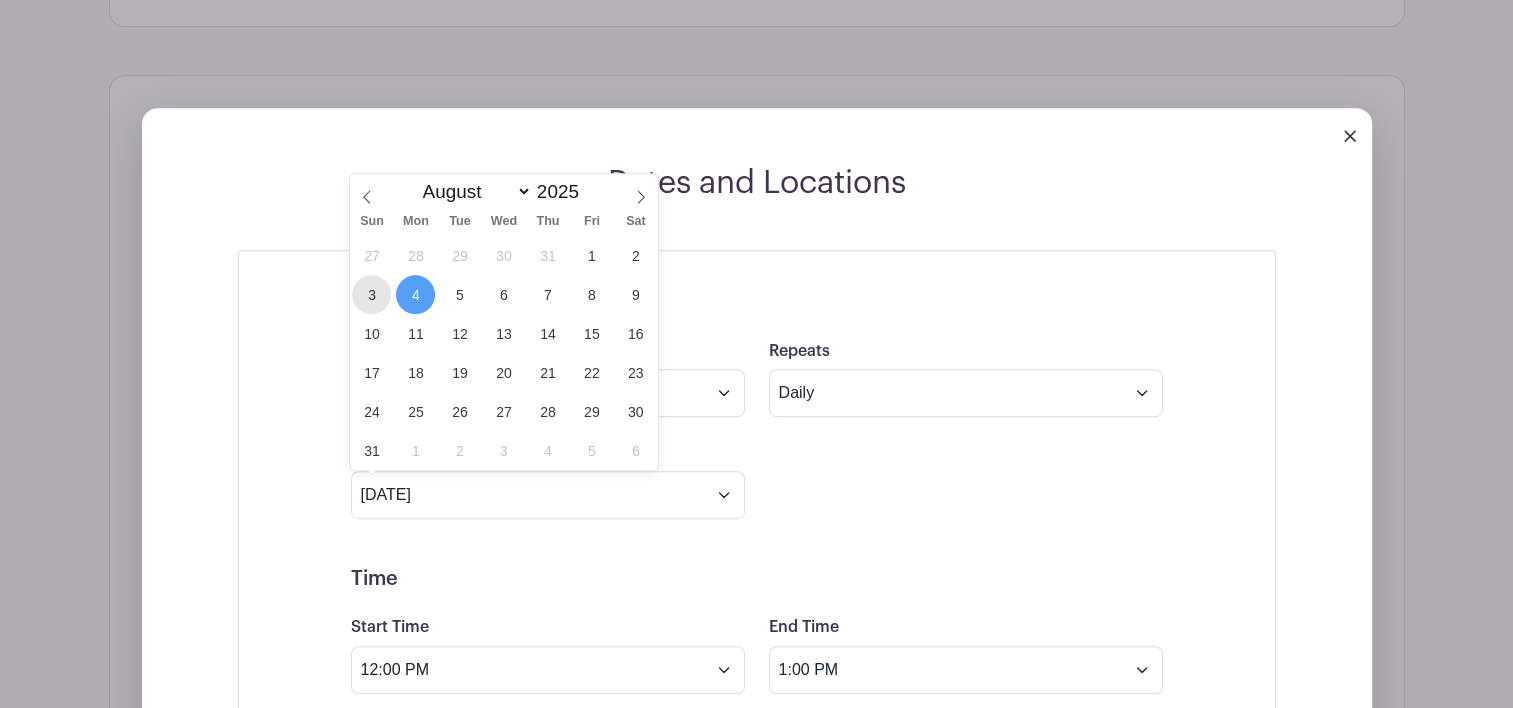 click on "3" at bounding box center [371, 294] 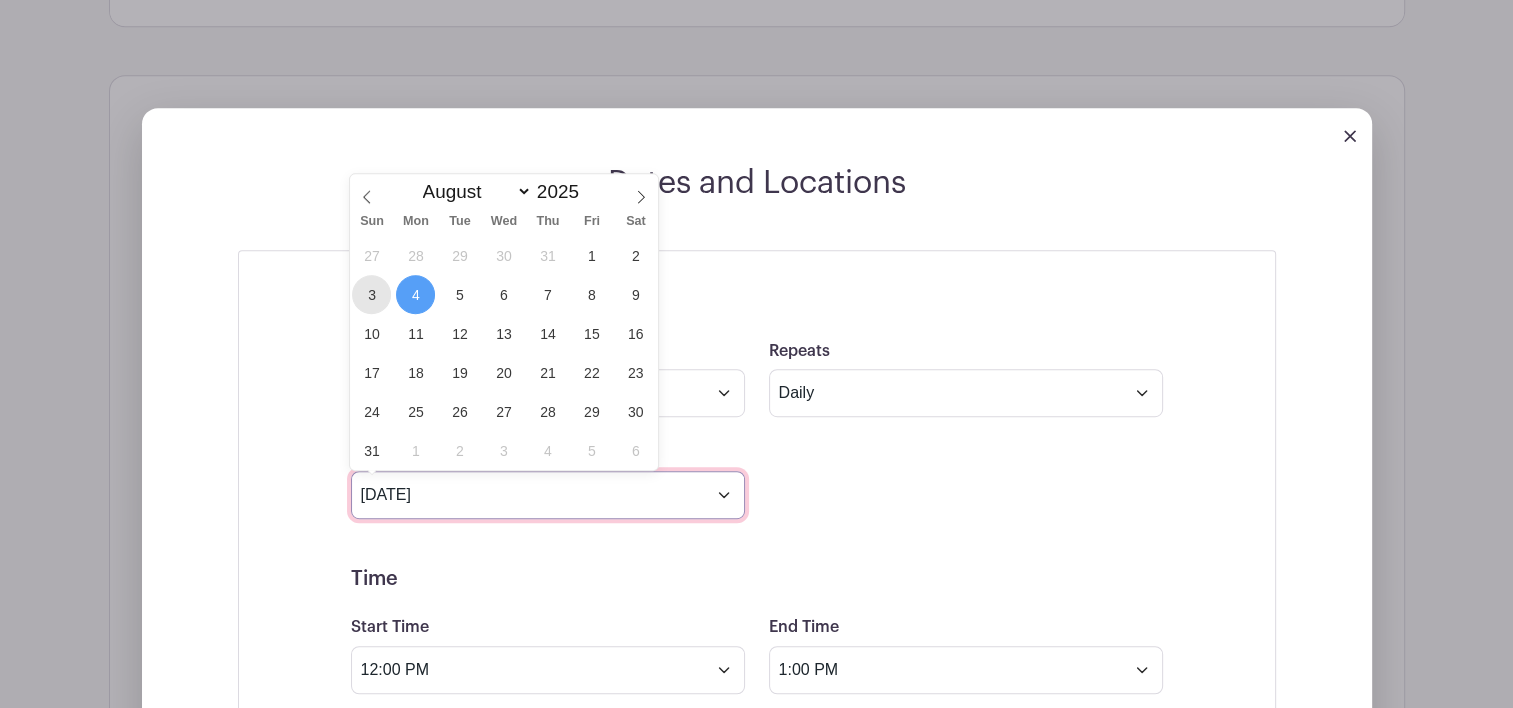 type on "Aug 3 2025" 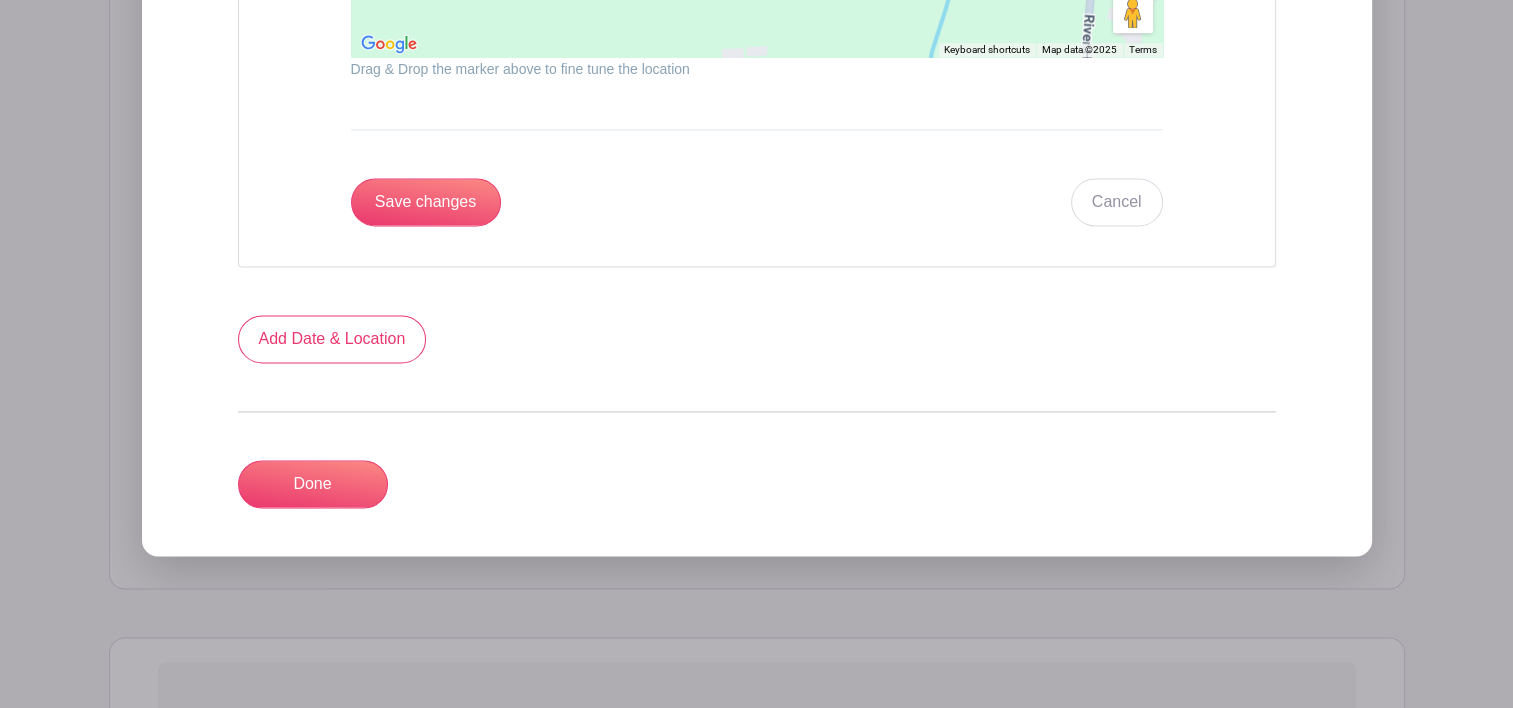 scroll, scrollTop: 2703, scrollLeft: 0, axis: vertical 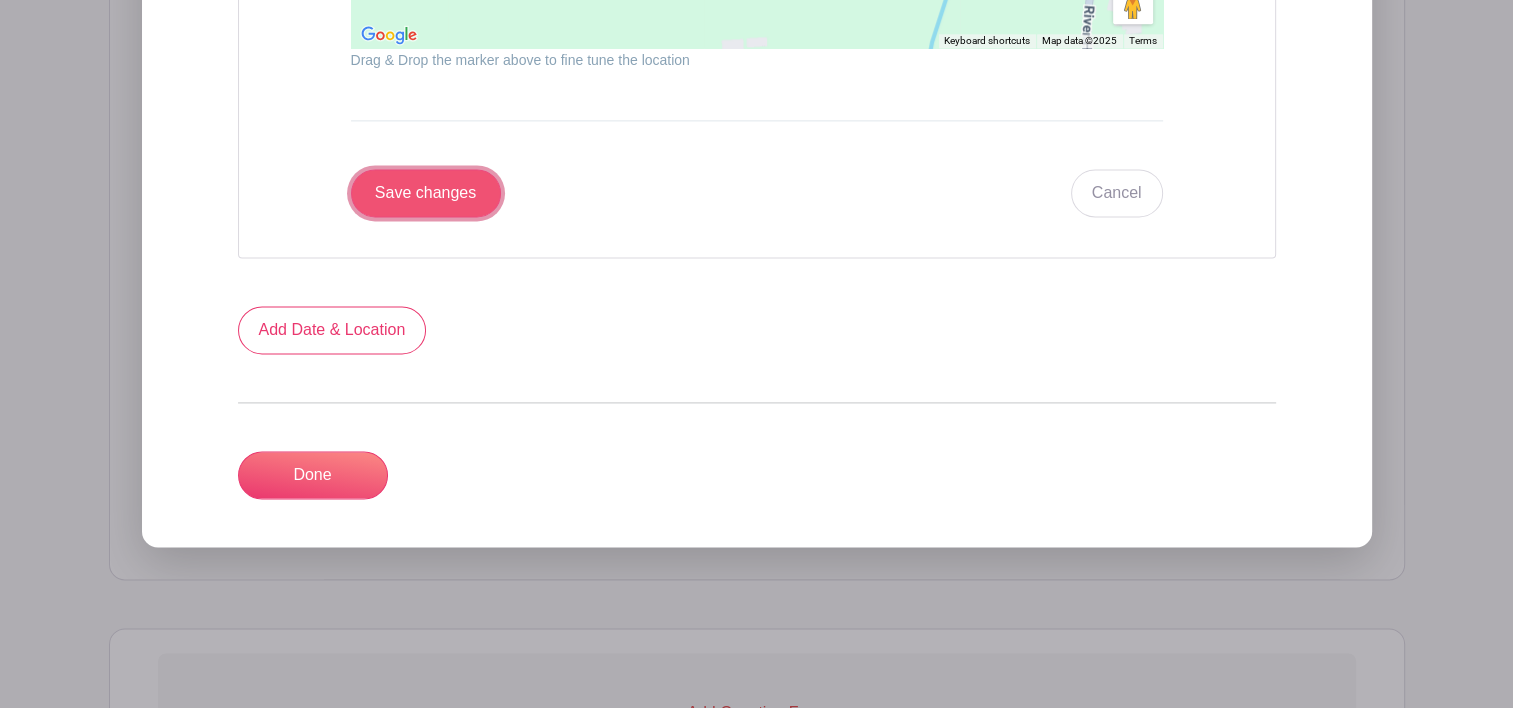 click on "Save changes" at bounding box center (426, 193) 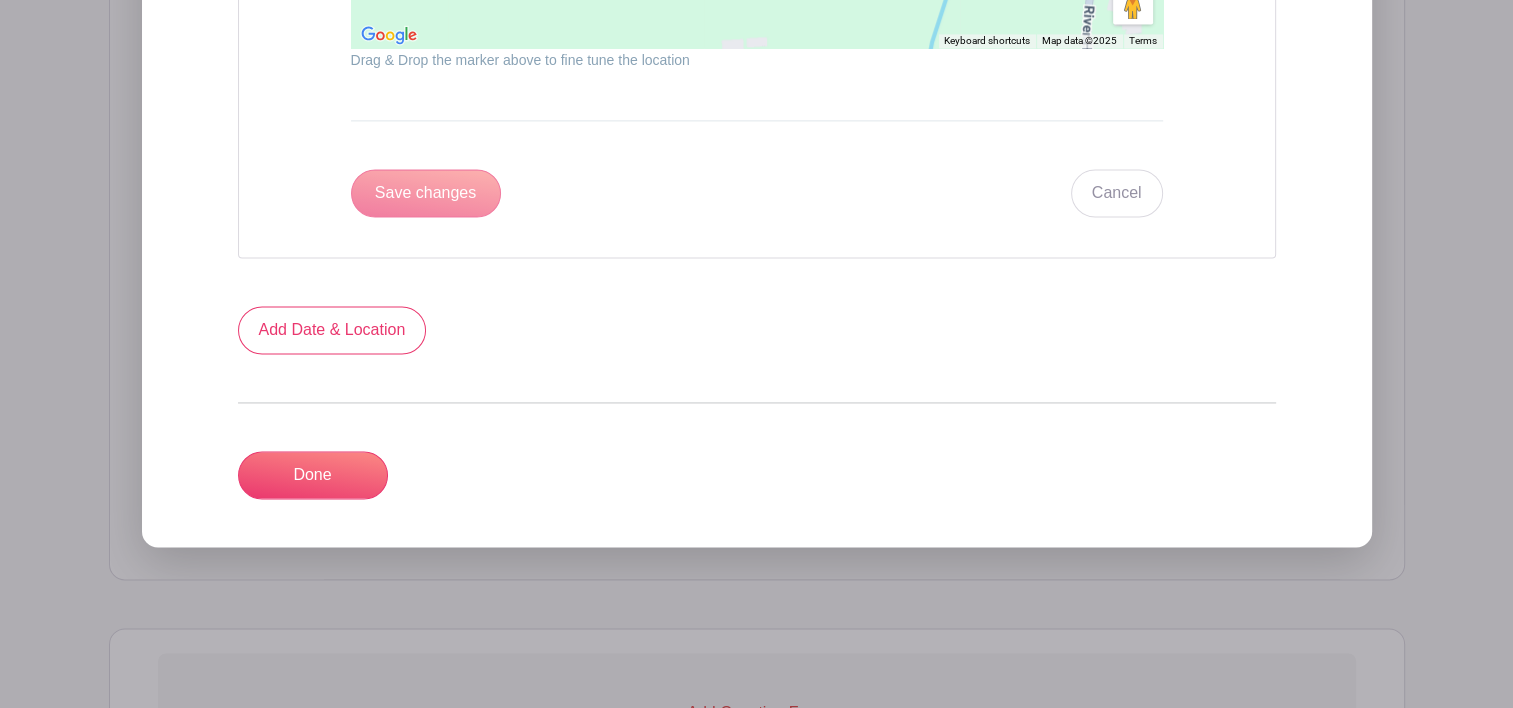 scroll, scrollTop: 1532, scrollLeft: 0, axis: vertical 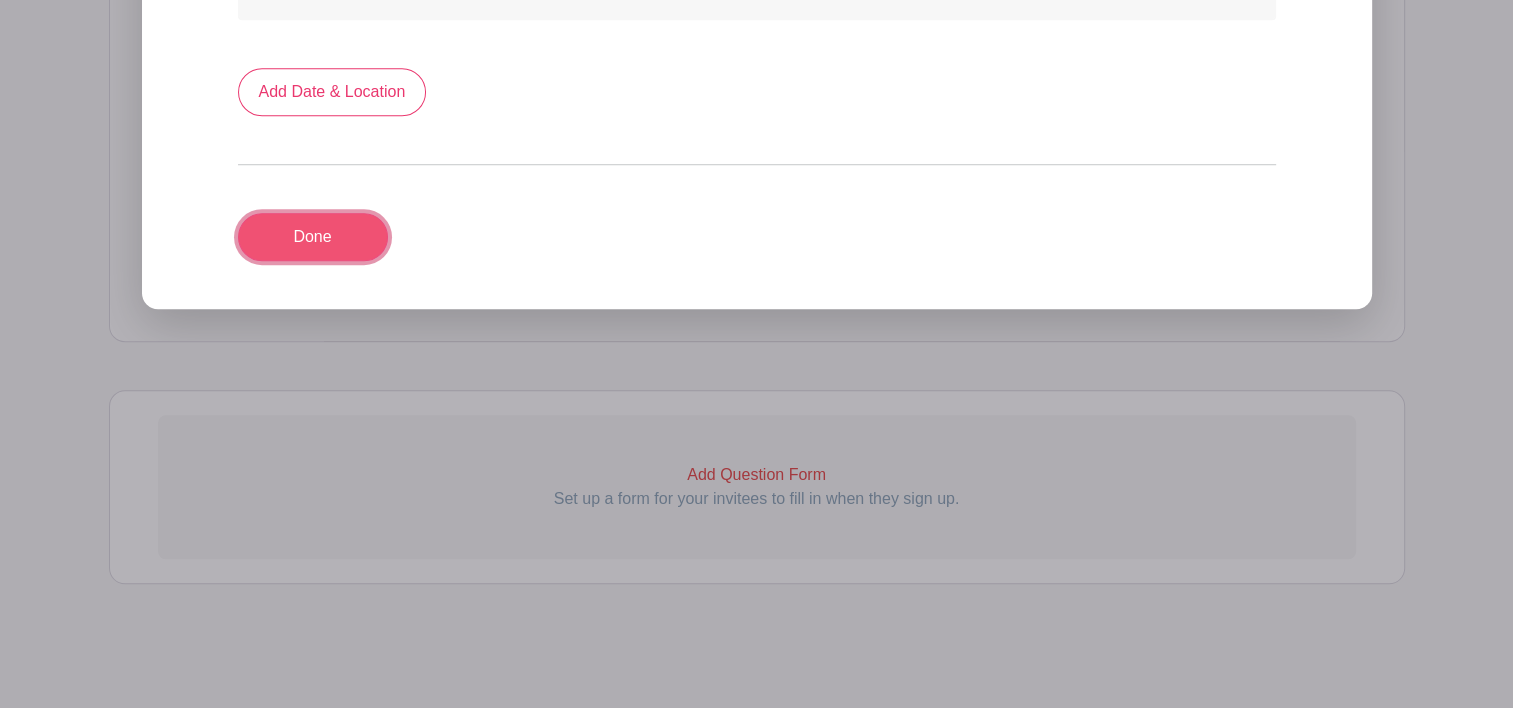 click on "Done" at bounding box center [313, 237] 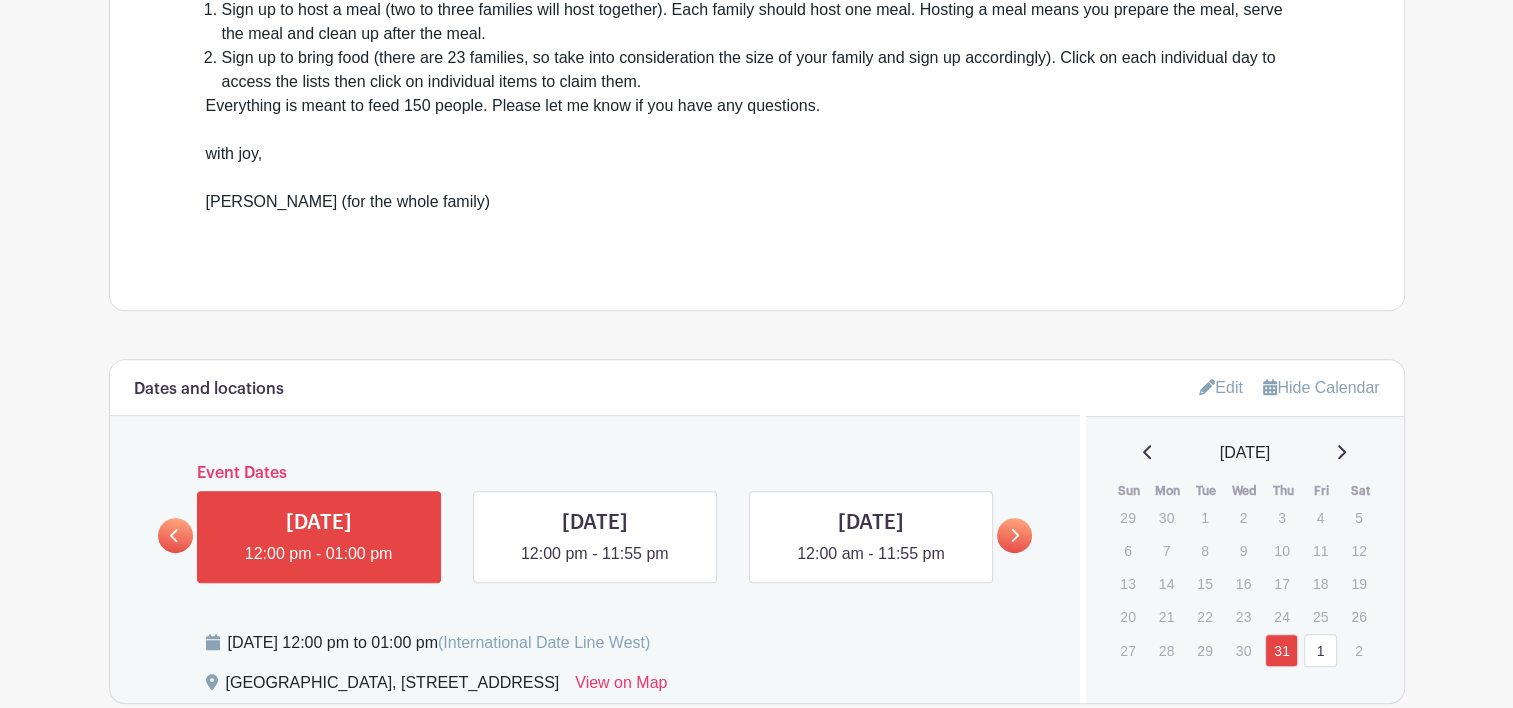 scroll, scrollTop: 831, scrollLeft: 0, axis: vertical 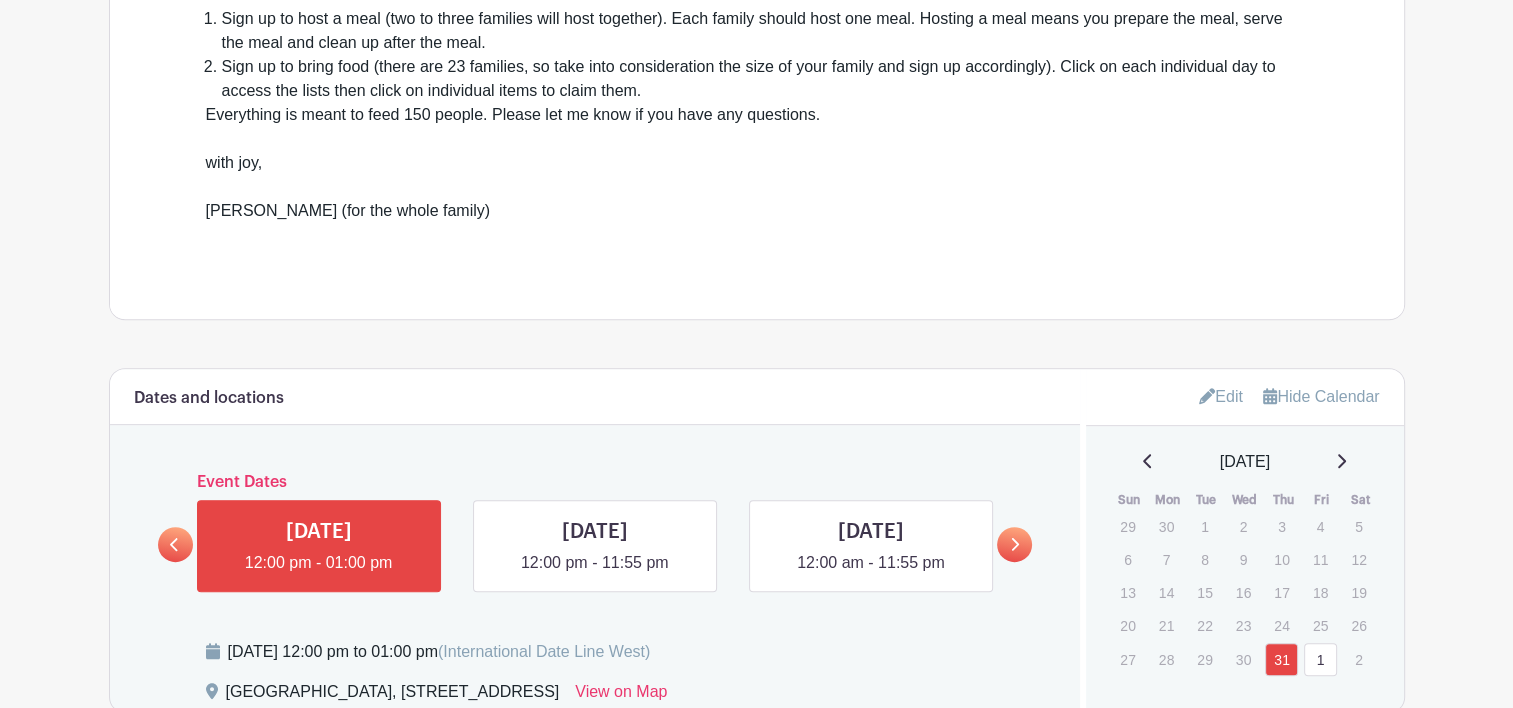 click at bounding box center [1014, 544] 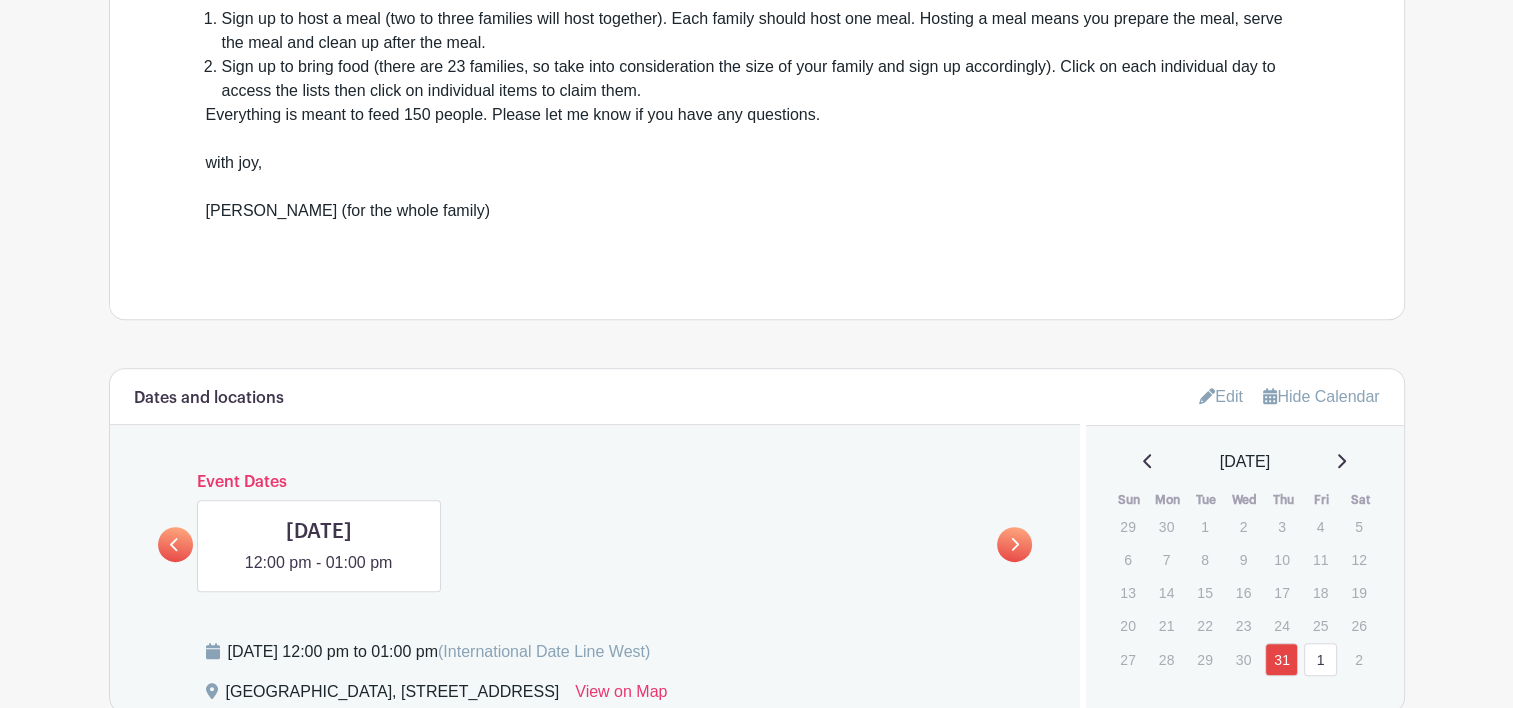 click 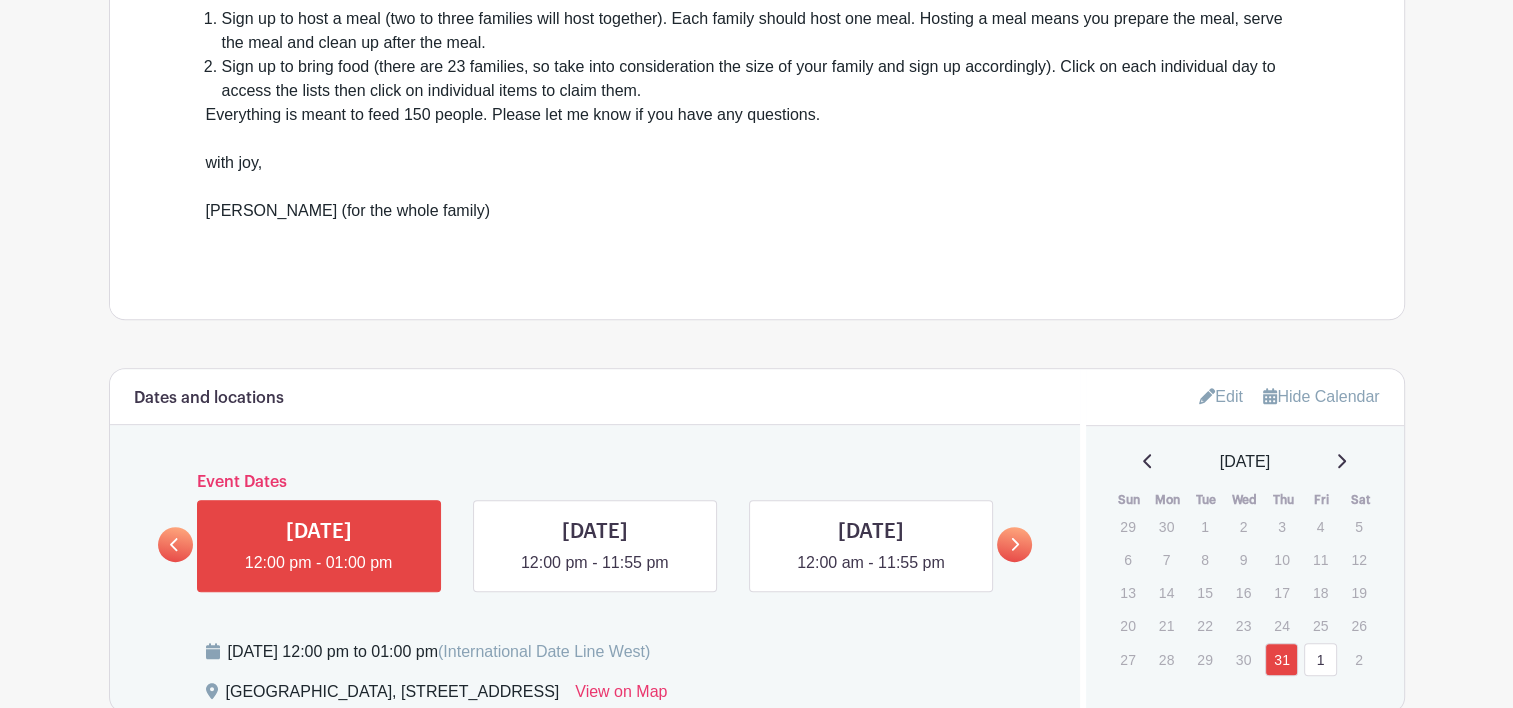 click on "Edit" at bounding box center [1221, 396] 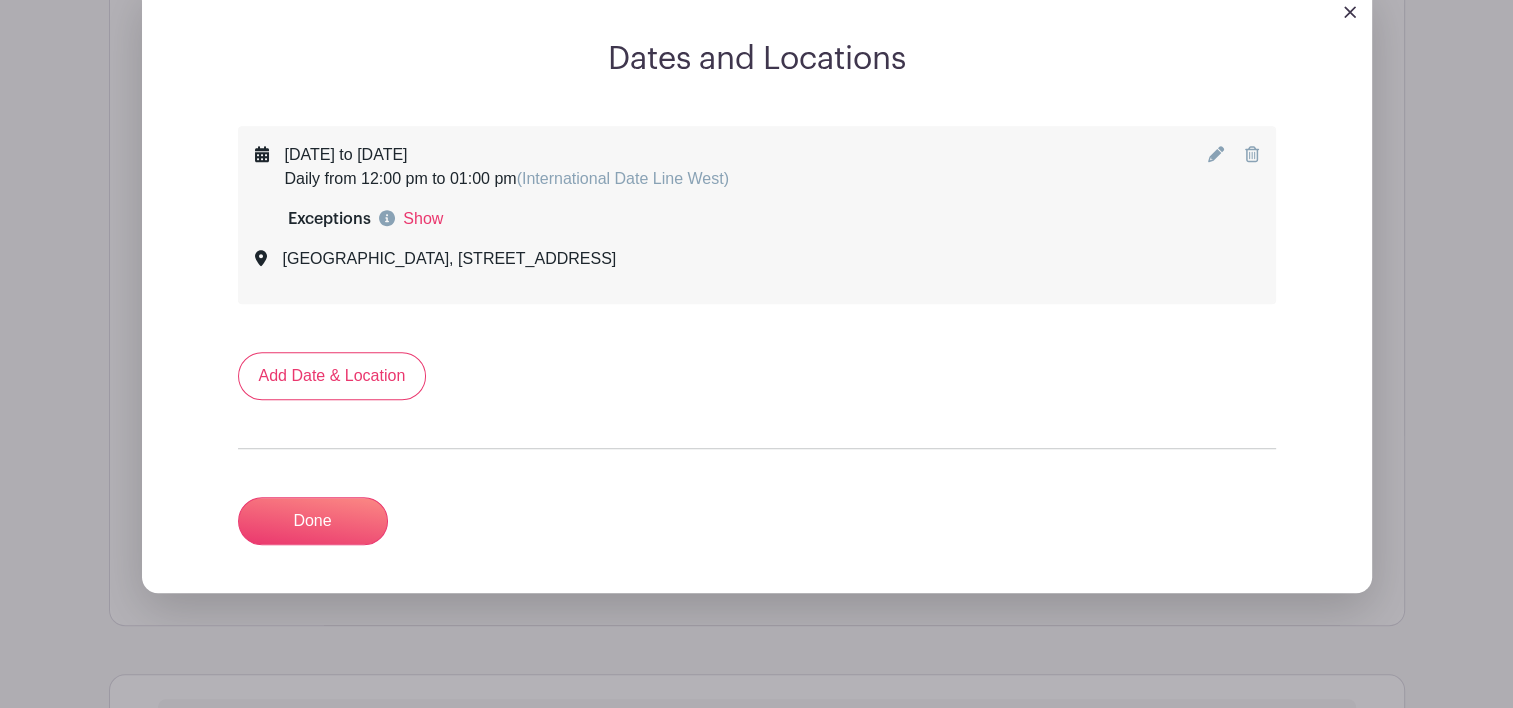 scroll, scrollTop: 1261, scrollLeft: 0, axis: vertical 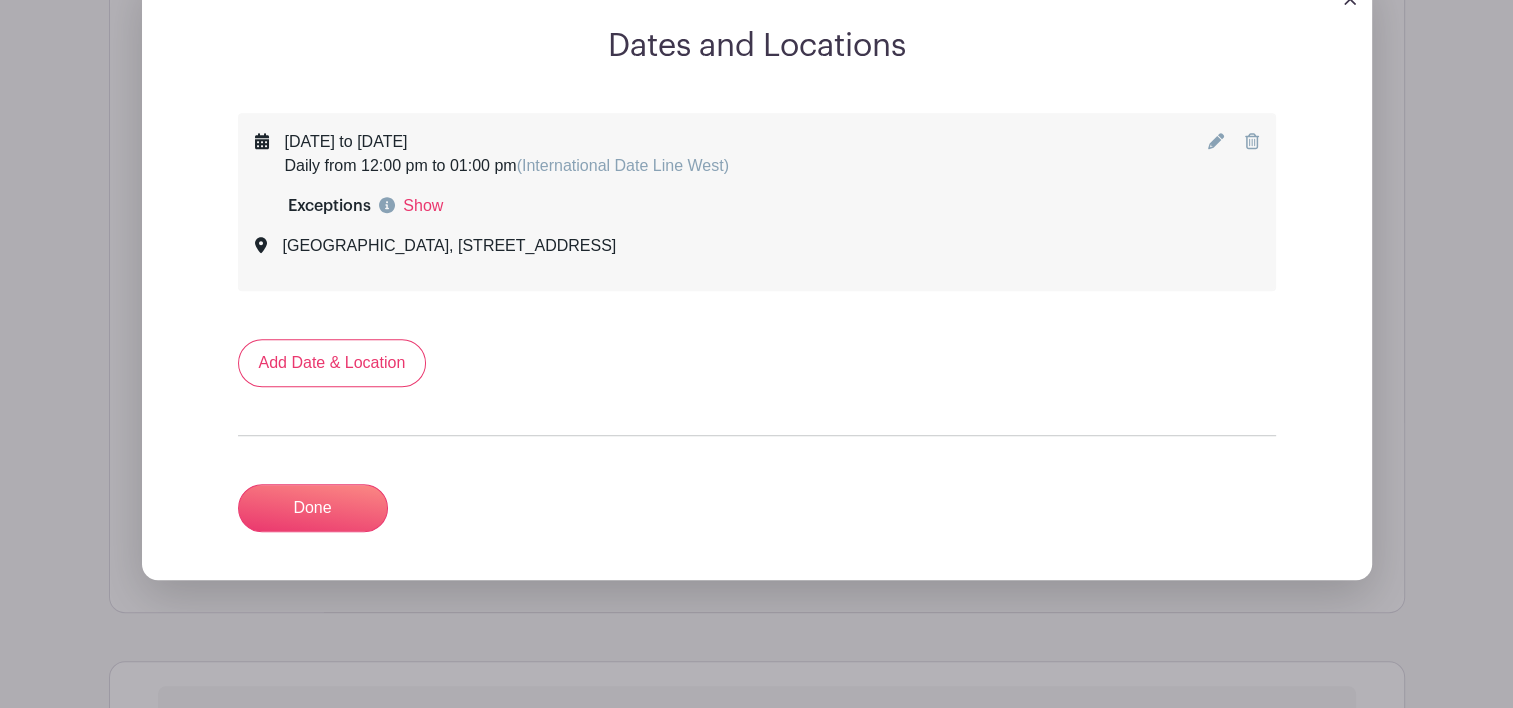 click 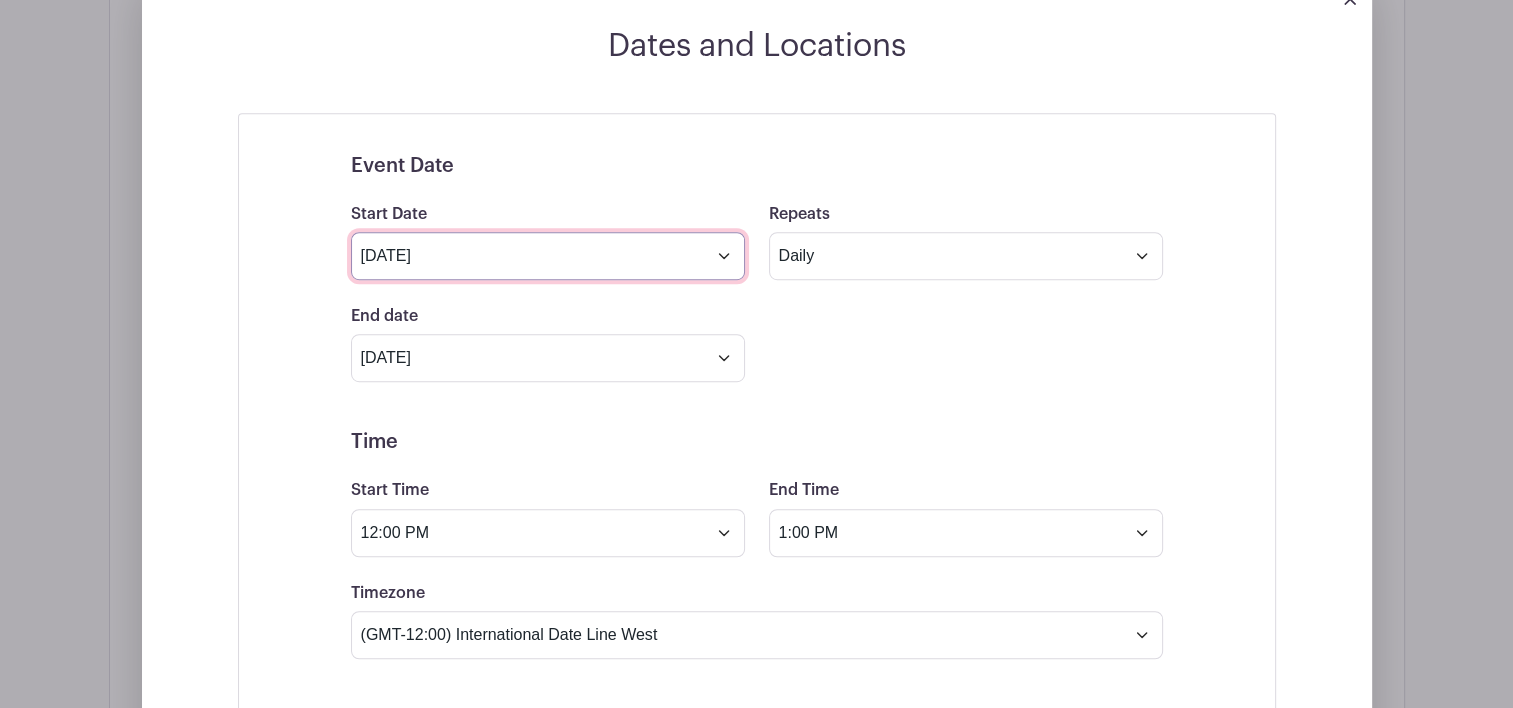 click on "Jul 31 2025" at bounding box center (548, 256) 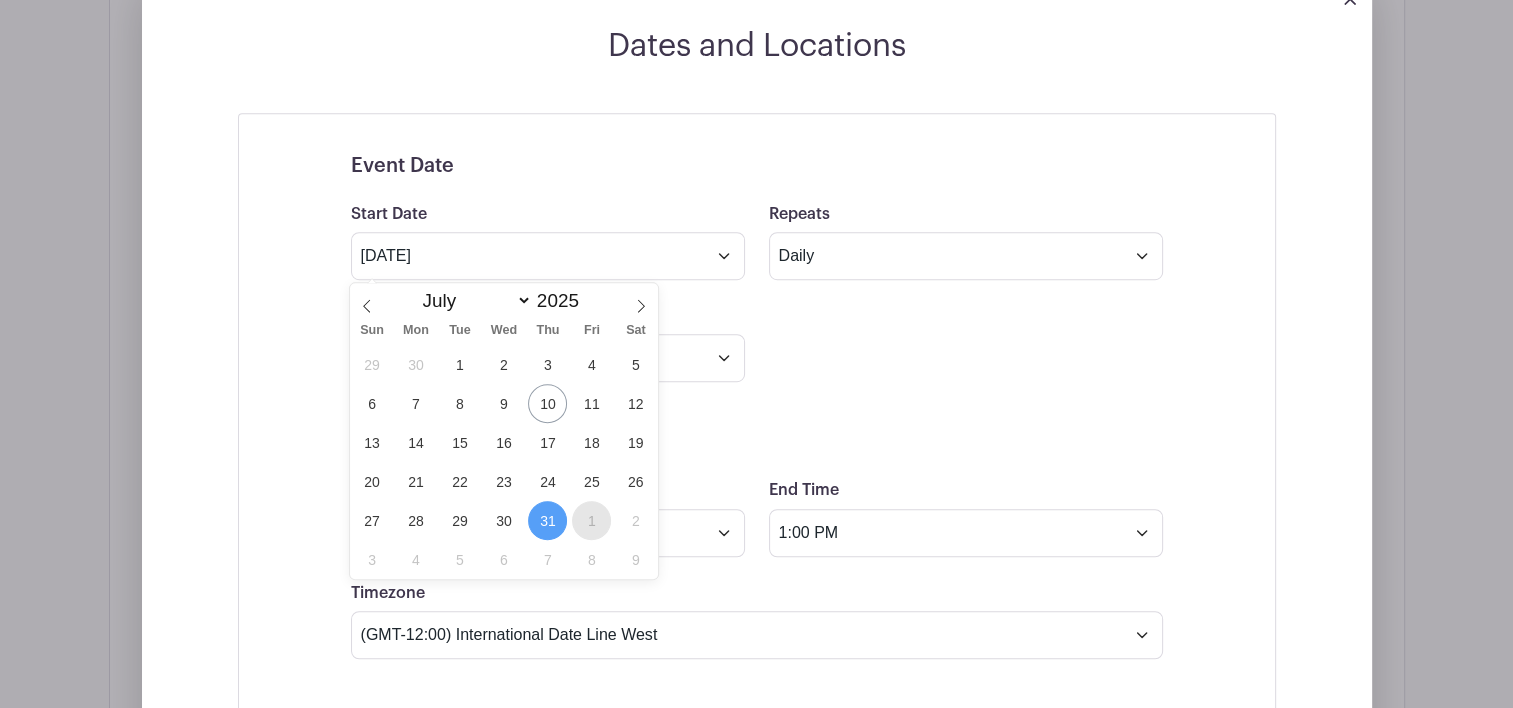 click on "1" at bounding box center (591, 520) 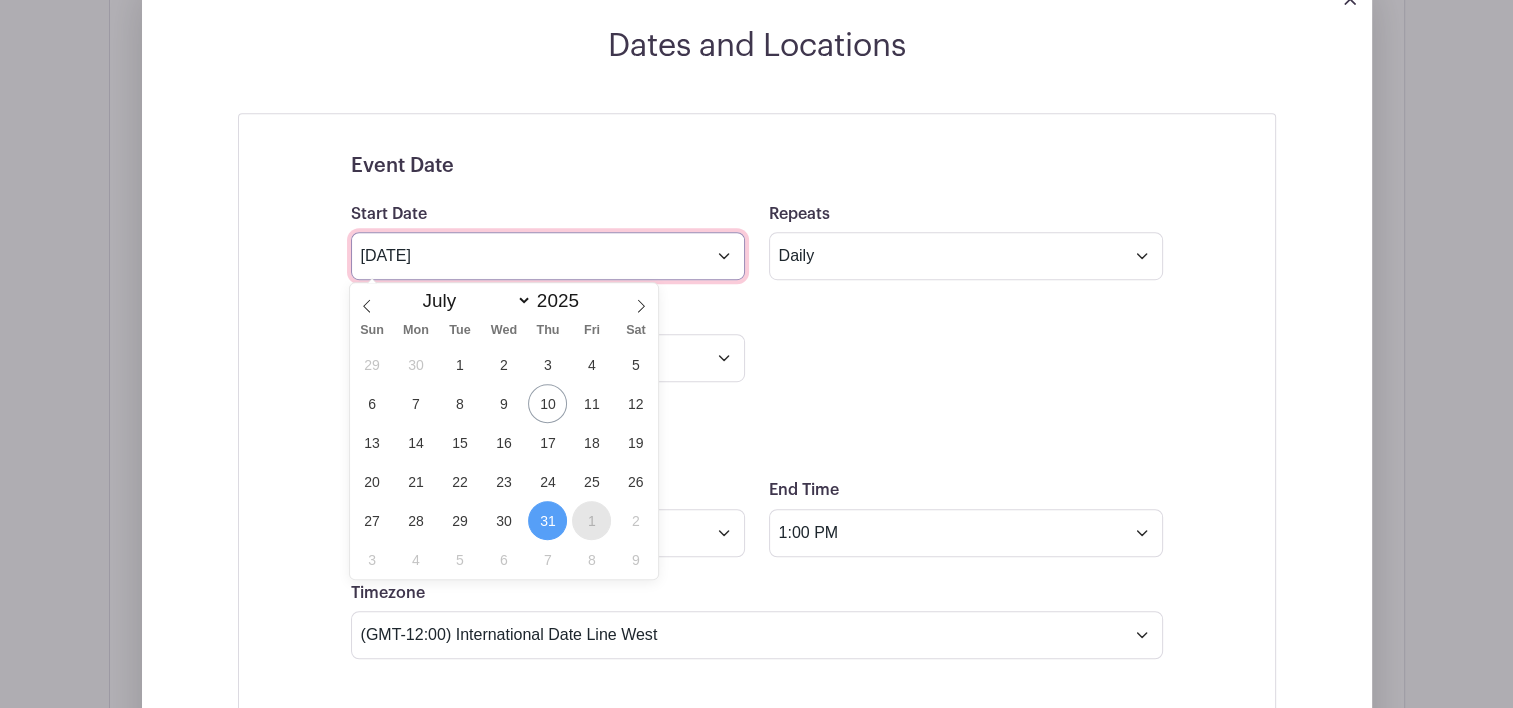 type on "Aug 1 2025" 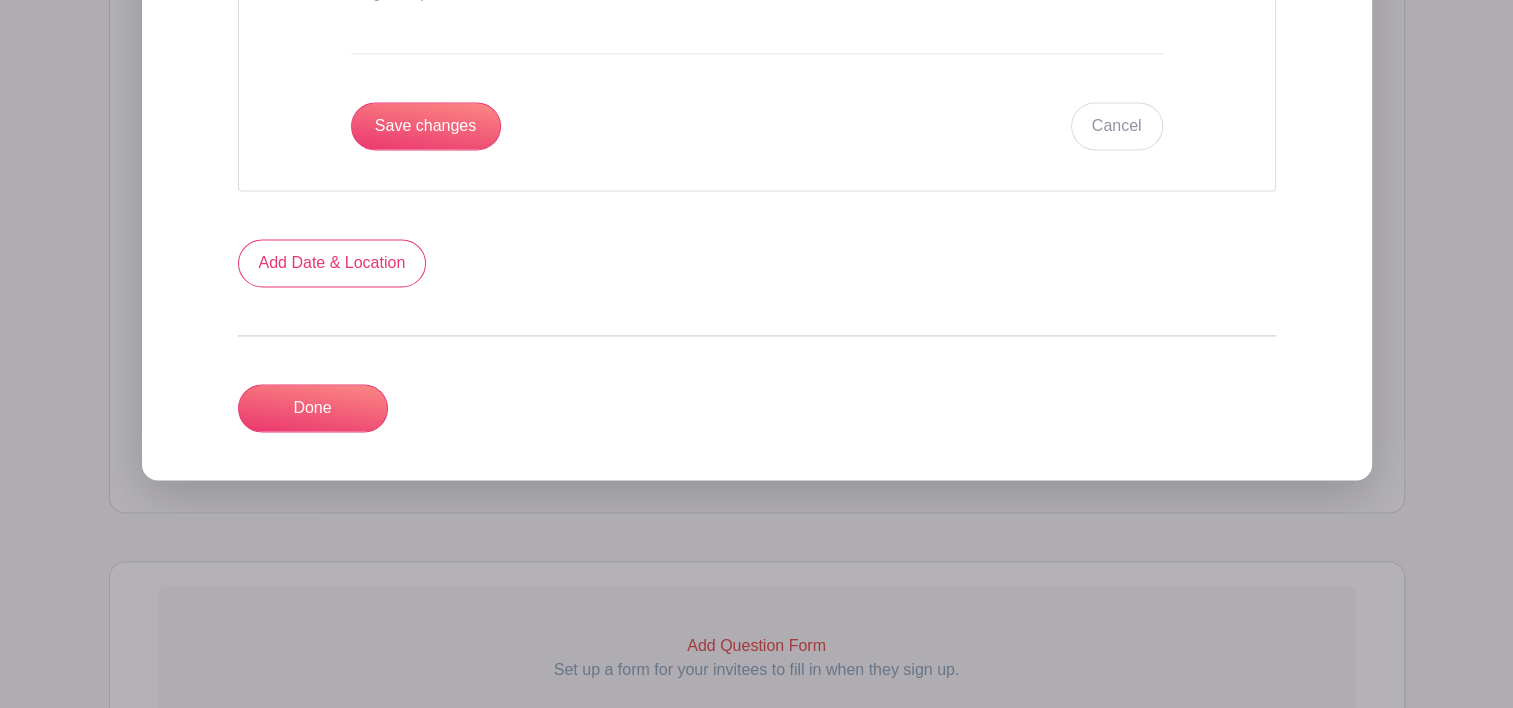 scroll, scrollTop: 2779, scrollLeft: 0, axis: vertical 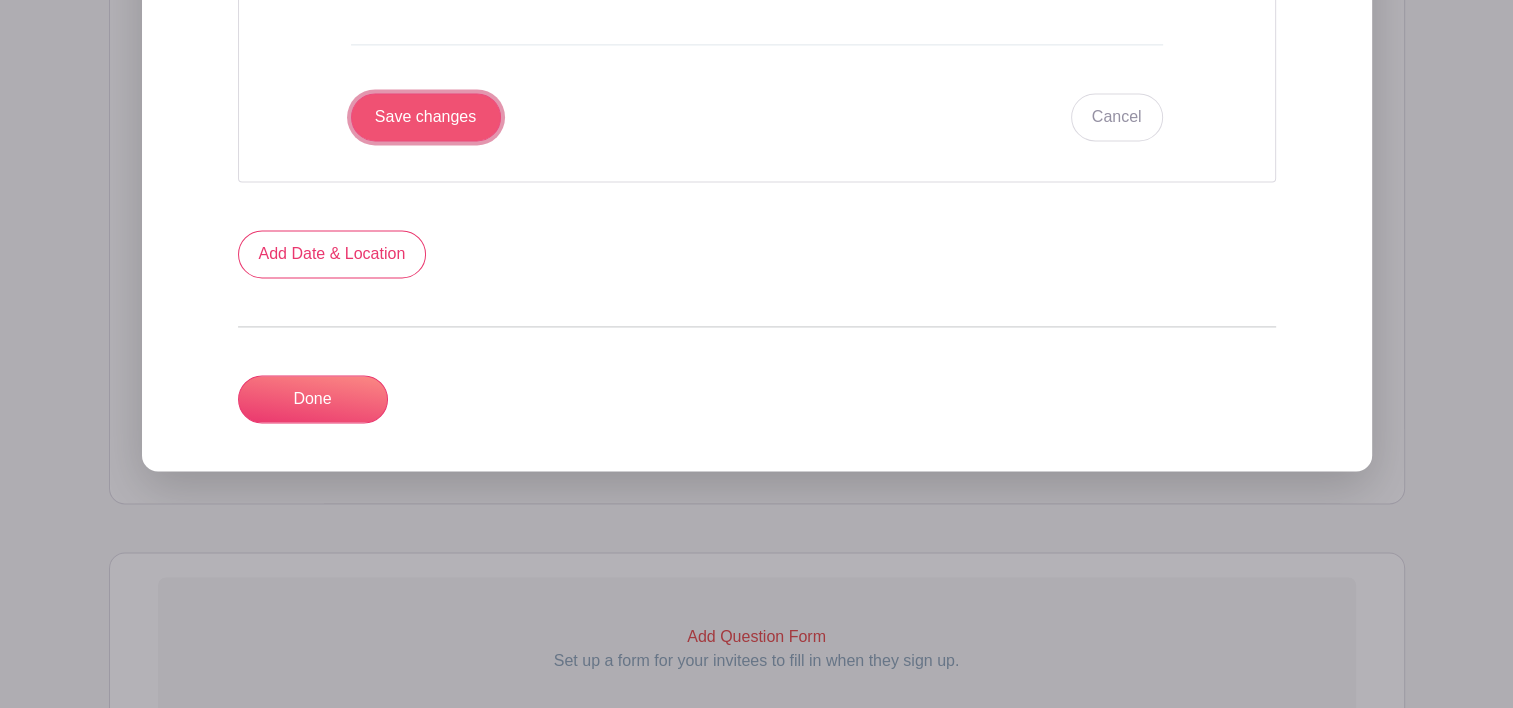 click on "Save changes" at bounding box center [426, 117] 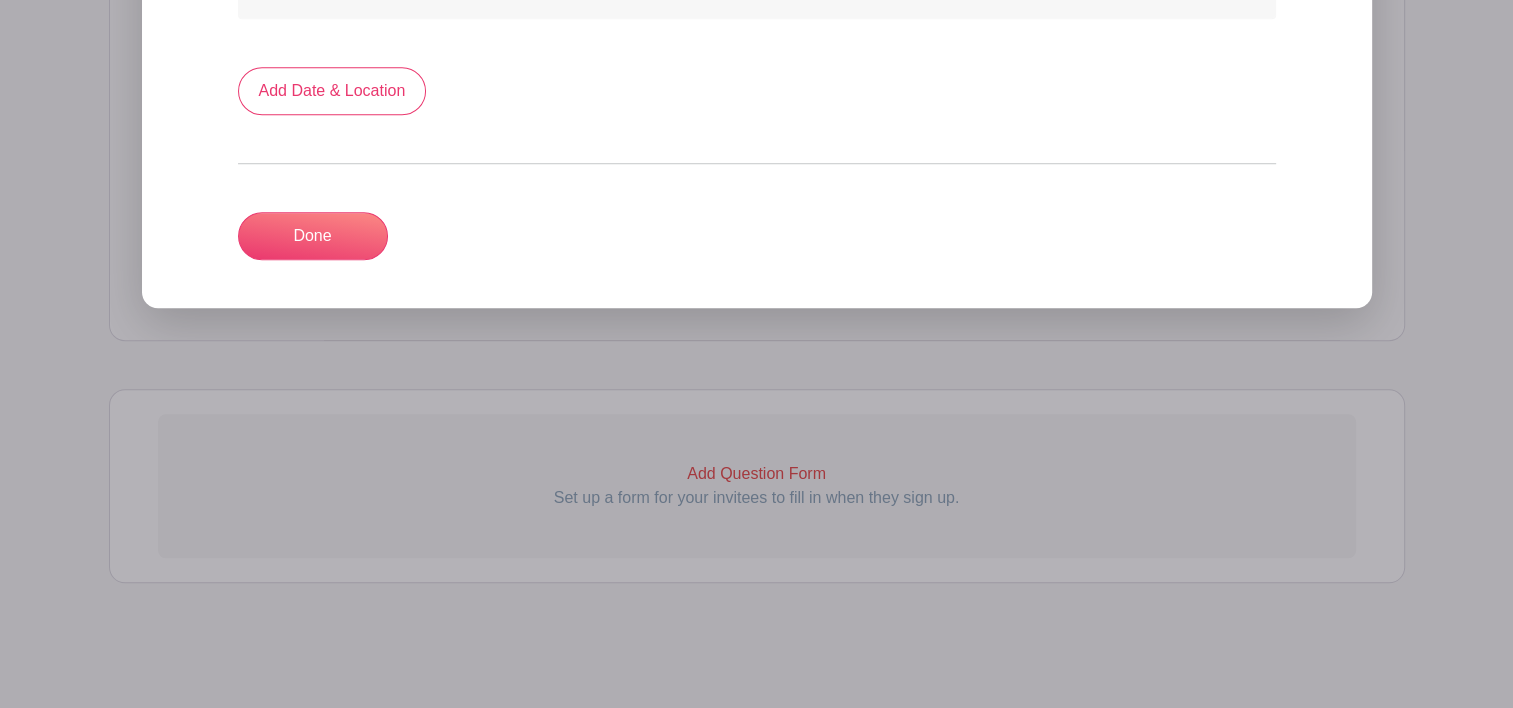 scroll, scrollTop: 1532, scrollLeft: 0, axis: vertical 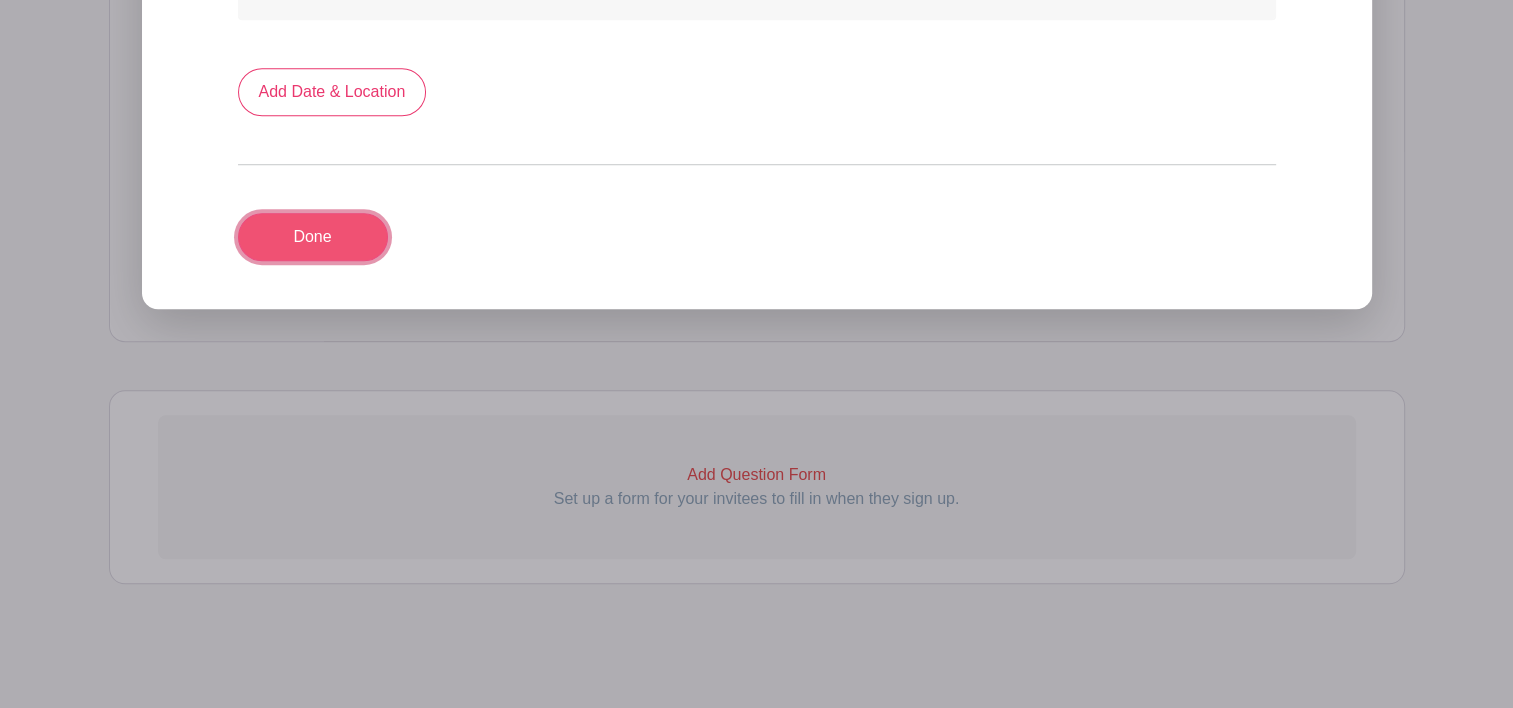 click on "Done" at bounding box center [313, 237] 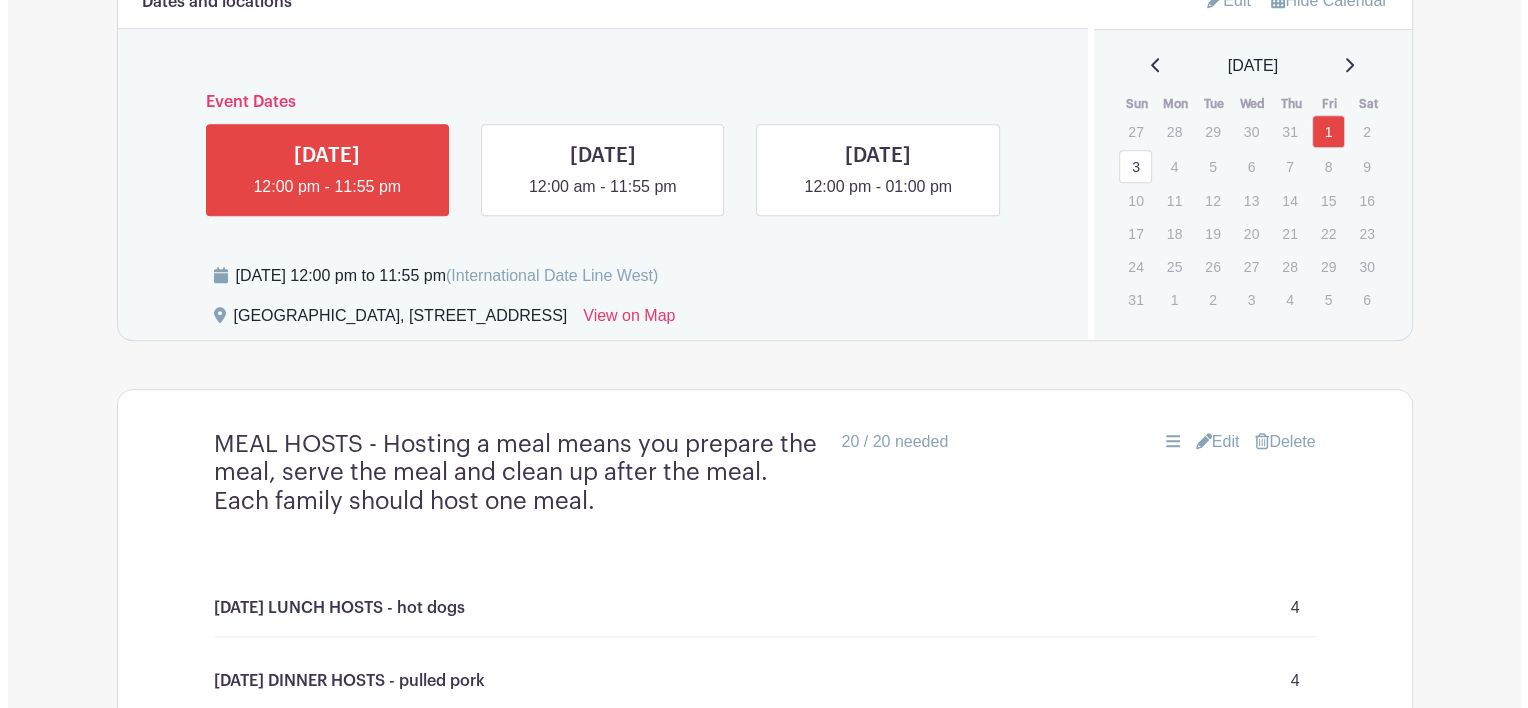 scroll, scrollTop: 1214, scrollLeft: 0, axis: vertical 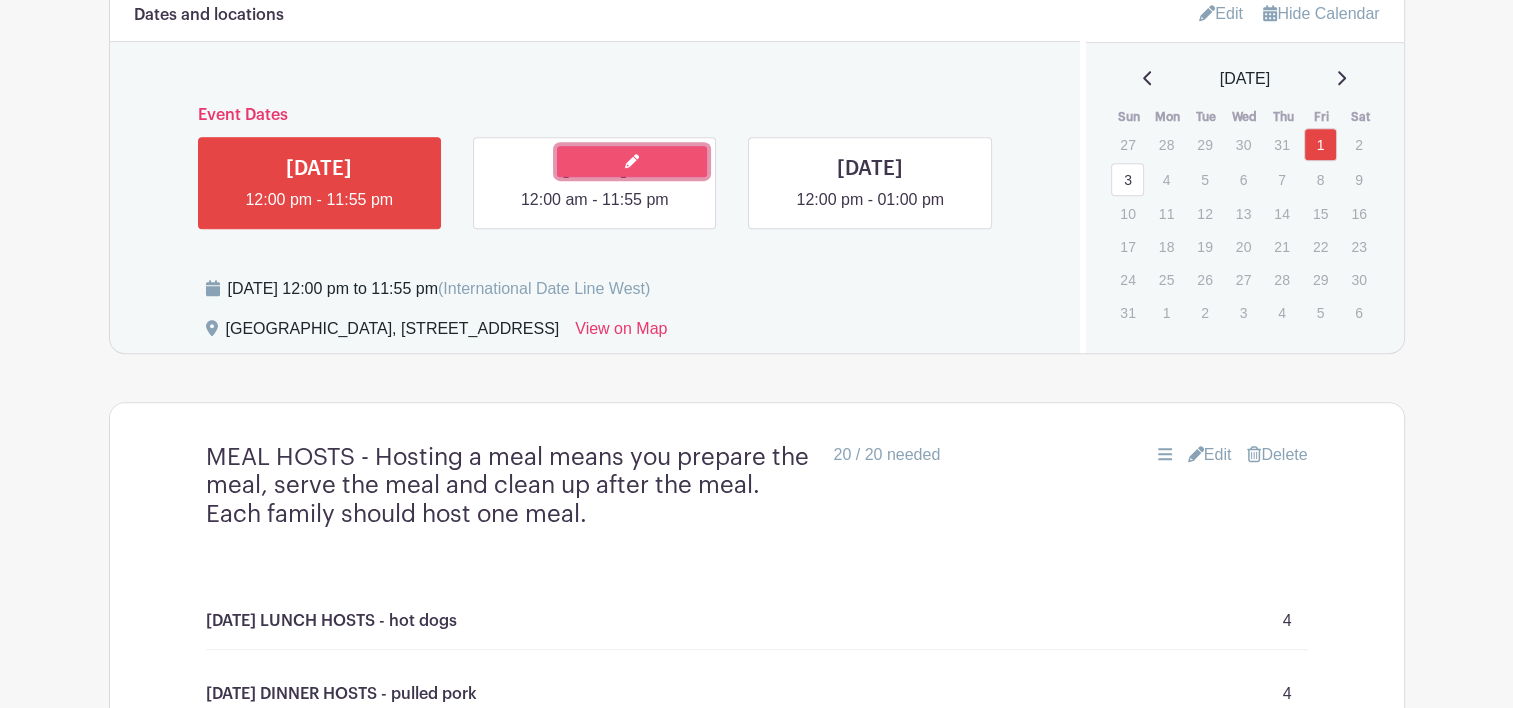 click at bounding box center [632, 161] 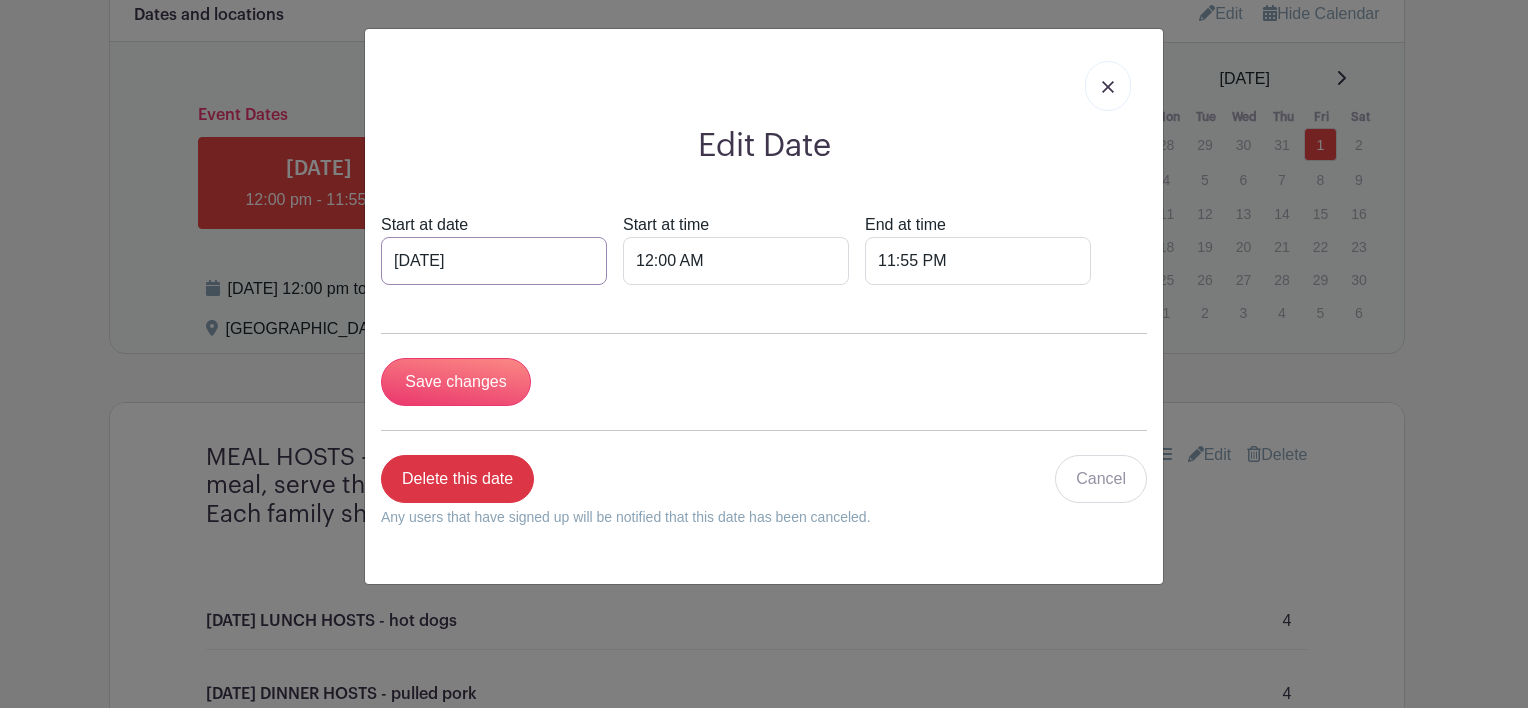 click on "Aug 3 2025" at bounding box center (494, 261) 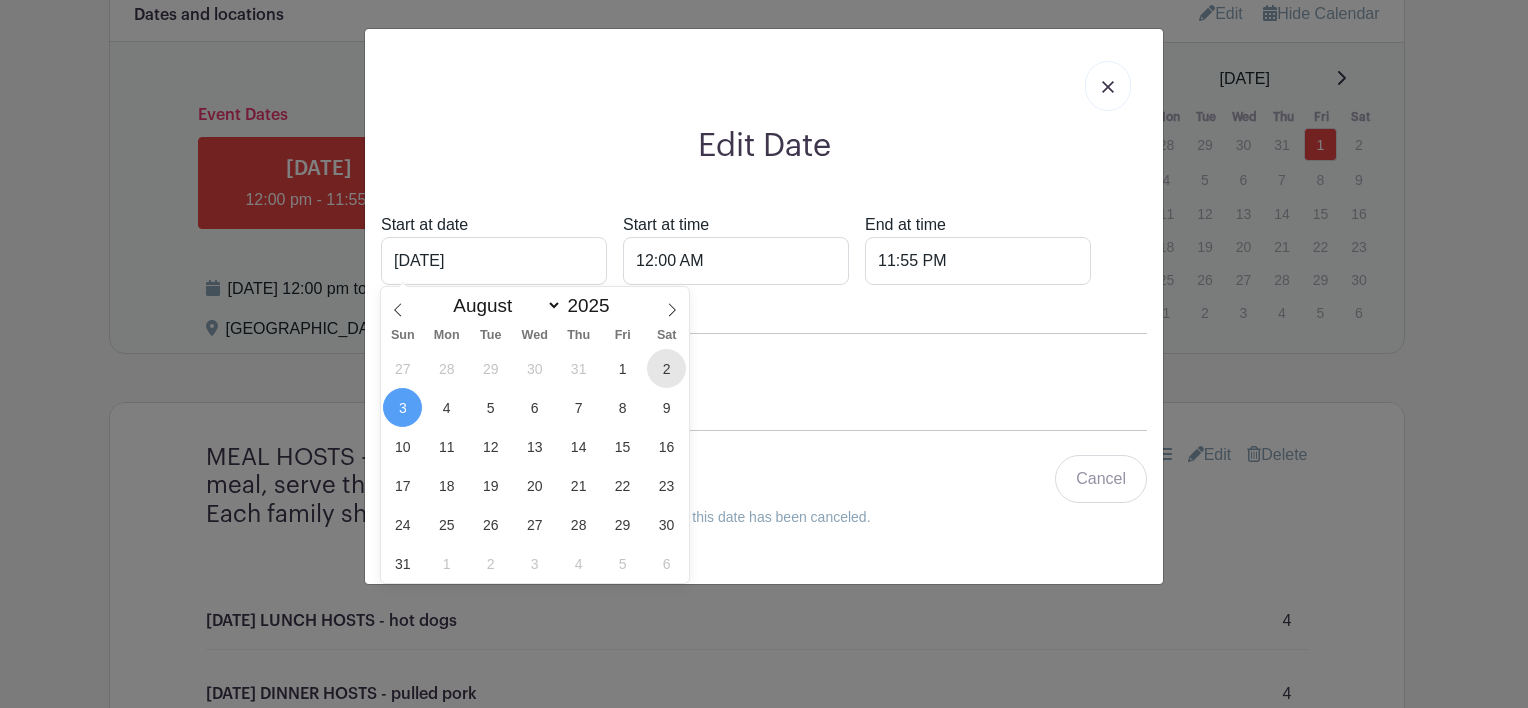 click on "2" at bounding box center (666, 368) 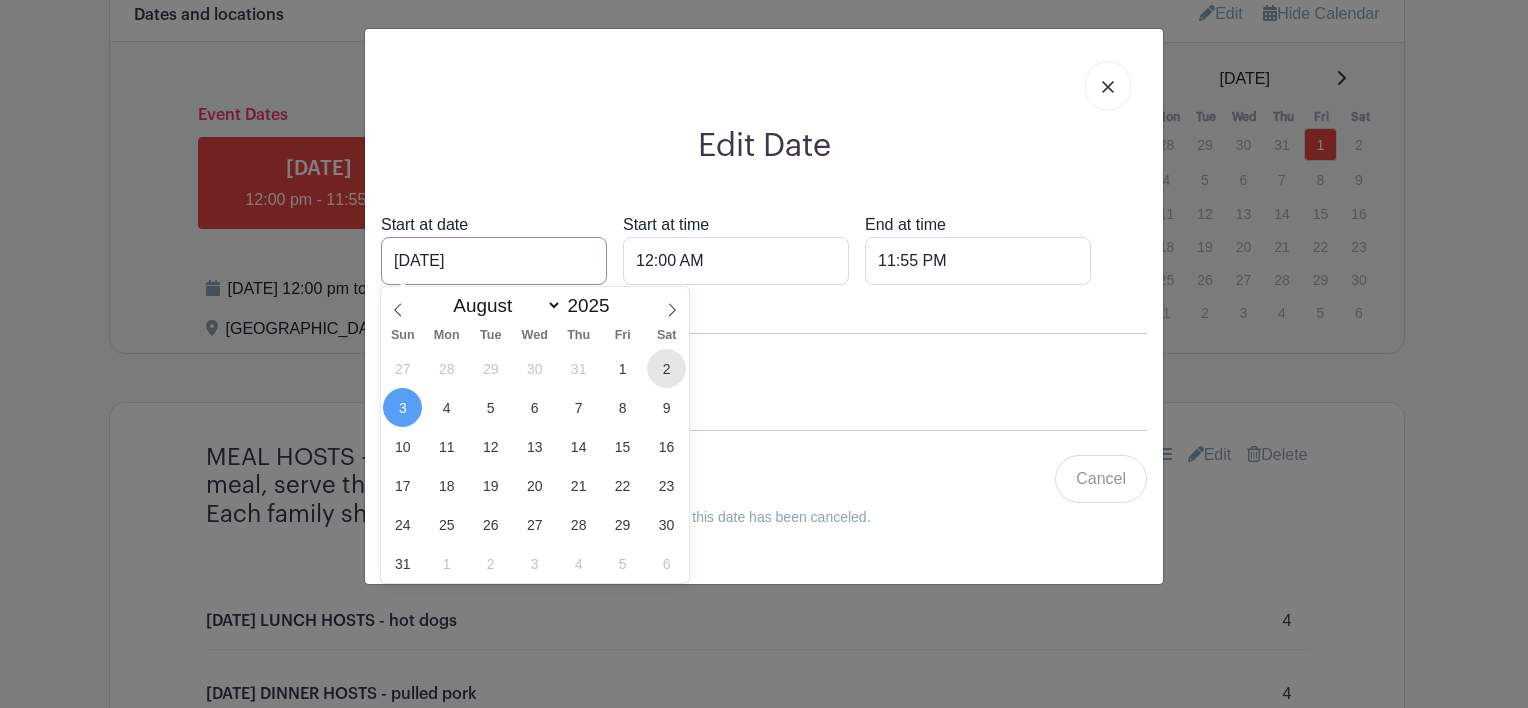 type on "Aug 2 2025" 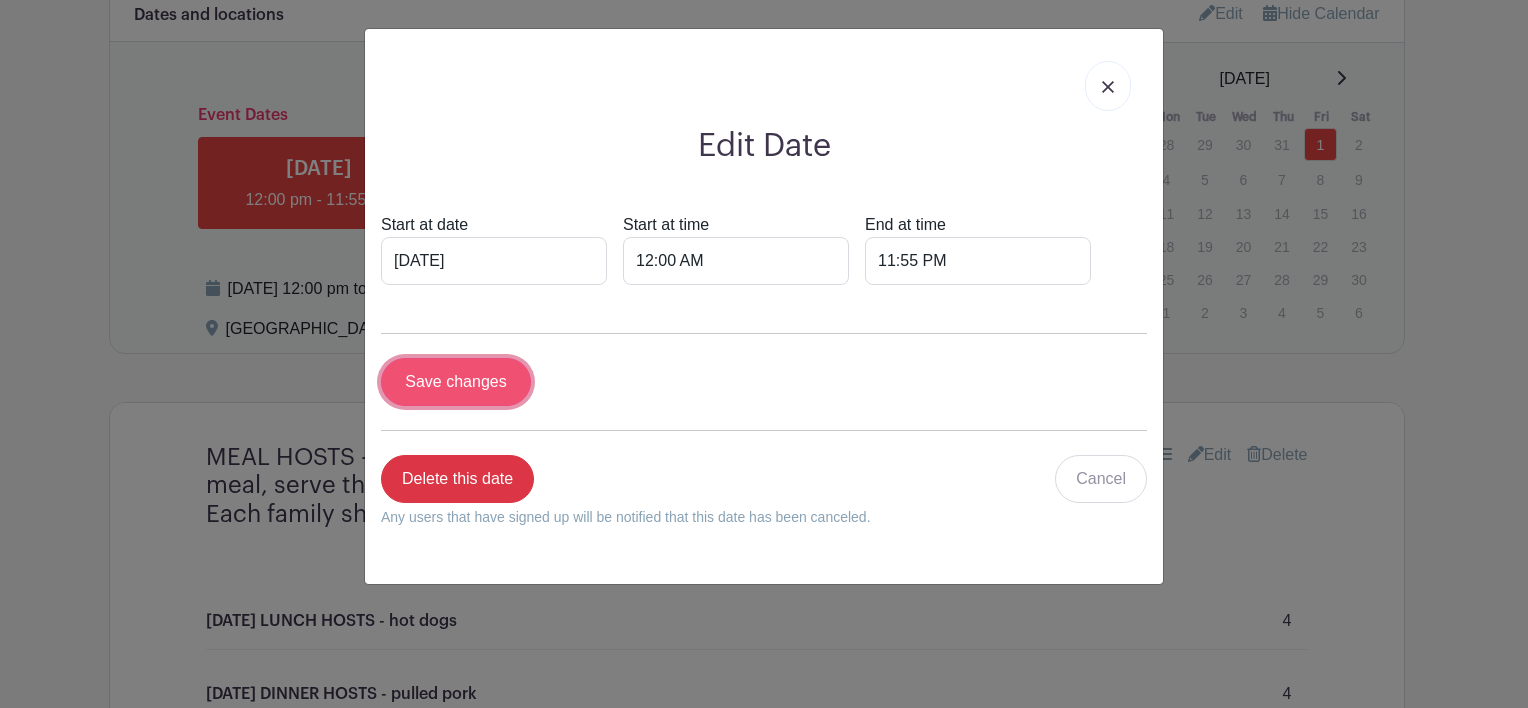 click on "Save changes" at bounding box center (456, 382) 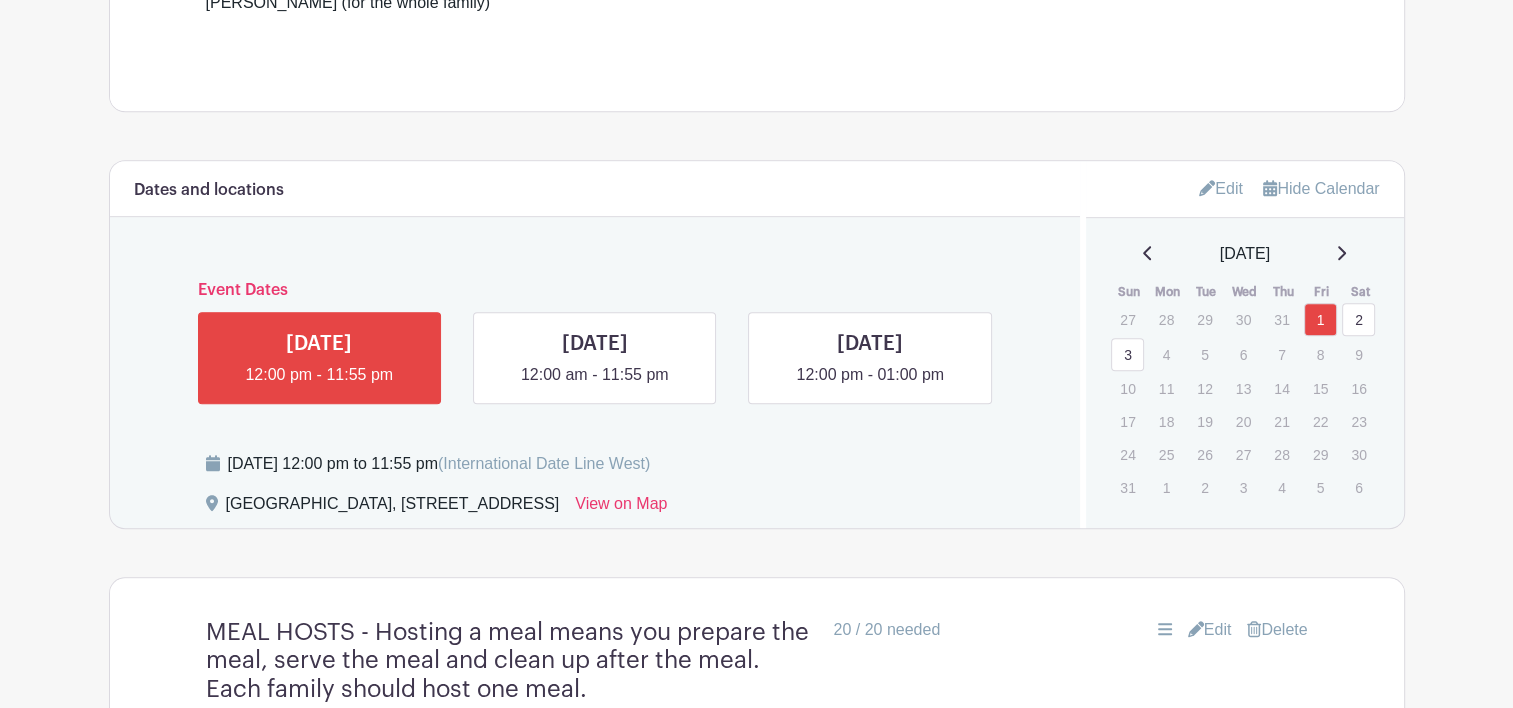 scroll, scrollTop: 1186, scrollLeft: 0, axis: vertical 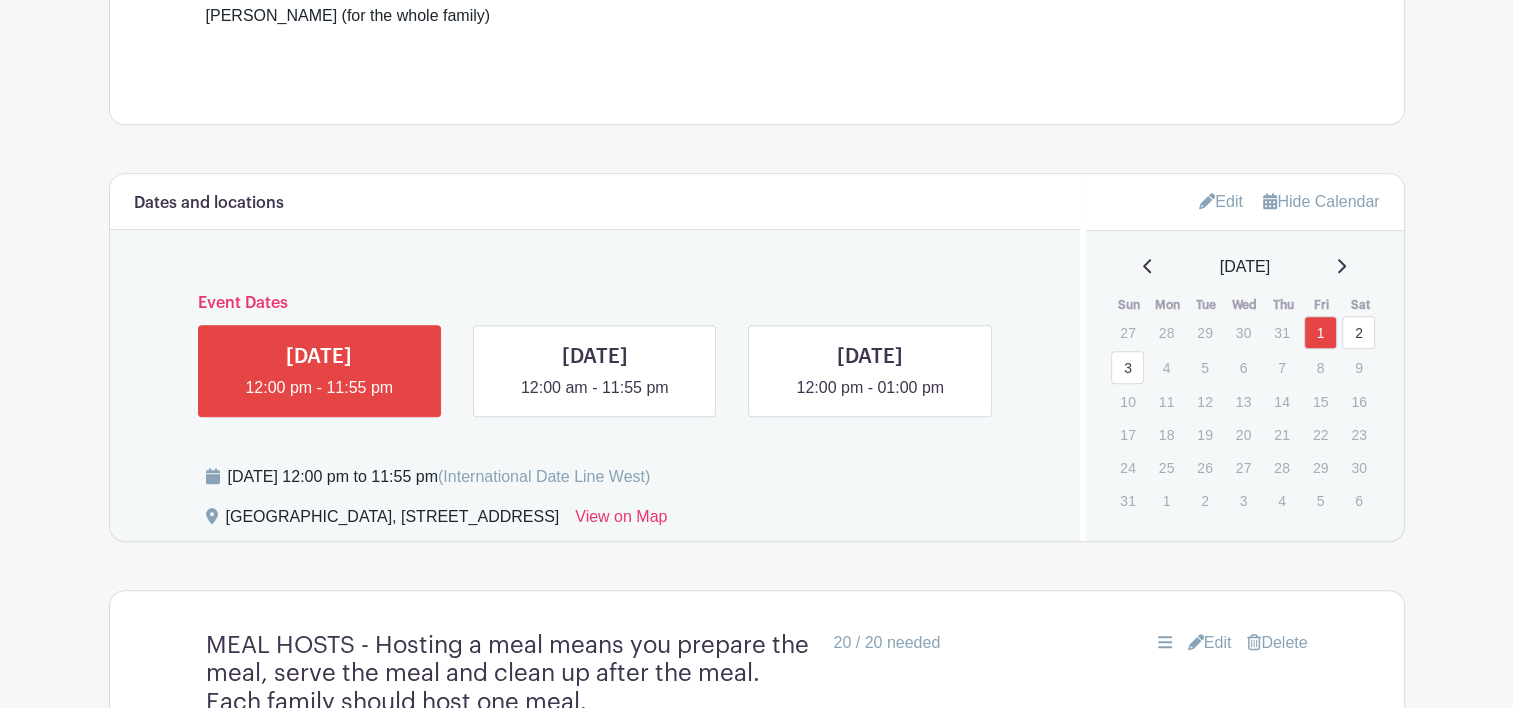 click on "Edit" at bounding box center (1221, 201) 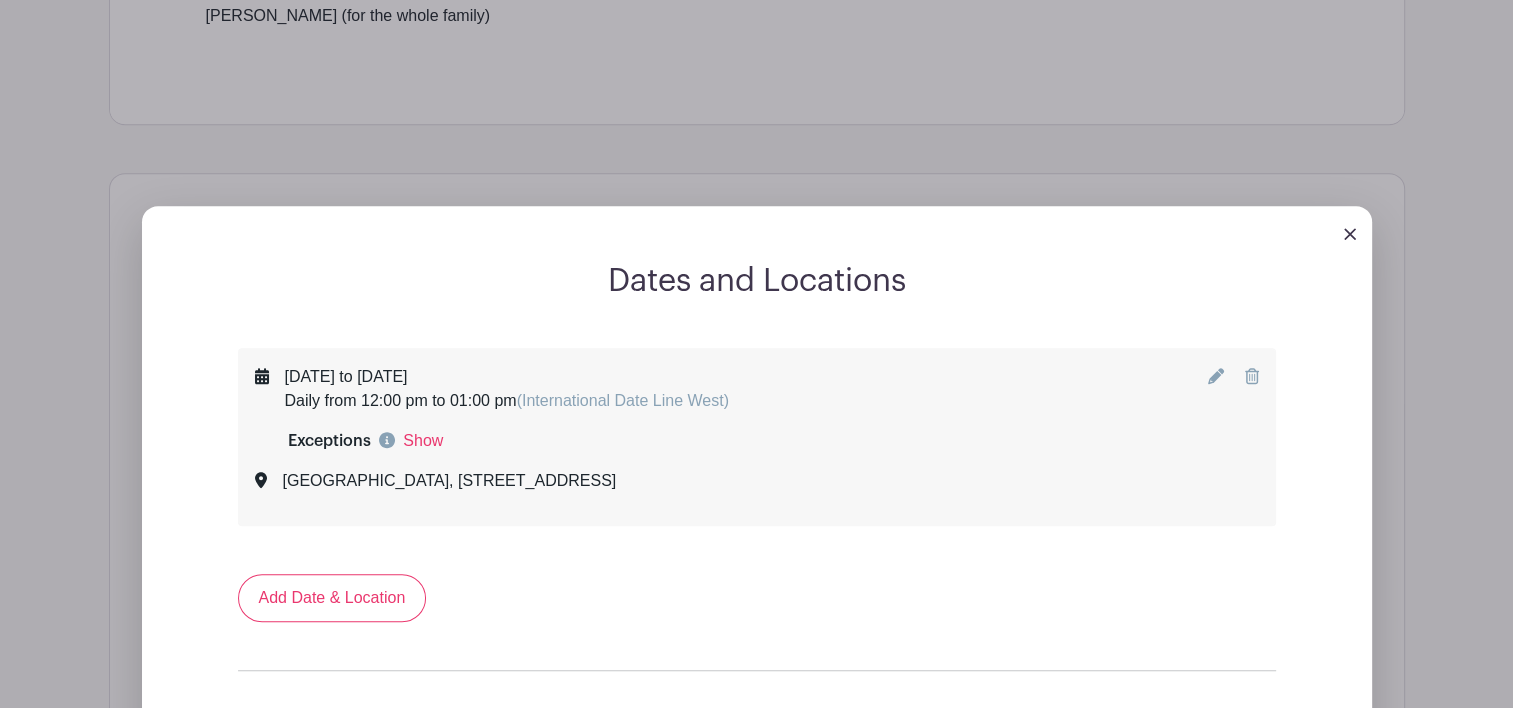 click 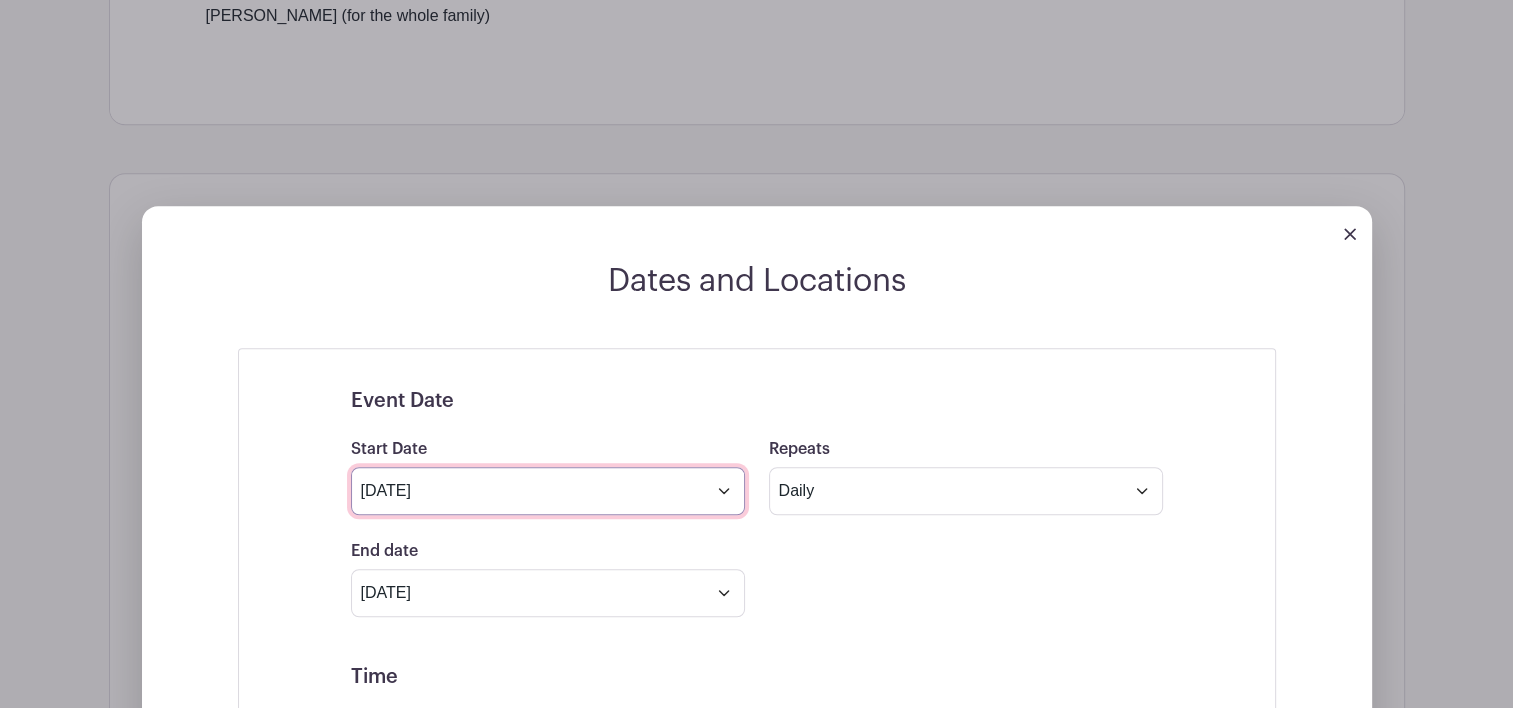 click on "Aug 1 2025" at bounding box center (548, 491) 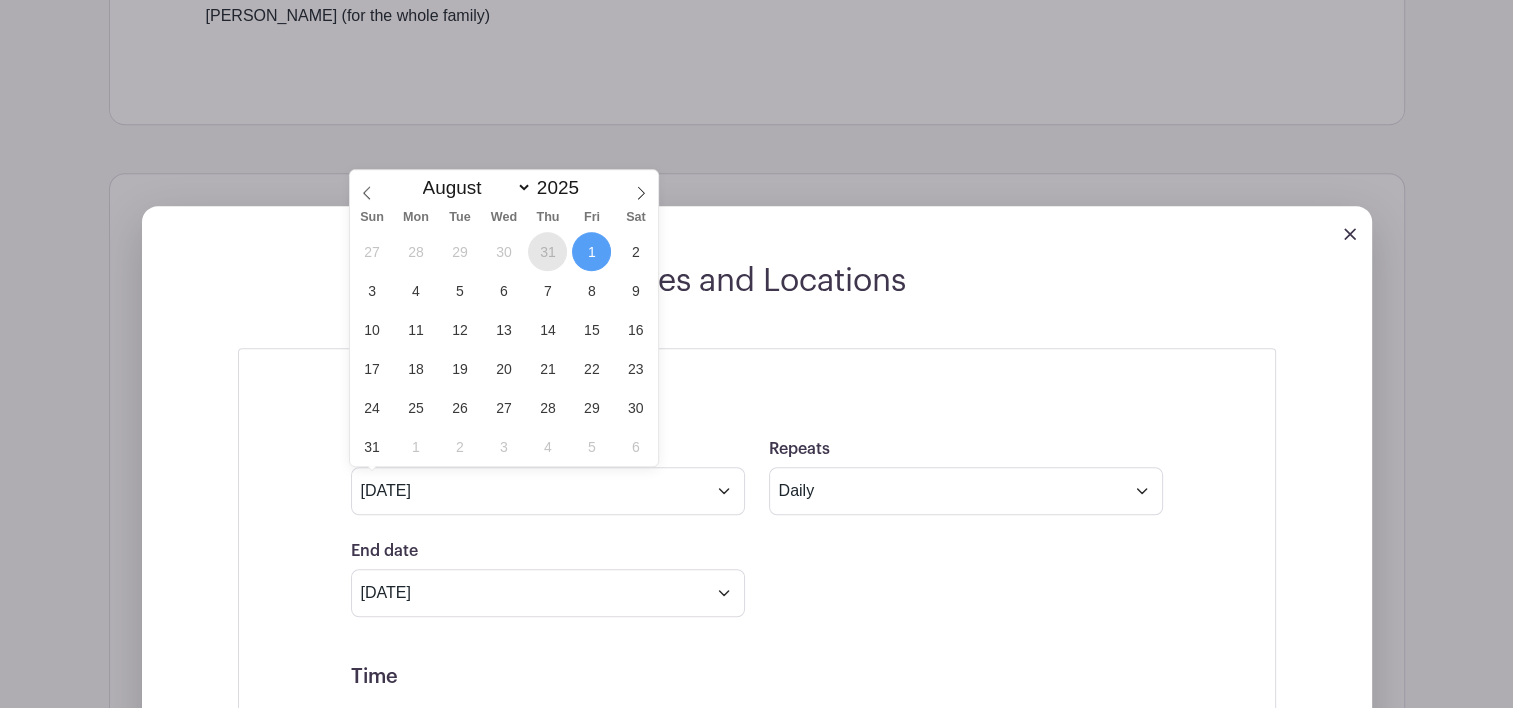click on "31" at bounding box center (547, 251) 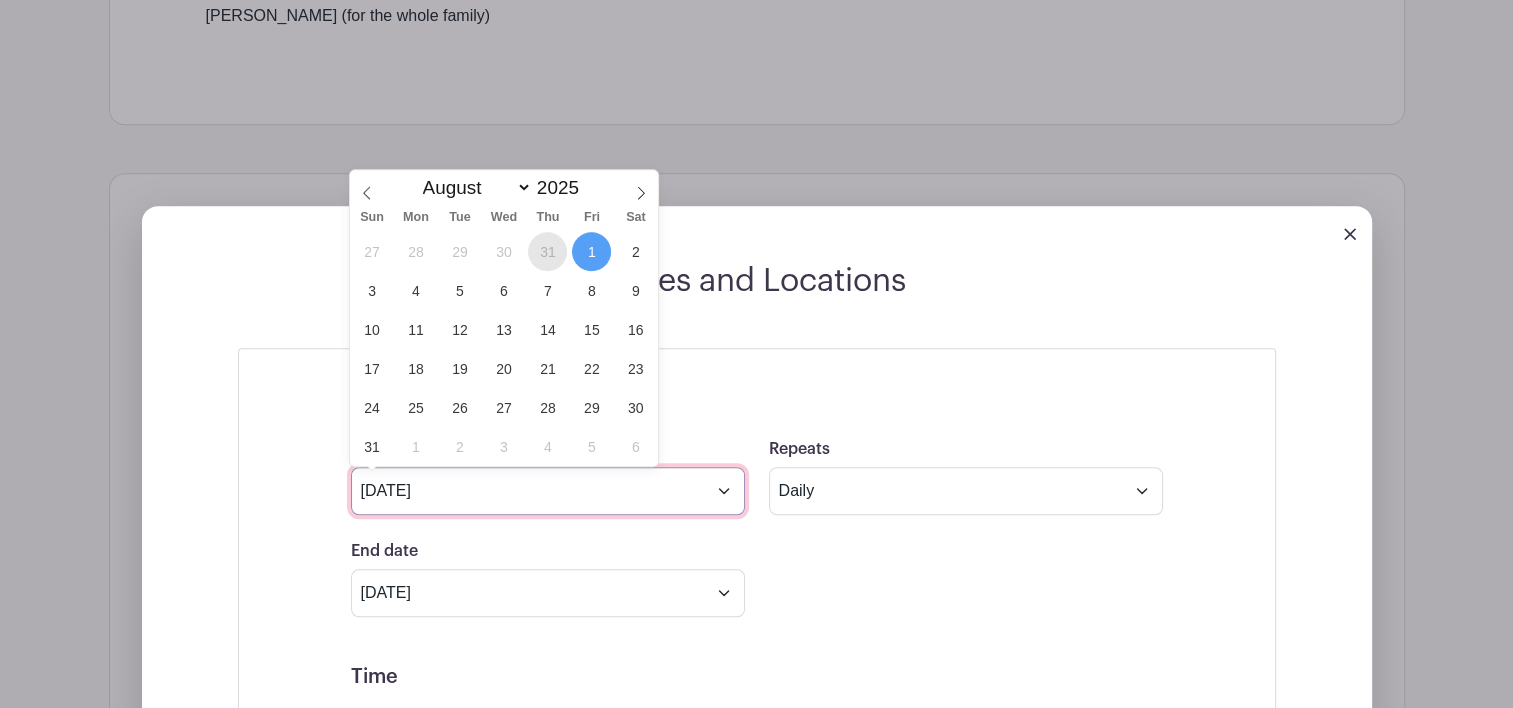 type on "Jul 31 2025" 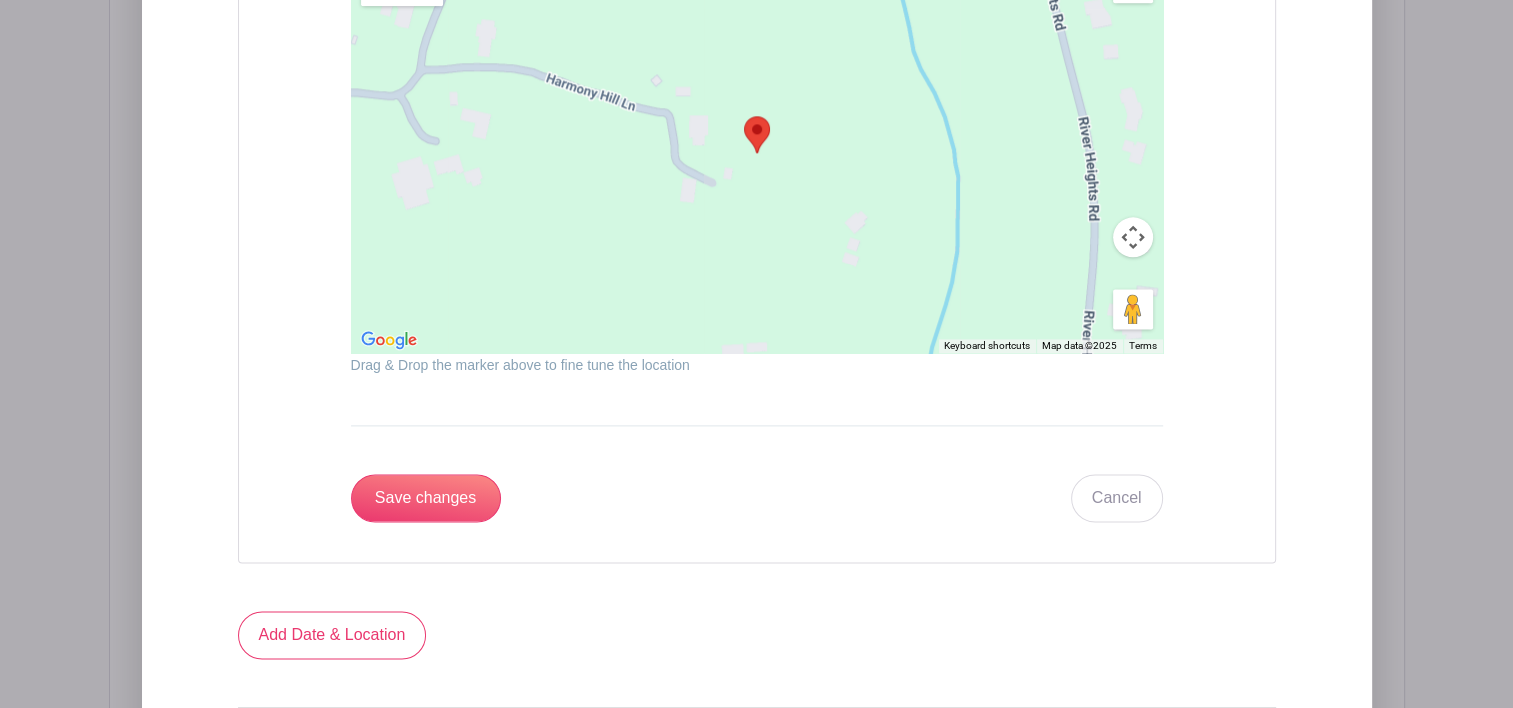 scroll, scrollTop: 2572, scrollLeft: 0, axis: vertical 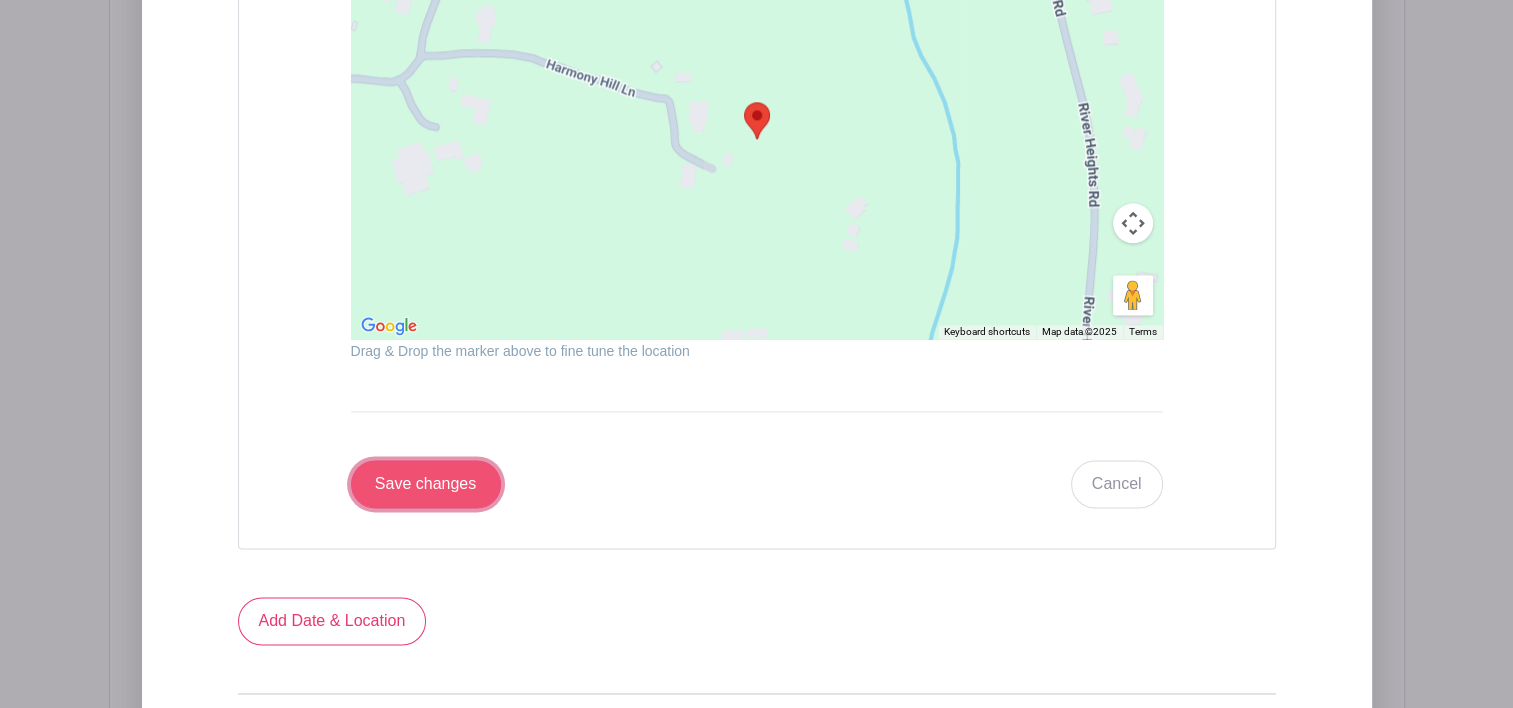 click on "Save changes" at bounding box center [426, 484] 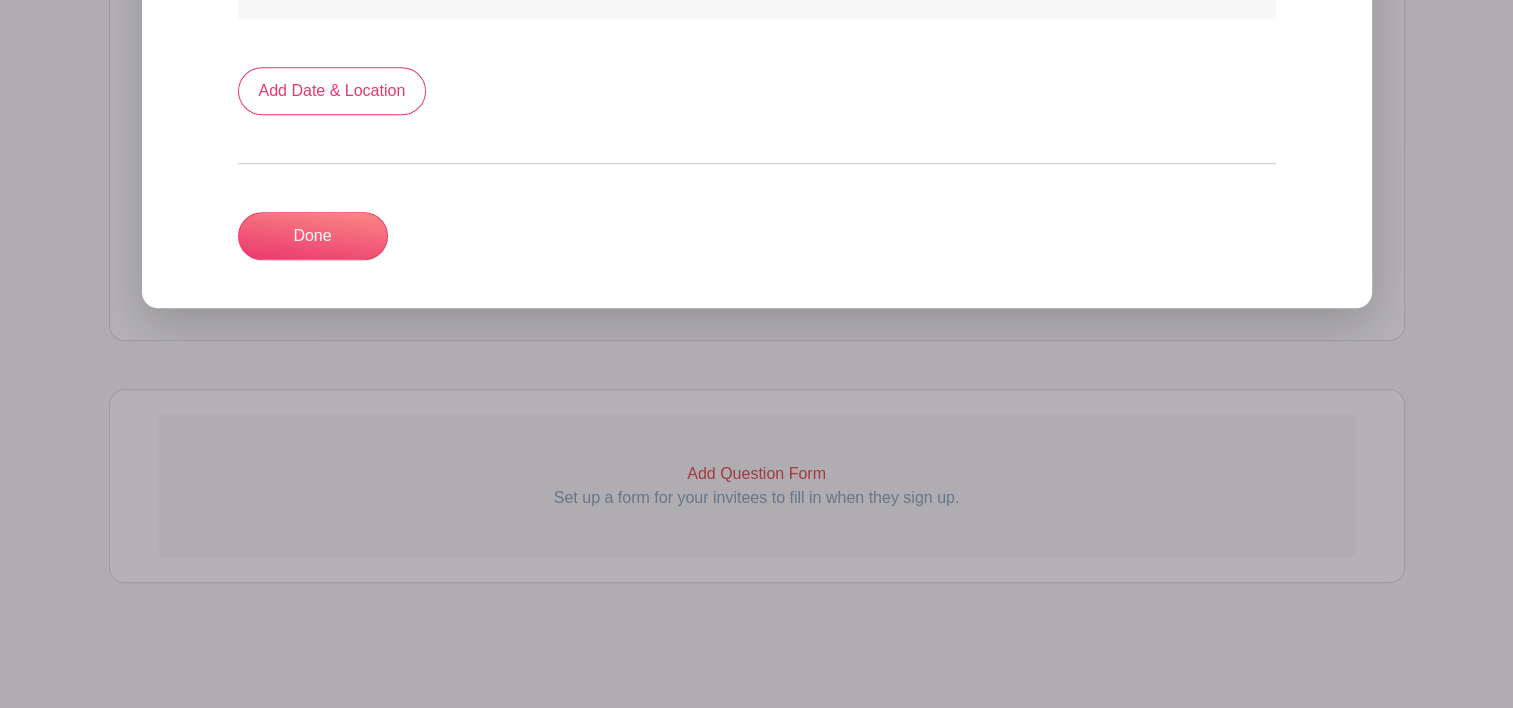 scroll, scrollTop: 1532, scrollLeft: 0, axis: vertical 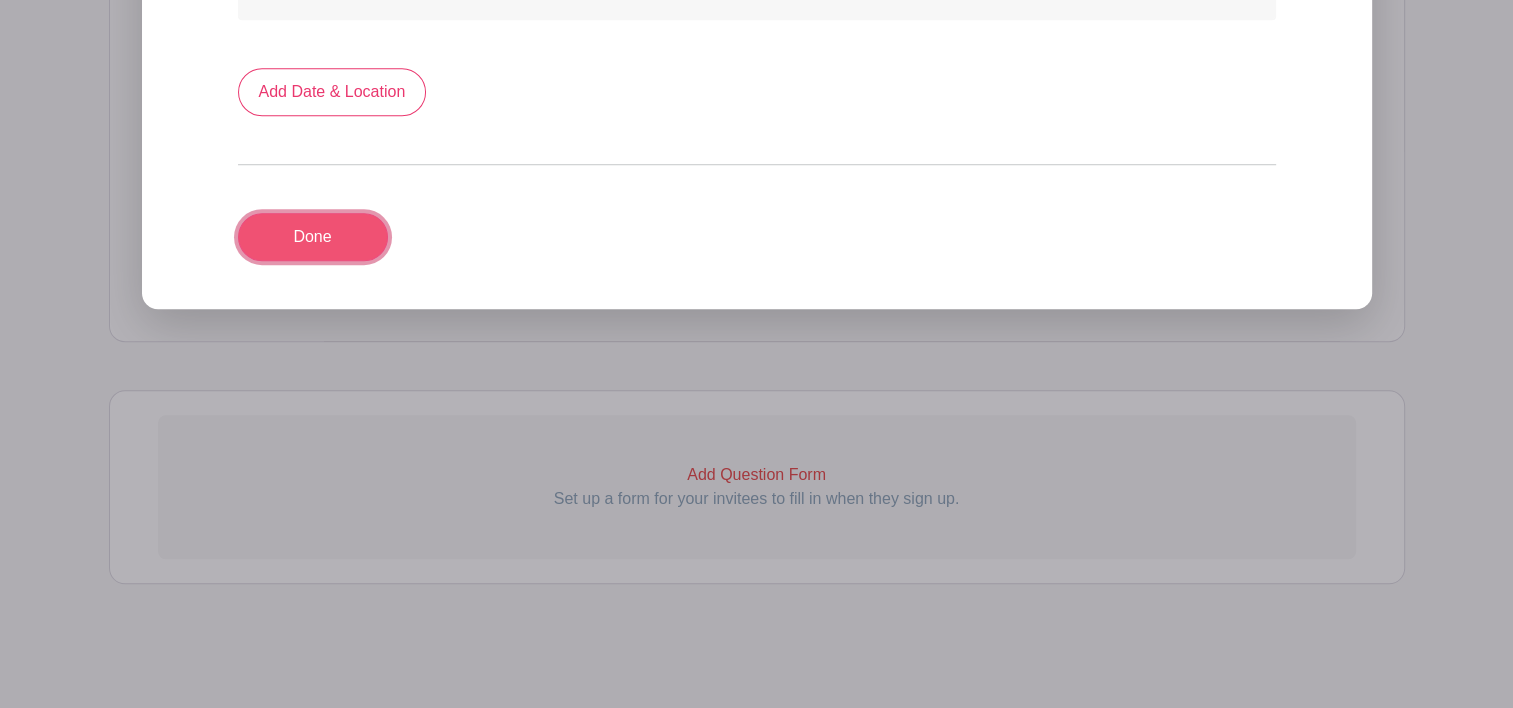 click on "Done" at bounding box center [313, 237] 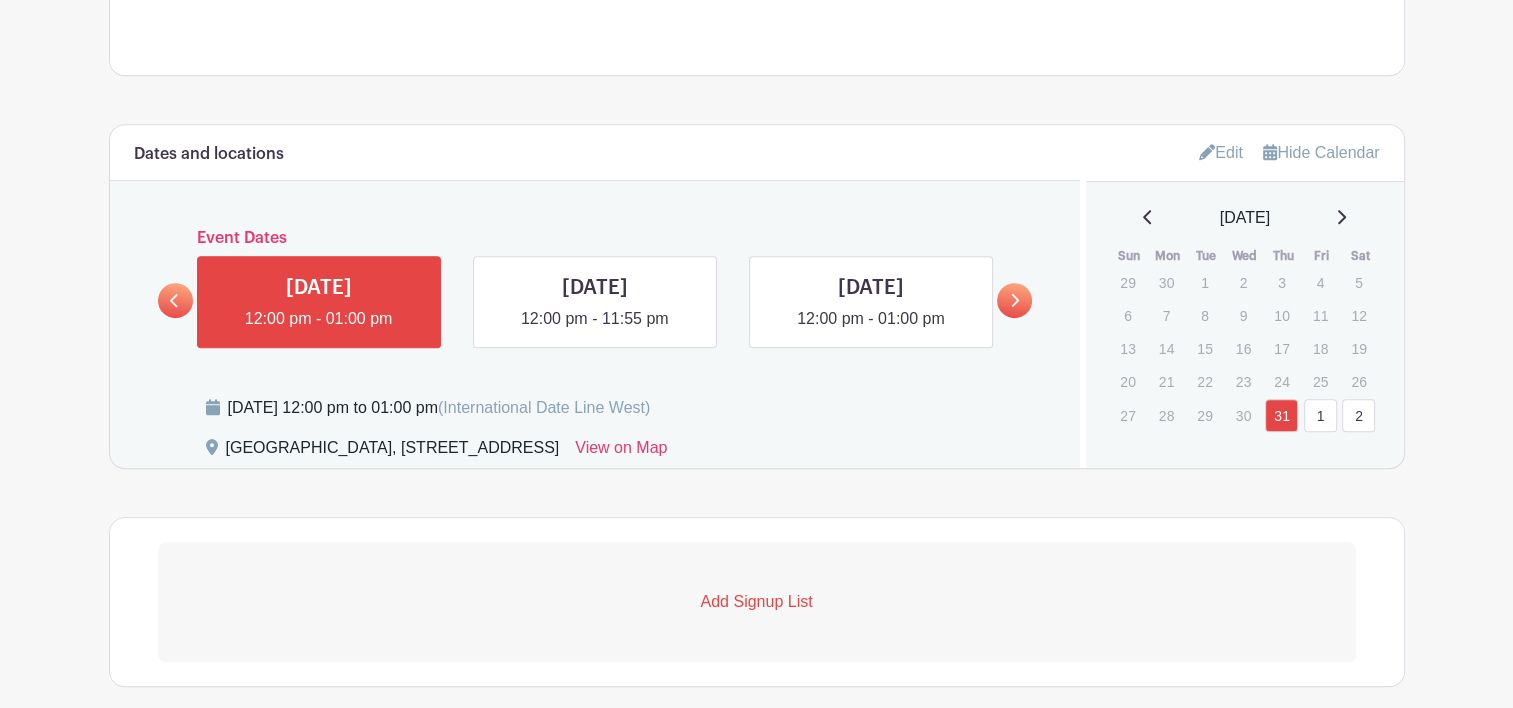 scroll, scrollTop: 1077, scrollLeft: 0, axis: vertical 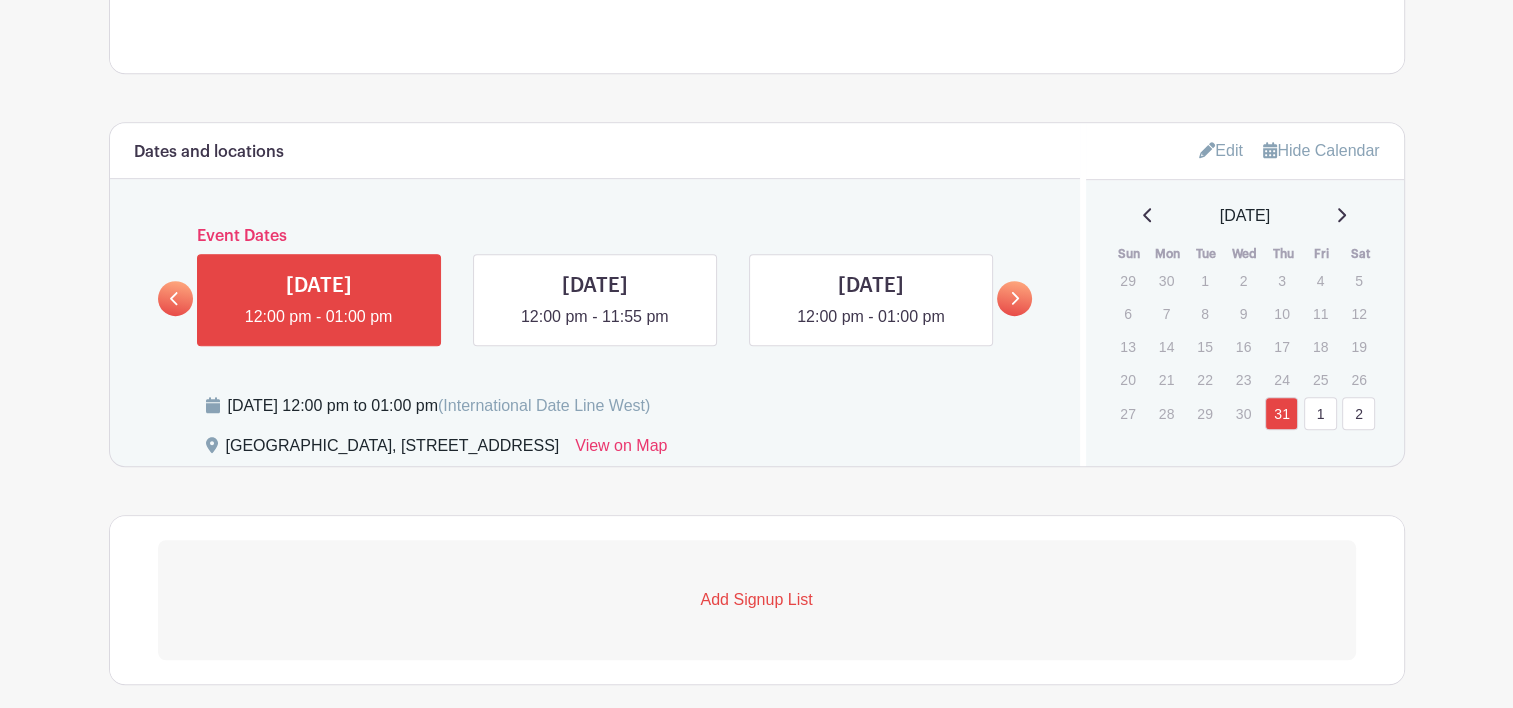 click at bounding box center [1014, 298] 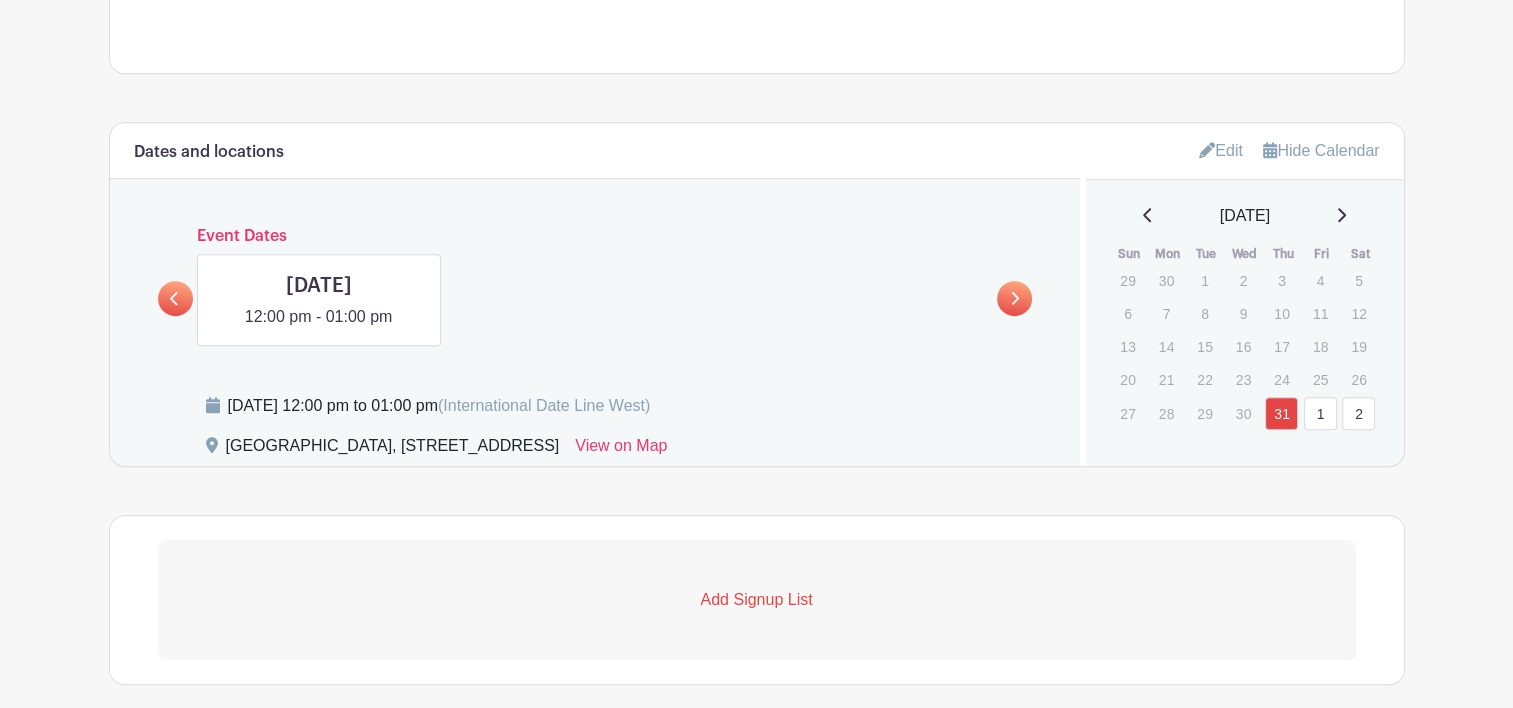 click 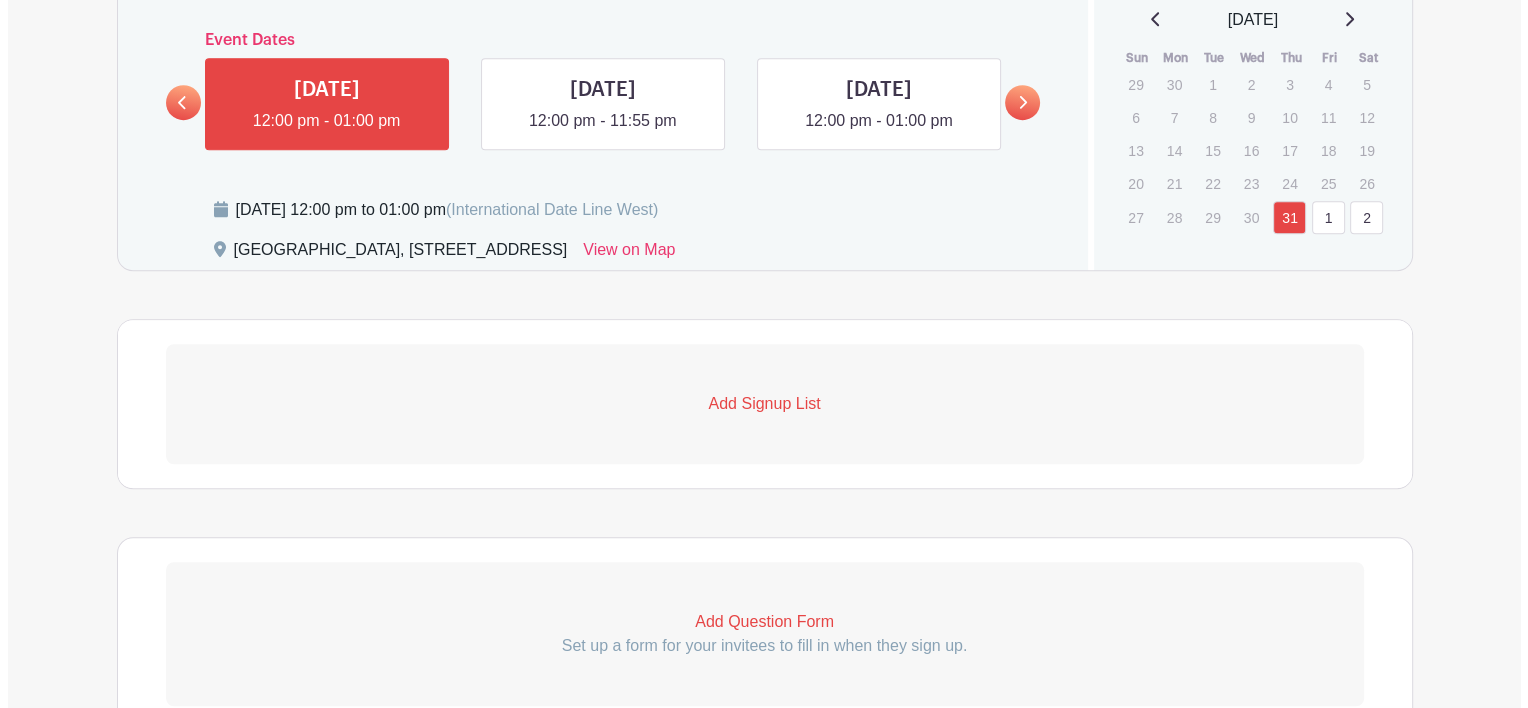 scroll, scrollTop: 1214, scrollLeft: 0, axis: vertical 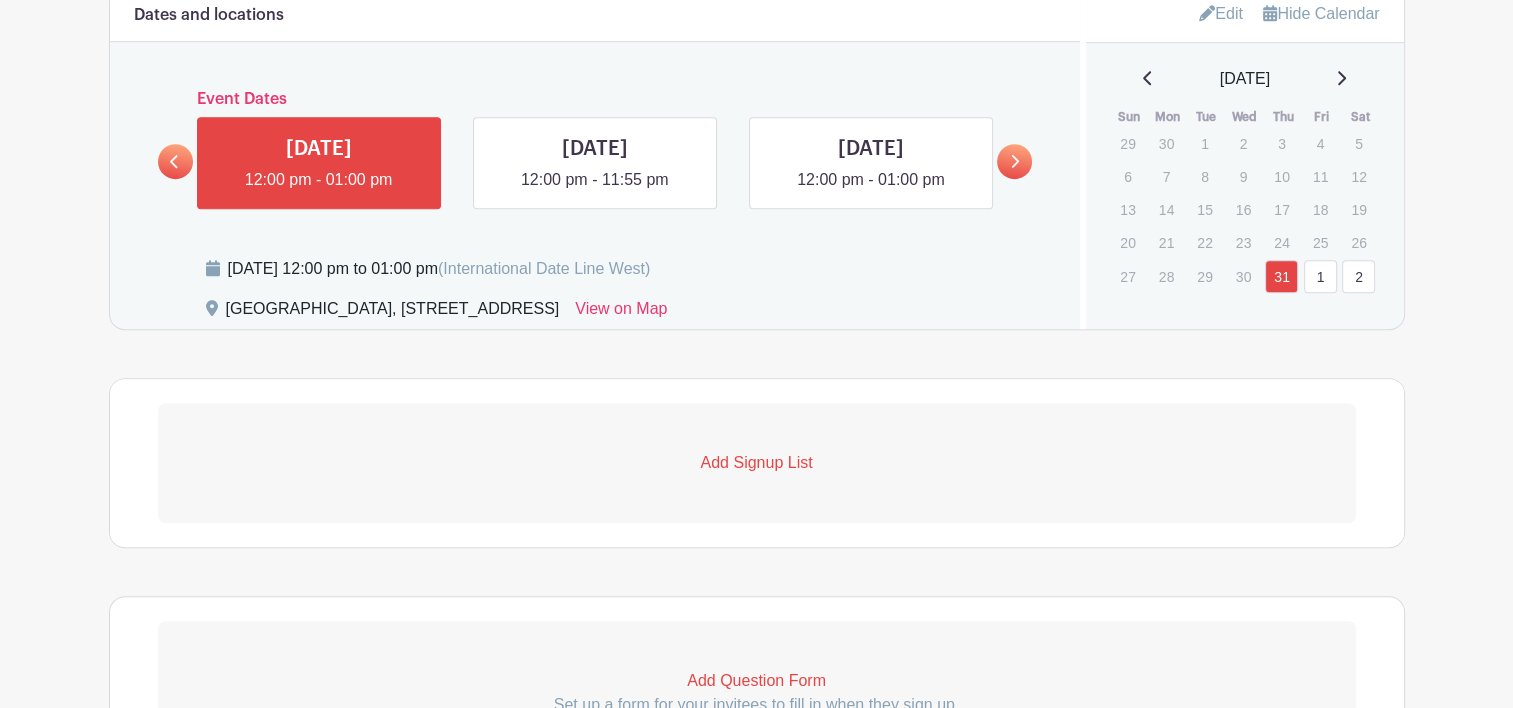 click on "Add Signup List" at bounding box center (757, 463) 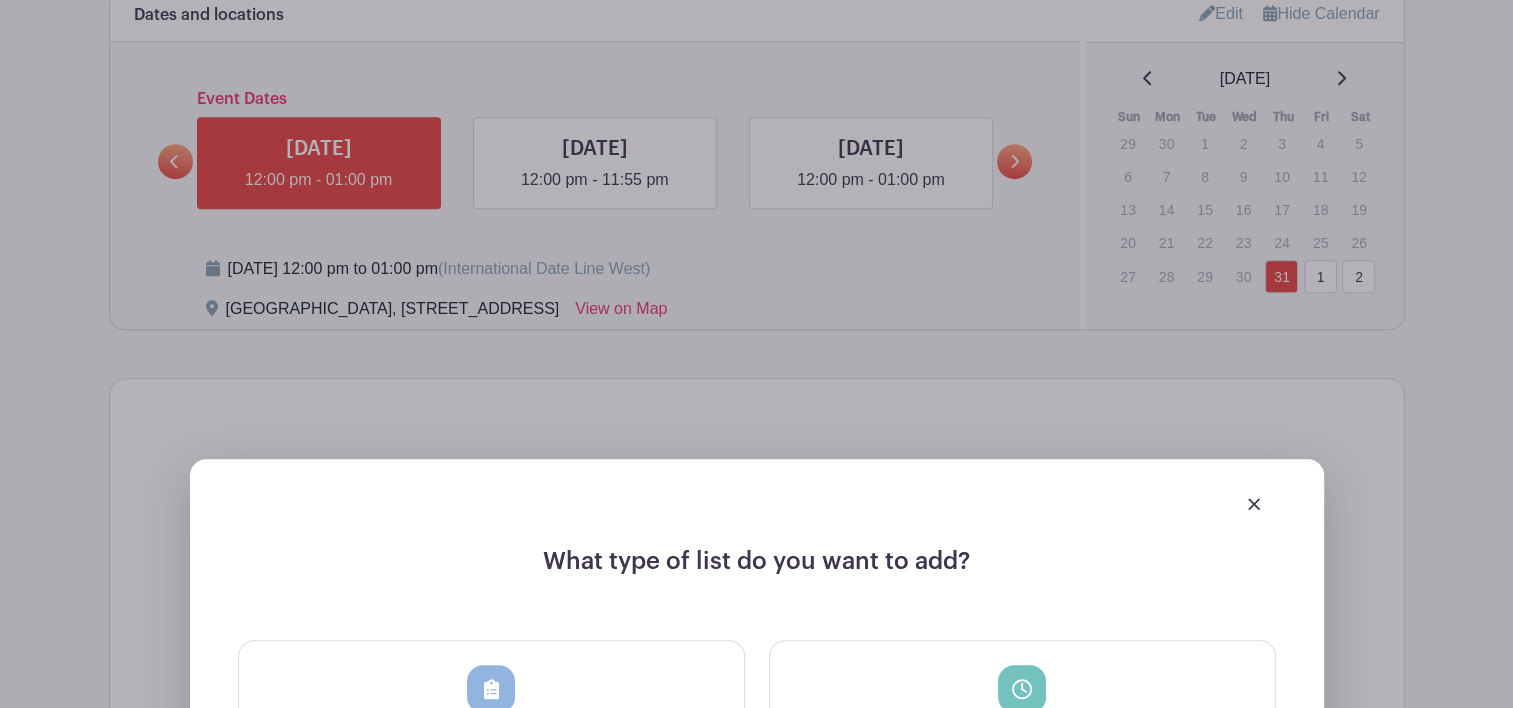 click at bounding box center (1254, 504) 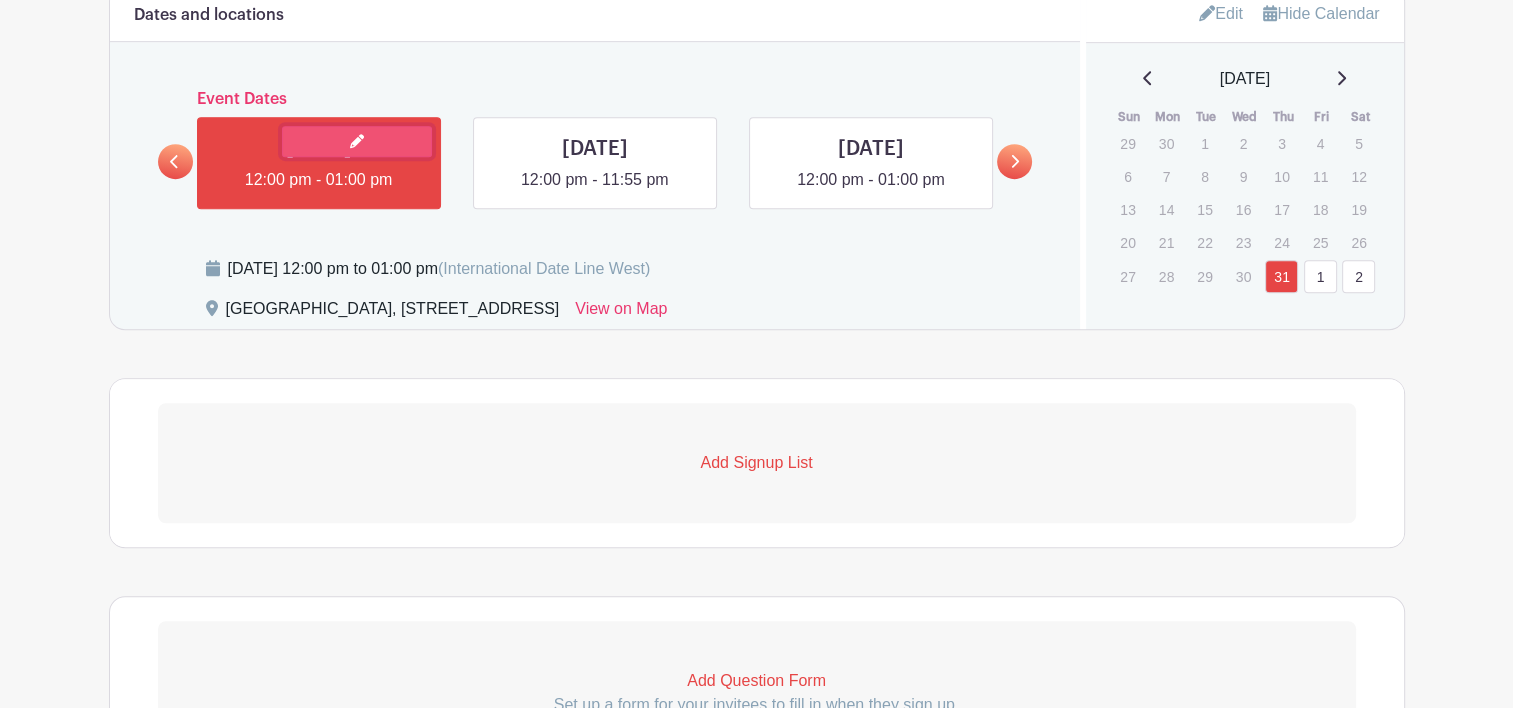 click 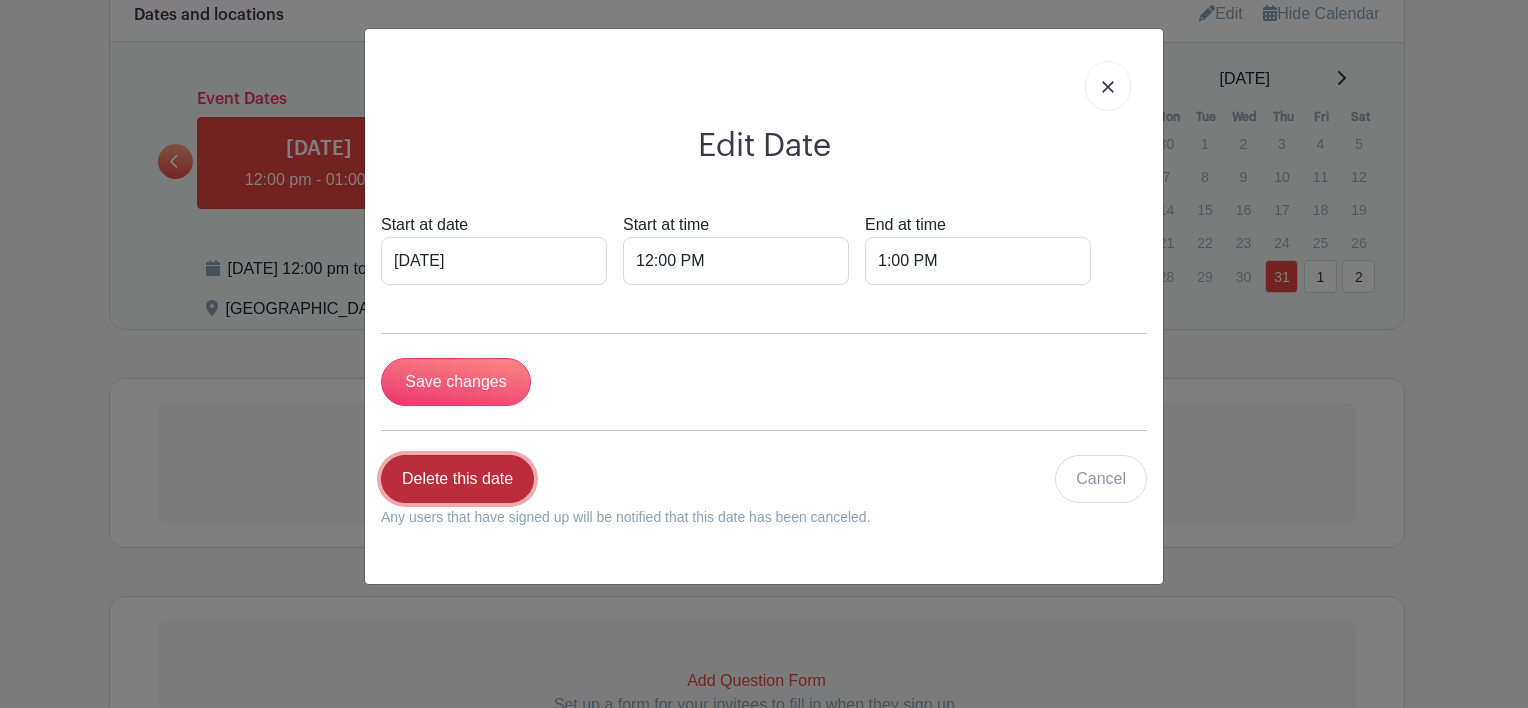 click on "Delete this date" at bounding box center [457, 479] 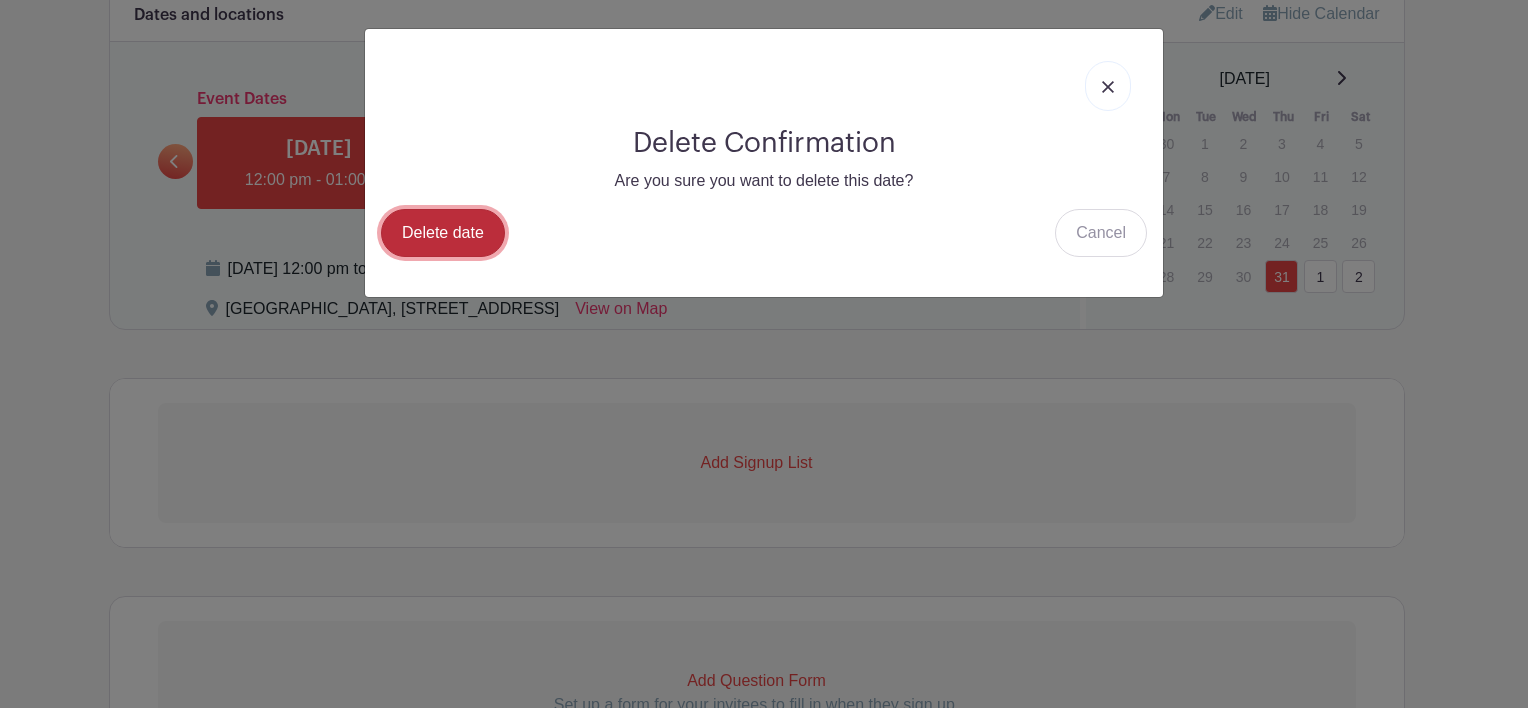 click on "Delete date" at bounding box center [443, 233] 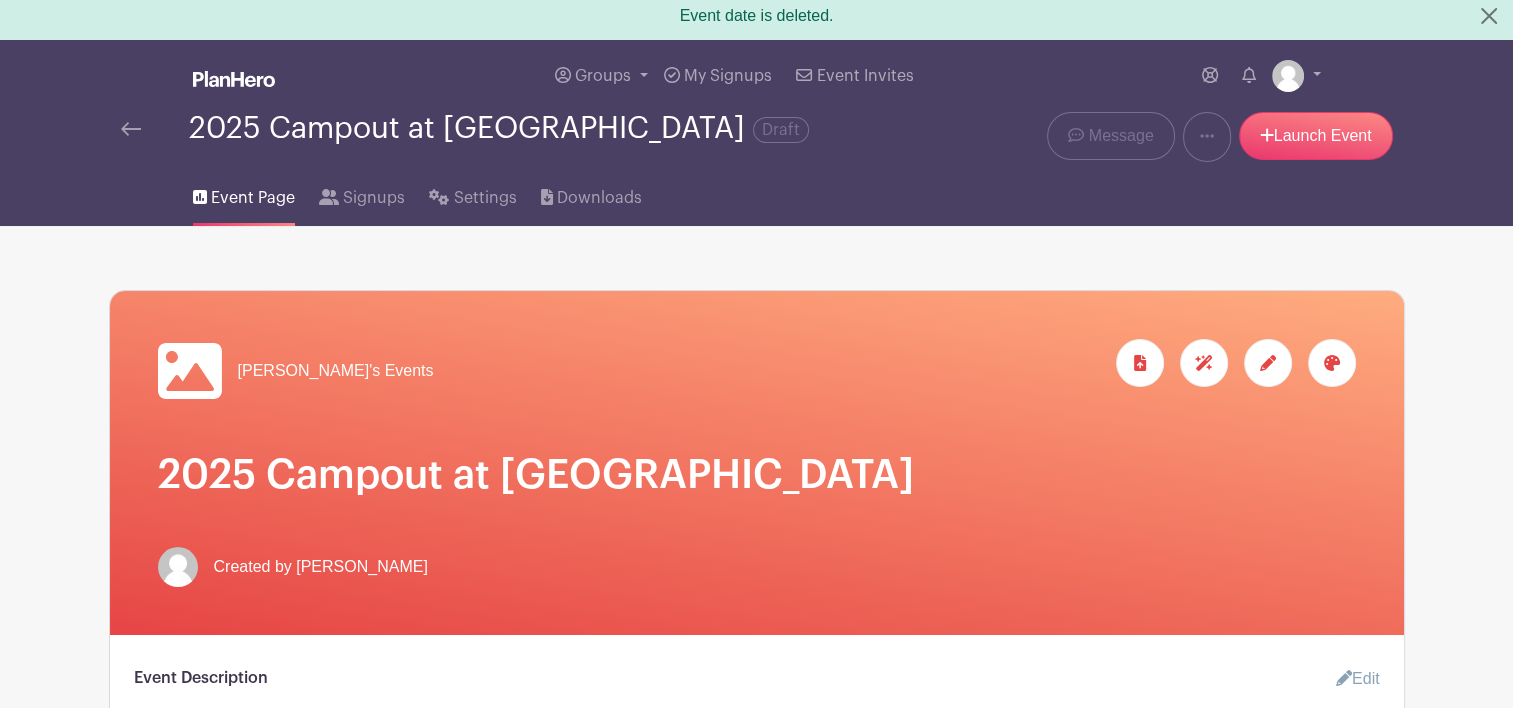 scroll, scrollTop: 0, scrollLeft: 0, axis: both 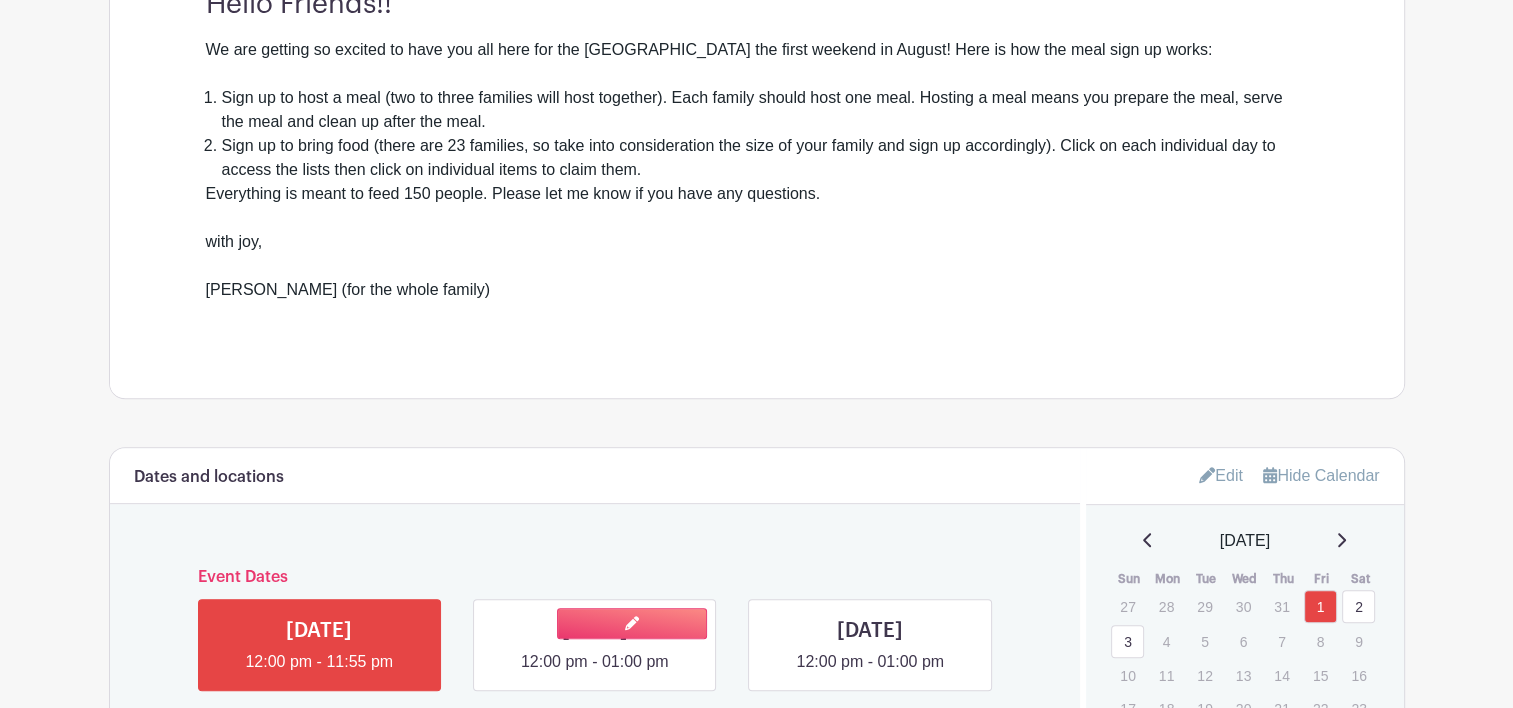 click at bounding box center [595, 674] 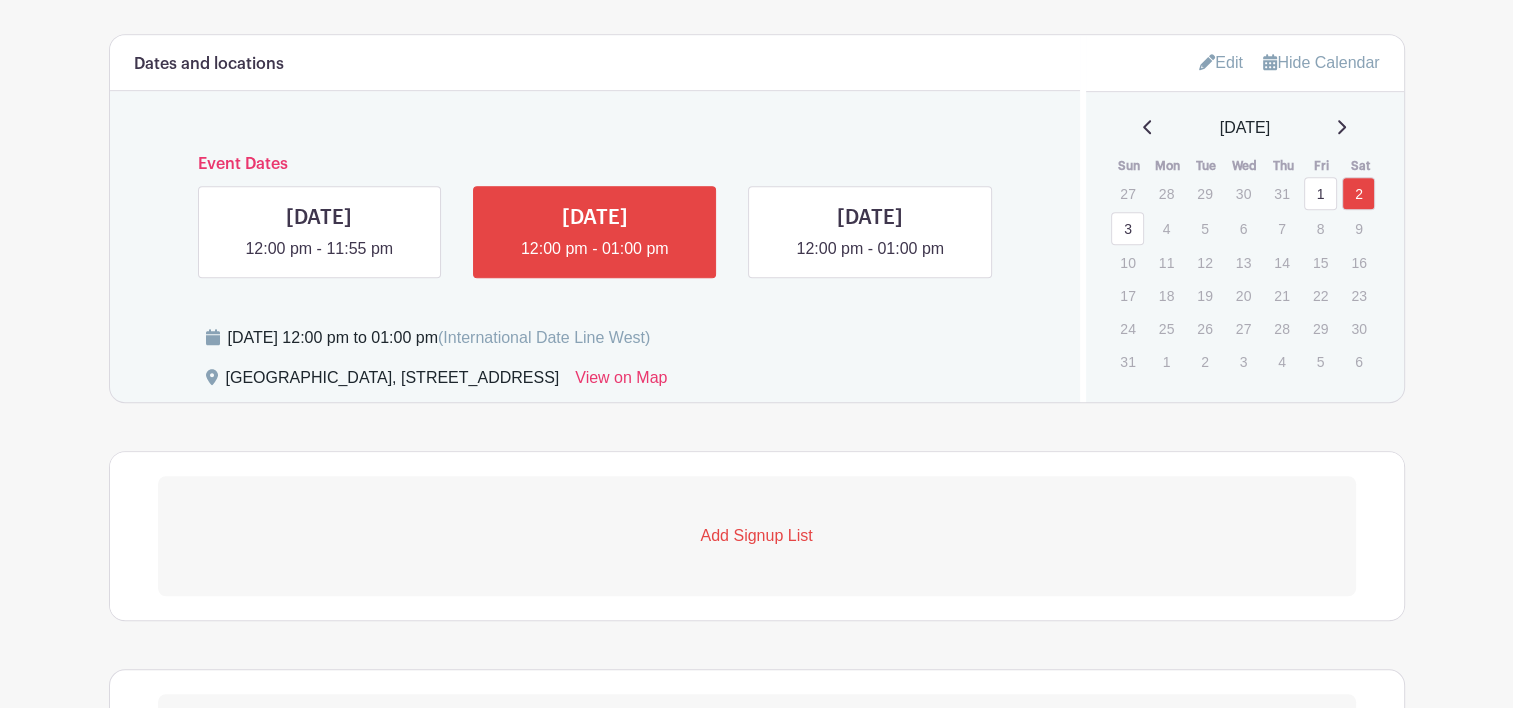scroll, scrollTop: 1211, scrollLeft: 0, axis: vertical 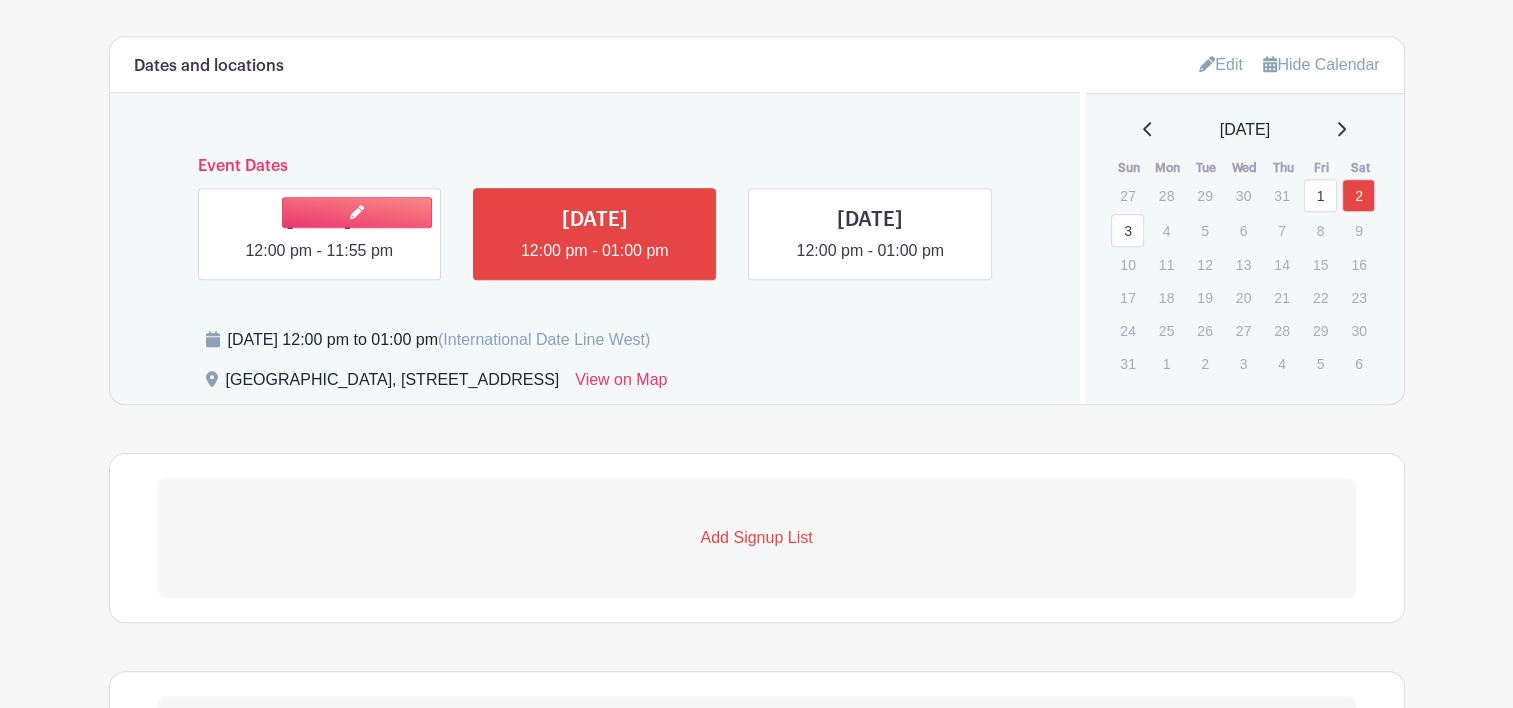 click at bounding box center [319, 263] 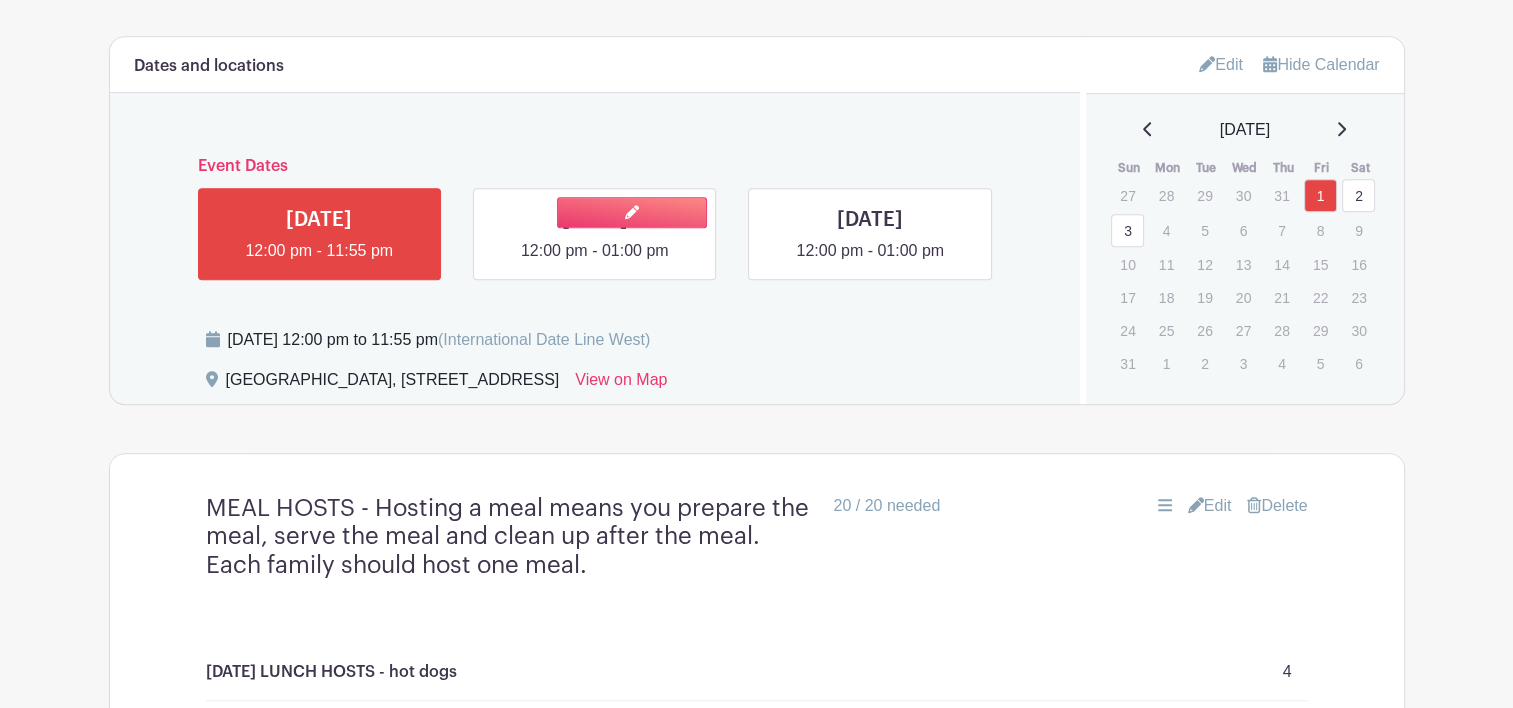 click at bounding box center (595, 263) 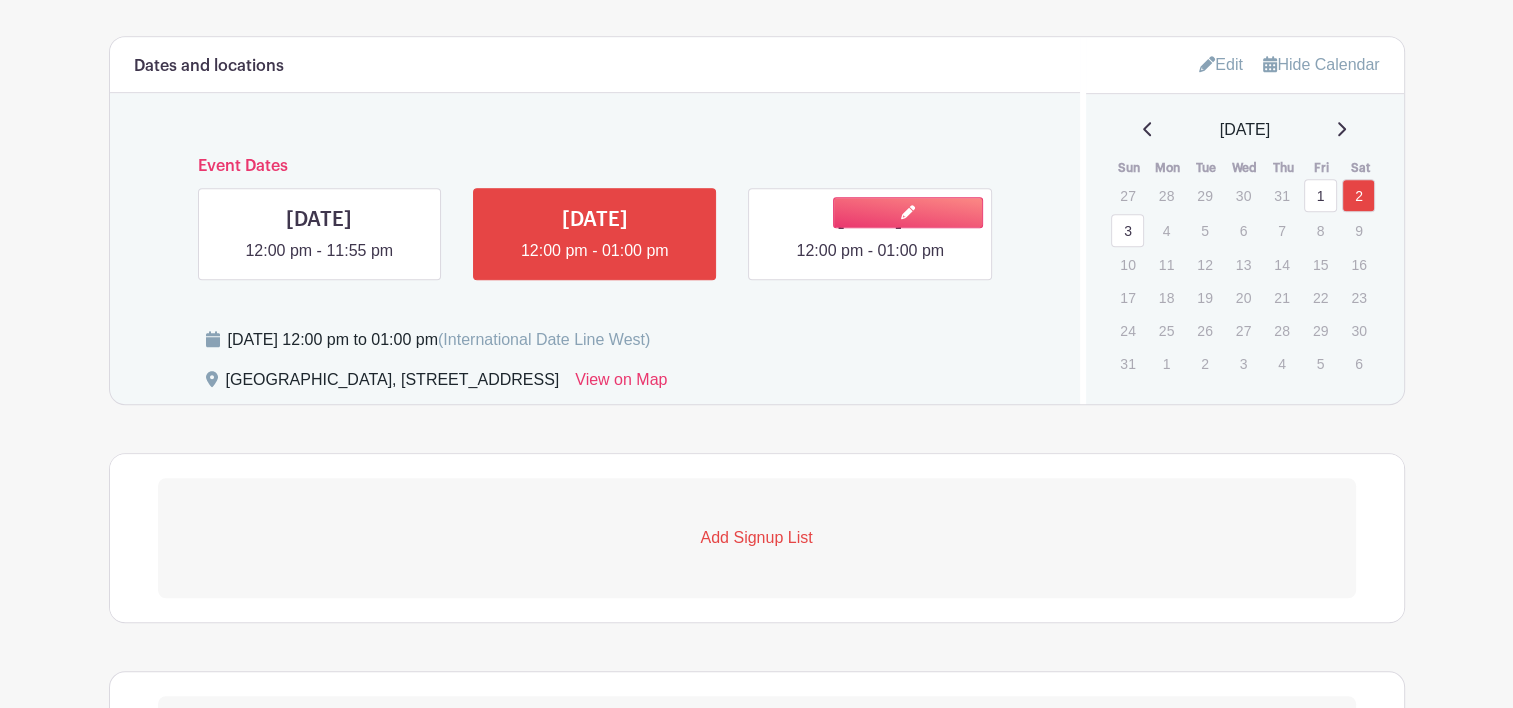 click at bounding box center (870, 263) 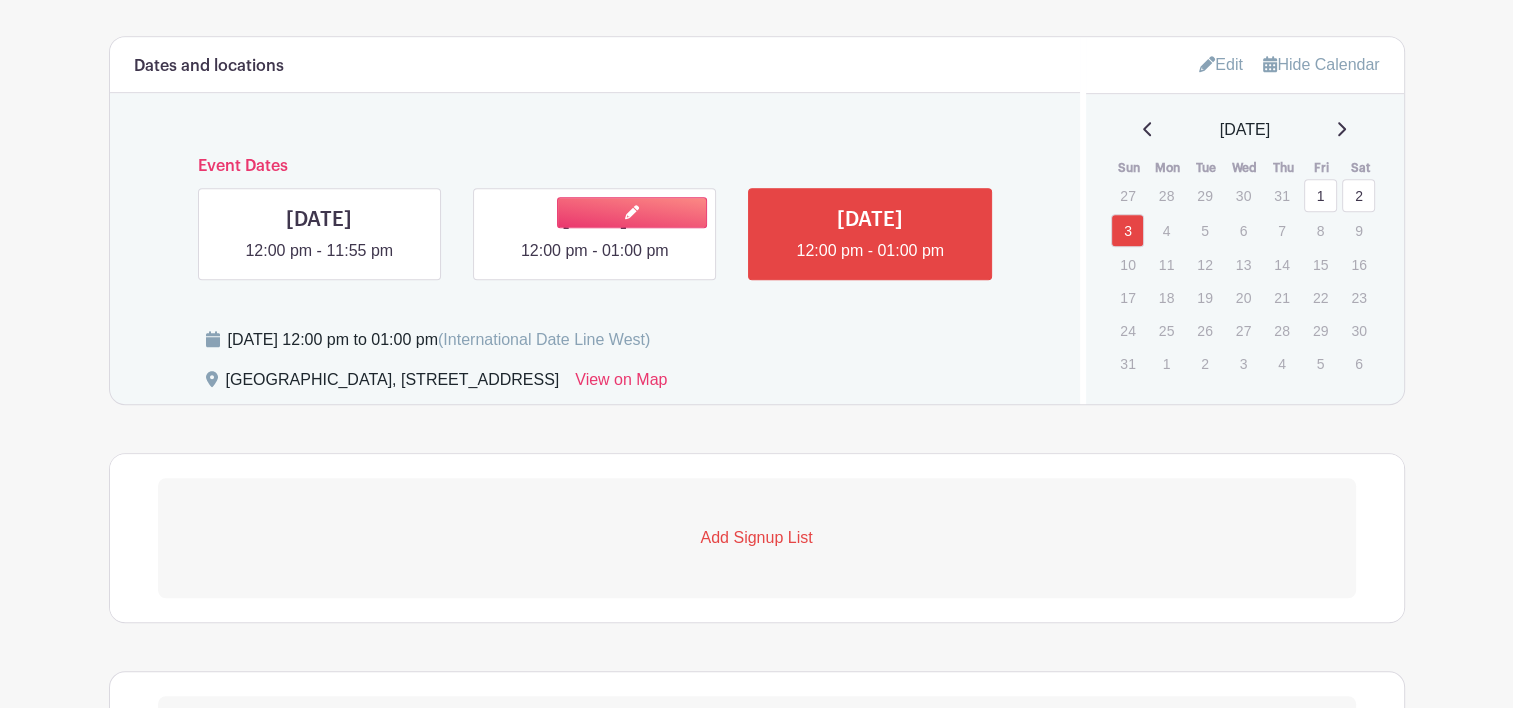 click at bounding box center (595, 263) 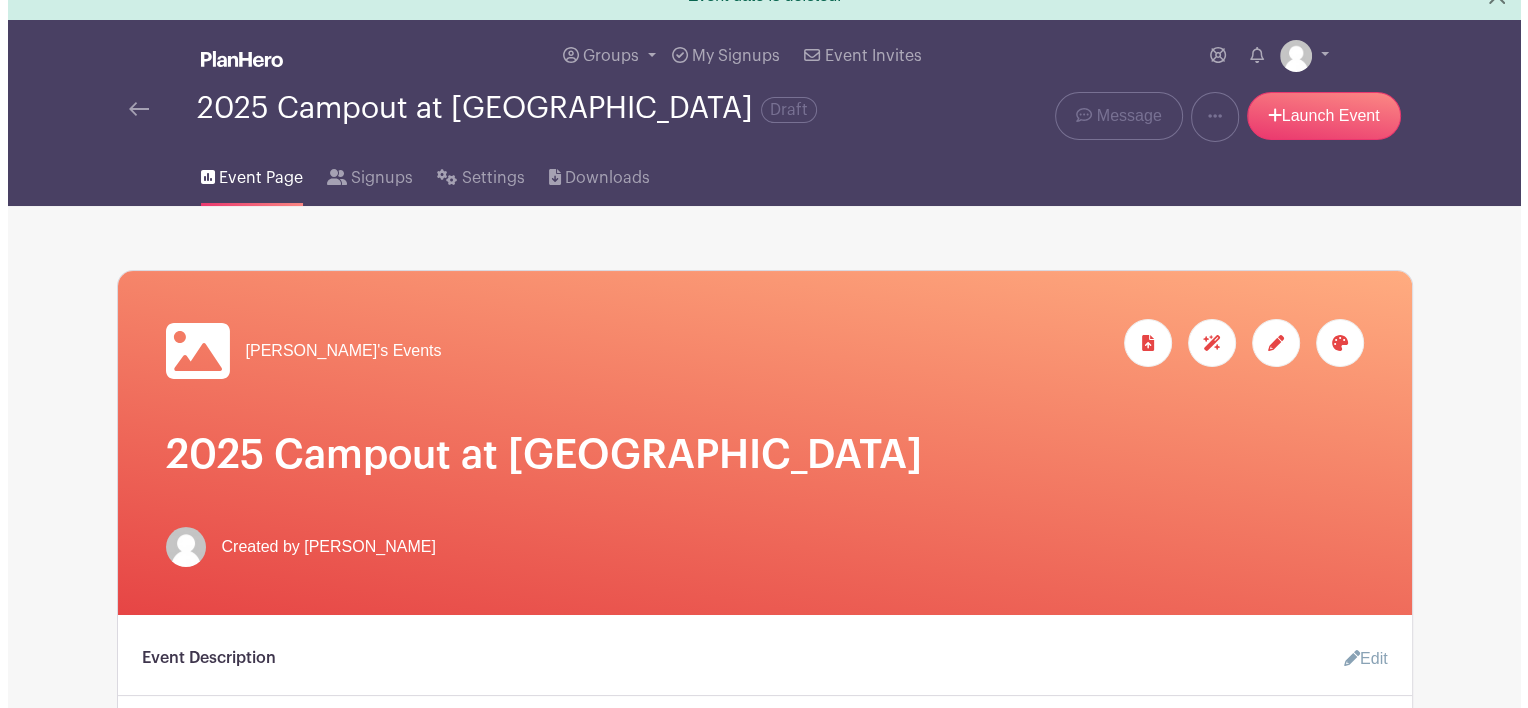 scroll, scrollTop: 0, scrollLeft: 0, axis: both 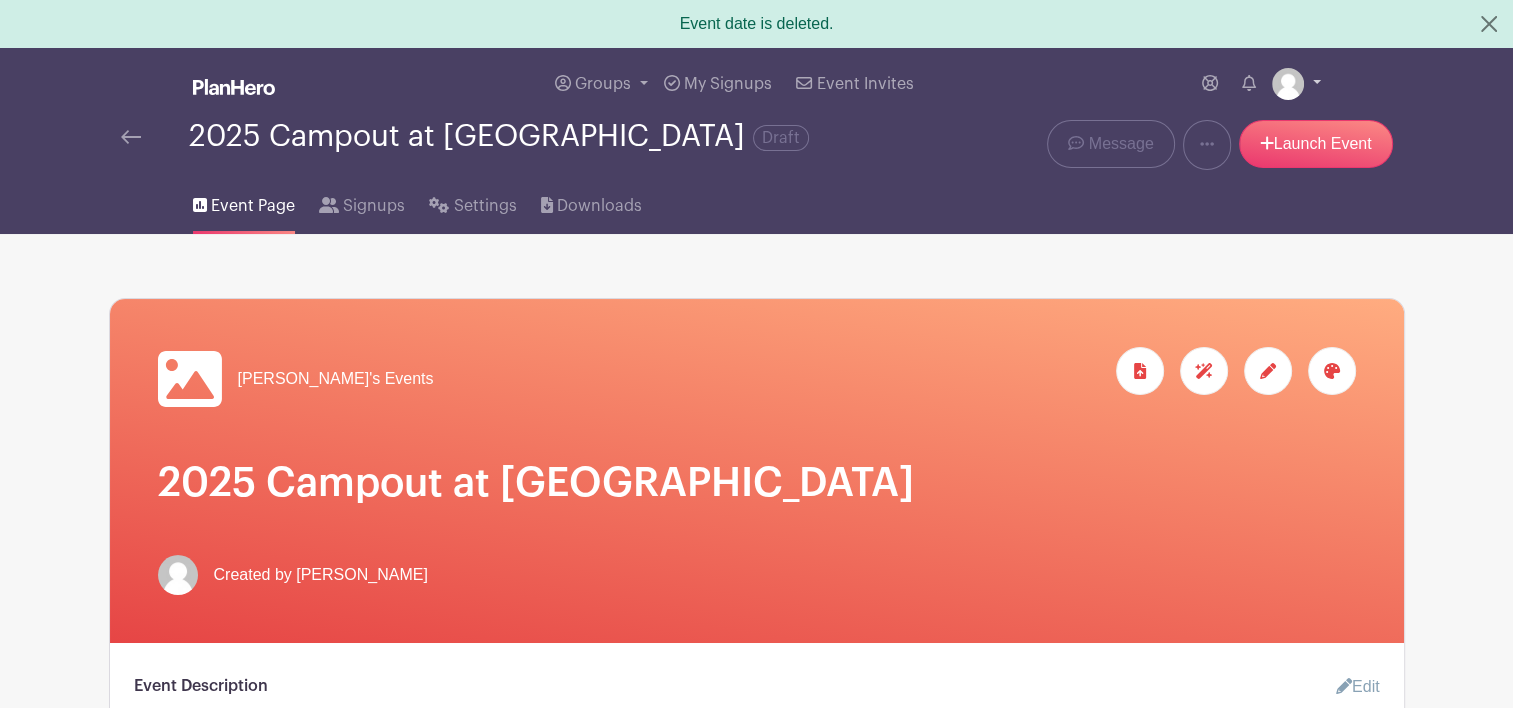 click at bounding box center (1288, 84) 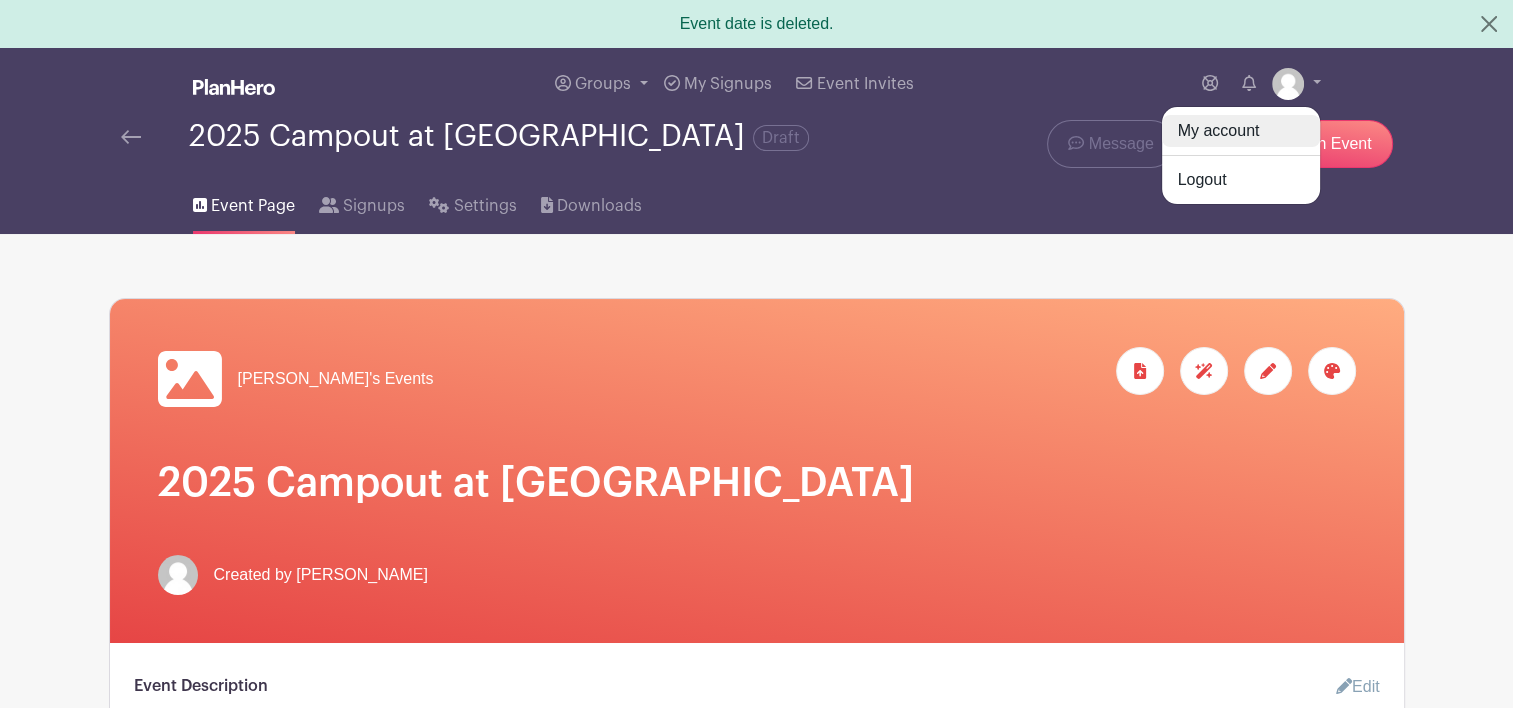 click on "My account" at bounding box center (1241, 131) 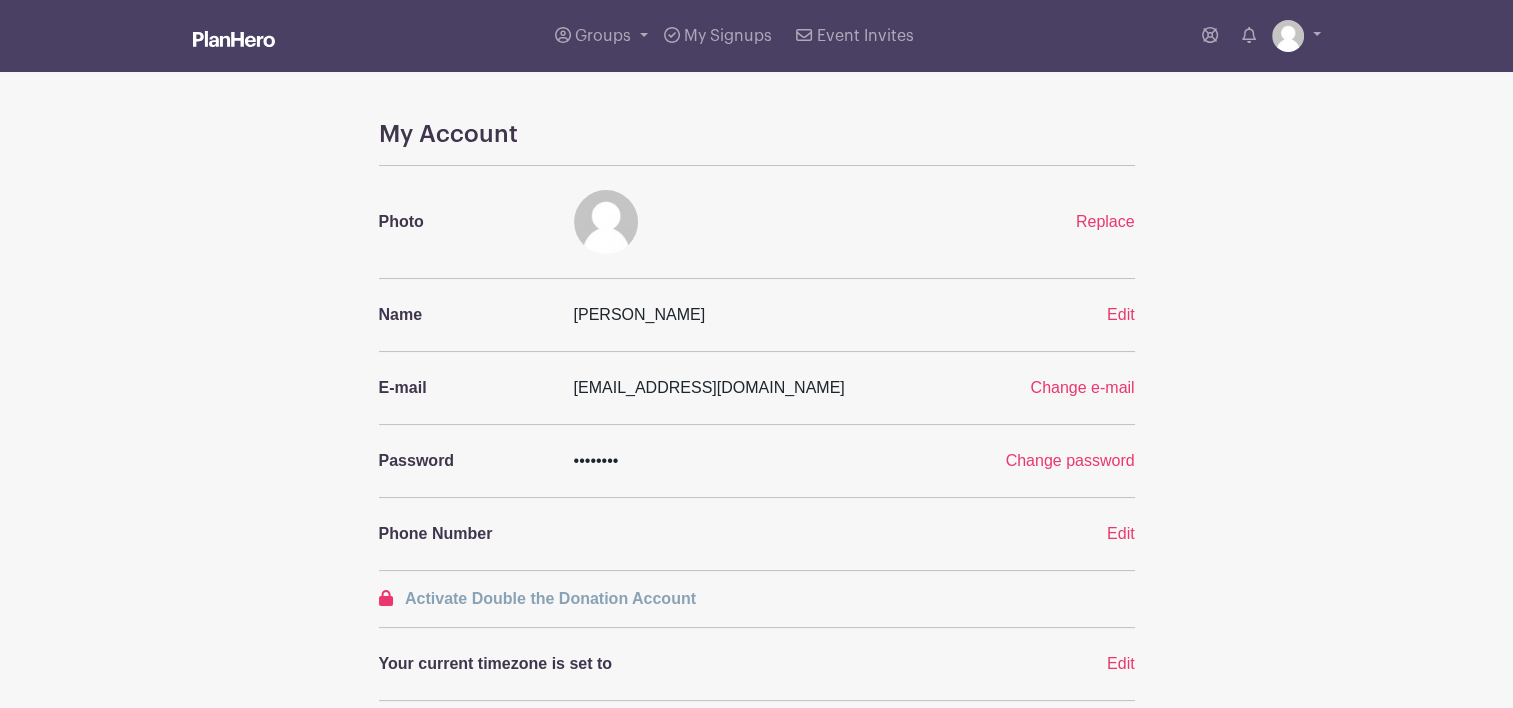 click at bounding box center [234, 40] 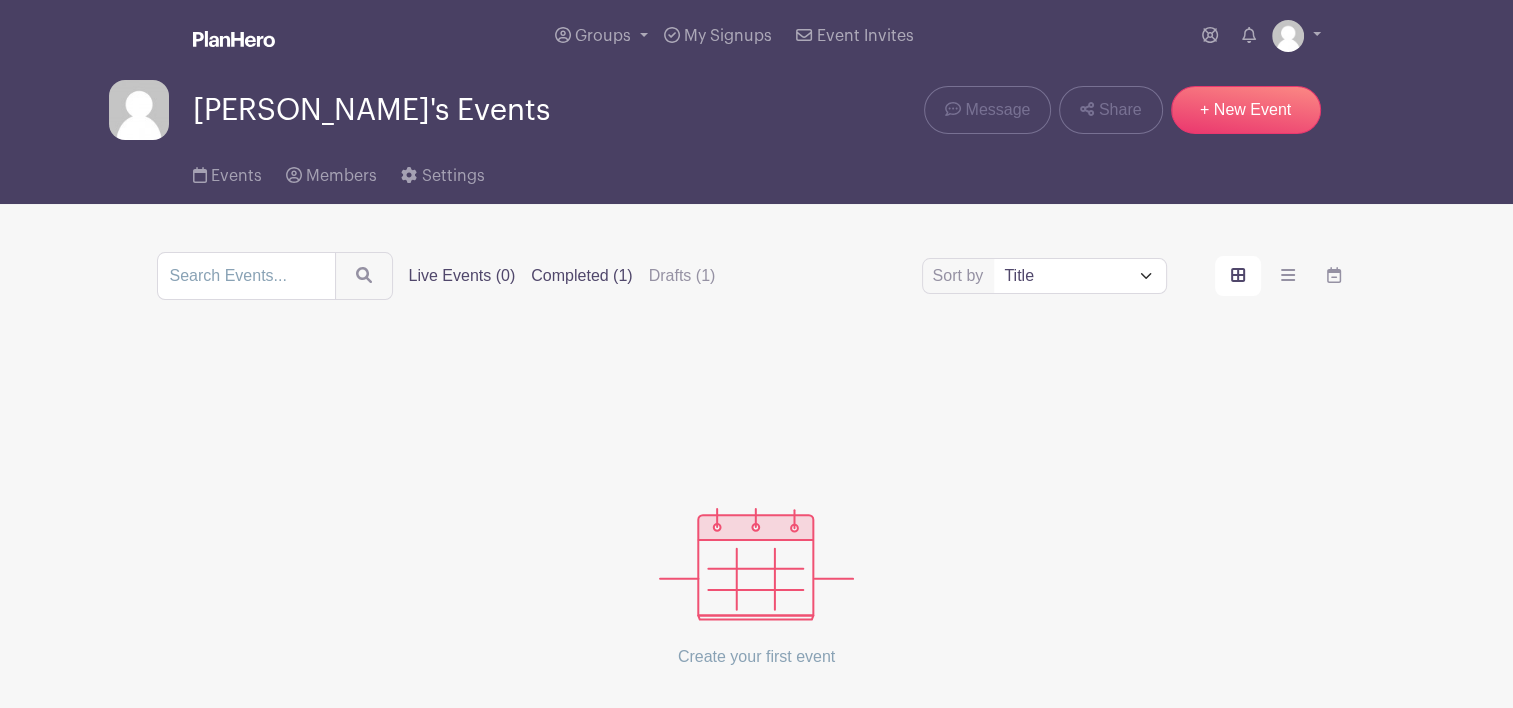 click on "Completed (1)" at bounding box center (581, 276) 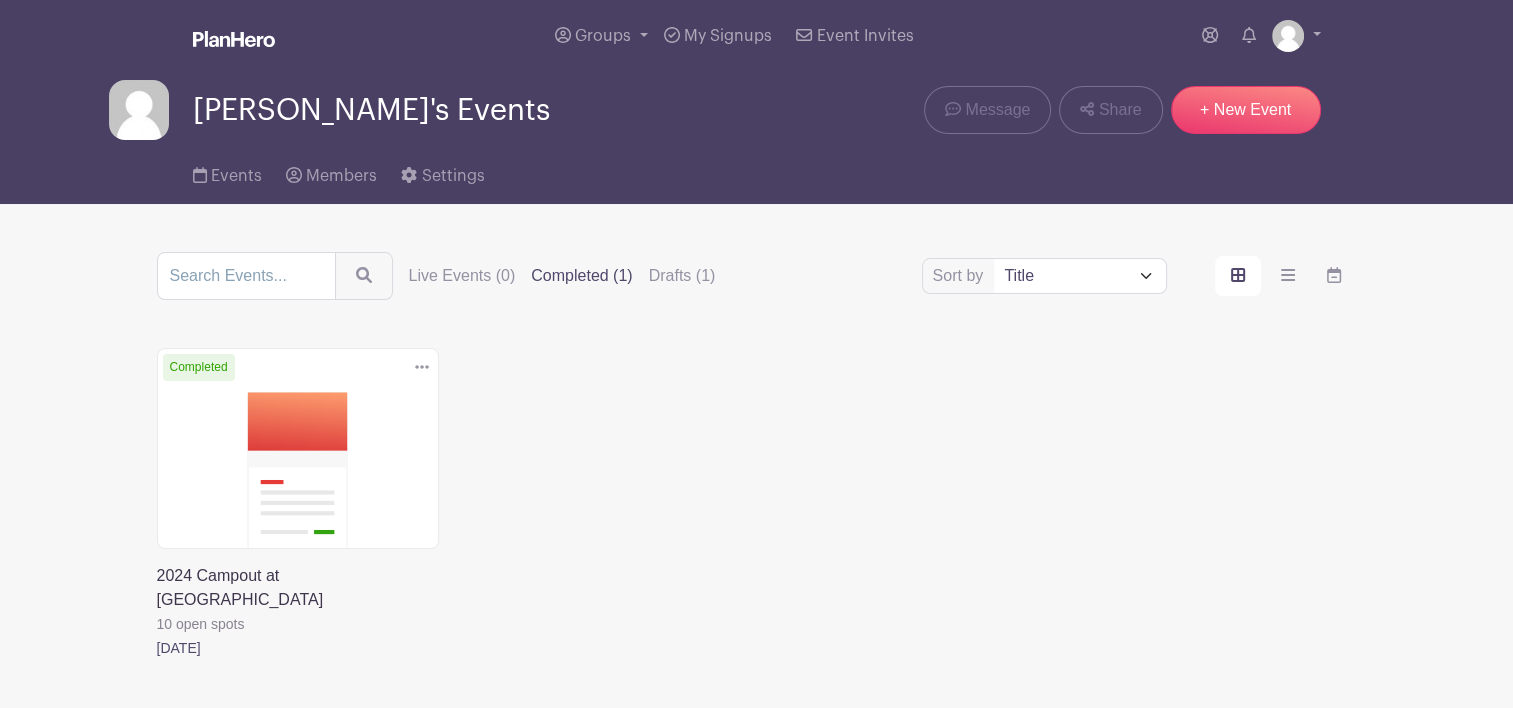 click 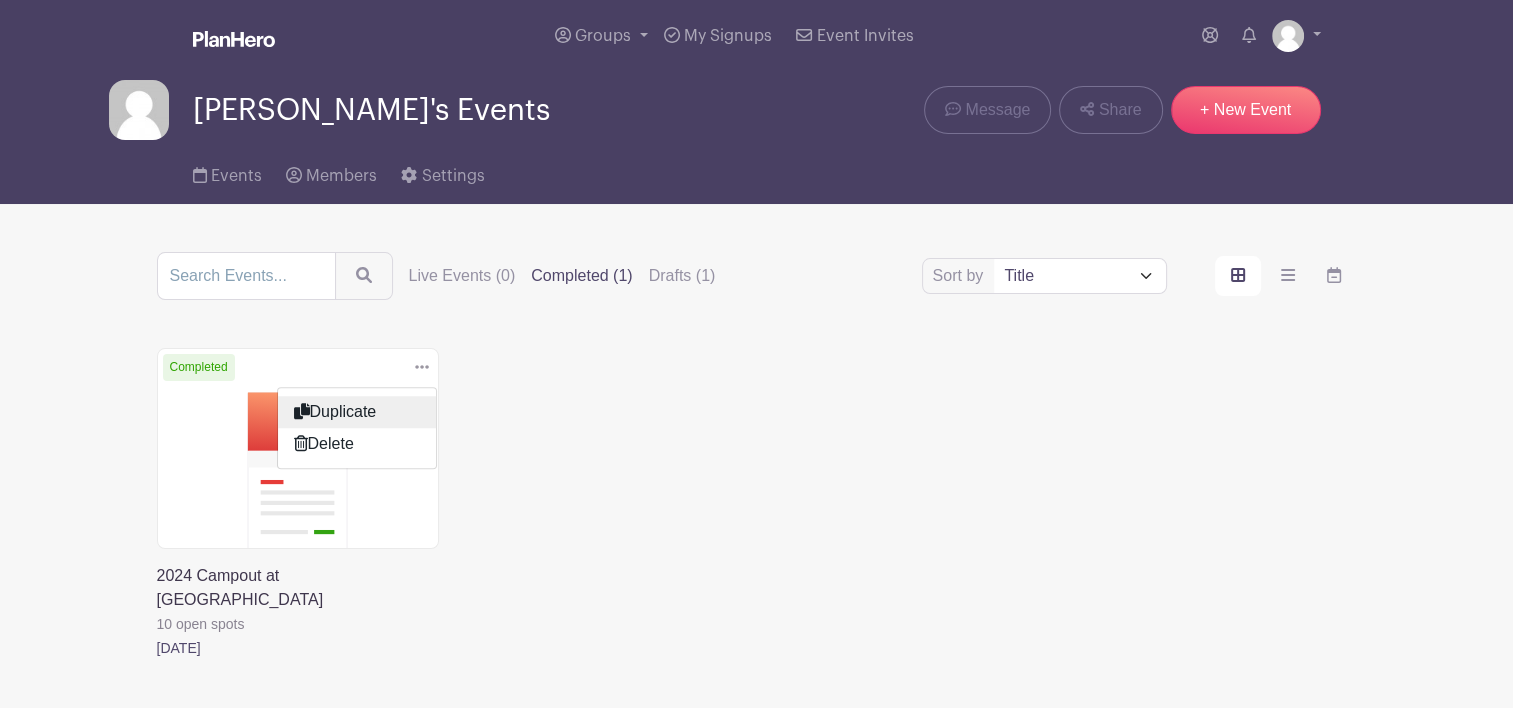 click on "Duplicate" at bounding box center (357, 412) 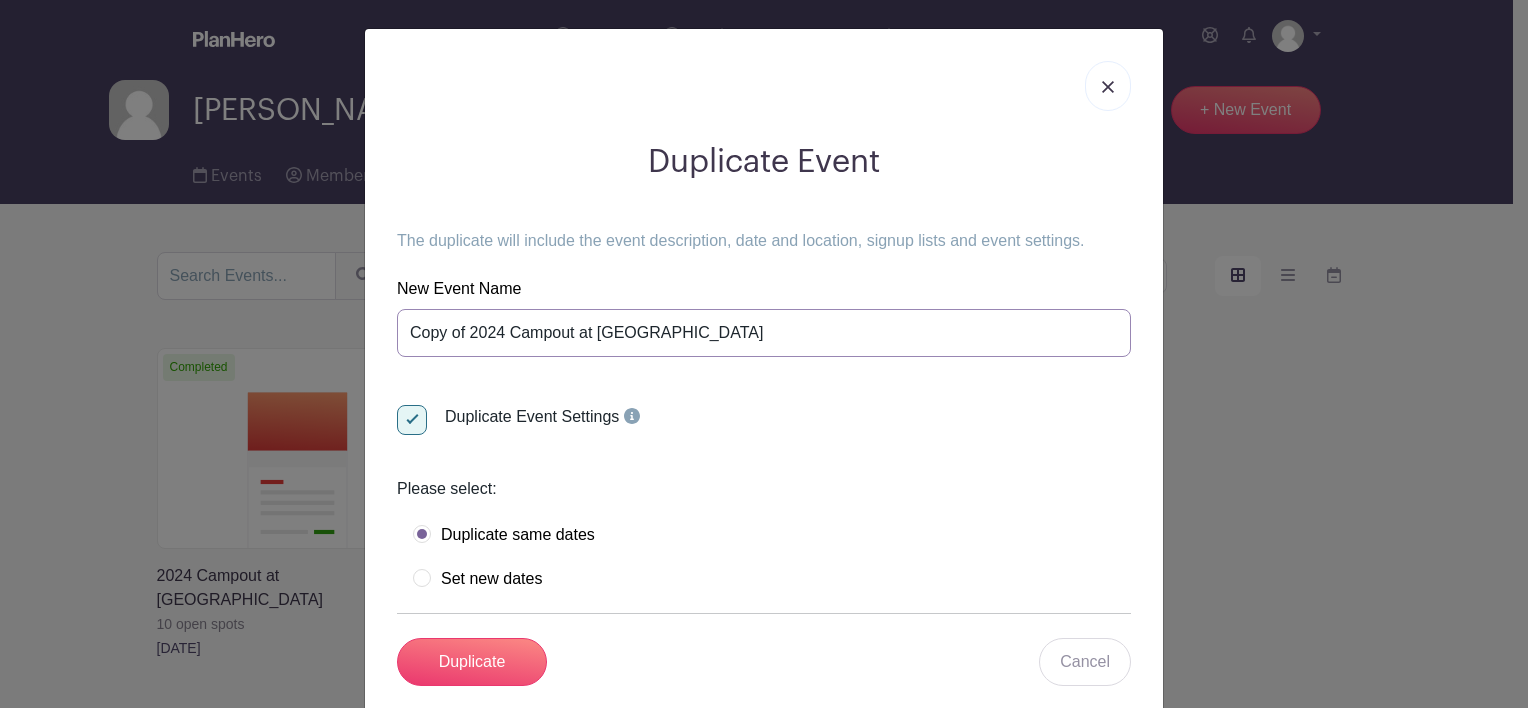drag, startPoint x: 496, startPoint y: 335, endPoint x: 401, endPoint y: 333, distance: 95.02105 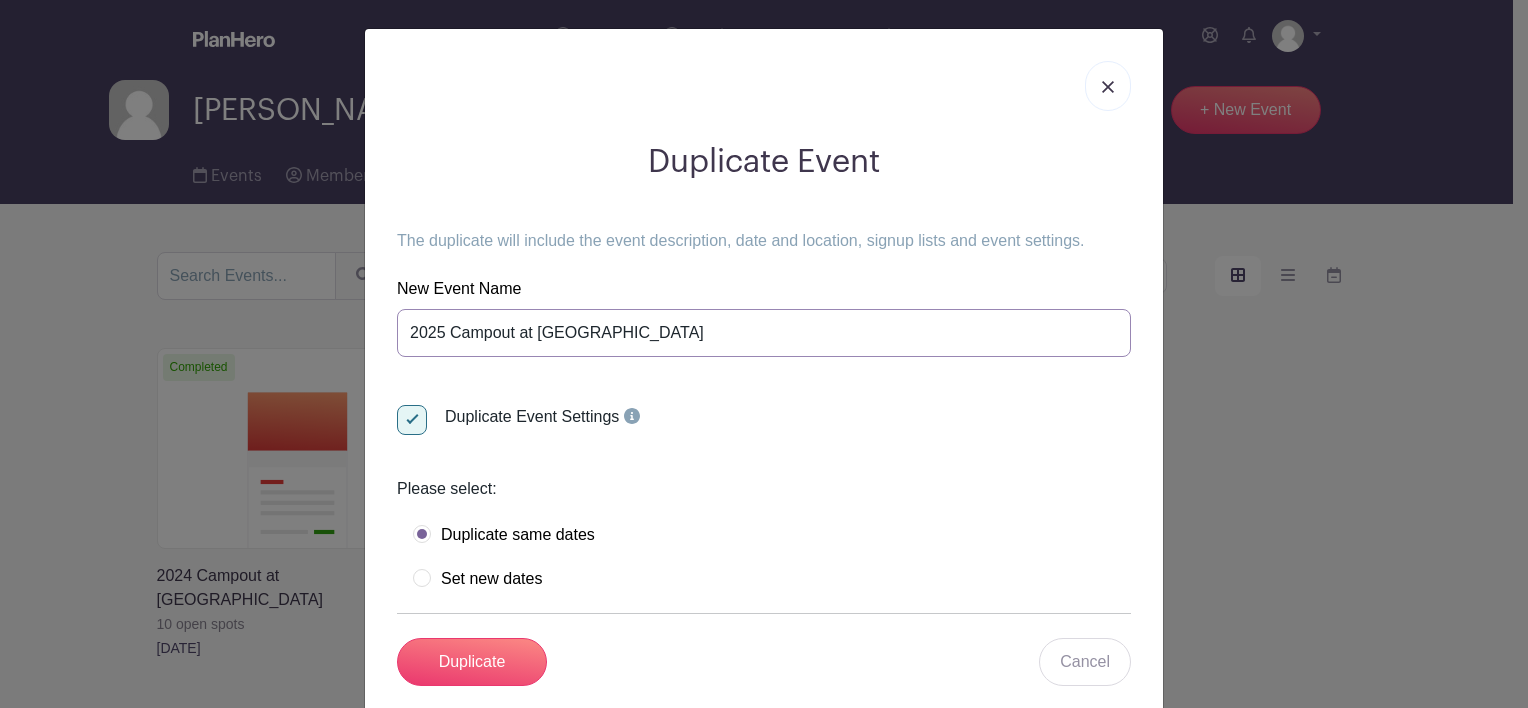 type on "2025 Campout at [GEOGRAPHIC_DATA]" 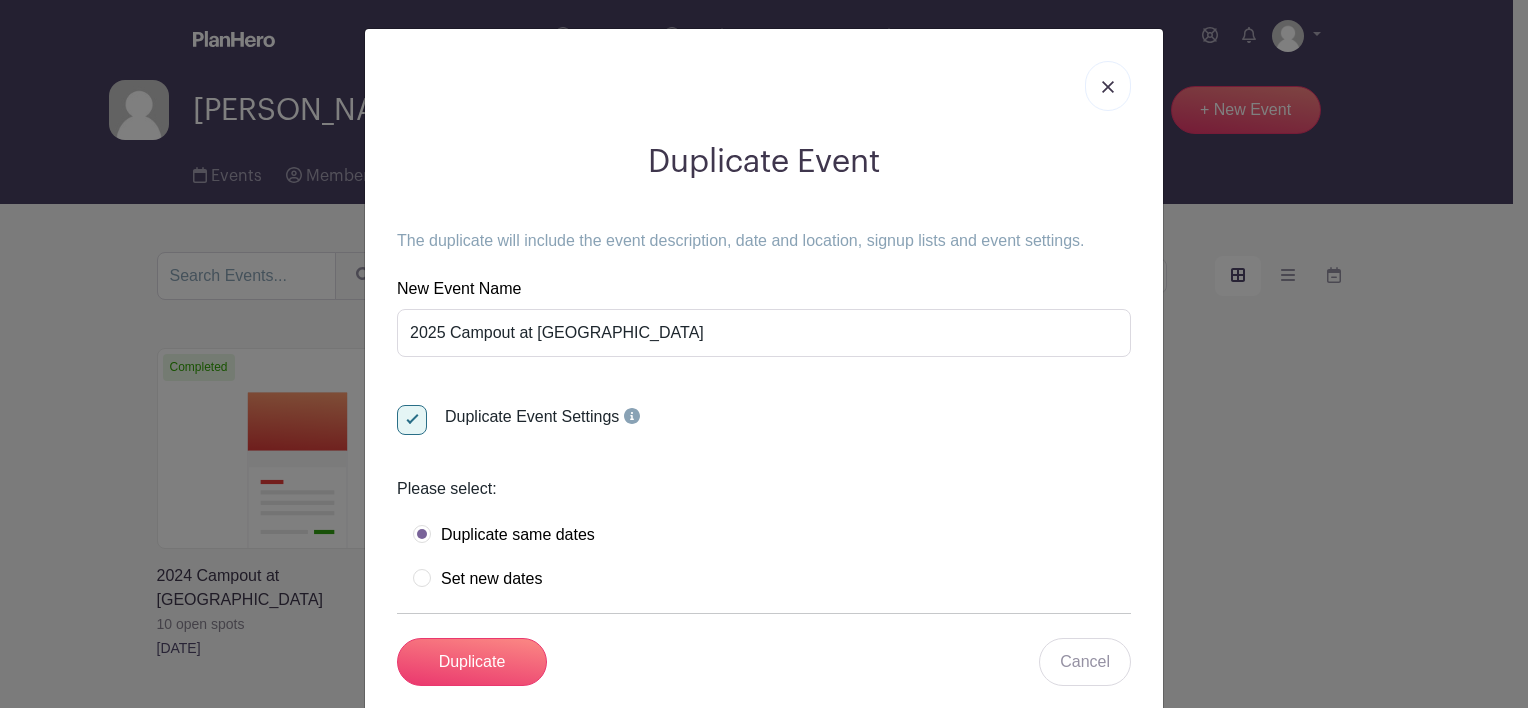 click on "Set new dates" at bounding box center [477, 579] 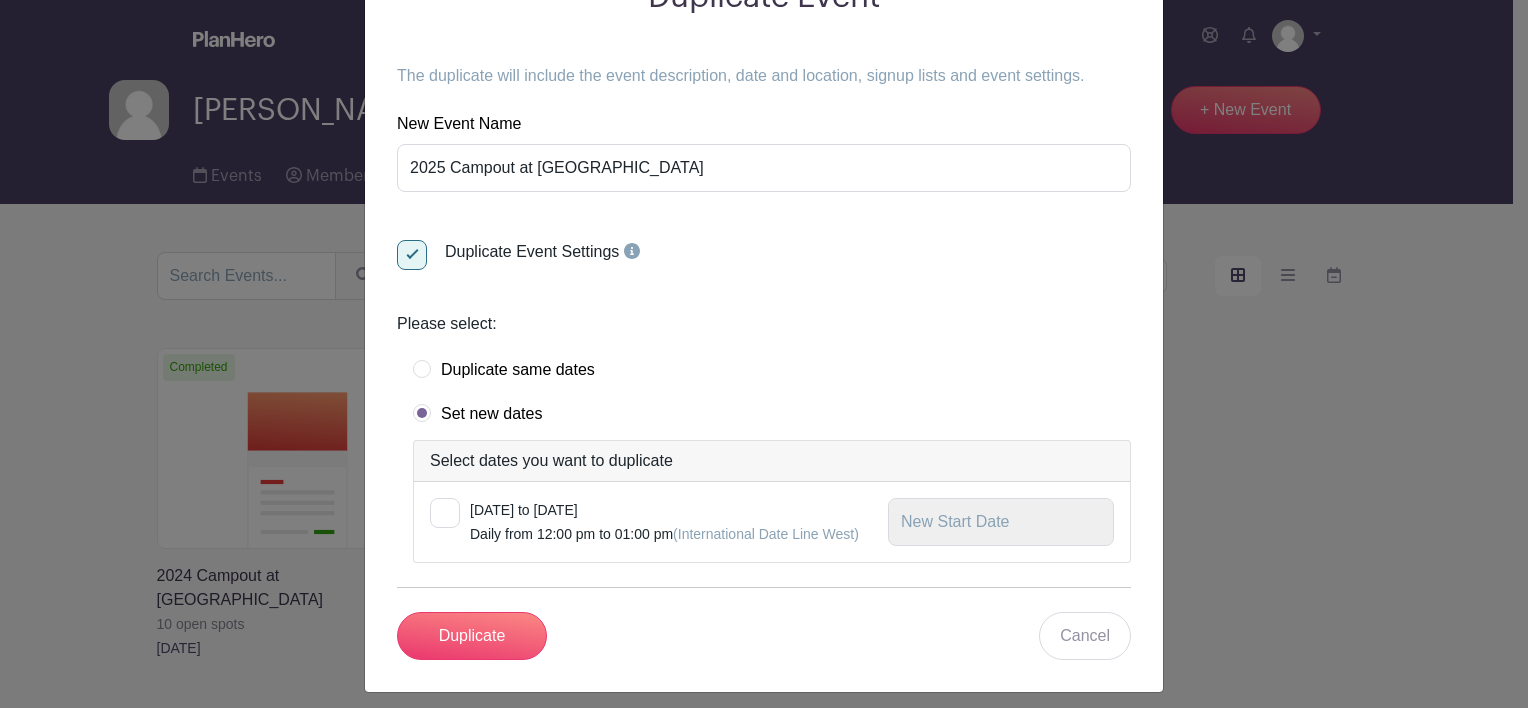 scroll, scrollTop: 176, scrollLeft: 0, axis: vertical 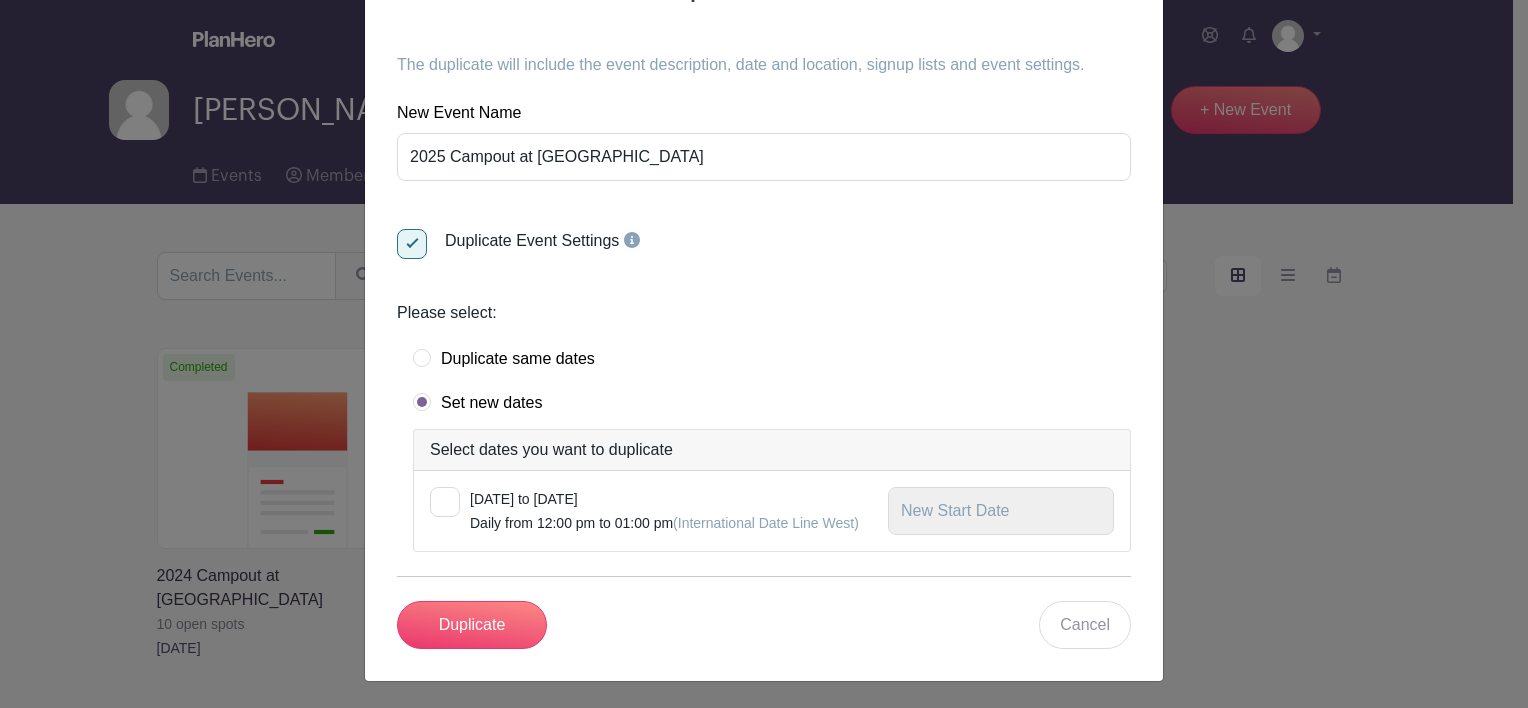 click at bounding box center (445, 502) 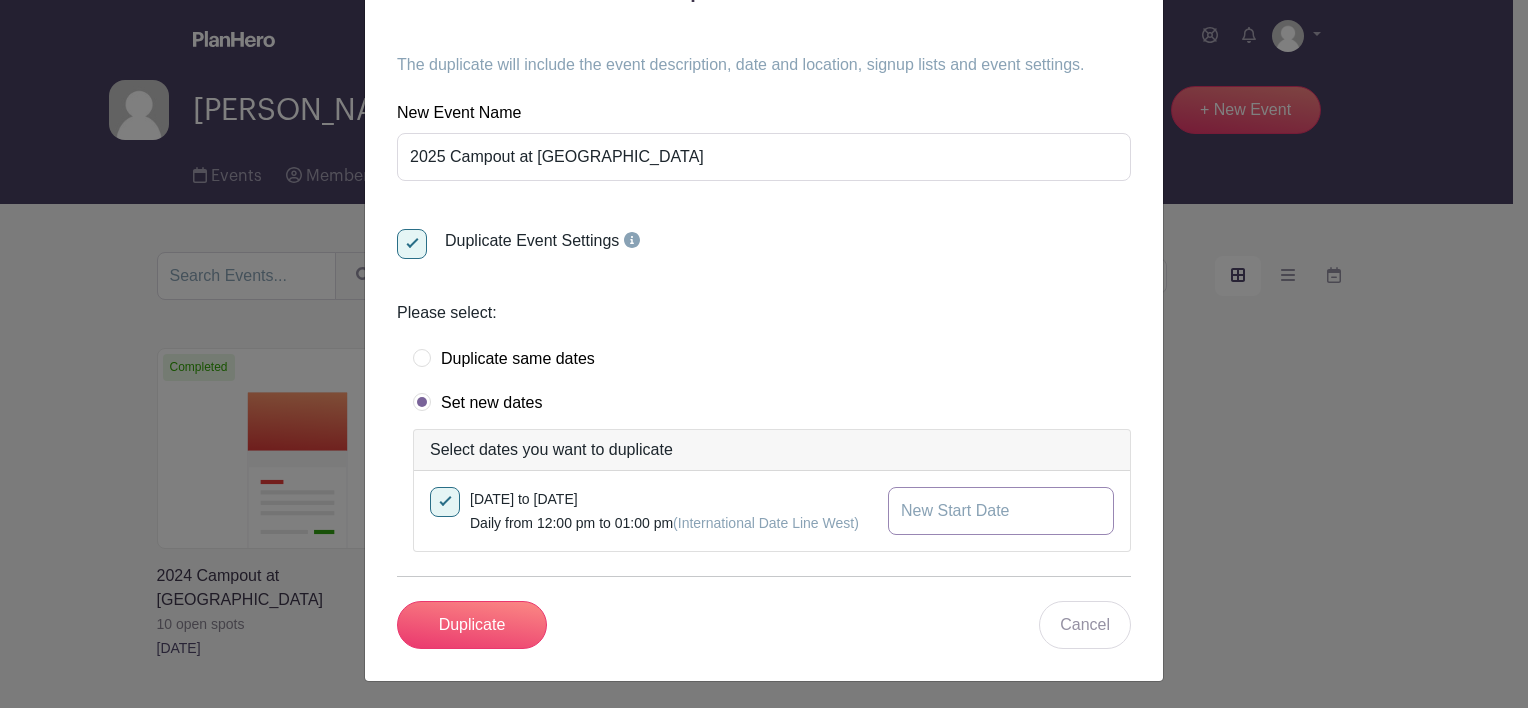 click at bounding box center [1001, 511] 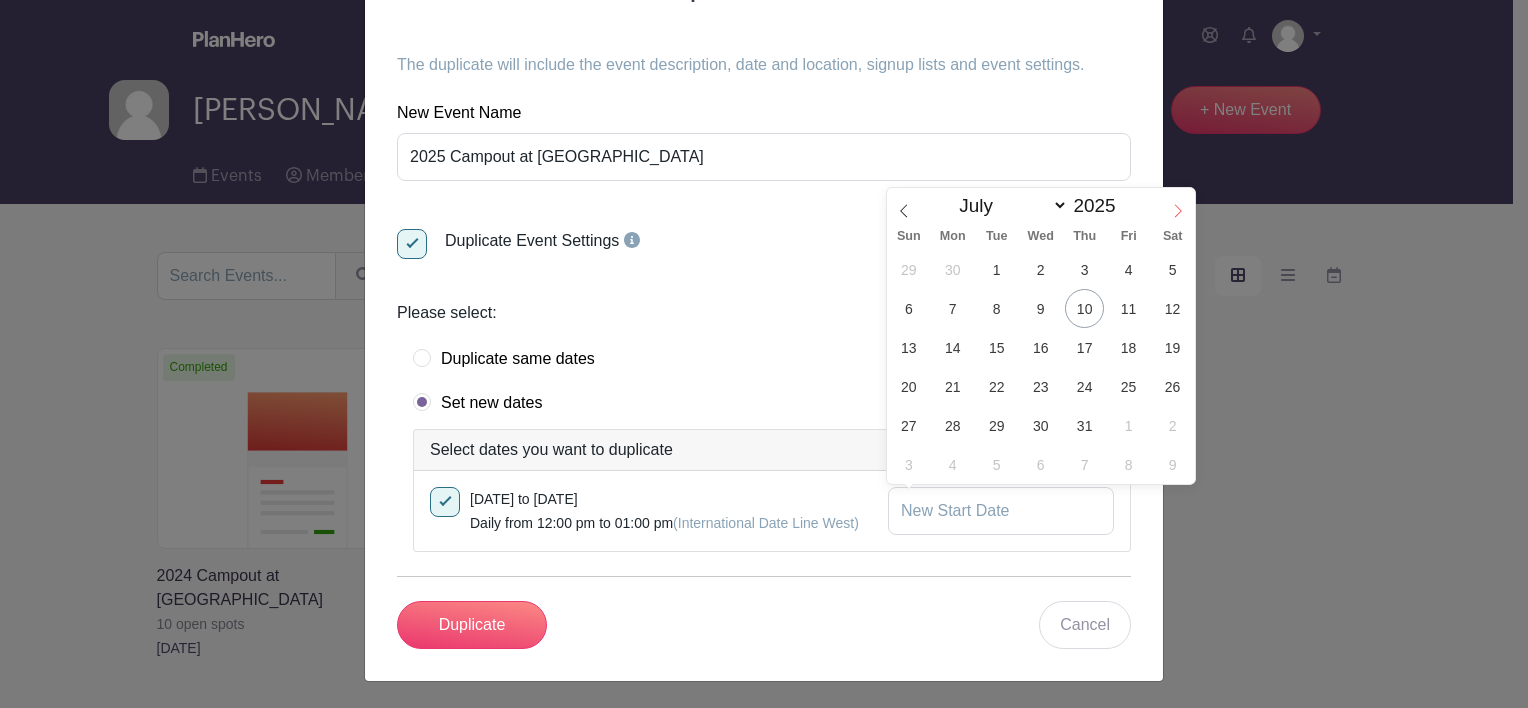 click 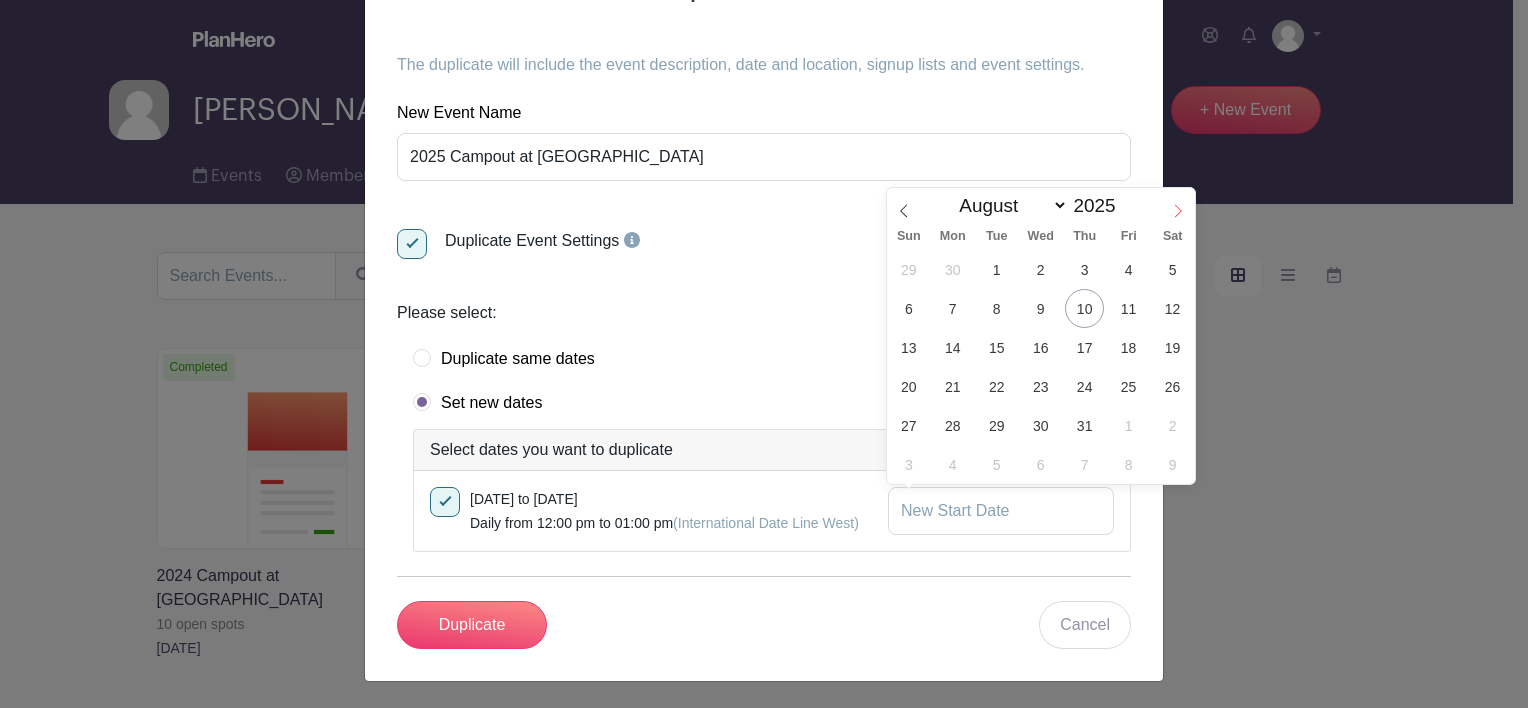 scroll, scrollTop: 0, scrollLeft: 0, axis: both 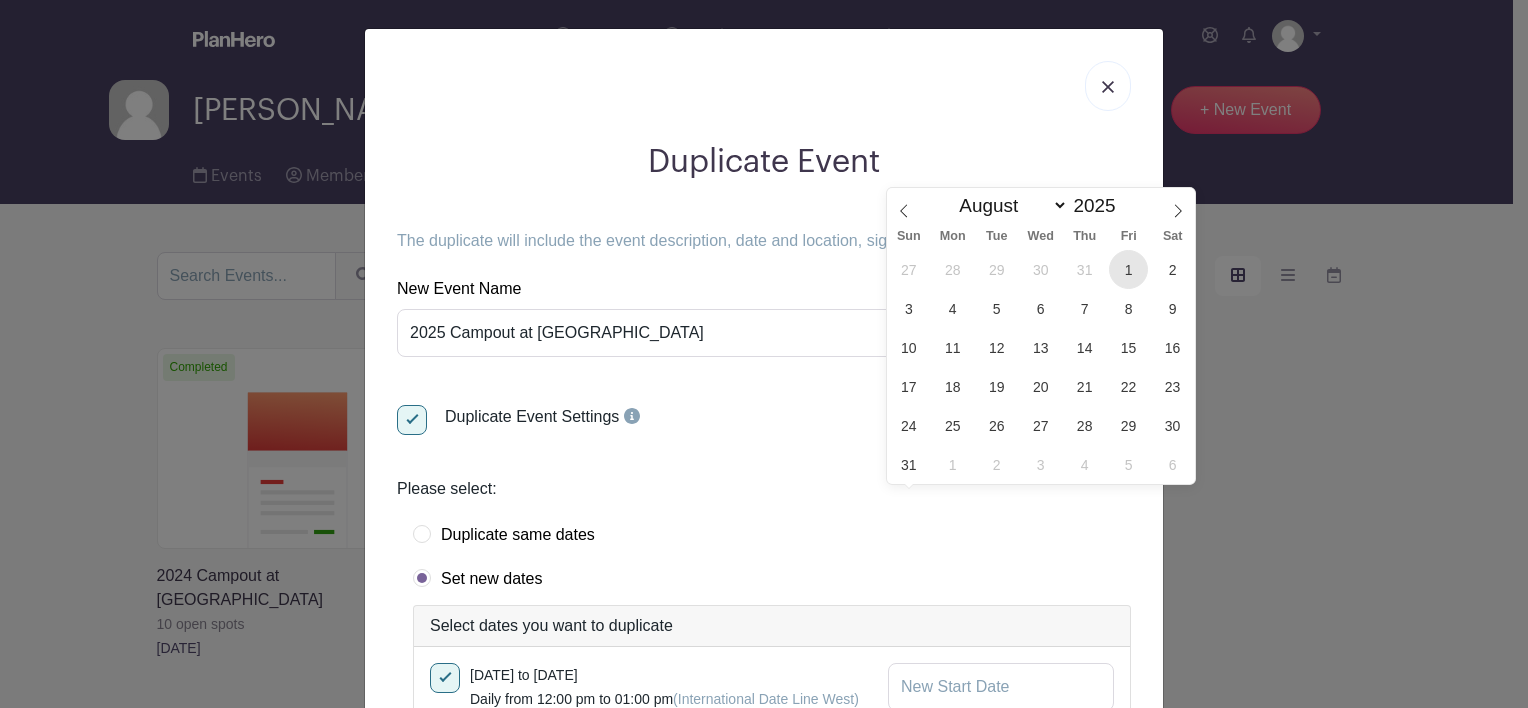 click on "1" at bounding box center (1128, 269) 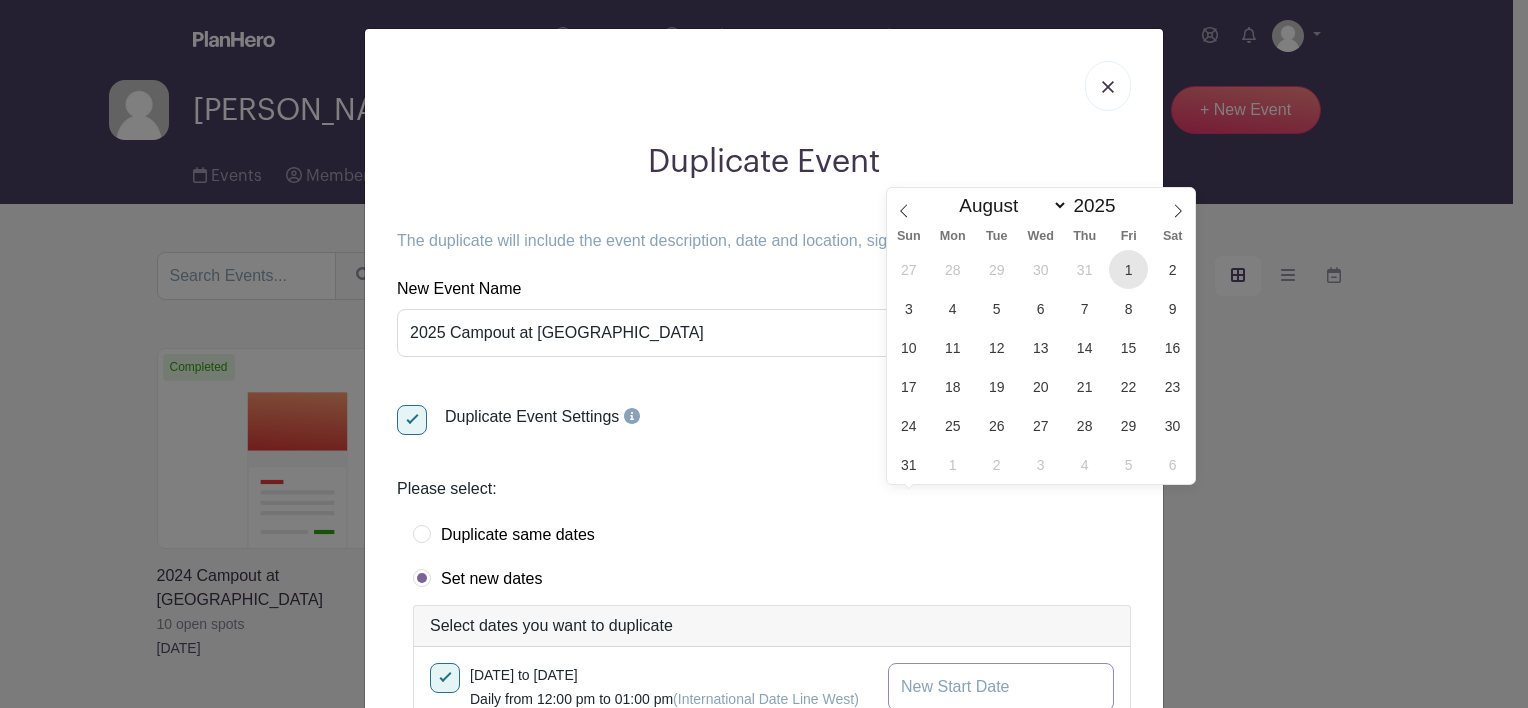 type on "Aug 1 2025" 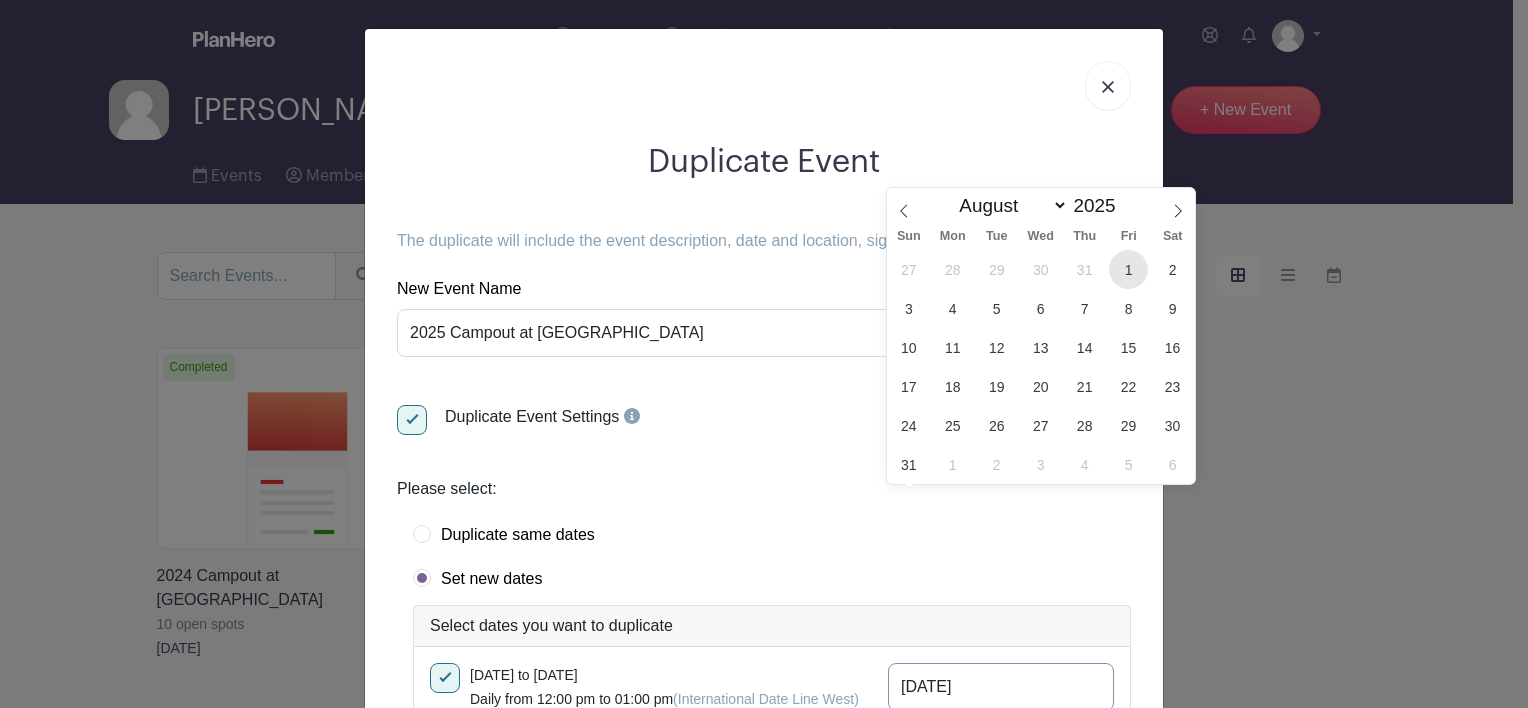 scroll, scrollTop: 1, scrollLeft: 0, axis: vertical 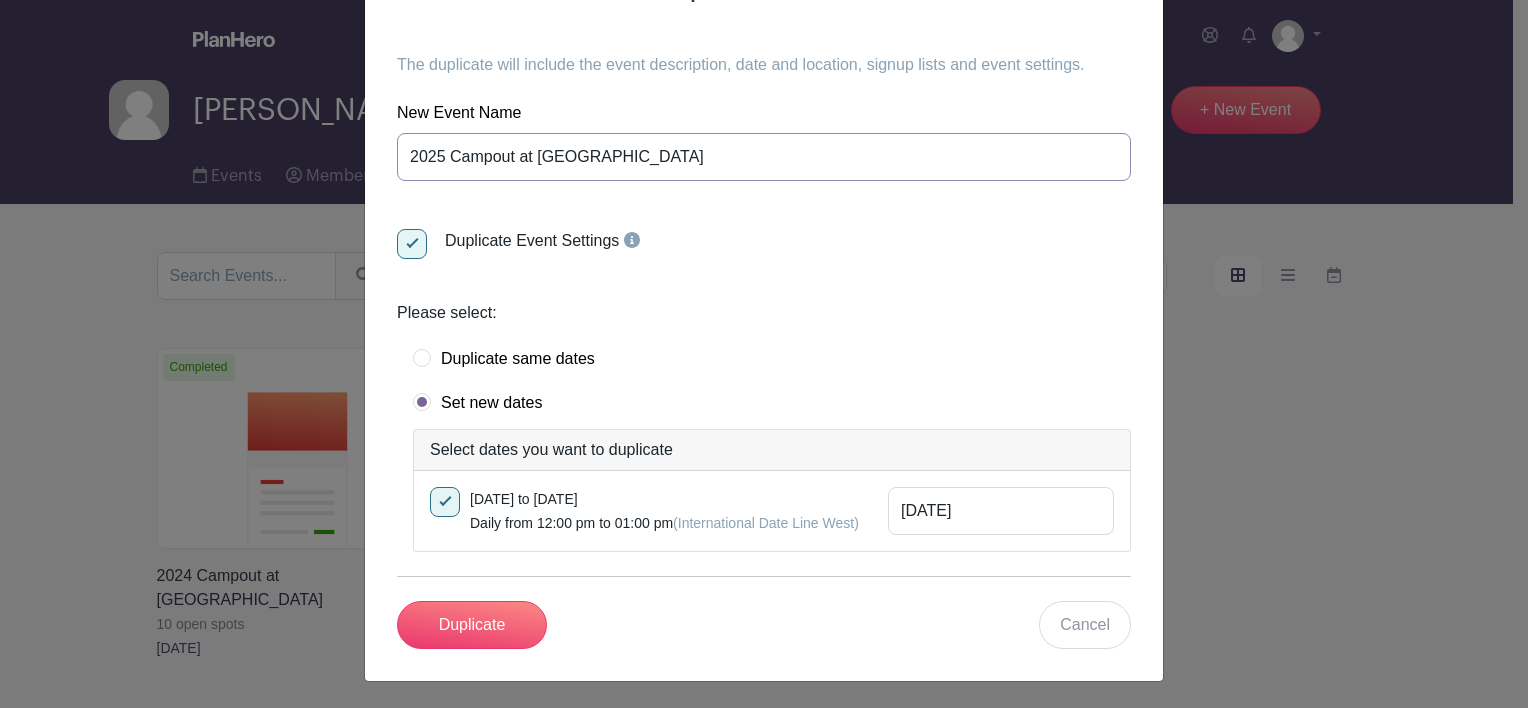 click on "2025 Campout at [GEOGRAPHIC_DATA]" at bounding box center [764, 157] 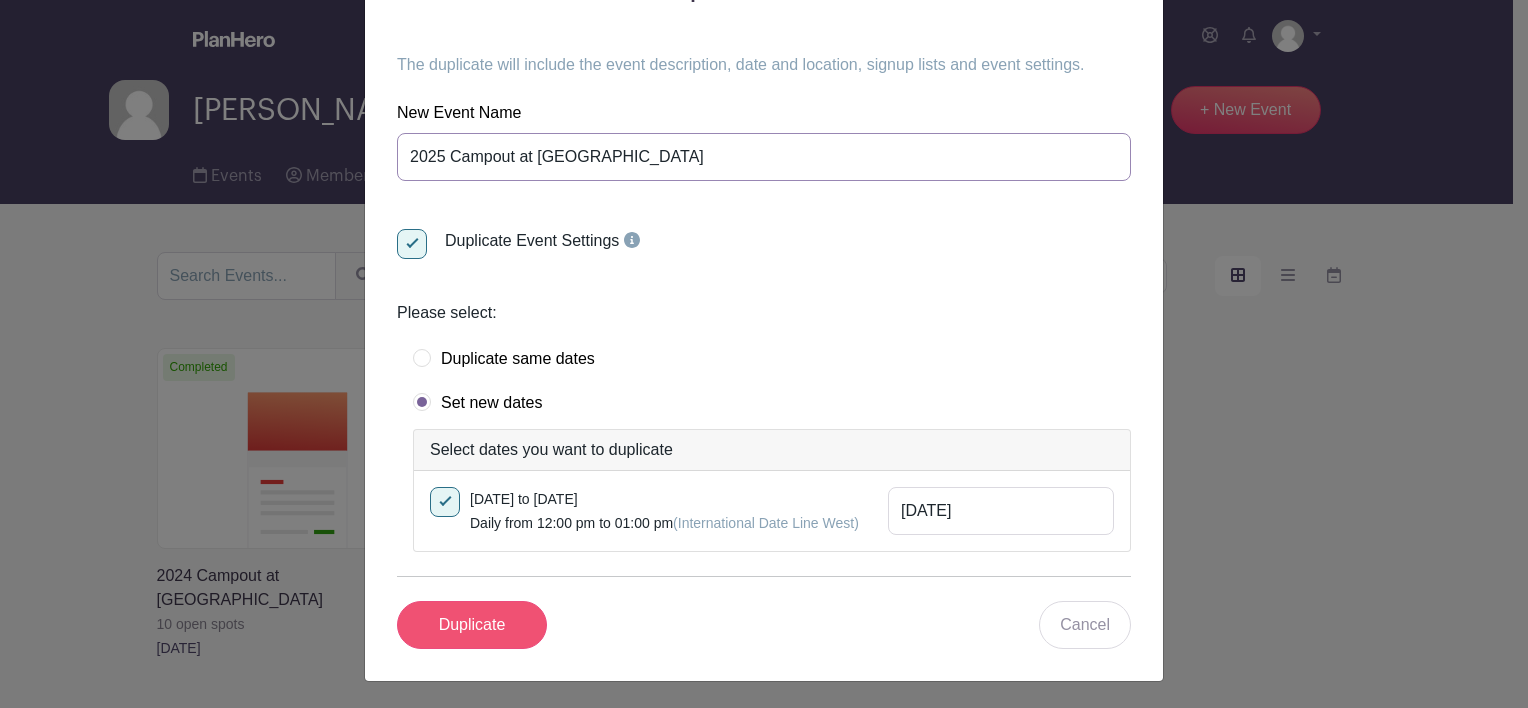 type on "2025 Campout at Harmony Hill 2" 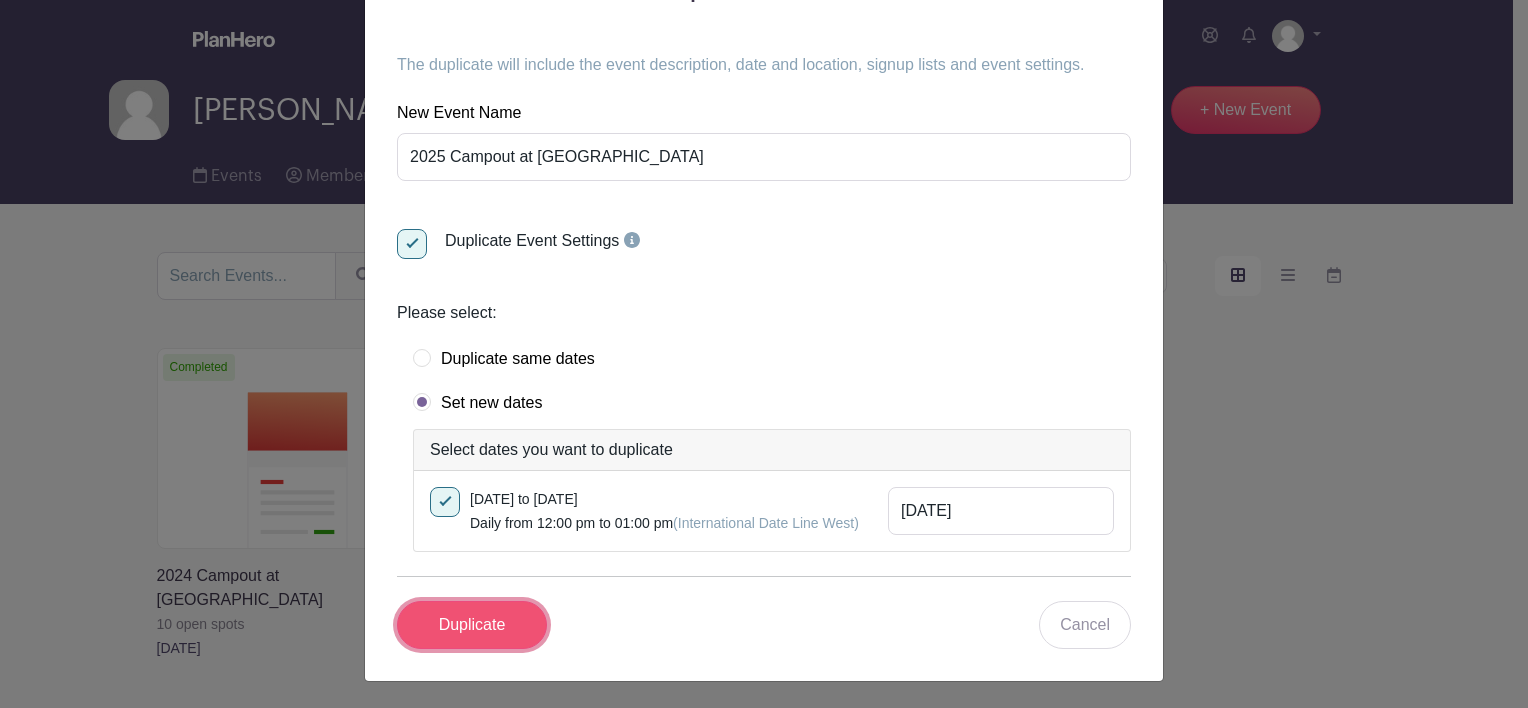 click on "Duplicate" at bounding box center (472, 625) 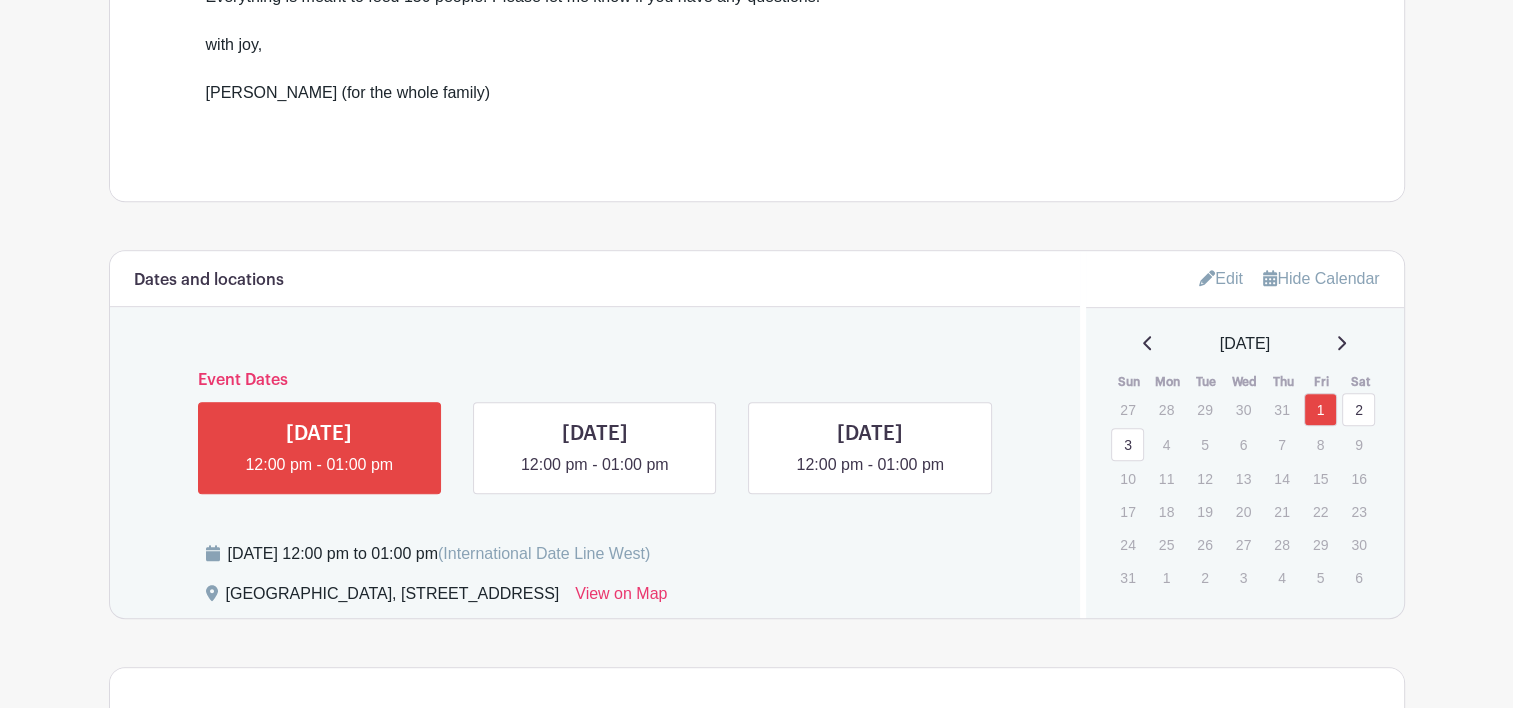scroll, scrollTop: 1010, scrollLeft: 0, axis: vertical 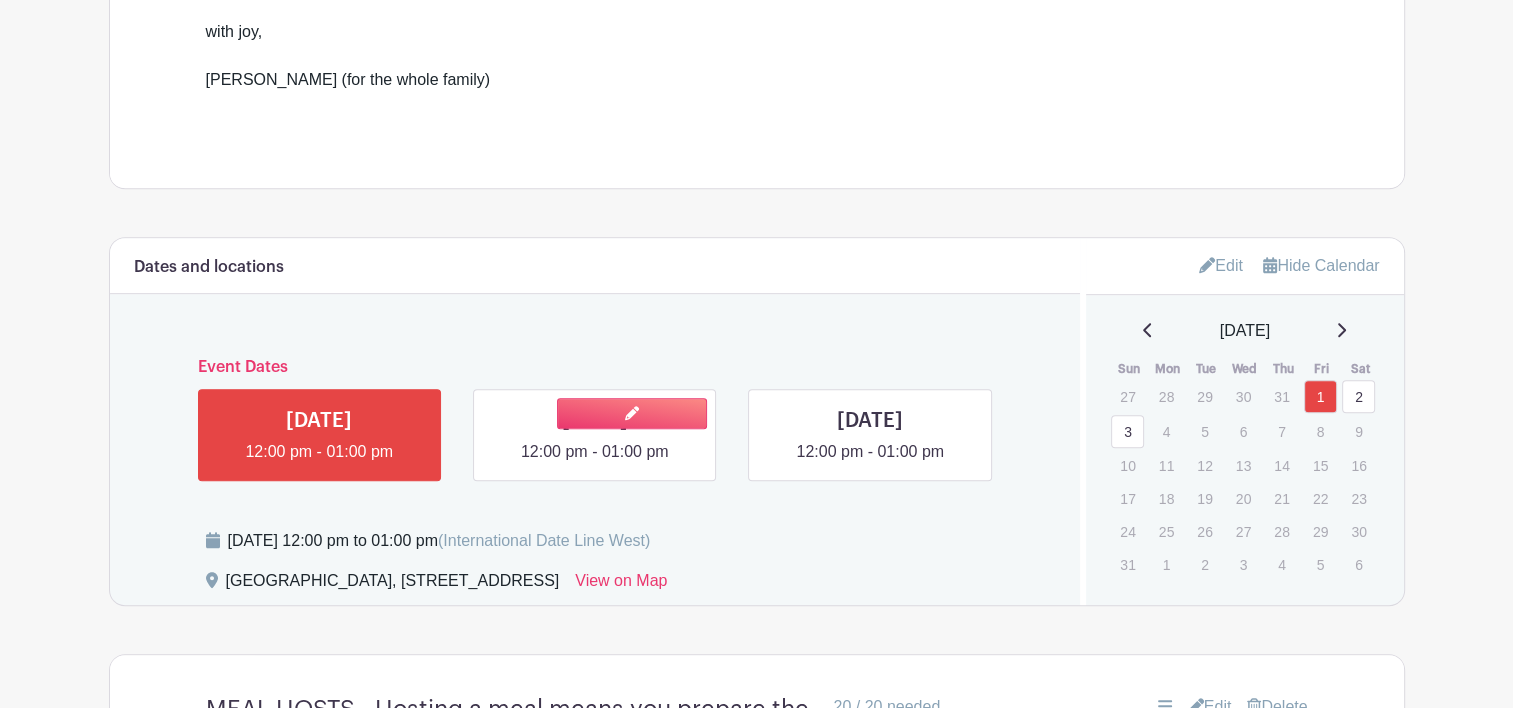 click at bounding box center (595, 464) 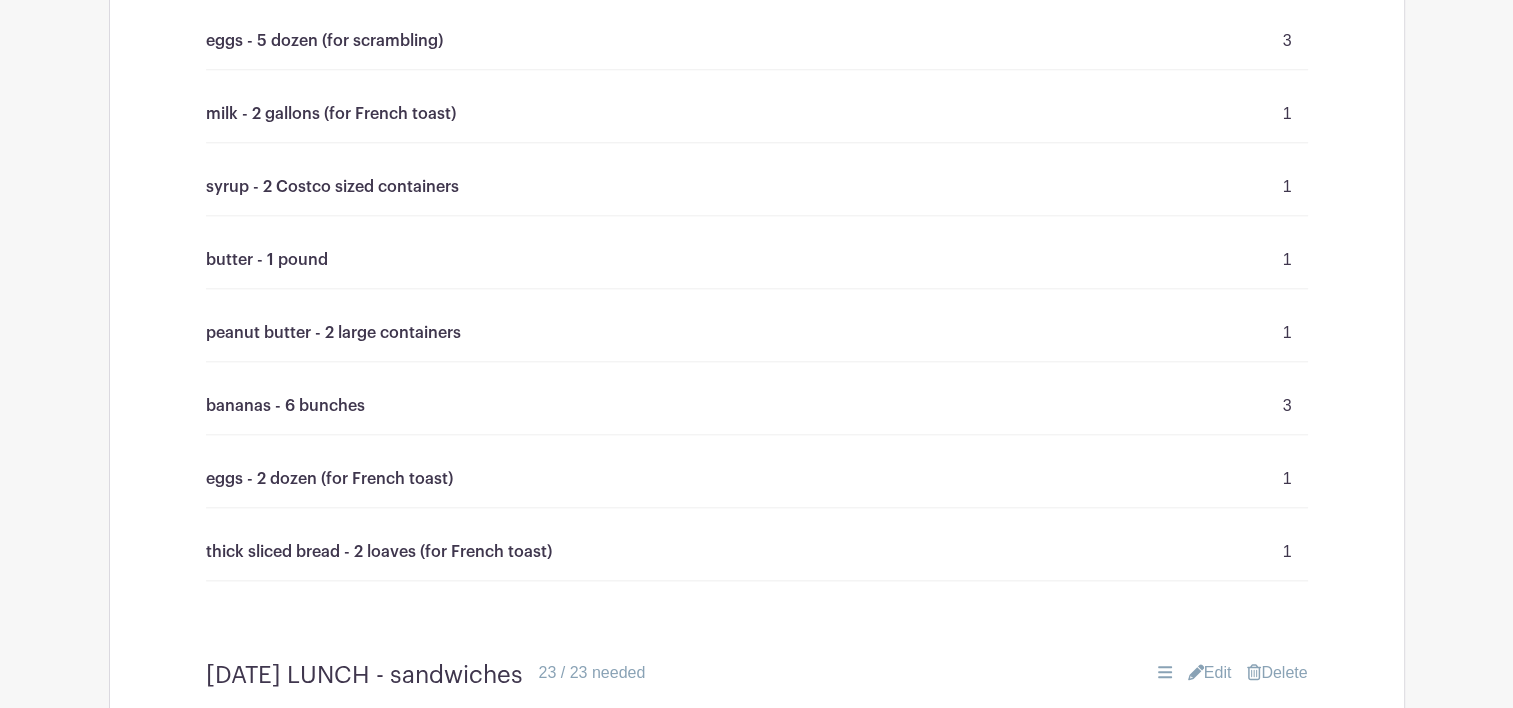 scroll, scrollTop: 2084, scrollLeft: 0, axis: vertical 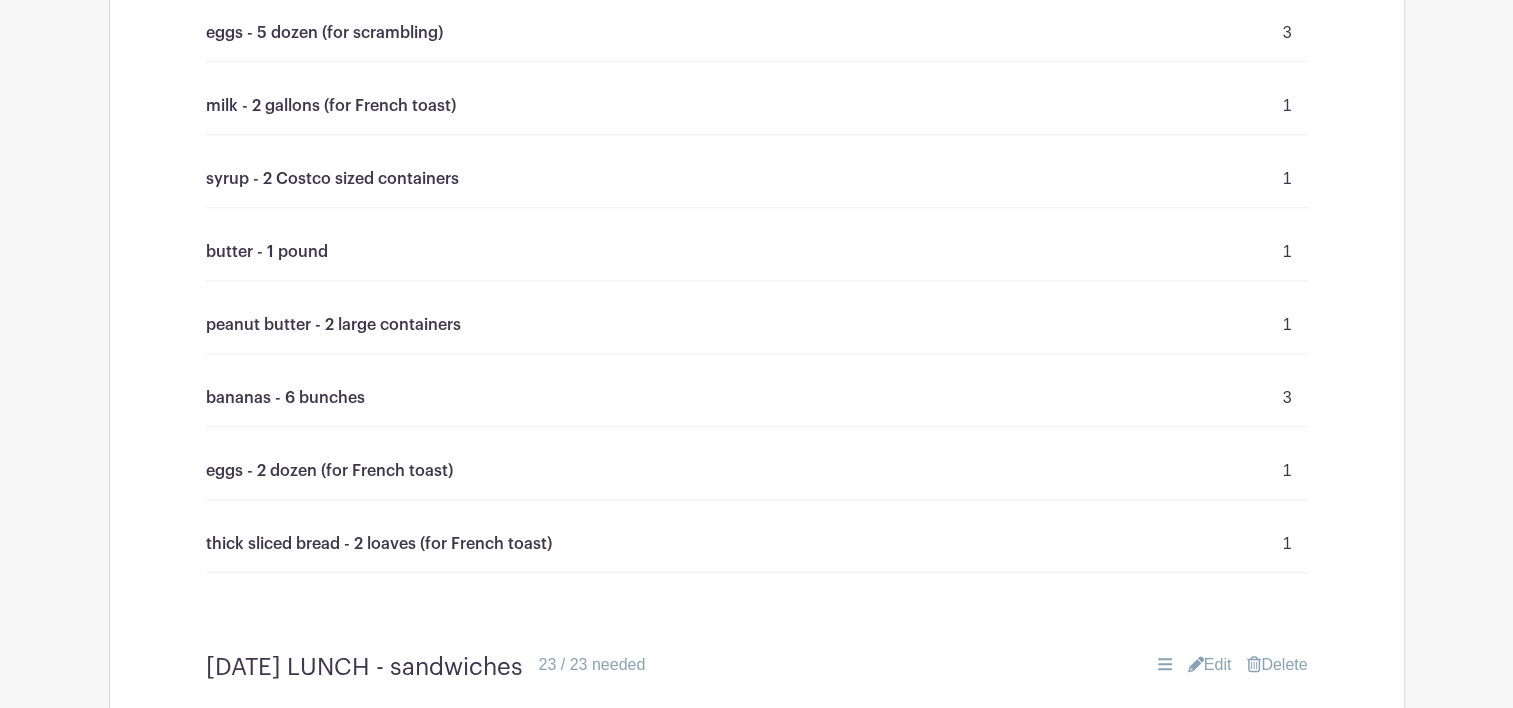 click on "3" at bounding box center (1287, 398) 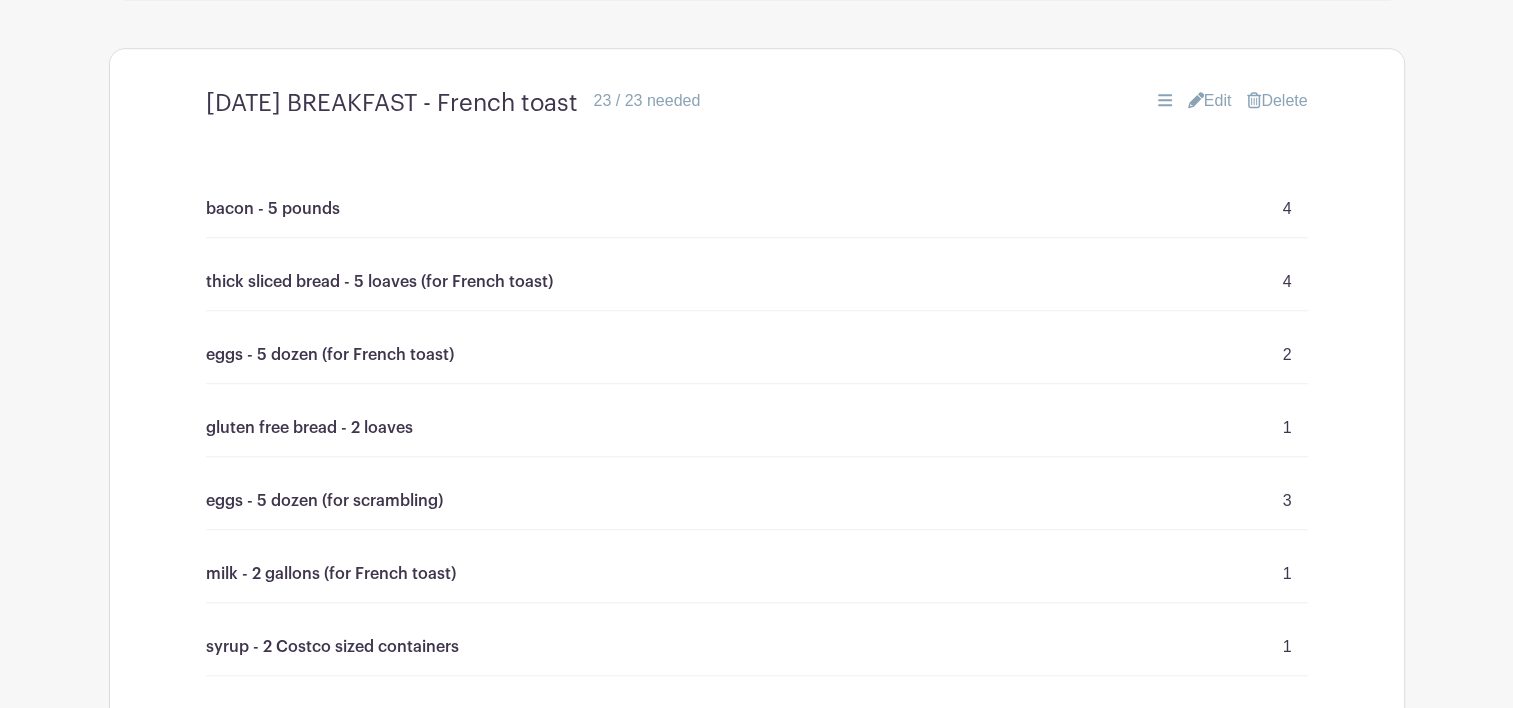 scroll, scrollTop: 1609, scrollLeft: 0, axis: vertical 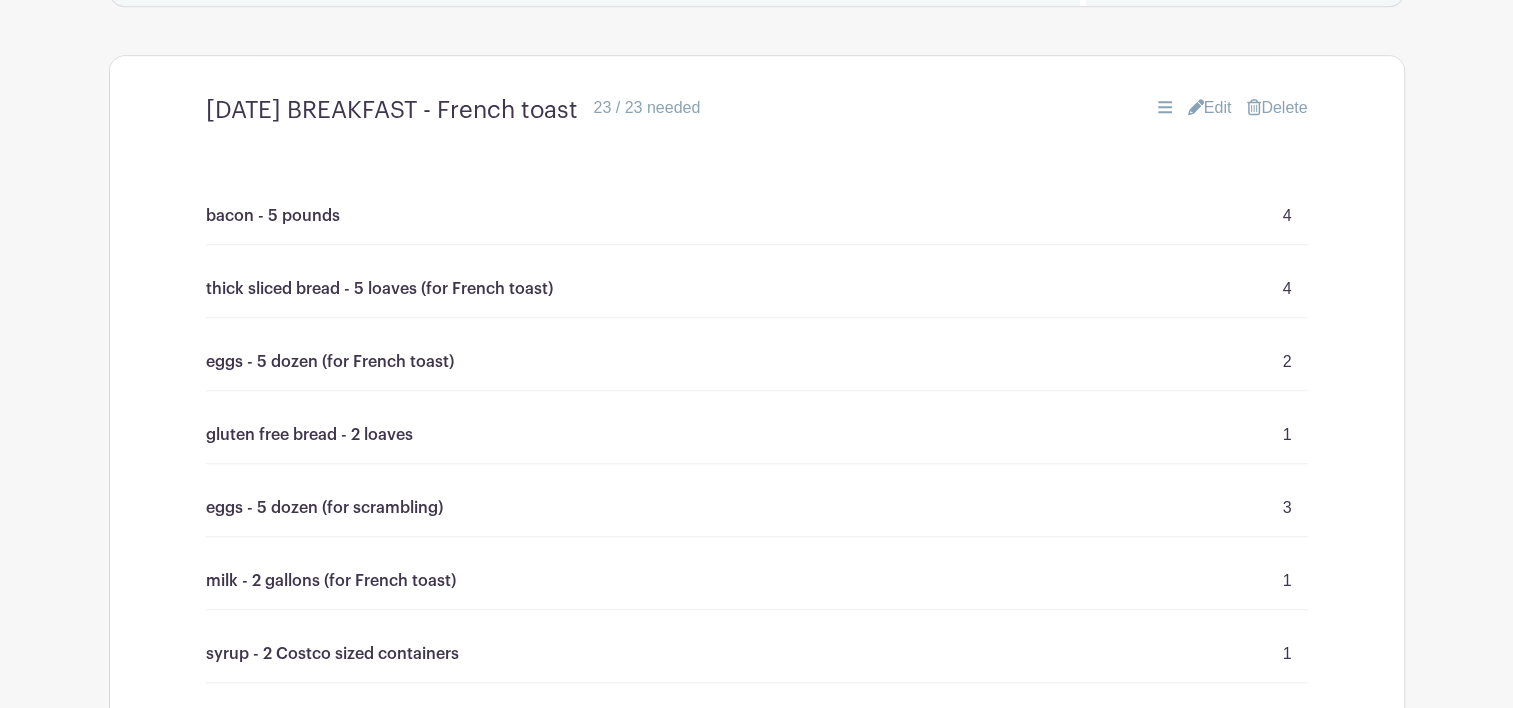 click on "Edit" at bounding box center [1210, 108] 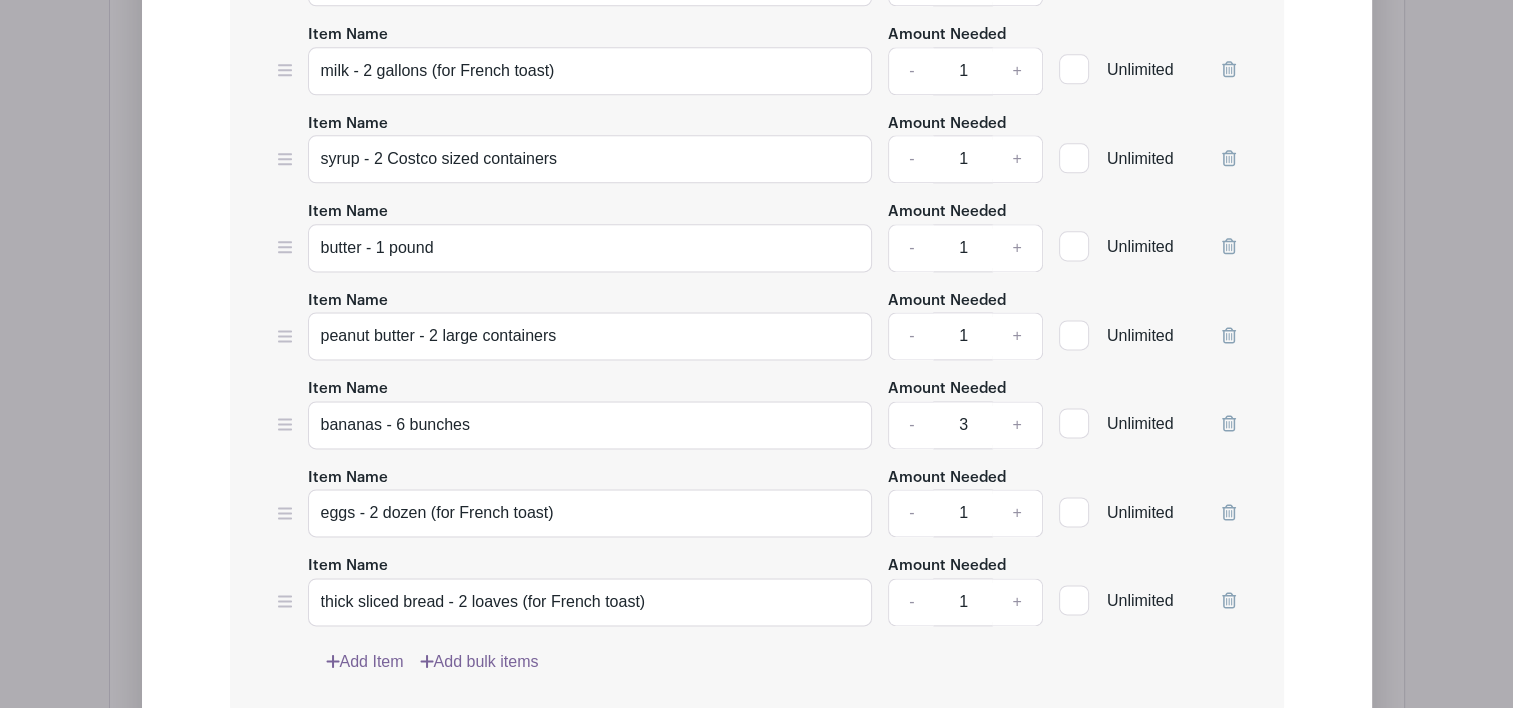 scroll, scrollTop: 2553, scrollLeft: 0, axis: vertical 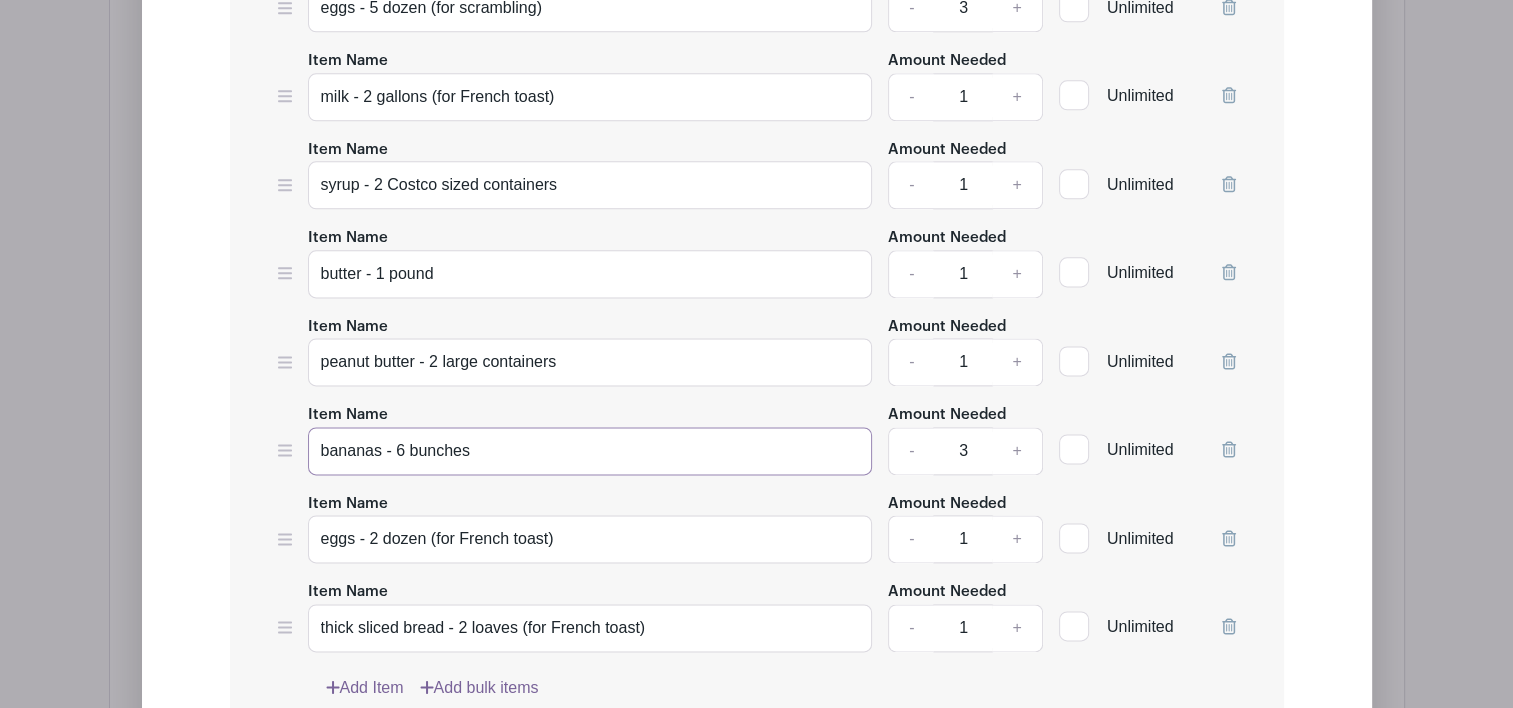 drag, startPoint x: 404, startPoint y: 444, endPoint x: 393, endPoint y: 440, distance: 11.7046995 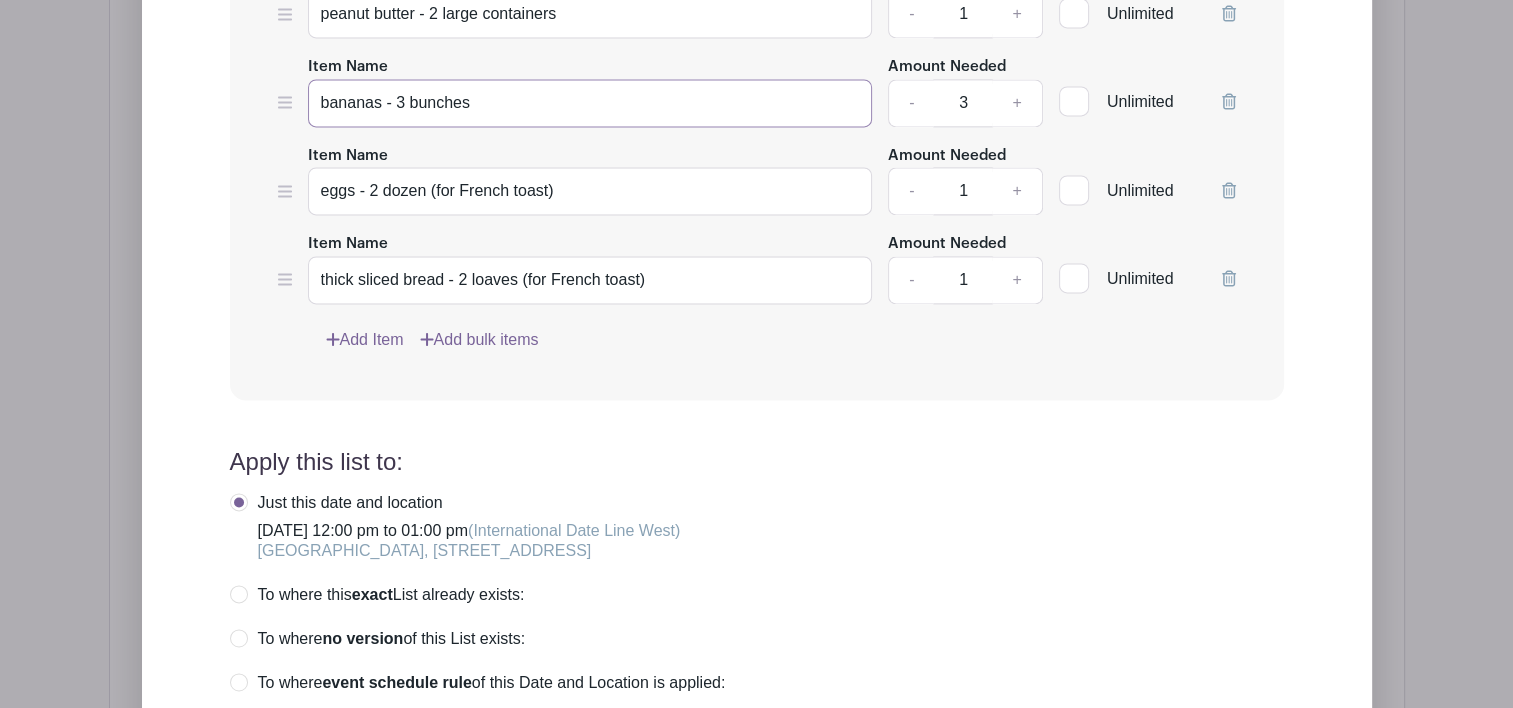 scroll, scrollTop: 2910, scrollLeft: 0, axis: vertical 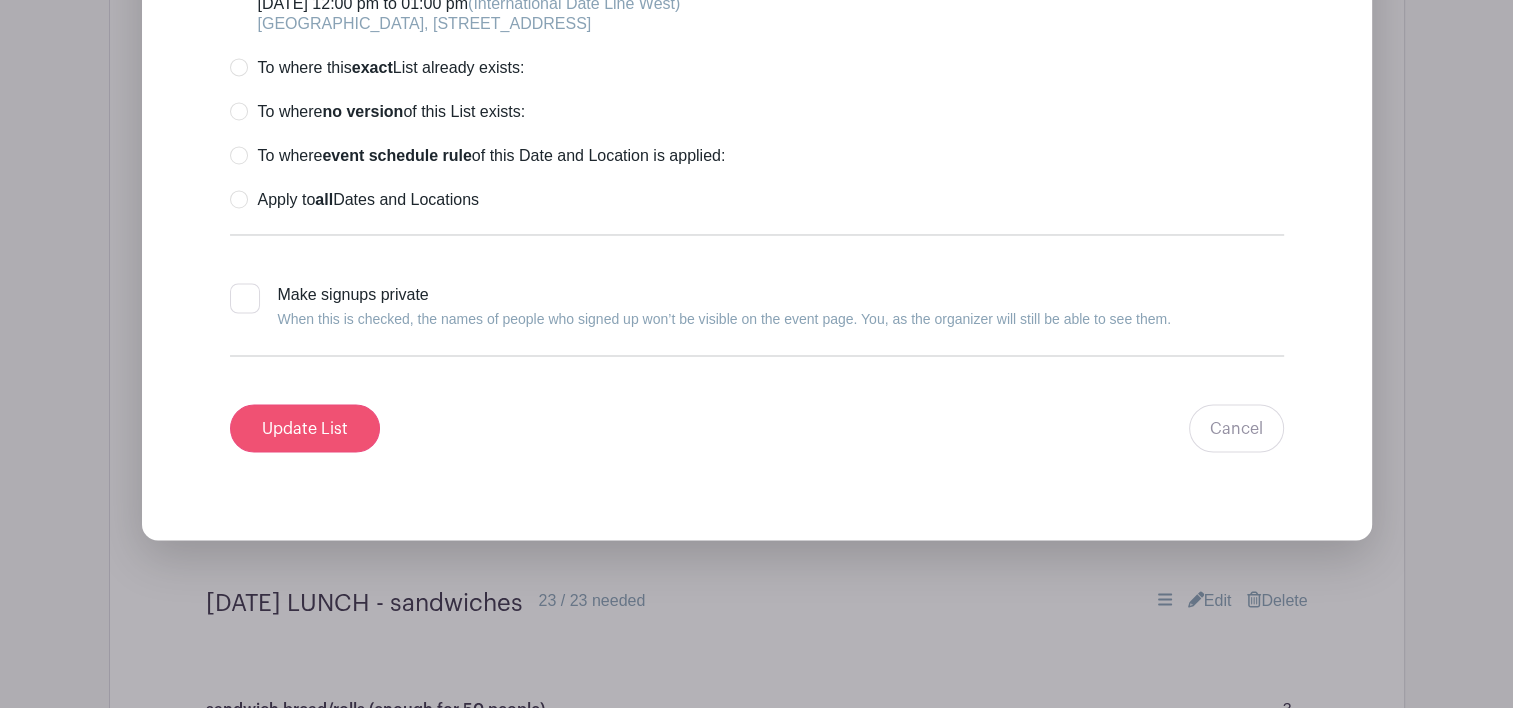 type on "bananas - 3 bunches" 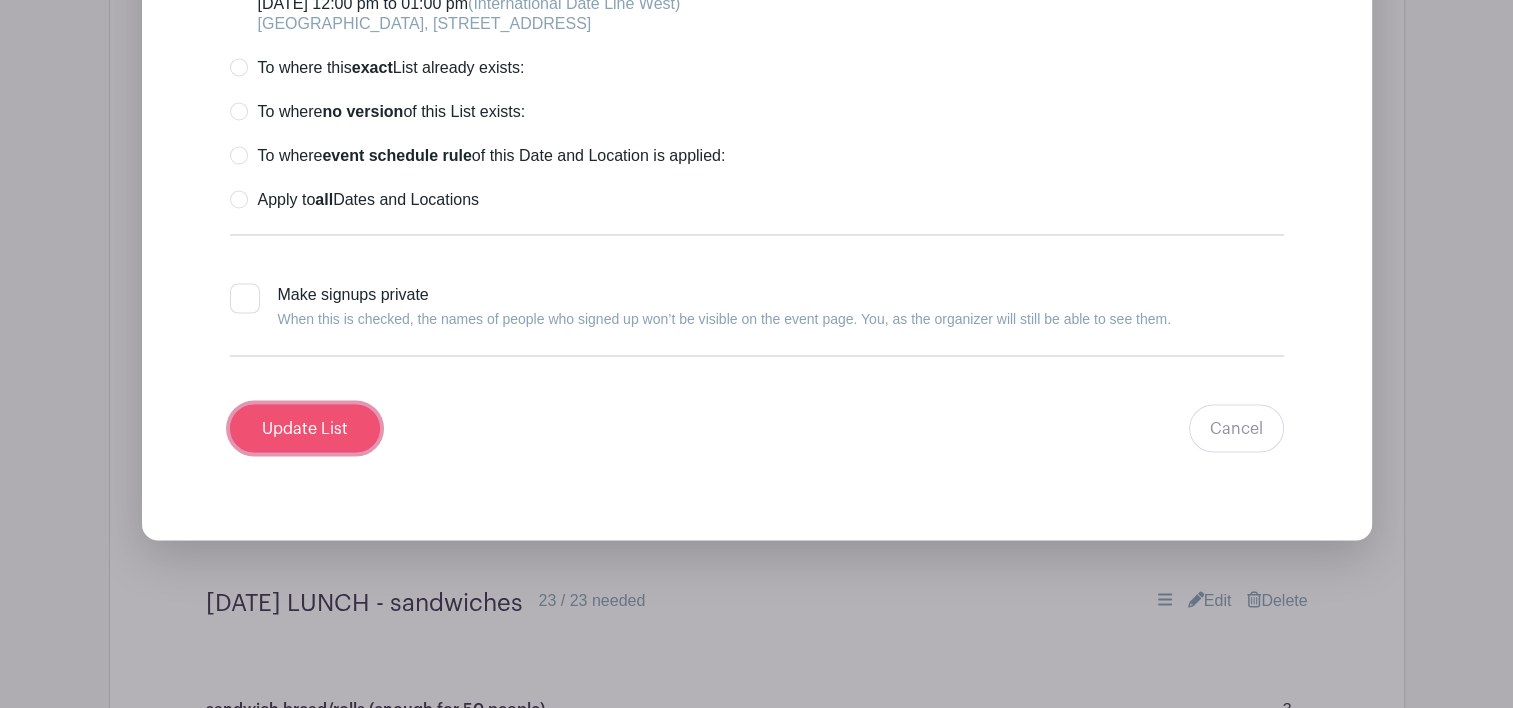 click on "Update List" at bounding box center [305, 428] 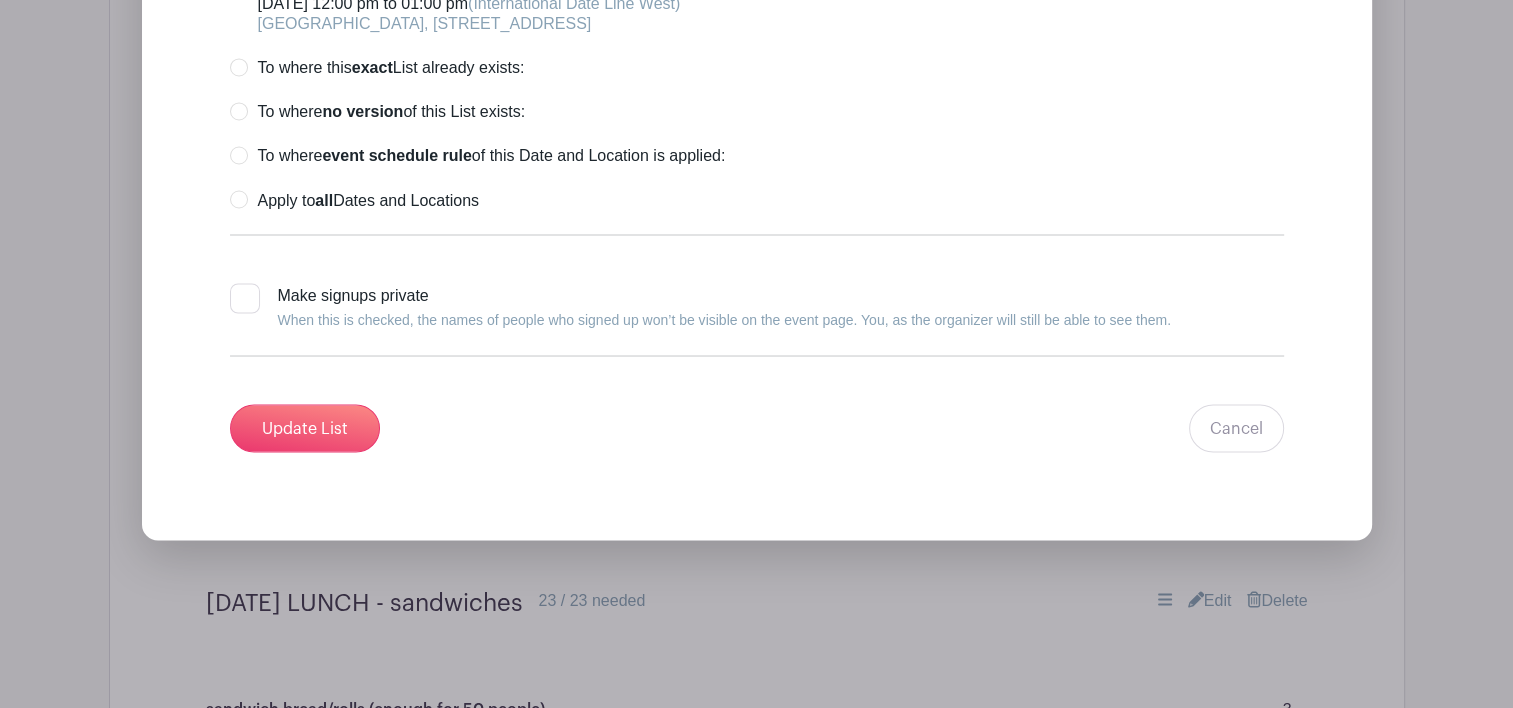 scroll, scrollTop: 3428, scrollLeft: 0, axis: vertical 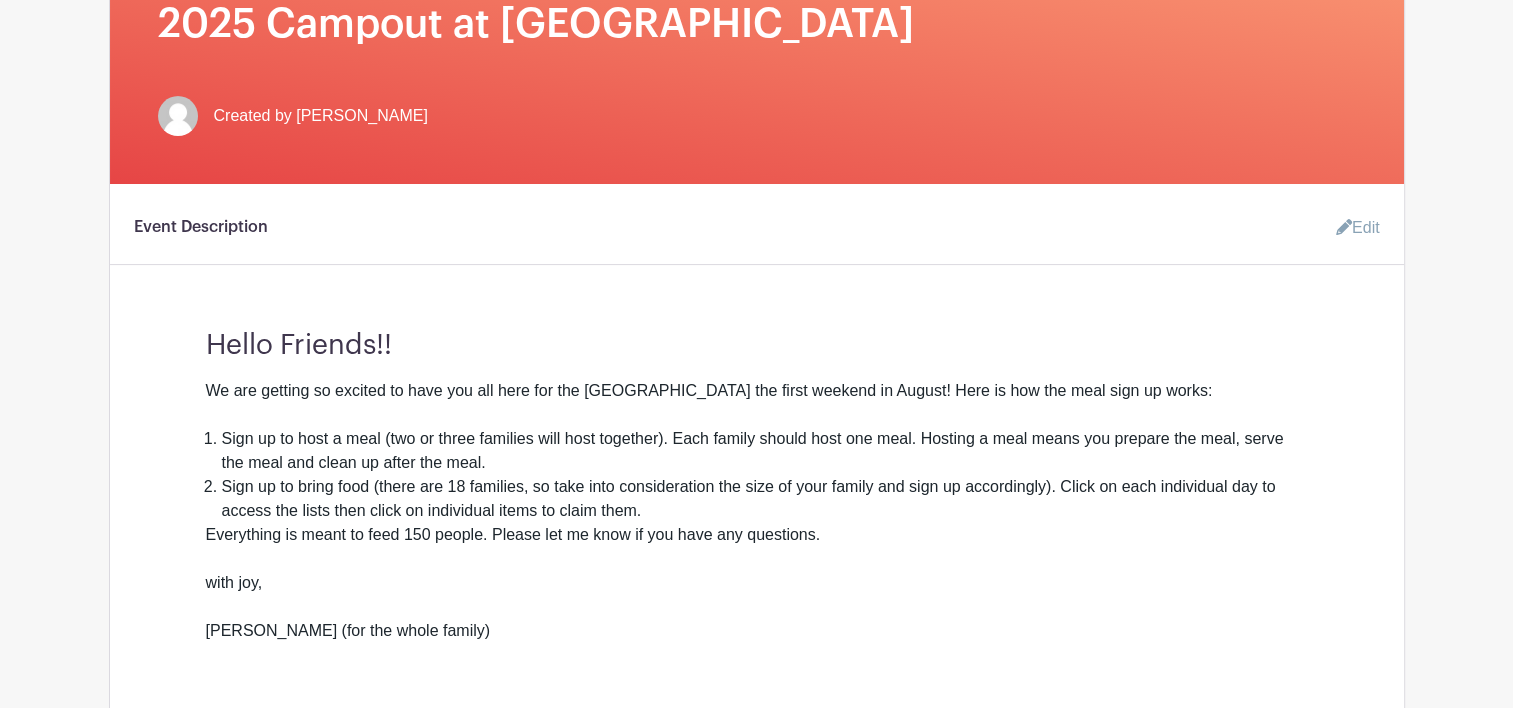 click on "Edit" at bounding box center [1350, 228] 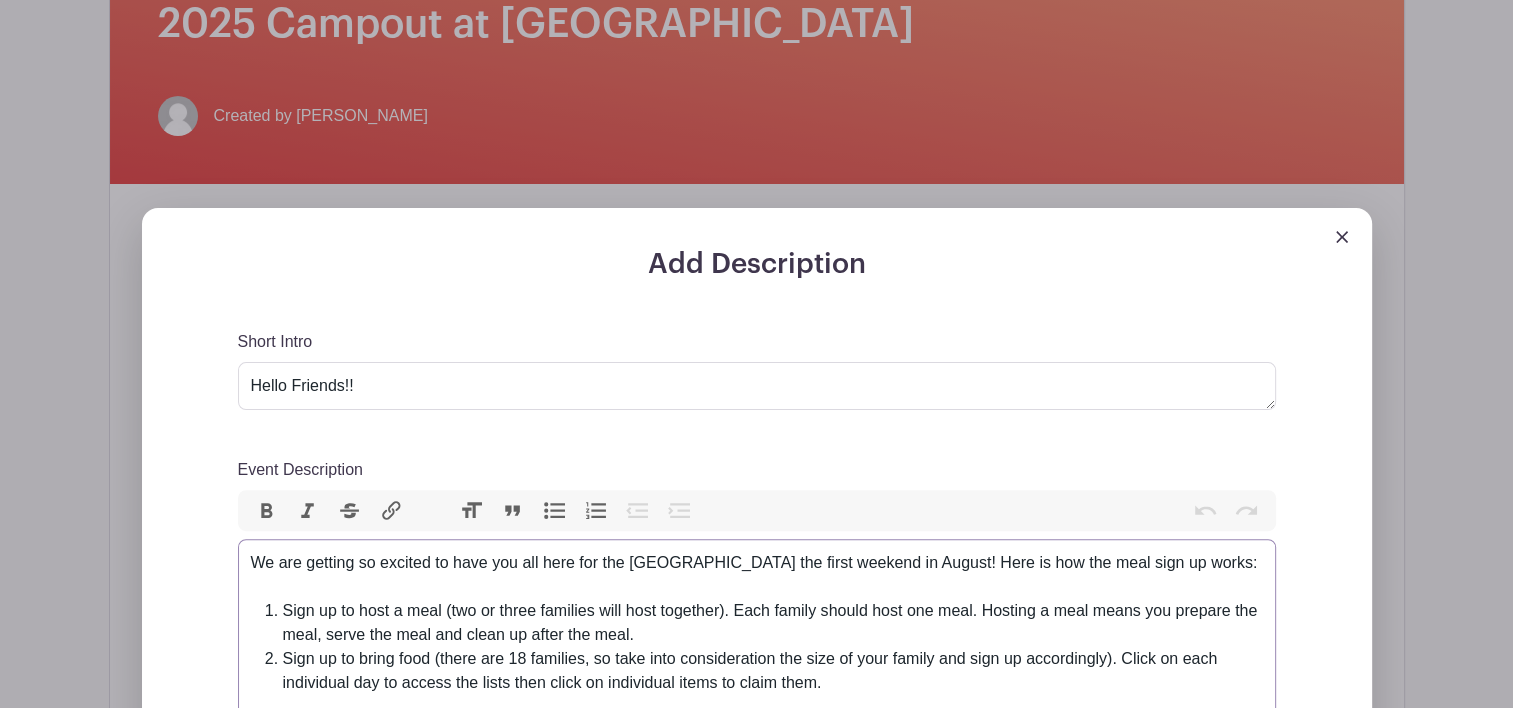 click on "Sign up to bring food (there are 18 families, so take into consideration the size of your family and sign up accordingly). Click on each individual day to access the lists then click on individual items to claim them." at bounding box center [773, 671] 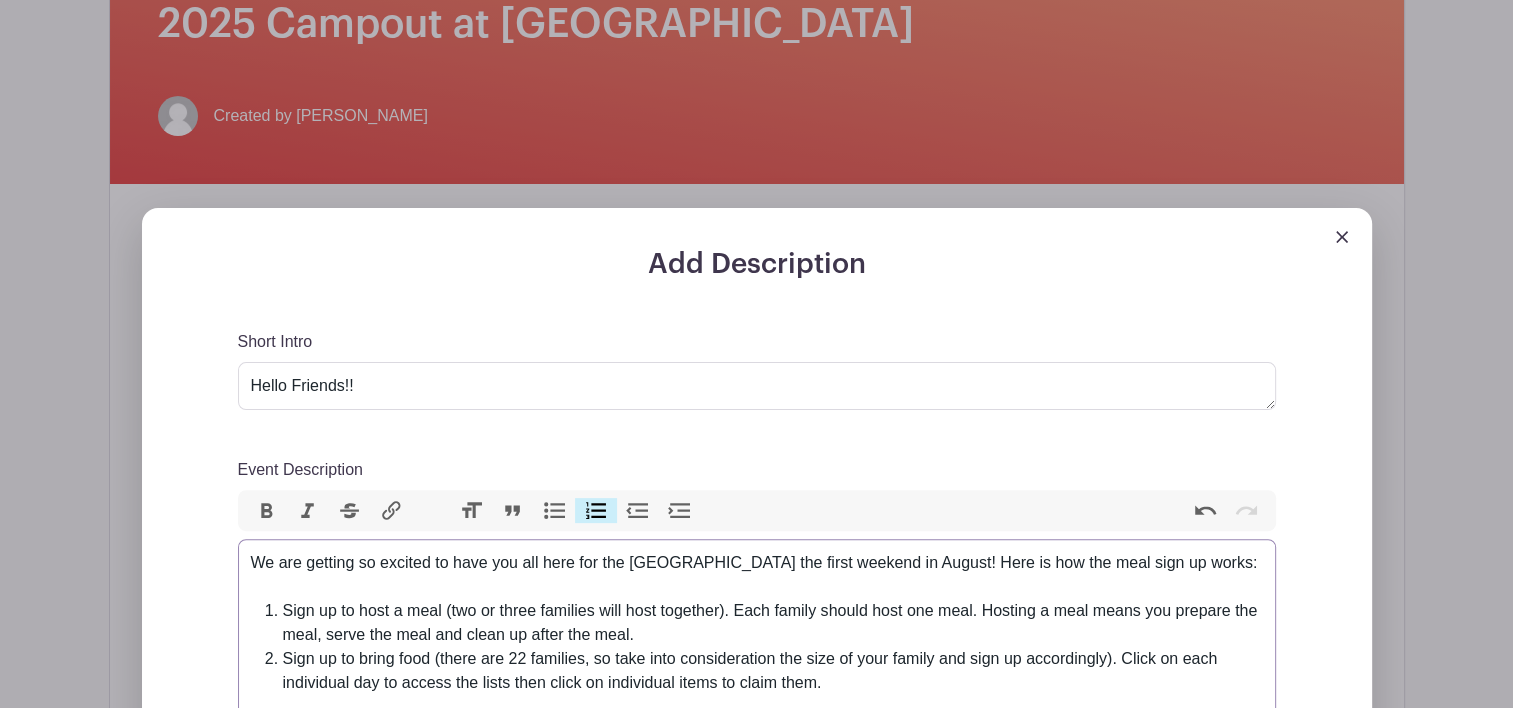 type on "<div>We are getting so excited to have you all here for the Harmony Hill Campout the first weekend in August! Here is how the meal sign up works:<br><br></div><ol><li>Sign up to host a meal (two or three families will host together). Each family should host one meal. Hosting a meal means you prepare the meal, serve the meal and clean up after the meal.</li><li>Sign up to bring food (there are 22 families, so take into consideration the size of your family and sign up accordingly). Click on each individual day to access the lists then click on individual items to claim them.</li></ol><div>Everything is meant to feed 150 people. Please let me know if you have any questions.<br><br></div><div>with joy,<br><br></div><div>Jessica (for the whole family)<br><br></div>" 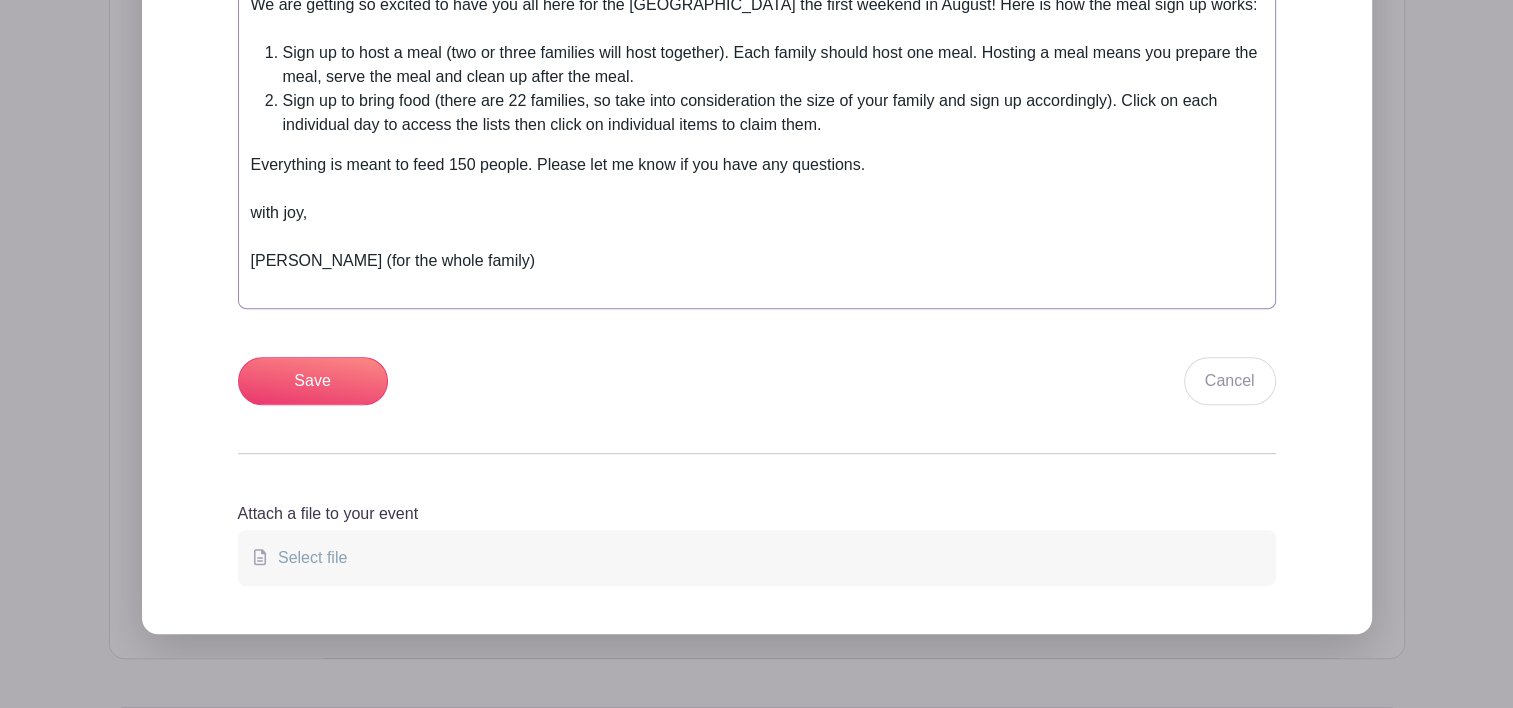 scroll, scrollTop: 1024, scrollLeft: 0, axis: vertical 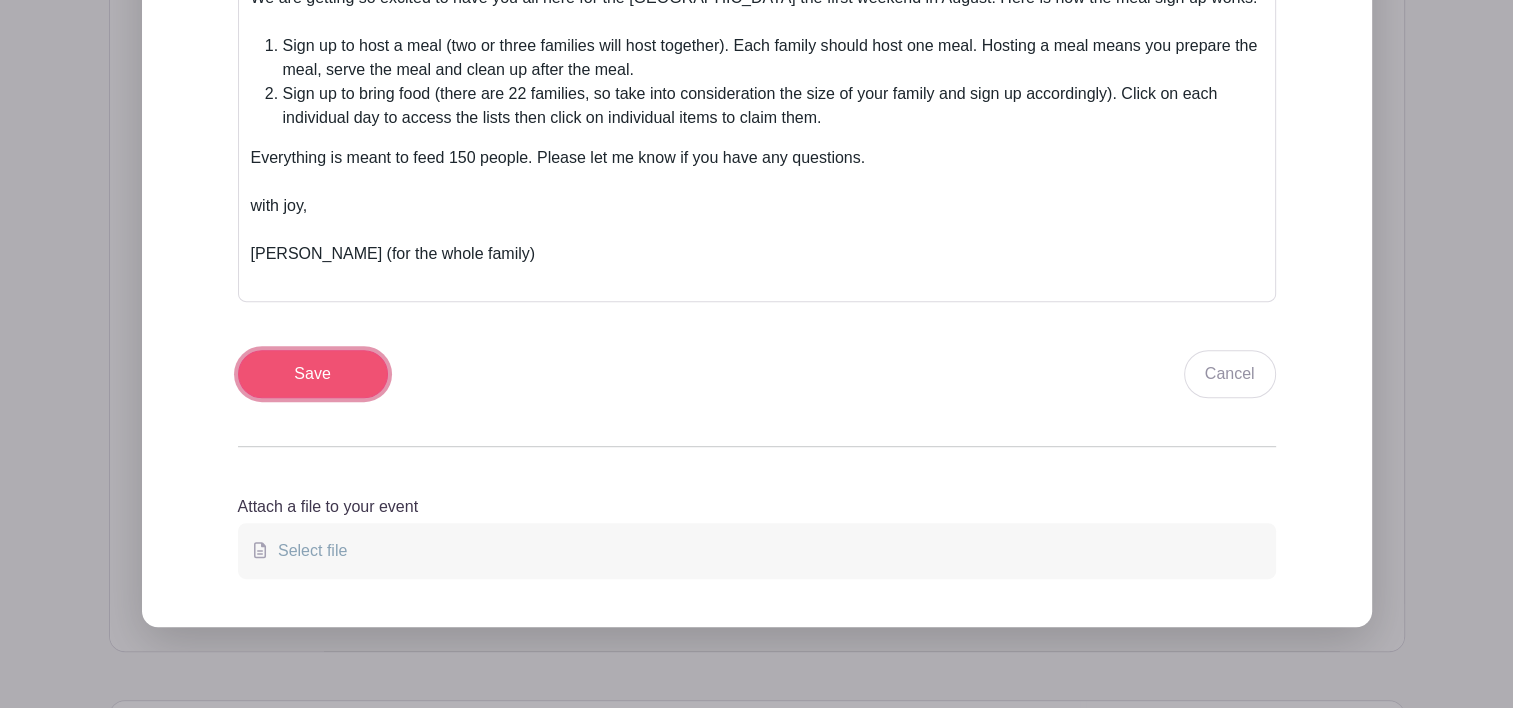 click on "Save" at bounding box center [313, 374] 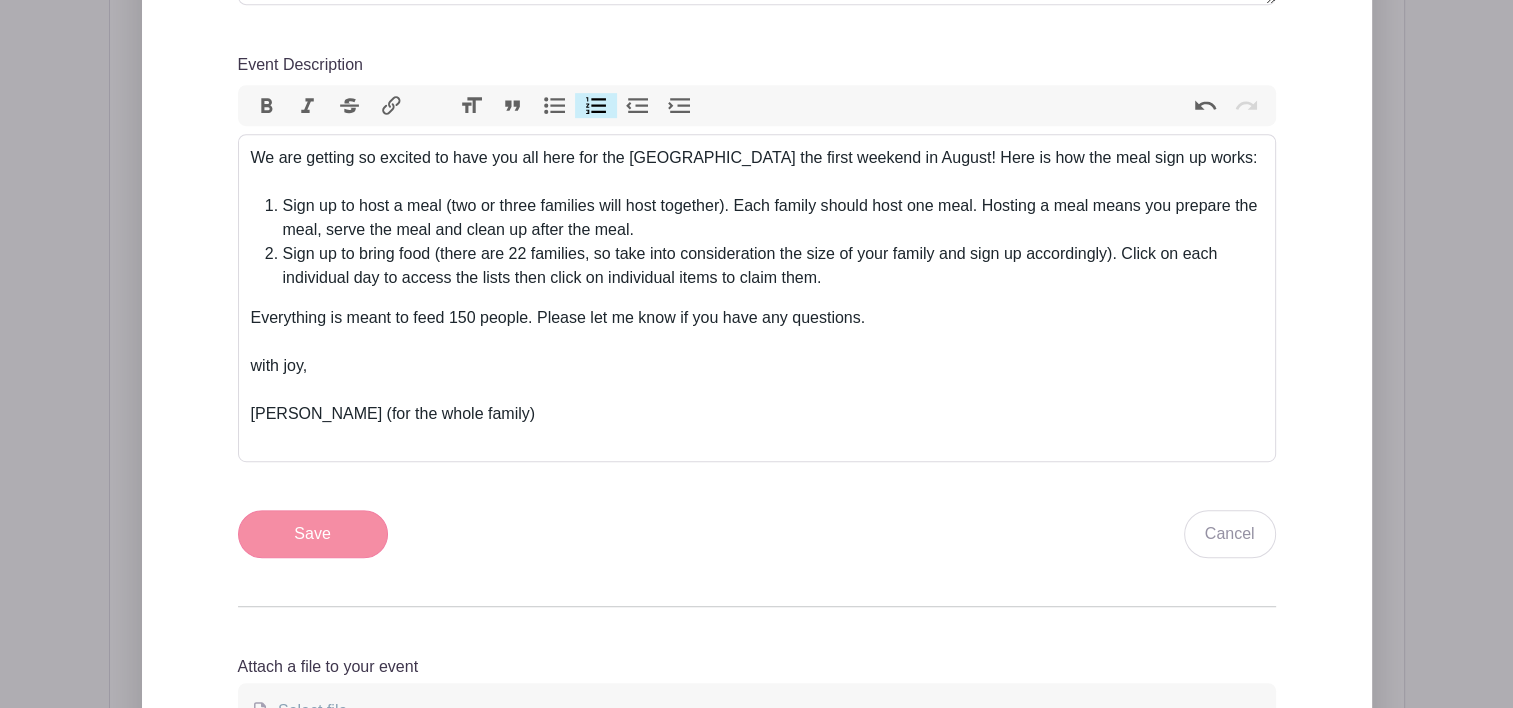 scroll, scrollTop: 1184, scrollLeft: 0, axis: vertical 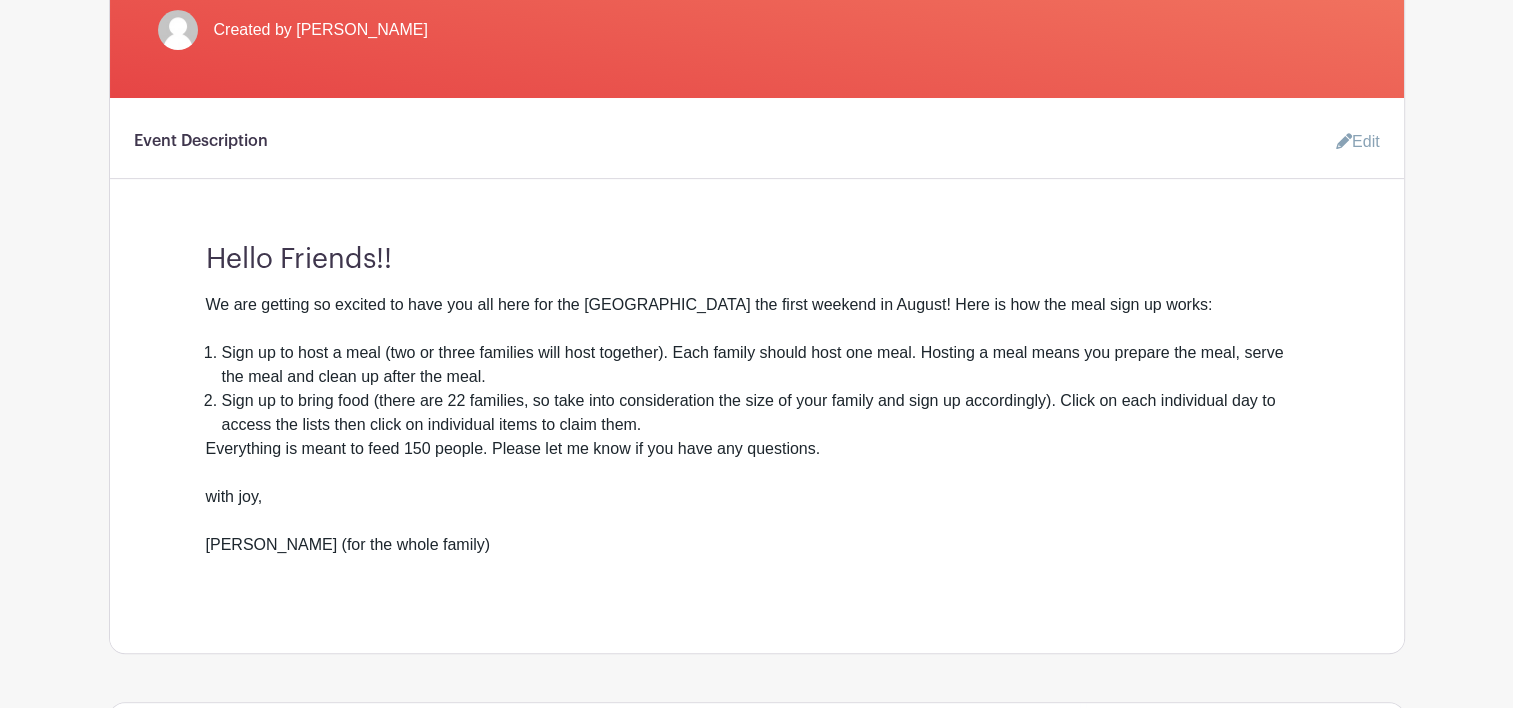 click on "Edit" at bounding box center [1350, 142] 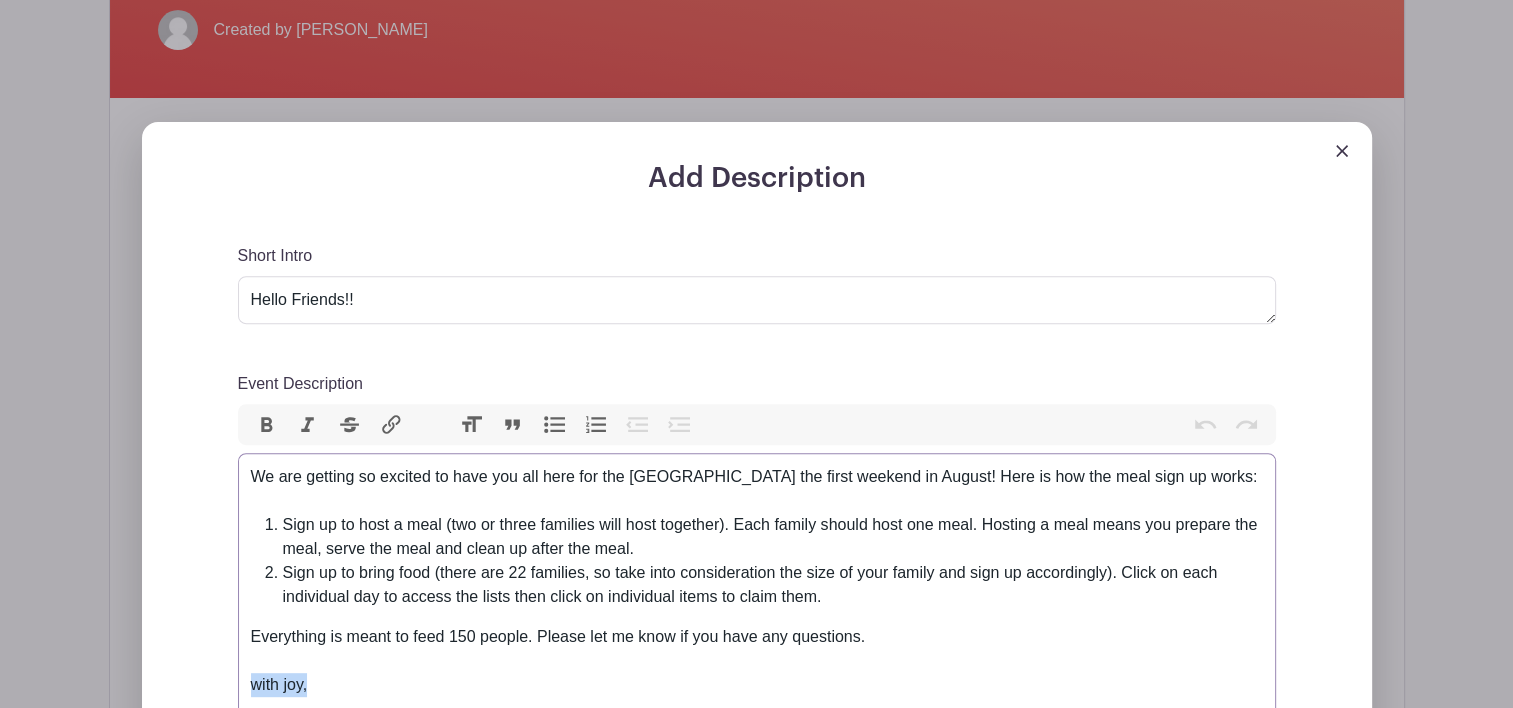 drag, startPoint x: 332, startPoint y: 692, endPoint x: 231, endPoint y: 688, distance: 101.07918 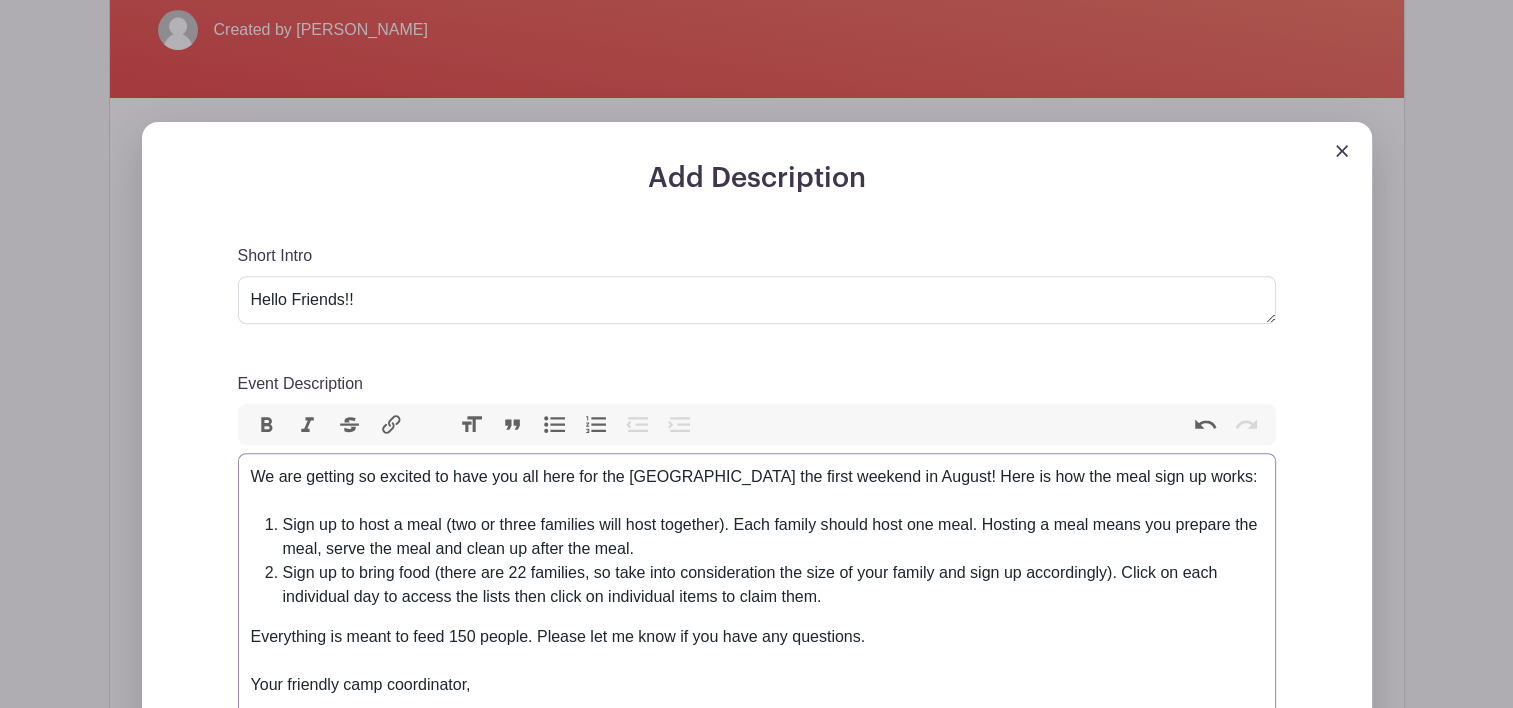 type on "<div>We are getting so excited to have you all here for the Harmony Hill Campout the first weekend in August! Here is how the meal sign up works:<br><br></div><ol><li>Sign up to host a meal (two or three families will host together). Each family should host one meal. Hosting a meal means you prepare the meal, serve the meal and clean up after the meal.</li><li>Sign up to bring food (there are 22 families, so take into consideration the size of your family and sign up accordingly). Click on each individual day to access the lists then click on individual items to claim them.</li></ol><div>Everything is meant to feed 150 people. Please let me know if you have any questions.<br><br></div><div>Your friendly camp coordinator,<br><br></div><div>Jessica (for the whole family)<br><br></div>" 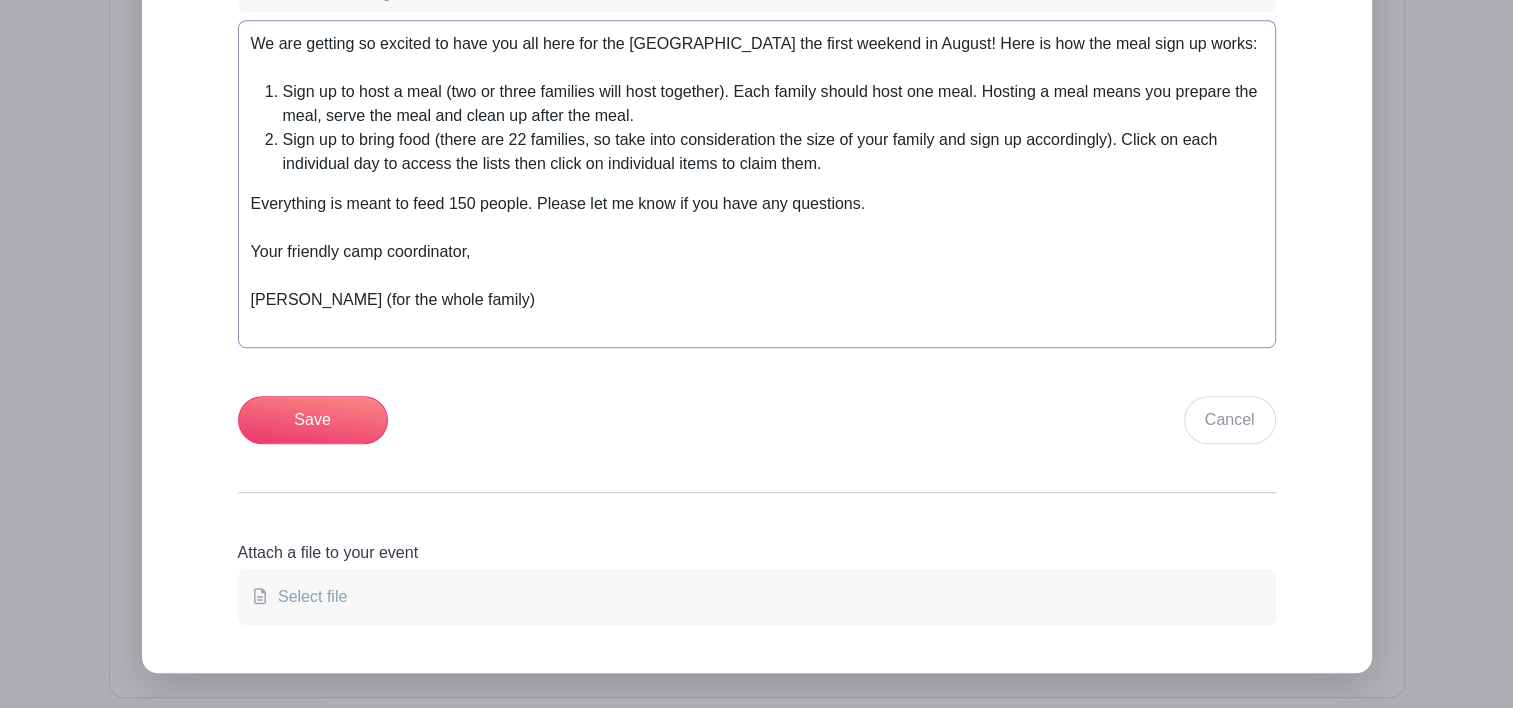 scroll, scrollTop: 1146, scrollLeft: 0, axis: vertical 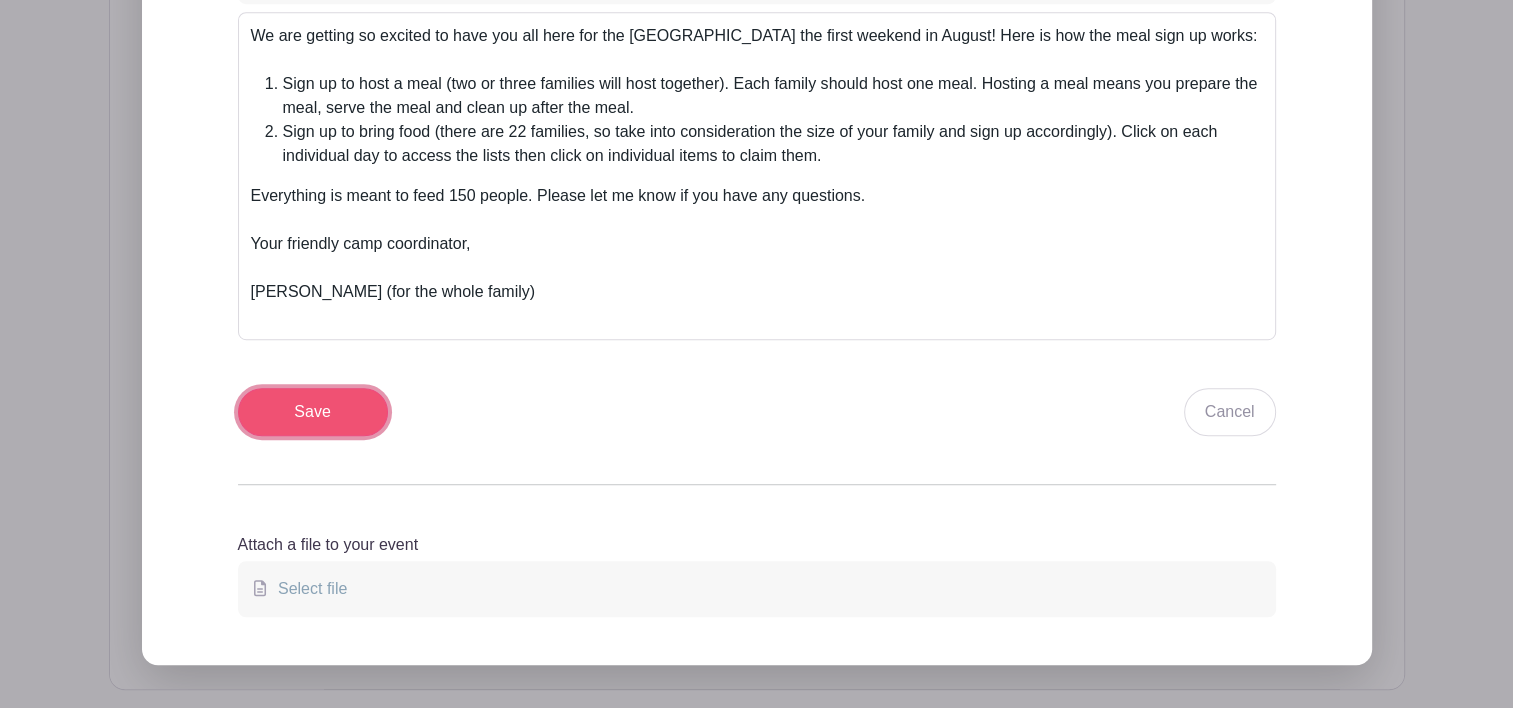 click on "Save" at bounding box center (313, 412) 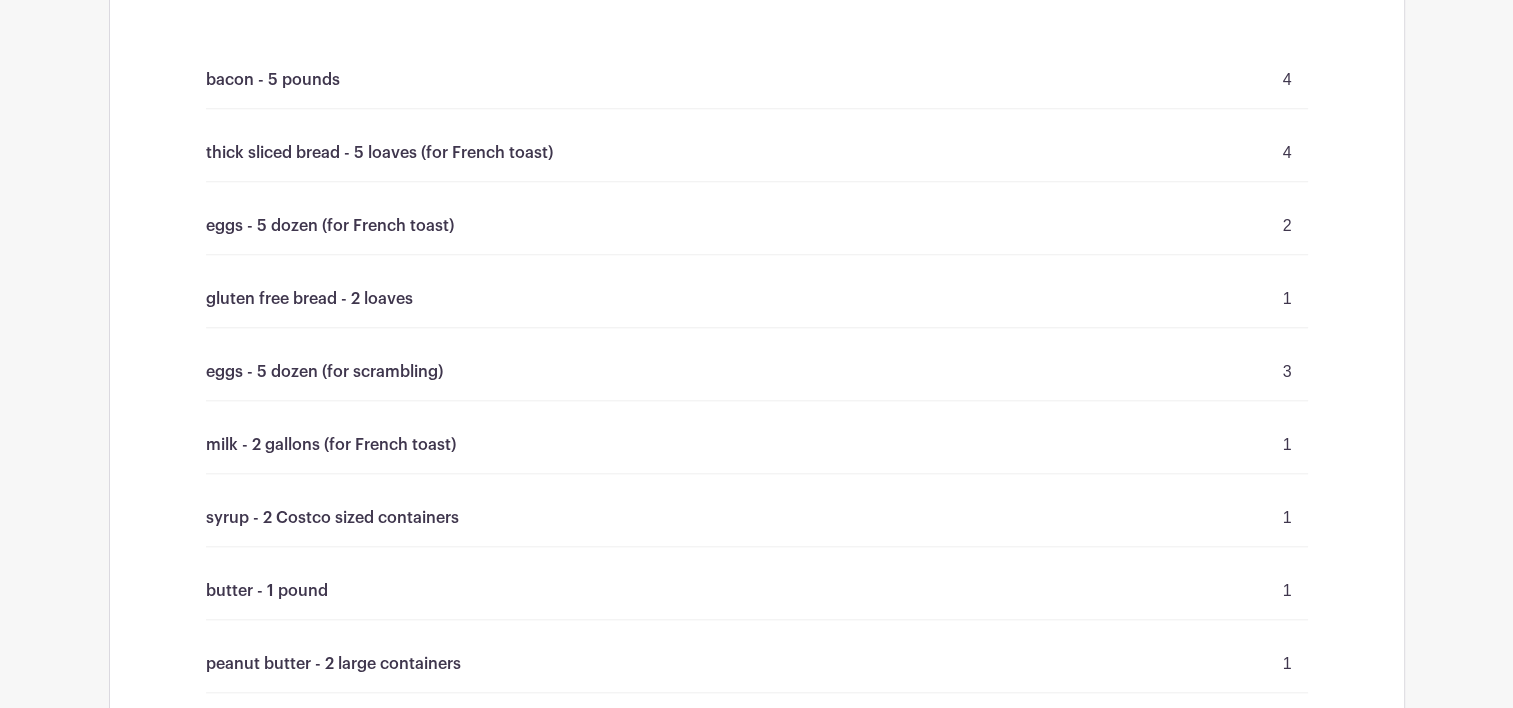 scroll, scrollTop: 1898, scrollLeft: 0, axis: vertical 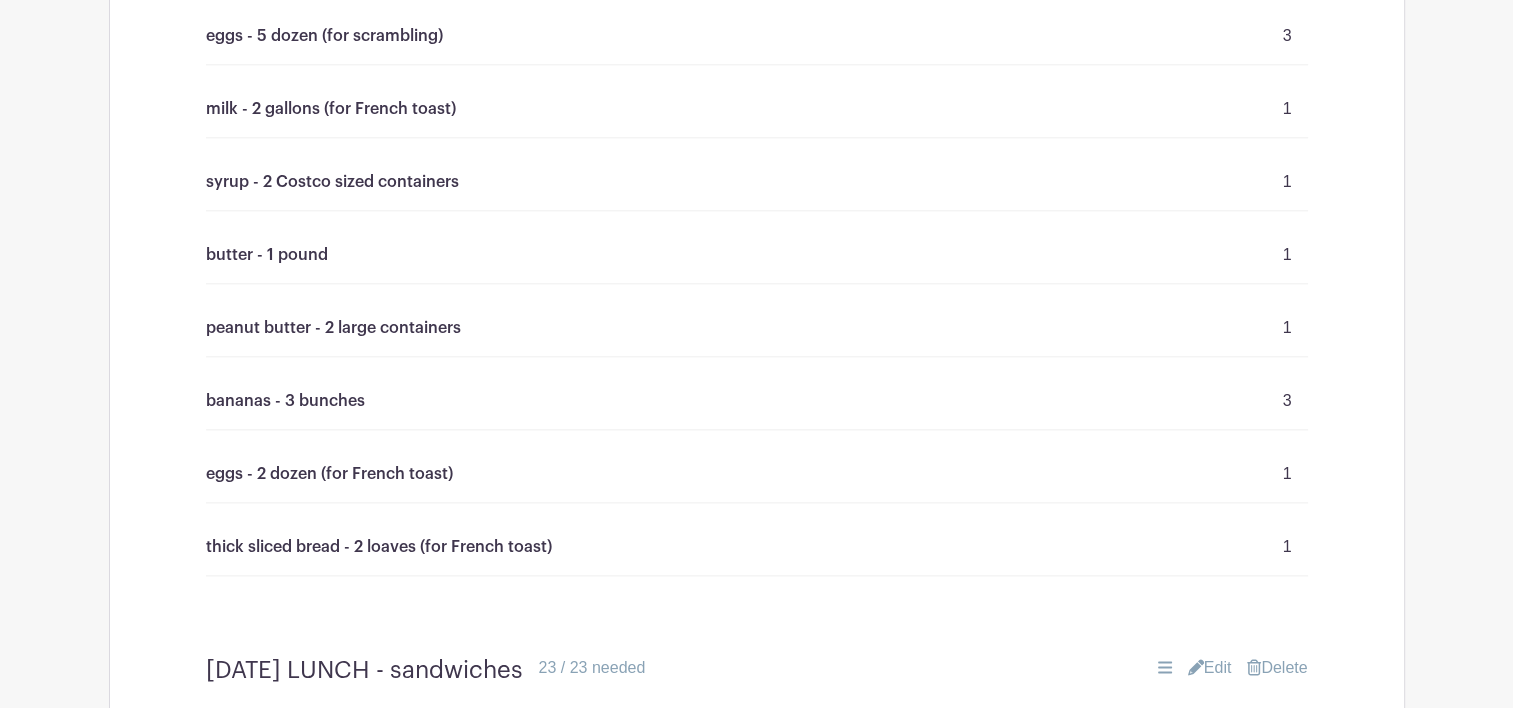click on "1" at bounding box center [1287, 328] 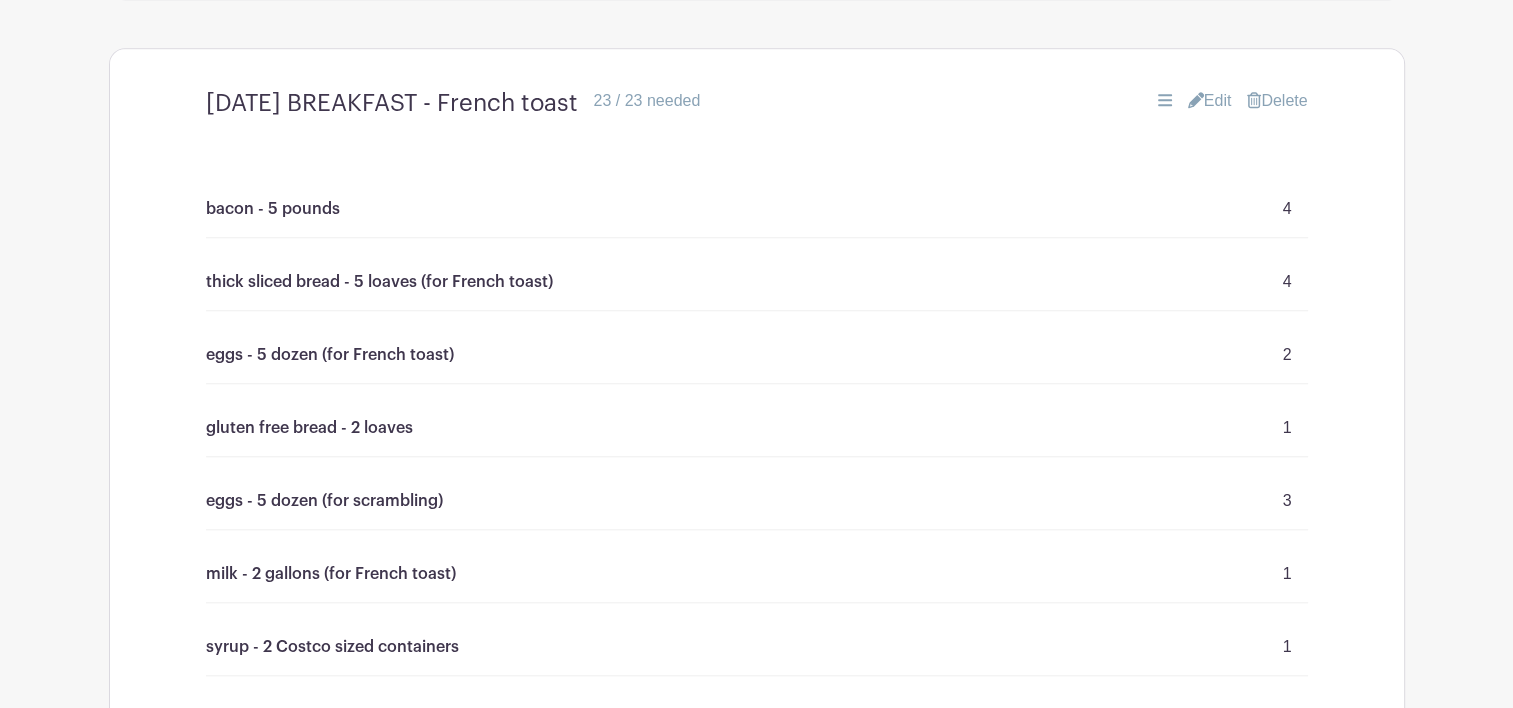 scroll, scrollTop: 1797, scrollLeft: 0, axis: vertical 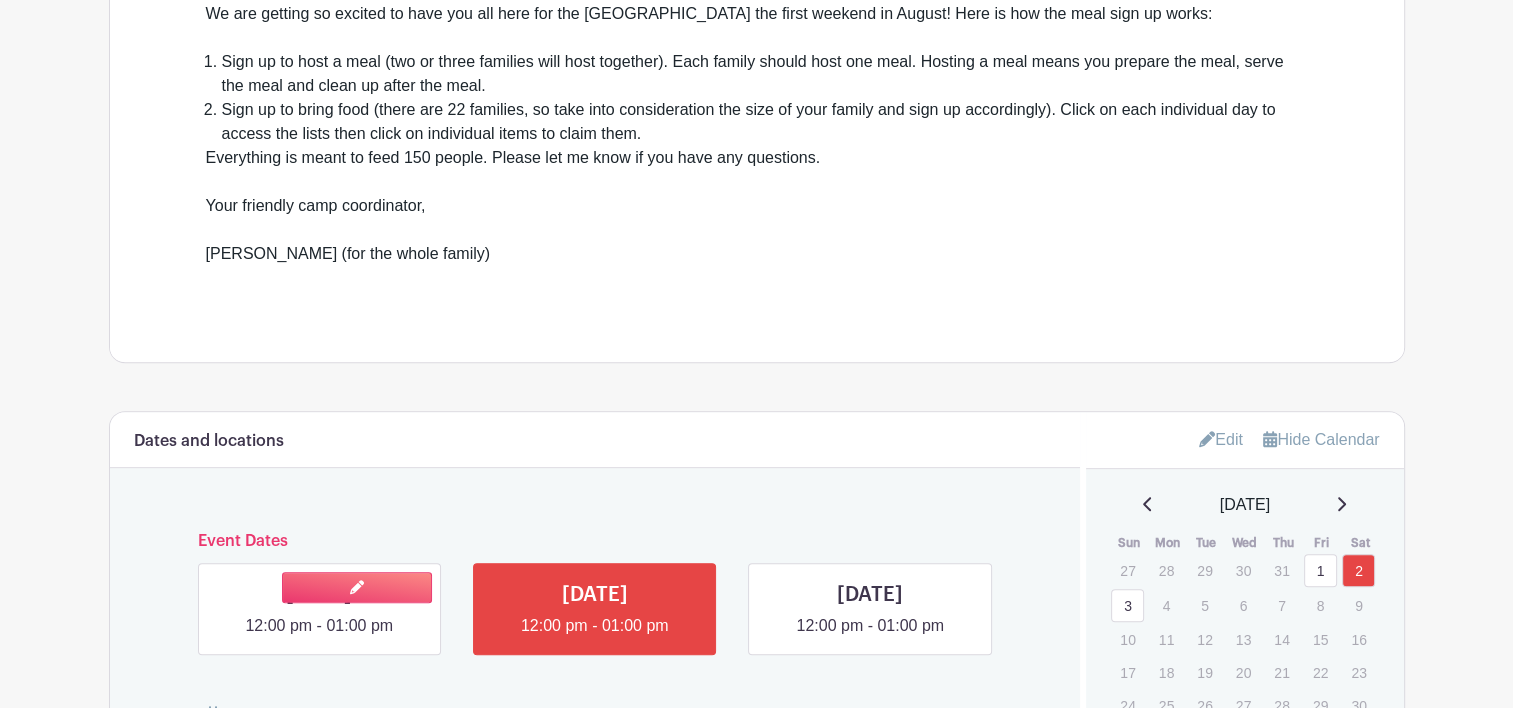 click at bounding box center (319, 638) 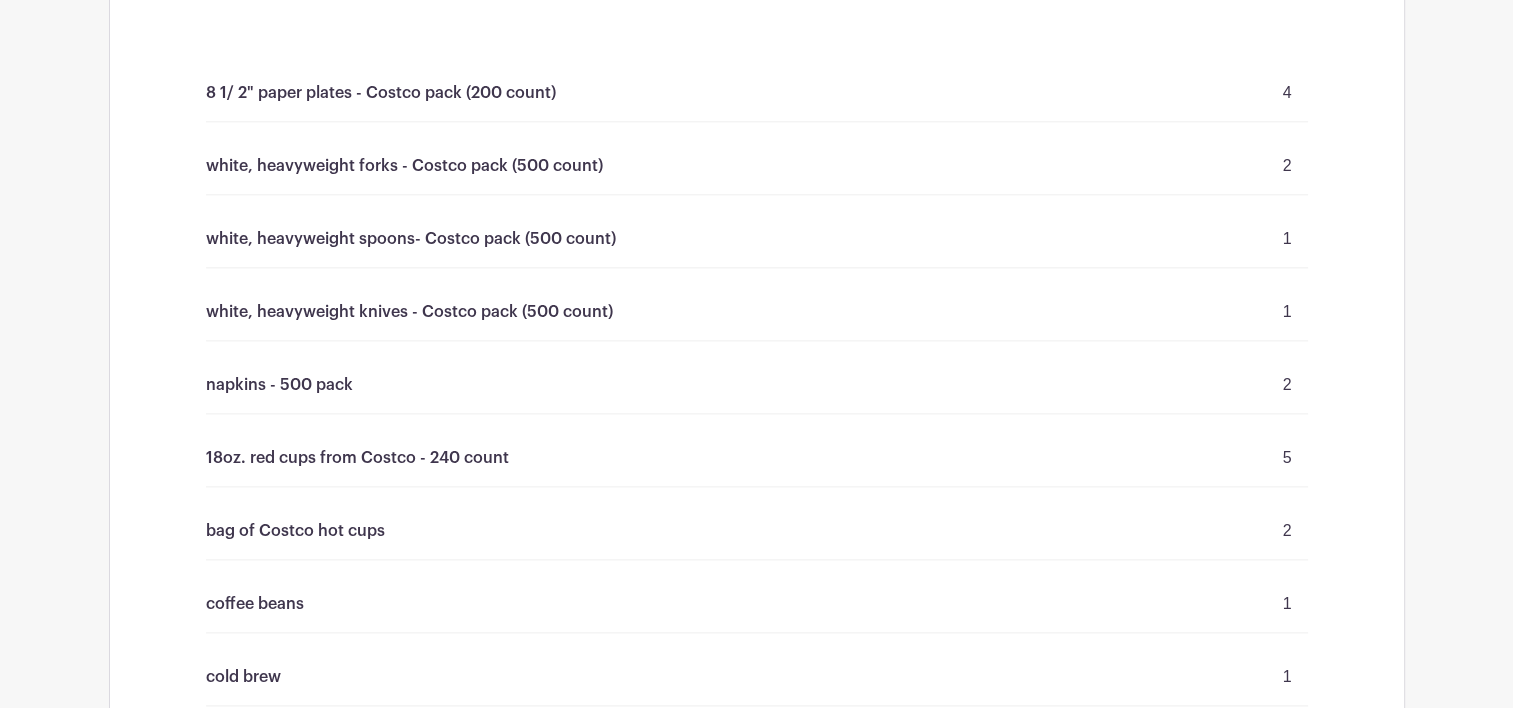 scroll, scrollTop: 2372, scrollLeft: 0, axis: vertical 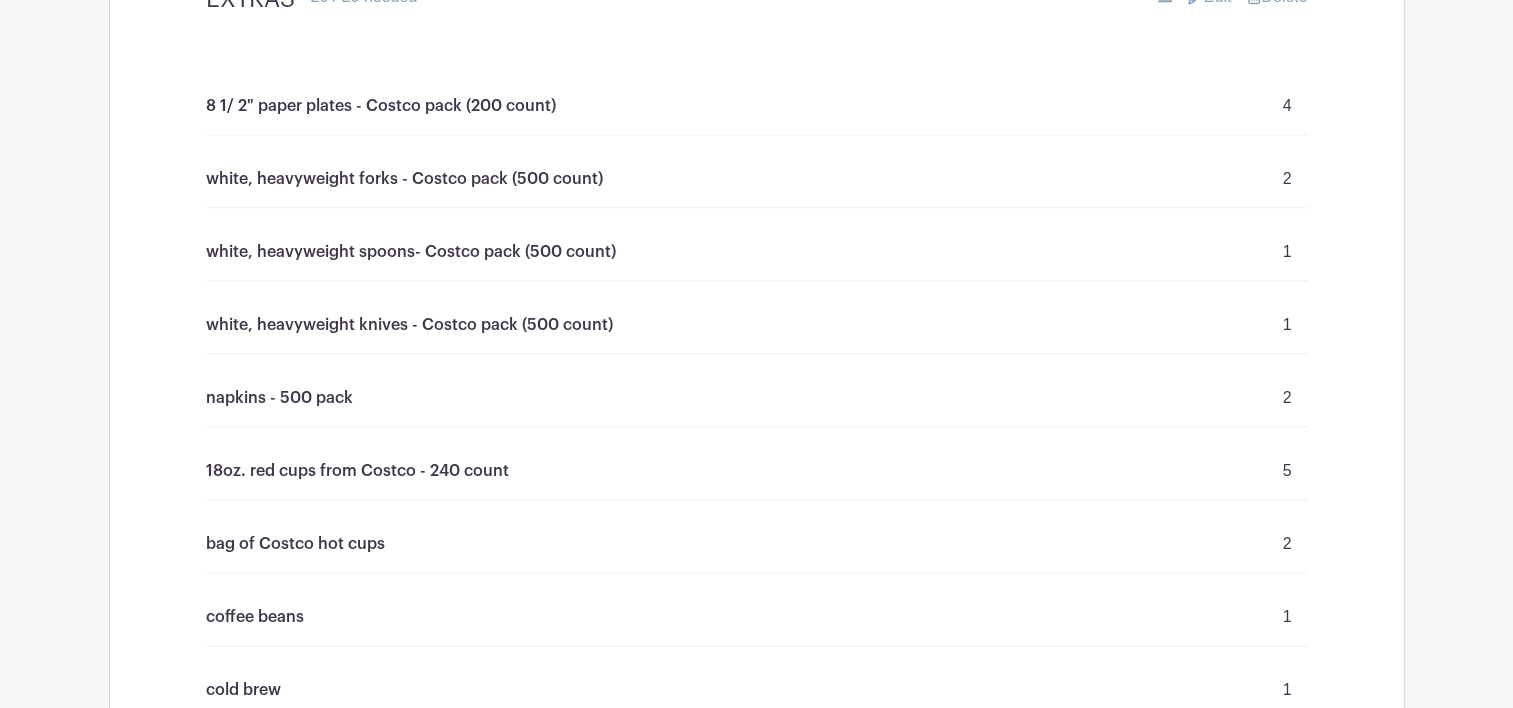 click on "white, heavyweight forks - Costco pack (500 count)
2" at bounding box center [757, 179] 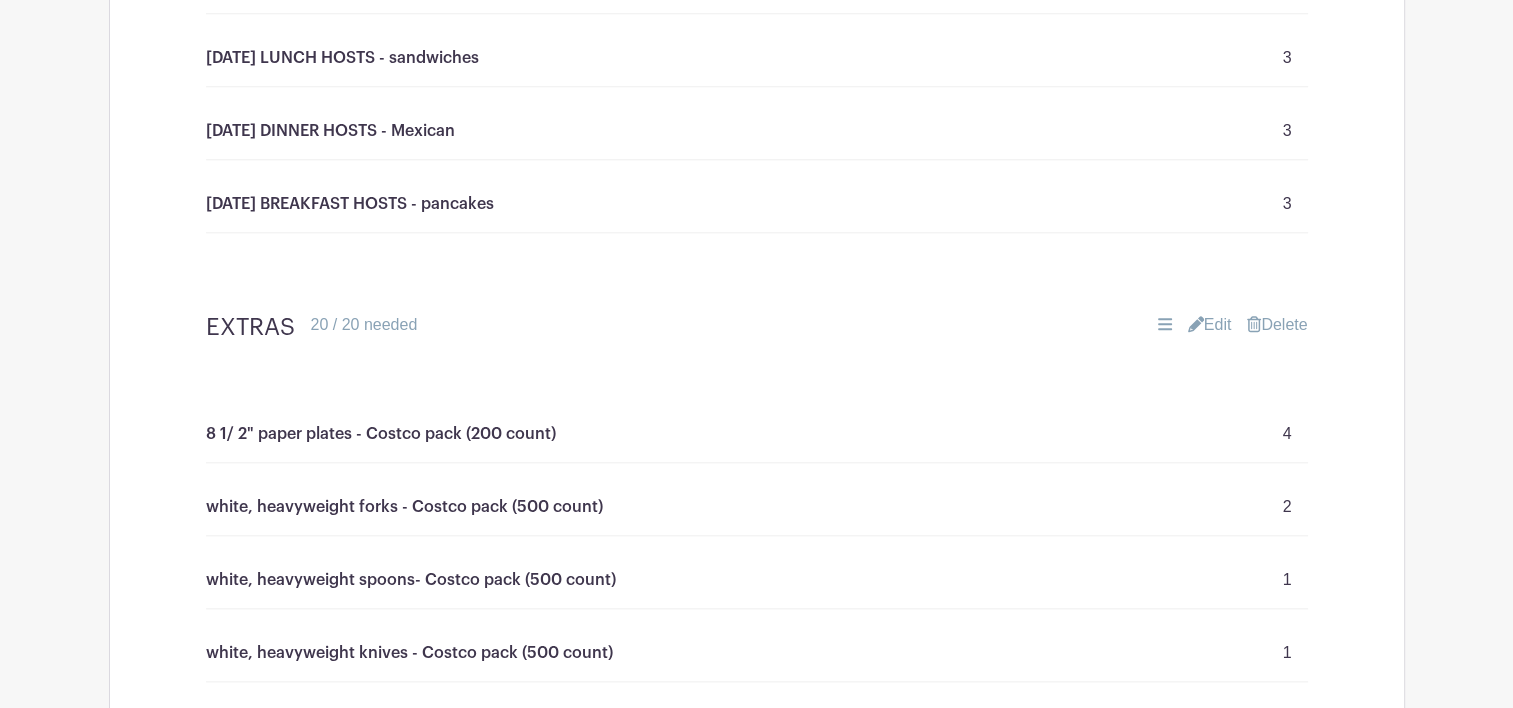 scroll, scrollTop: 2032, scrollLeft: 0, axis: vertical 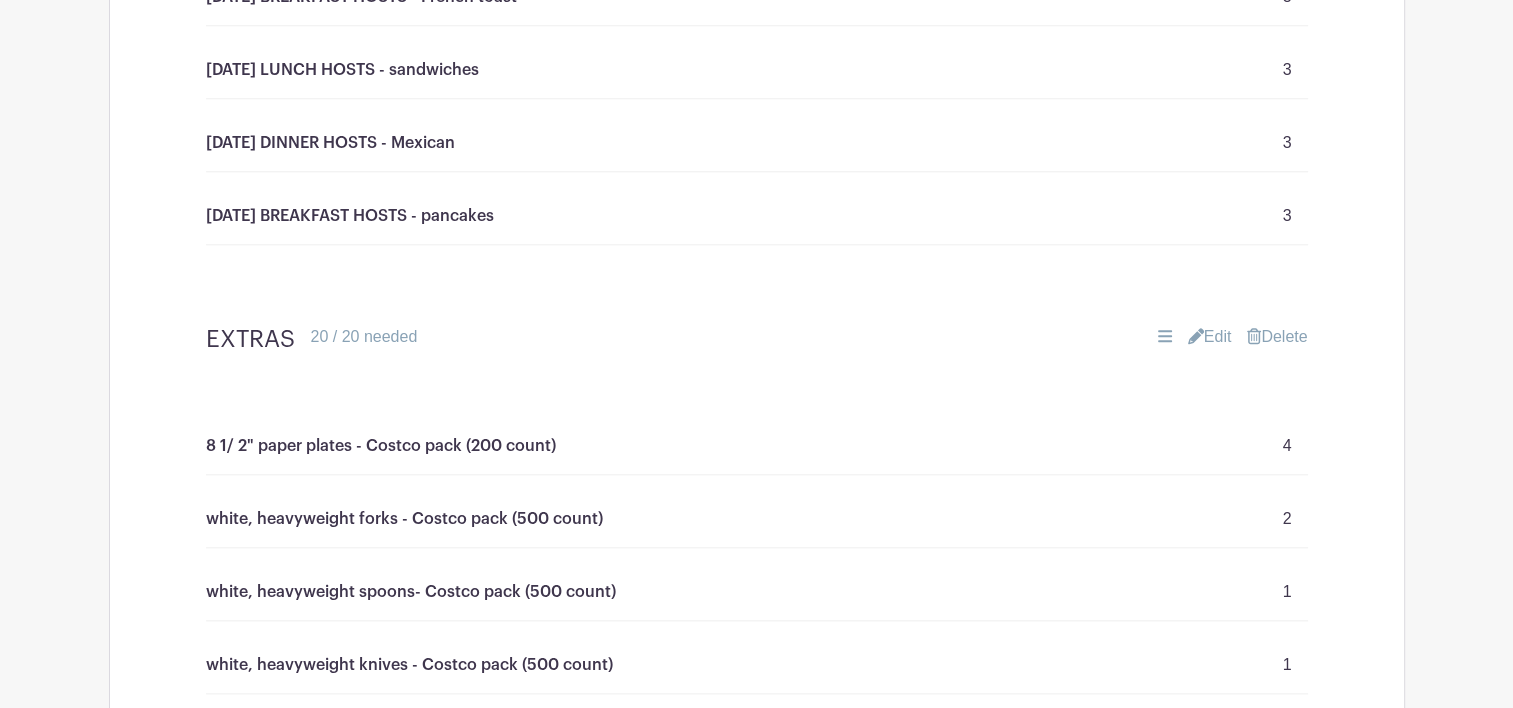 click on "Edit" at bounding box center (1210, 337) 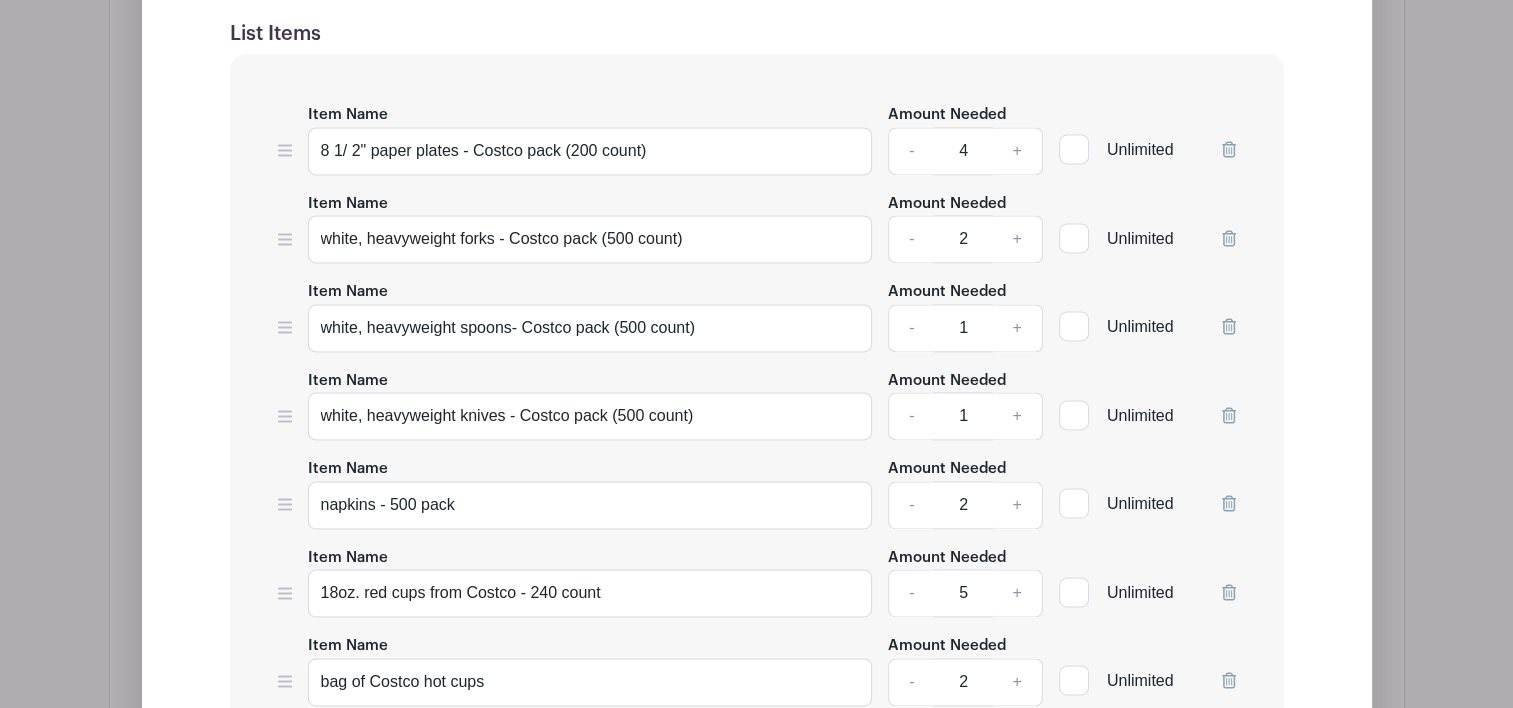 scroll, scrollTop: 2772, scrollLeft: 0, axis: vertical 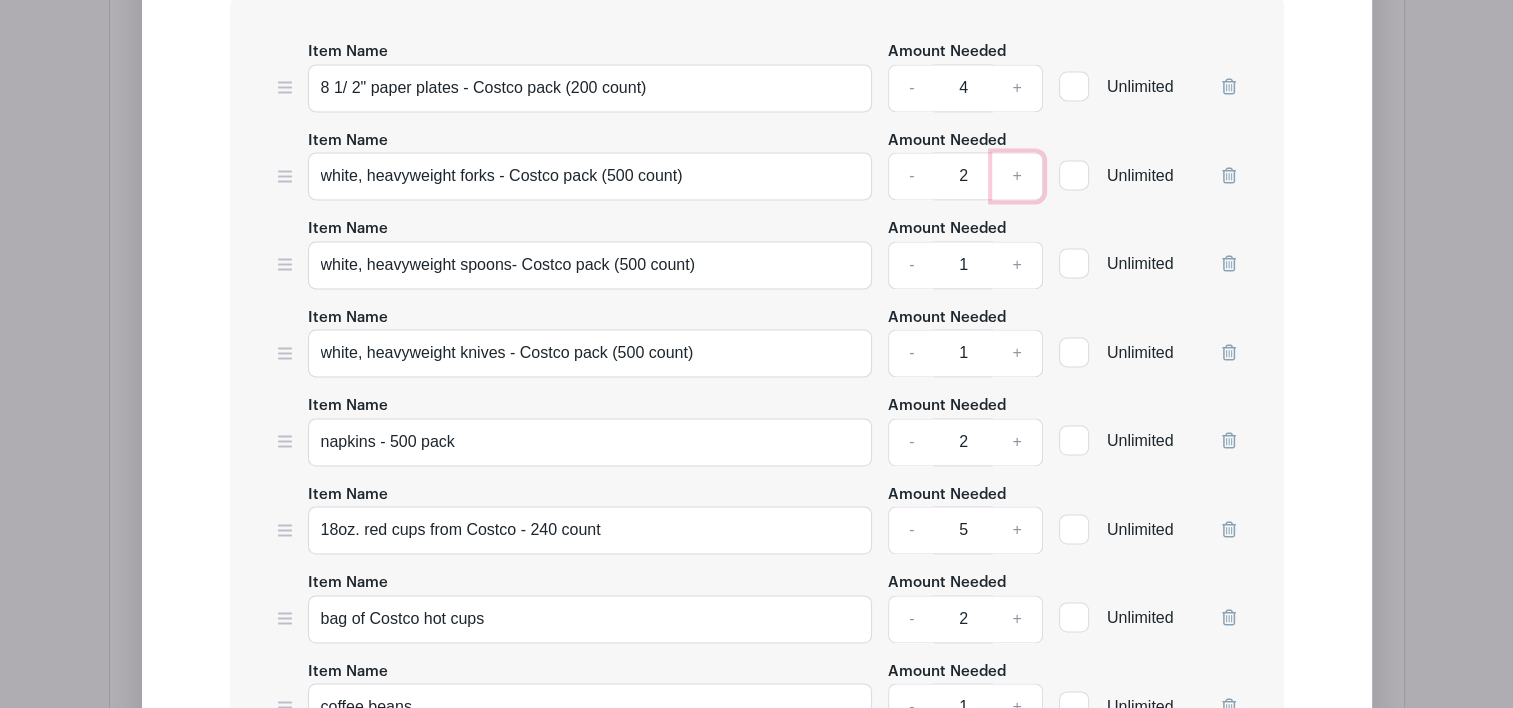 click on "+" at bounding box center (1017, 176) 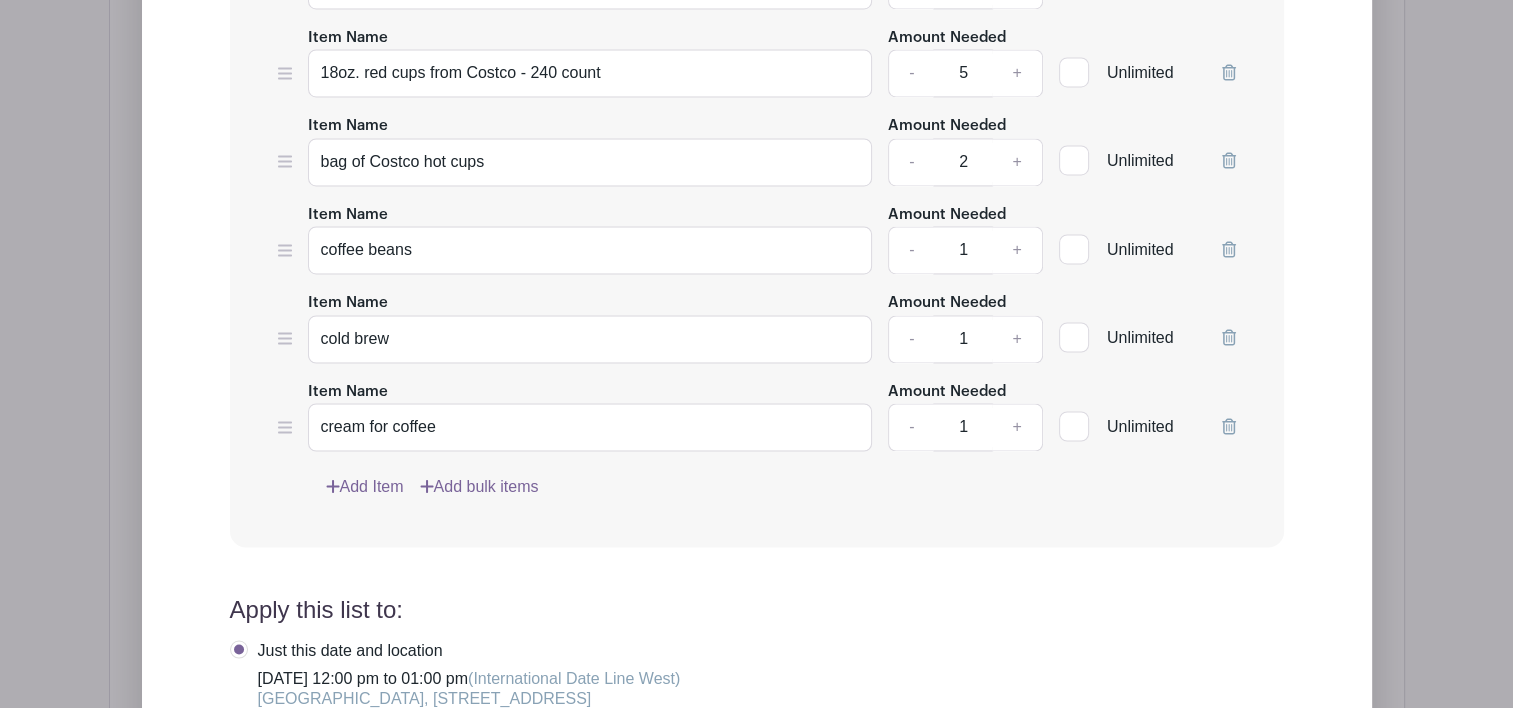 scroll, scrollTop: 3159, scrollLeft: 0, axis: vertical 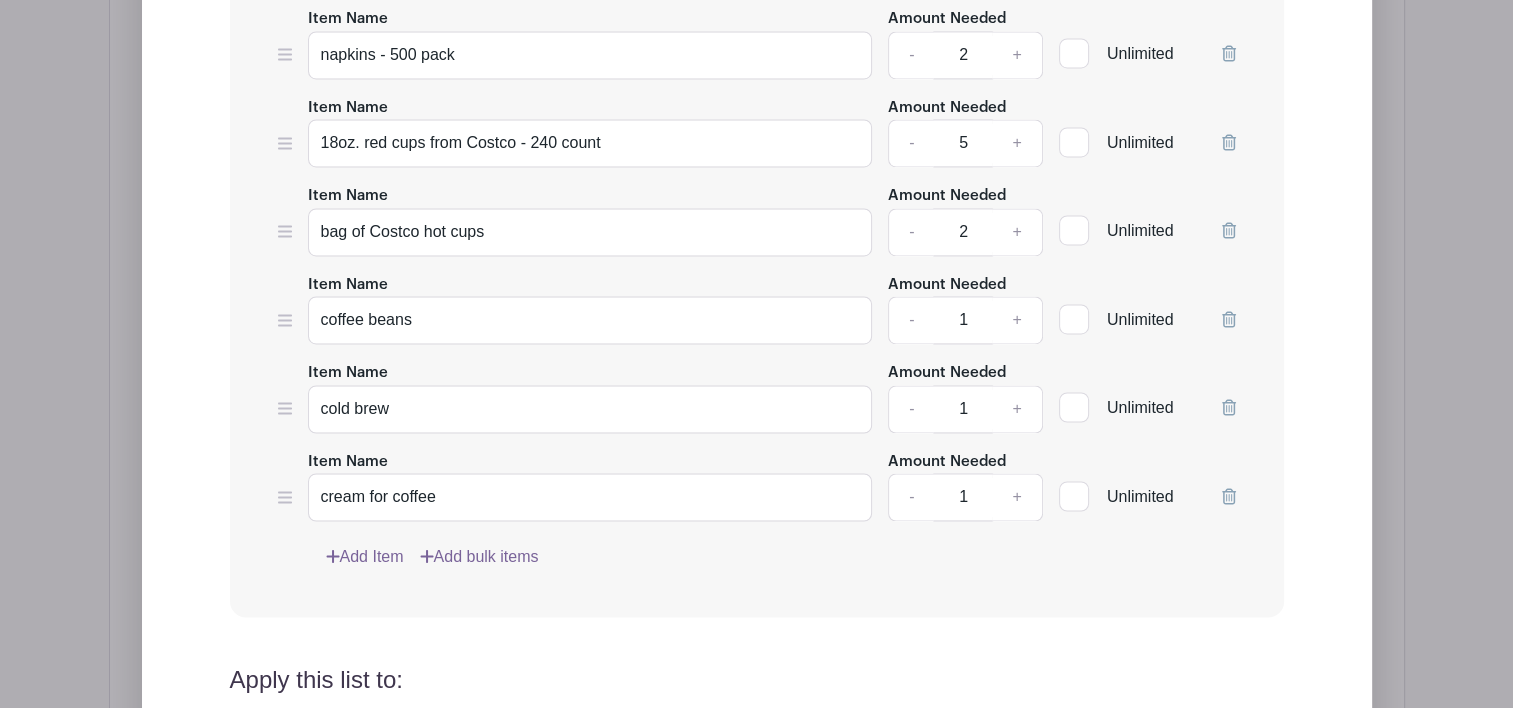click on "Add Item" at bounding box center (365, 557) 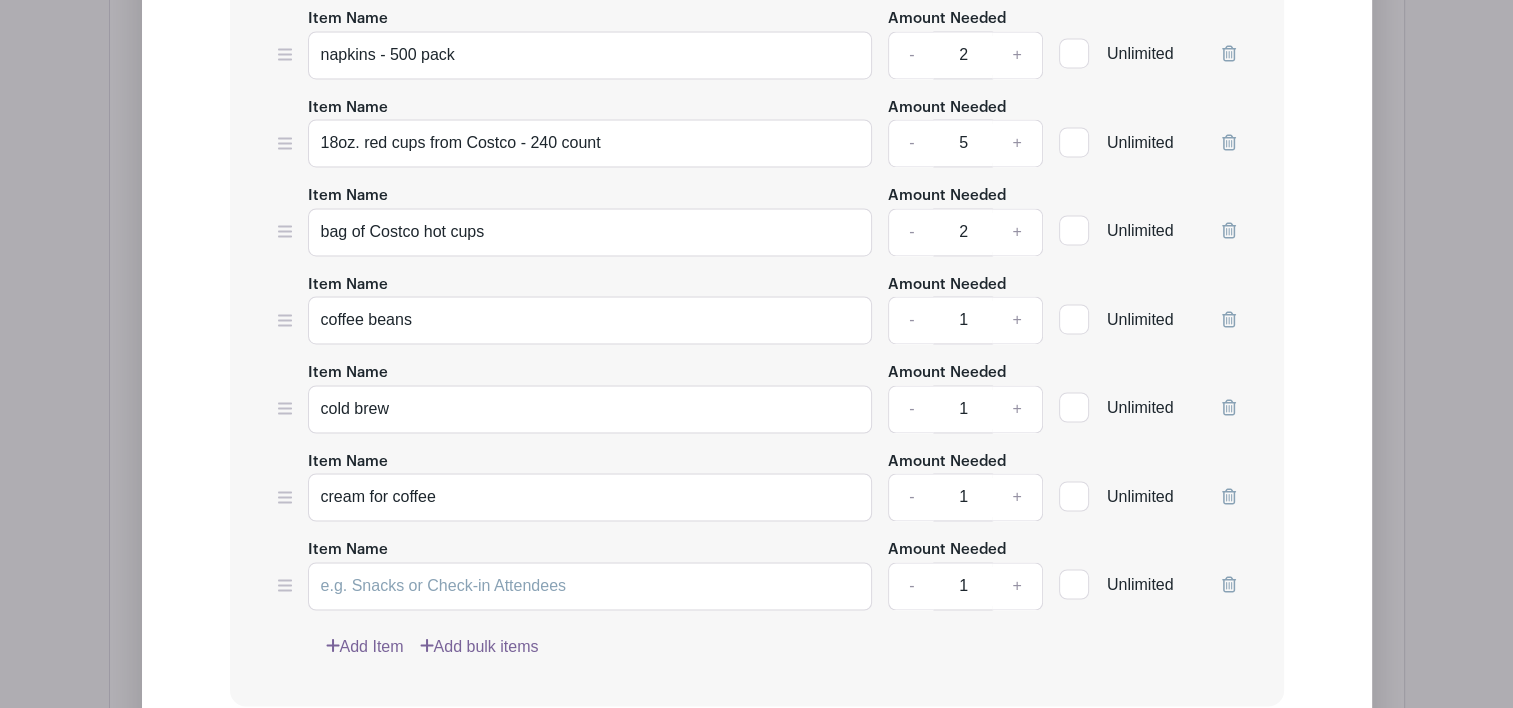 type 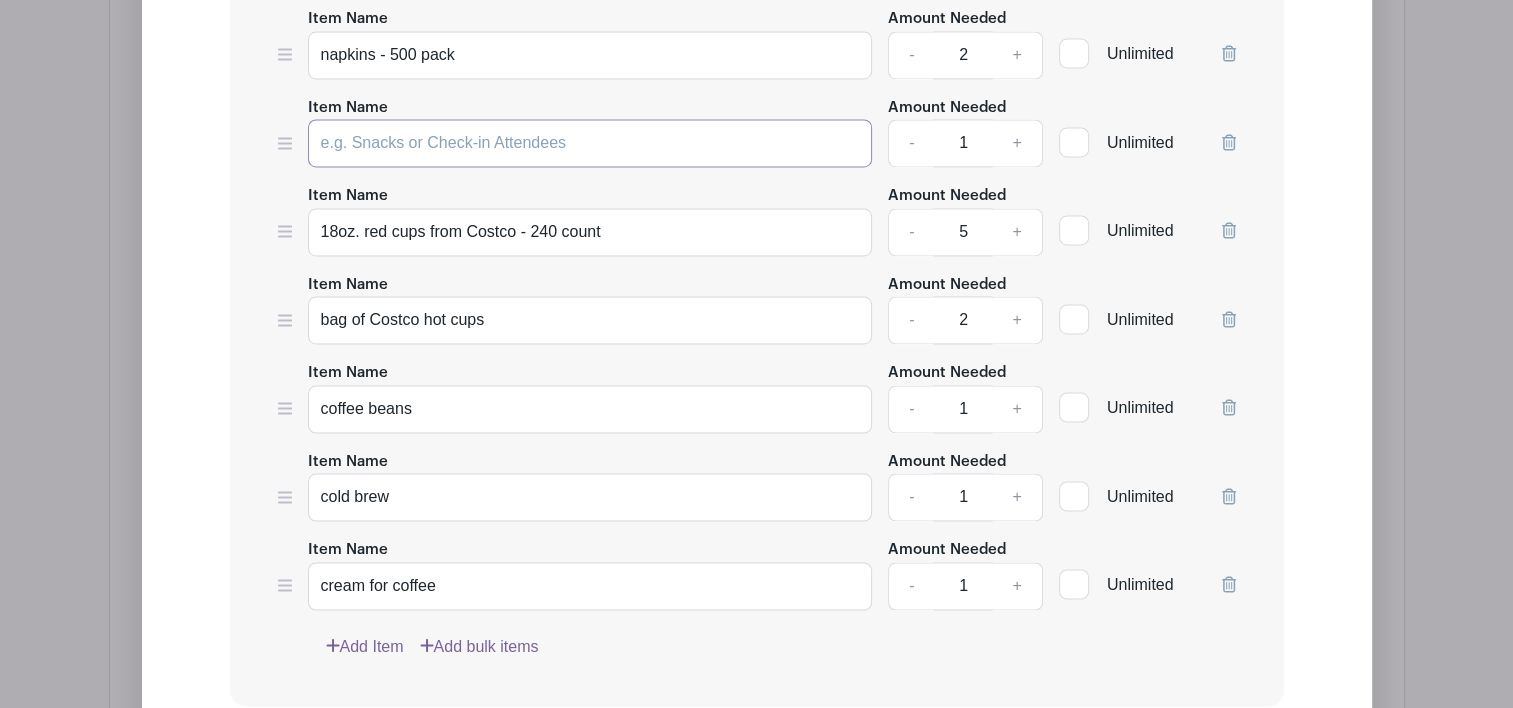 click on "Item Name" at bounding box center (590, 143) 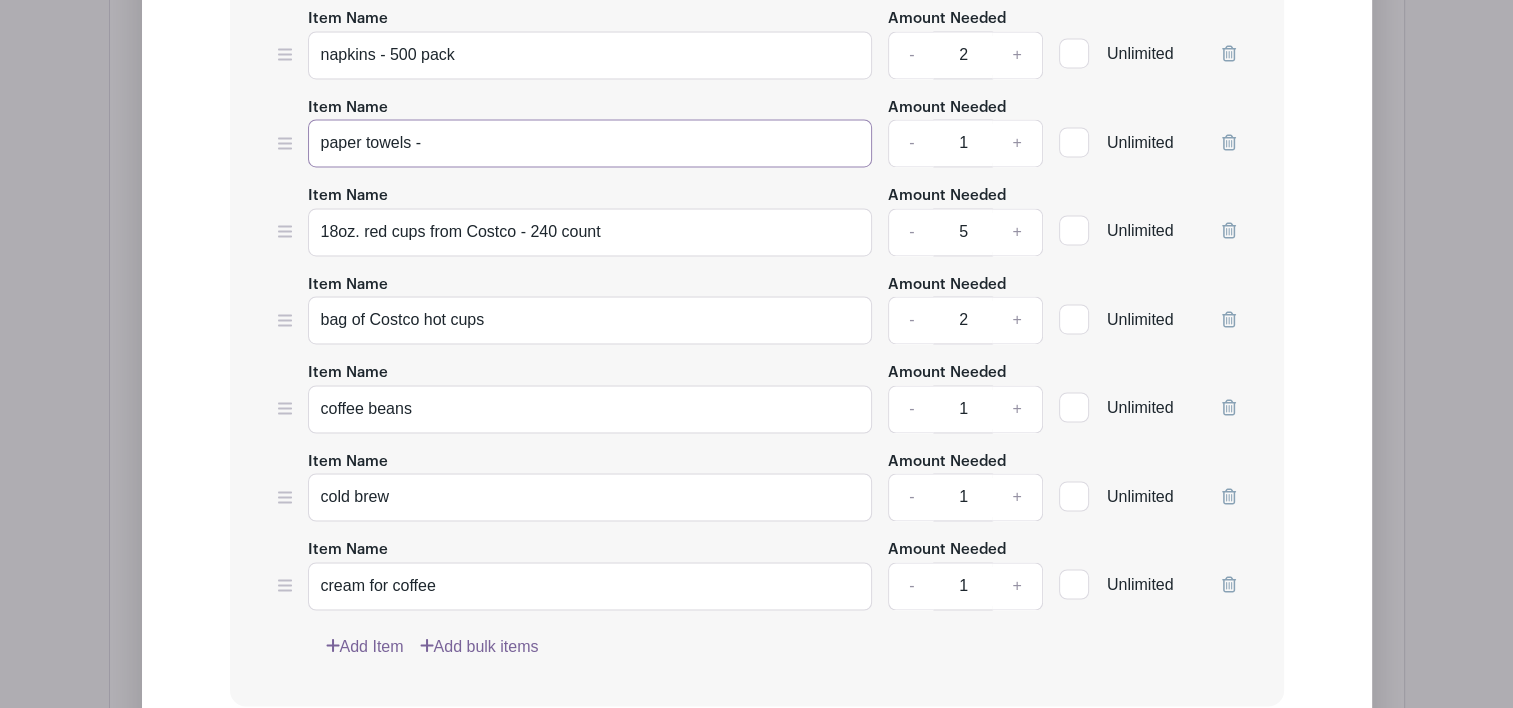 click on "paper towels -" at bounding box center (590, 143) 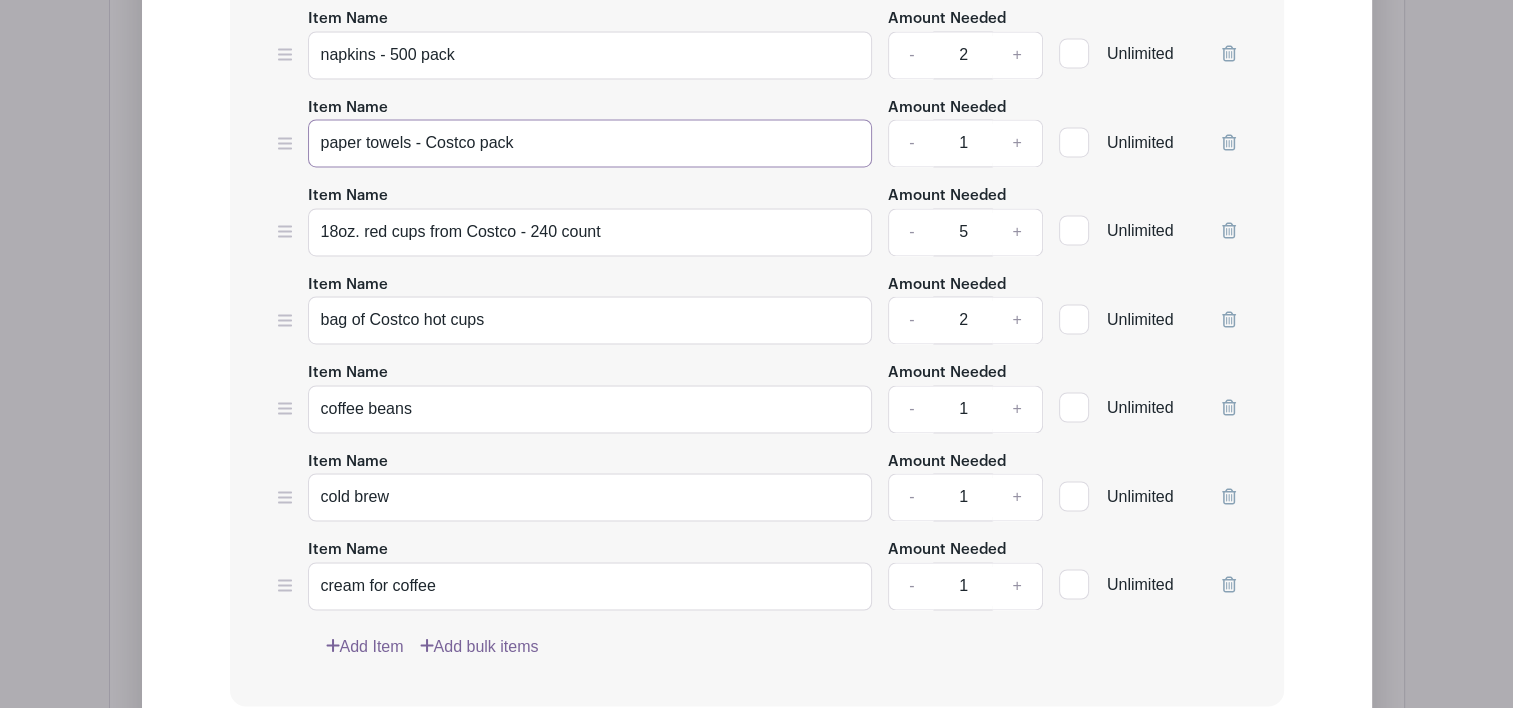 type on "paper towels - Costco pack" 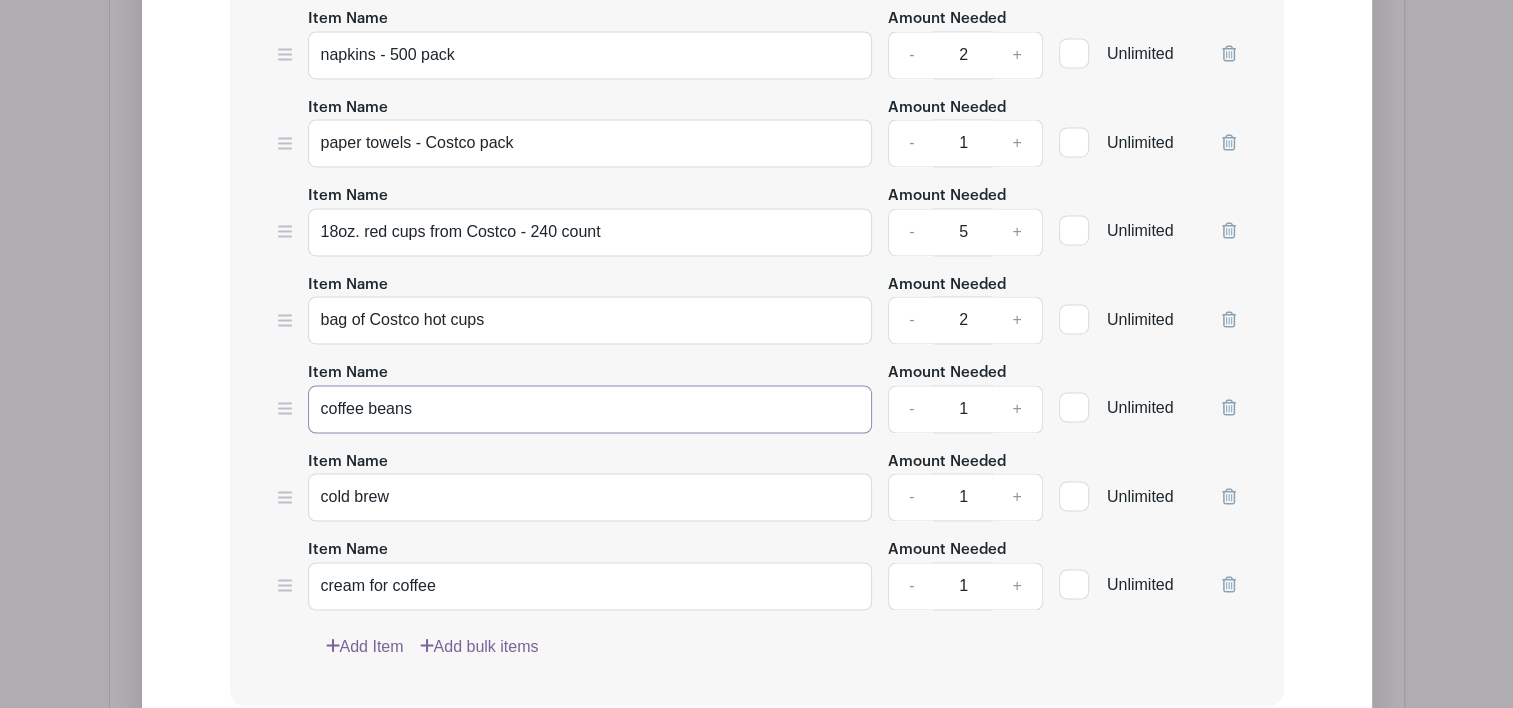 click on "coffee beans" at bounding box center (590, 409) 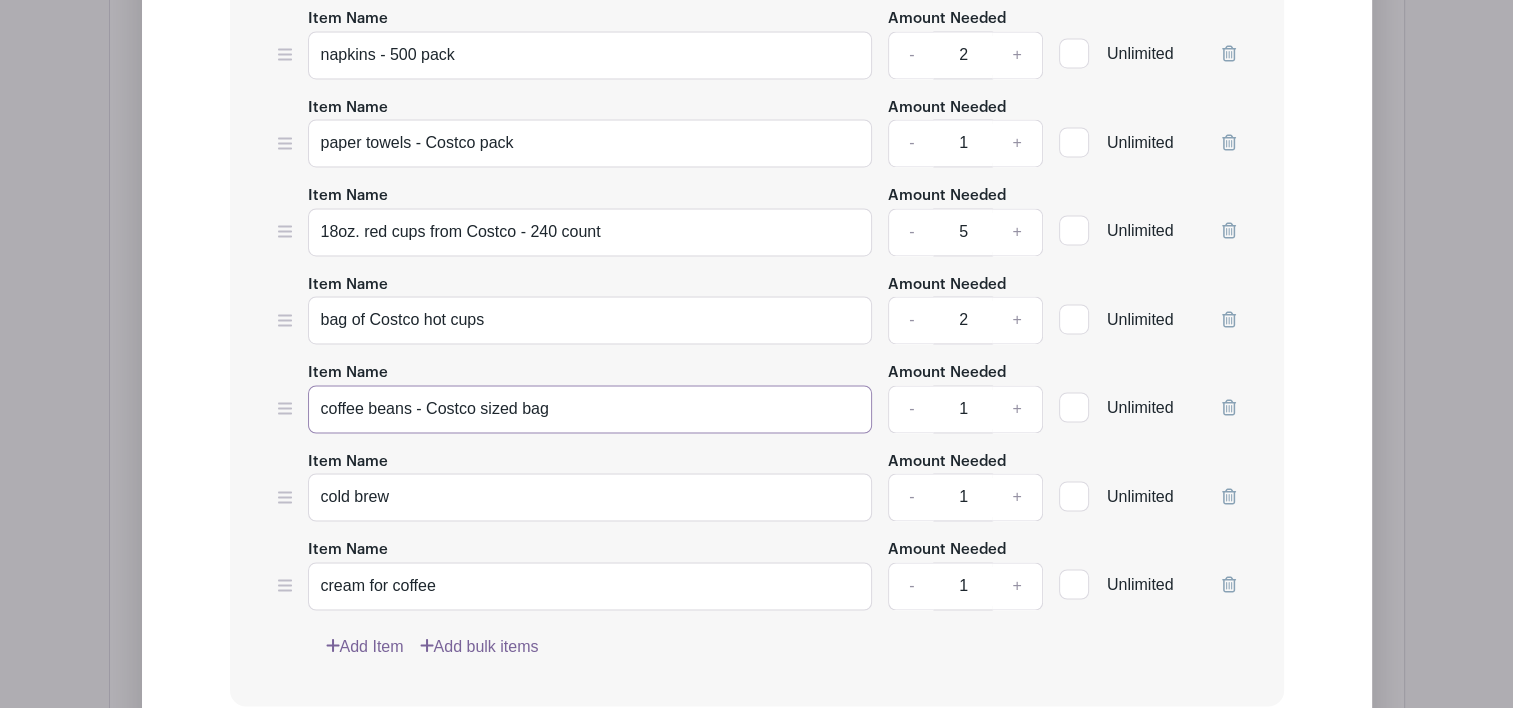 type on "coffee beans - Costco sized bag" 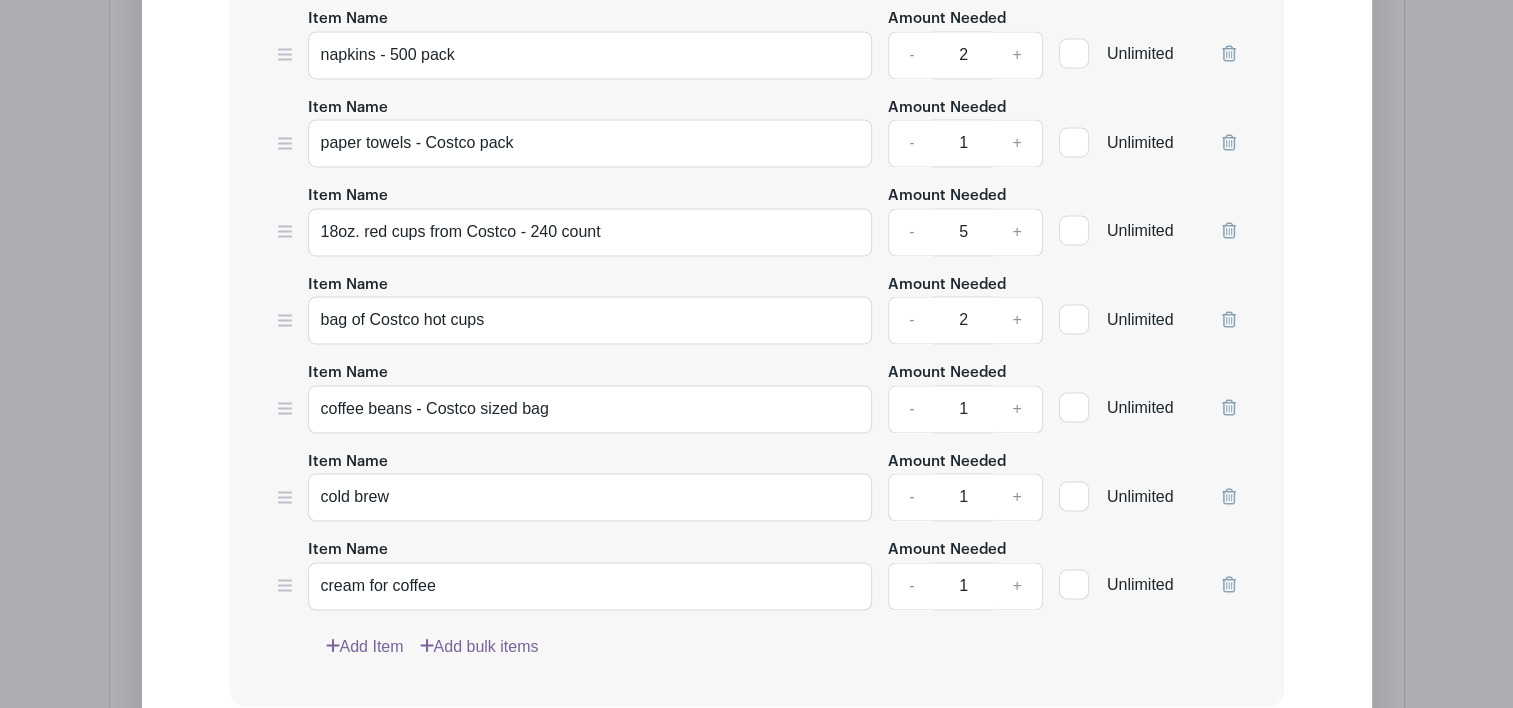 click 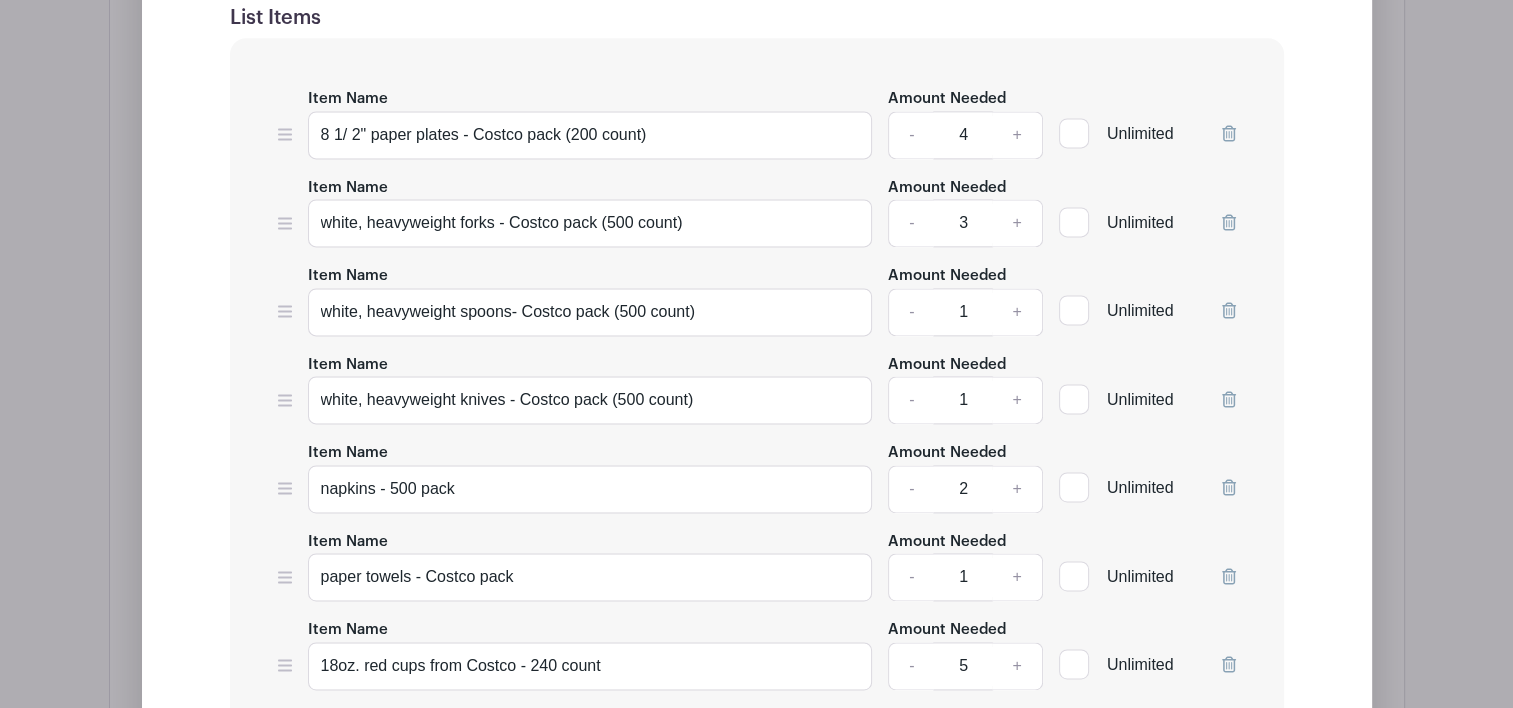 scroll, scrollTop: 2709, scrollLeft: 0, axis: vertical 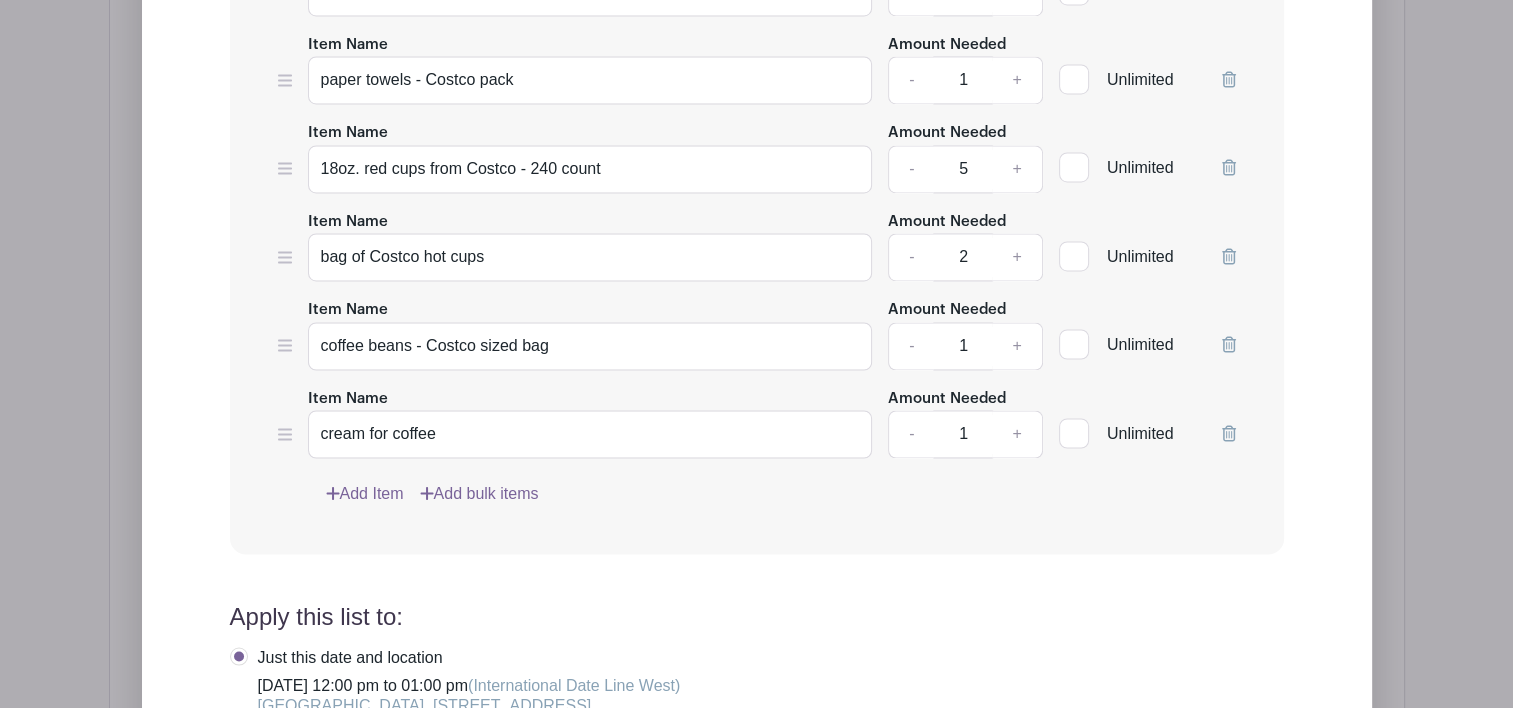 click on "Add bulk items" at bounding box center (479, 494) 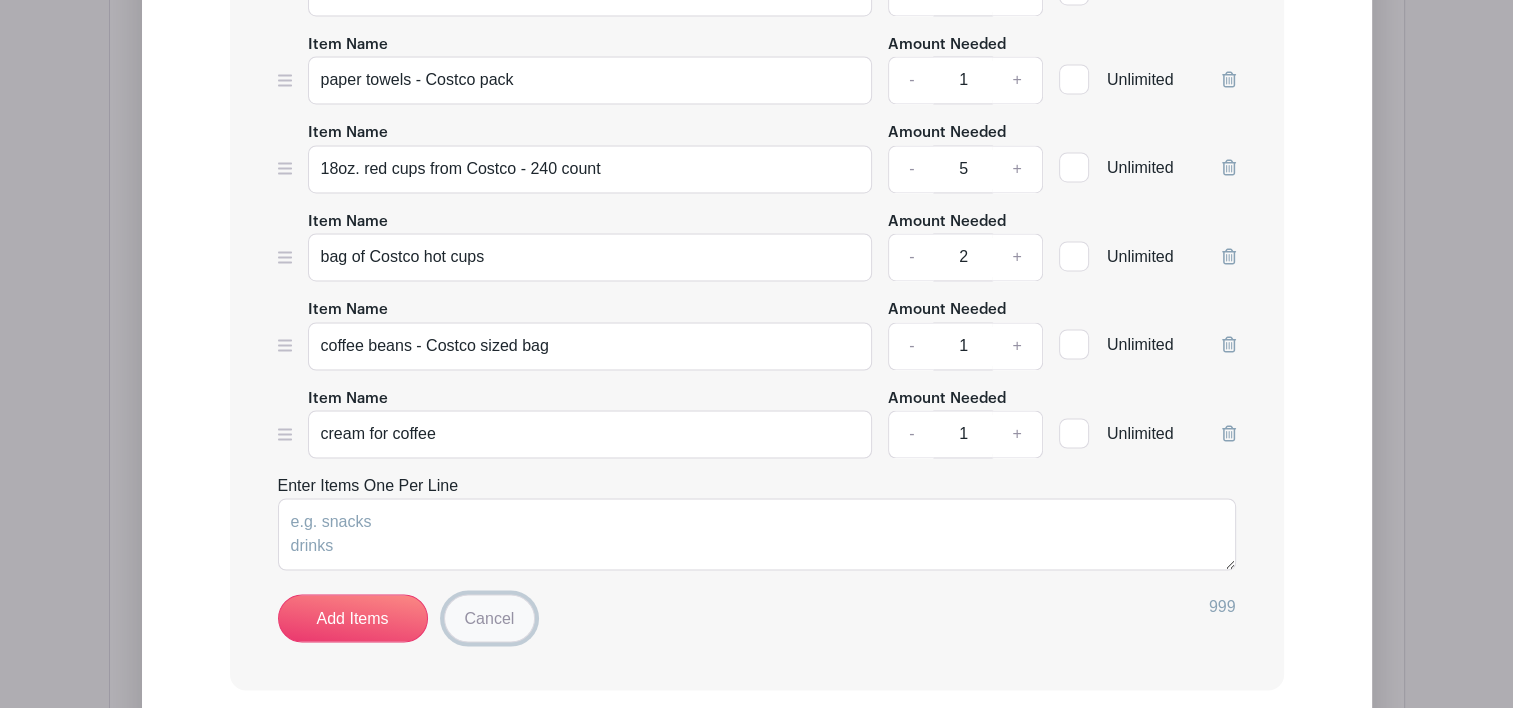 click on "Cancel" at bounding box center (490, 618) 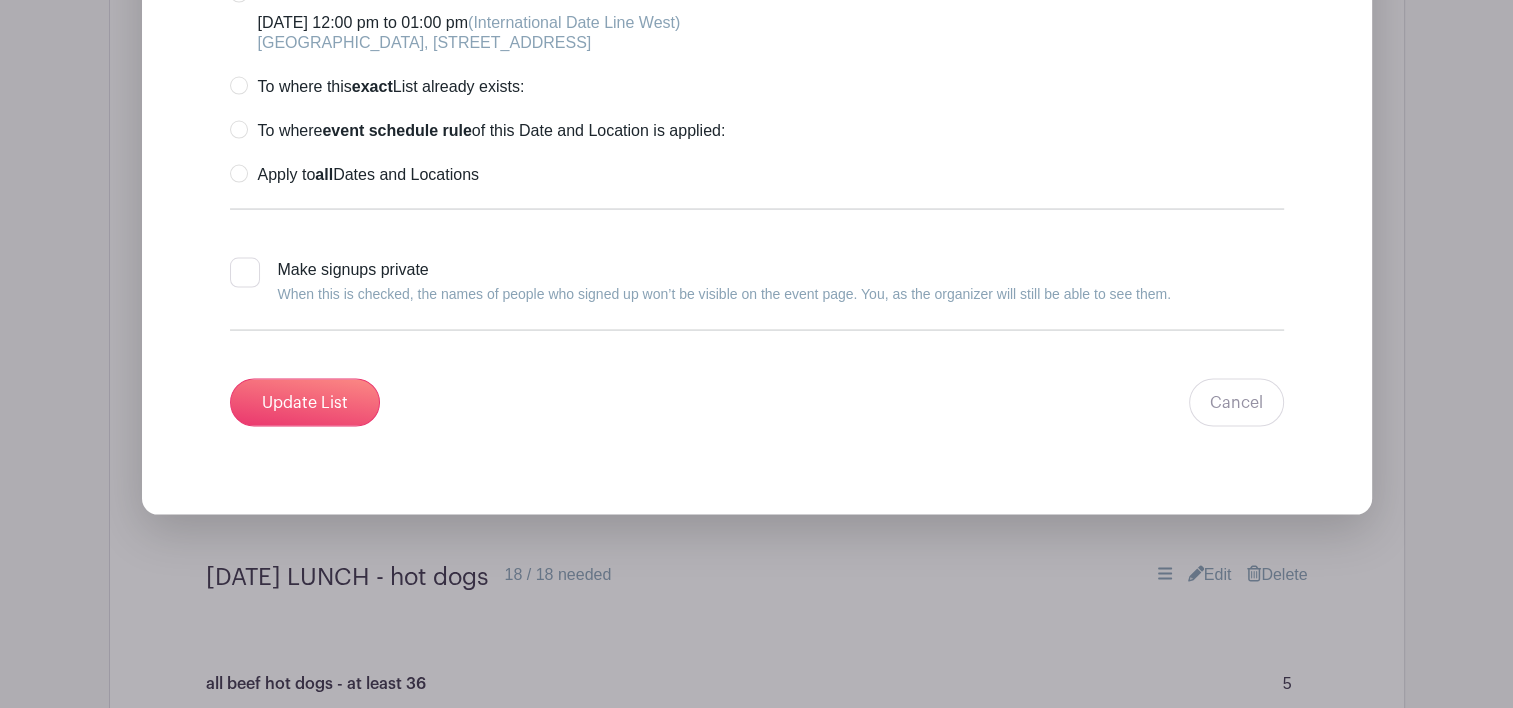 scroll, scrollTop: 3892, scrollLeft: 0, axis: vertical 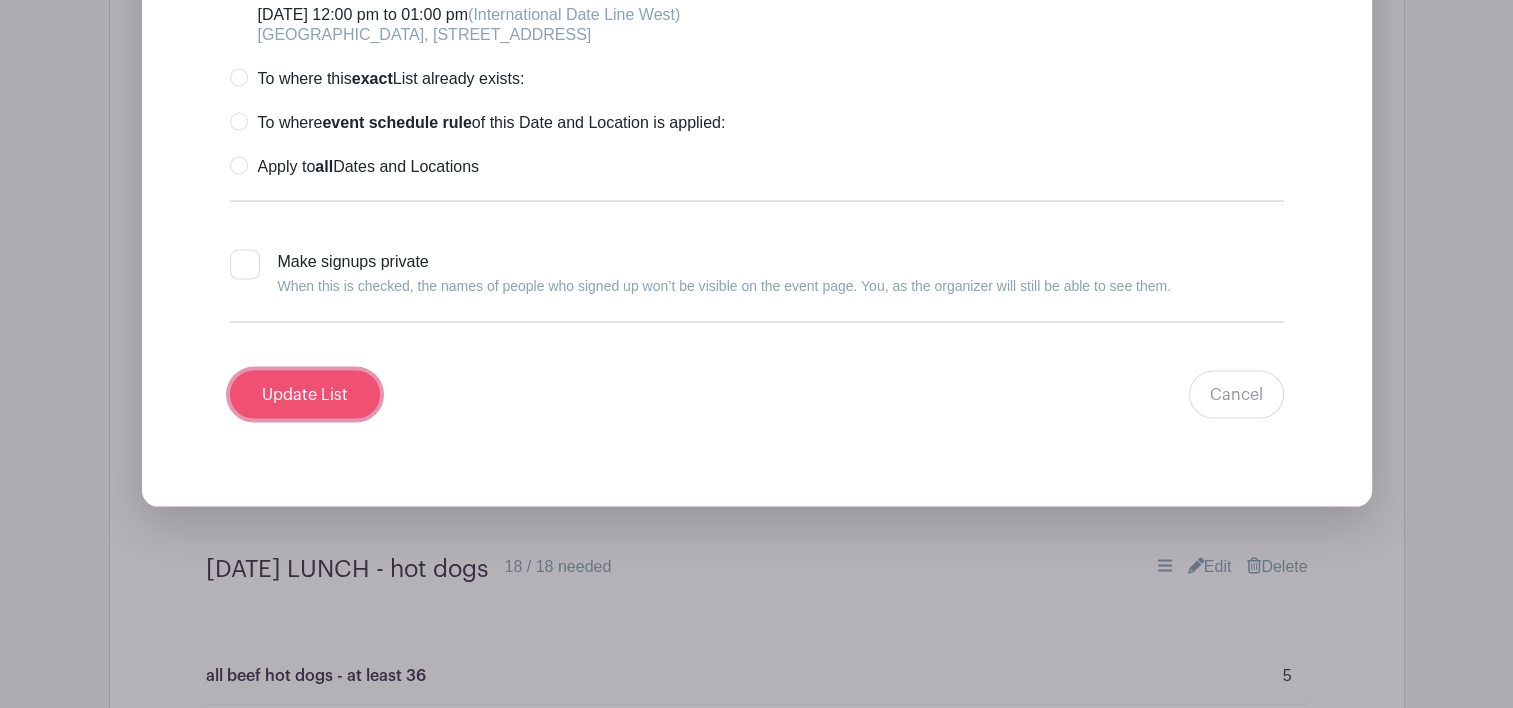 click on "Update List" at bounding box center (305, 395) 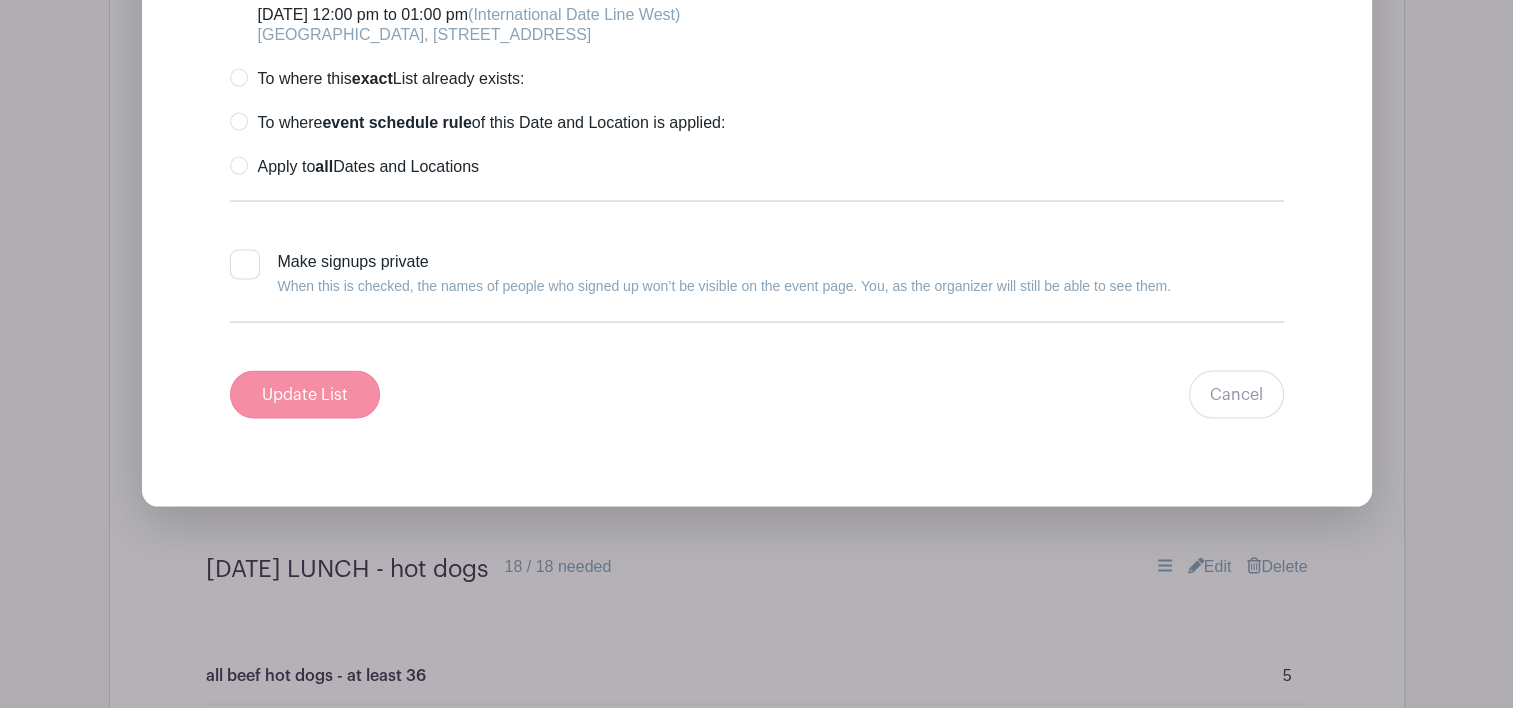 scroll, scrollTop: 3892, scrollLeft: 0, axis: vertical 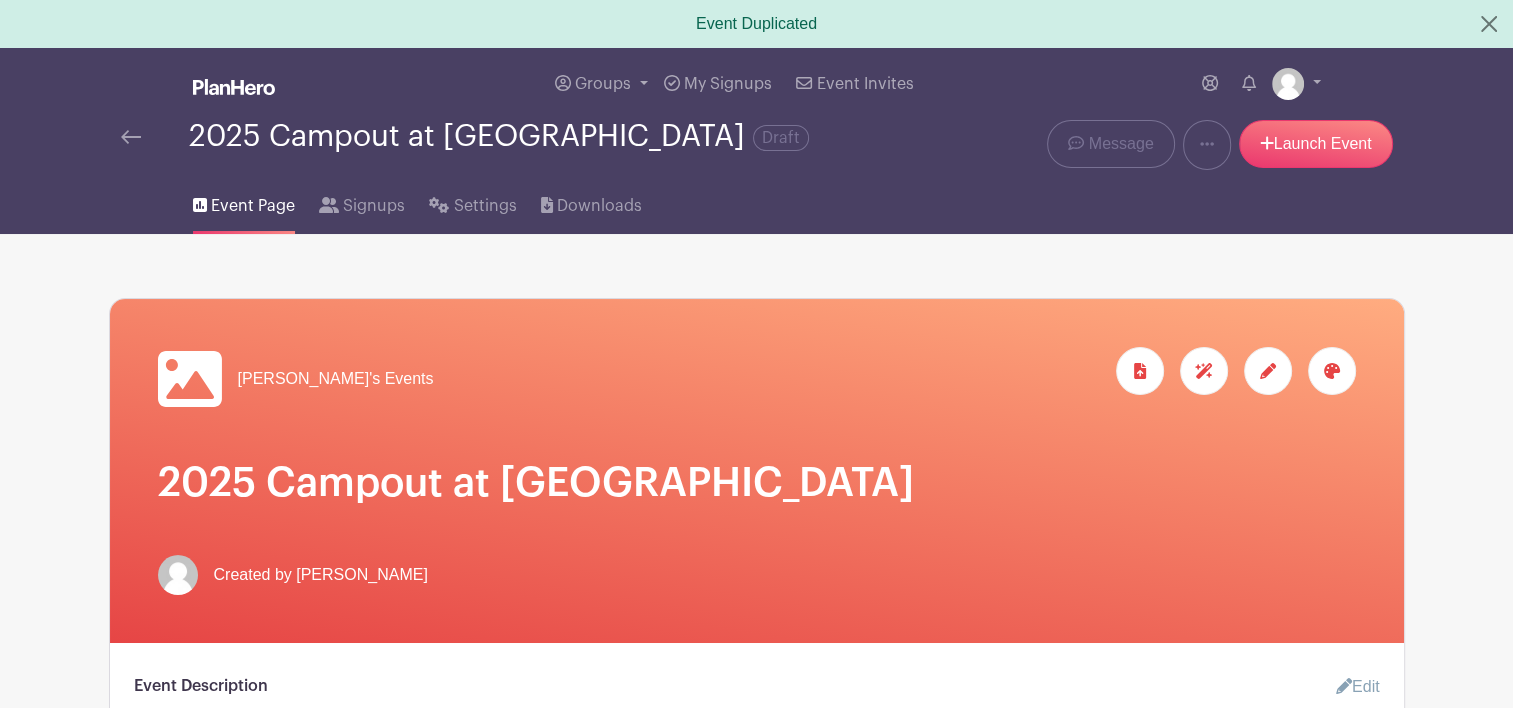 click at bounding box center (234, 87) 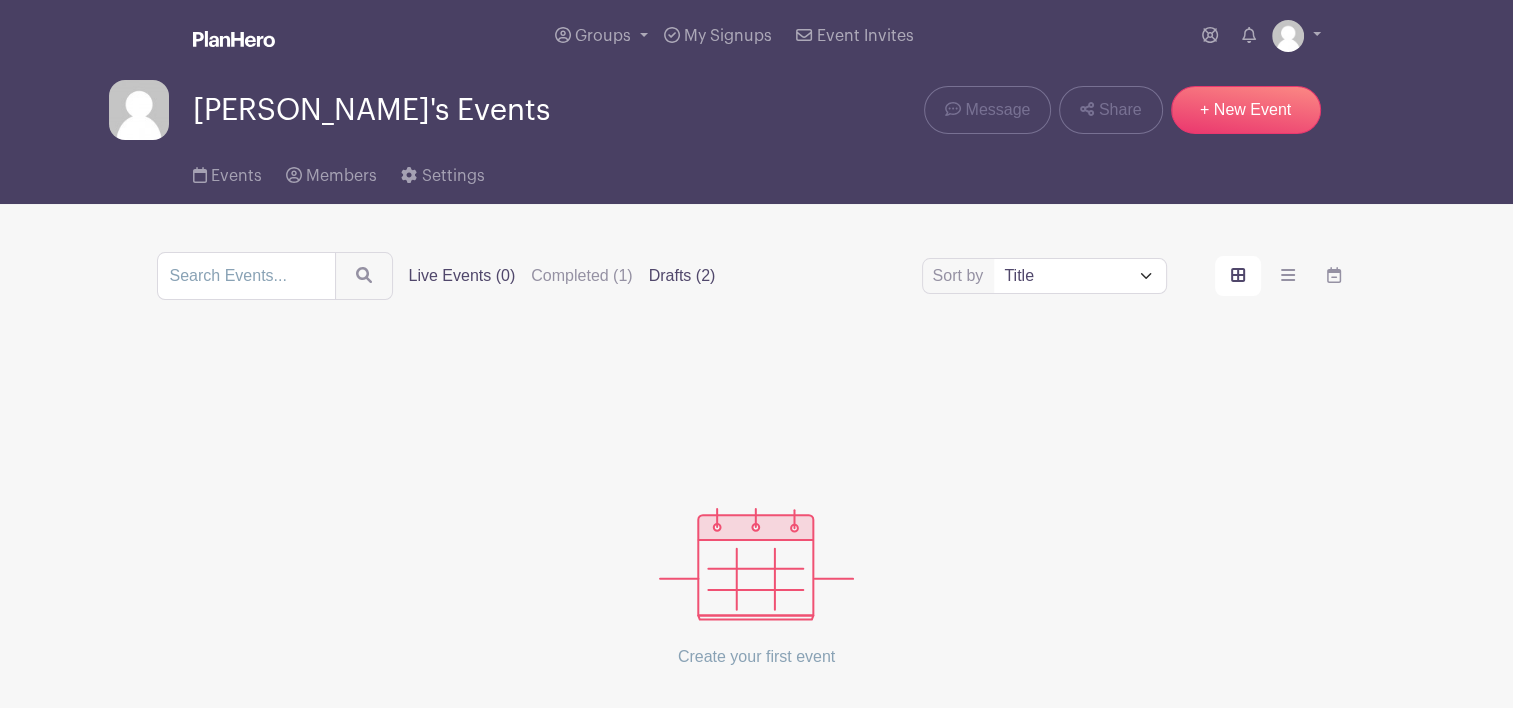 click on "Drafts (2)" at bounding box center (682, 276) 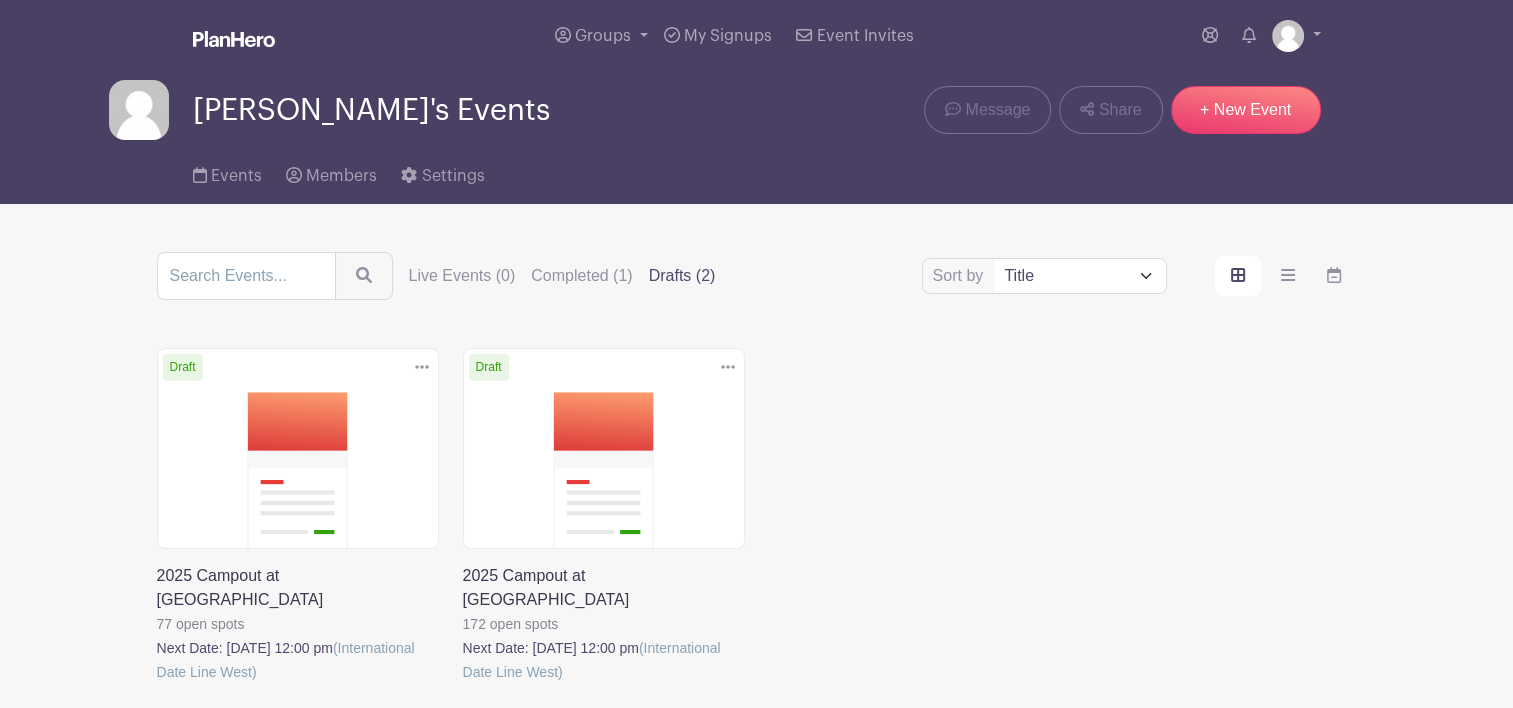 click 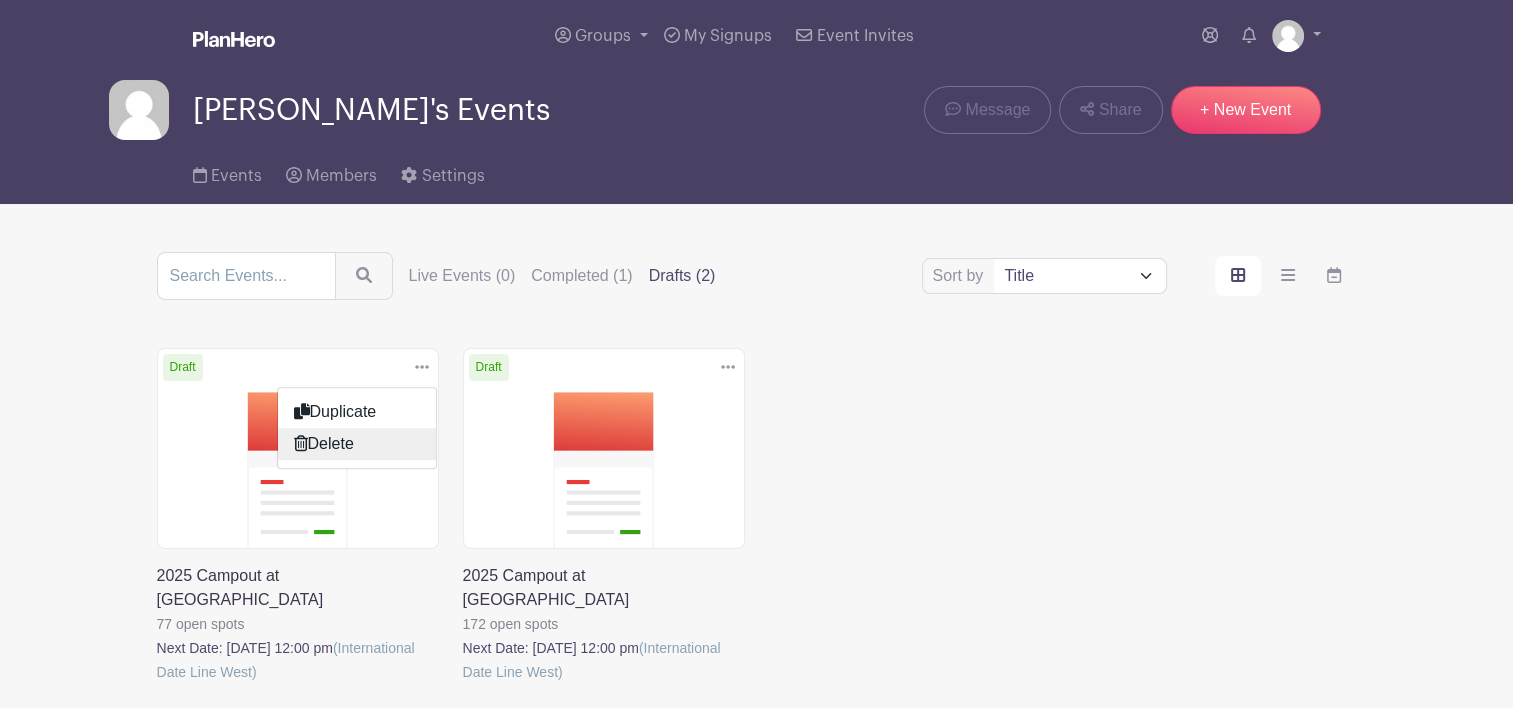 click on "Delete" at bounding box center (357, 444) 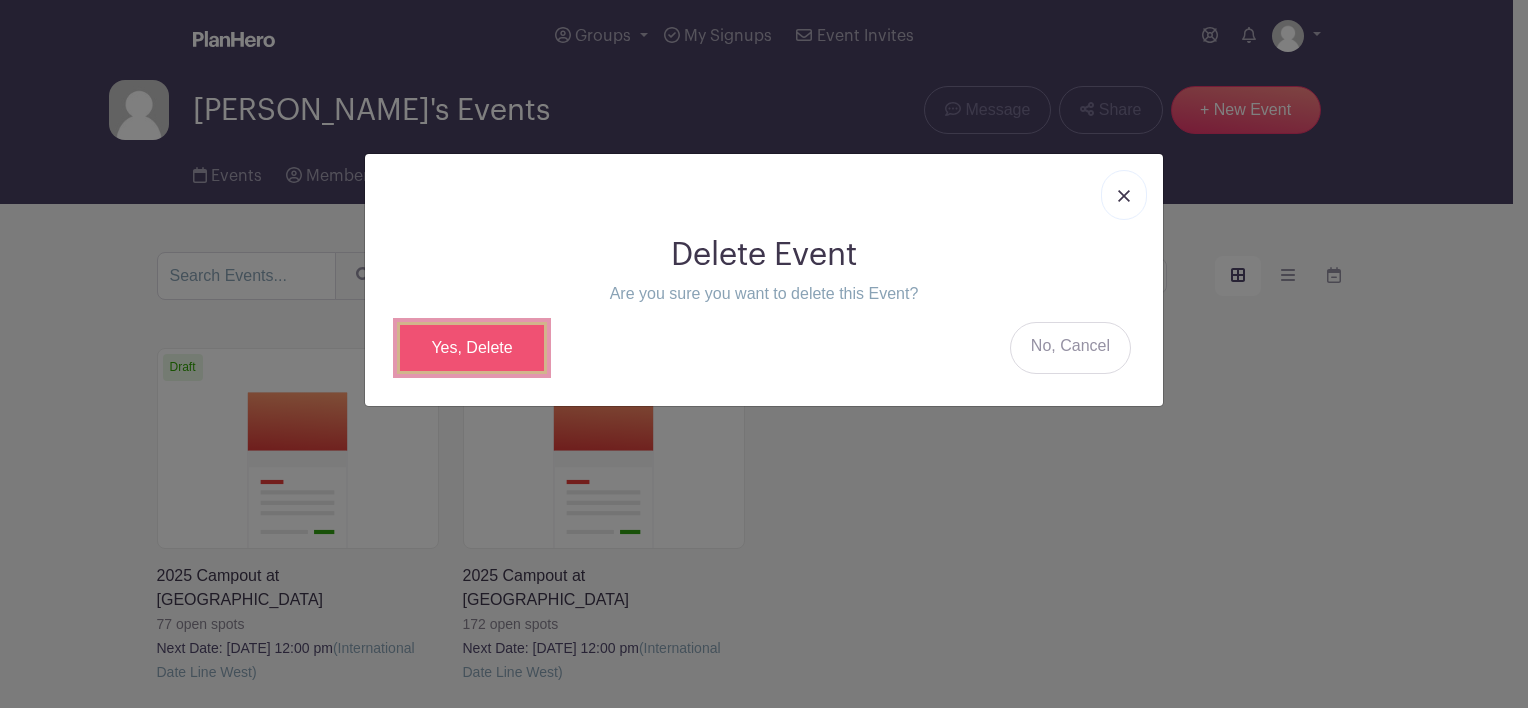 click on "Yes, Delete" at bounding box center (472, 348) 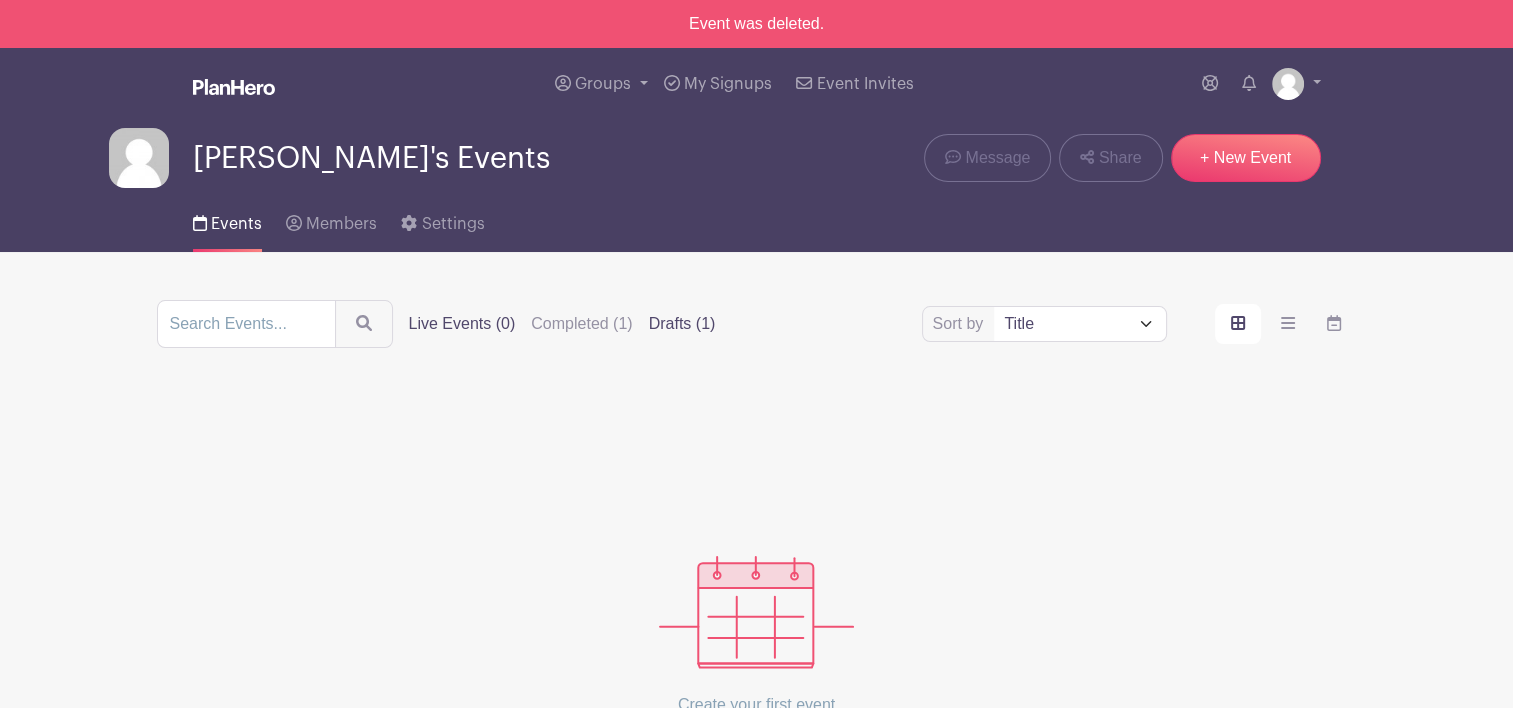 click on "Drafts (1)" at bounding box center (682, 324) 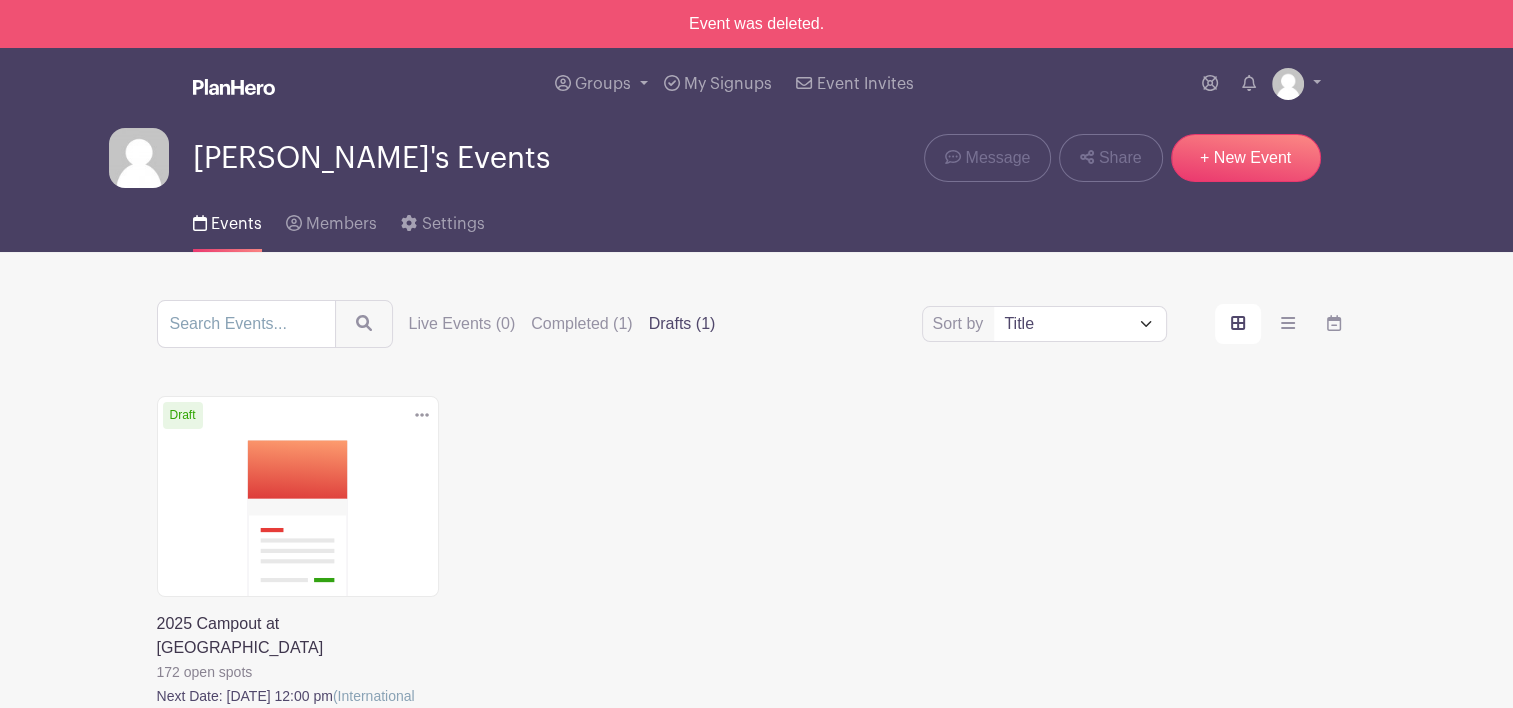 click 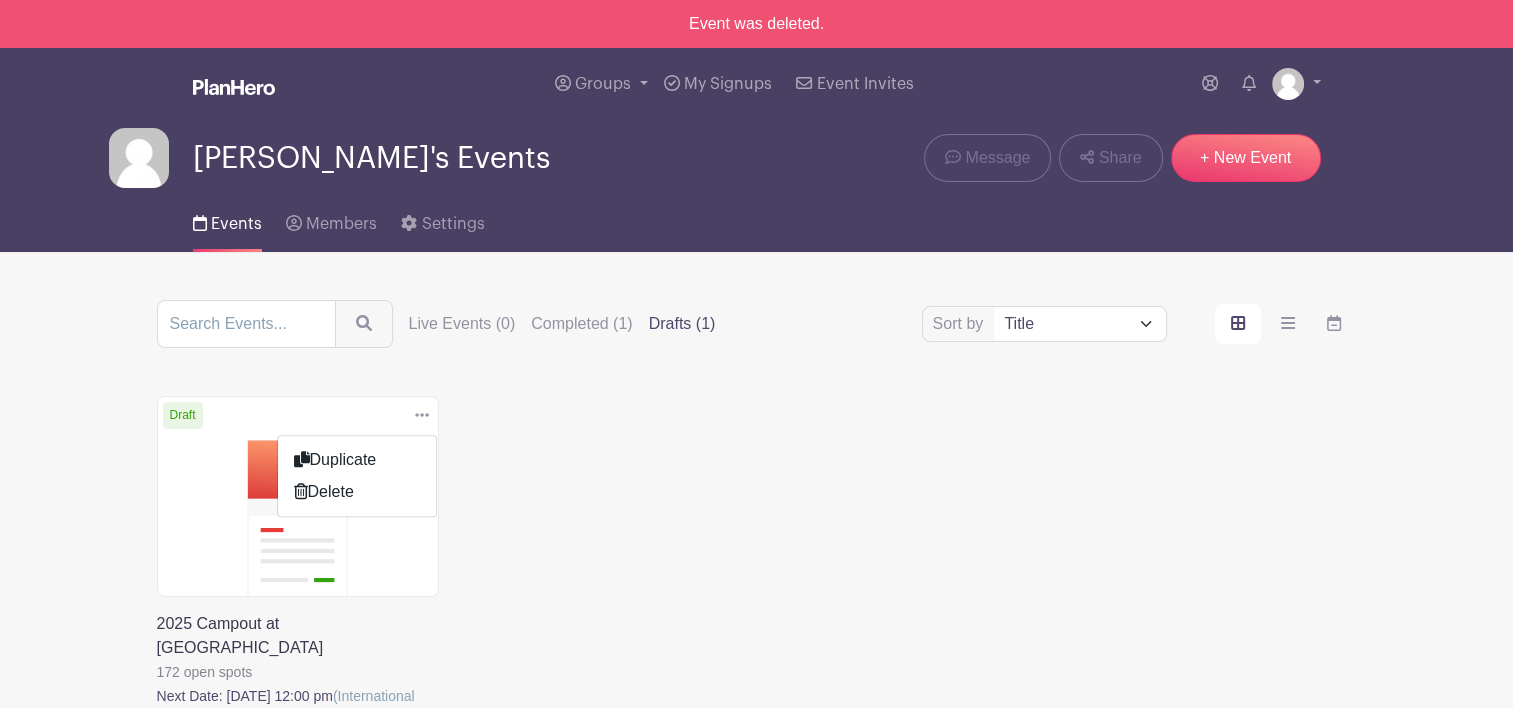 click 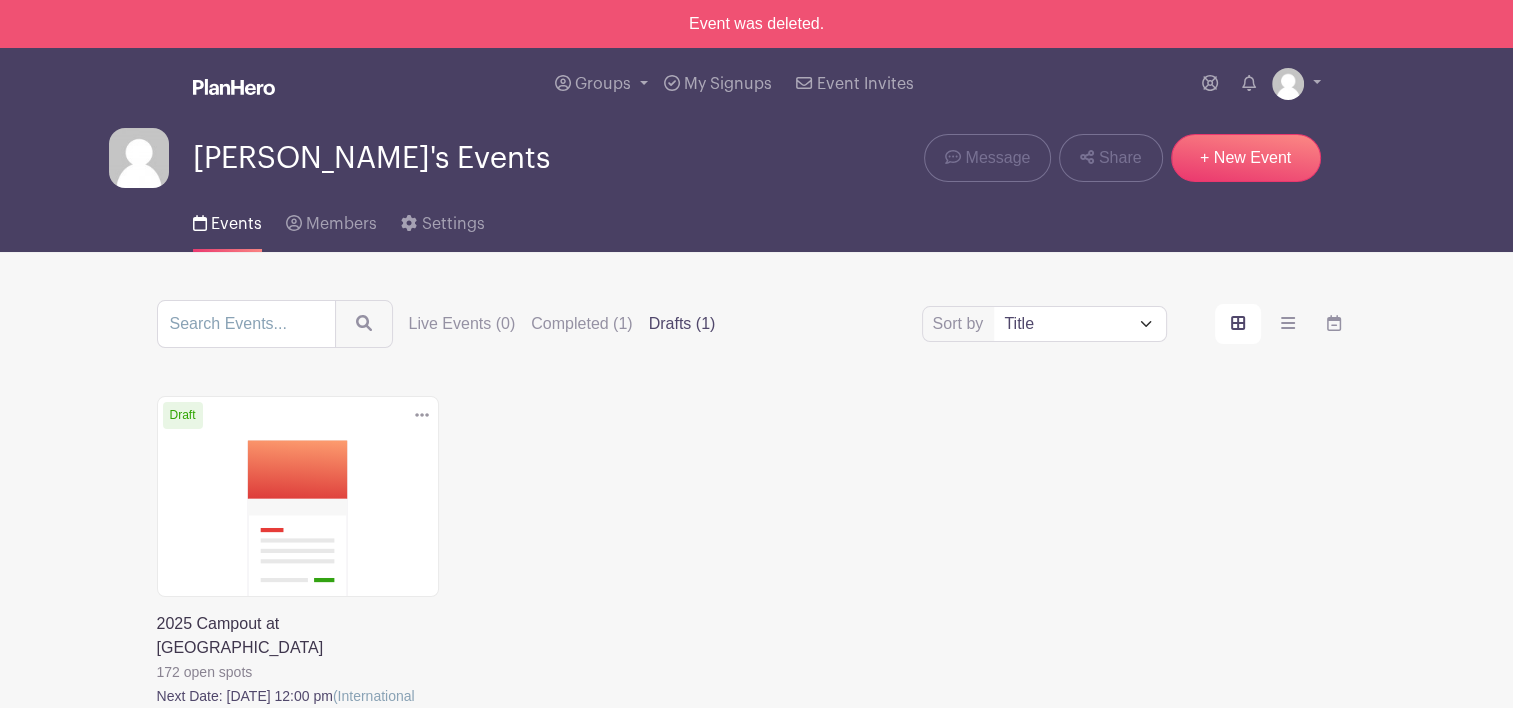 click at bounding box center [157, 732] 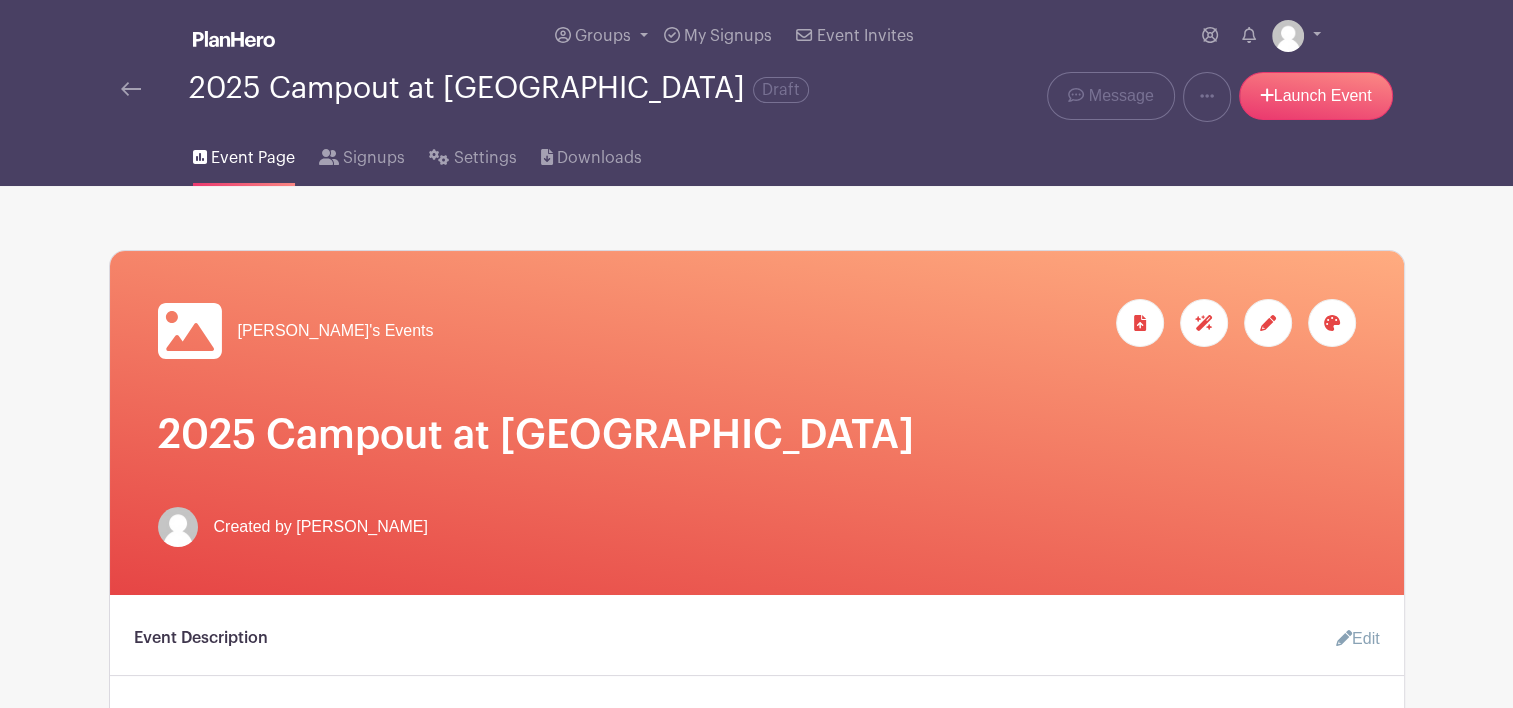 click at bounding box center (1268, 323) 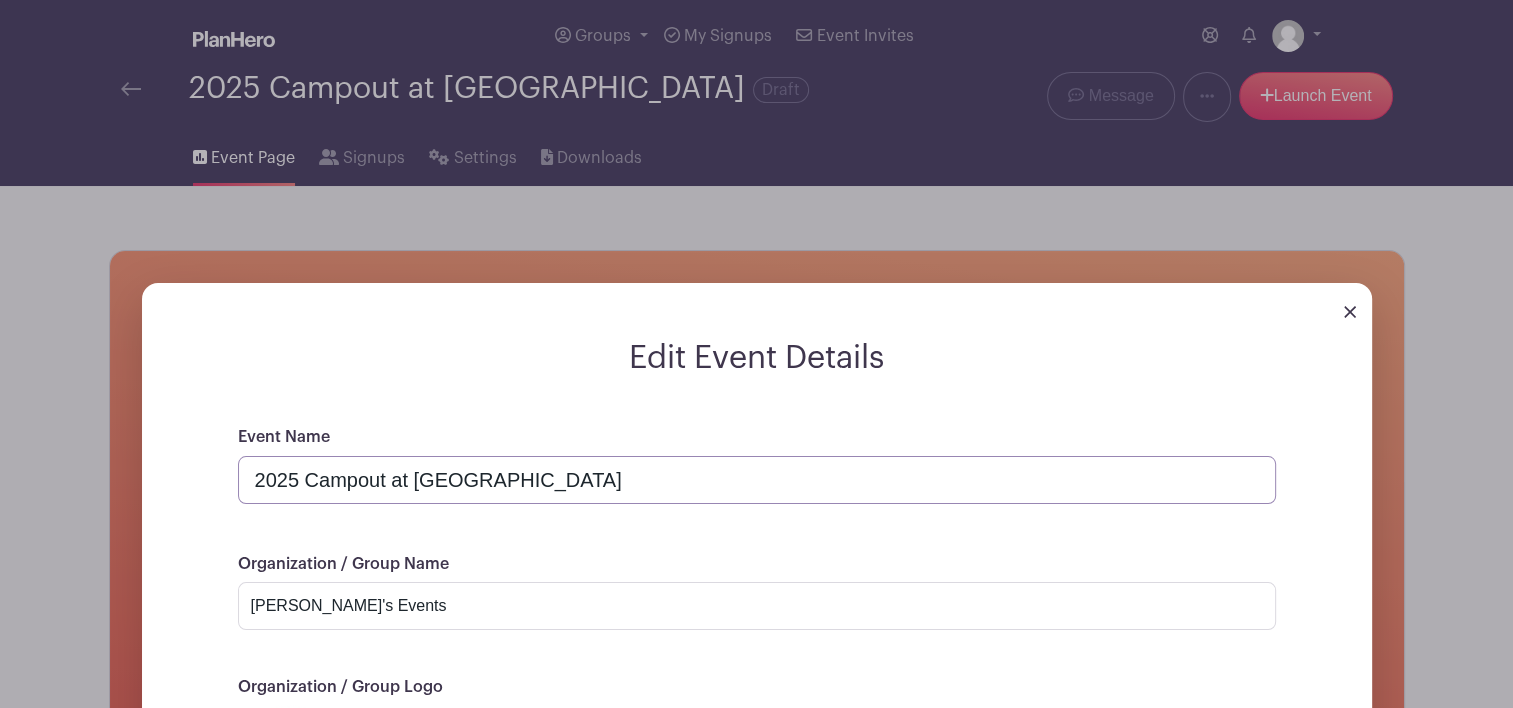 click on "2025 Campout at Harmony Hill 2" at bounding box center [757, 480] 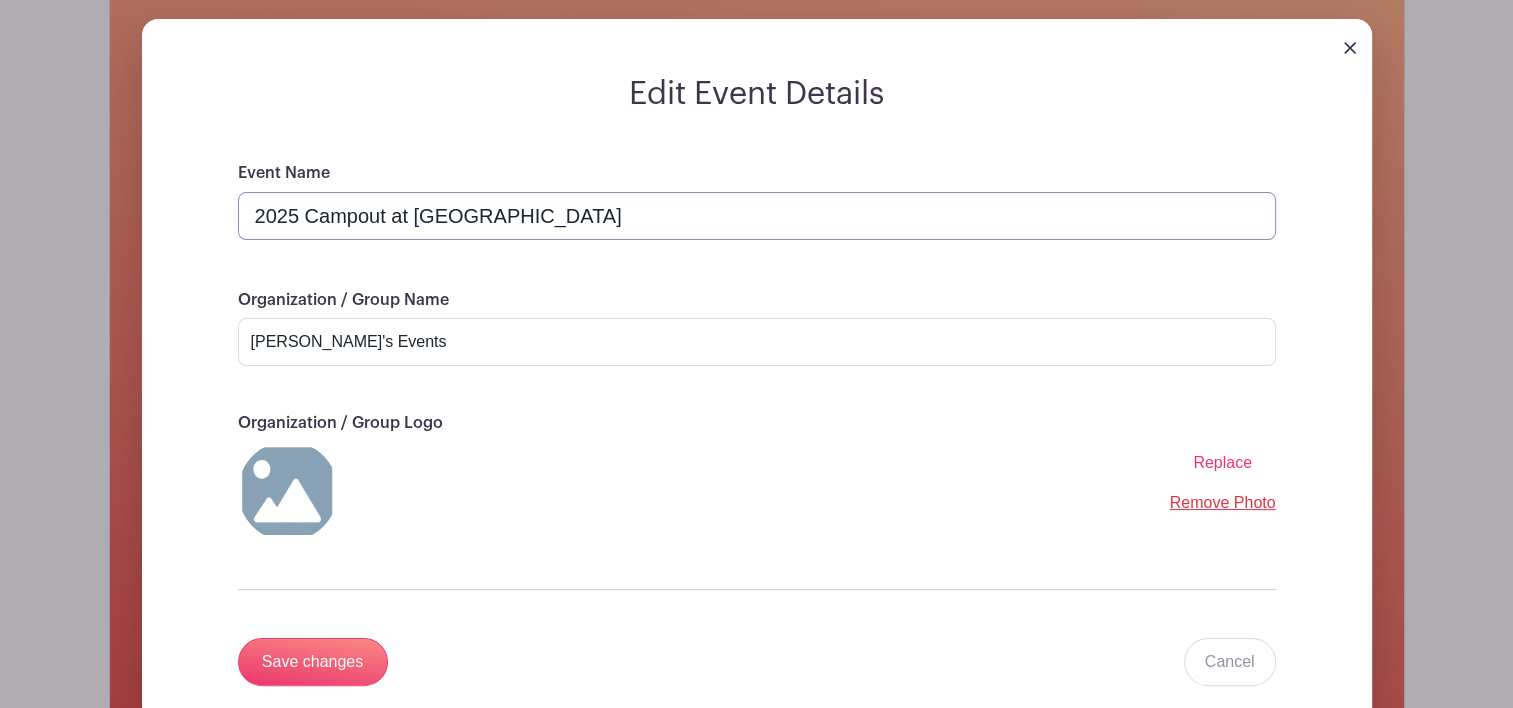 scroll, scrollTop: 388, scrollLeft: 0, axis: vertical 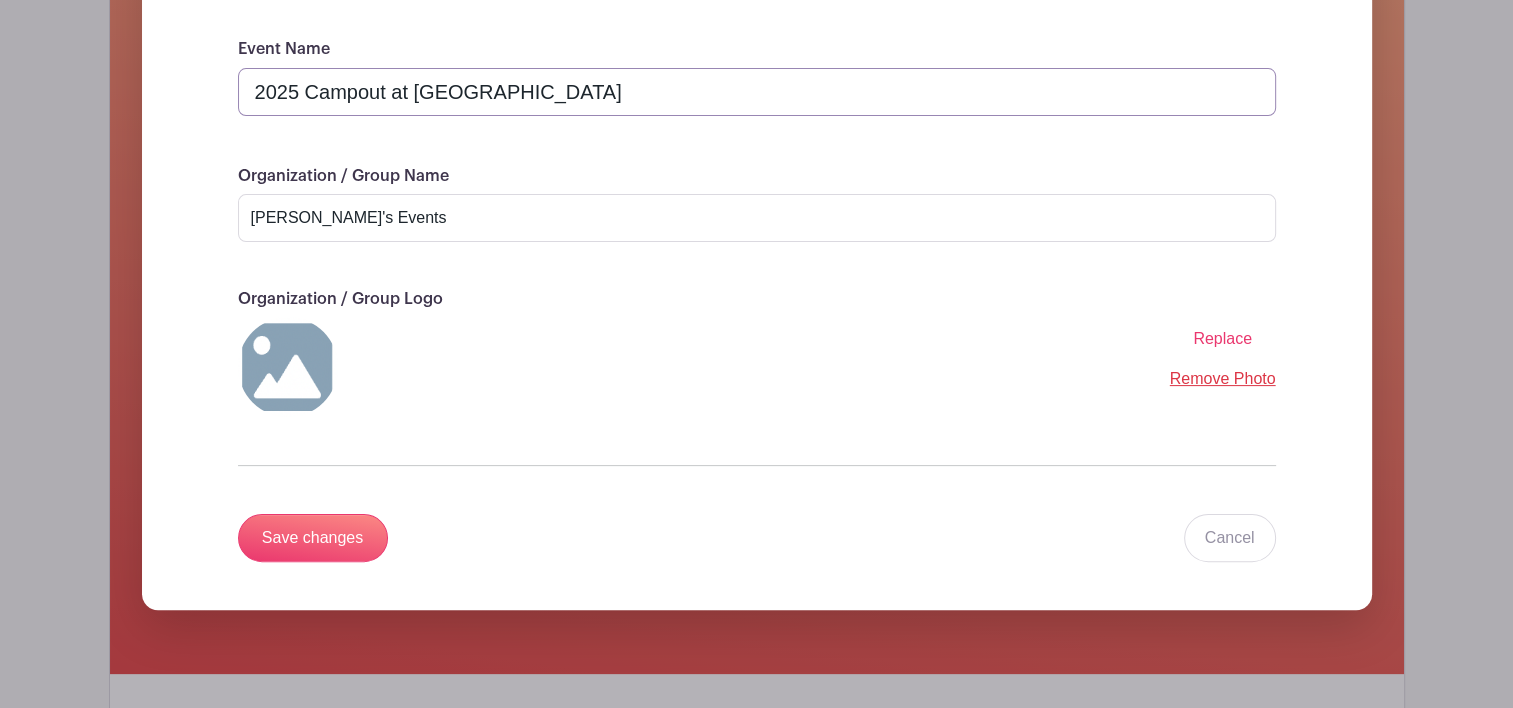 type on "2025 Campout at [GEOGRAPHIC_DATA]" 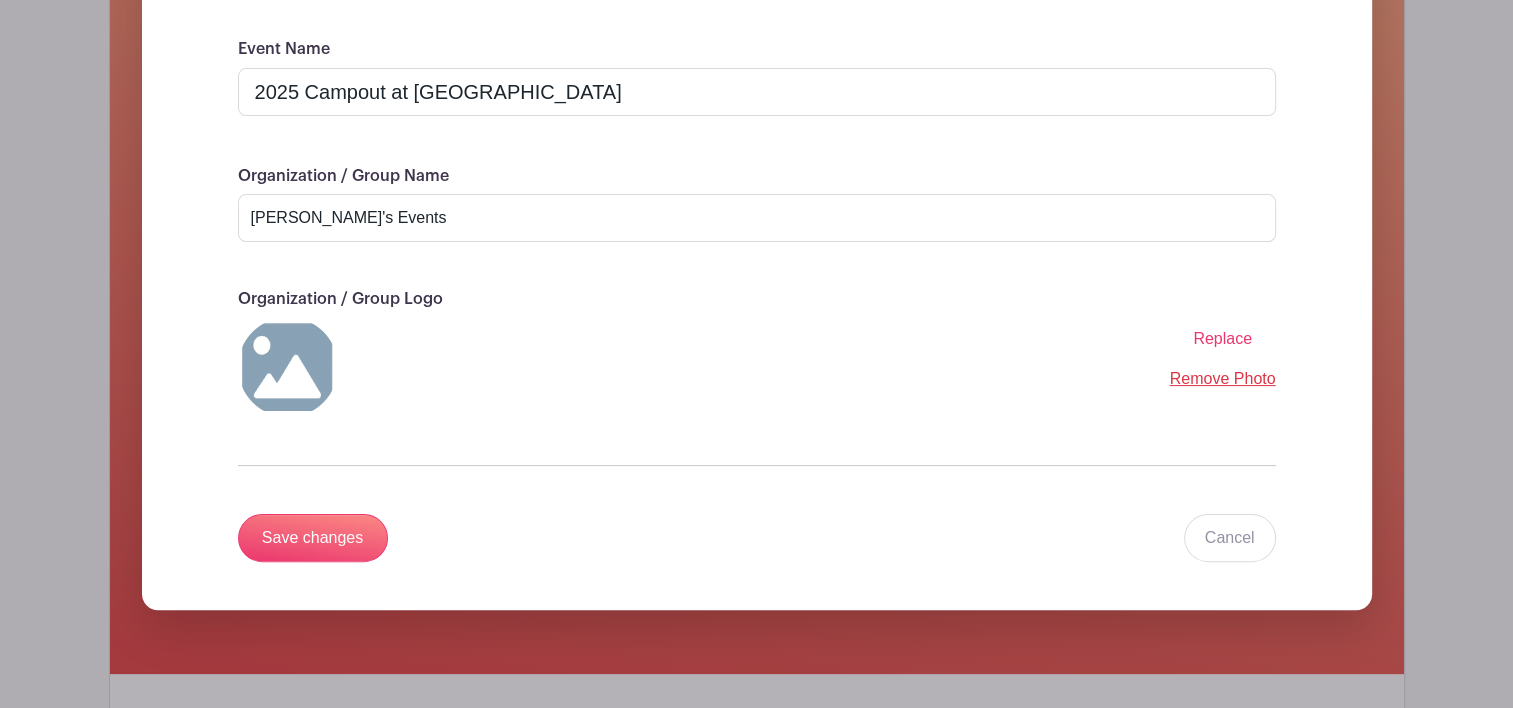 click on "Replace" at bounding box center (1222, 338) 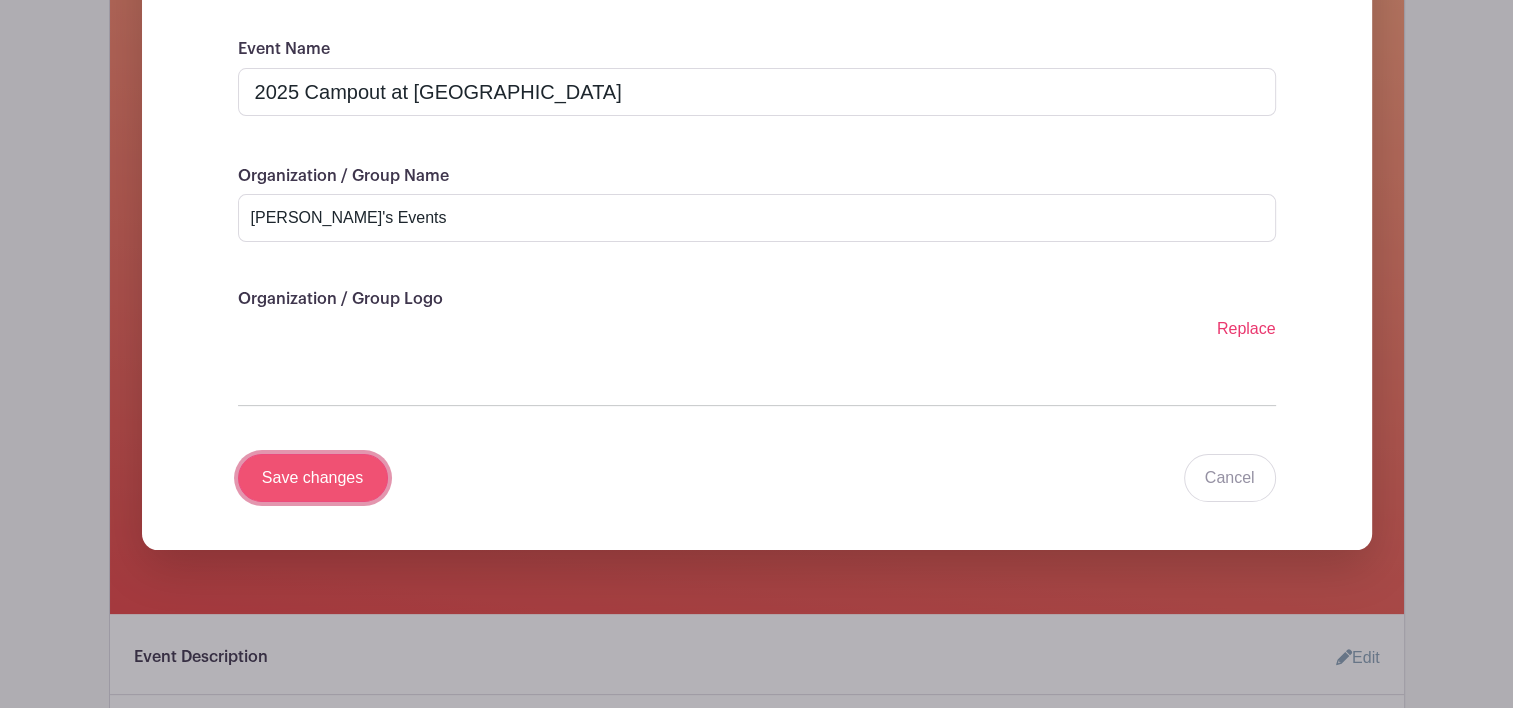 click on "Save changes" at bounding box center [313, 478] 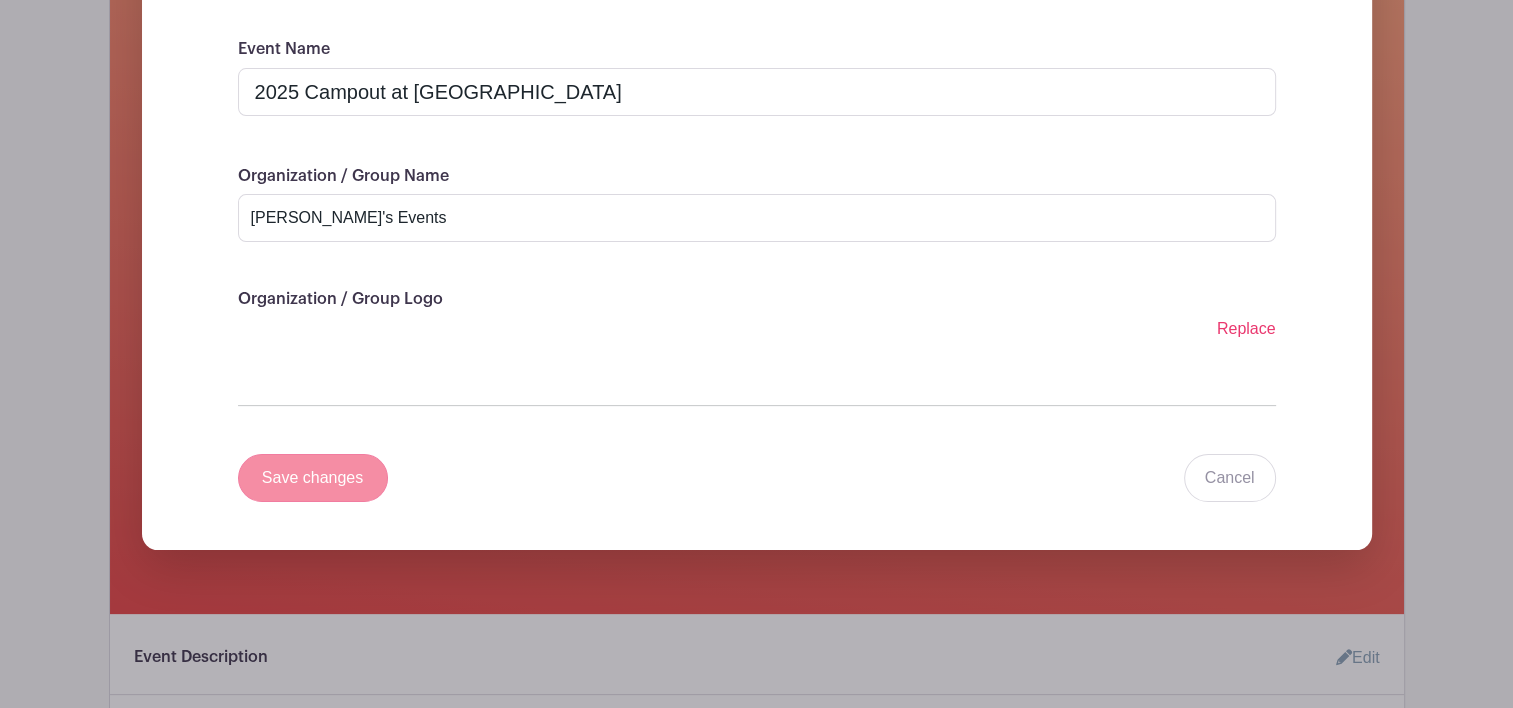 scroll, scrollTop: 0, scrollLeft: 0, axis: both 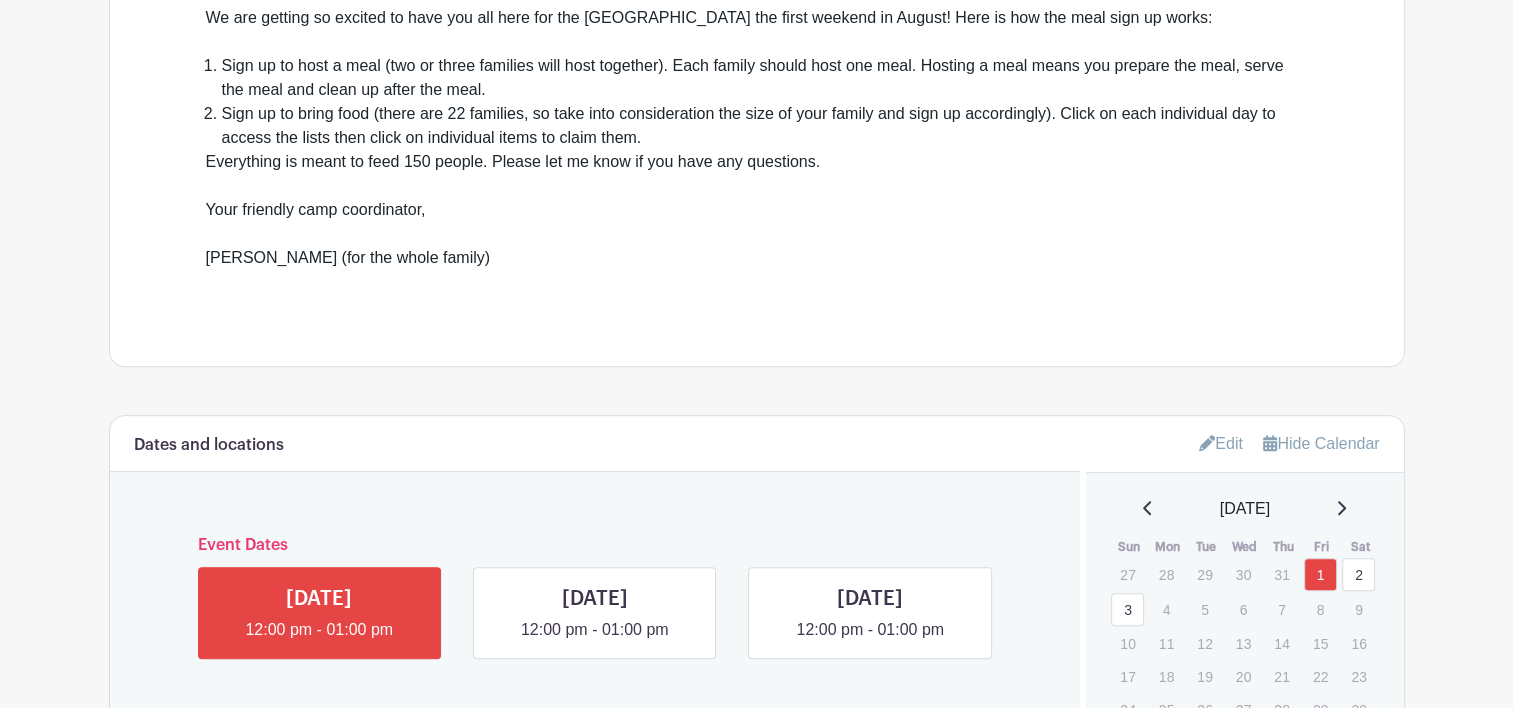 click on "Everything is meant to feed 150 people. Please let me know if you have any questions." at bounding box center [757, 174] 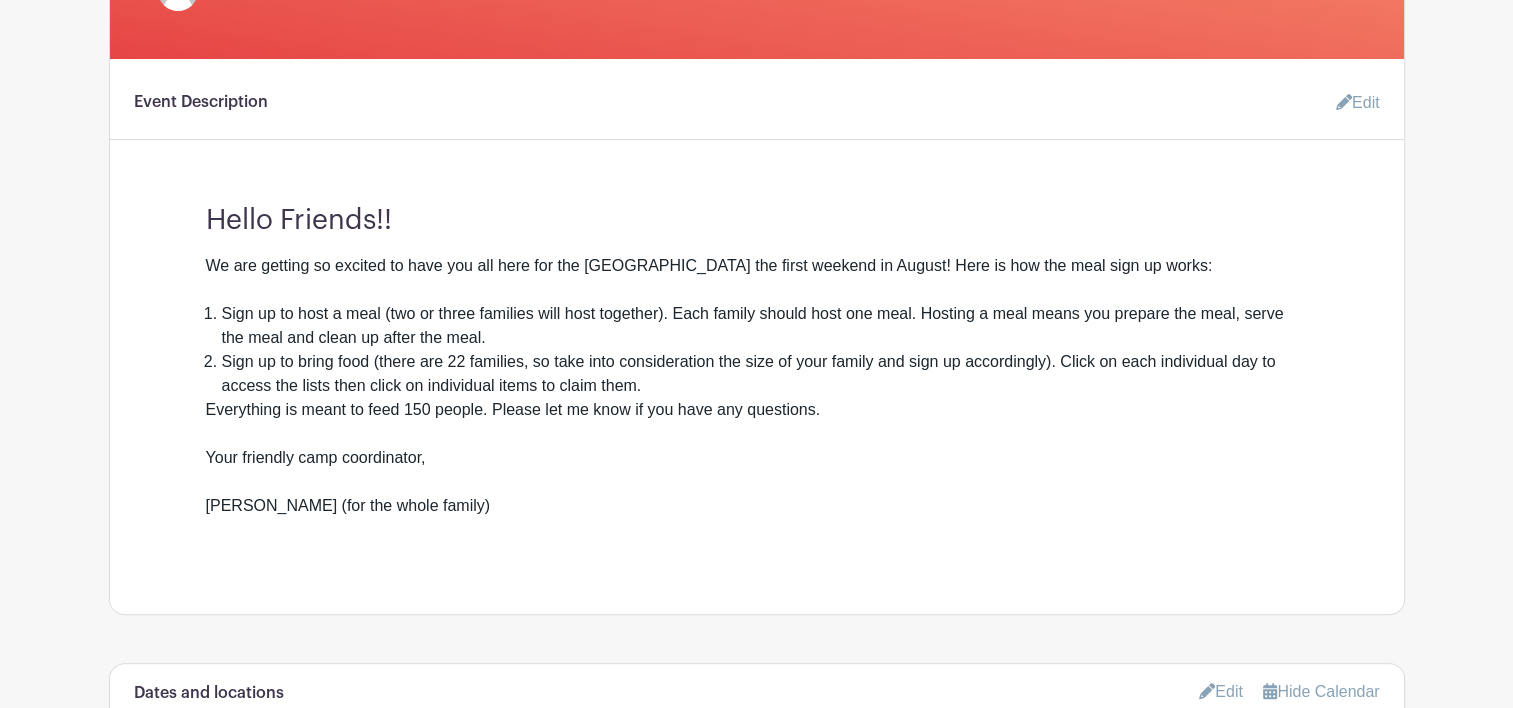 scroll, scrollTop: 516, scrollLeft: 0, axis: vertical 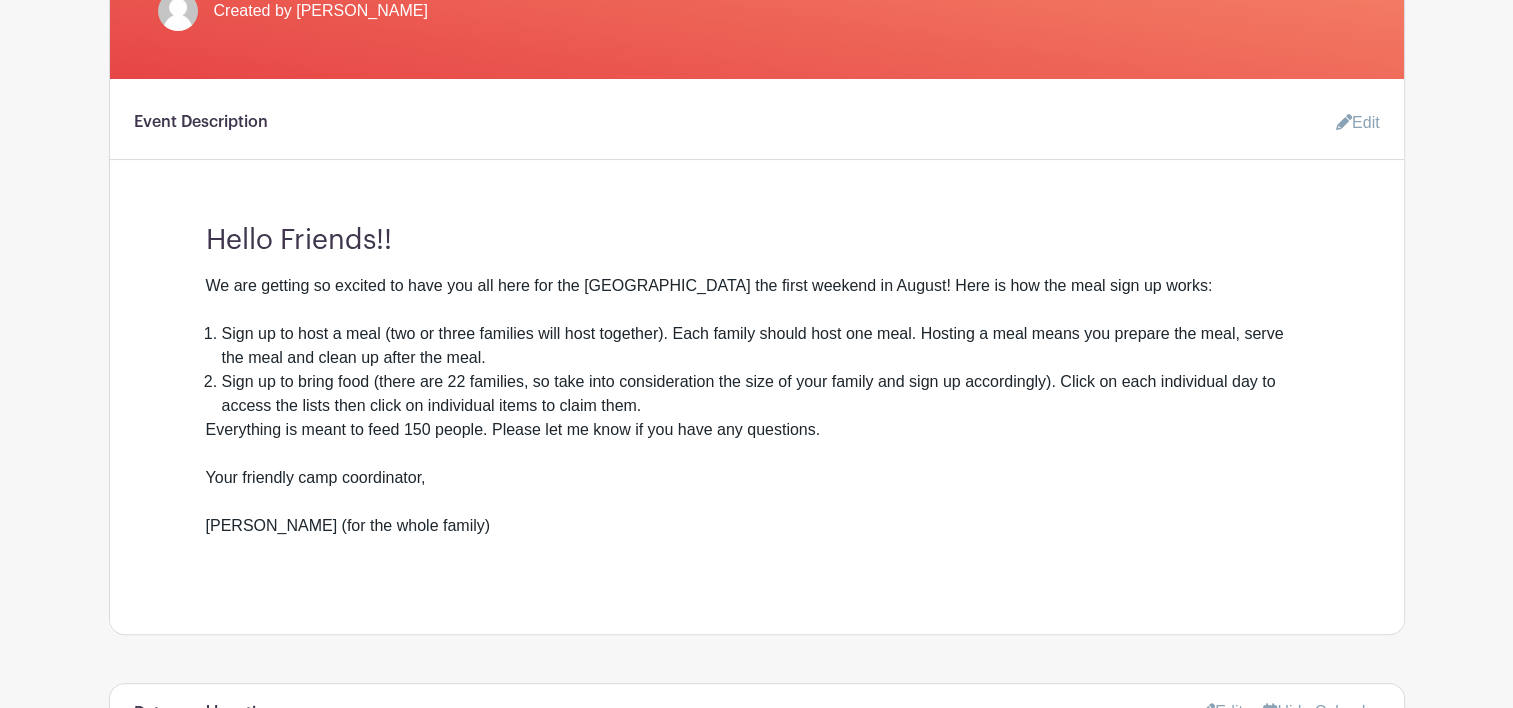 click on "Edit" at bounding box center (1350, 123) 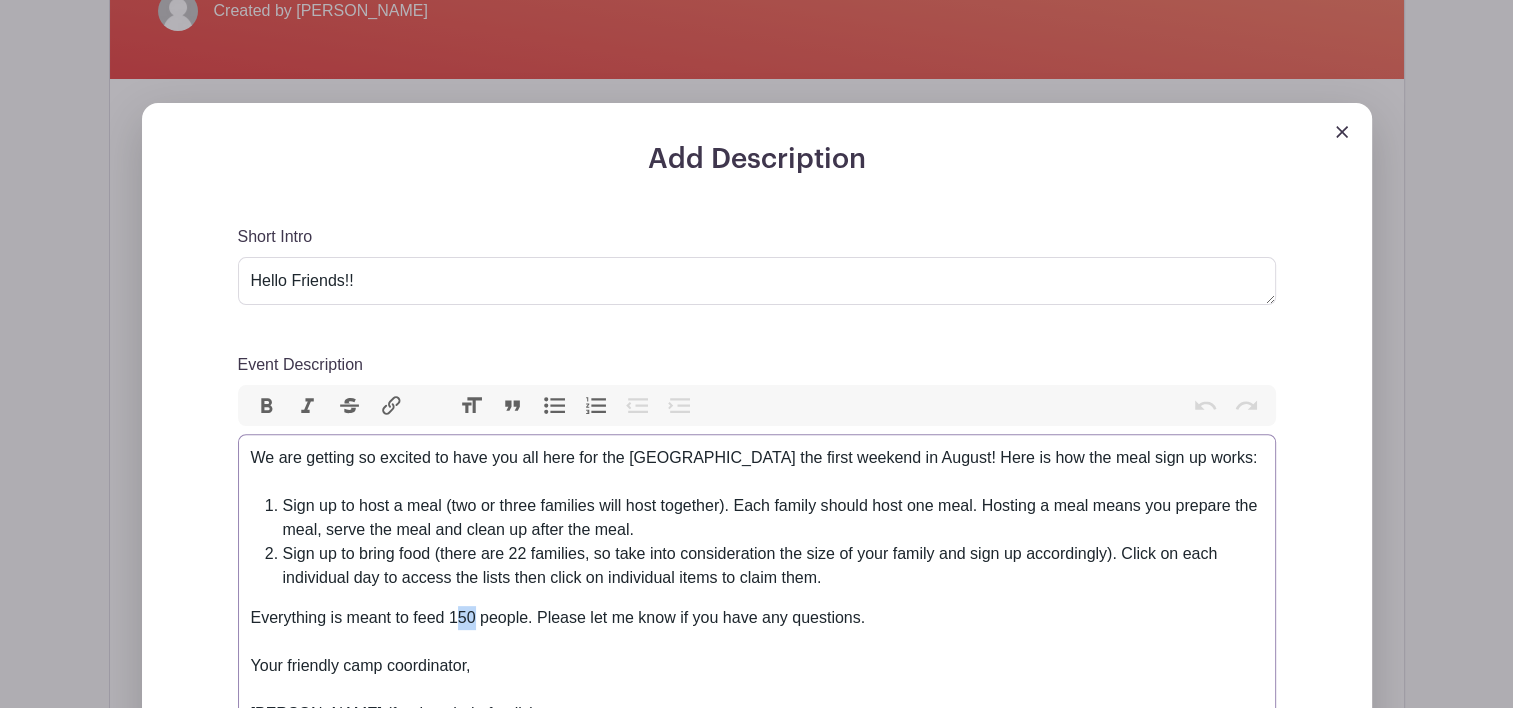 drag, startPoint x: 472, startPoint y: 621, endPoint x: 456, endPoint y: 619, distance: 16.124516 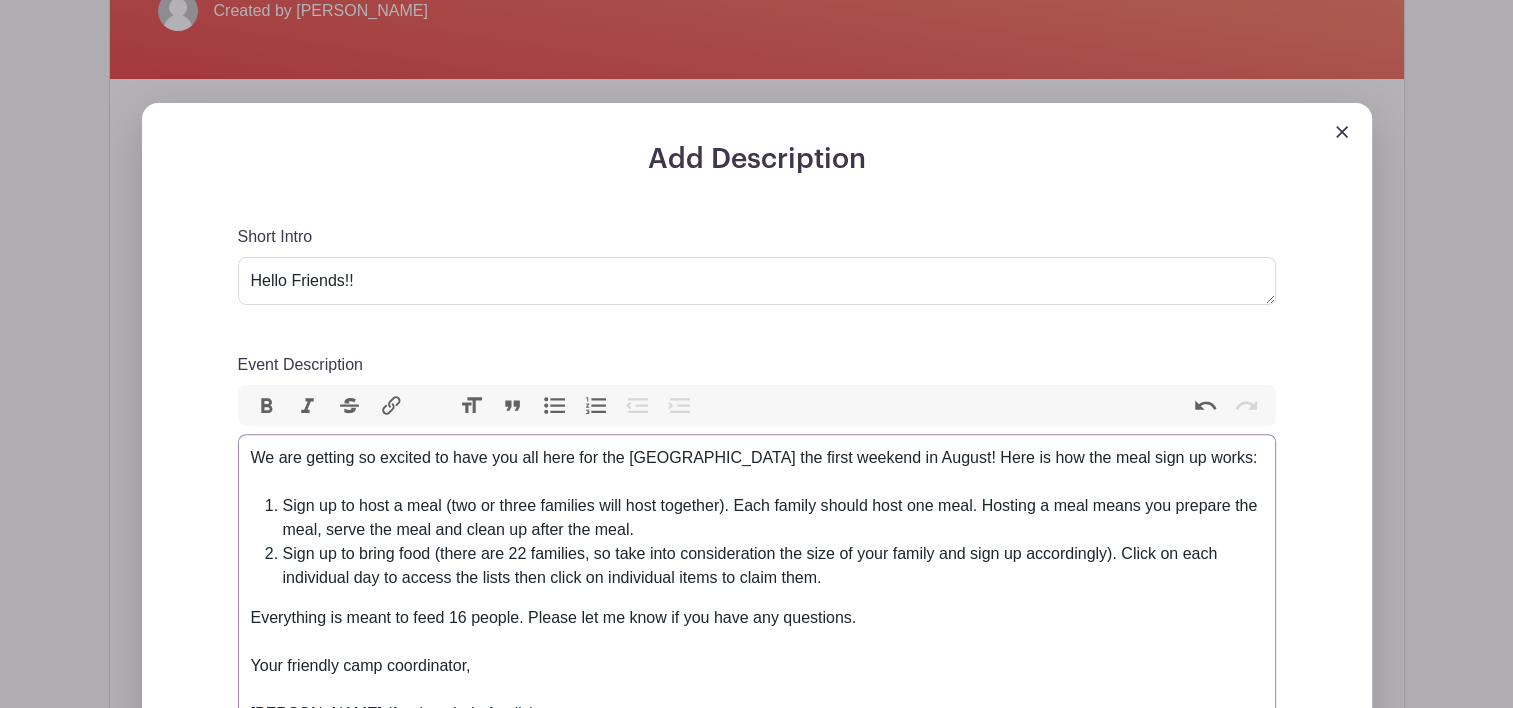 type on "<div>We are getting so excited to have you all here for the Harmony Hill Campout the first weekend in August! Here is how the meal sign up works:<br><br></div><ol><li>Sign up to host a meal (two or three families will host together). Each family should host one meal. Hosting a meal means you prepare the meal, serve the meal and clean up after the meal.</li><li>Sign up to bring food (there are 22 families, so take into consideration the size of your family and sign up accordingly). Click on each individual day to access the lists then click on individual items to claim them.</li></ol><div>Everything is meant to feed 160 people. Please let me know if you have any questions.<br><br></div><div>Your friendly camp coordinator,<br><br></div><div>Jessica (for the whole family)<br><br></div>" 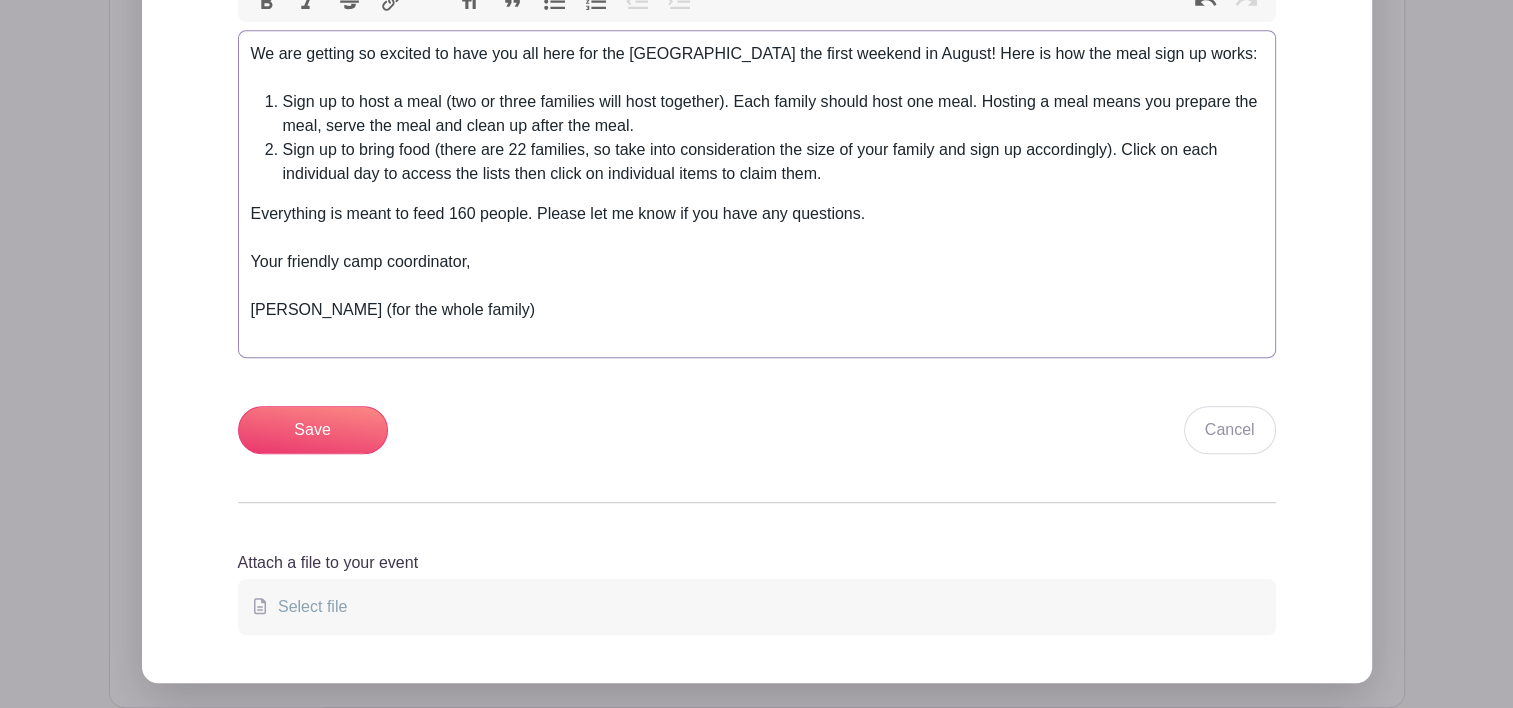 scroll, scrollTop: 940, scrollLeft: 0, axis: vertical 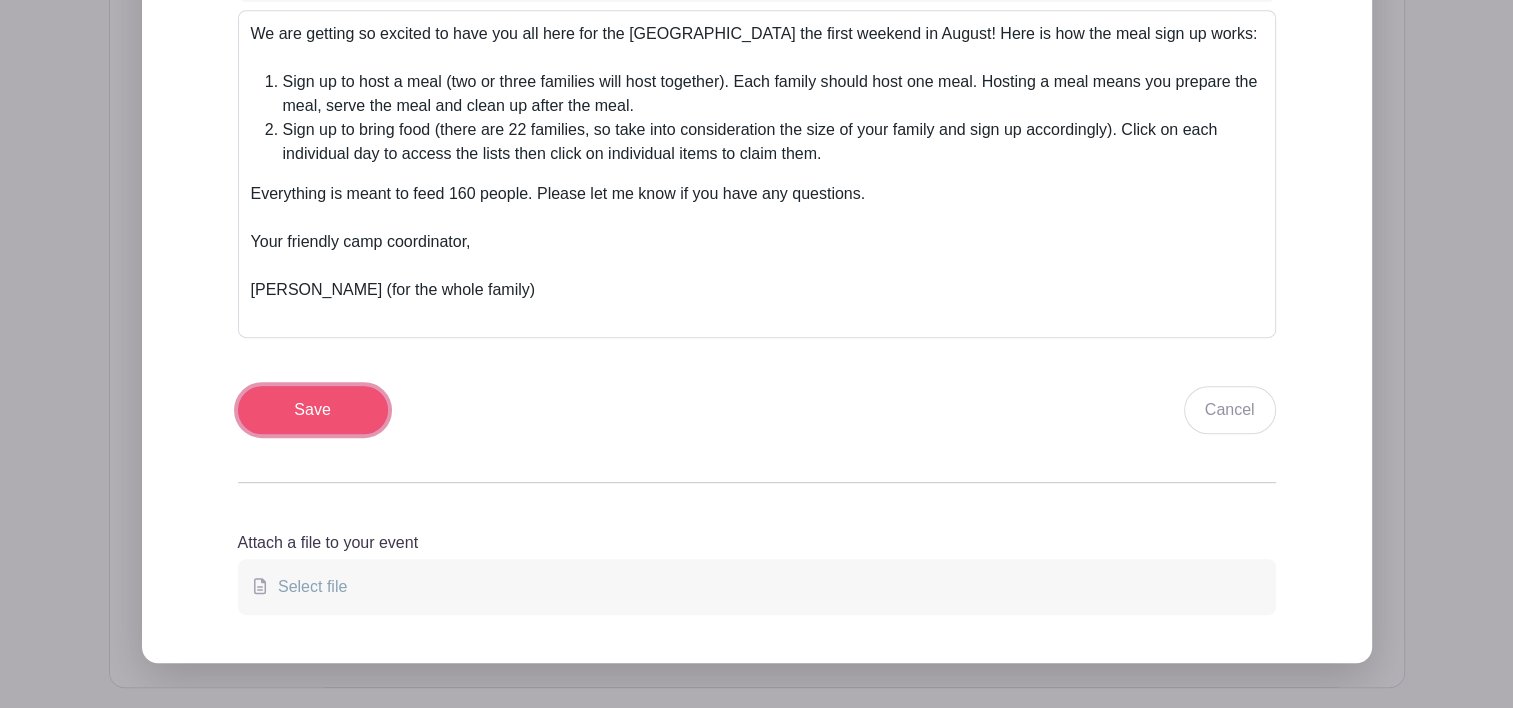 click on "Save" at bounding box center [313, 410] 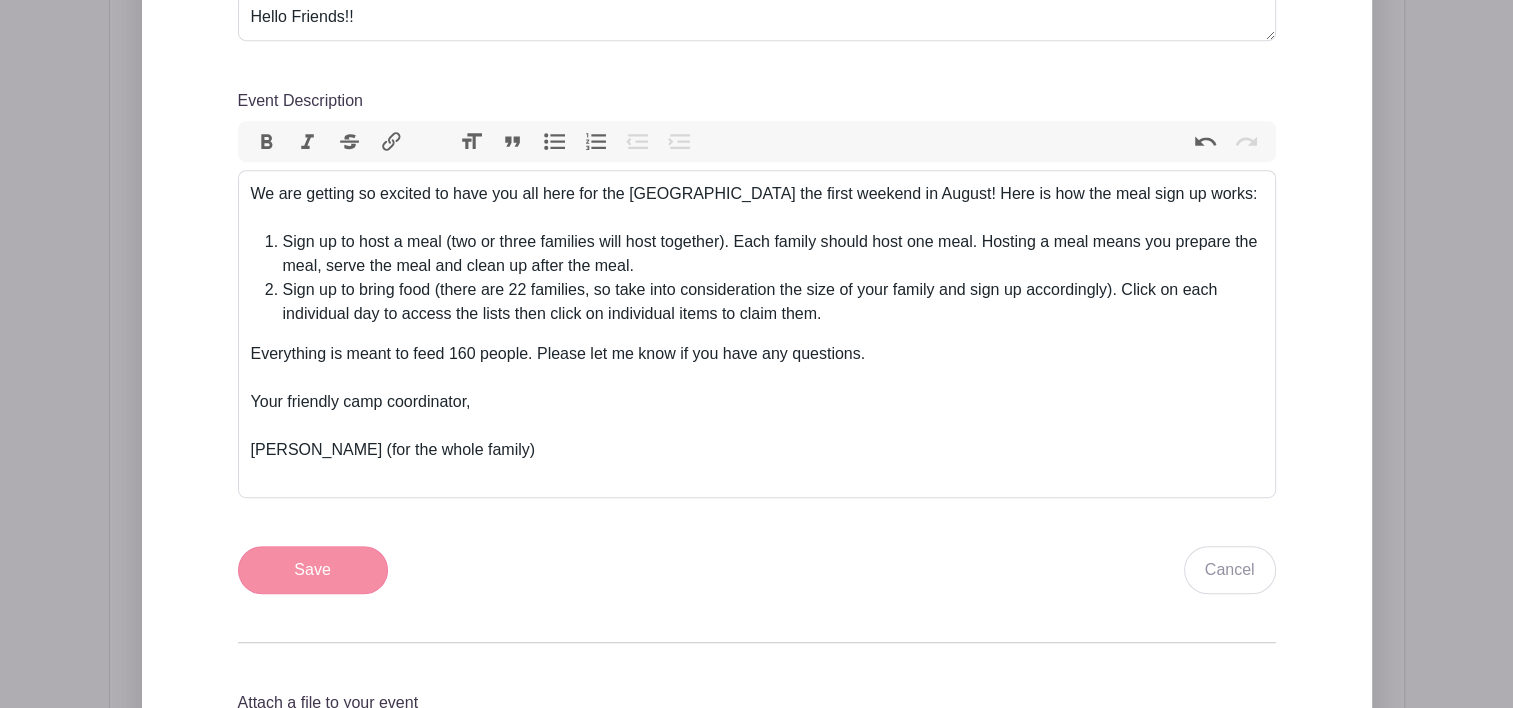 scroll, scrollTop: 1100, scrollLeft: 0, axis: vertical 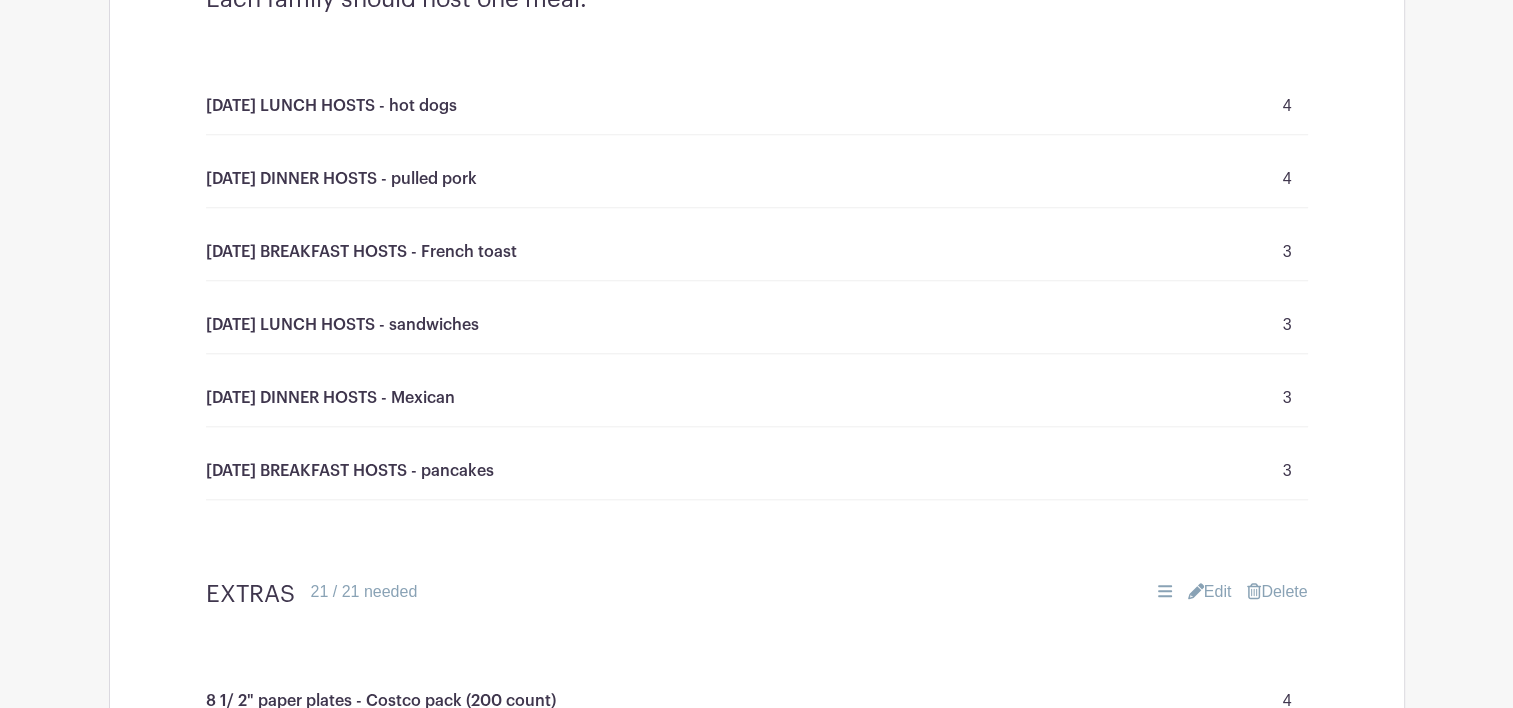 click on "4" at bounding box center (1287, 106) 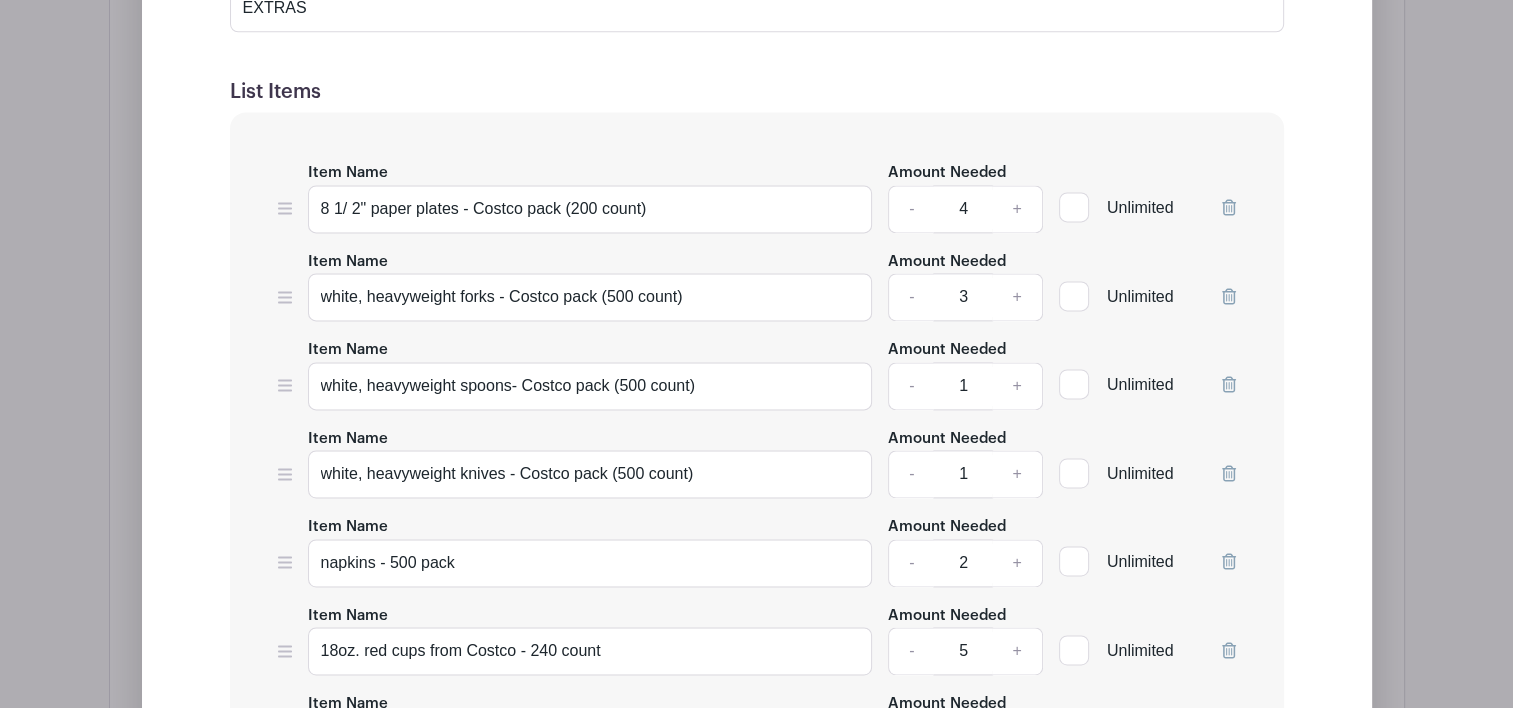 scroll, scrollTop: 2827, scrollLeft: 0, axis: vertical 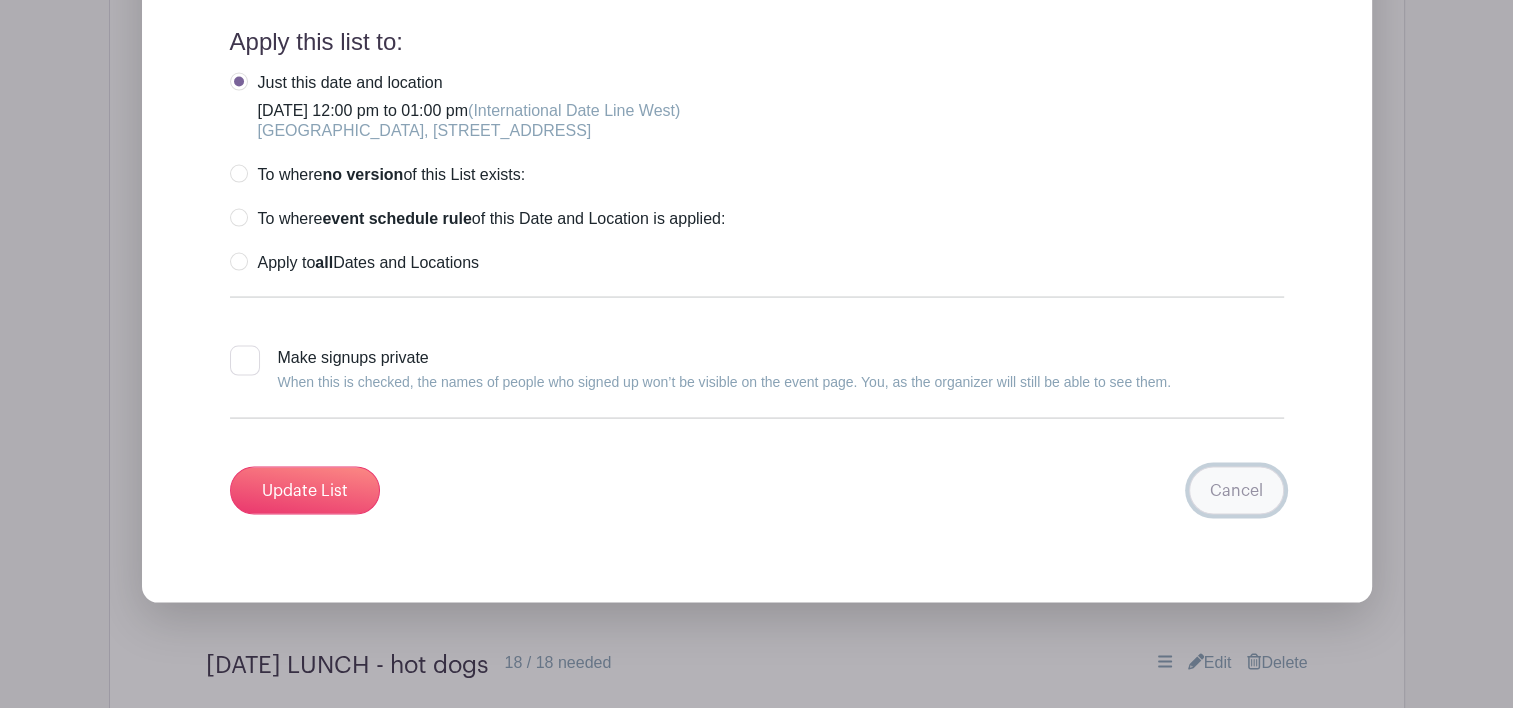 click on "Cancel" at bounding box center [1236, 491] 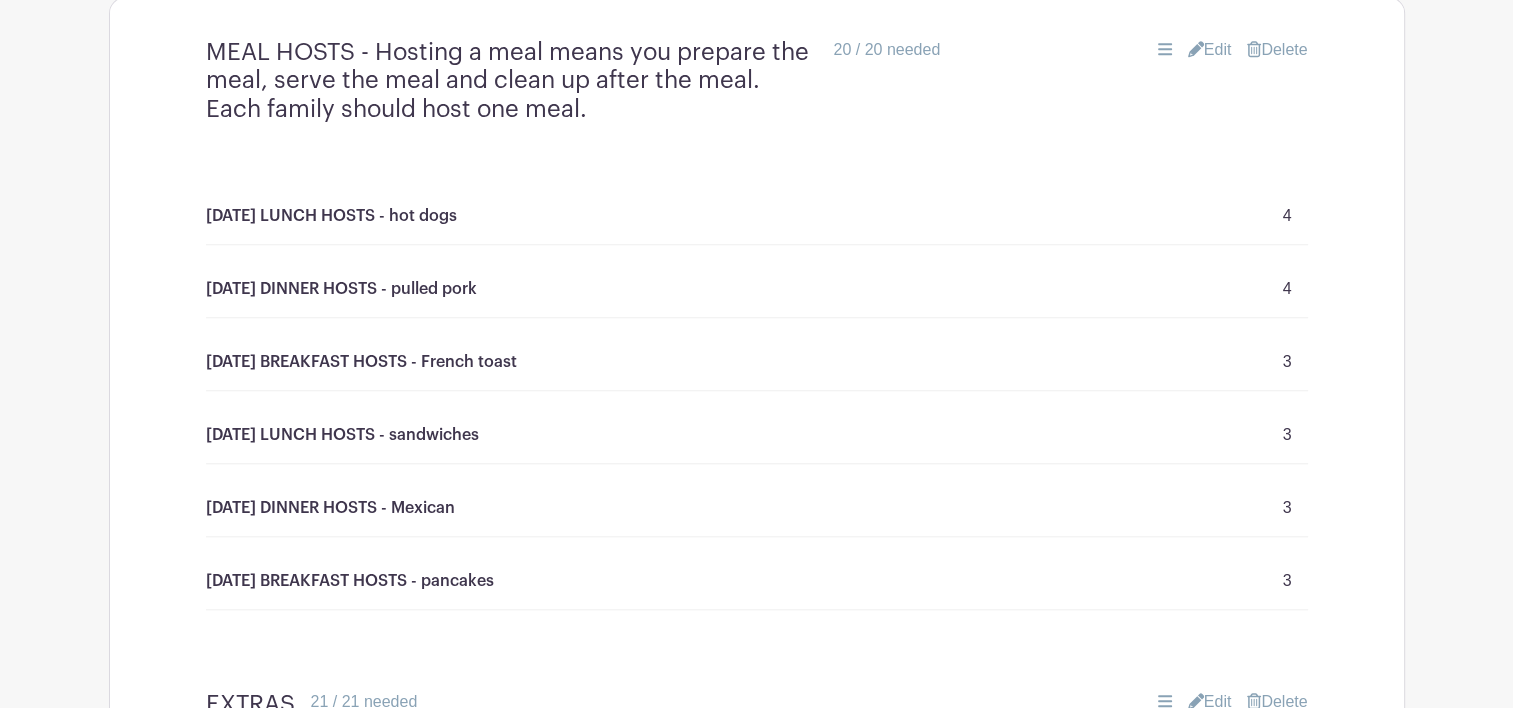scroll, scrollTop: 1772, scrollLeft: 0, axis: vertical 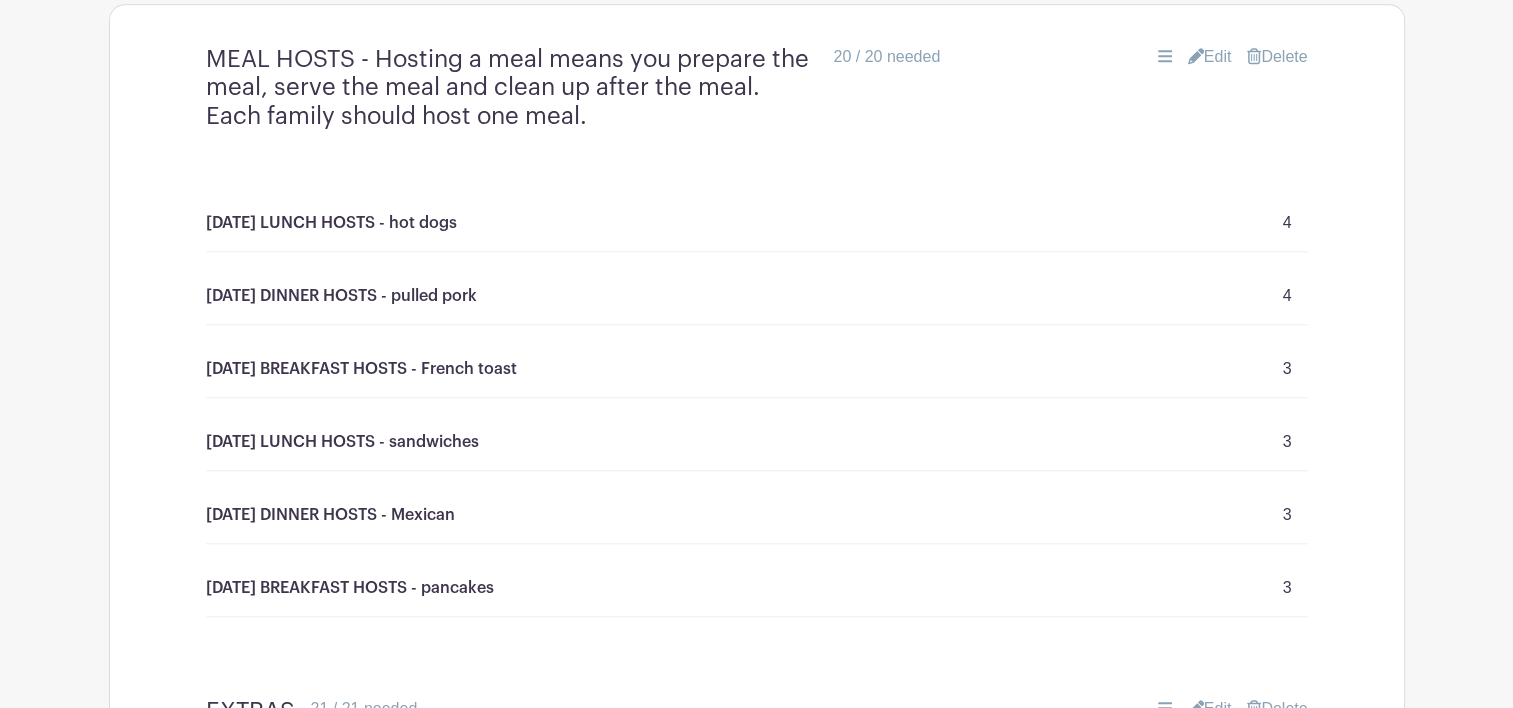 click on "Edit" at bounding box center [1210, 57] 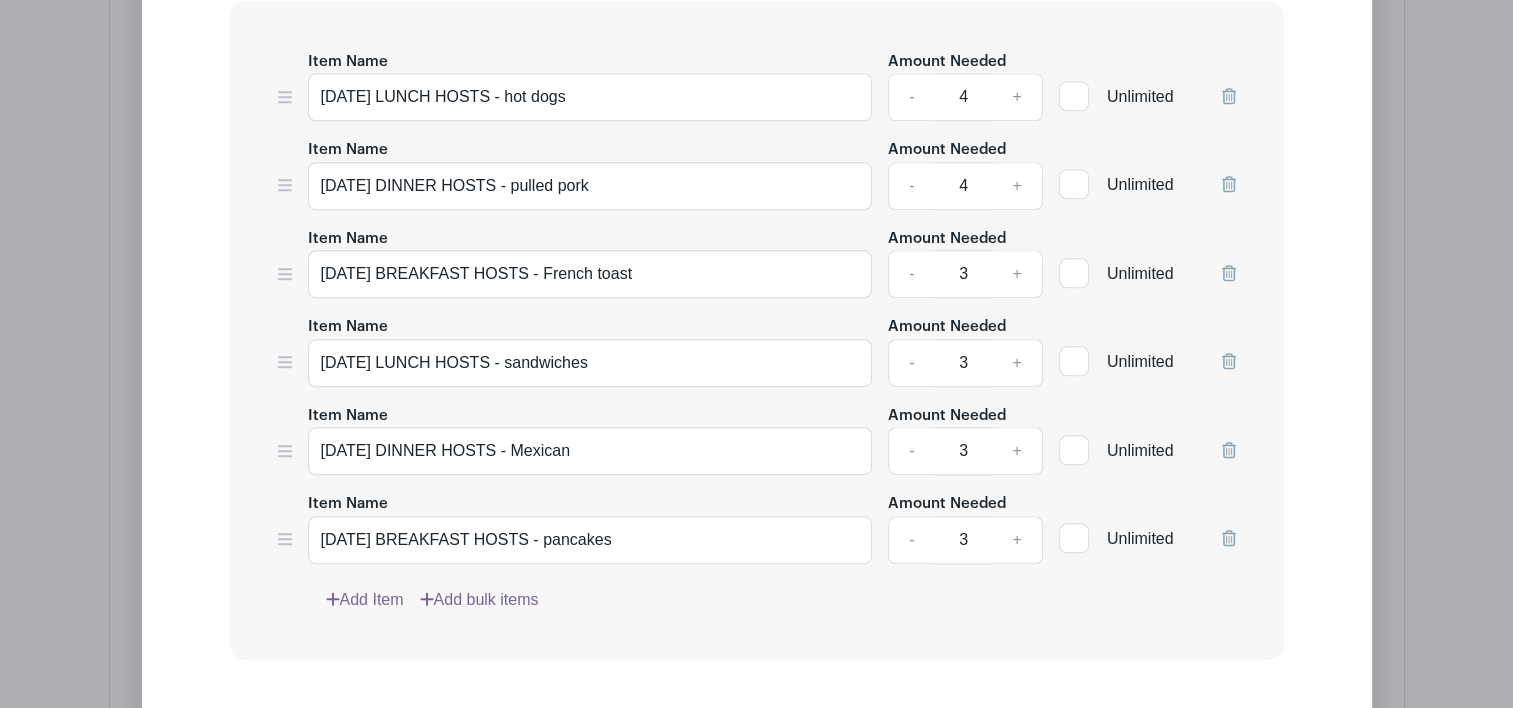 scroll, scrollTop: 2119, scrollLeft: 0, axis: vertical 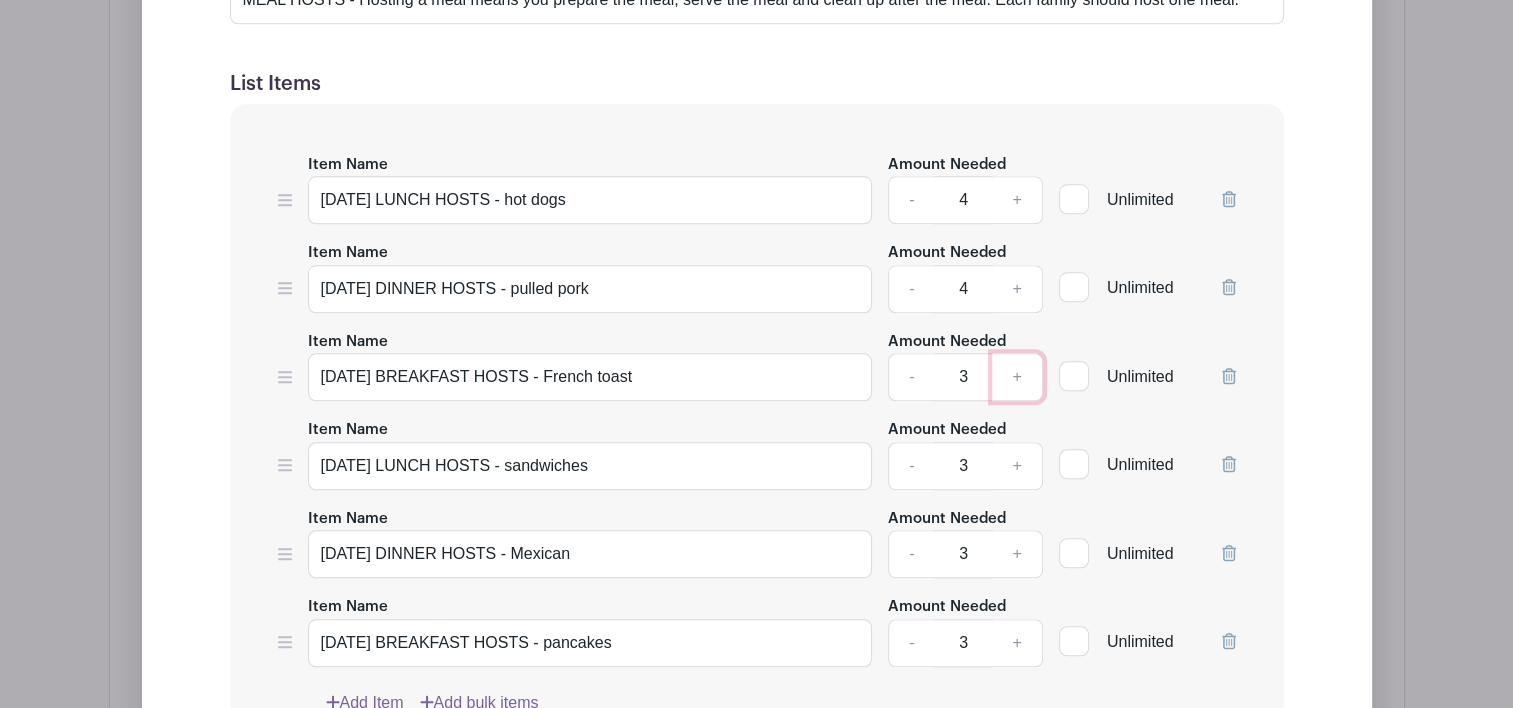 click on "+" at bounding box center [1017, 377] 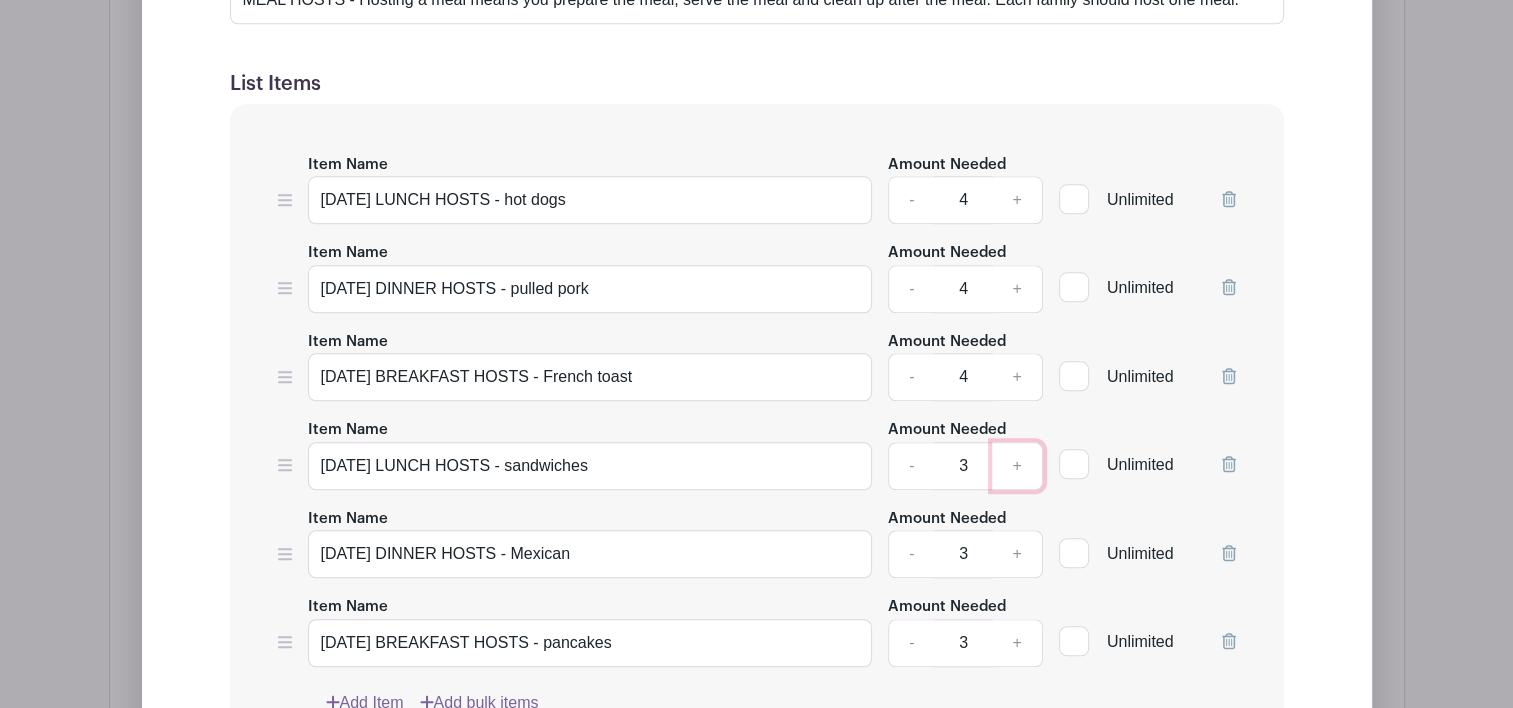 click on "+" at bounding box center [1017, 466] 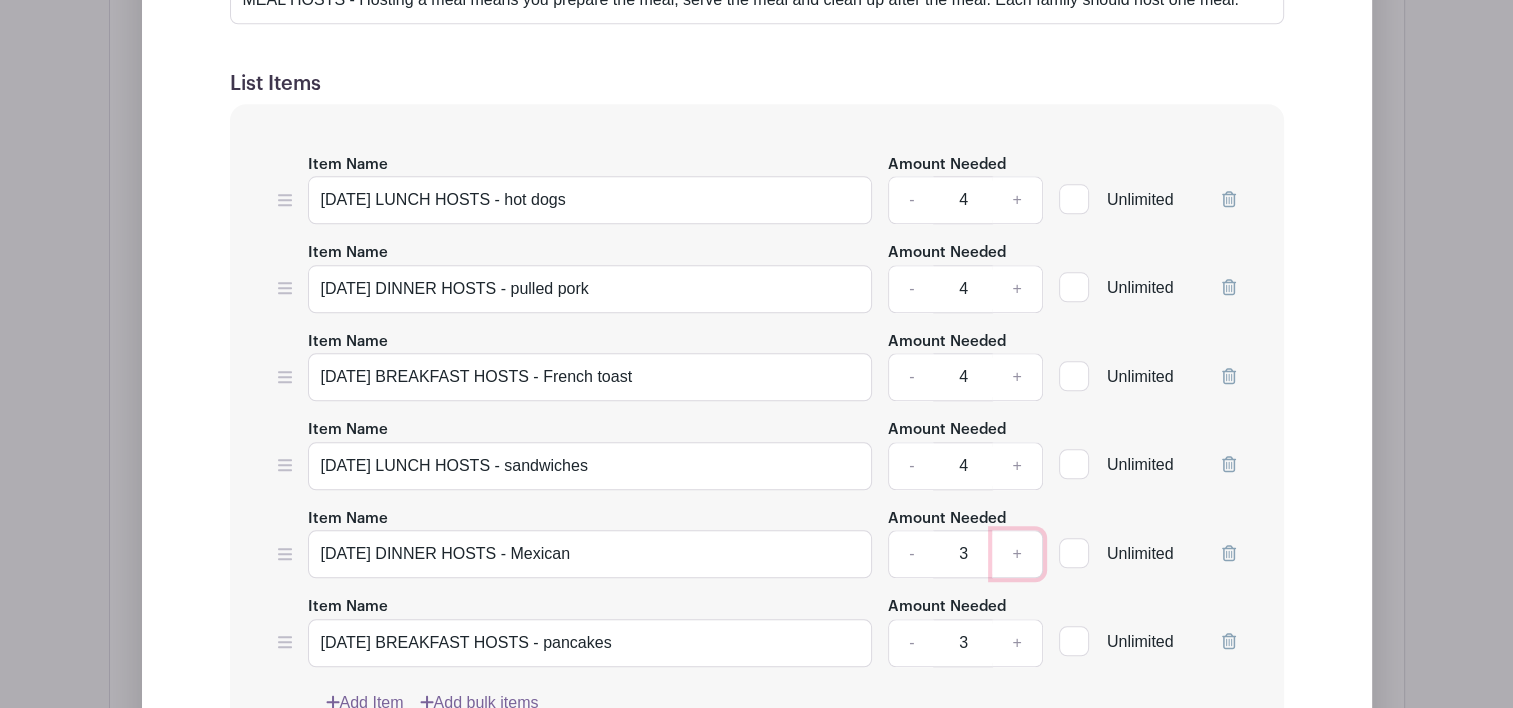 click on "+" at bounding box center [1017, 554] 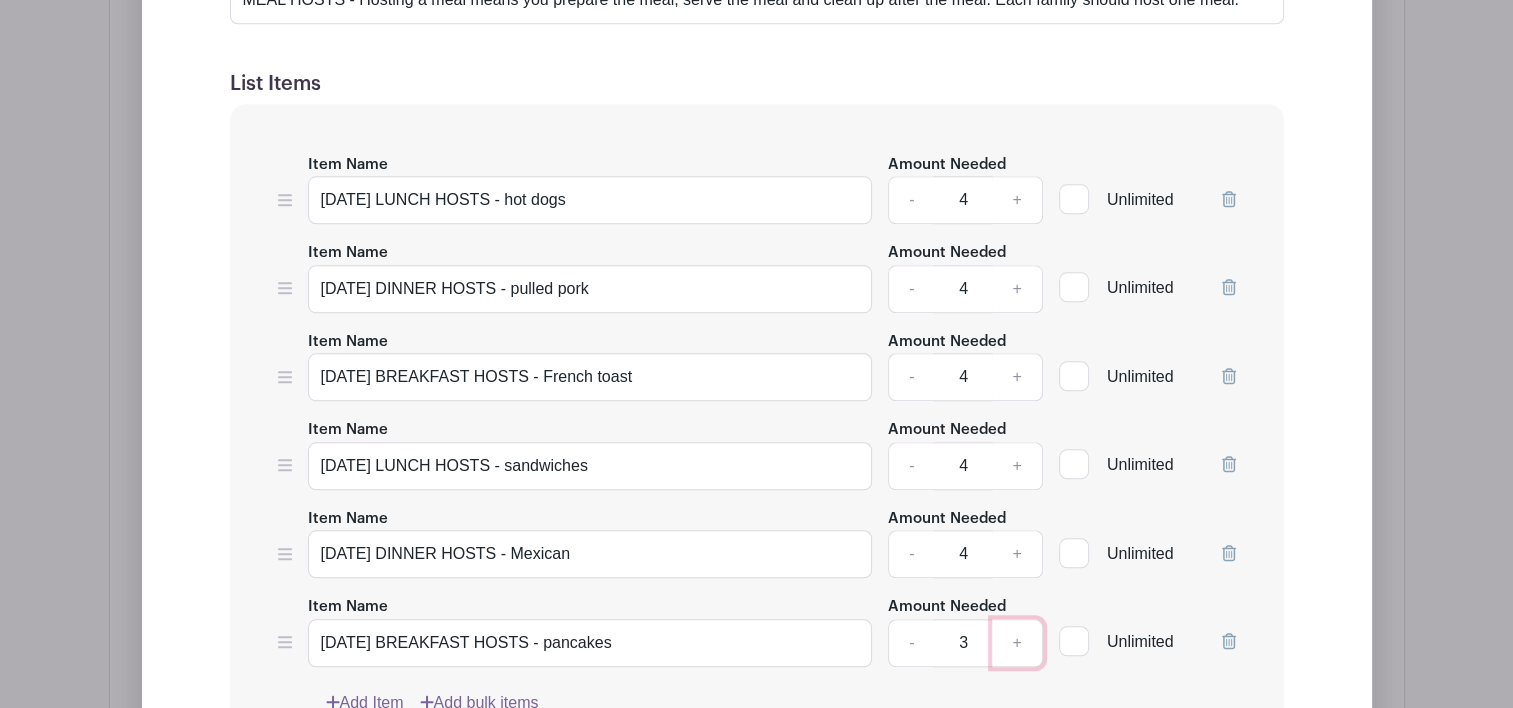 click on "+" at bounding box center (1017, 643) 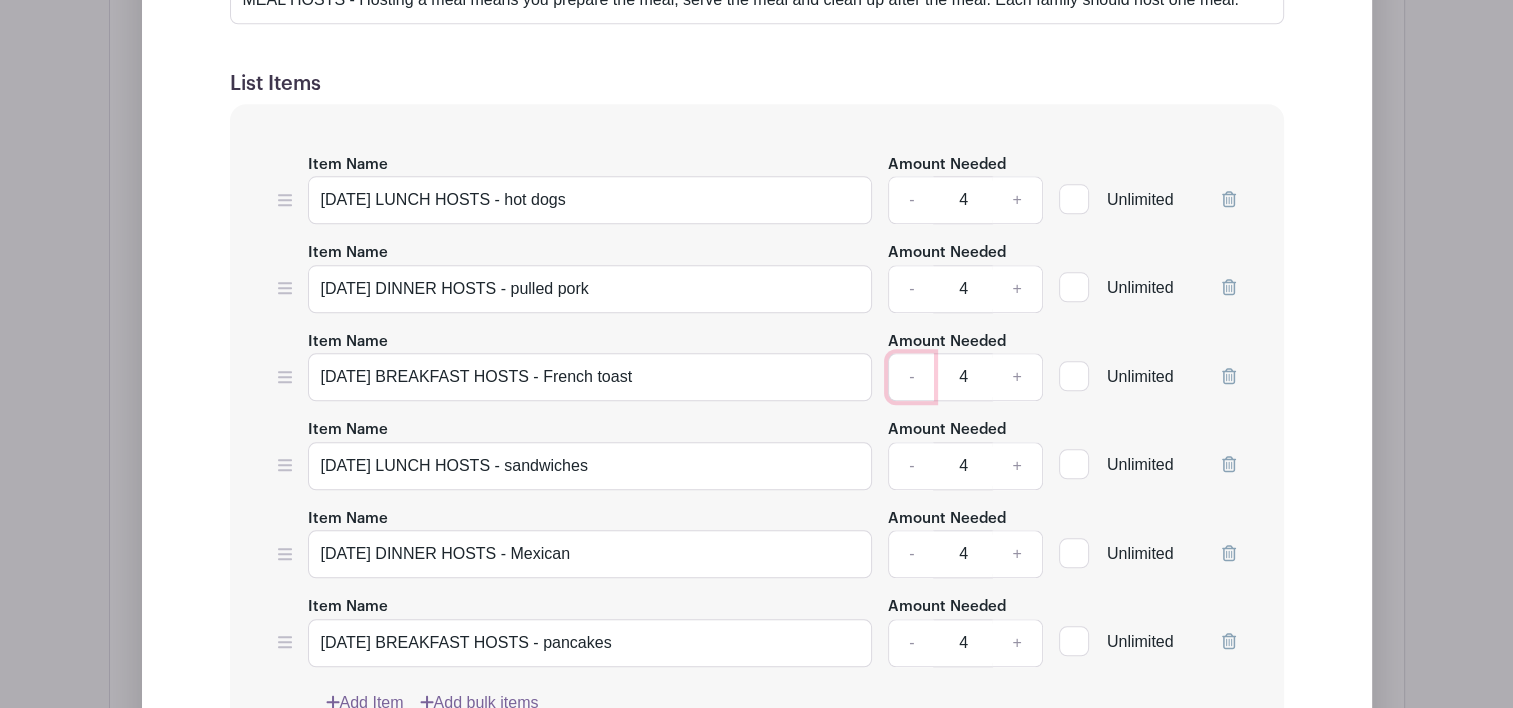 click on "-" at bounding box center [911, 377] 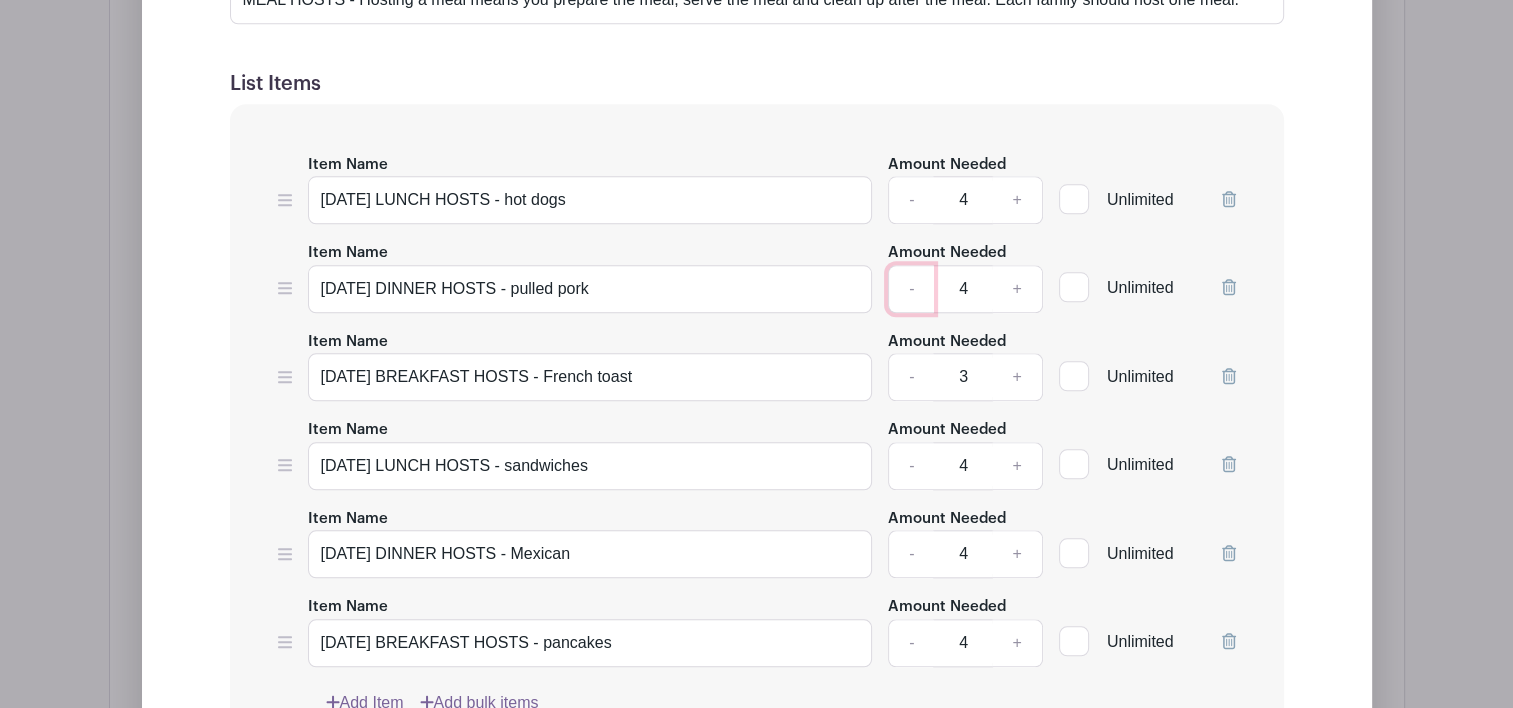 click on "-" at bounding box center [911, 289] 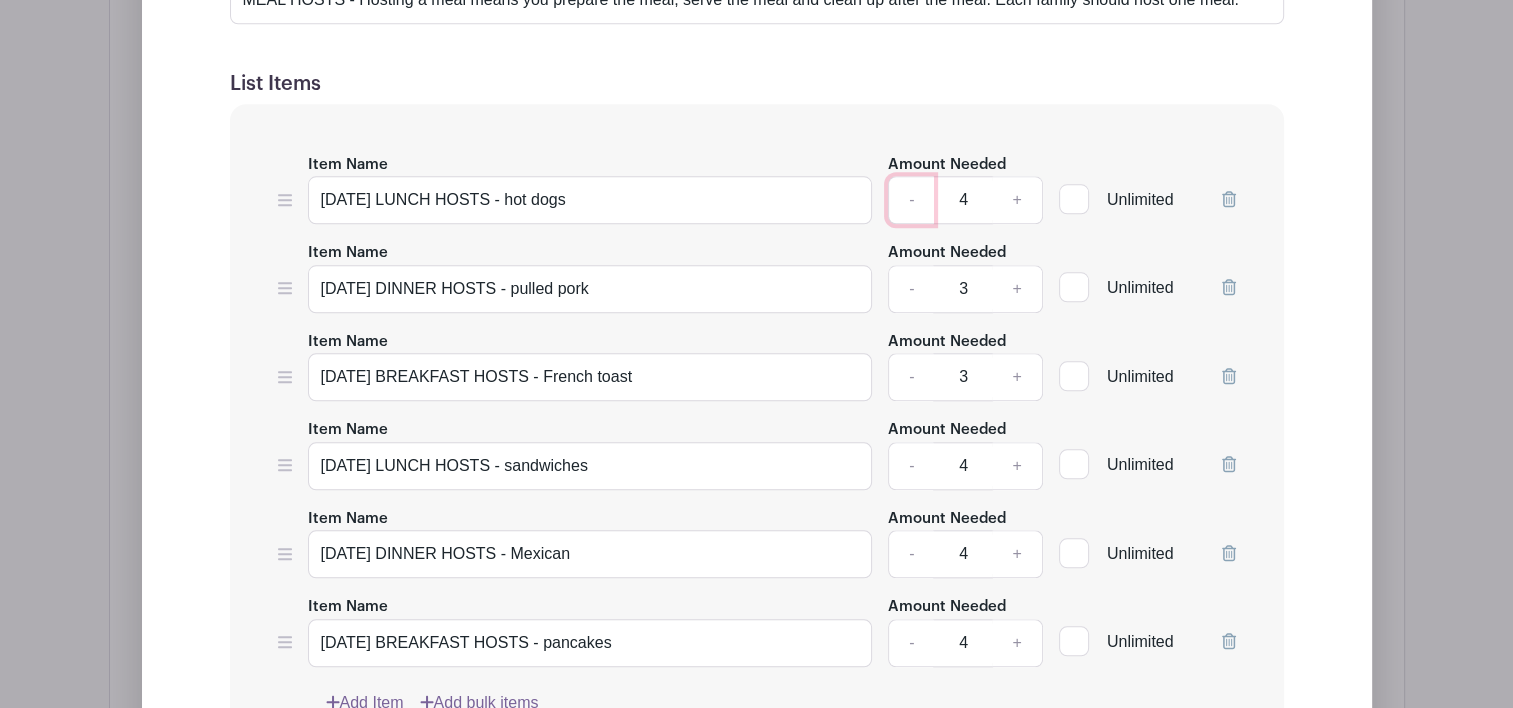 click on "-" at bounding box center (911, 200) 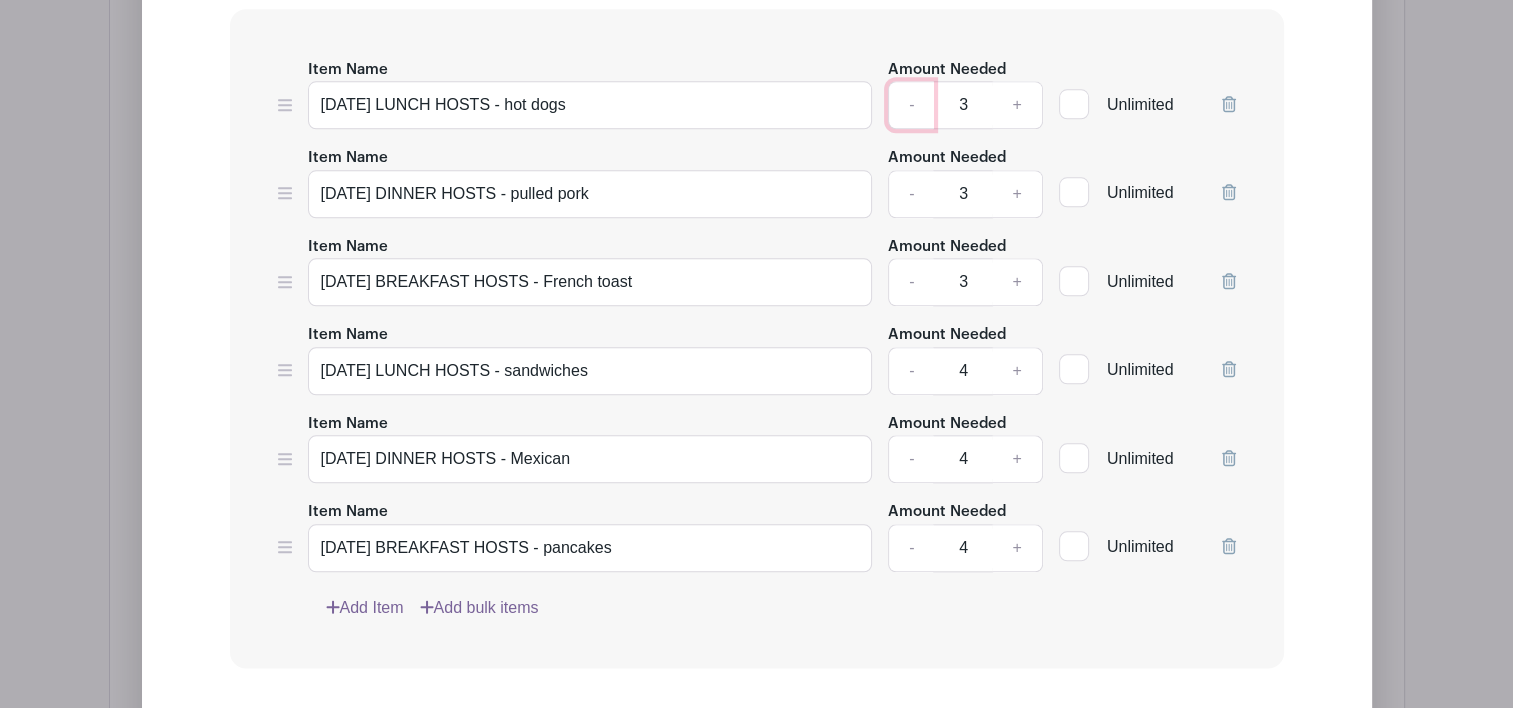 scroll, scrollTop: 2222, scrollLeft: 0, axis: vertical 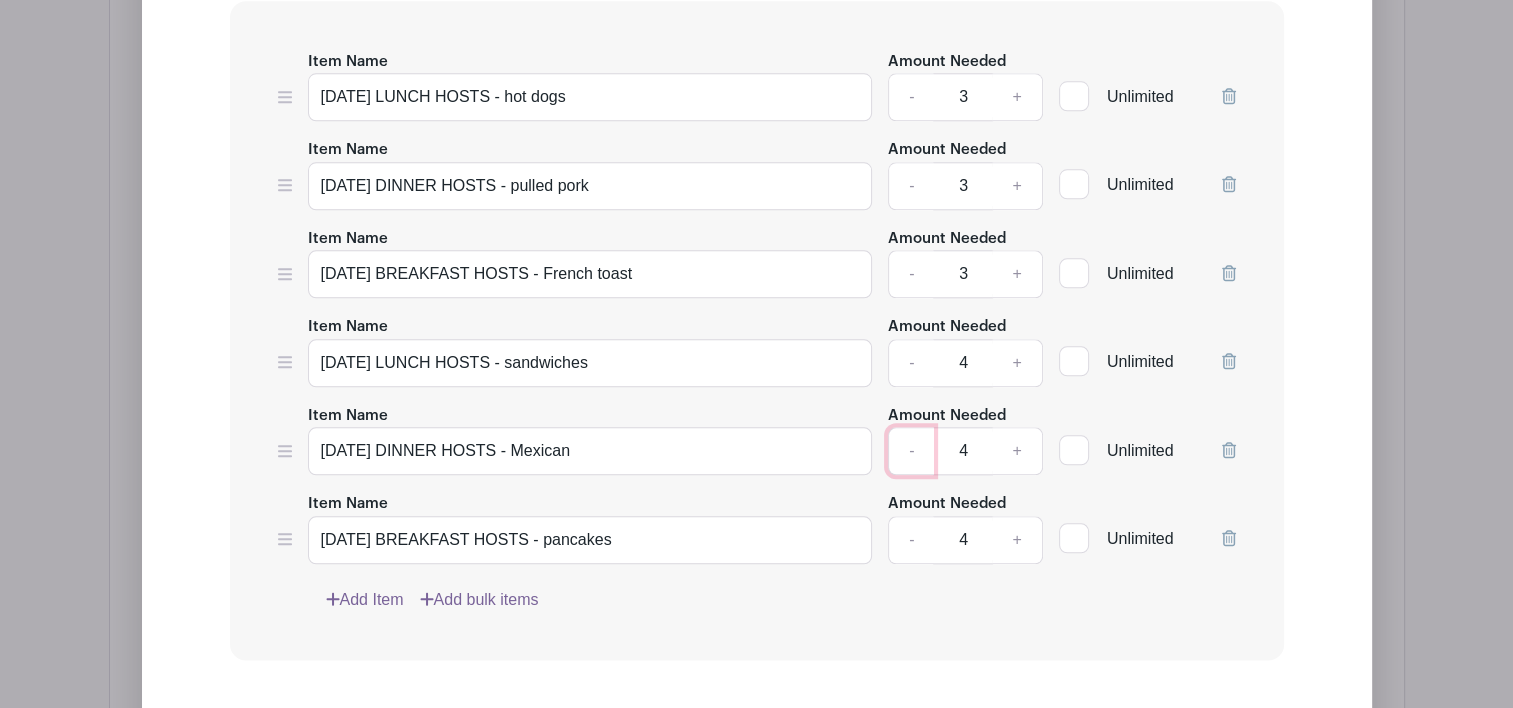 click on "-" at bounding box center (911, 451) 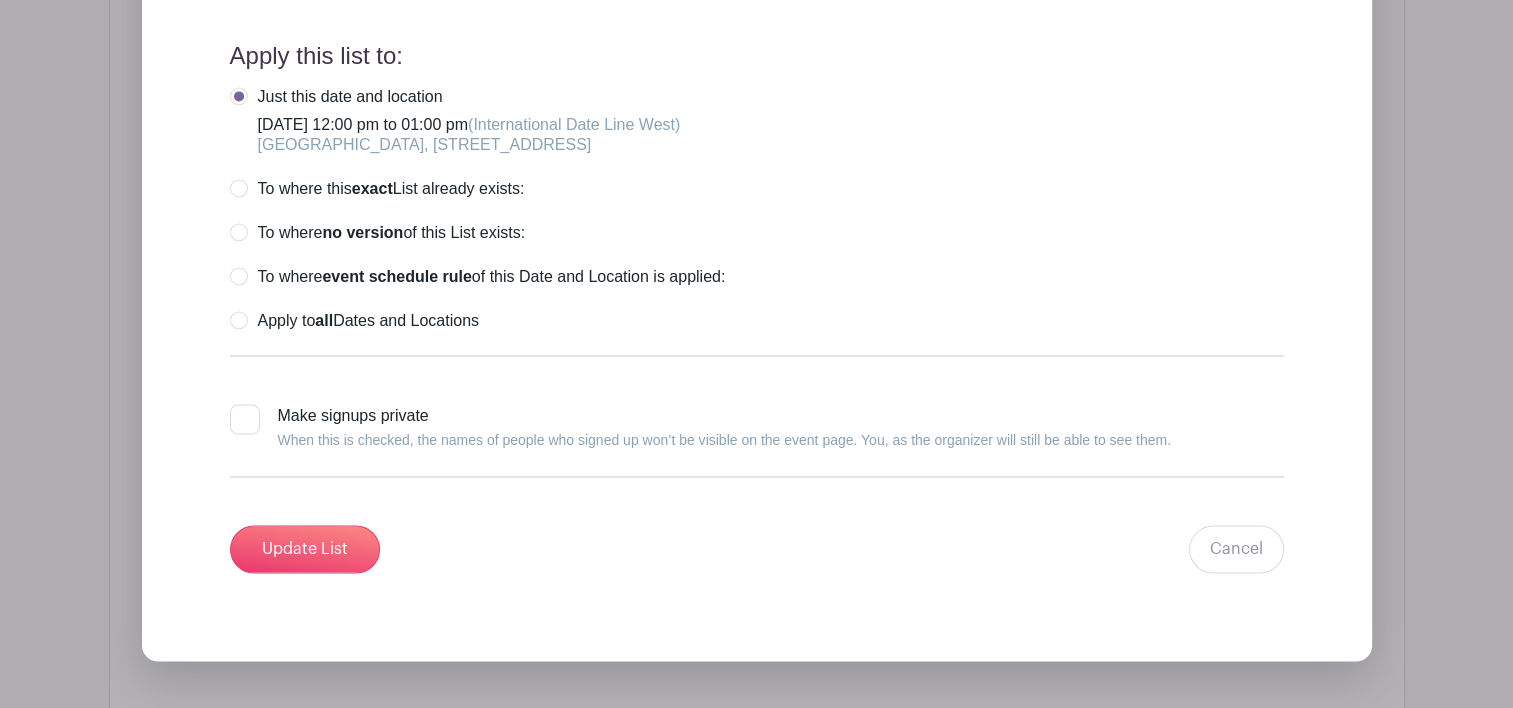 scroll, scrollTop: 2896, scrollLeft: 0, axis: vertical 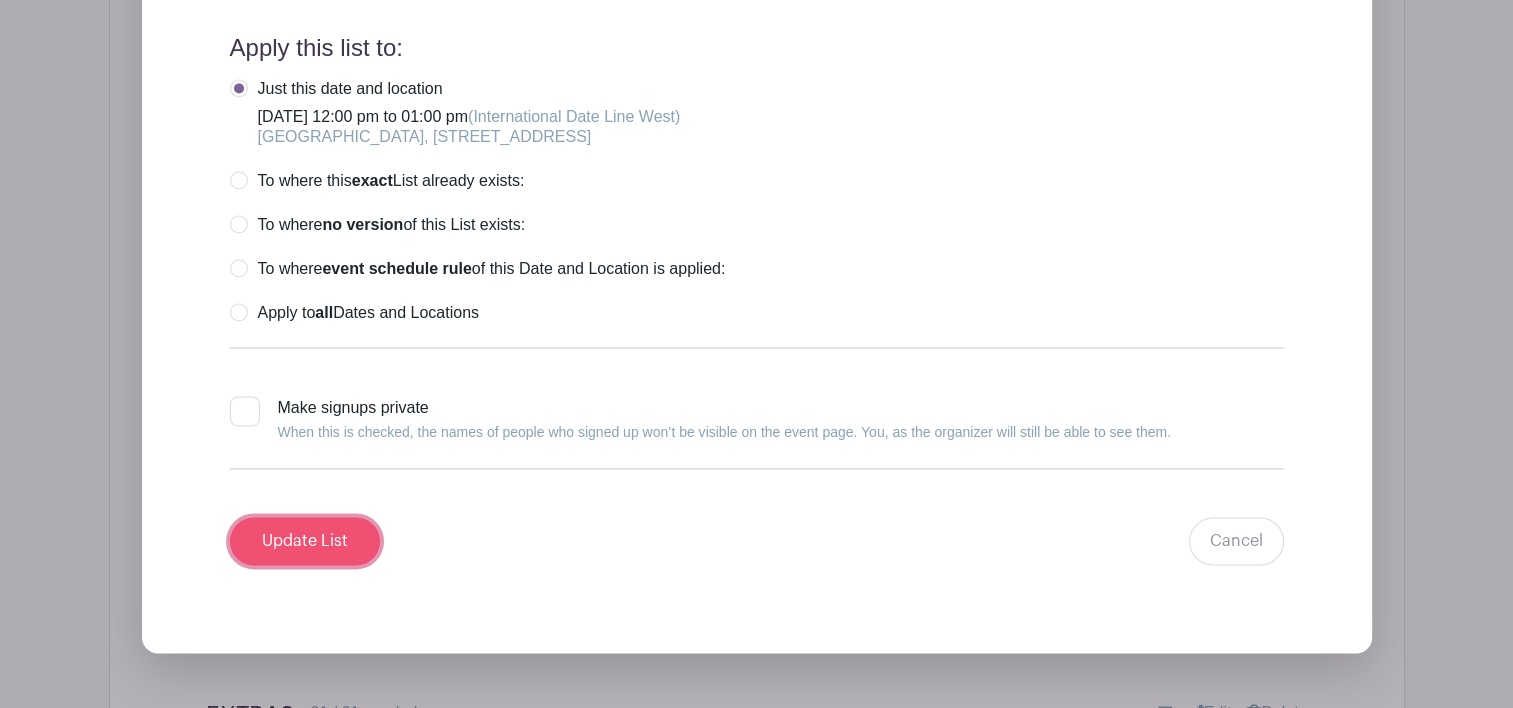 click on "Update List" at bounding box center [305, 541] 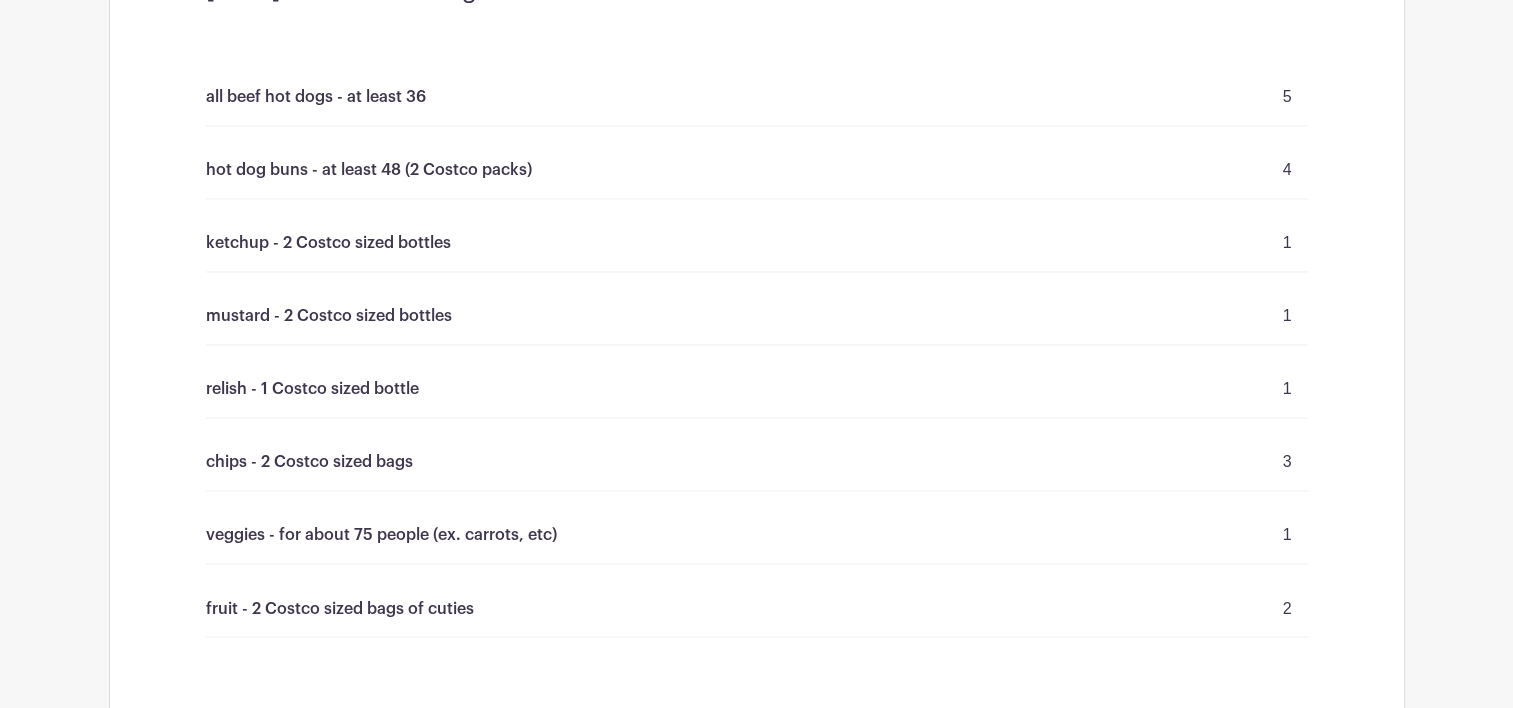 scroll, scrollTop: 3233, scrollLeft: 0, axis: vertical 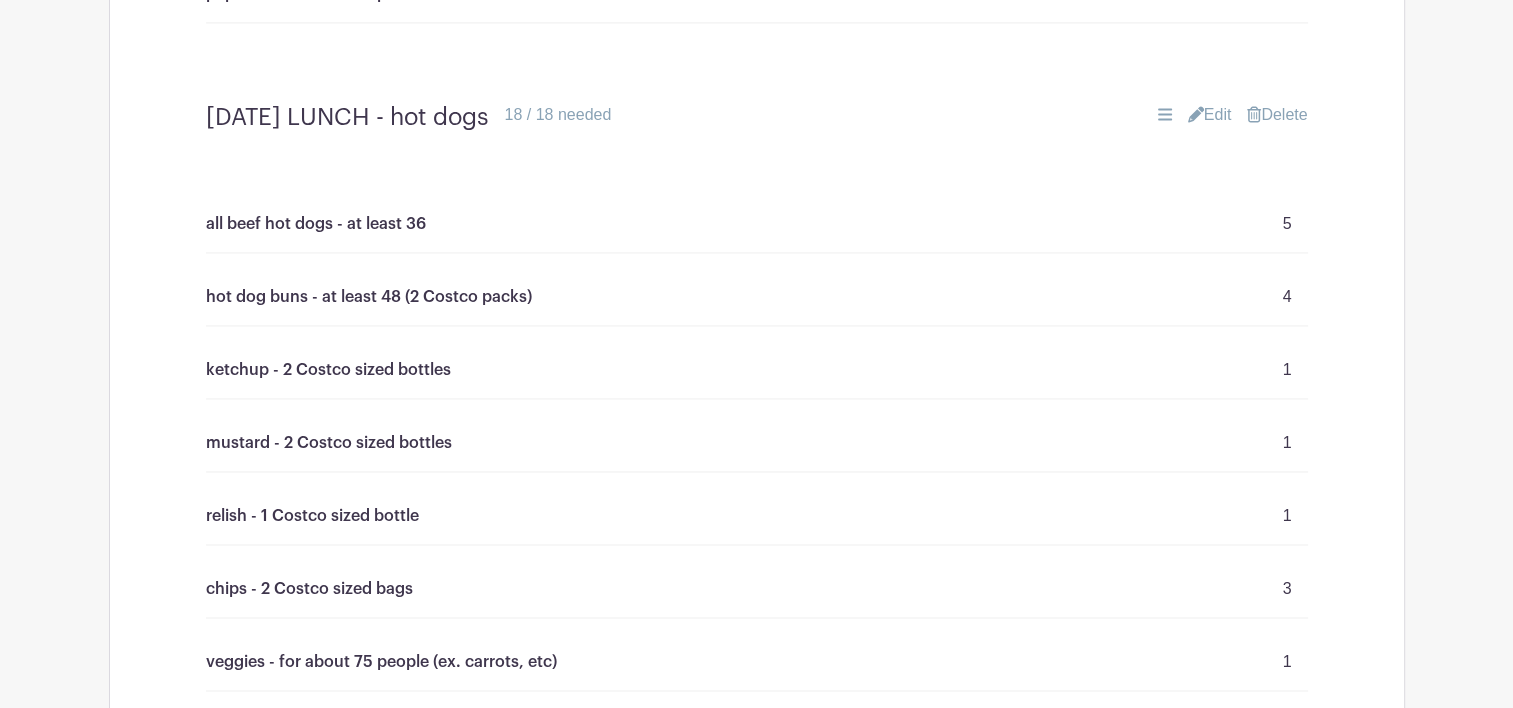 click on "Edit" at bounding box center [1210, 115] 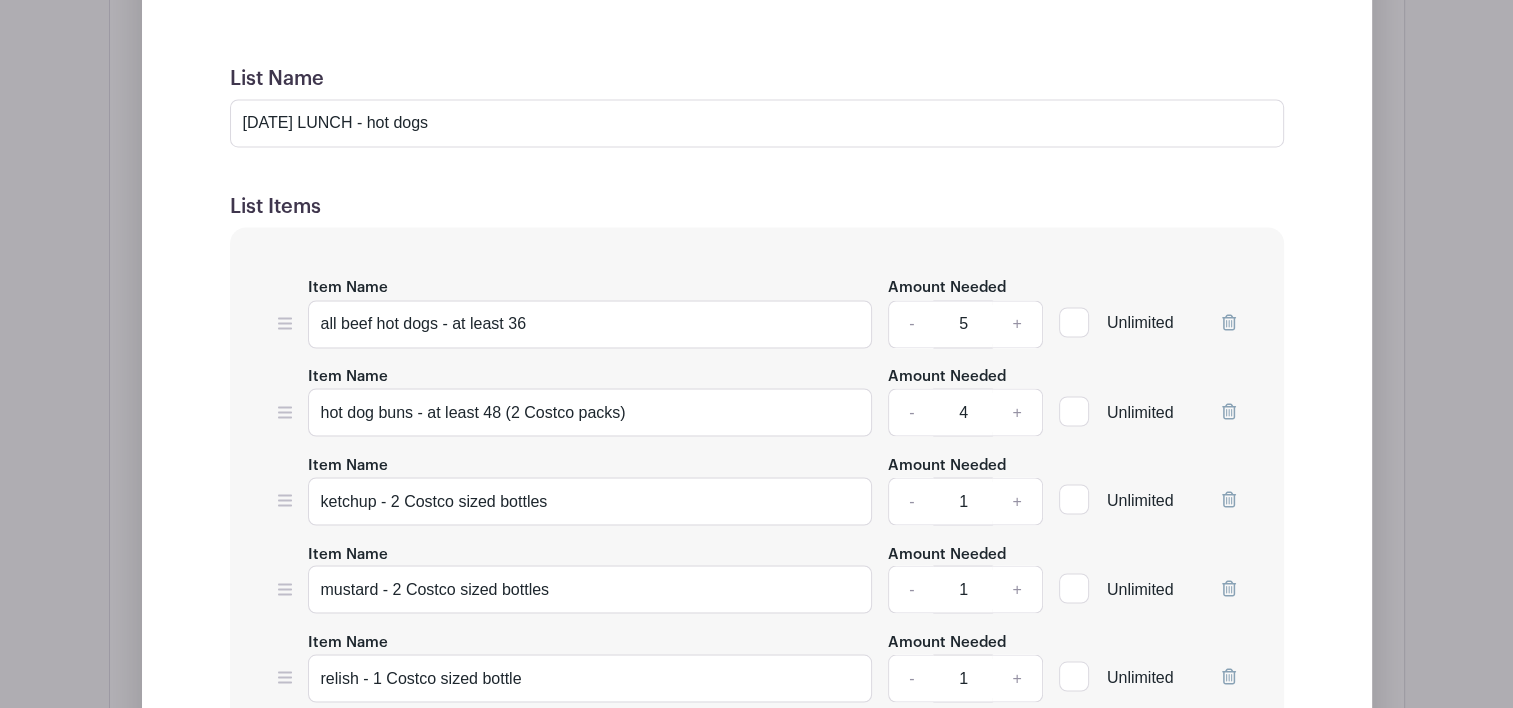 scroll, scrollTop: 3391, scrollLeft: 0, axis: vertical 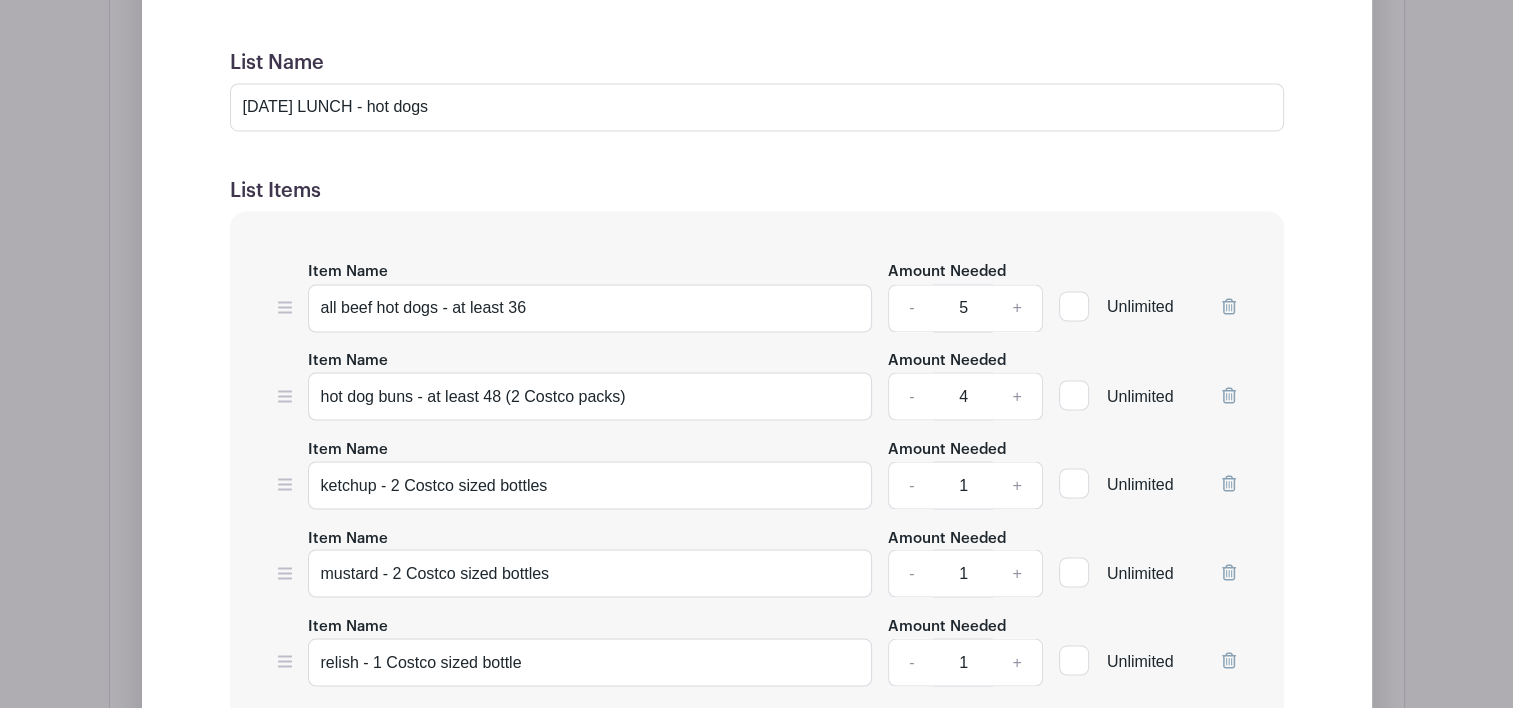 click 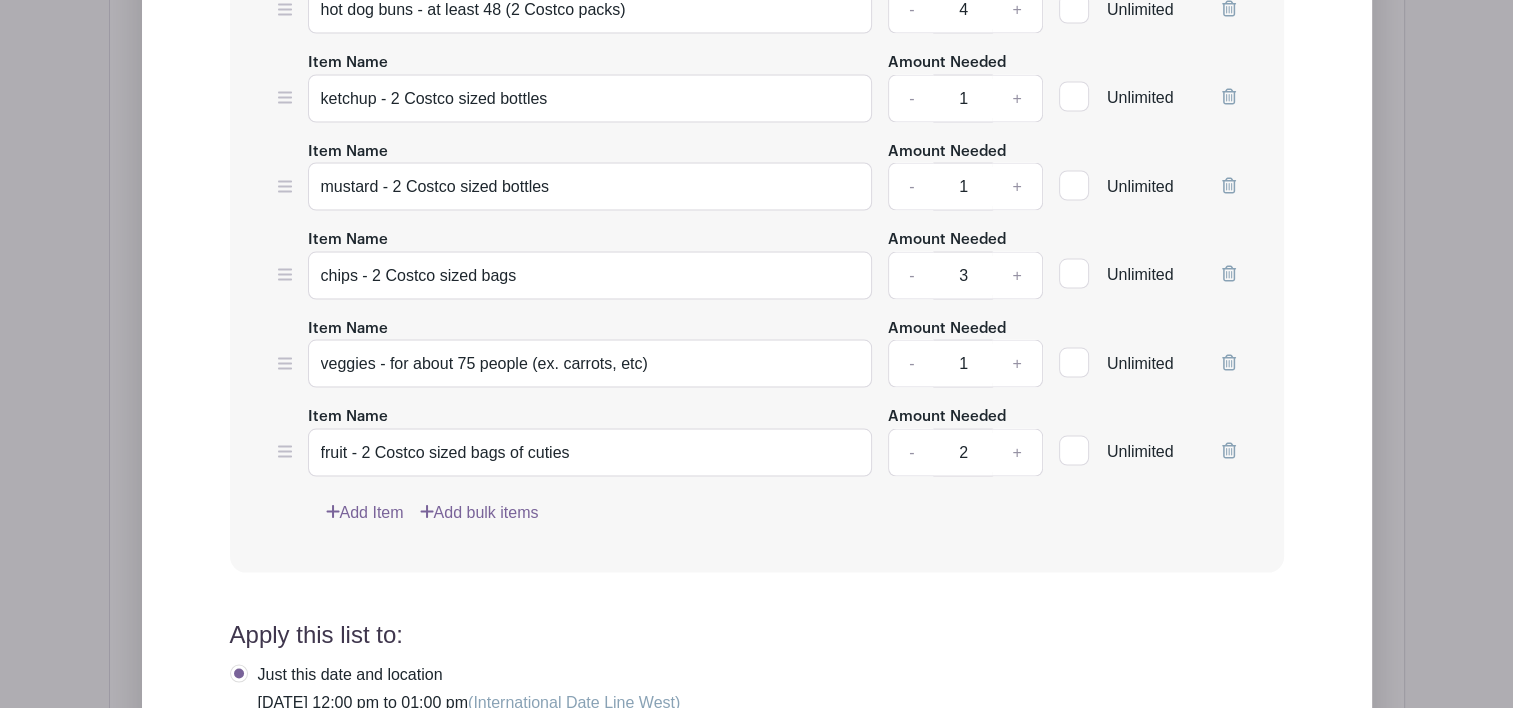 scroll, scrollTop: 3793, scrollLeft: 0, axis: vertical 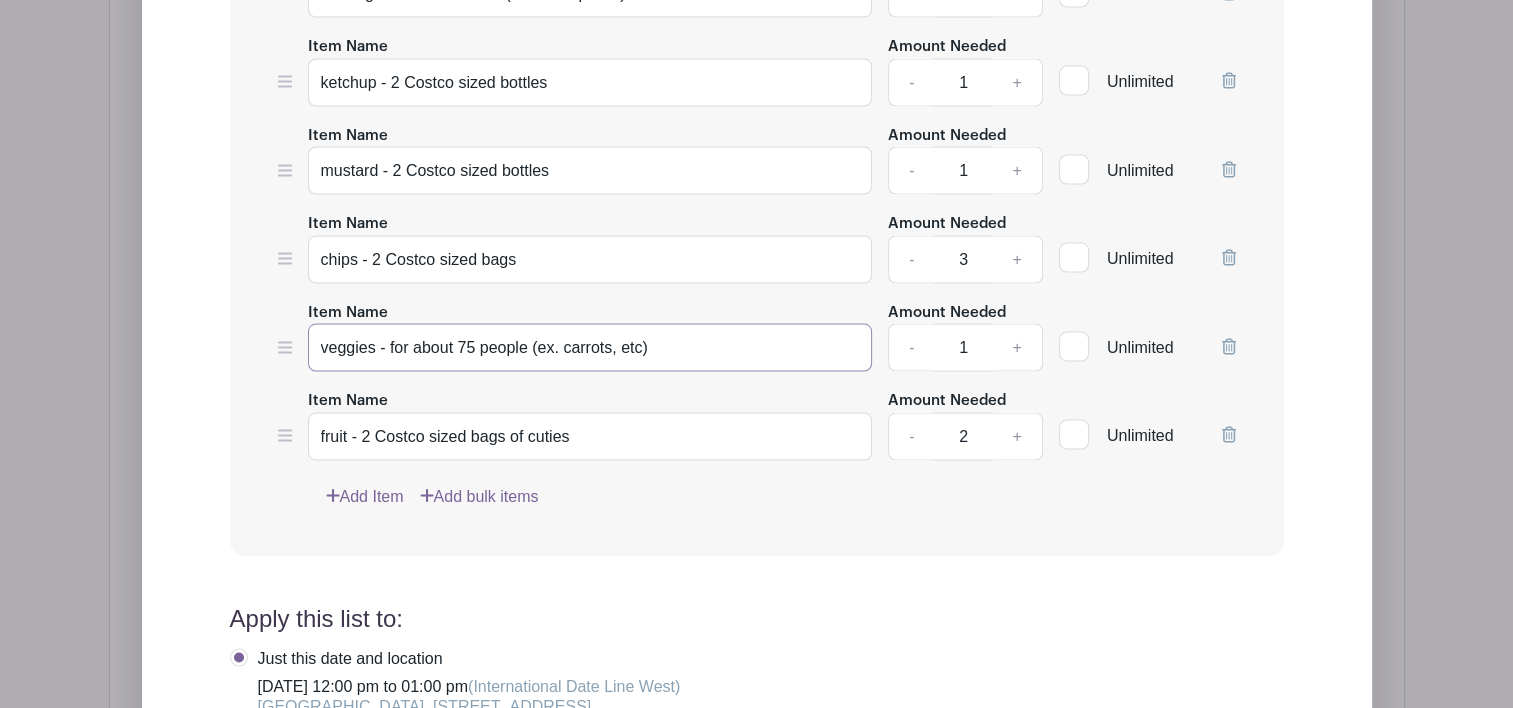 drag, startPoint x: 472, startPoint y: 338, endPoint x: 456, endPoint y: 338, distance: 16 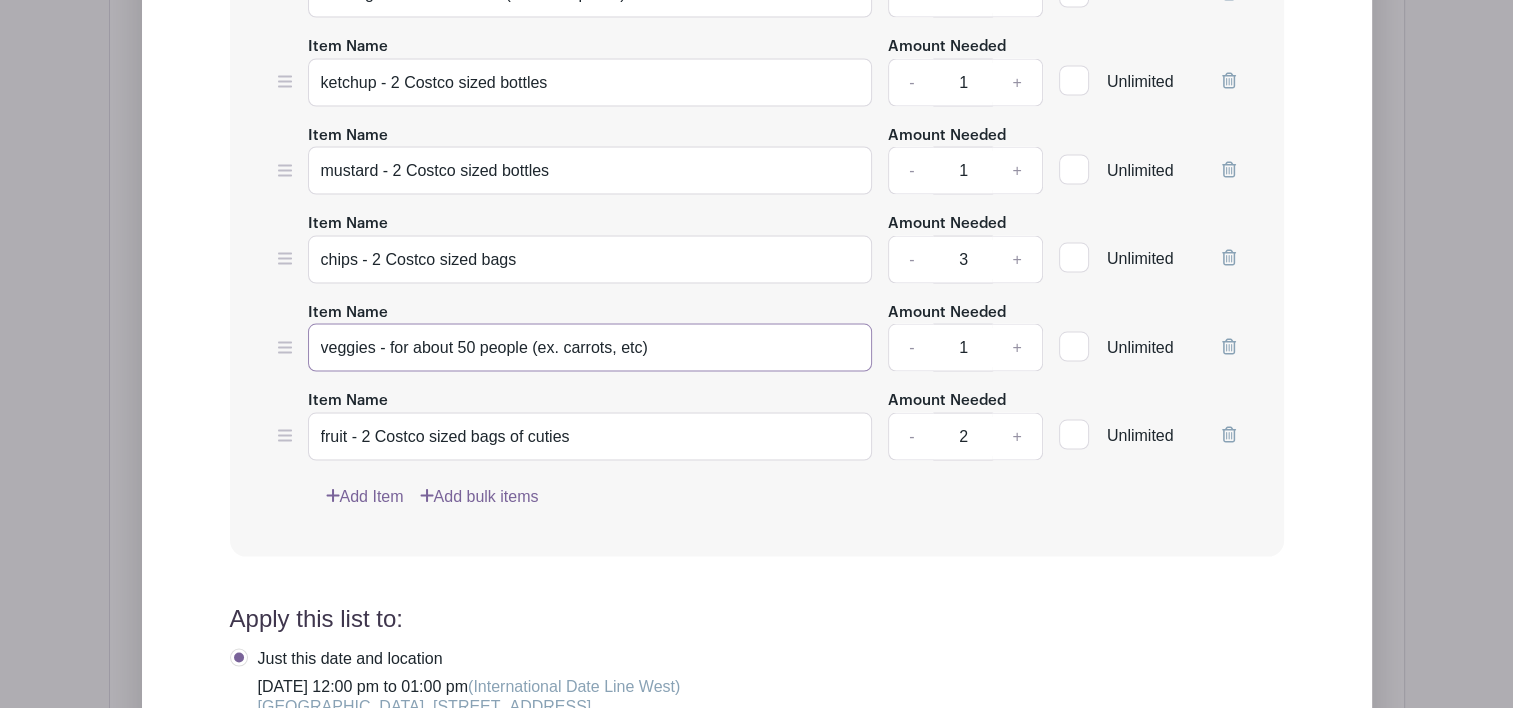 type on "veggies - for about 50 people (ex. carrots, etc)" 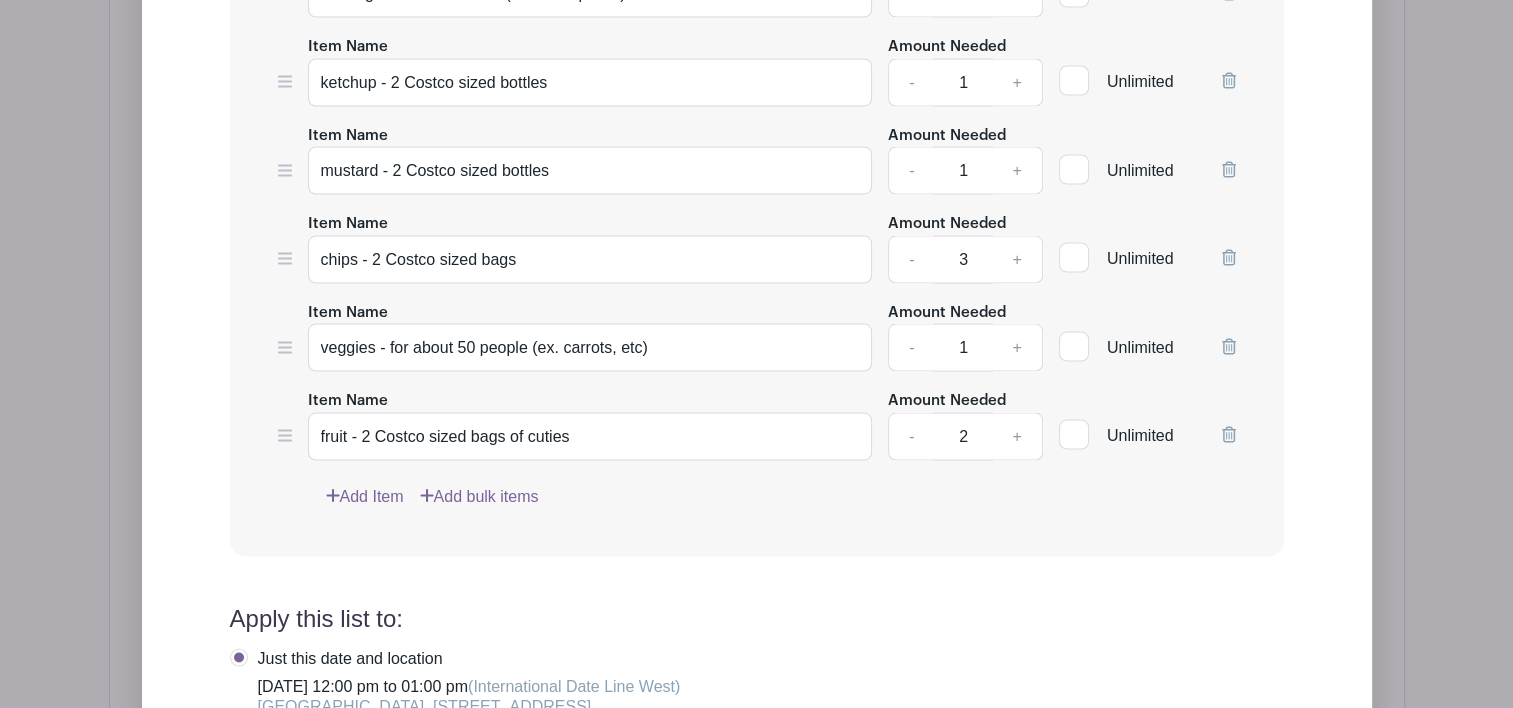 click on "Edit Simple Signup List
List Name
FRIDAY LUNCH - hot dogs
List Items
Item Name
all beef hot dogs - at least 36
Amount Needed
-
5
+
Unlimited
Item Name
hot dog buns - at least 48 (2 Costco packs)
Amount Needed
-
4
+
-" at bounding box center [757, 321] 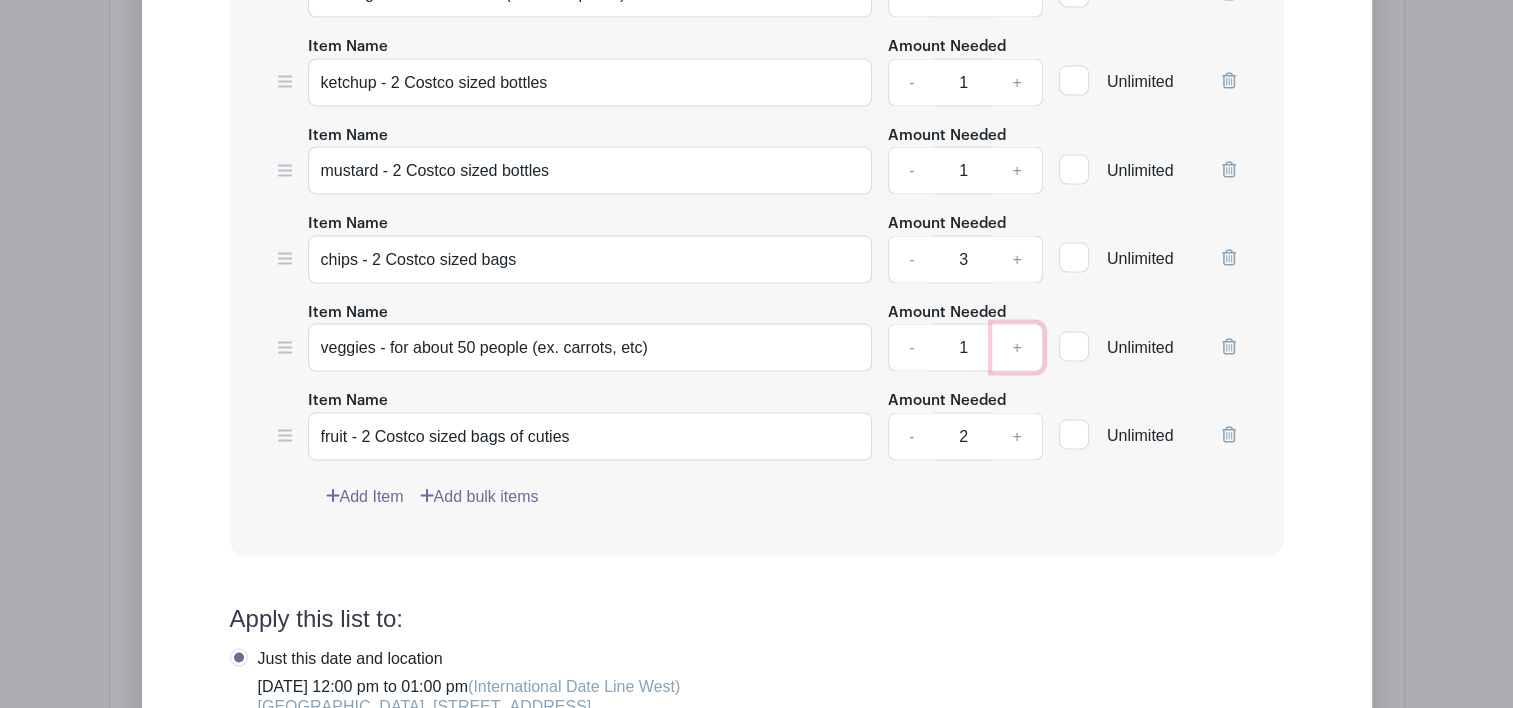 click on "+" at bounding box center (1017, 348) 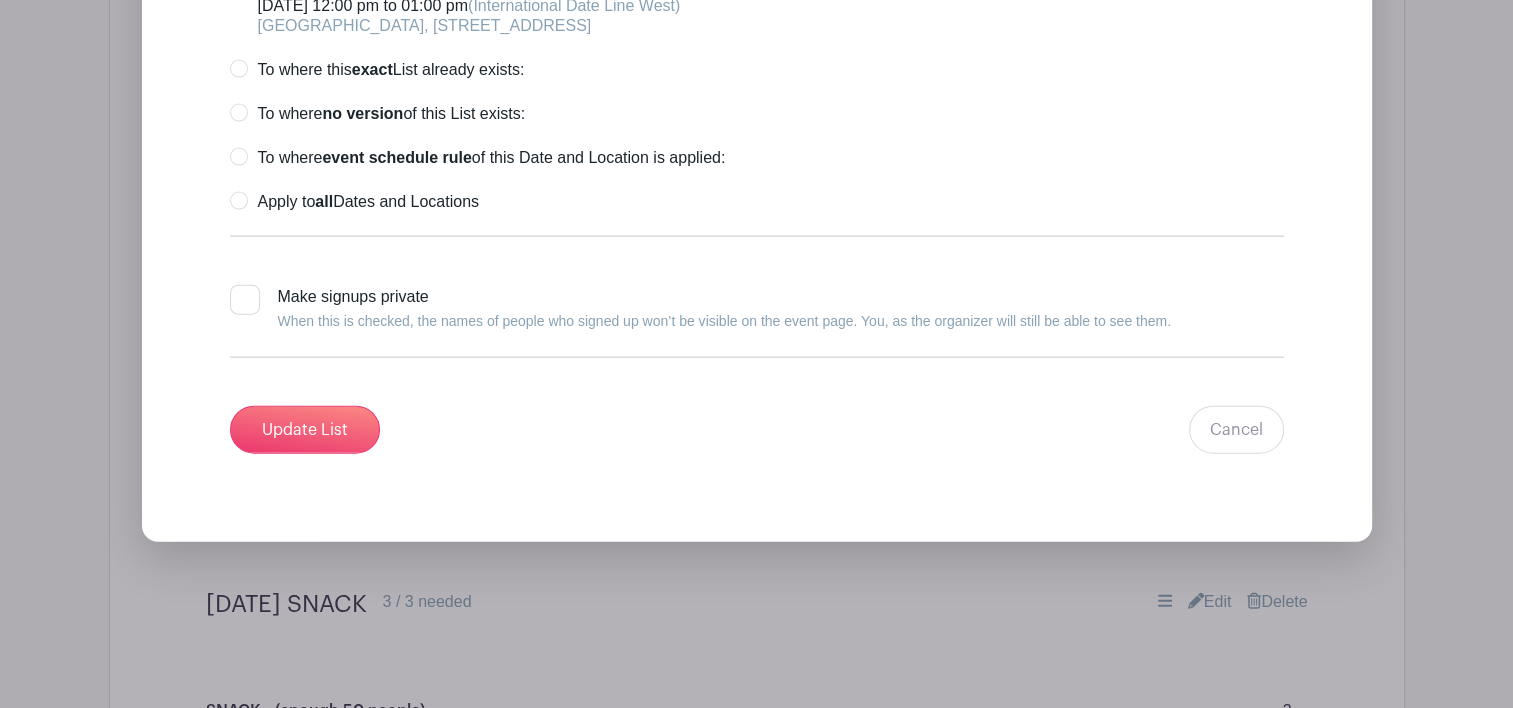 scroll, scrollTop: 4482, scrollLeft: 0, axis: vertical 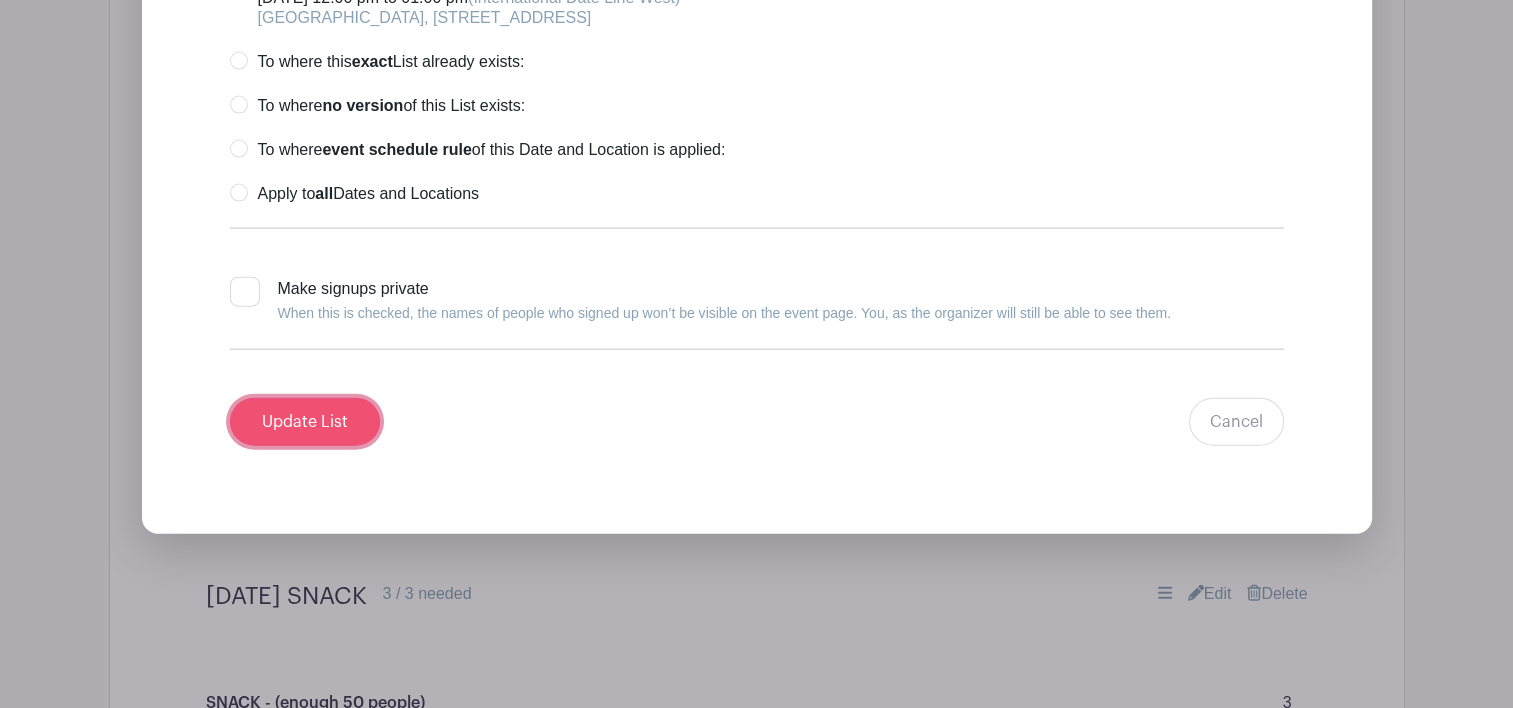 click on "Update List" at bounding box center [305, 422] 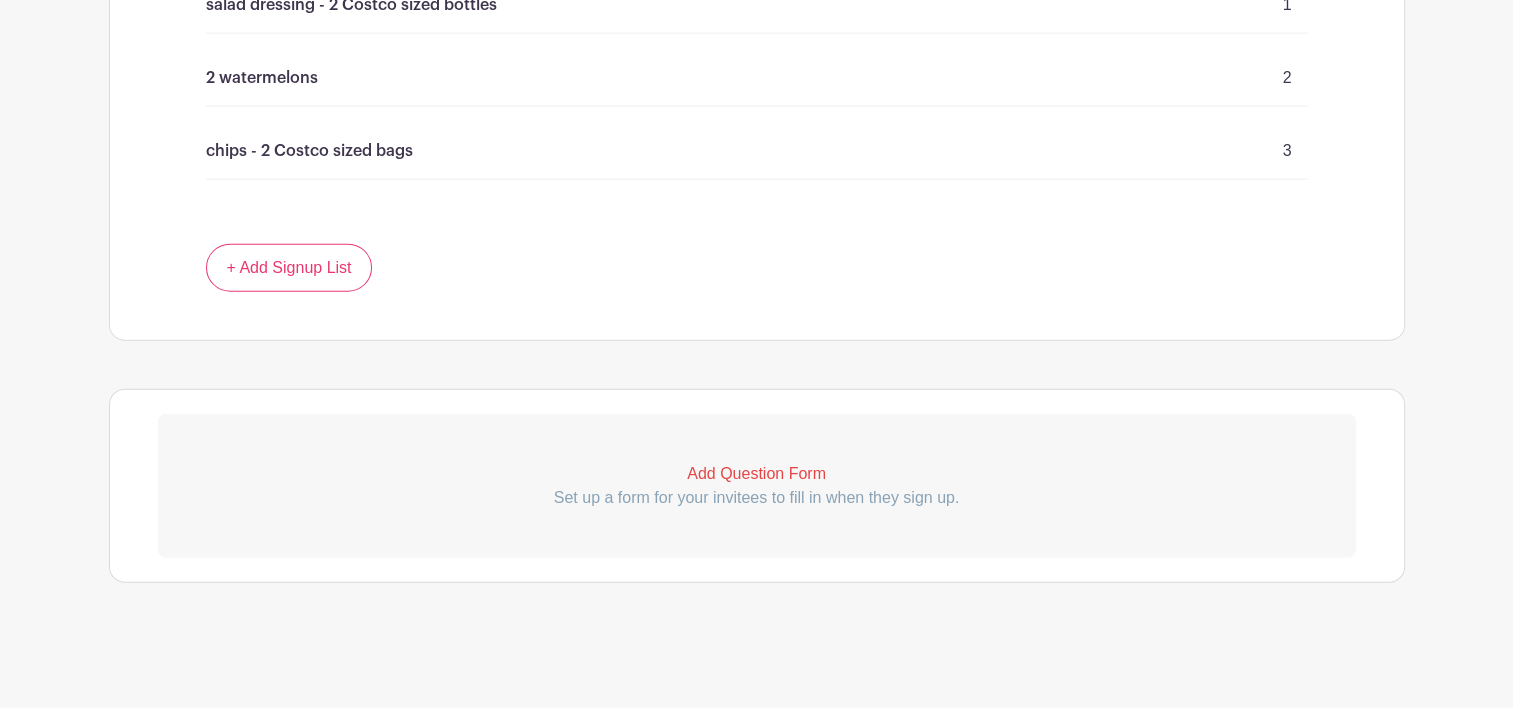 scroll, scrollTop: 4482, scrollLeft: 0, axis: vertical 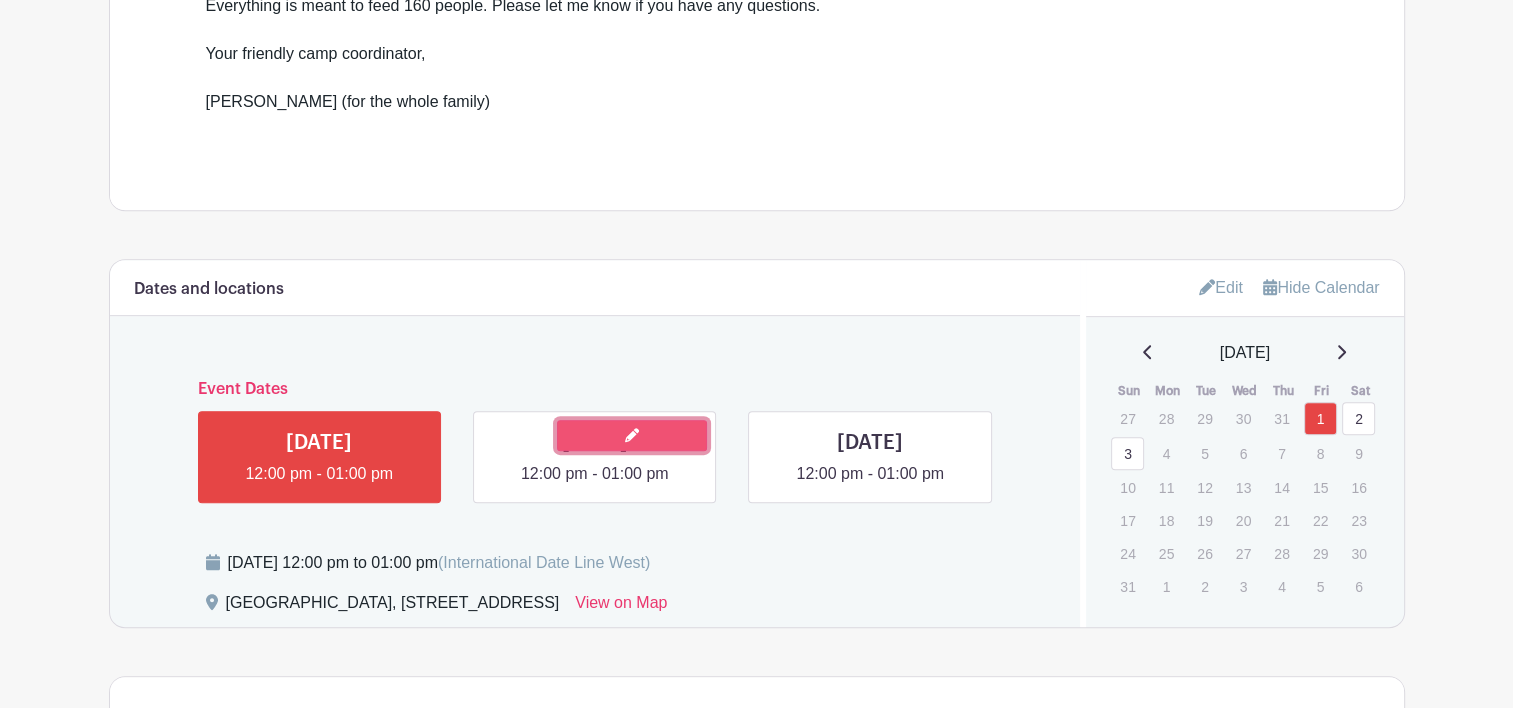 click at bounding box center [632, 435] 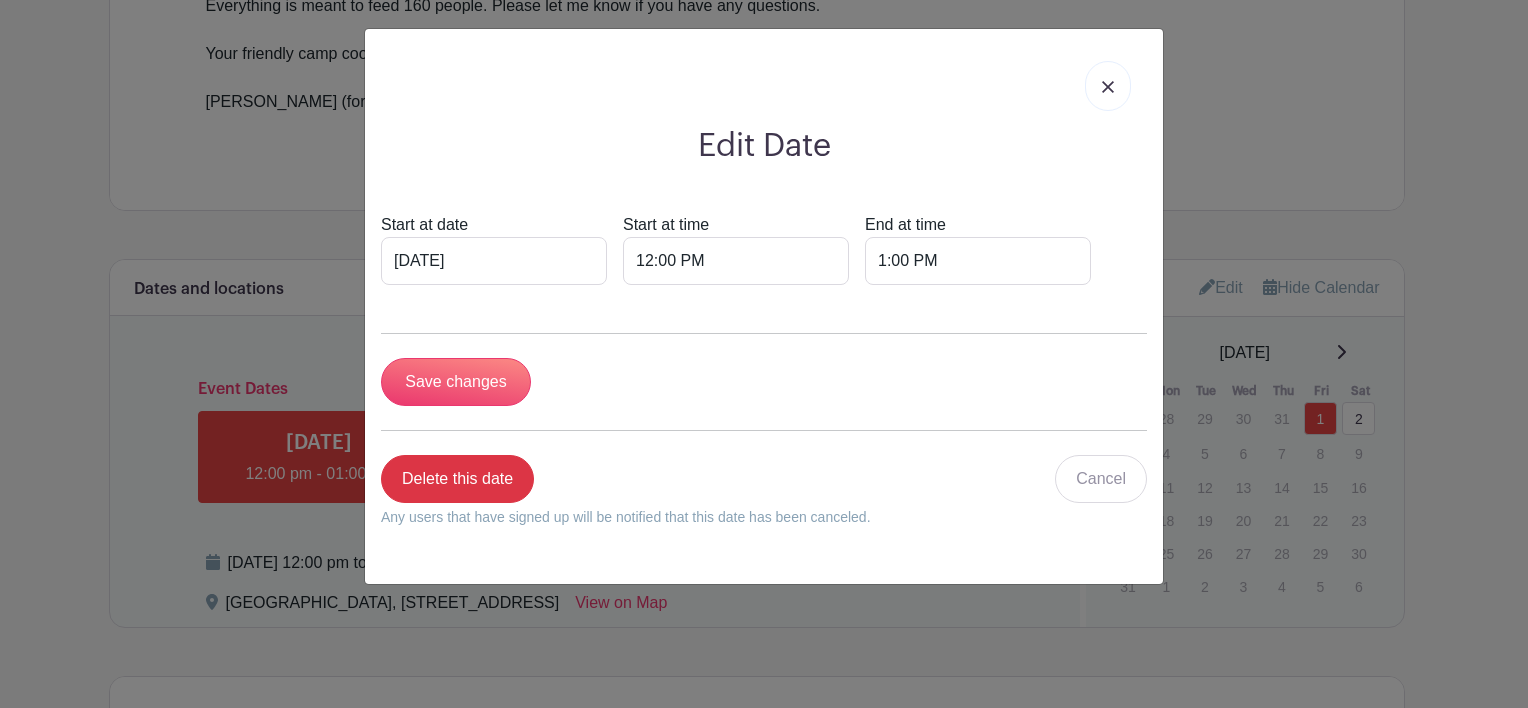 click at bounding box center [1108, 87] 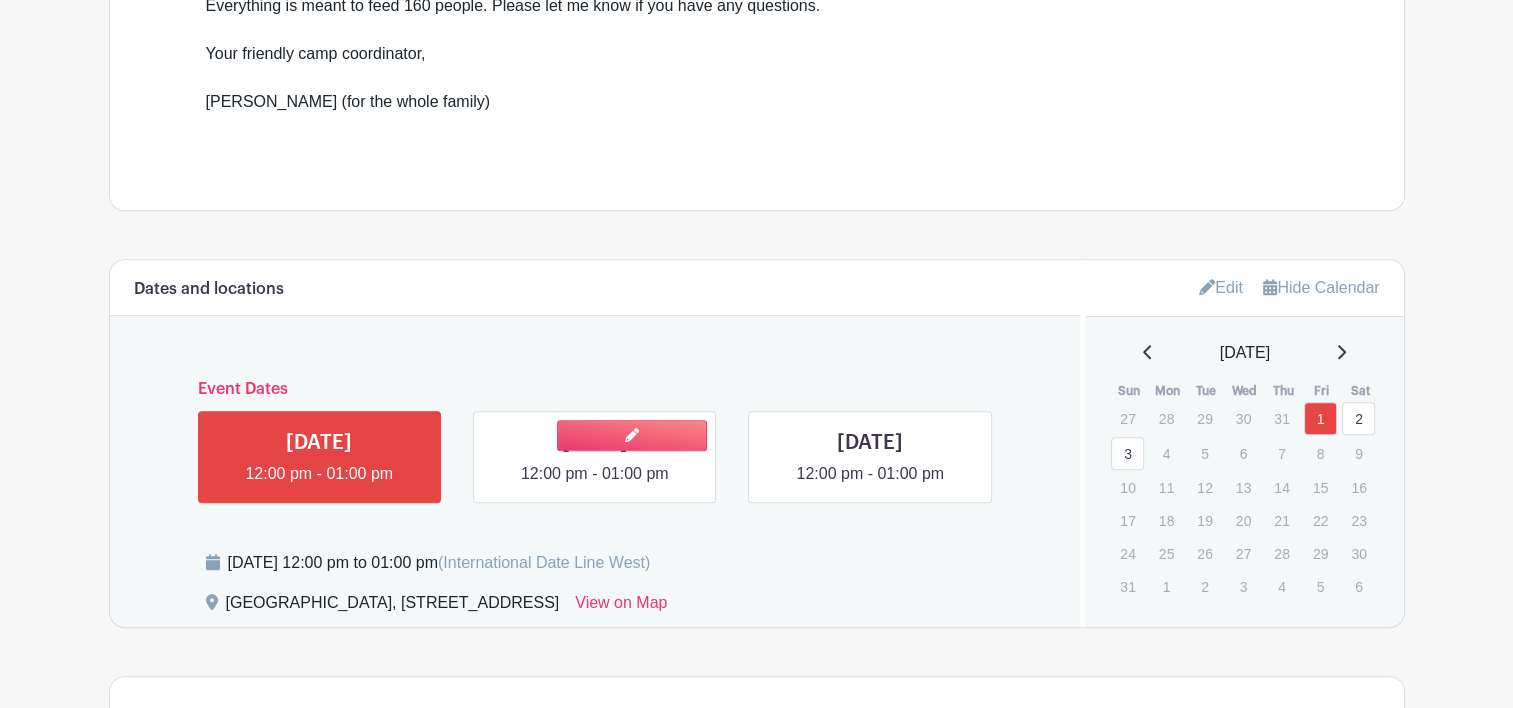 click at bounding box center [595, 486] 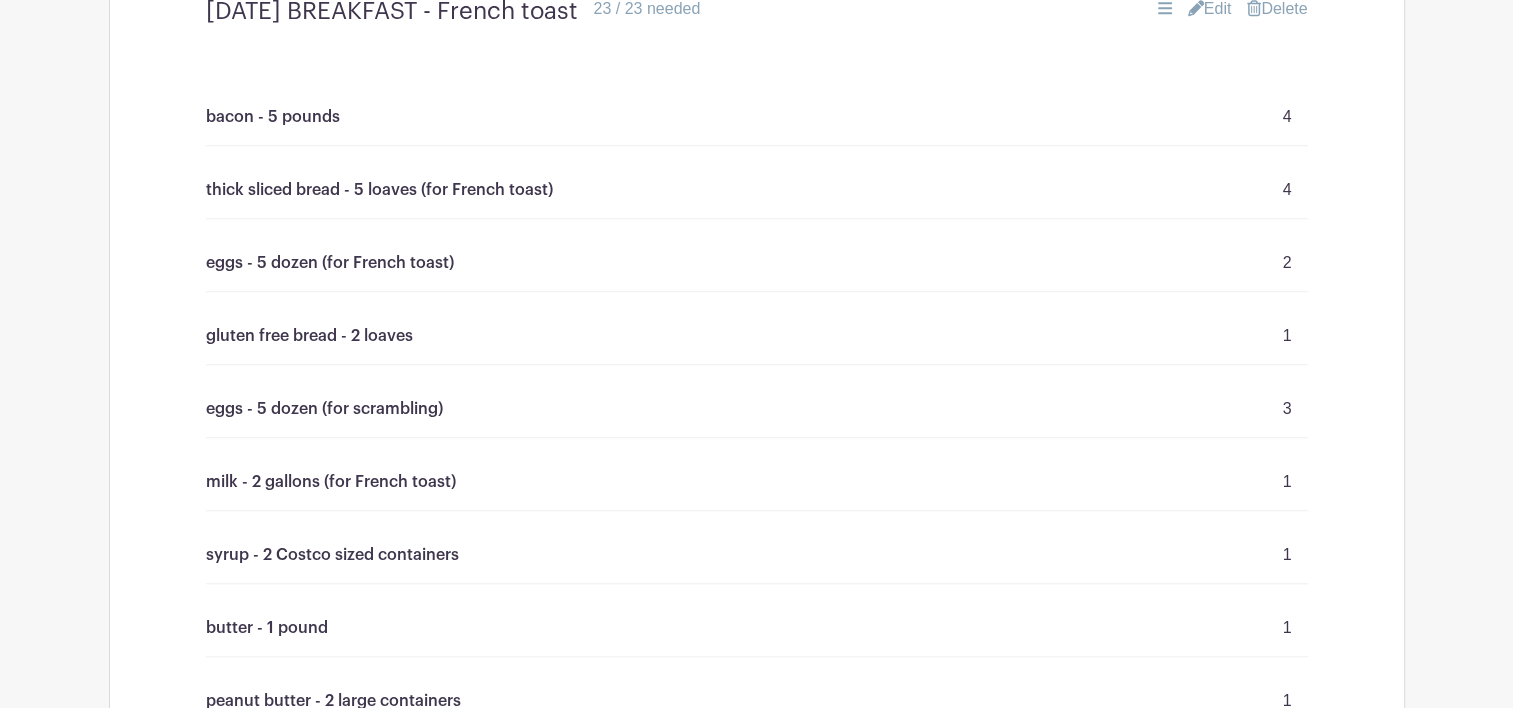 scroll, scrollTop: 1700, scrollLeft: 0, axis: vertical 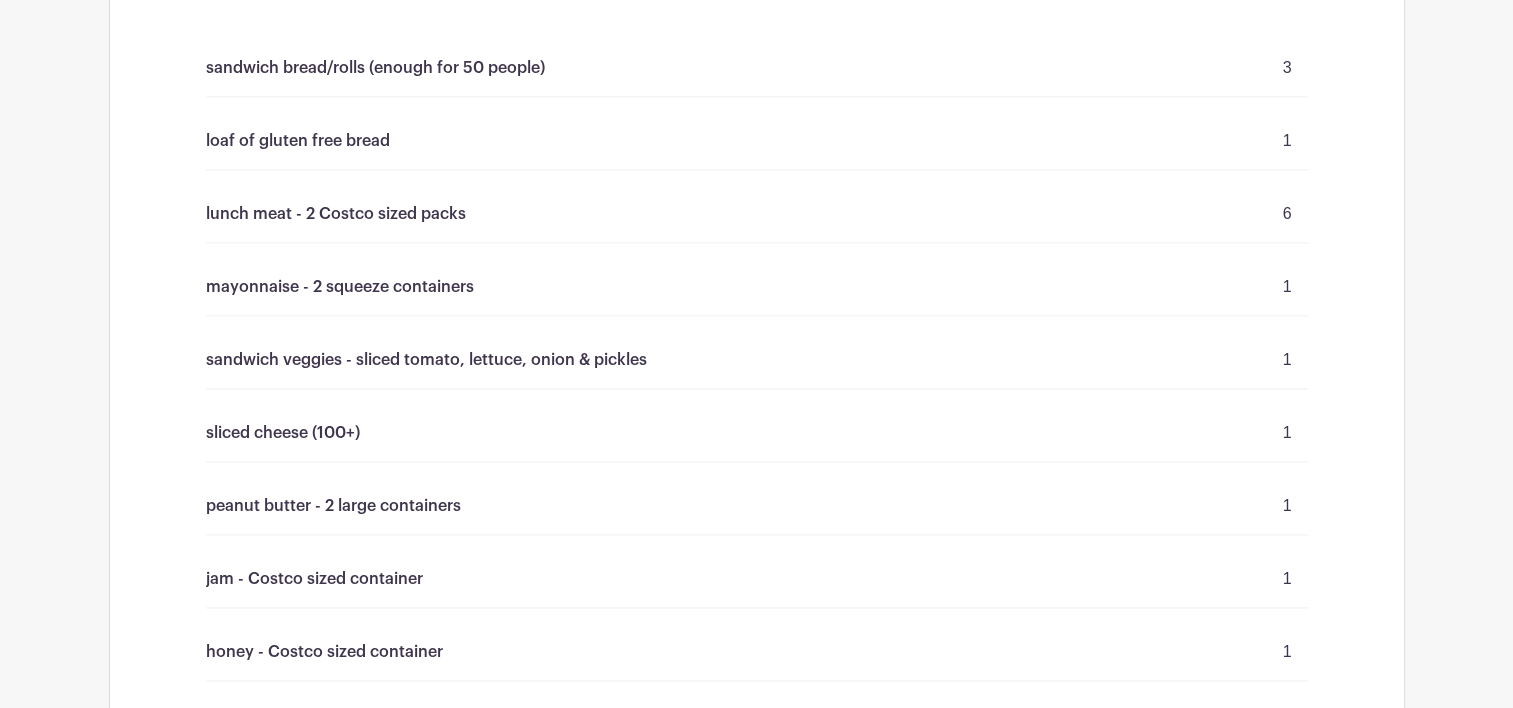 click on "3" at bounding box center [1287, 68] 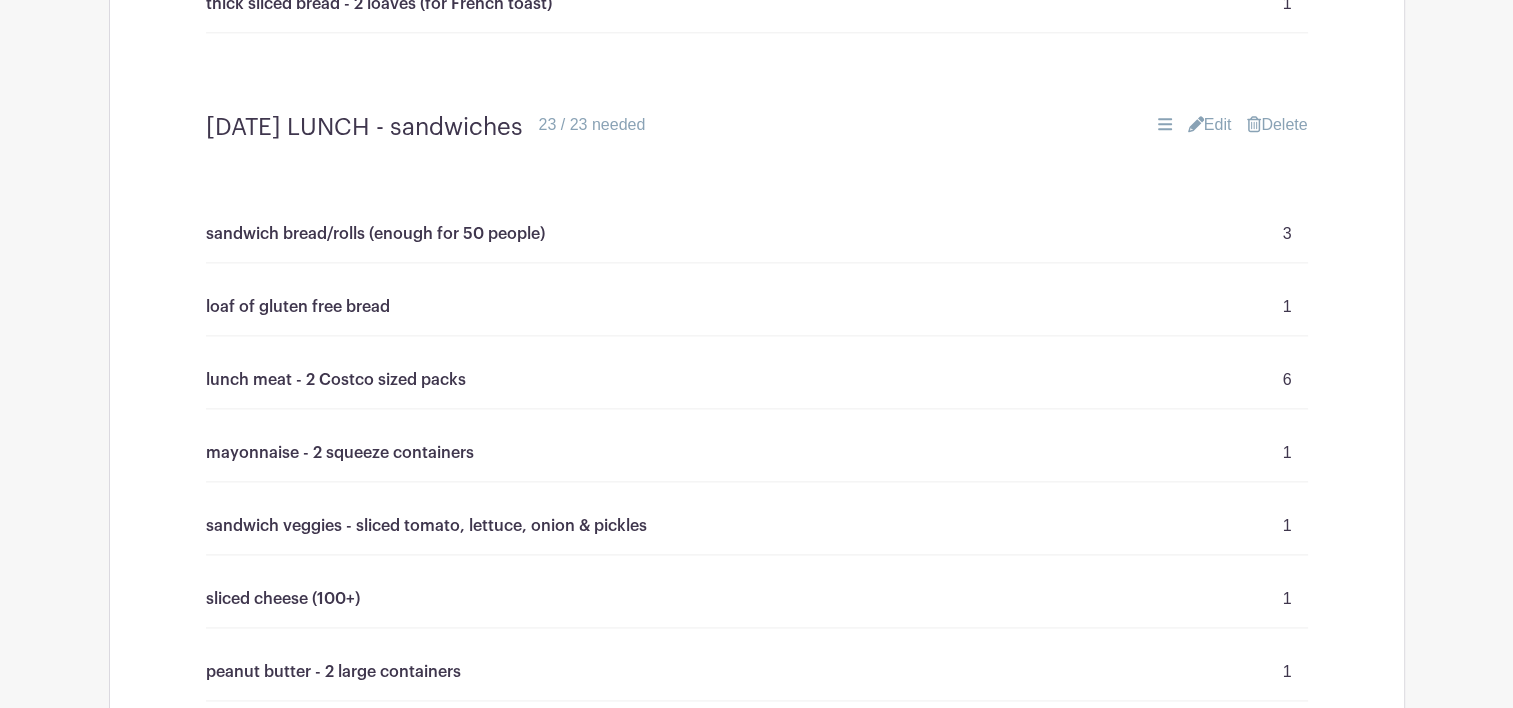 scroll, scrollTop: 2563, scrollLeft: 0, axis: vertical 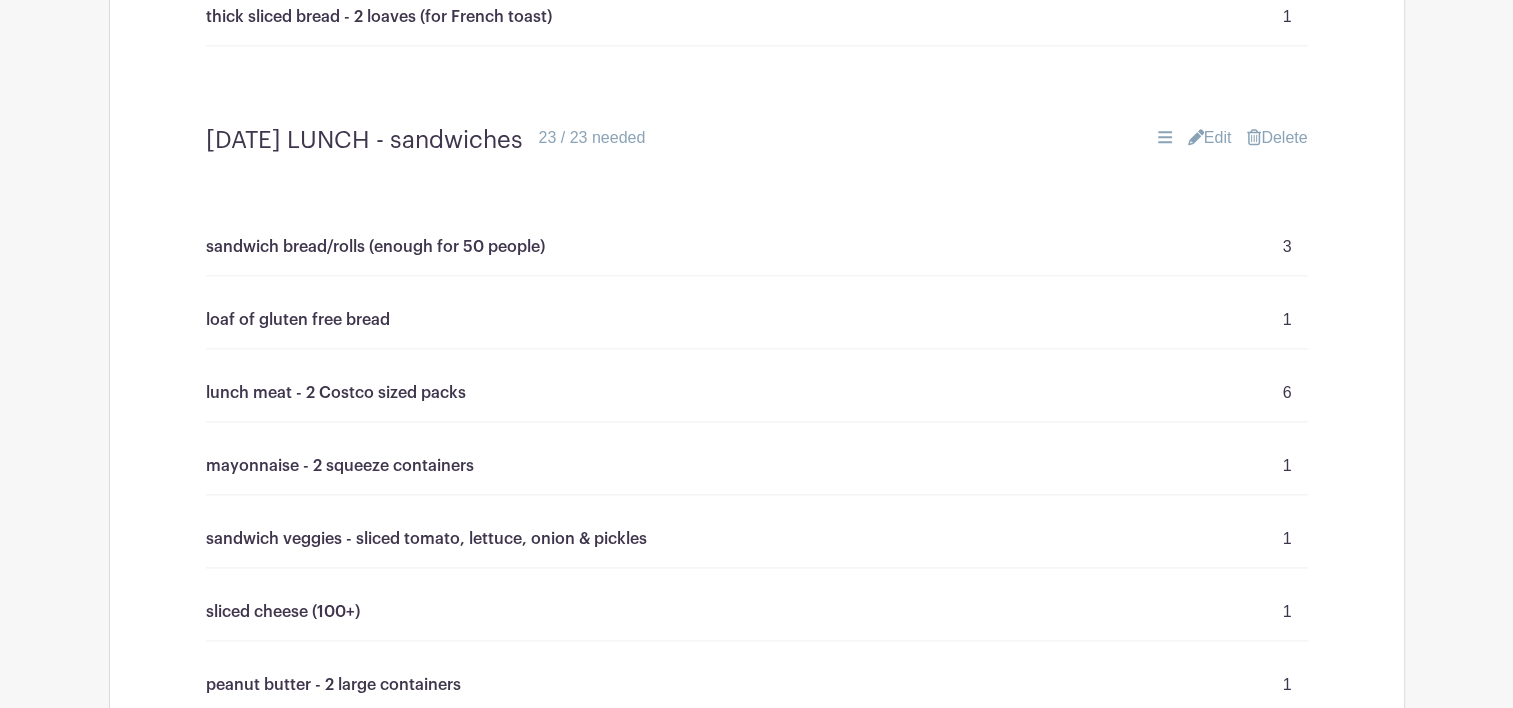 click on "Edit" at bounding box center [1210, 138] 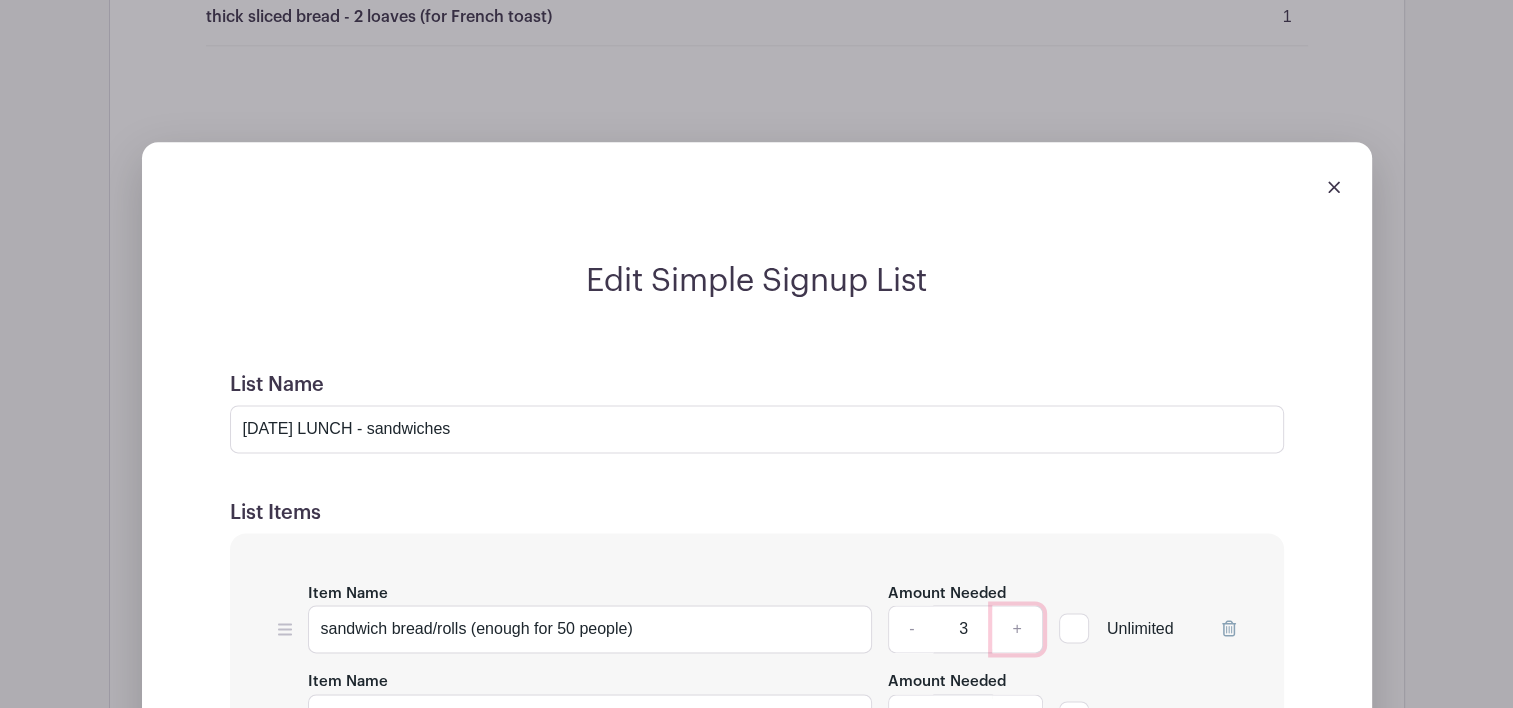 click on "+" at bounding box center [1017, 629] 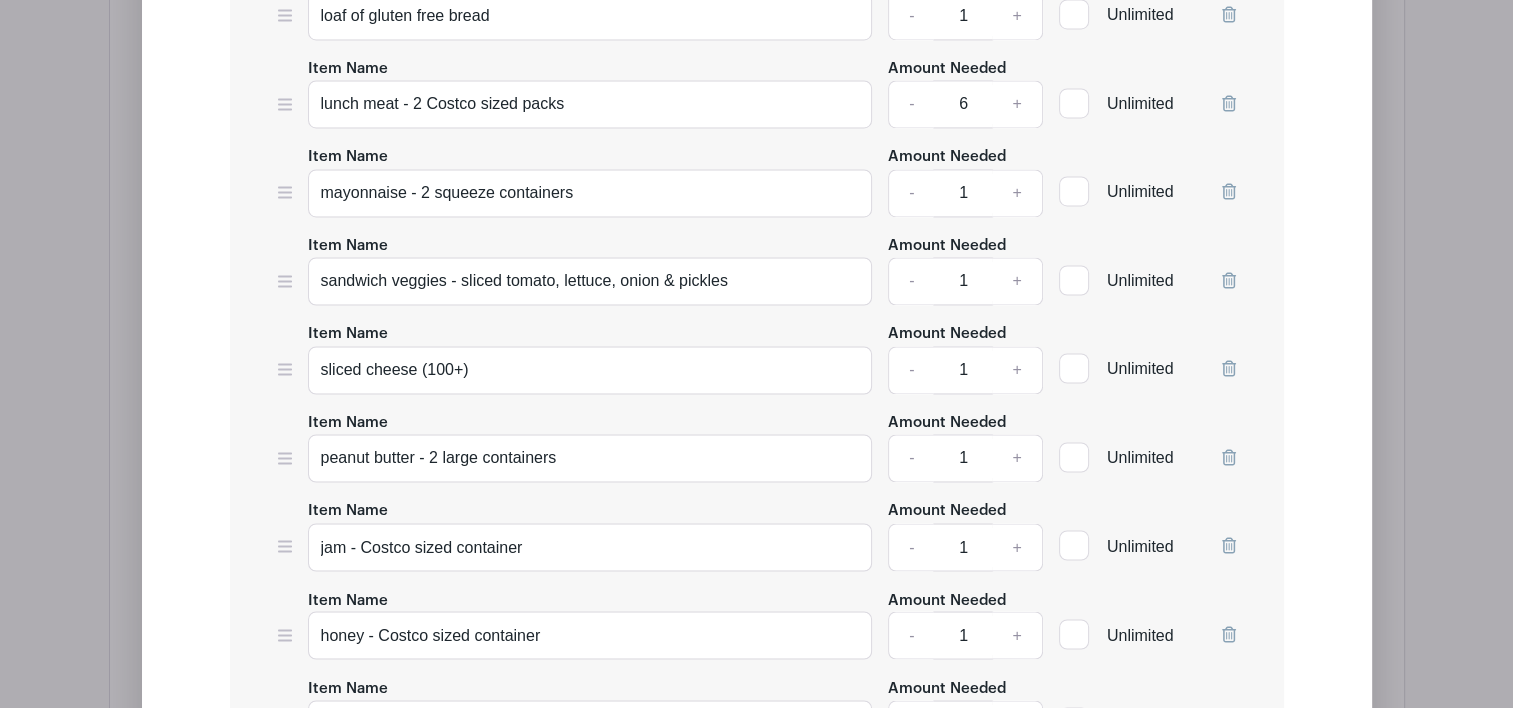 scroll, scrollTop: 3274, scrollLeft: 0, axis: vertical 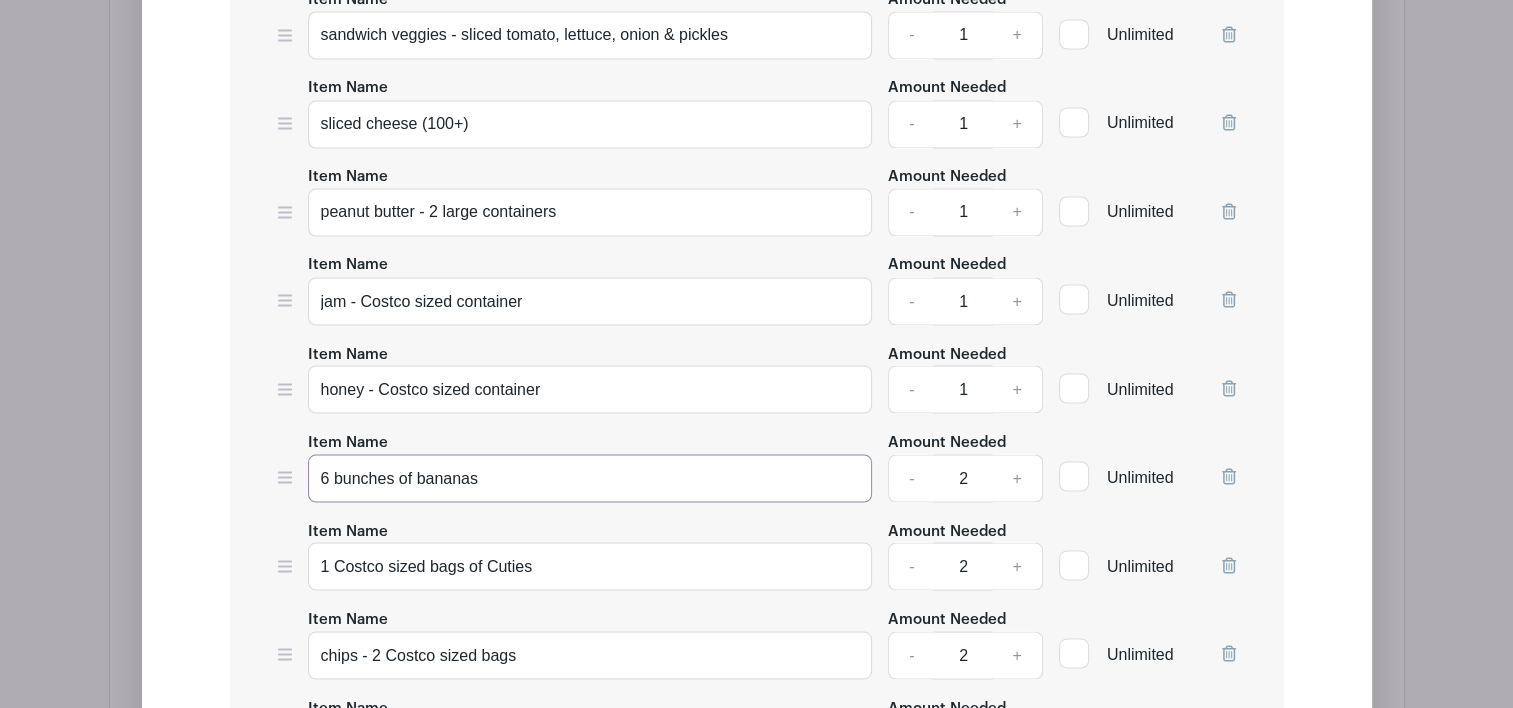 drag, startPoint x: 329, startPoint y: 468, endPoint x: 318, endPoint y: 468, distance: 11 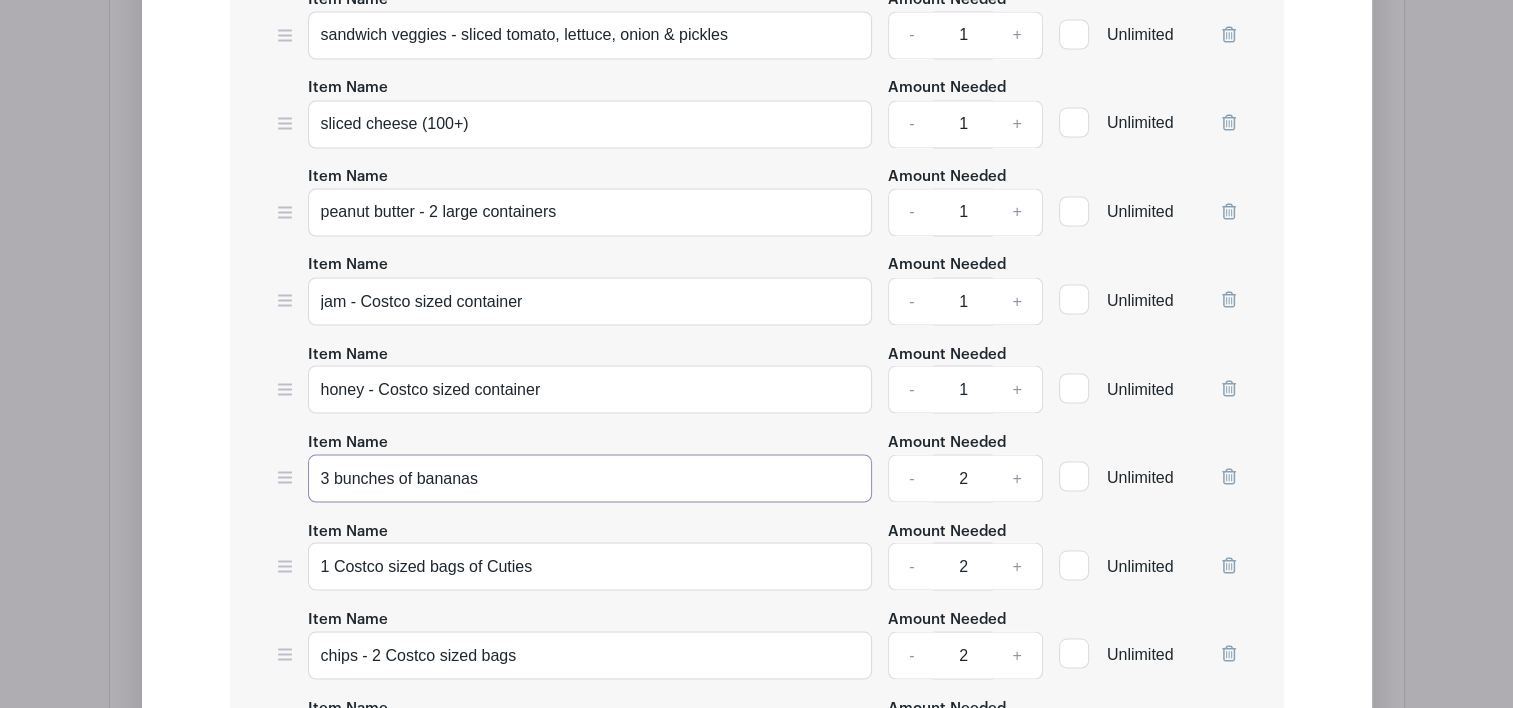 type on "3 bunches of bananas" 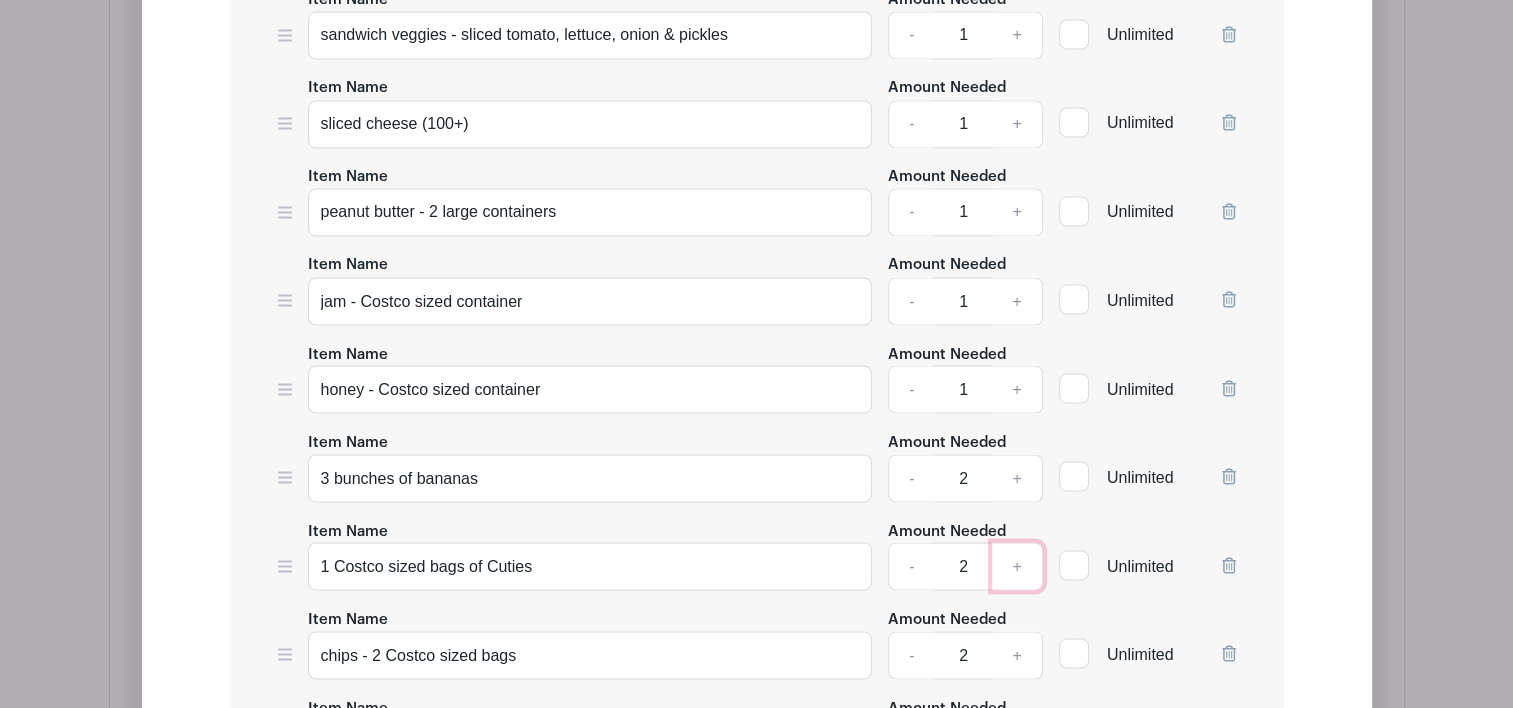 click on "+" at bounding box center [1017, 566] 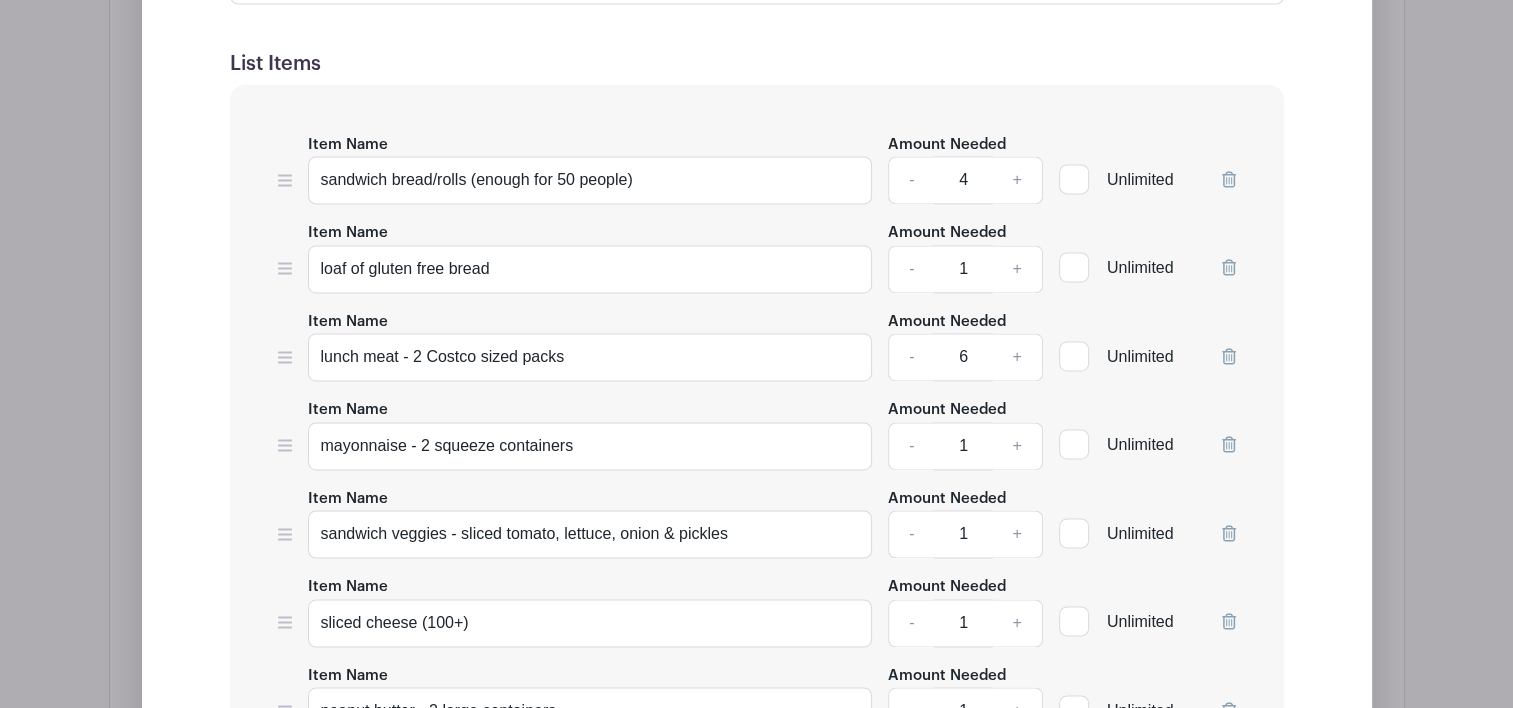 scroll, scrollTop: 2995, scrollLeft: 0, axis: vertical 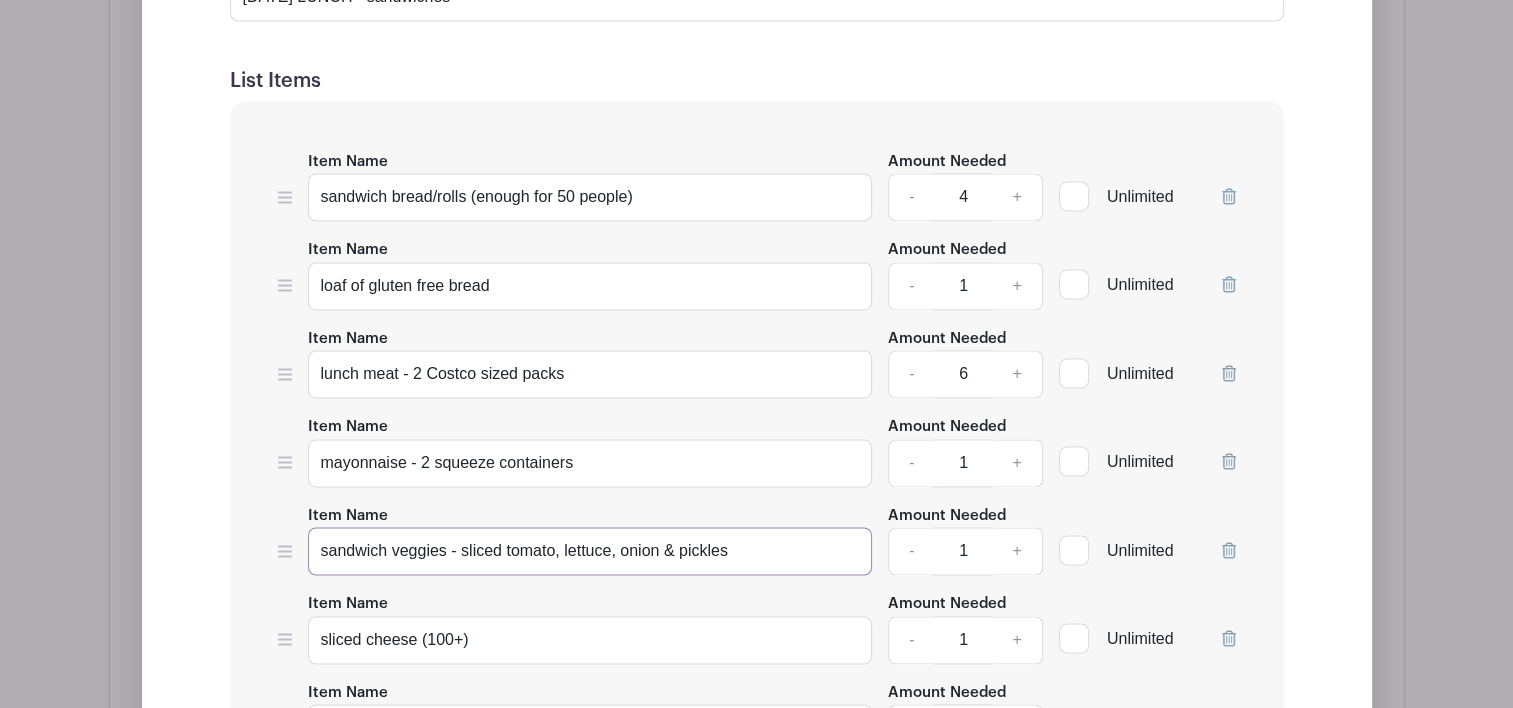 drag, startPoint x: 501, startPoint y: 547, endPoint x: 461, endPoint y: 556, distance: 41 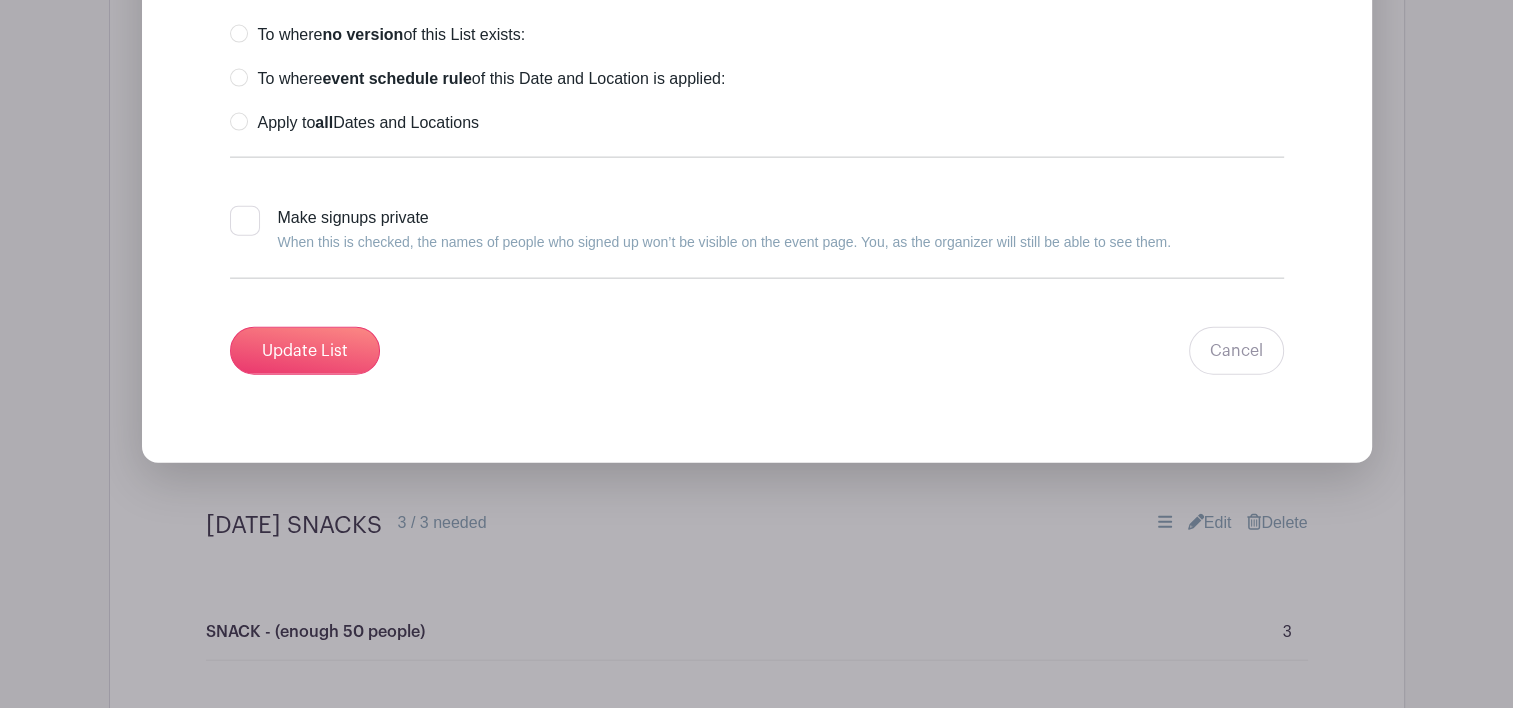 scroll, scrollTop: 4587, scrollLeft: 0, axis: vertical 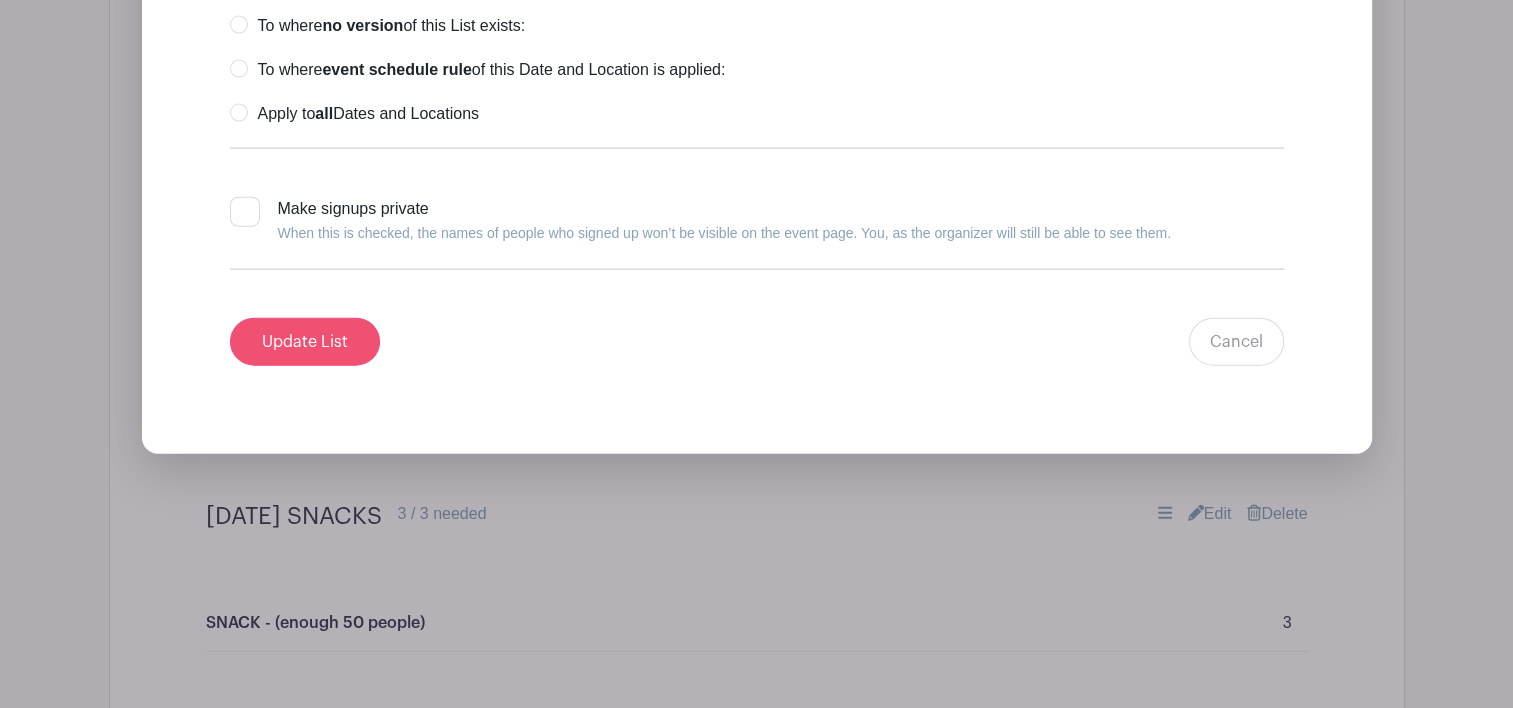 type on "sandwich veggies - tomato, lettuce, onion & pickles" 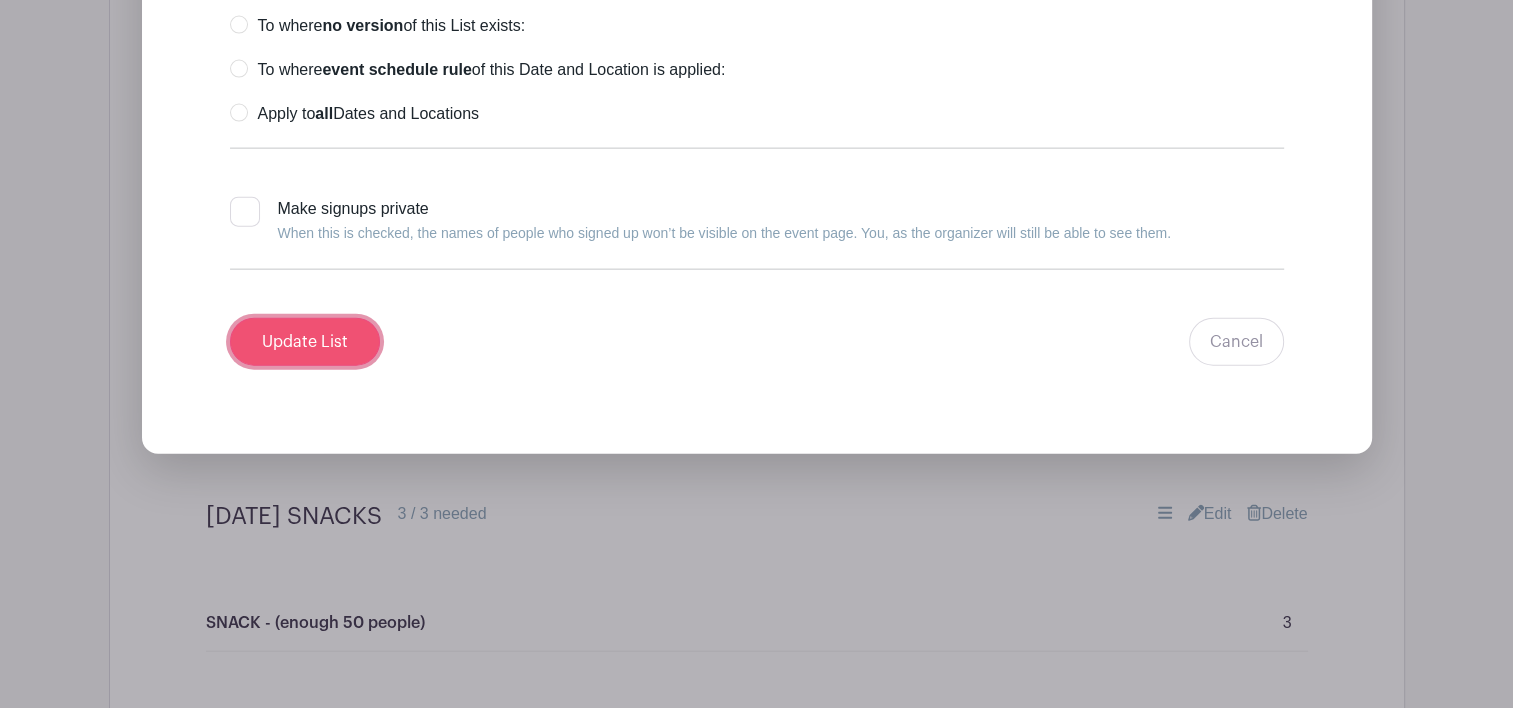 click on "Update List" at bounding box center (305, 342) 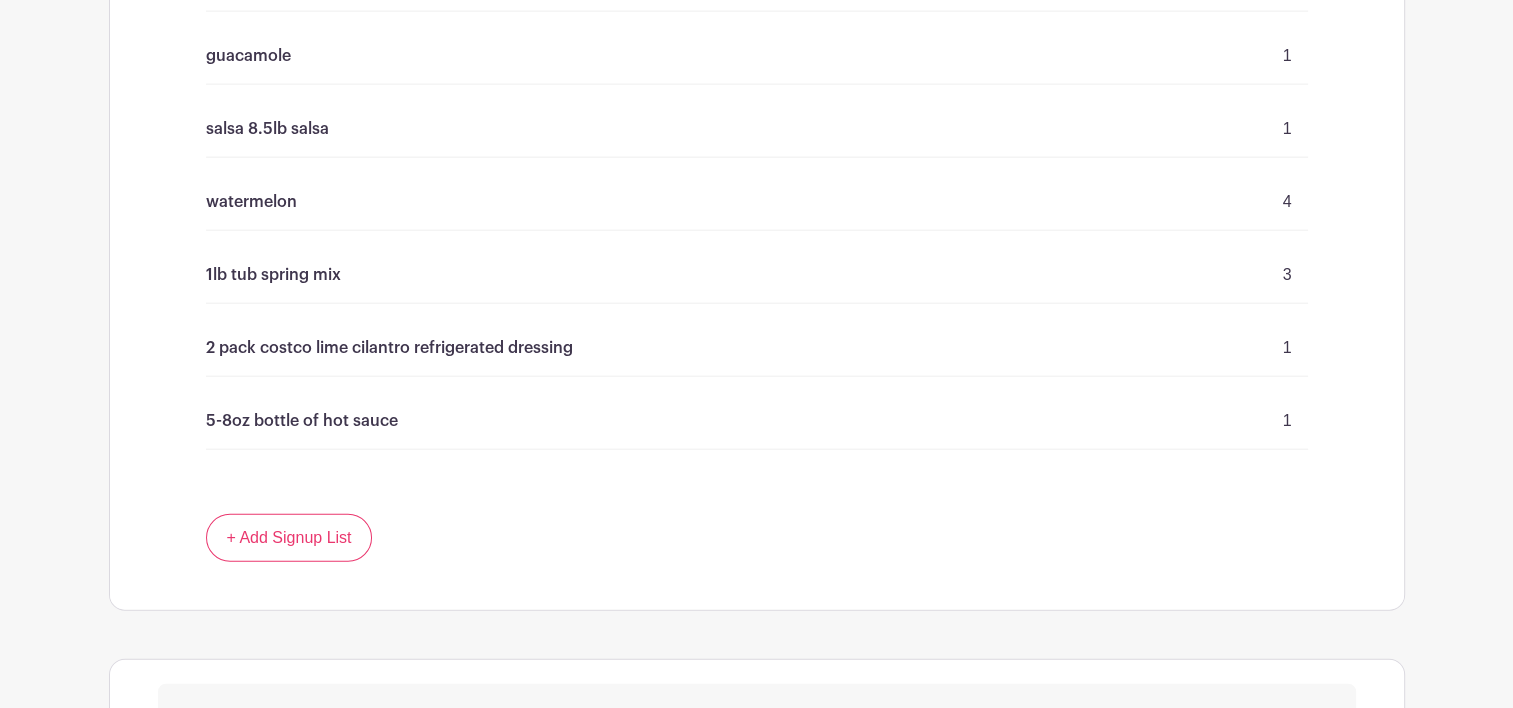 scroll, scrollTop: 4587, scrollLeft: 0, axis: vertical 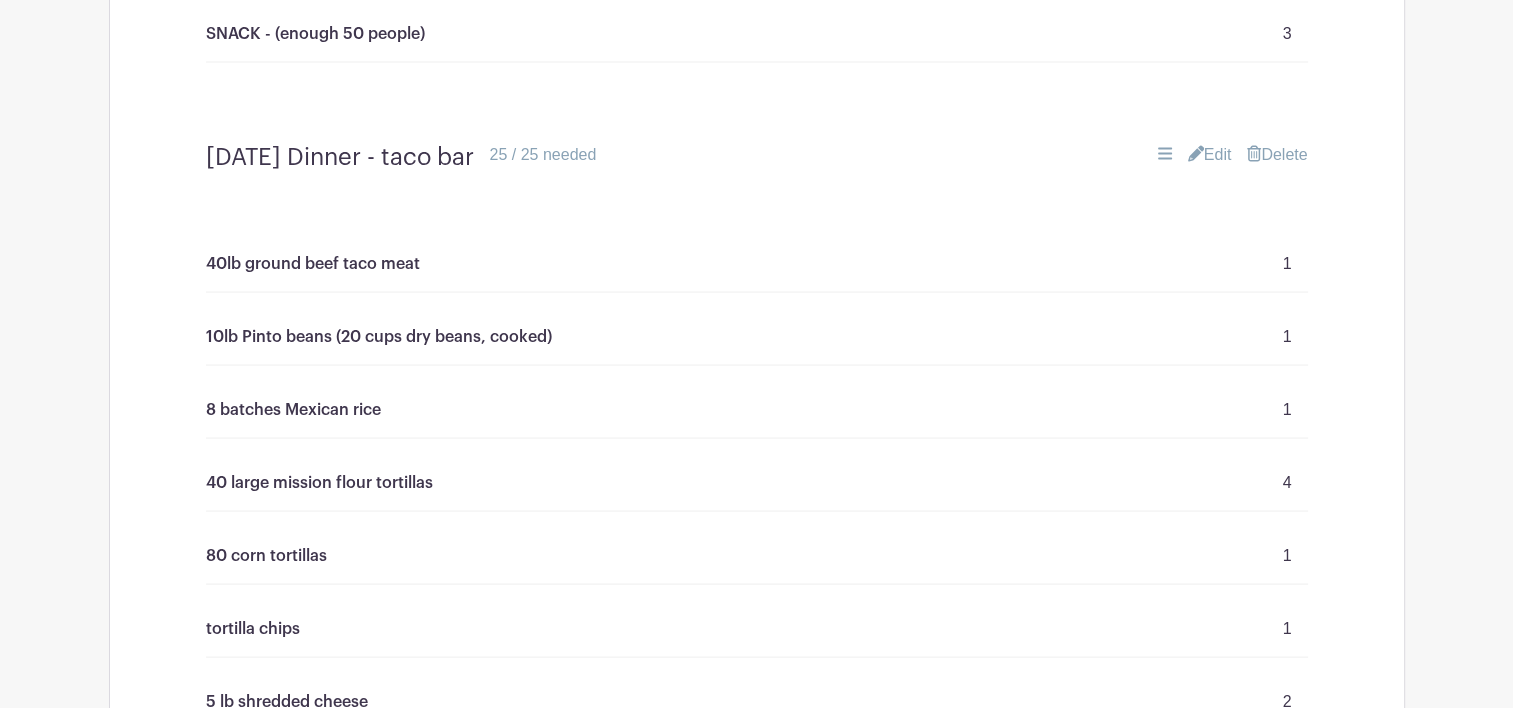 click on "Edit" at bounding box center (1210, 155) 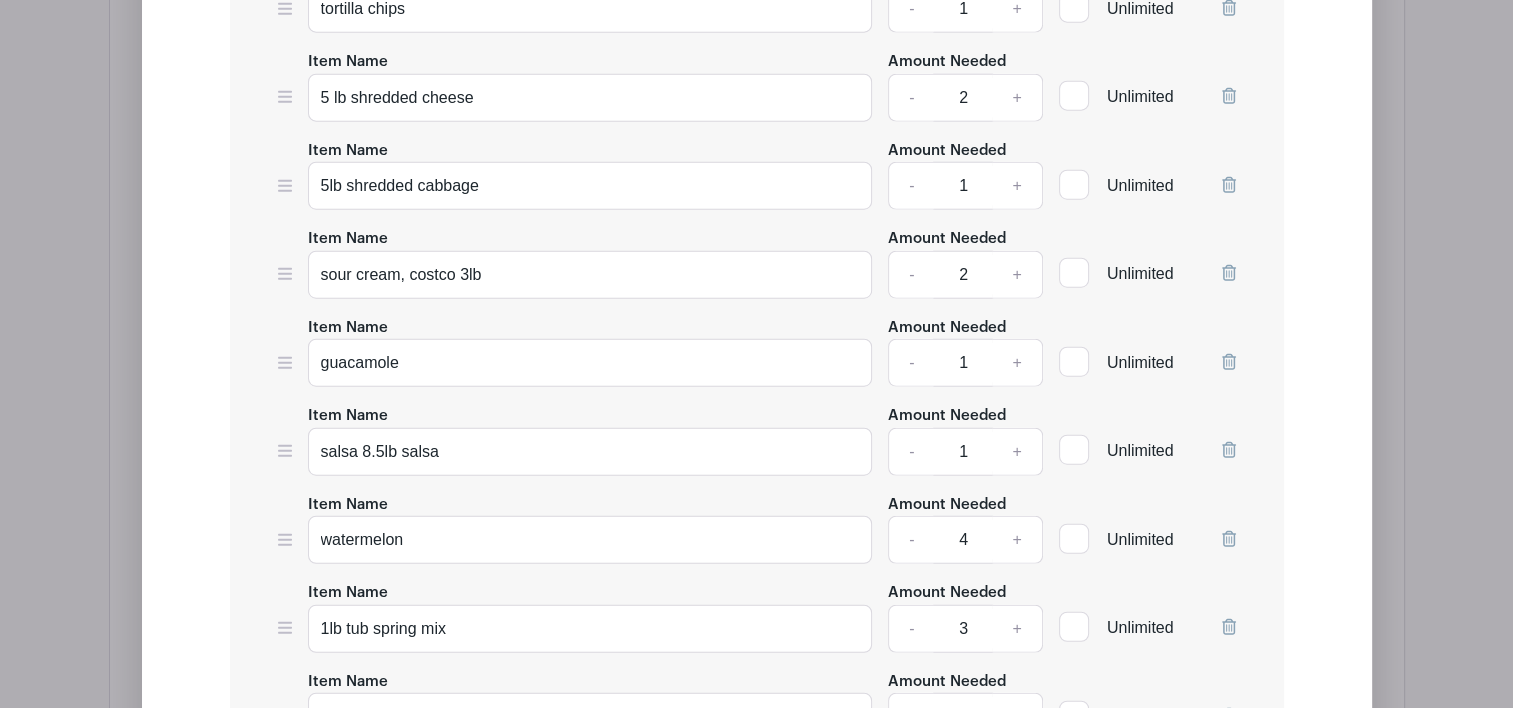 scroll, scrollTop: 4910, scrollLeft: 0, axis: vertical 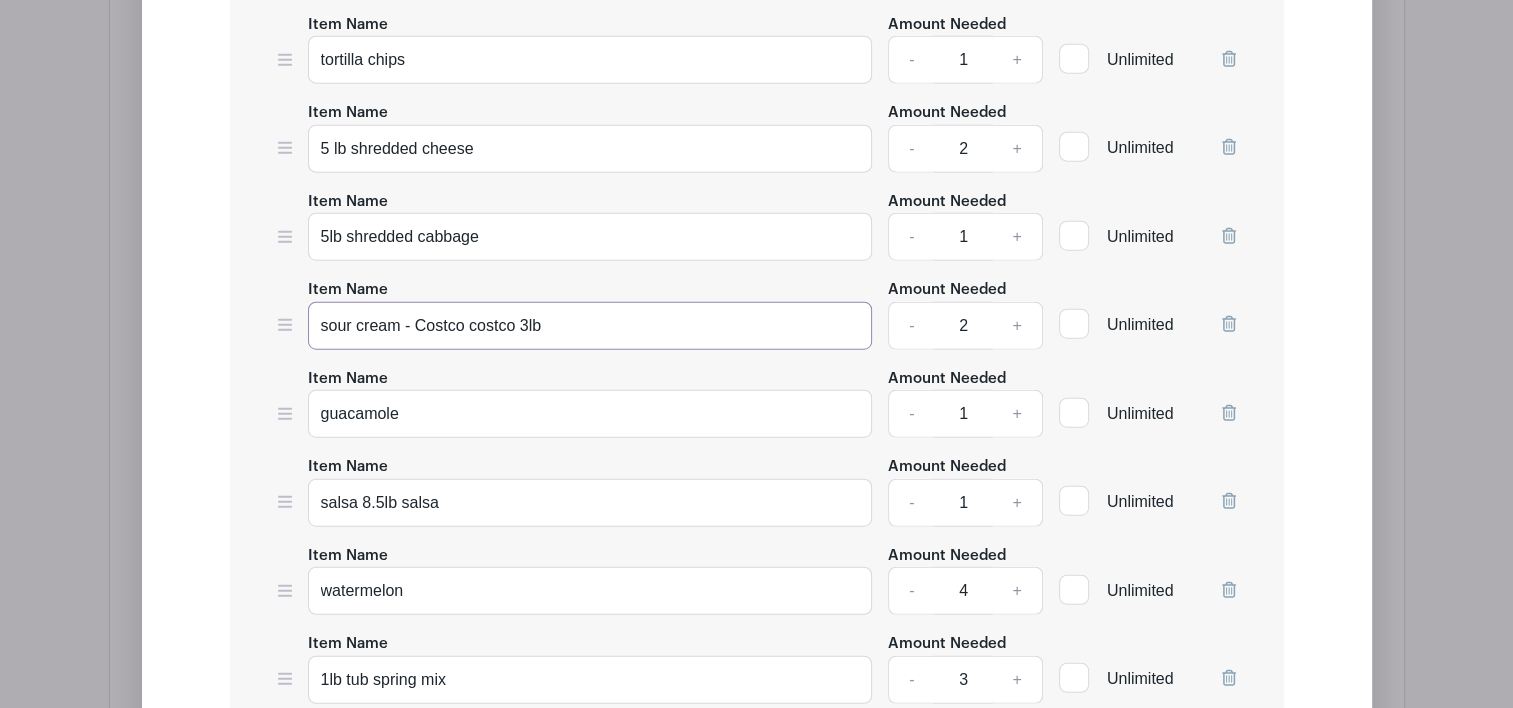 click on "sour cream - Costco costco 3lb" at bounding box center (590, 326) 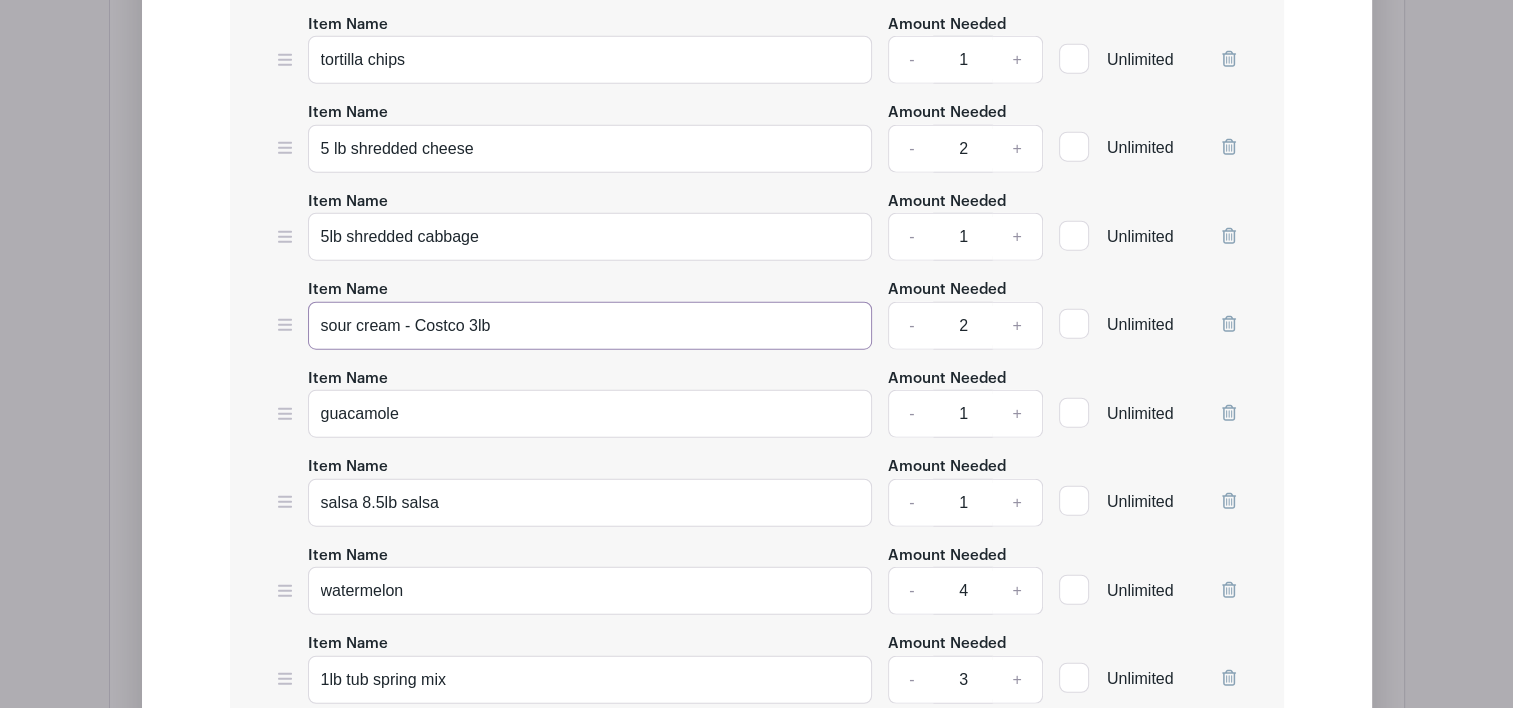 type on "sour cream - Costco 3lb" 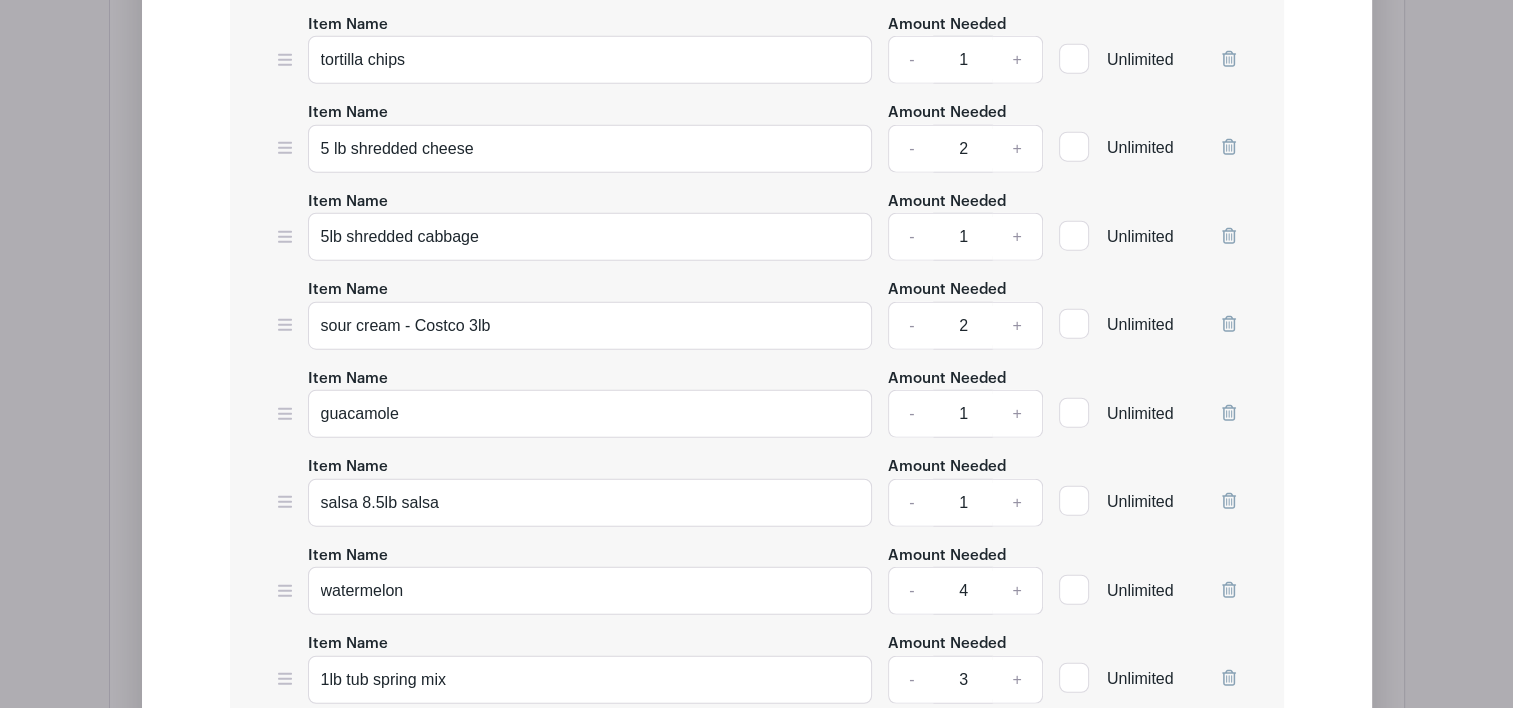 click 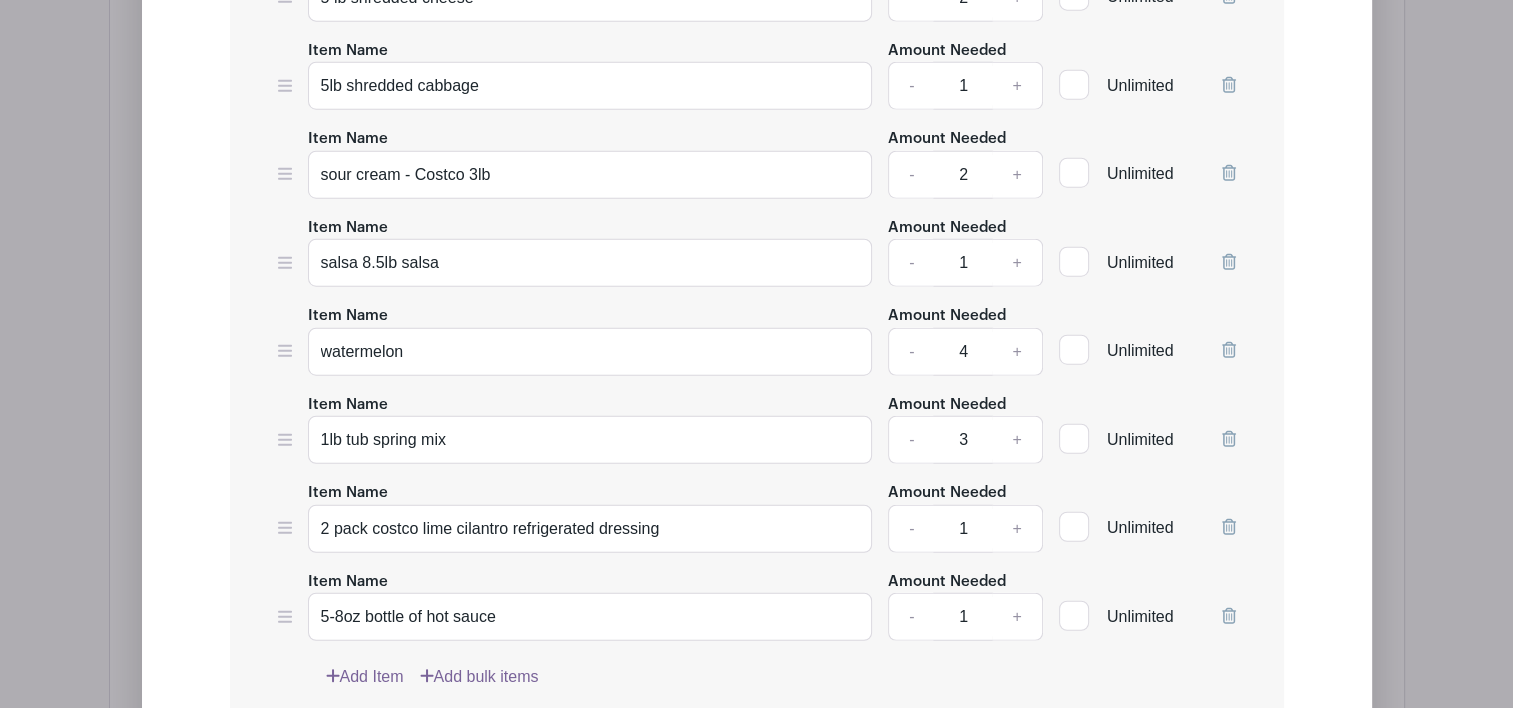 scroll, scrollTop: 5053, scrollLeft: 0, axis: vertical 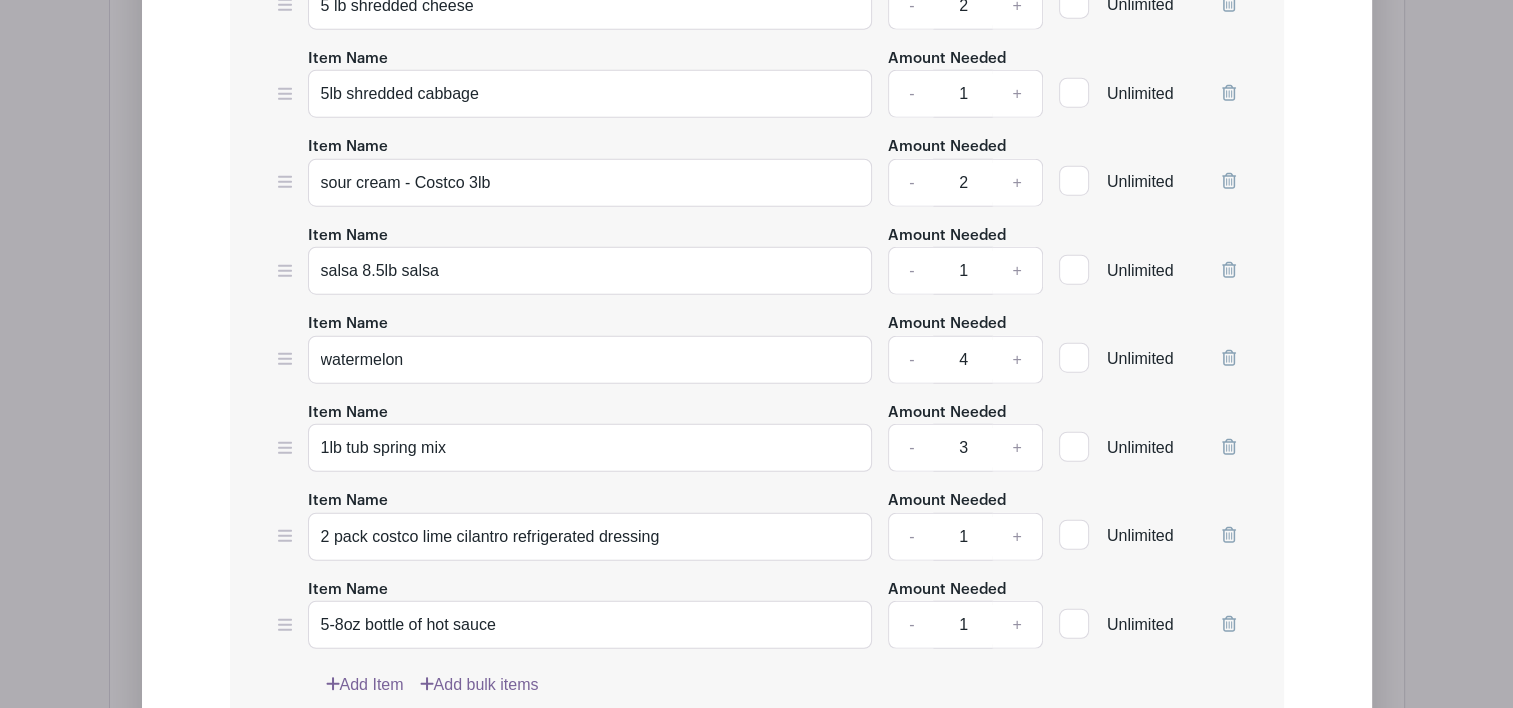 click 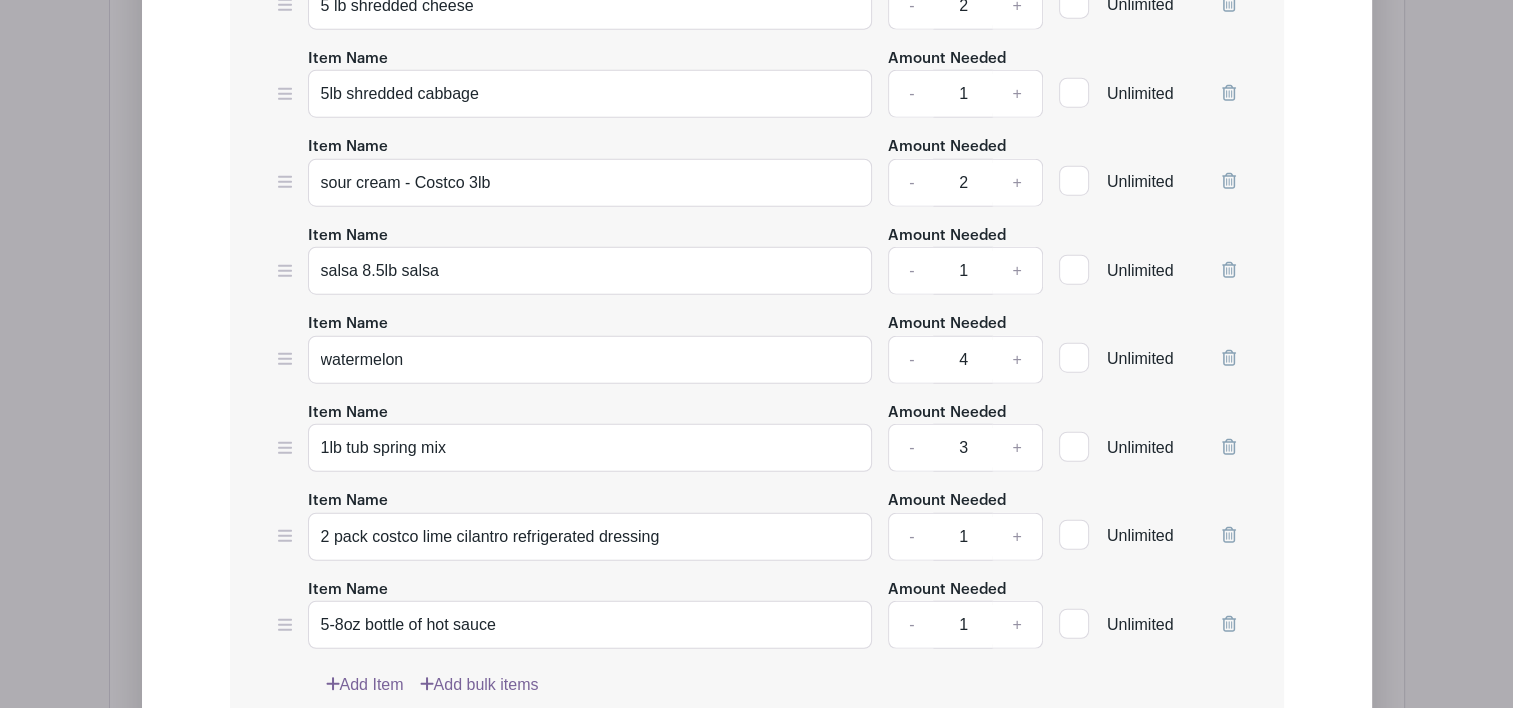 type 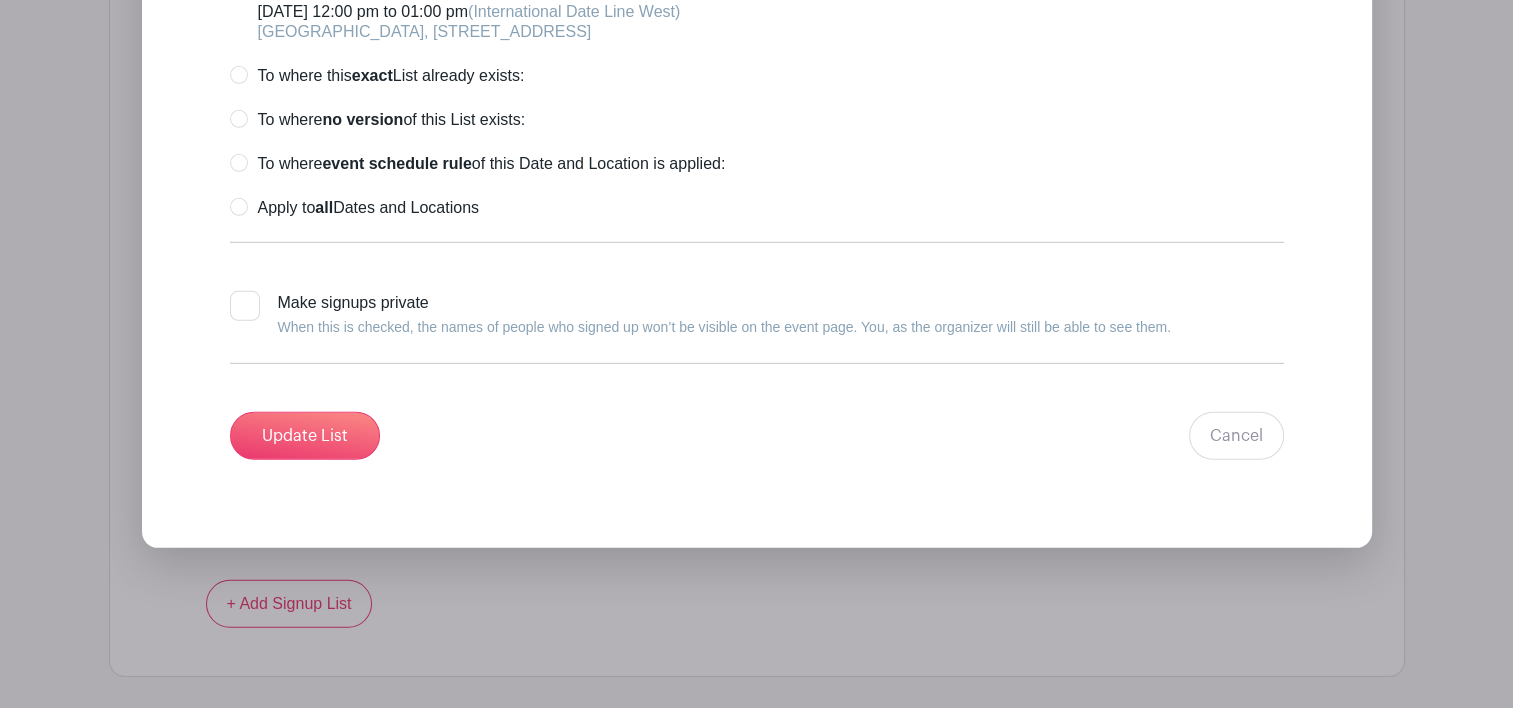scroll, scrollTop: 5926, scrollLeft: 0, axis: vertical 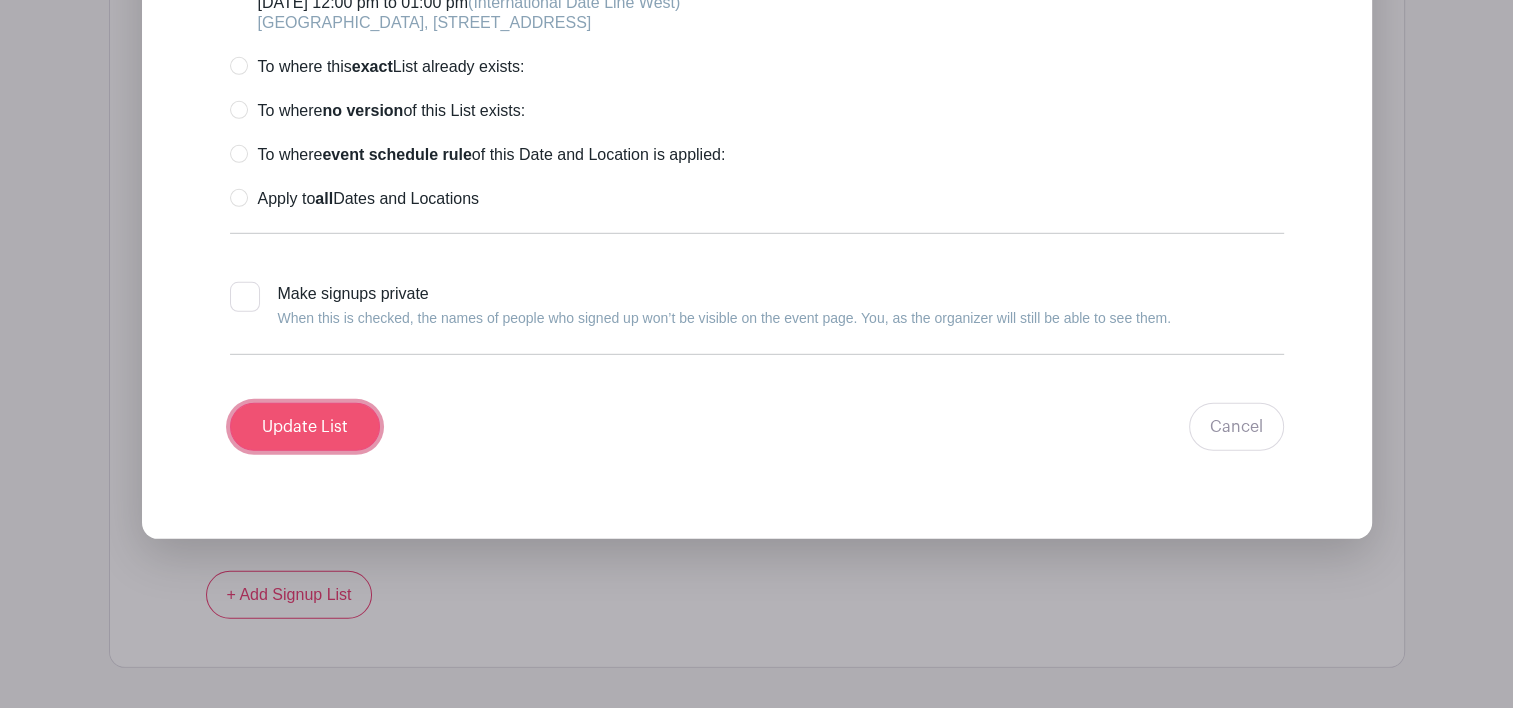 click on "Update List" at bounding box center (305, 427) 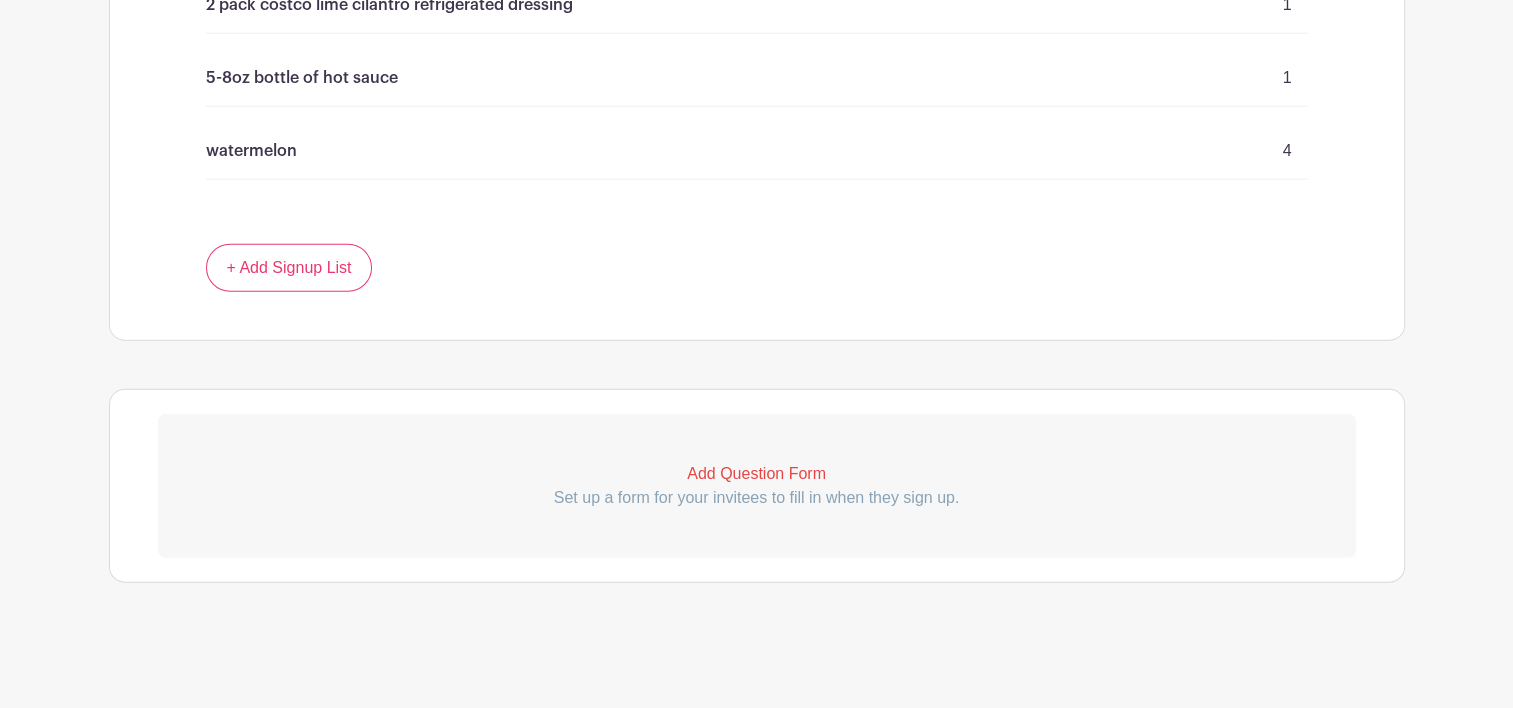 scroll, scrollTop: 4626, scrollLeft: 0, axis: vertical 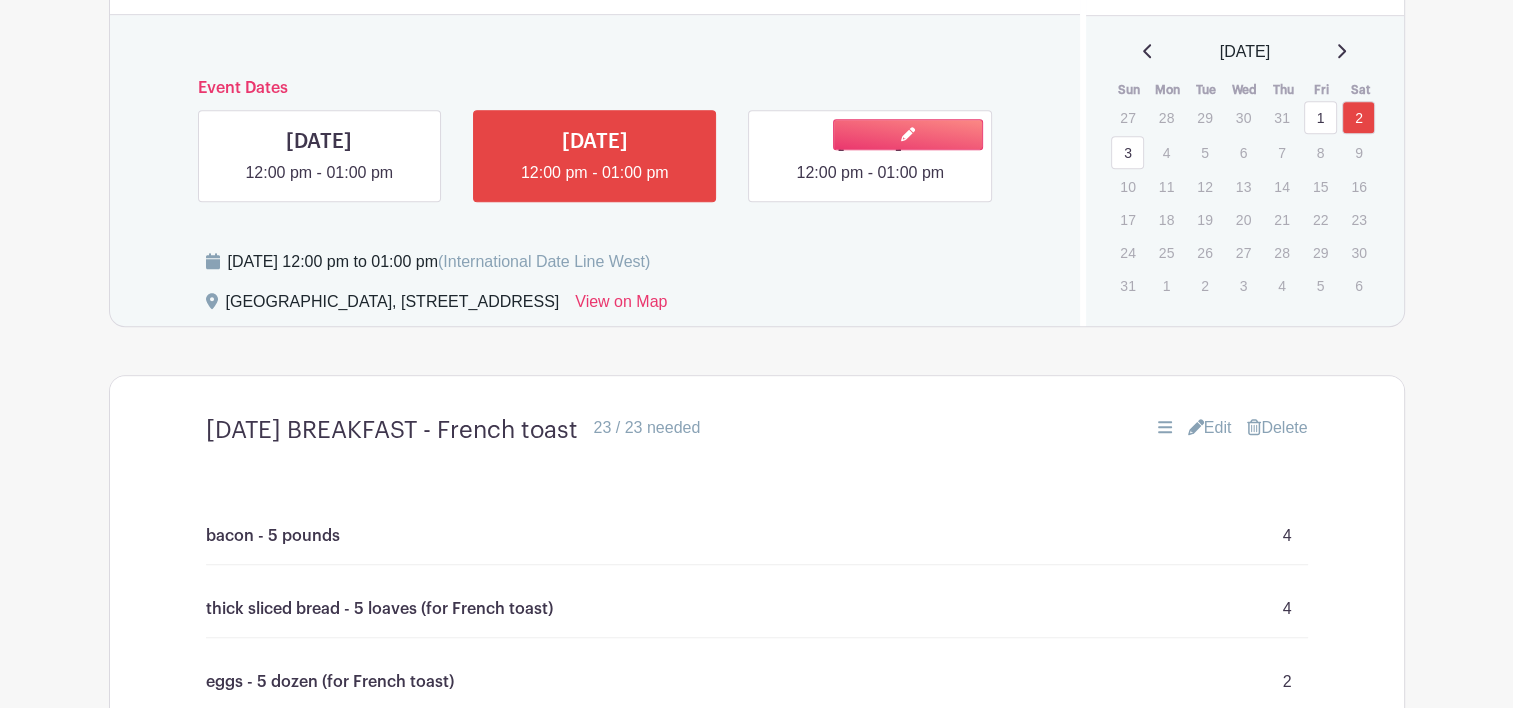 click at bounding box center (870, 185) 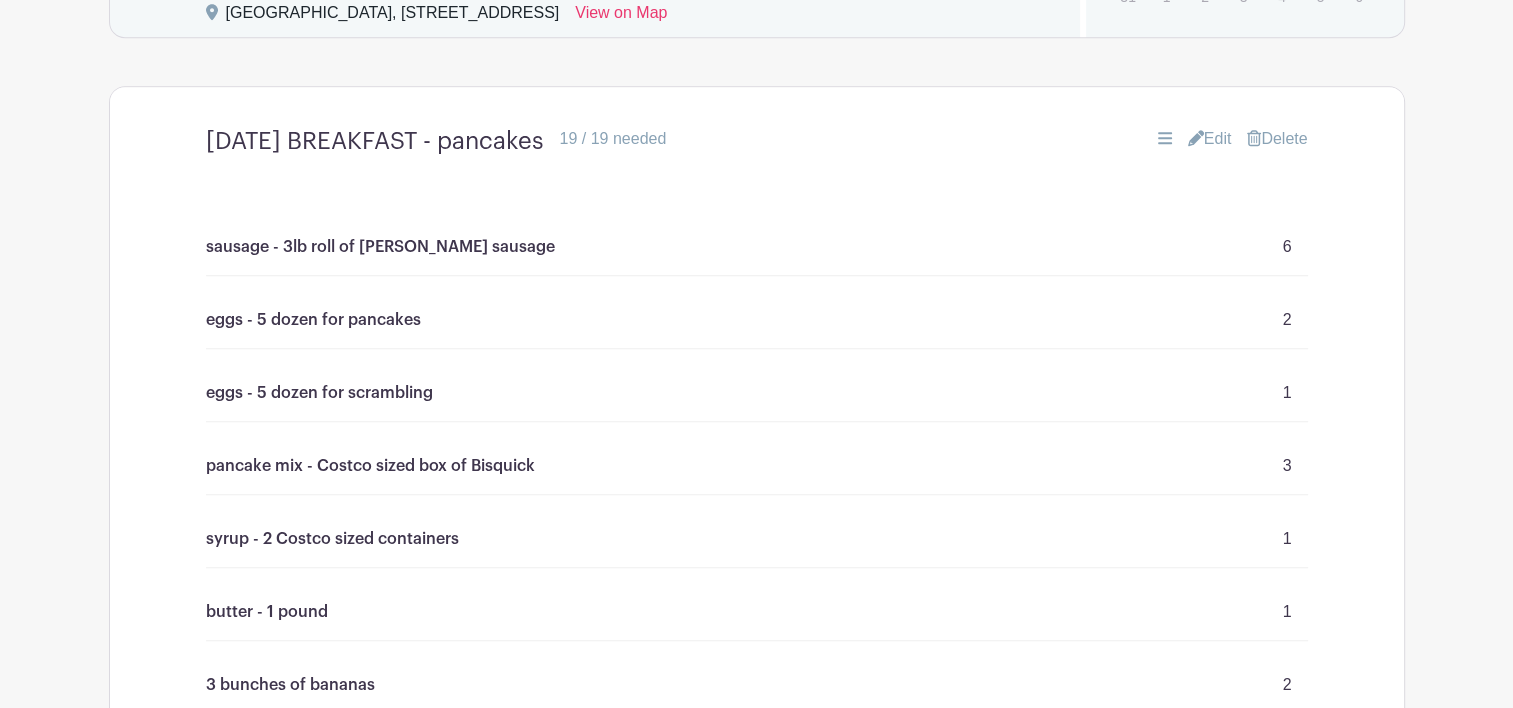 scroll, scrollTop: 1534, scrollLeft: 0, axis: vertical 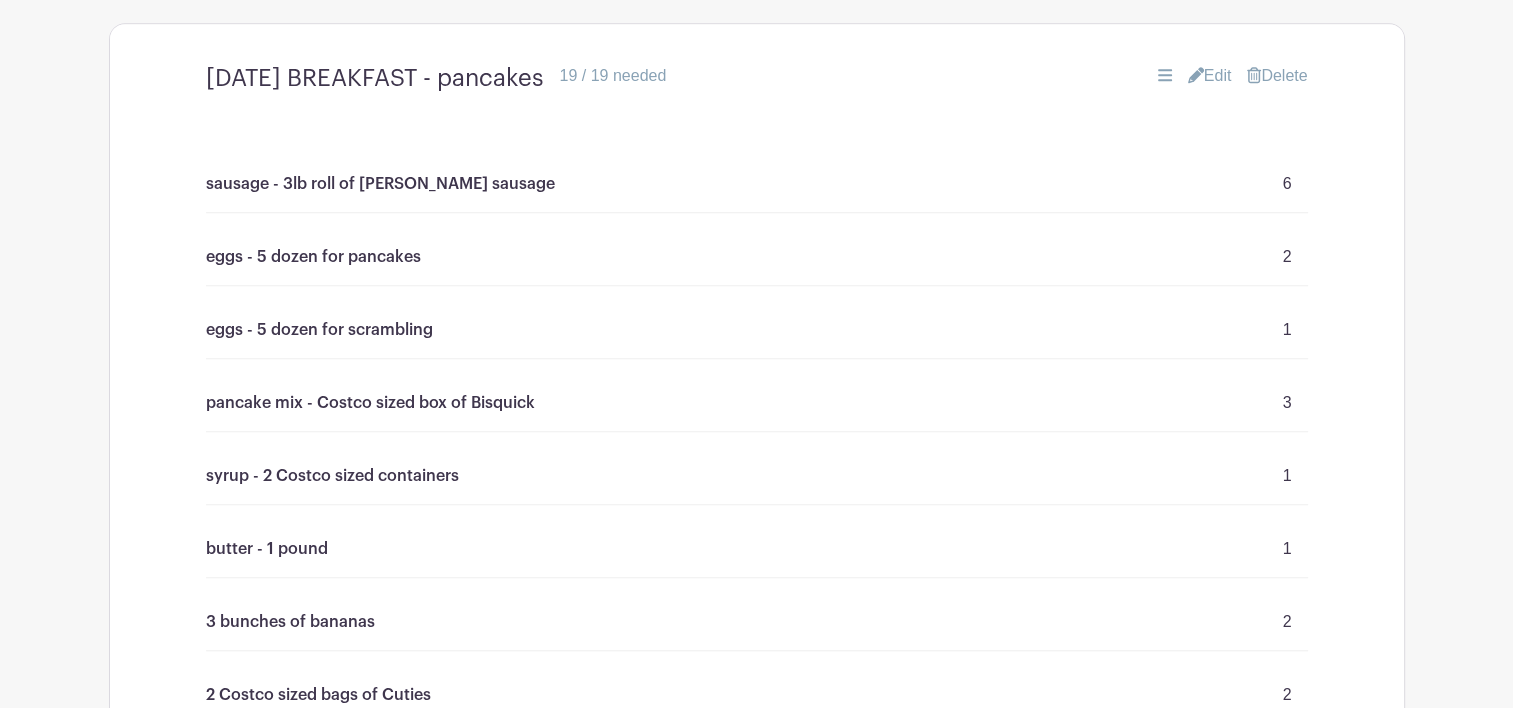click on "pancake mix - Costco sized box of Bisquick" at bounding box center [370, 403] 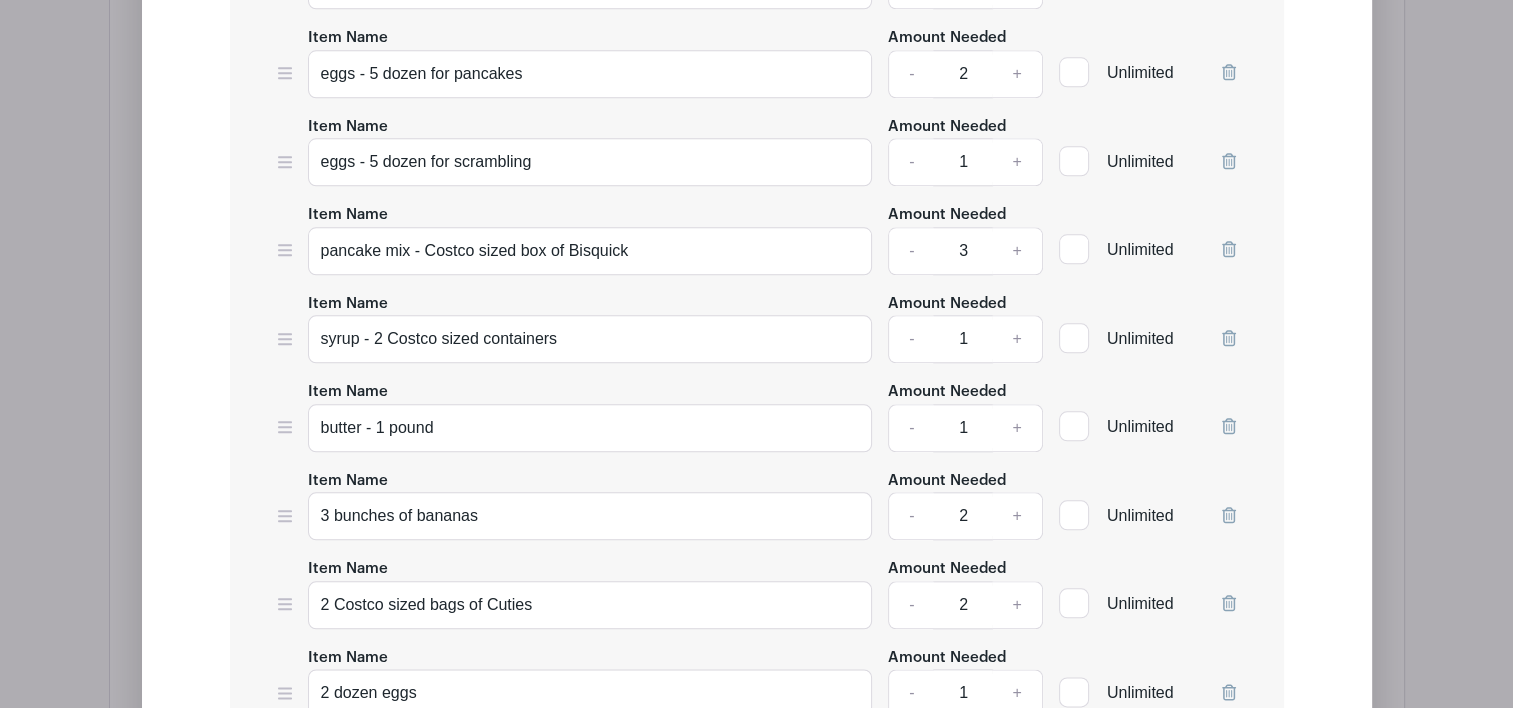 scroll, scrollTop: 2184, scrollLeft: 0, axis: vertical 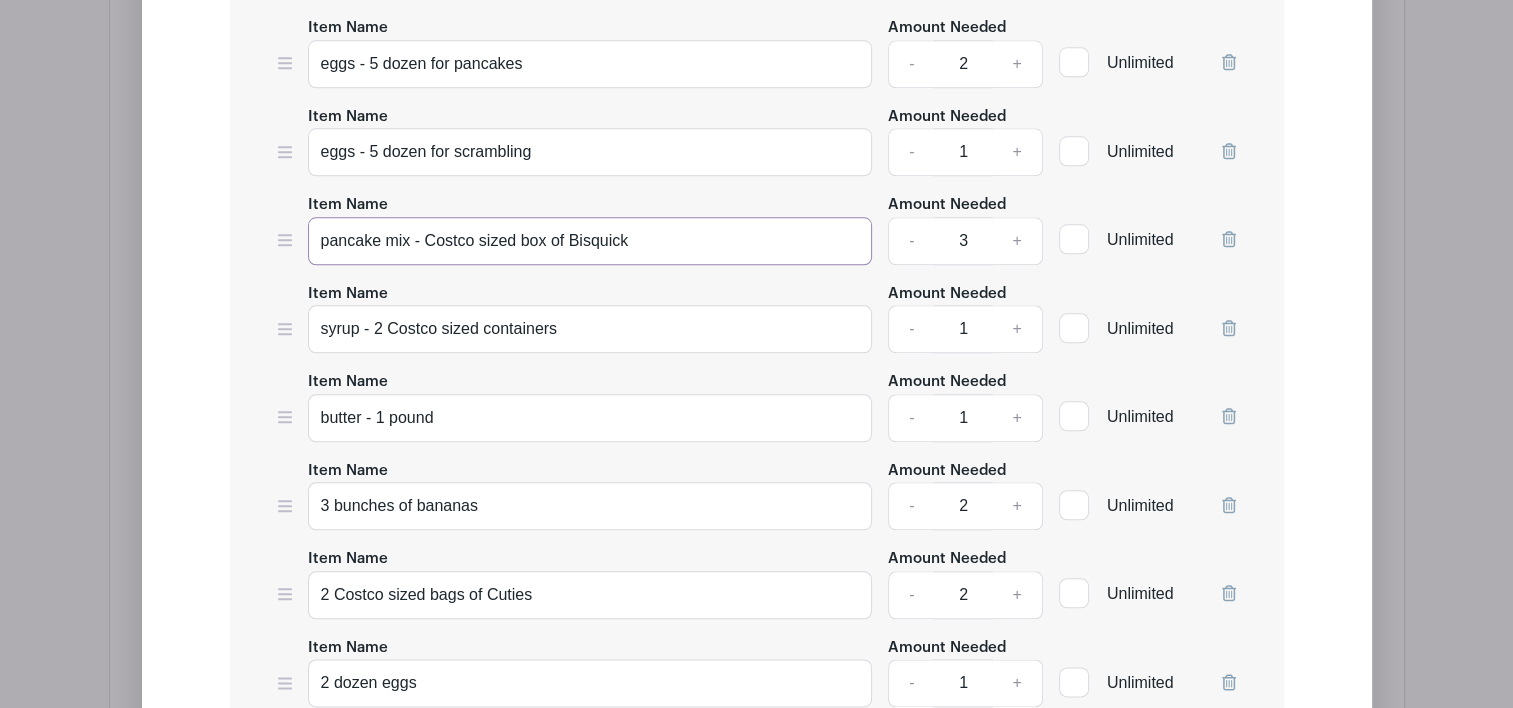 drag, startPoint x: 553, startPoint y: 239, endPoint x: 658, endPoint y: 242, distance: 105.04285 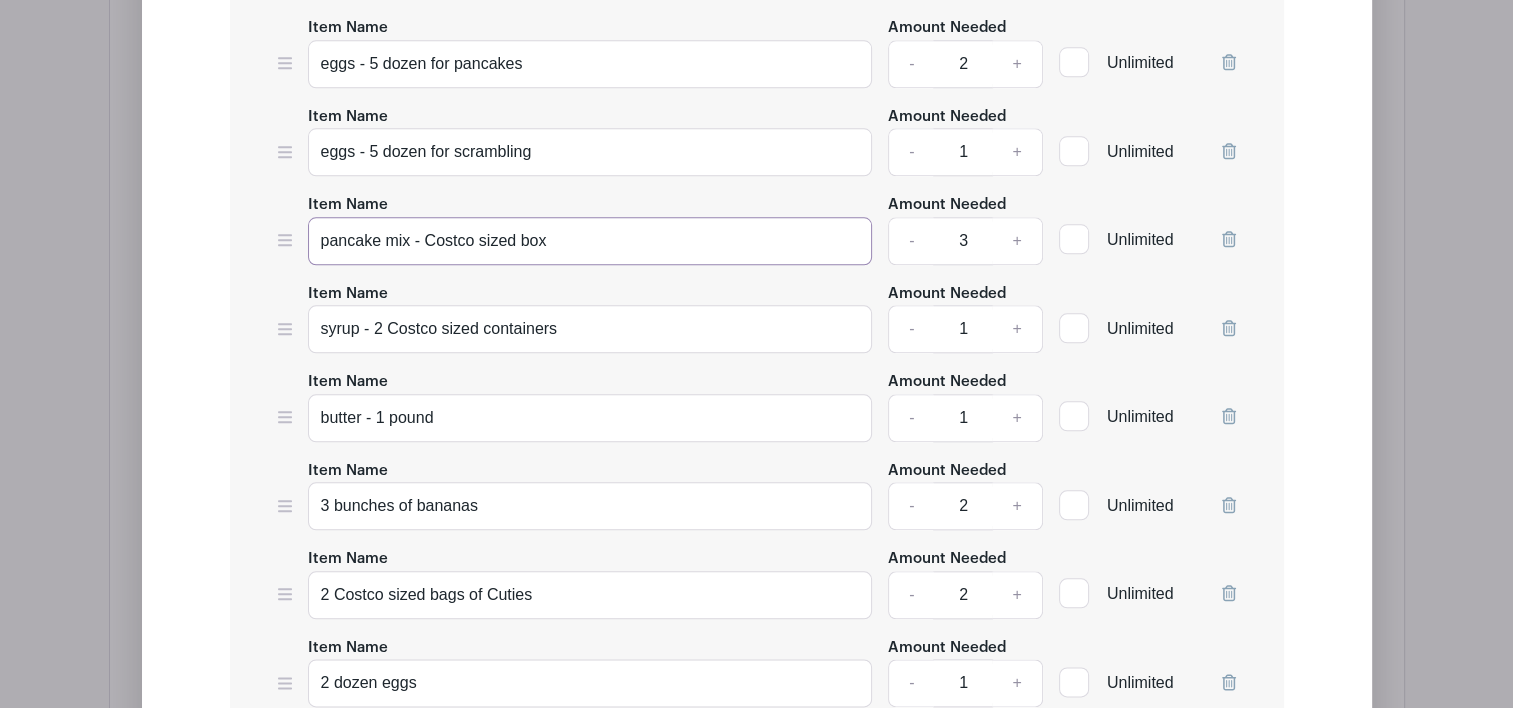 type on "pancake mix - Costco sized box" 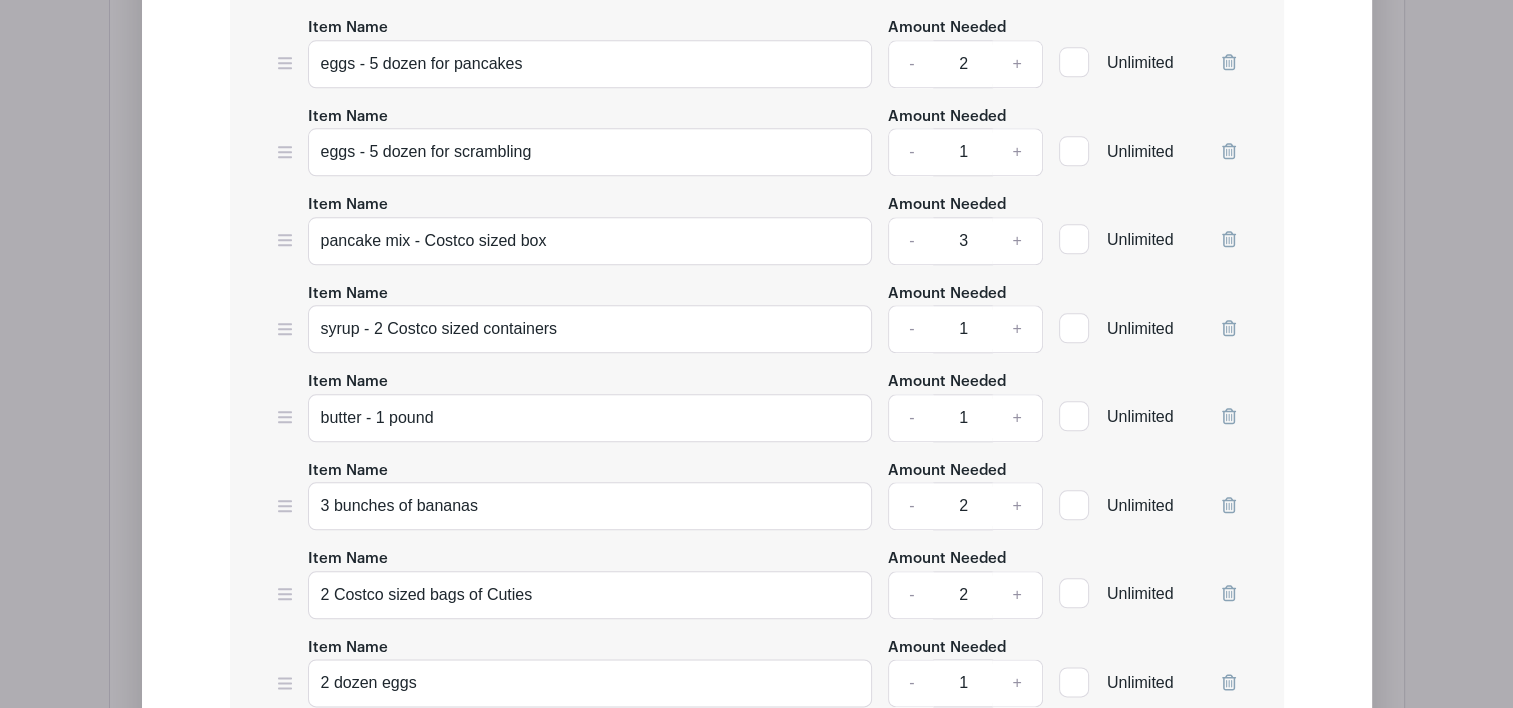 click 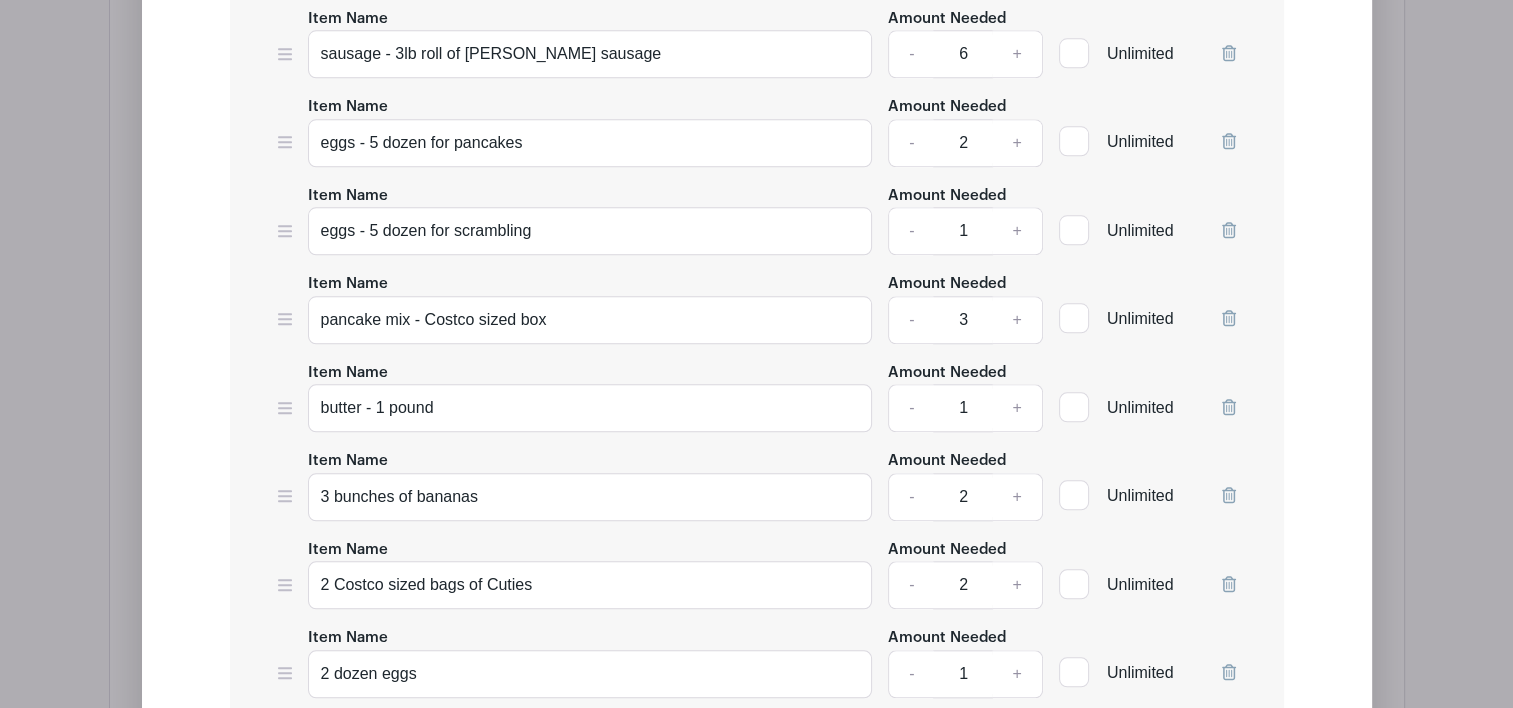 scroll, scrollTop: 2116, scrollLeft: 0, axis: vertical 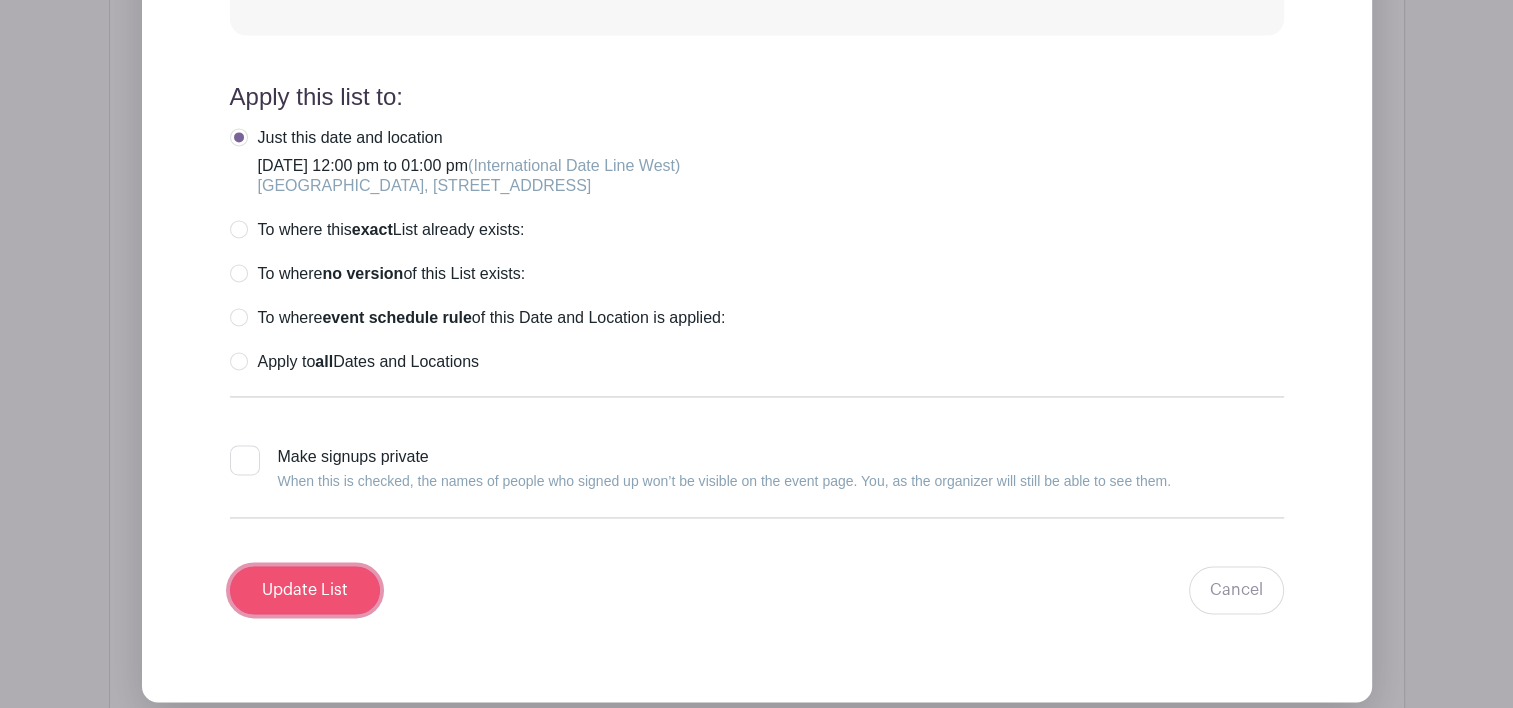 click on "Update List" at bounding box center [305, 590] 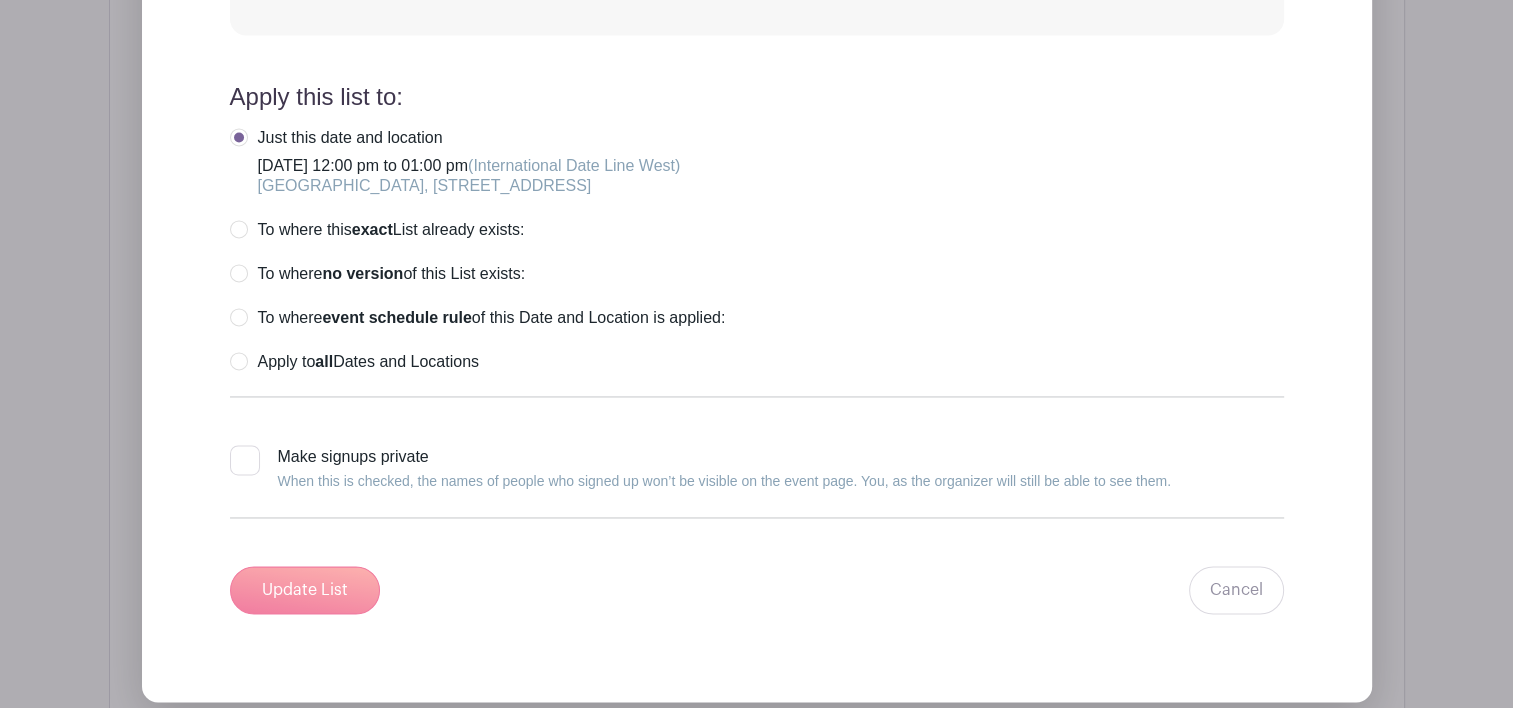 scroll, scrollTop: 2133, scrollLeft: 0, axis: vertical 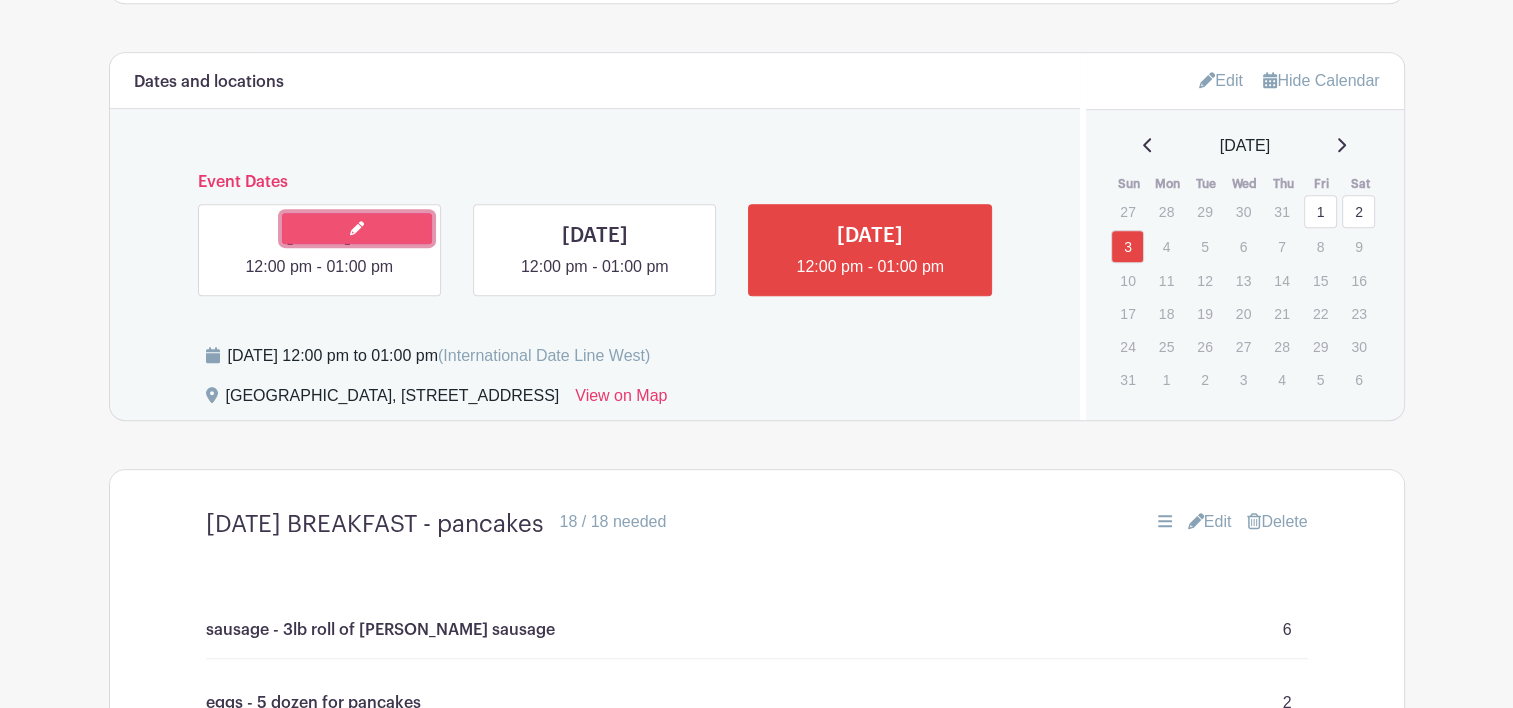 click at bounding box center (357, 228) 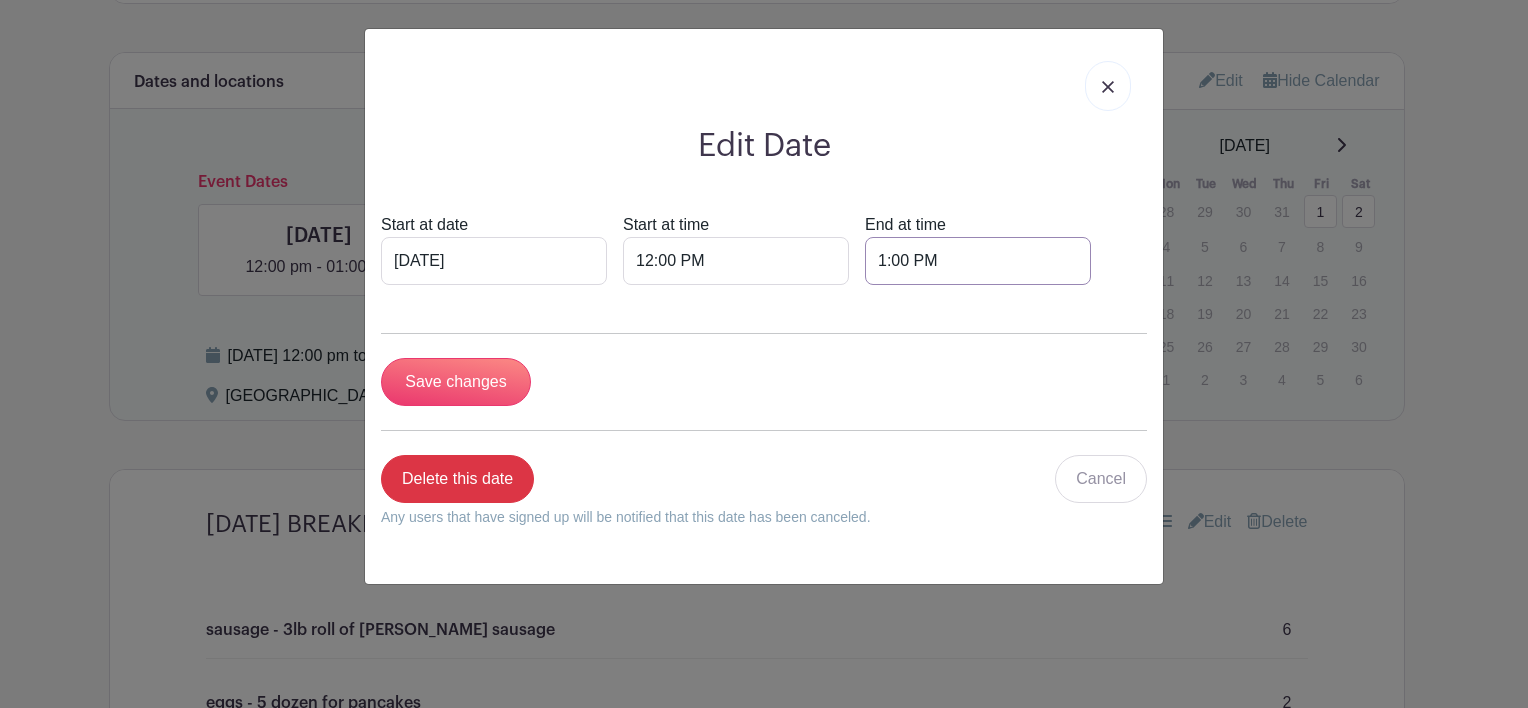 drag, startPoint x: 894, startPoint y: 263, endPoint x: 859, endPoint y: 263, distance: 35 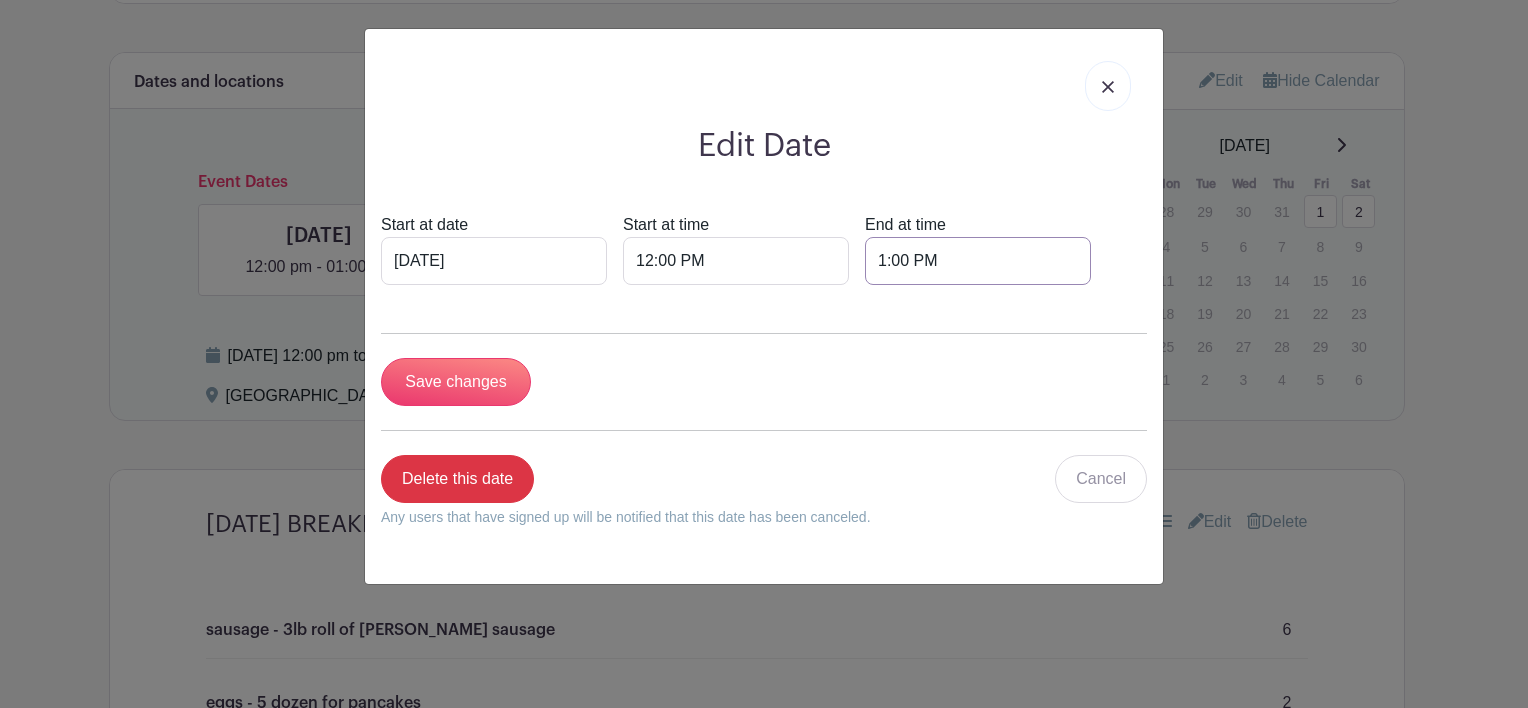 click on "1:00 PM" at bounding box center [978, 261] 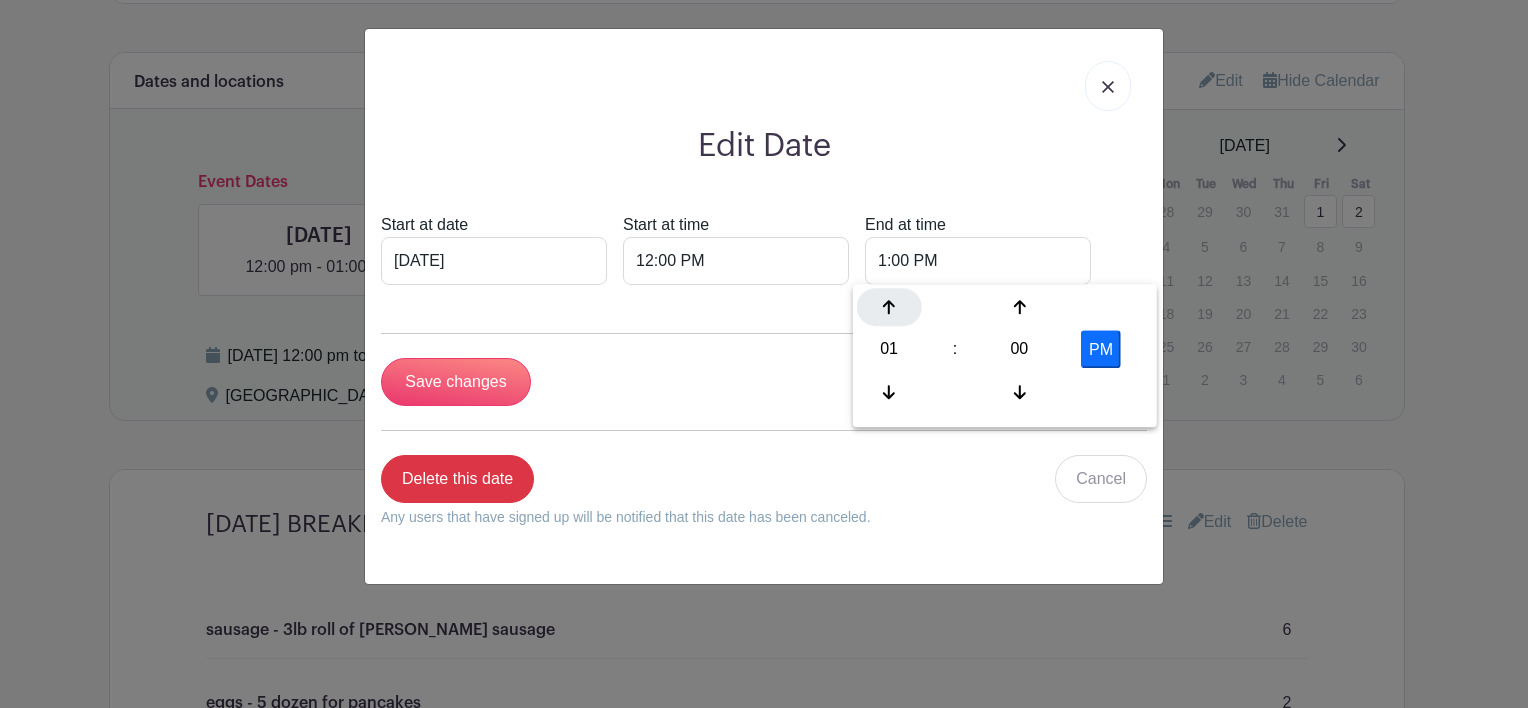 click 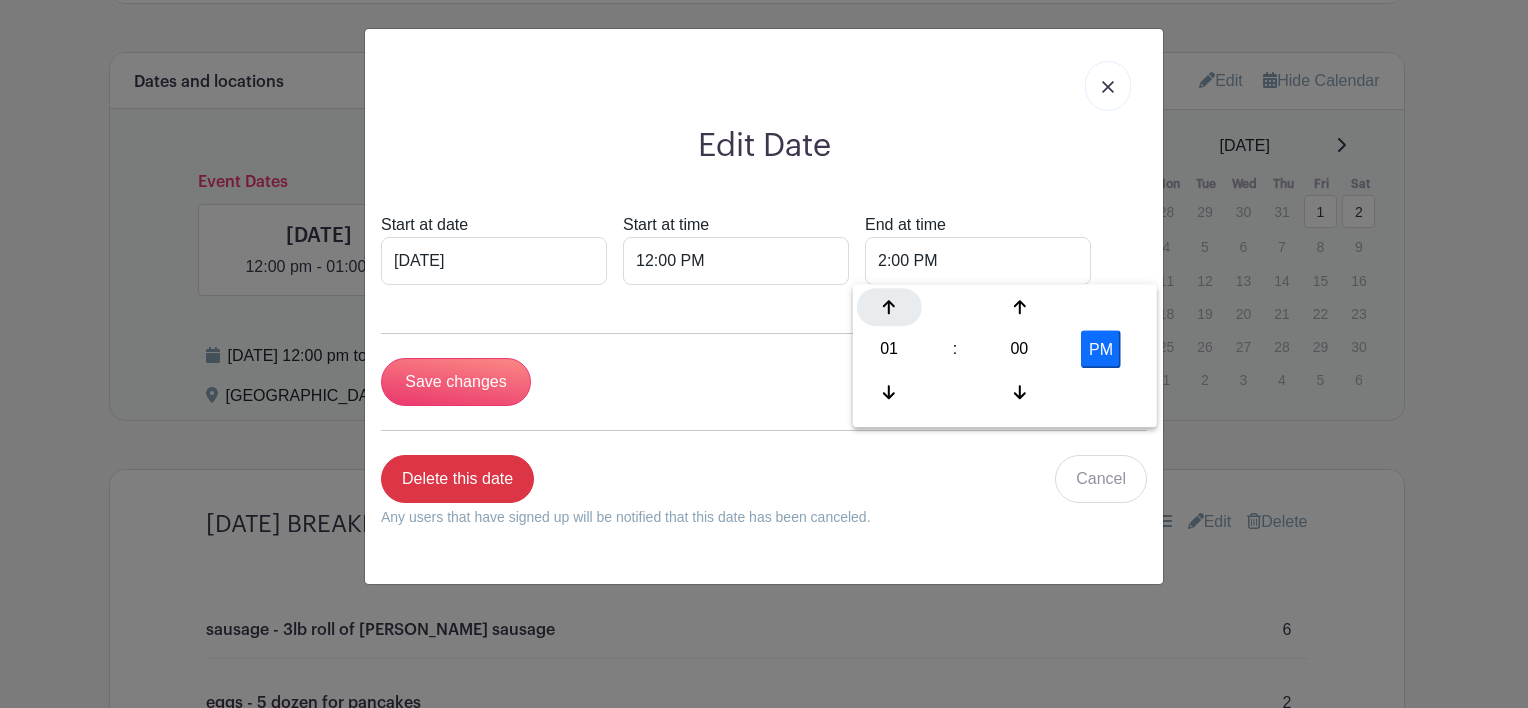 click 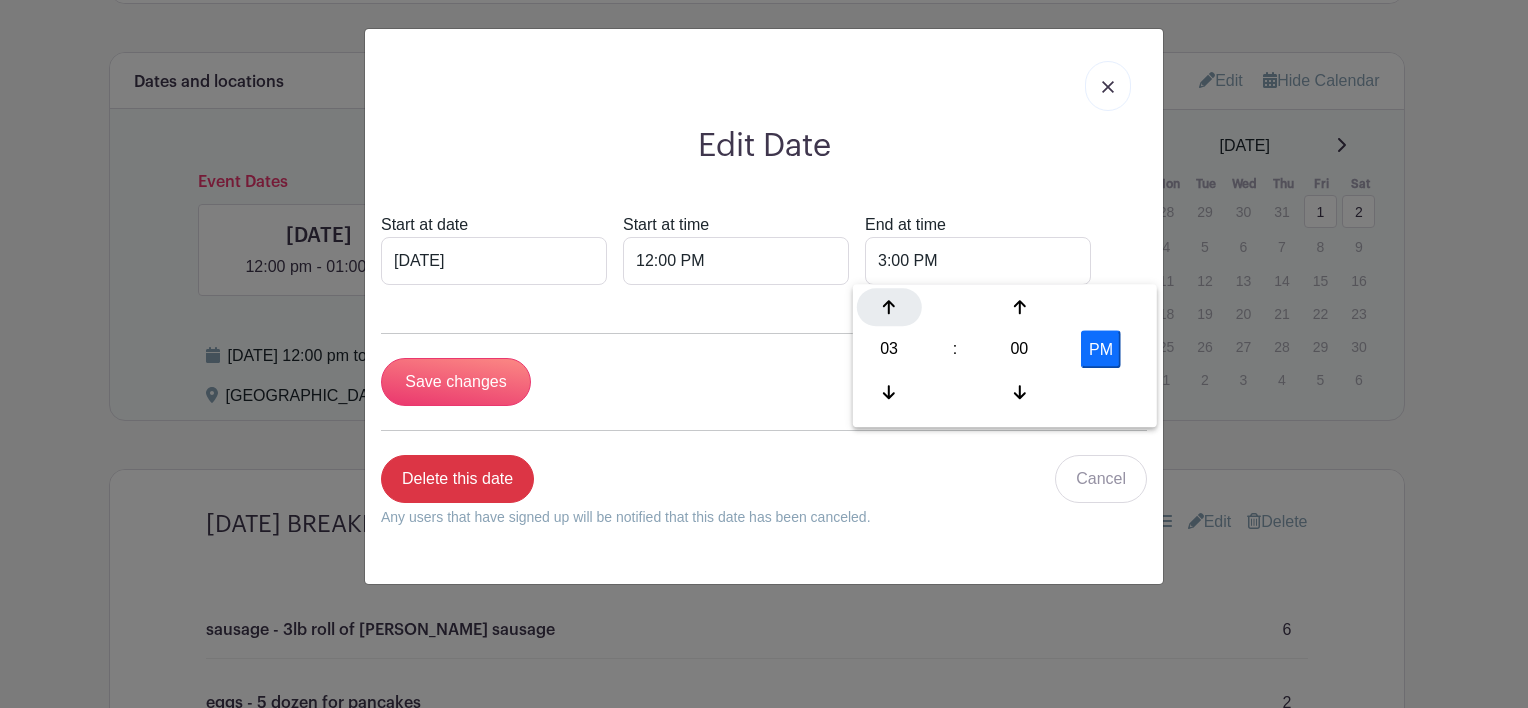 click 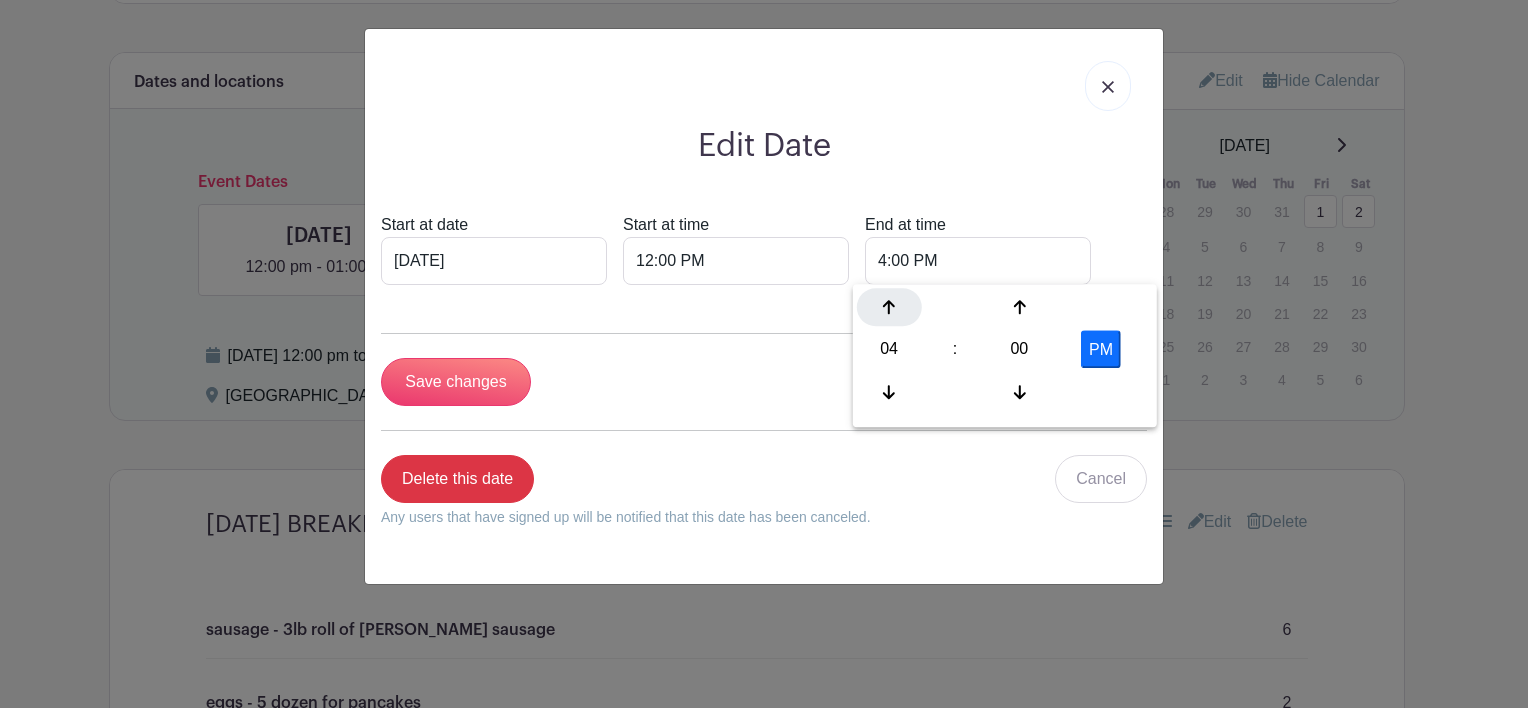 click 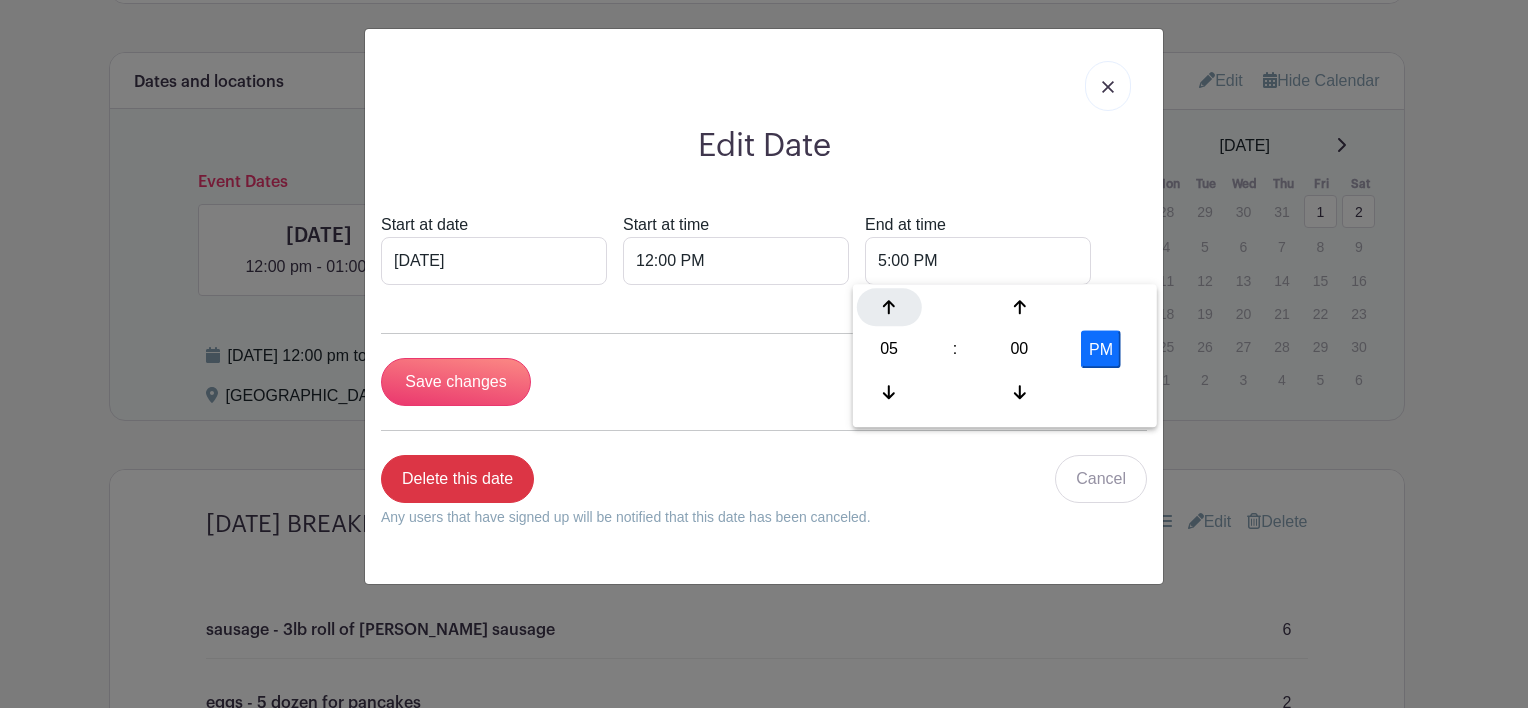 click 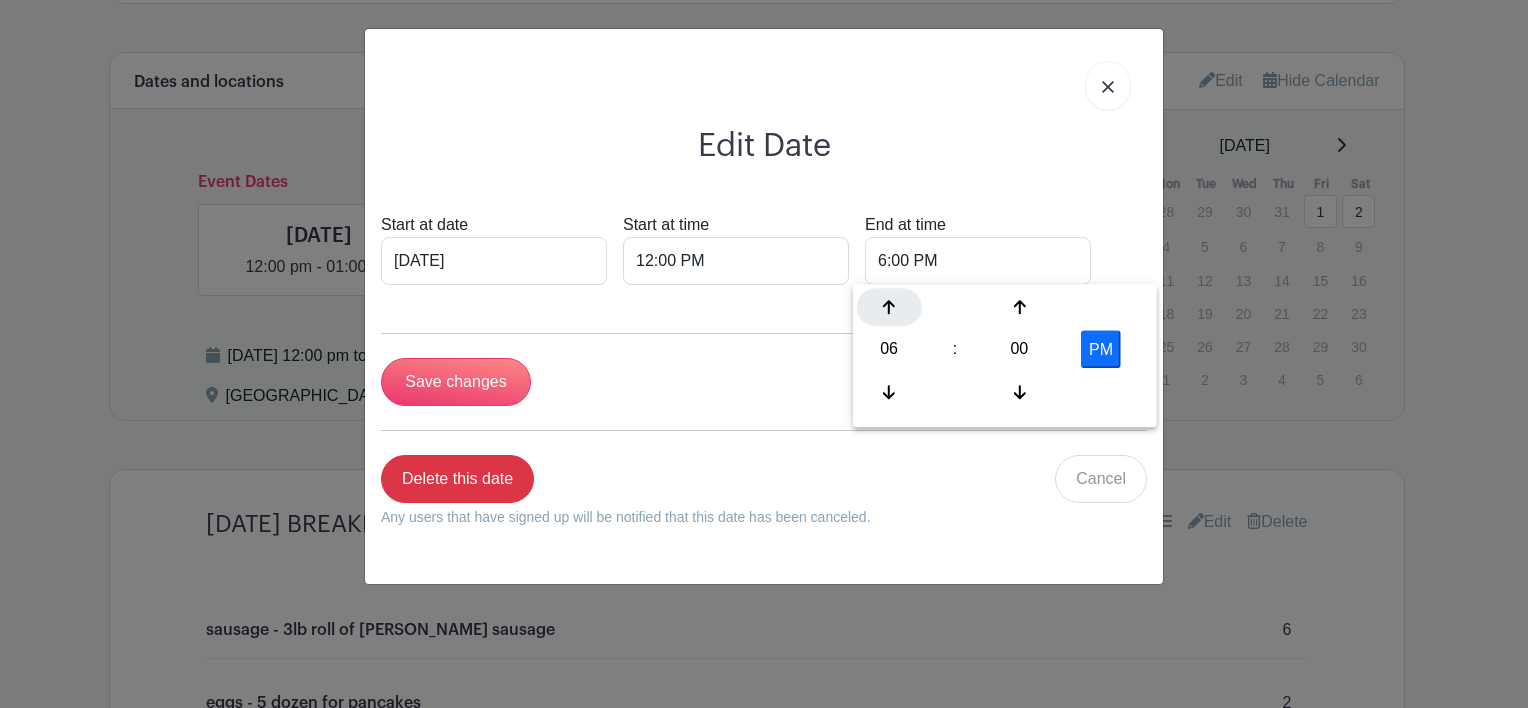 click 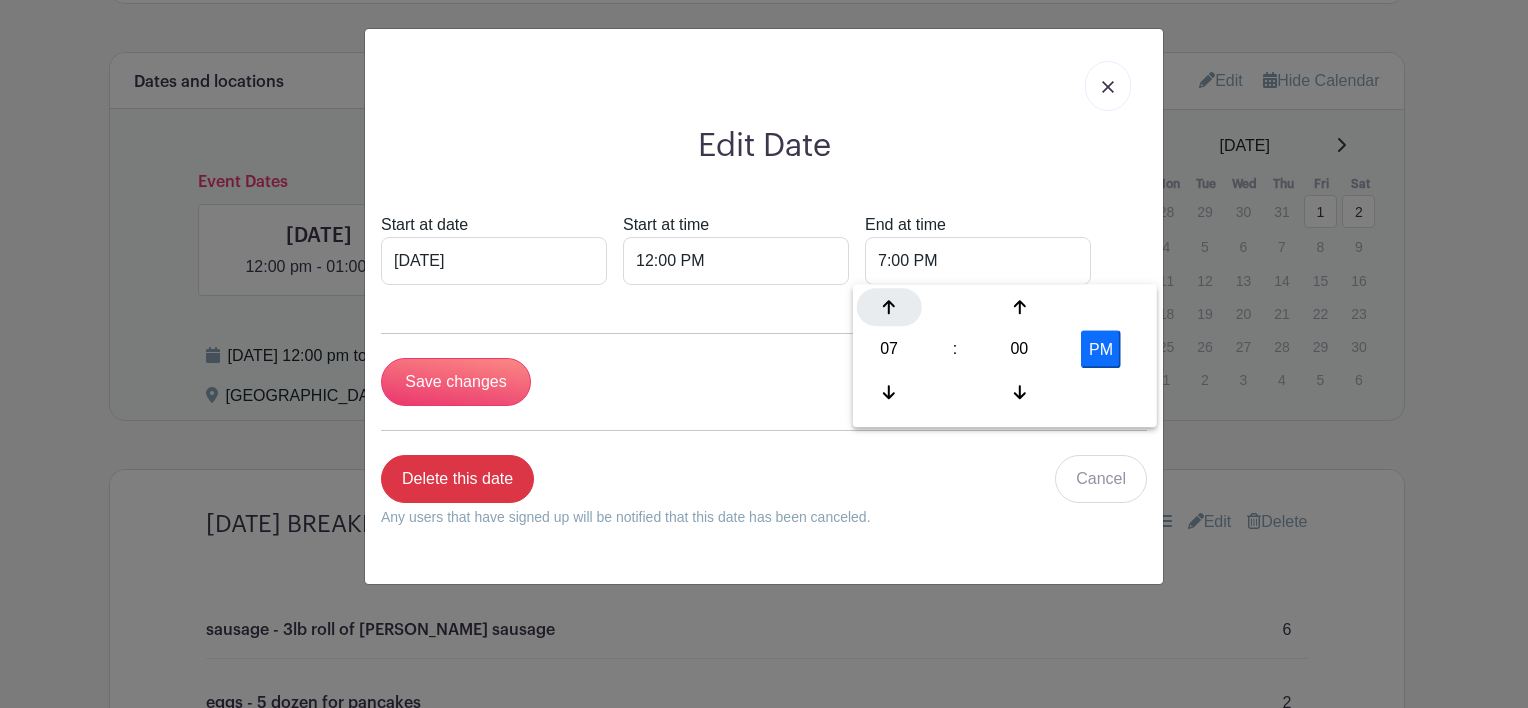 click 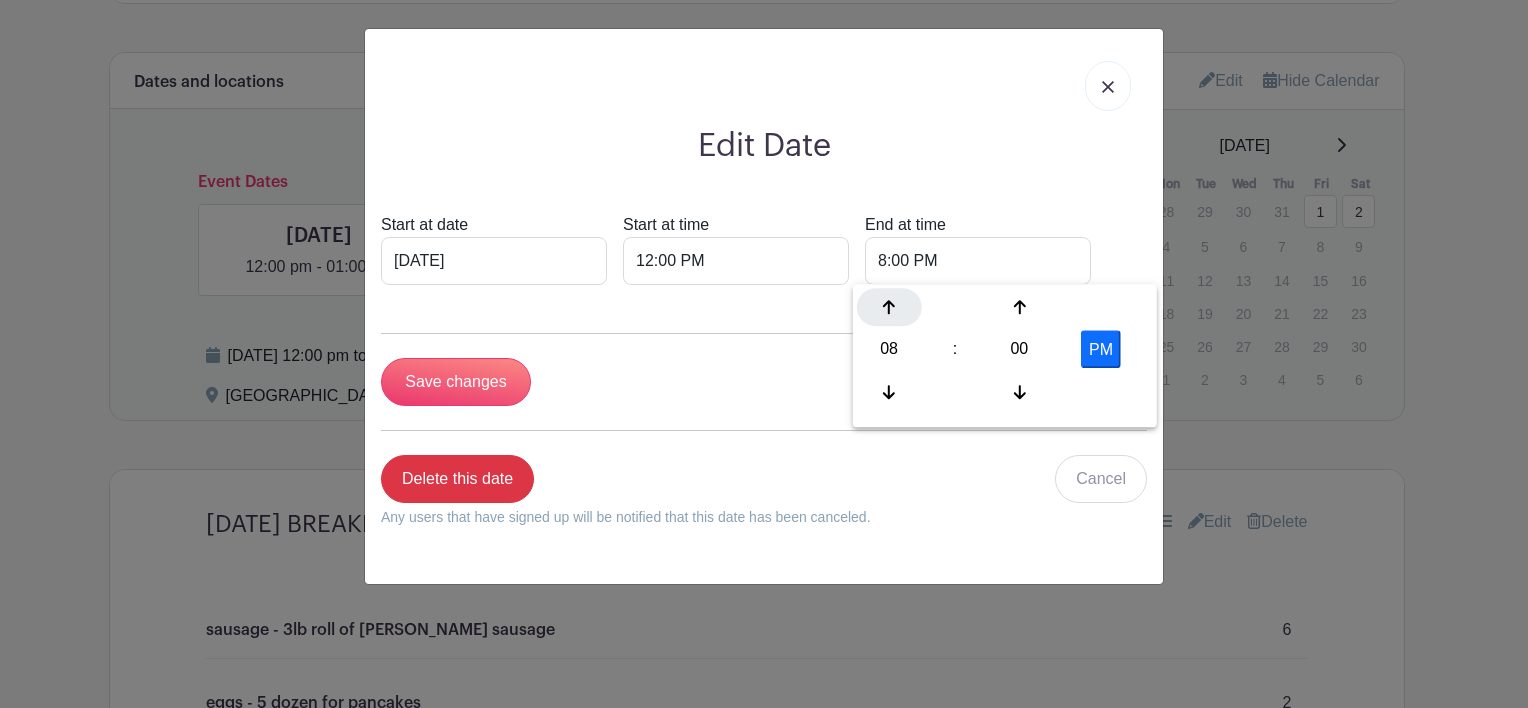 click 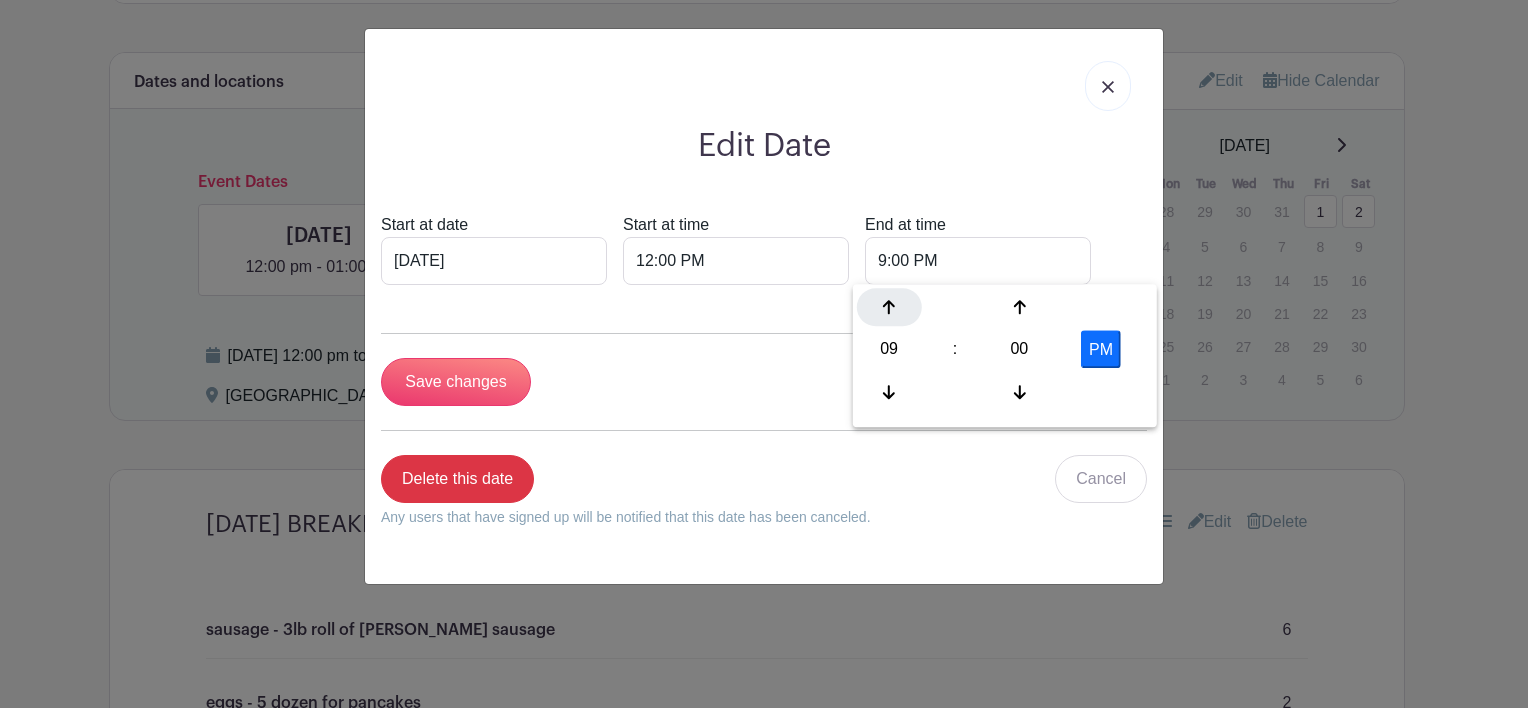 click 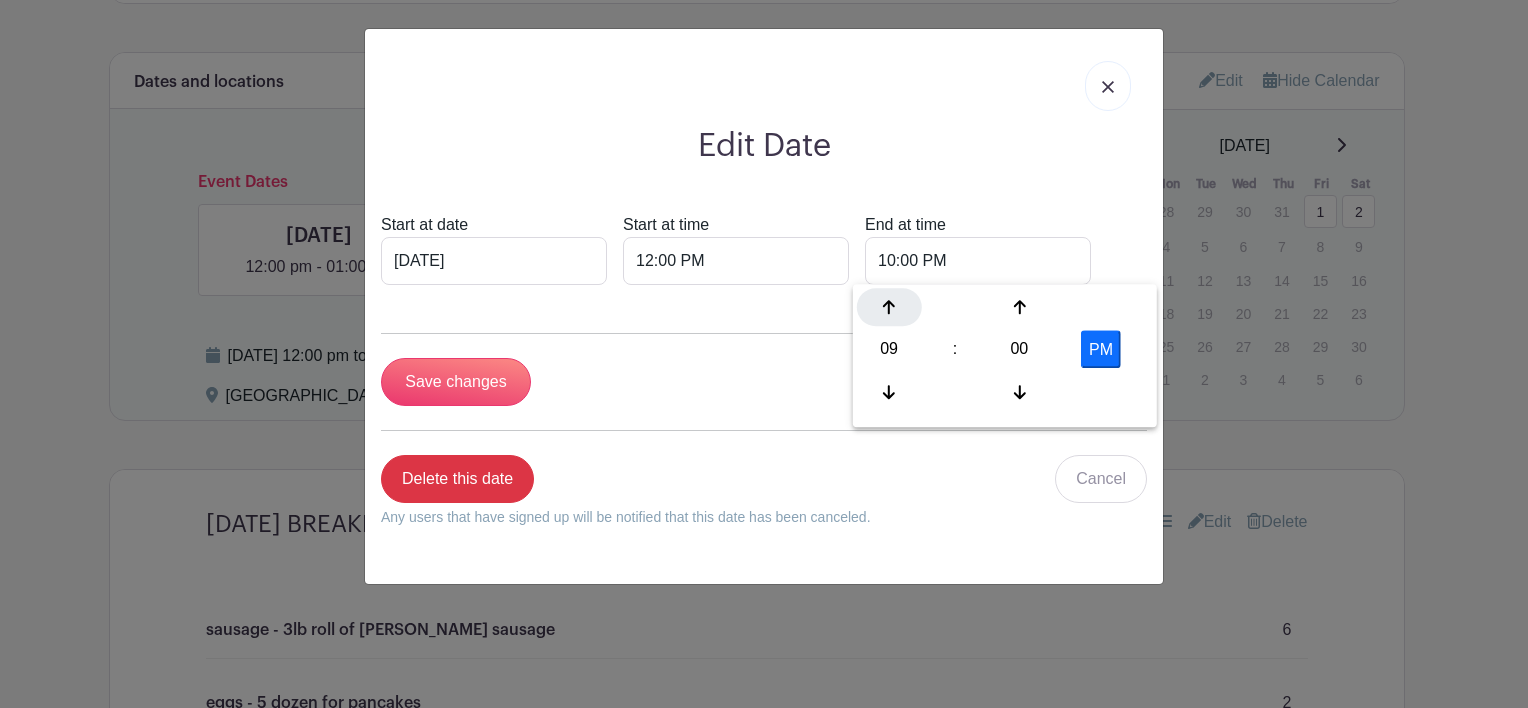 click 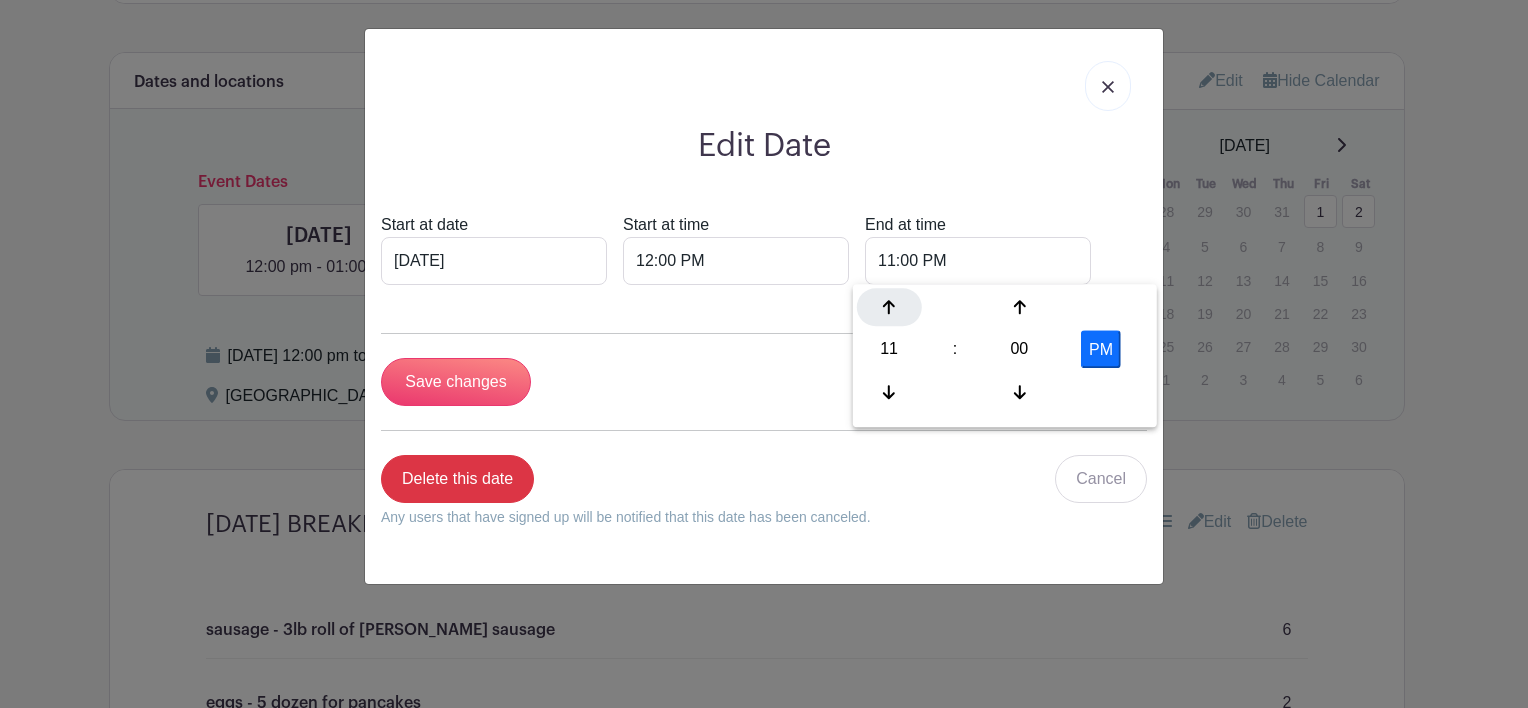 click 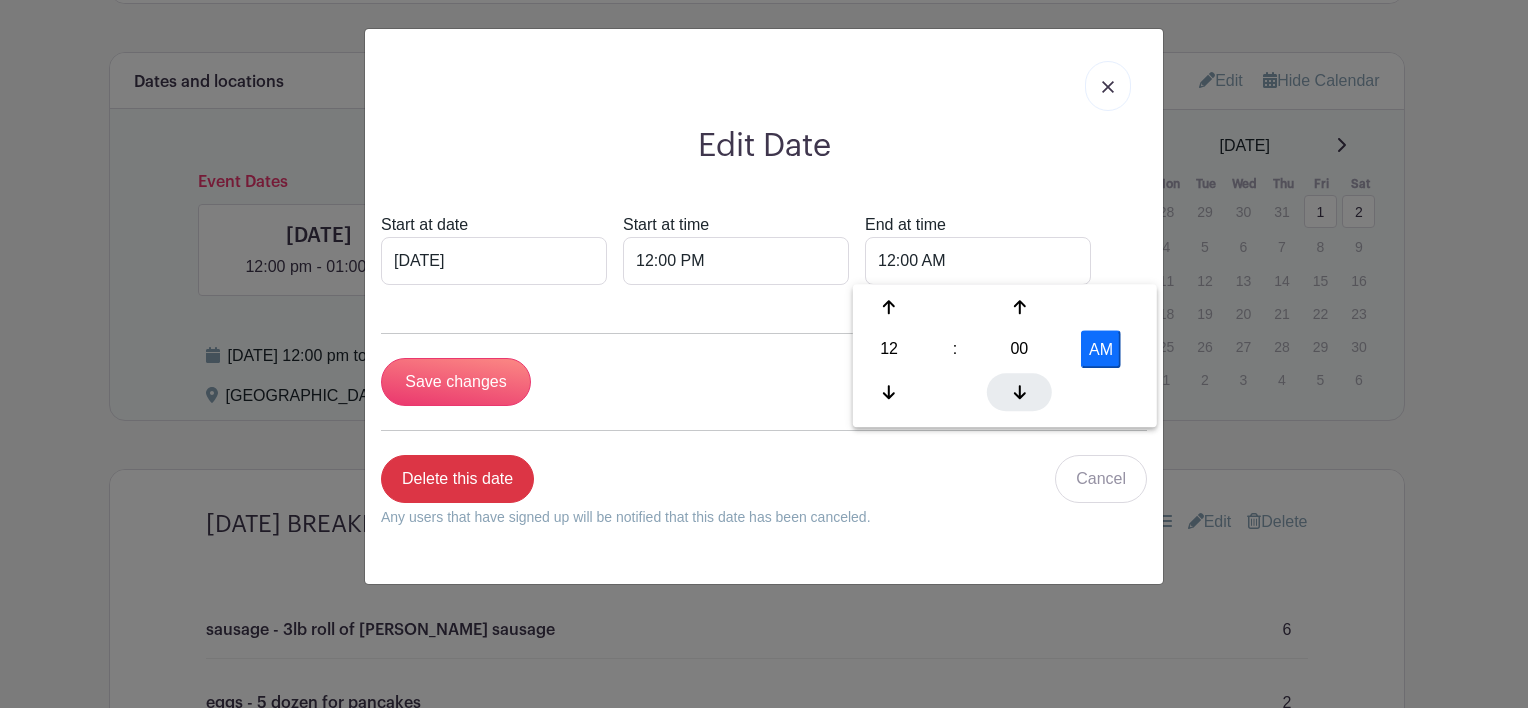 click 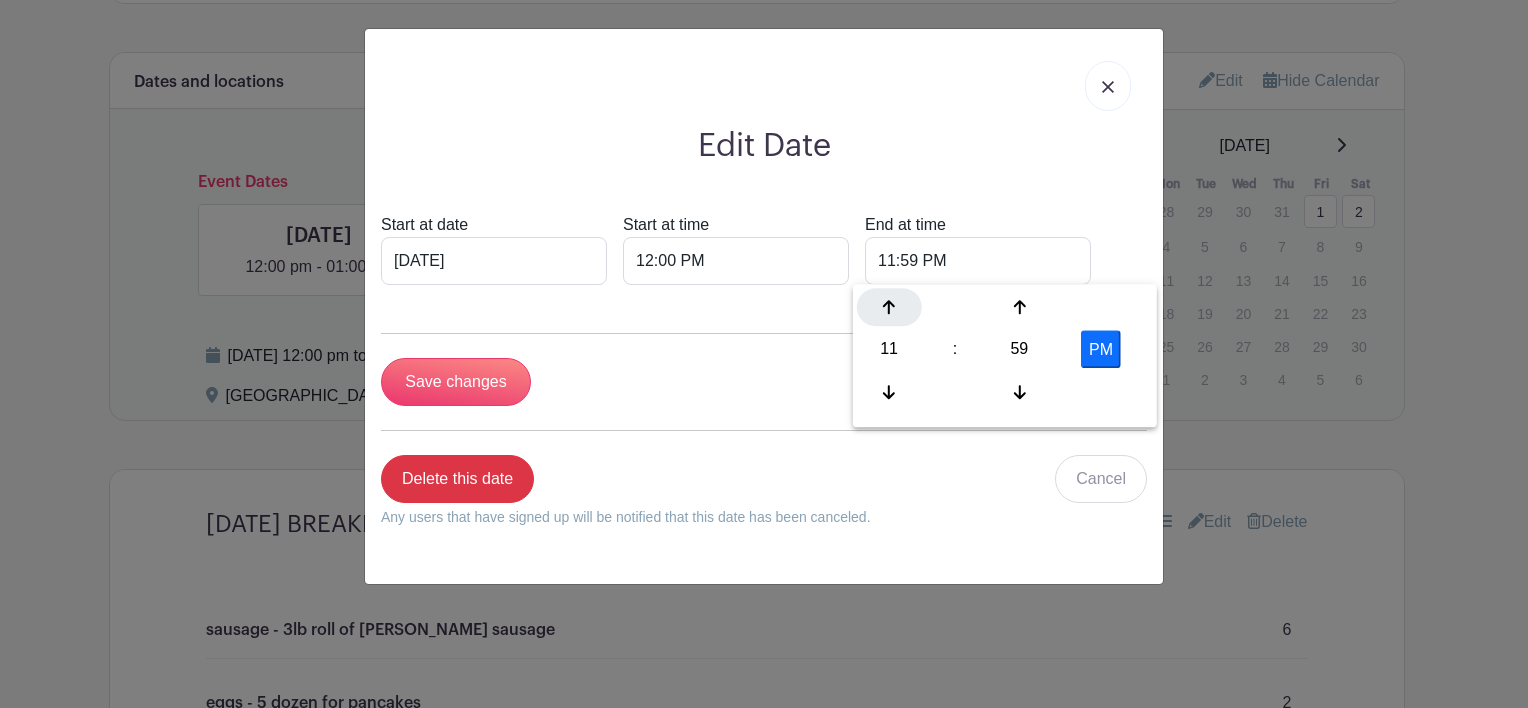 click at bounding box center [889, 307] 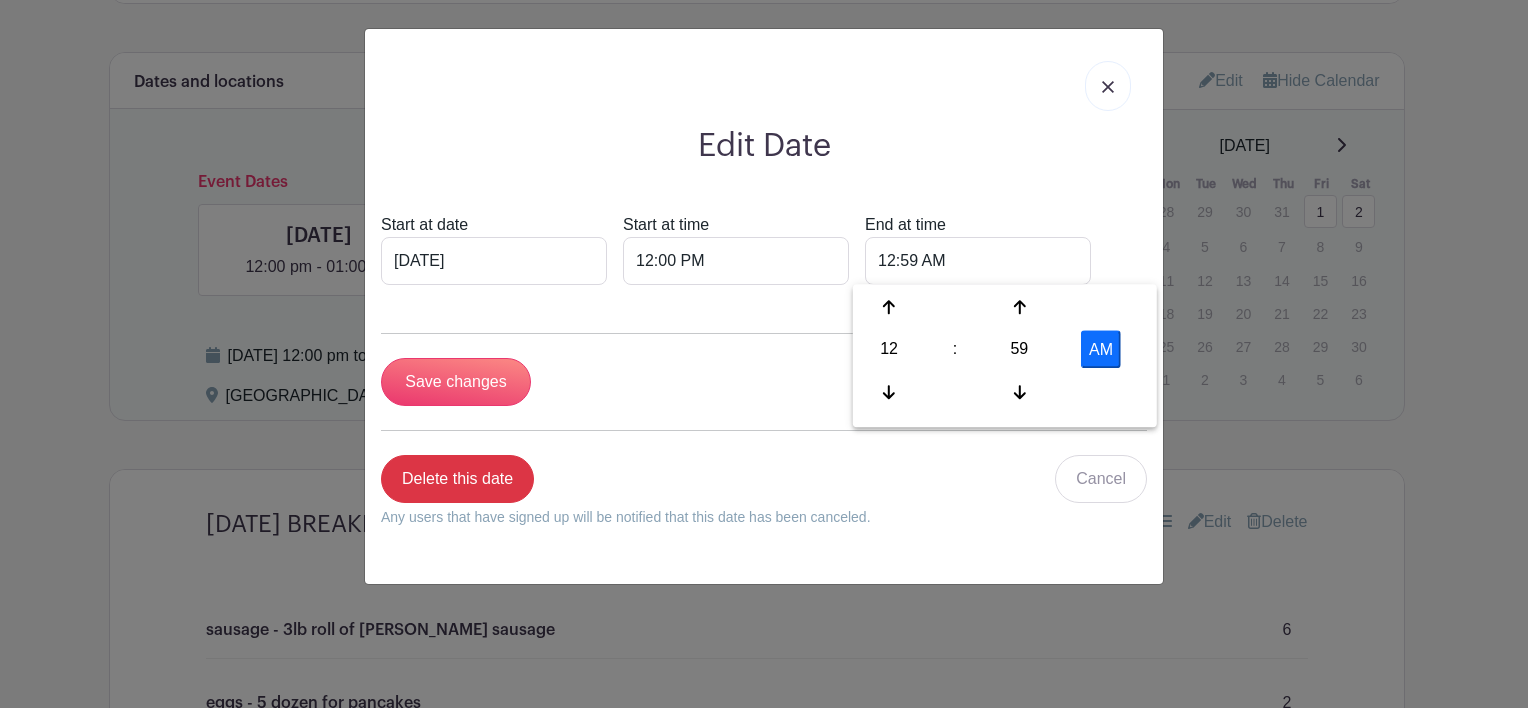 click on "AM" at bounding box center (1101, 349) 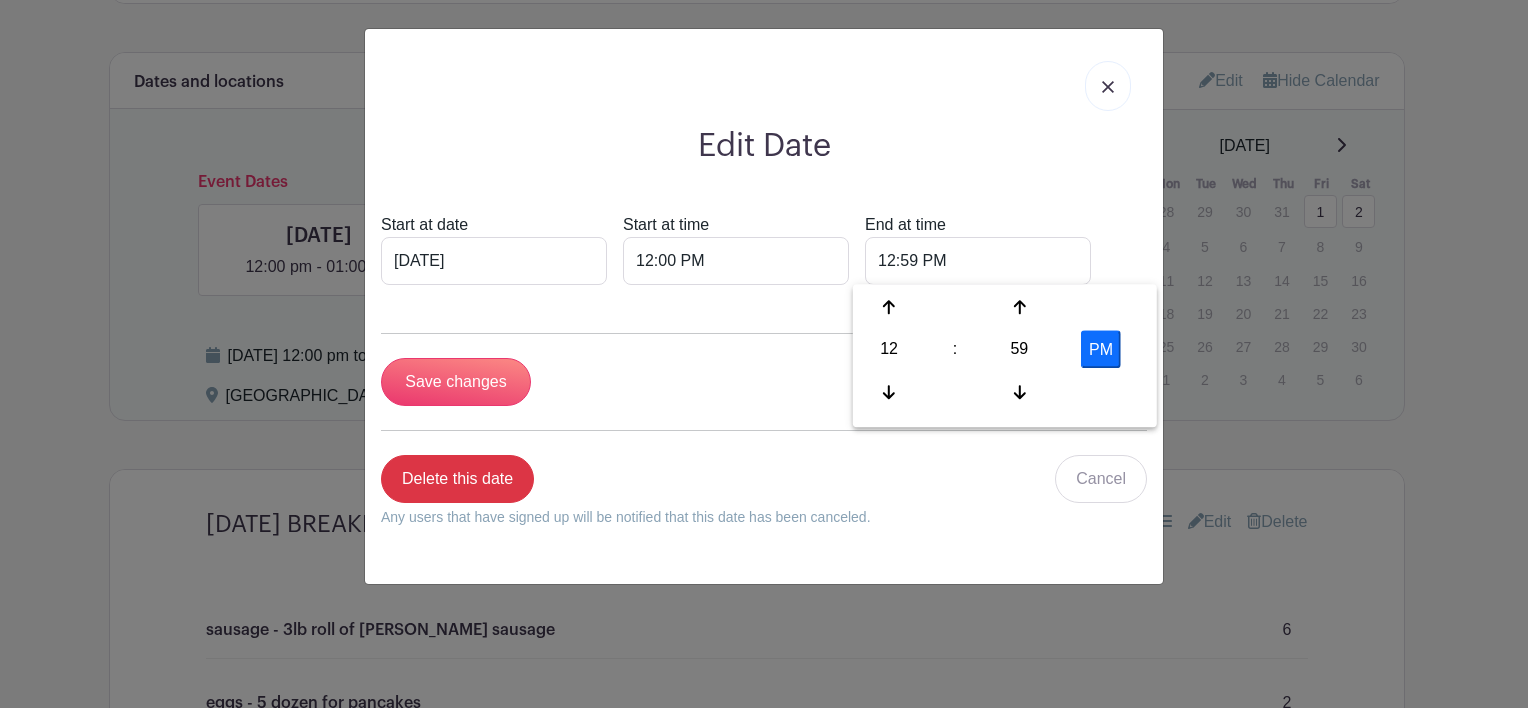 click on "PM" at bounding box center [1101, 349] 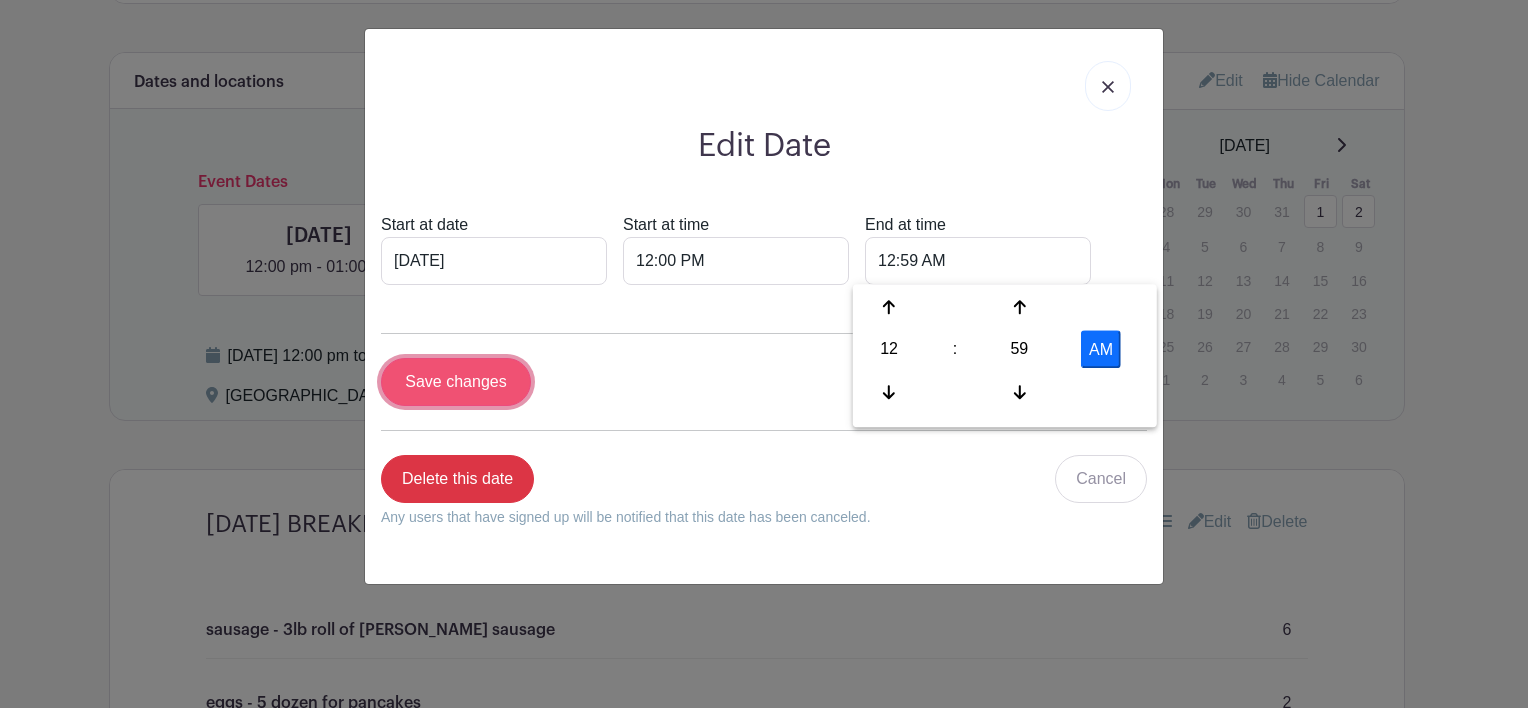 click on "Save changes" at bounding box center (456, 382) 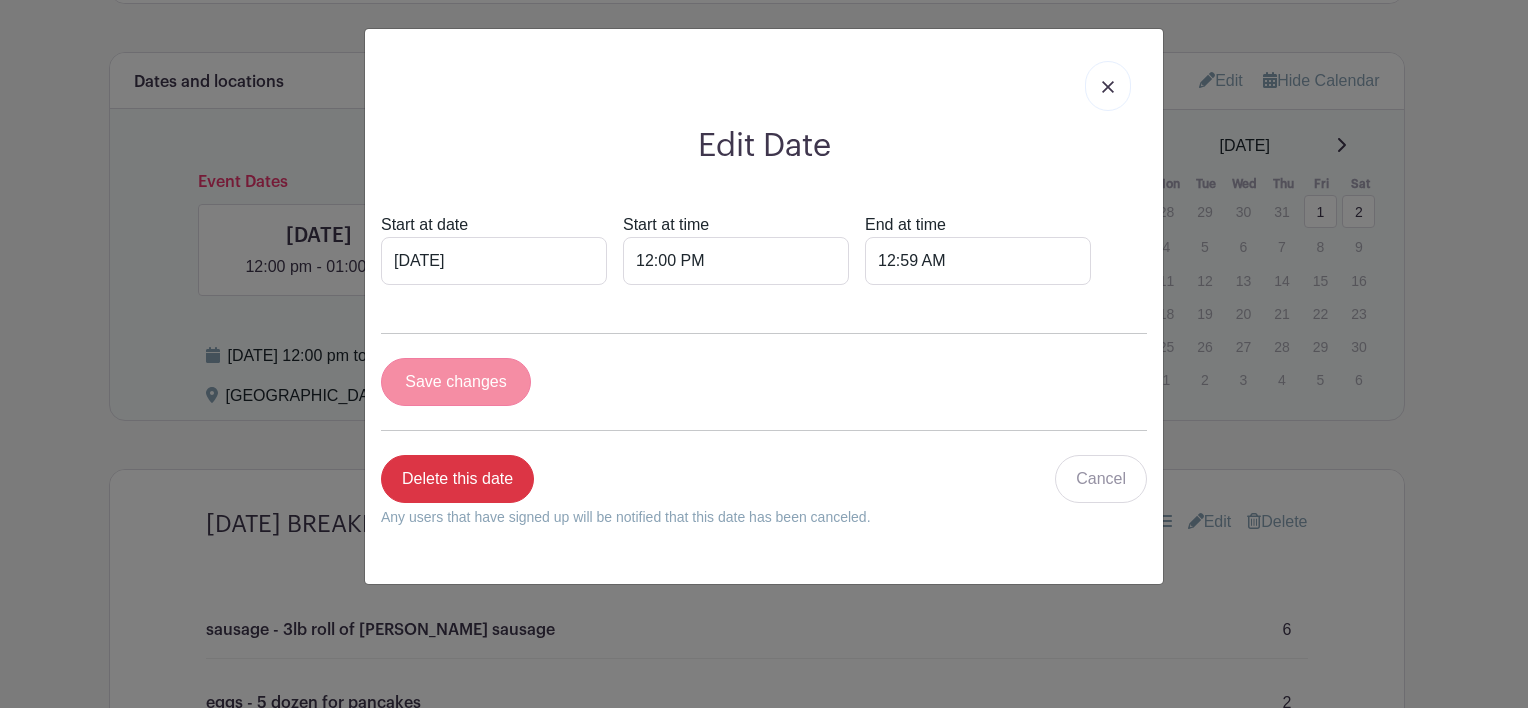 scroll, scrollTop: 1147, scrollLeft: 0, axis: vertical 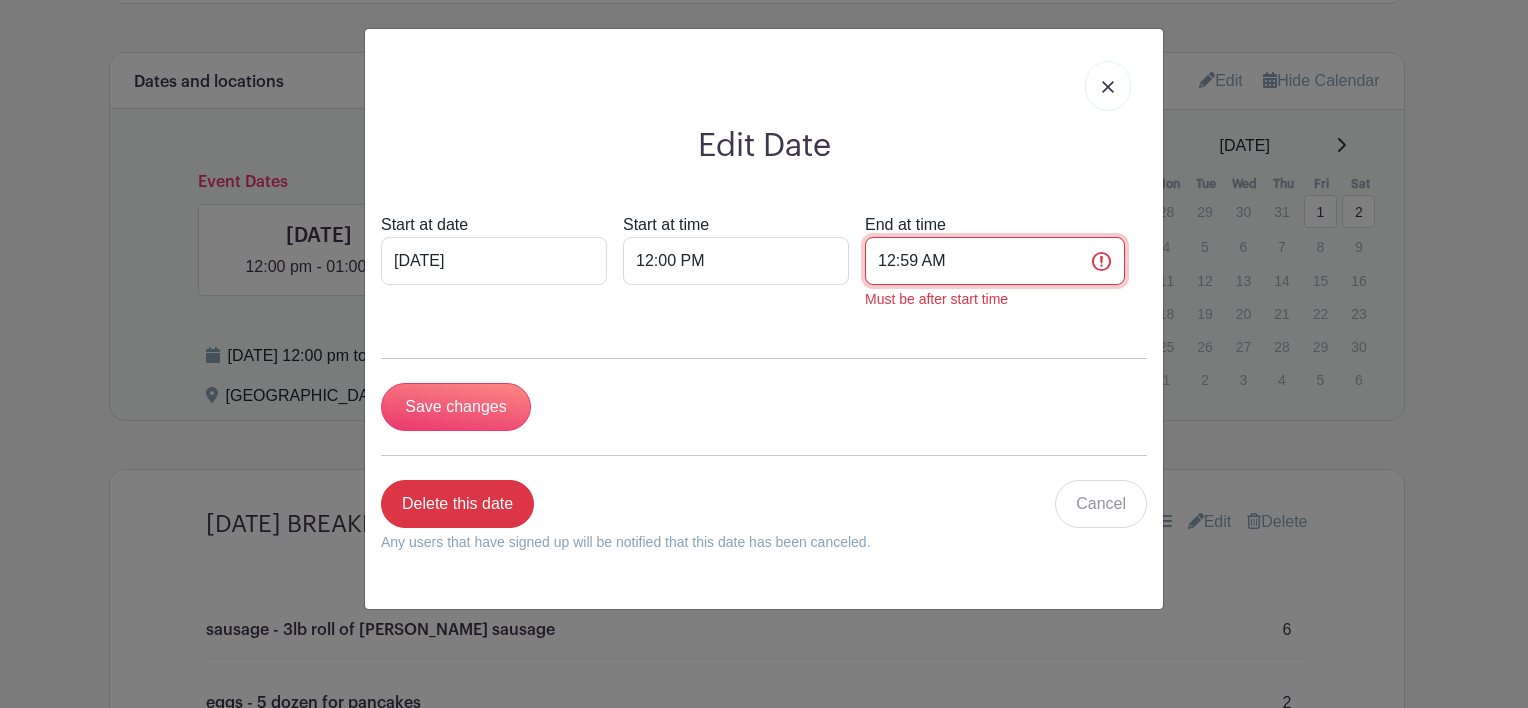 click on "12:59 AM" at bounding box center [995, 261] 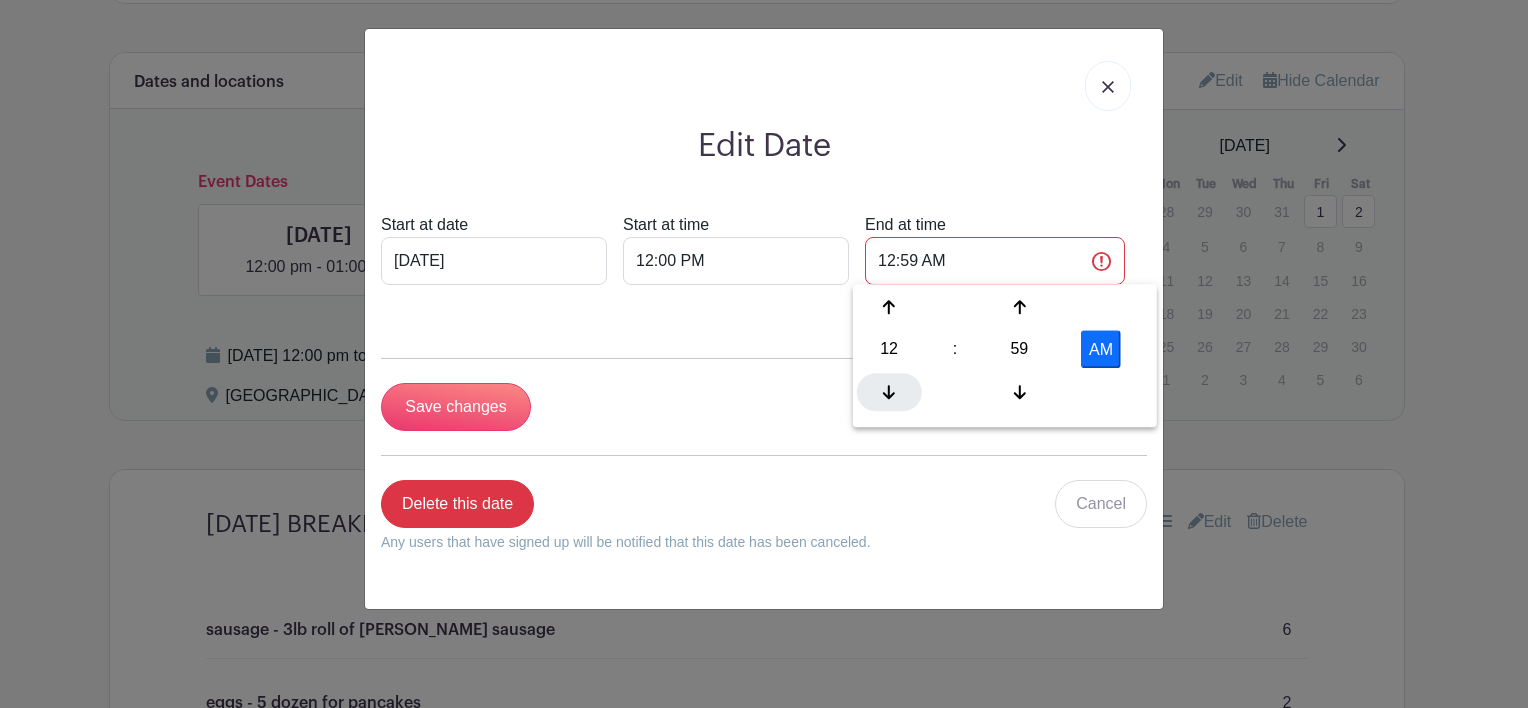 click at bounding box center [889, 392] 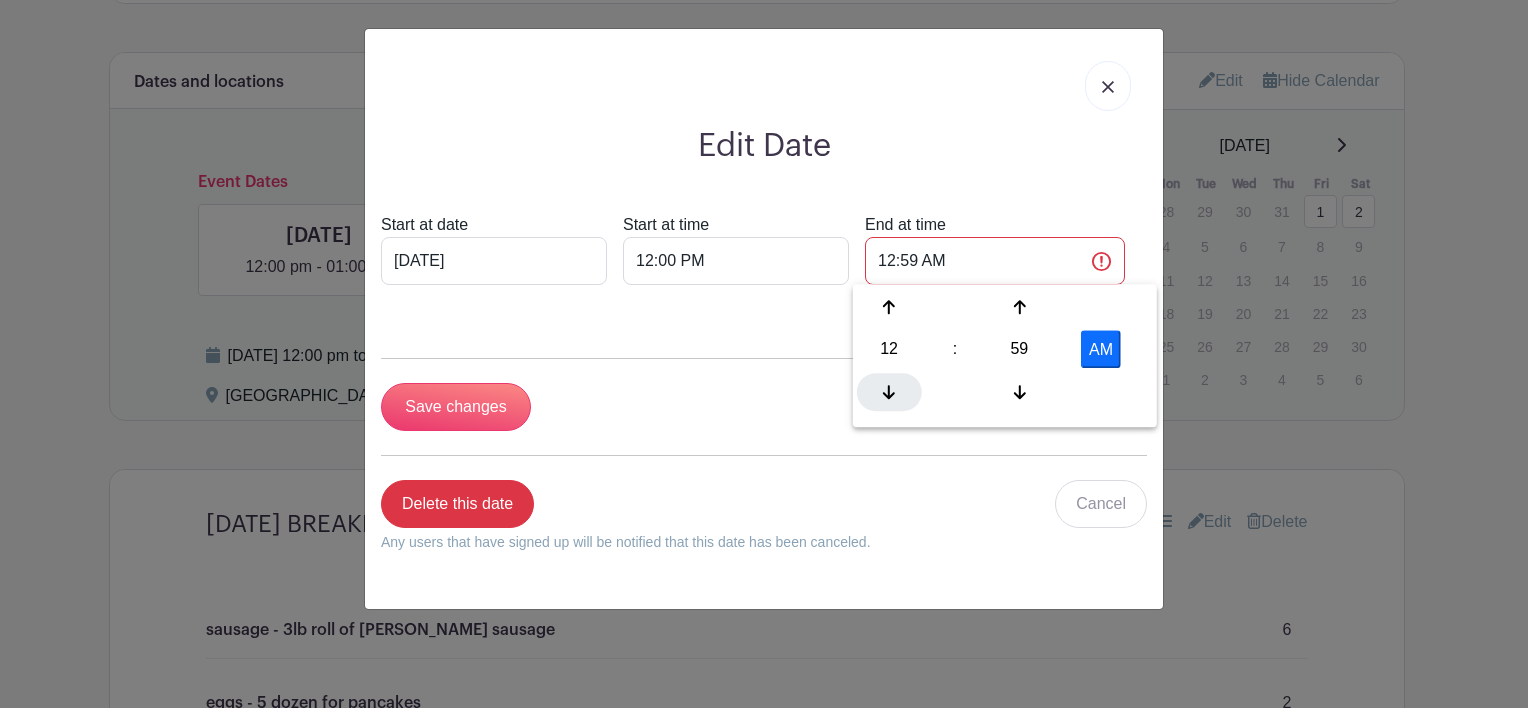 type on "11:59 PM" 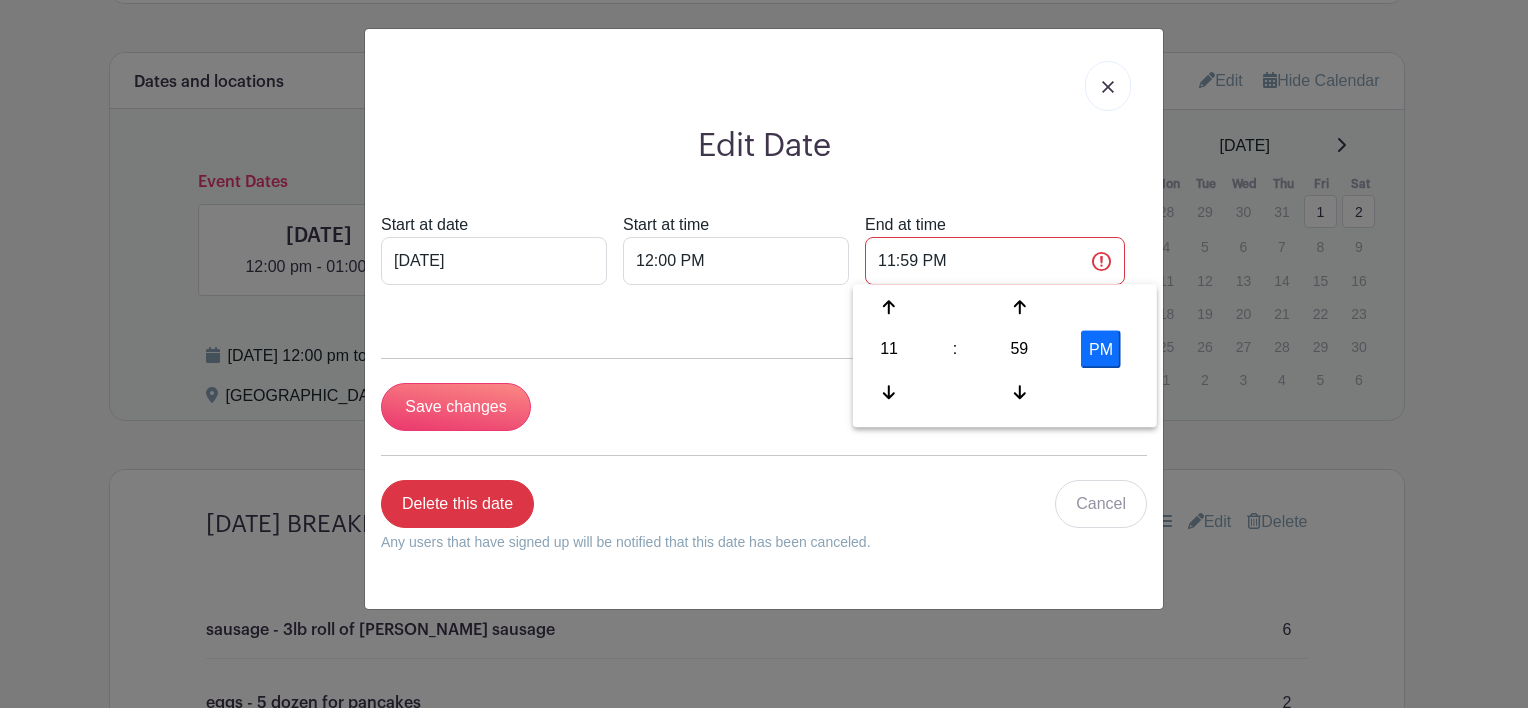 click on "Edit Date
Start at date
Aug 1 2025
Start at time
12:00 PM
End at time
11:59 PM Must be after start time
Save changes
Delete this date
Any users that have signed up will be notified that this date has been canceled.
Cancel" at bounding box center (764, 319) 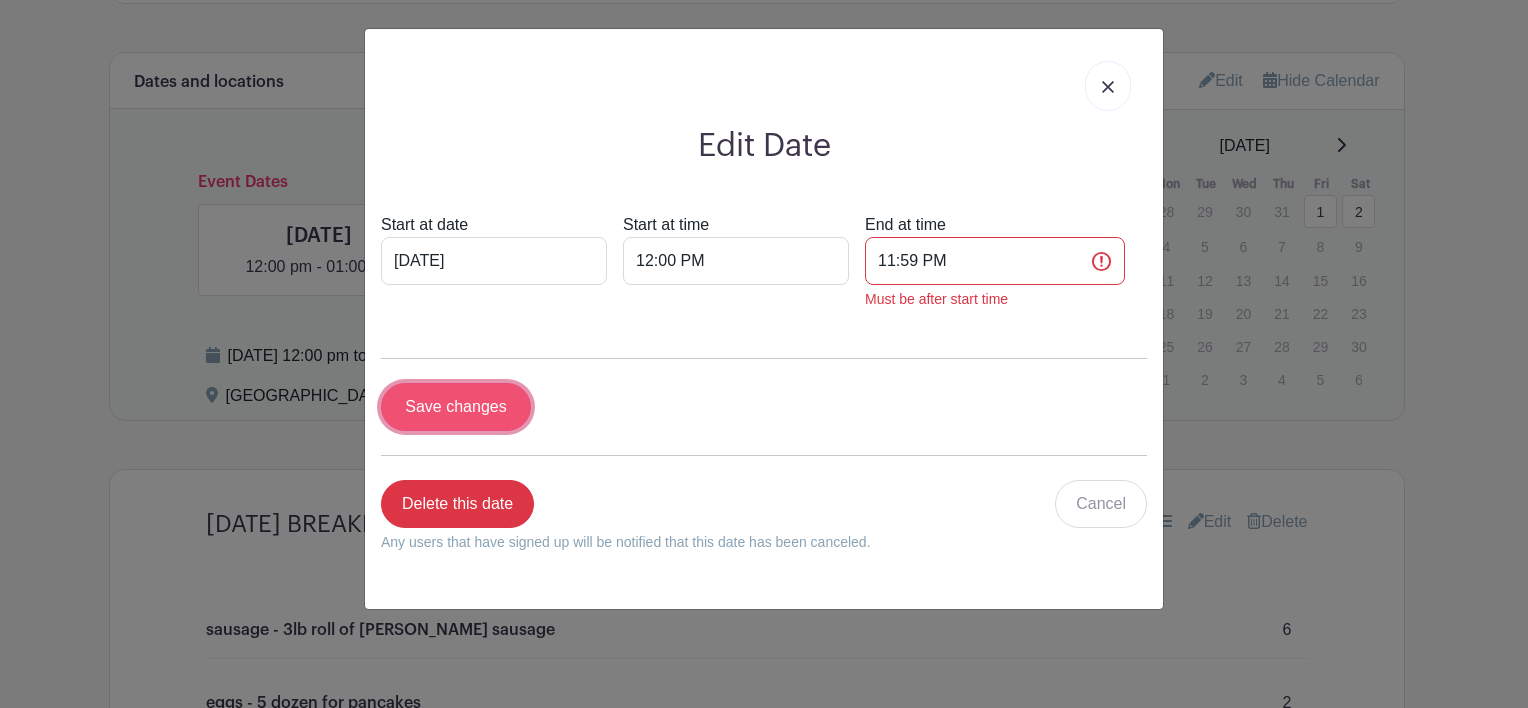 click on "Save changes" at bounding box center (456, 407) 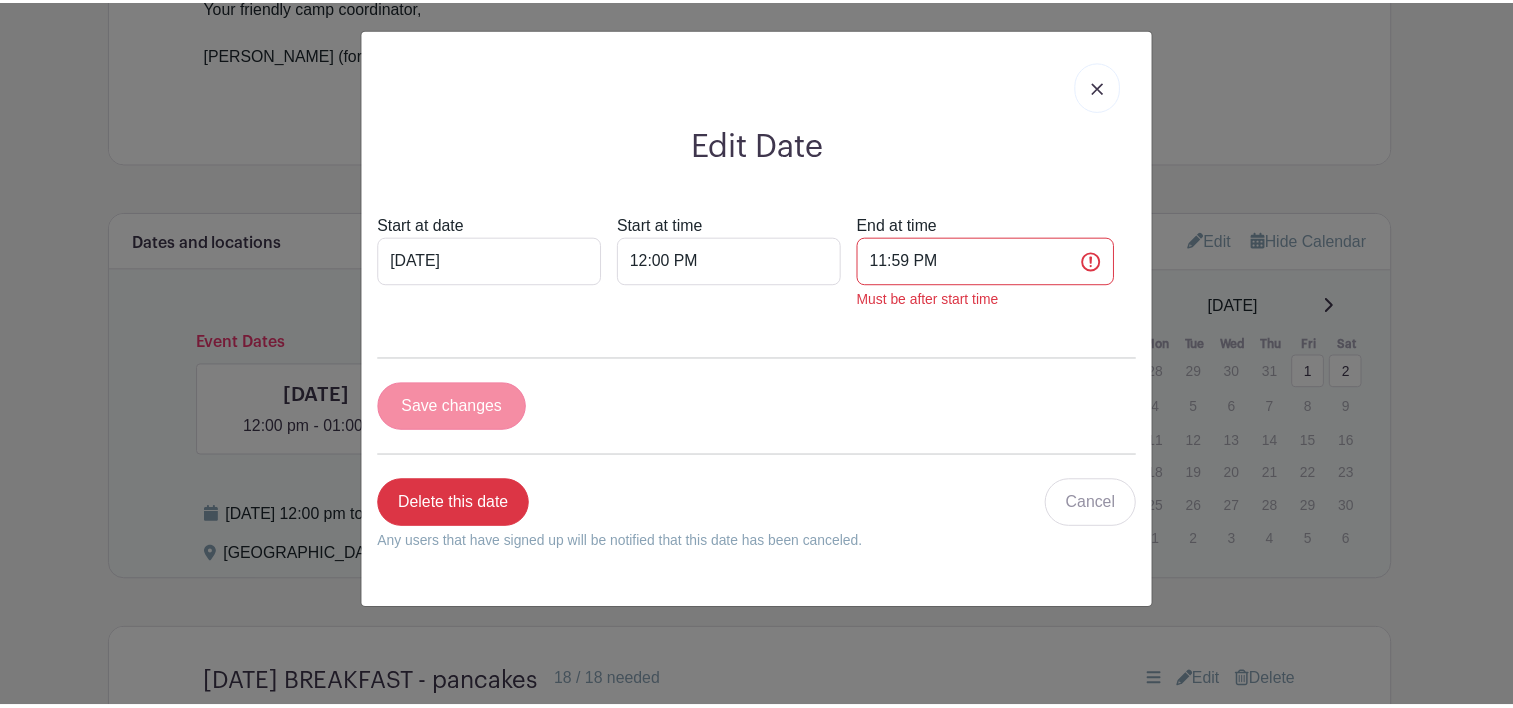 scroll, scrollTop: 1307, scrollLeft: 0, axis: vertical 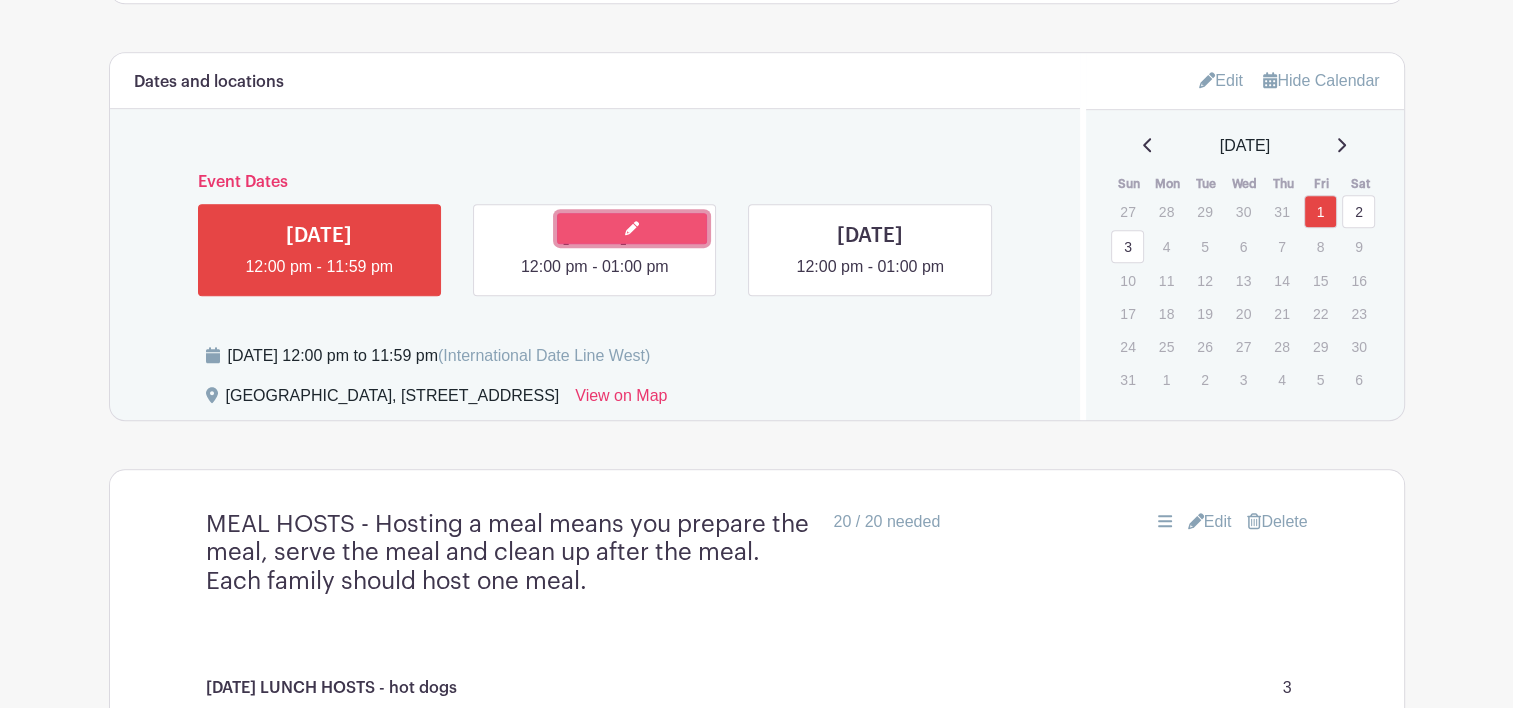 click at bounding box center (632, 228) 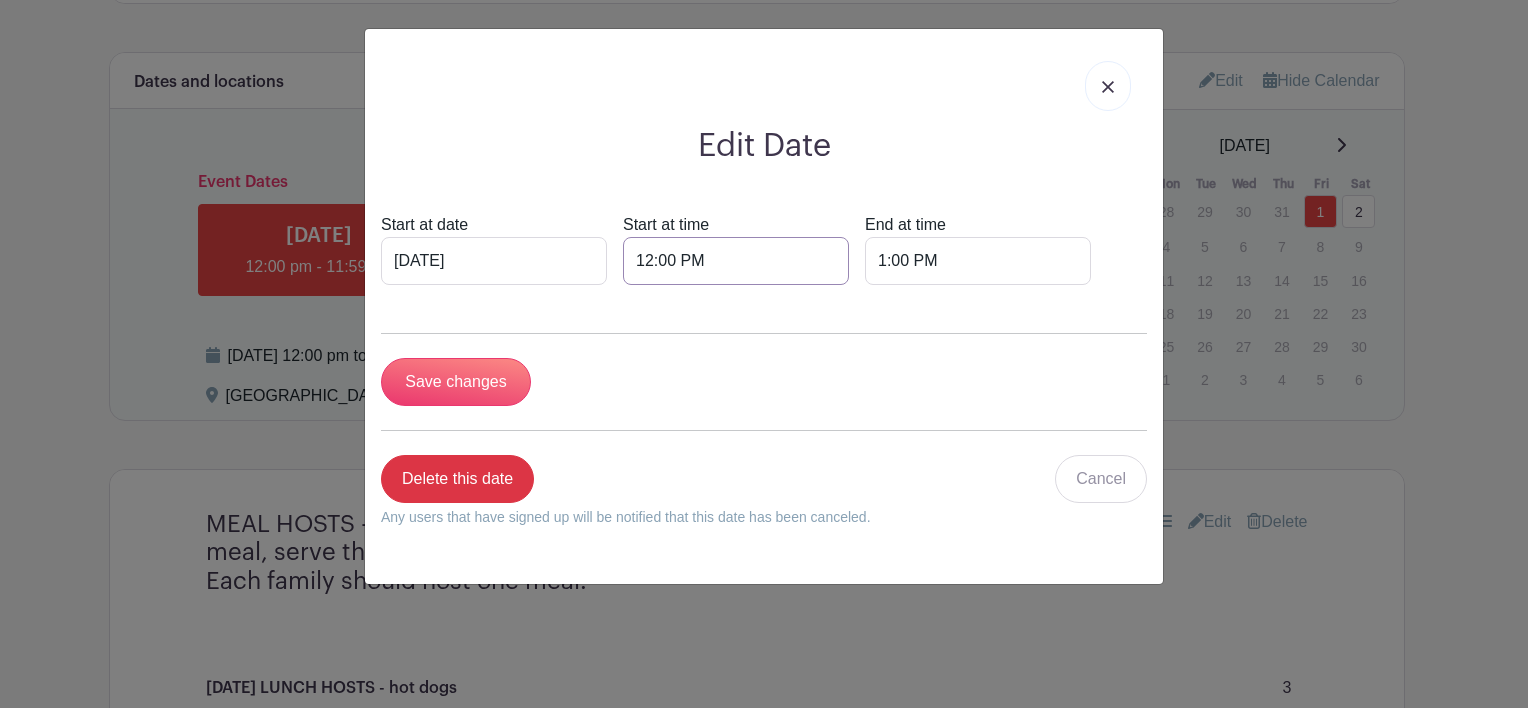 click on "12:00 PM" at bounding box center (736, 261) 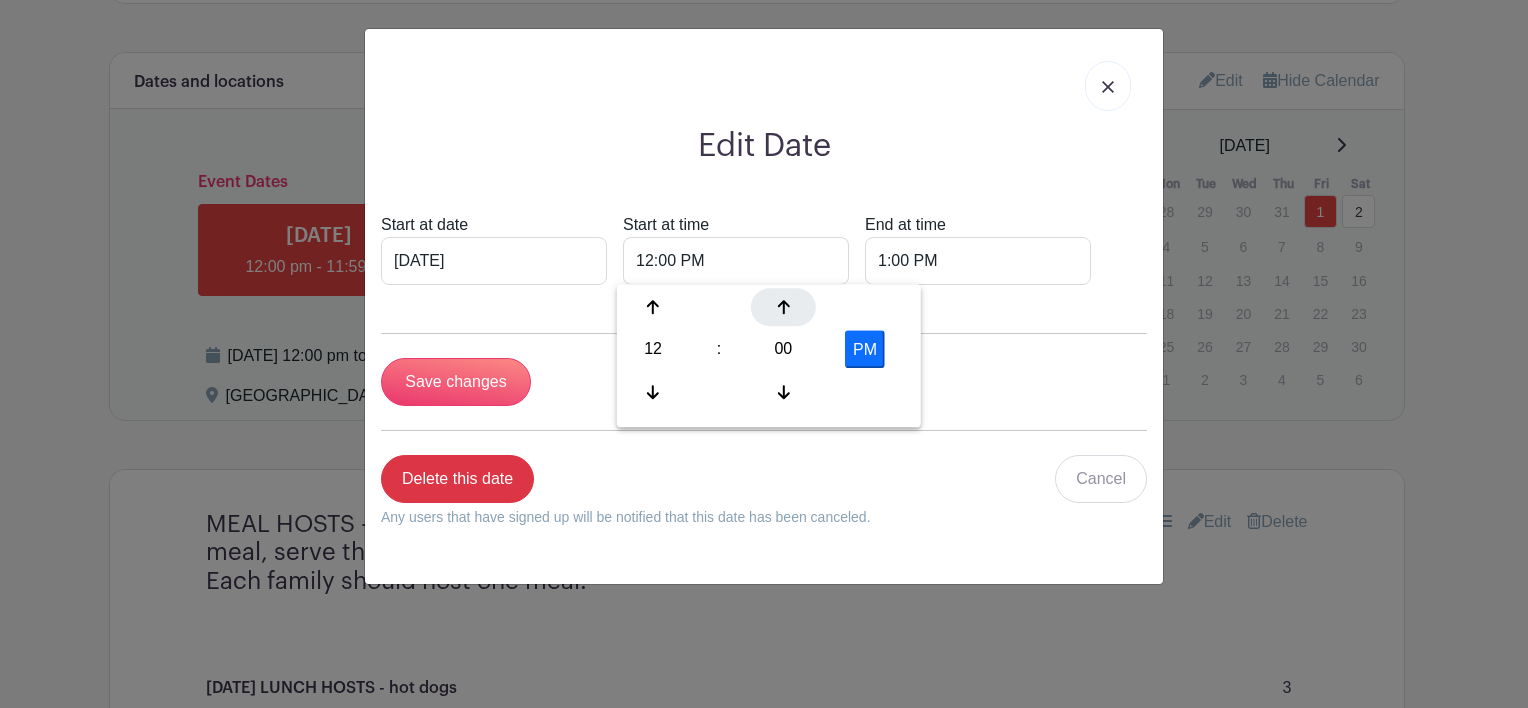 click 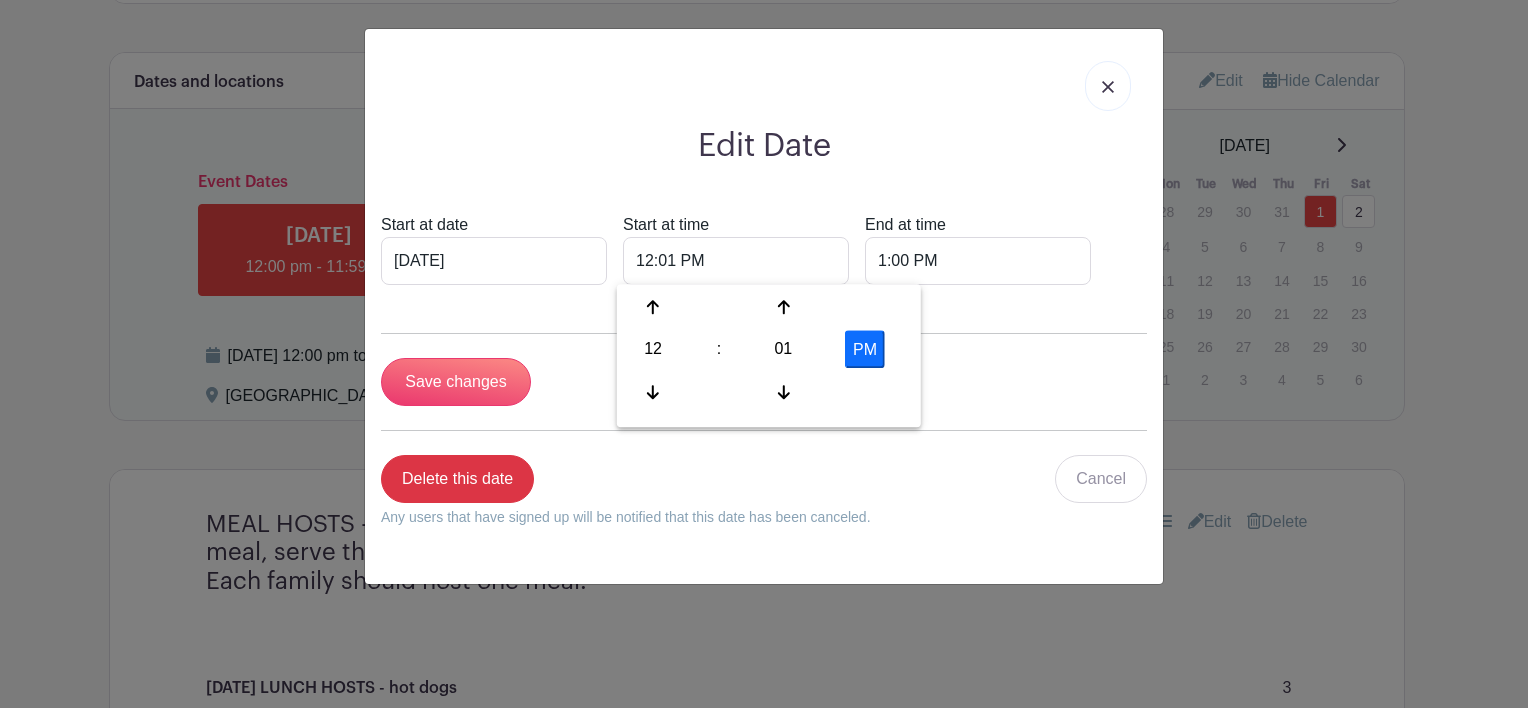 click on "PM" at bounding box center (865, 349) 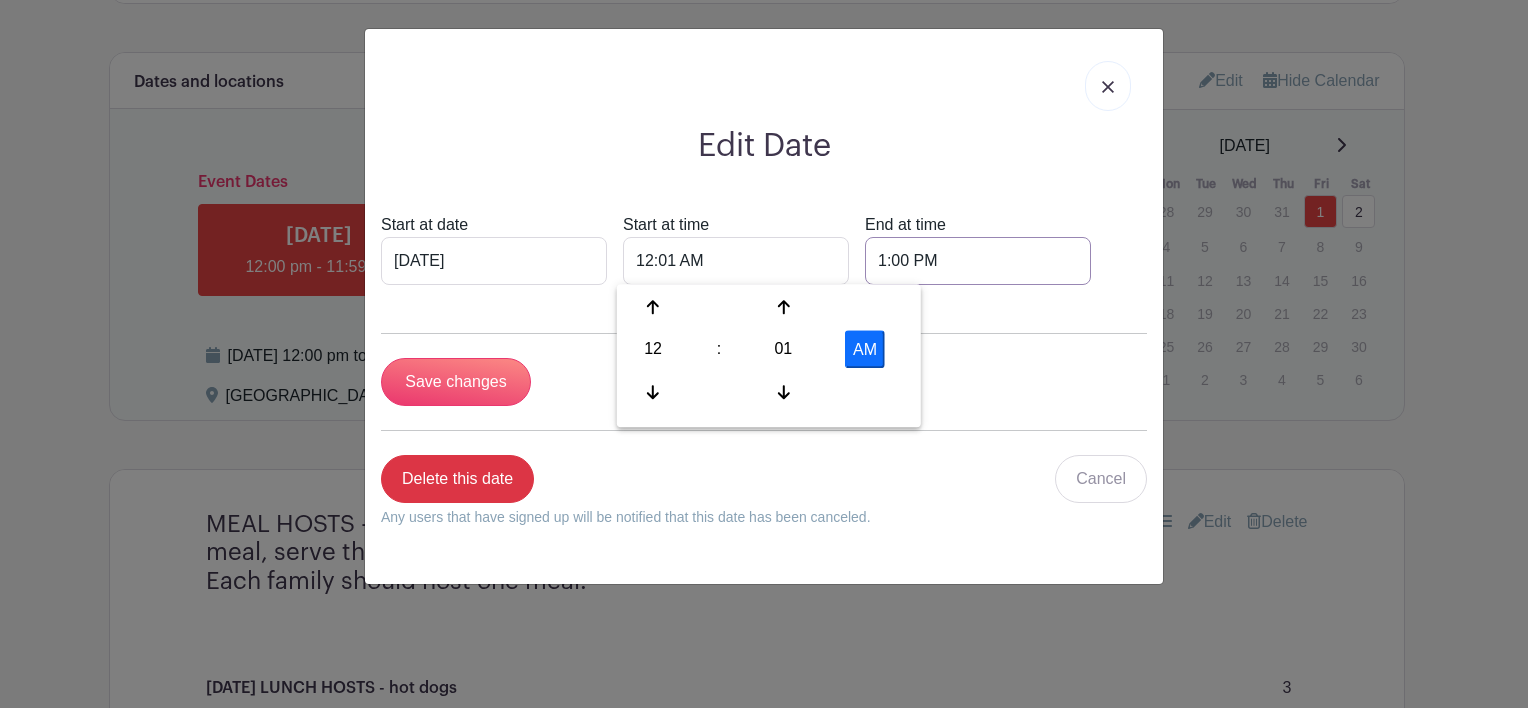 click on "1:00 PM" at bounding box center (978, 261) 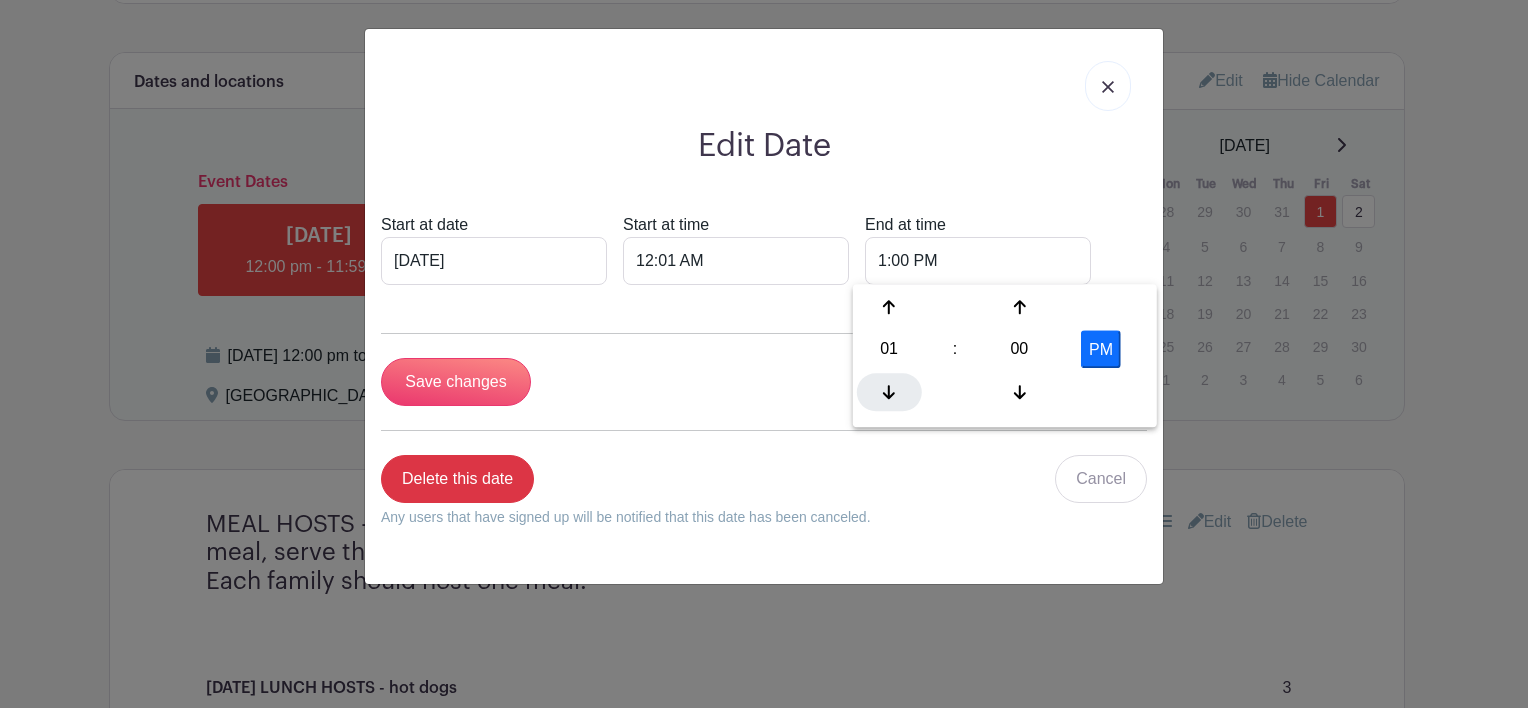 click 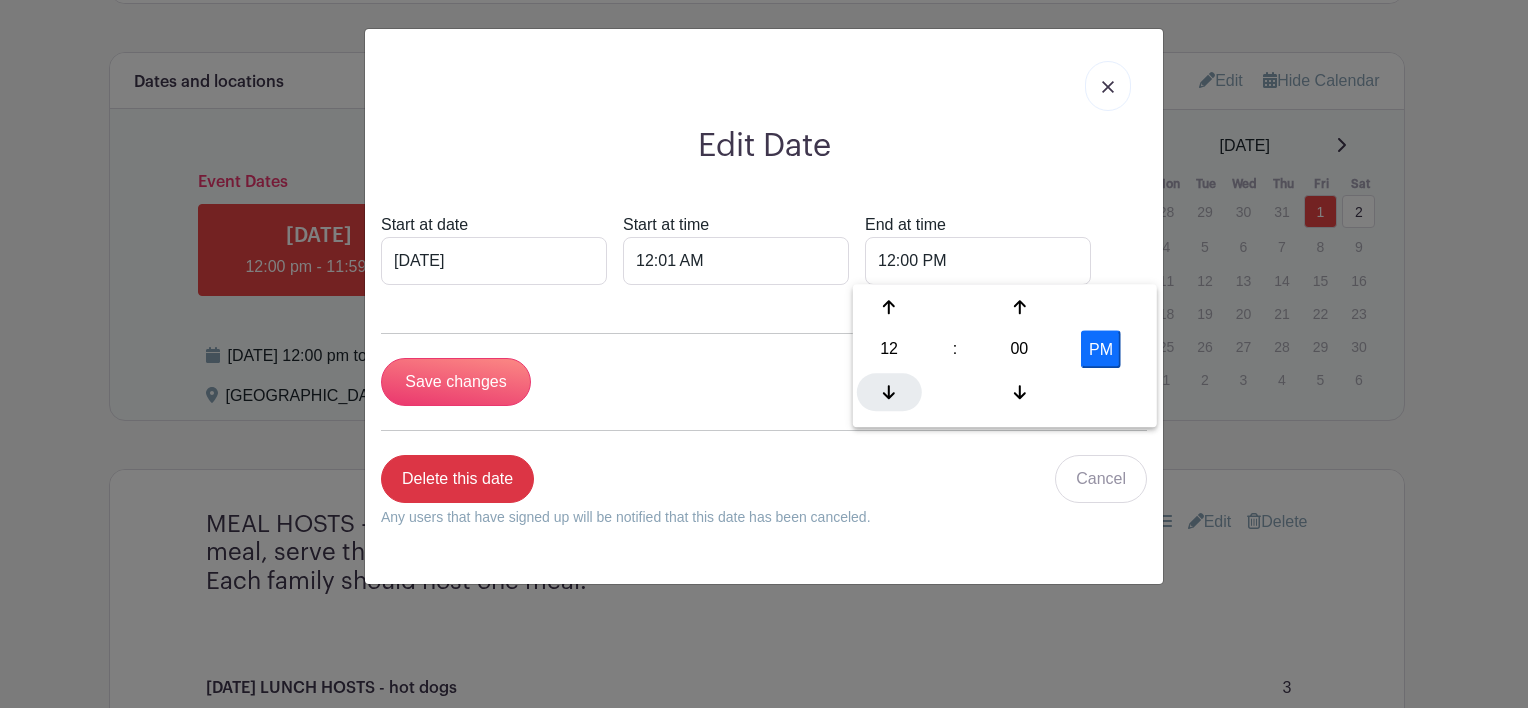 click 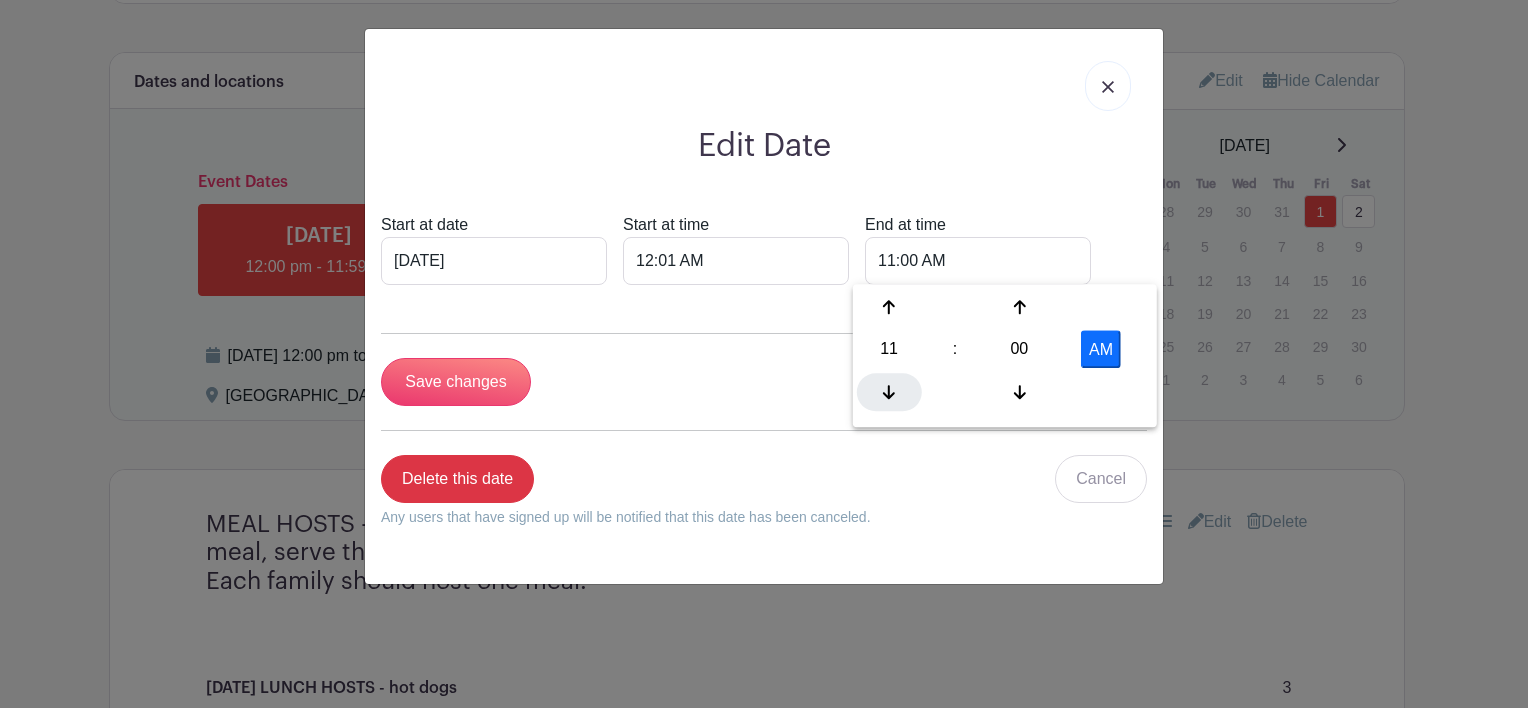 click 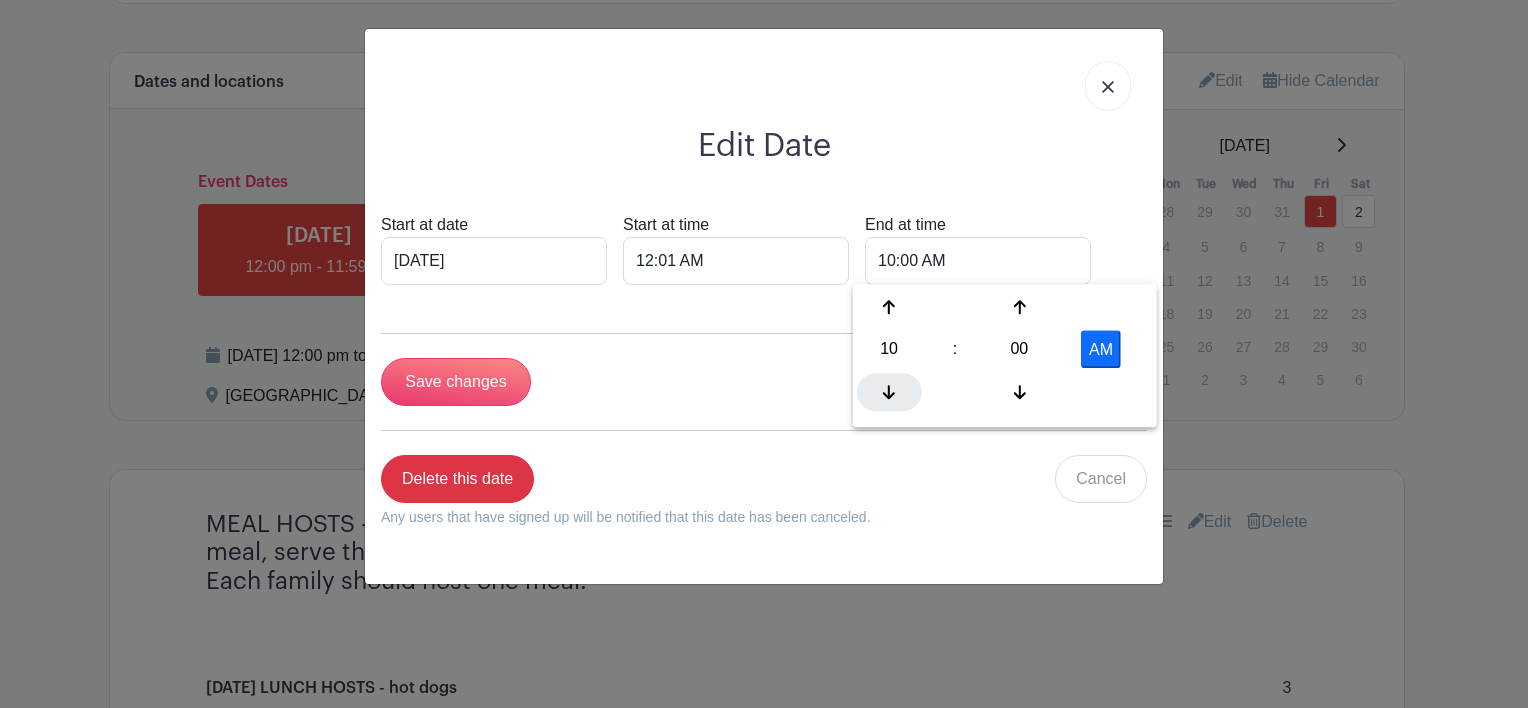click 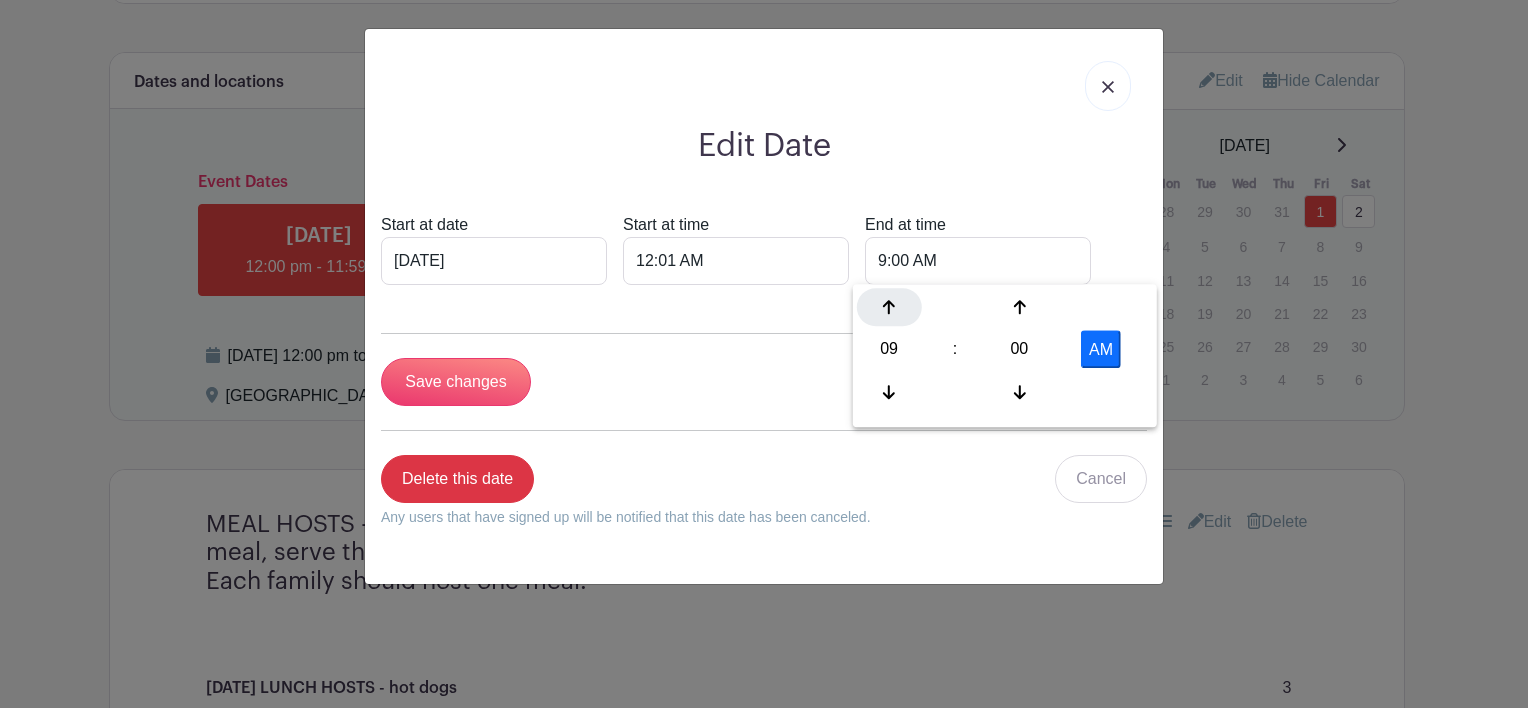 click 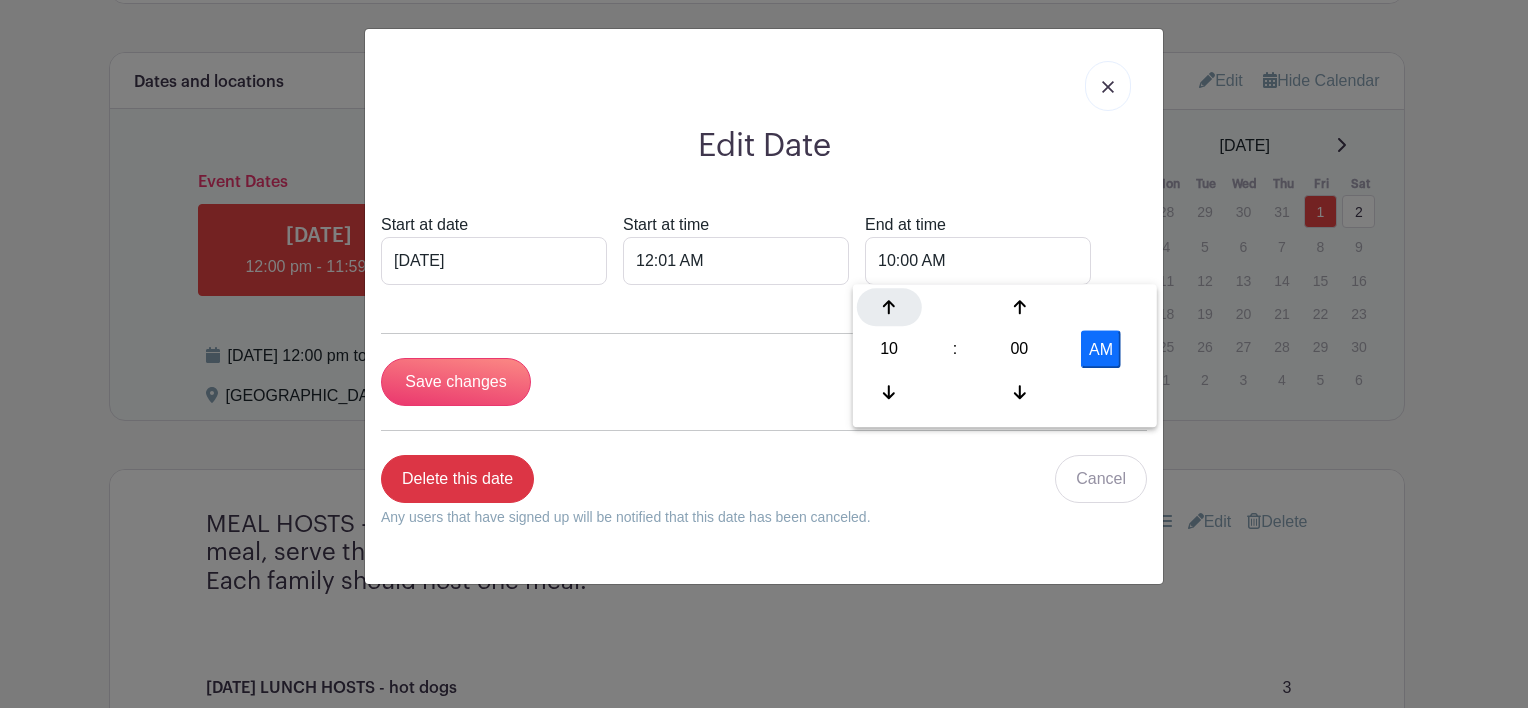 click 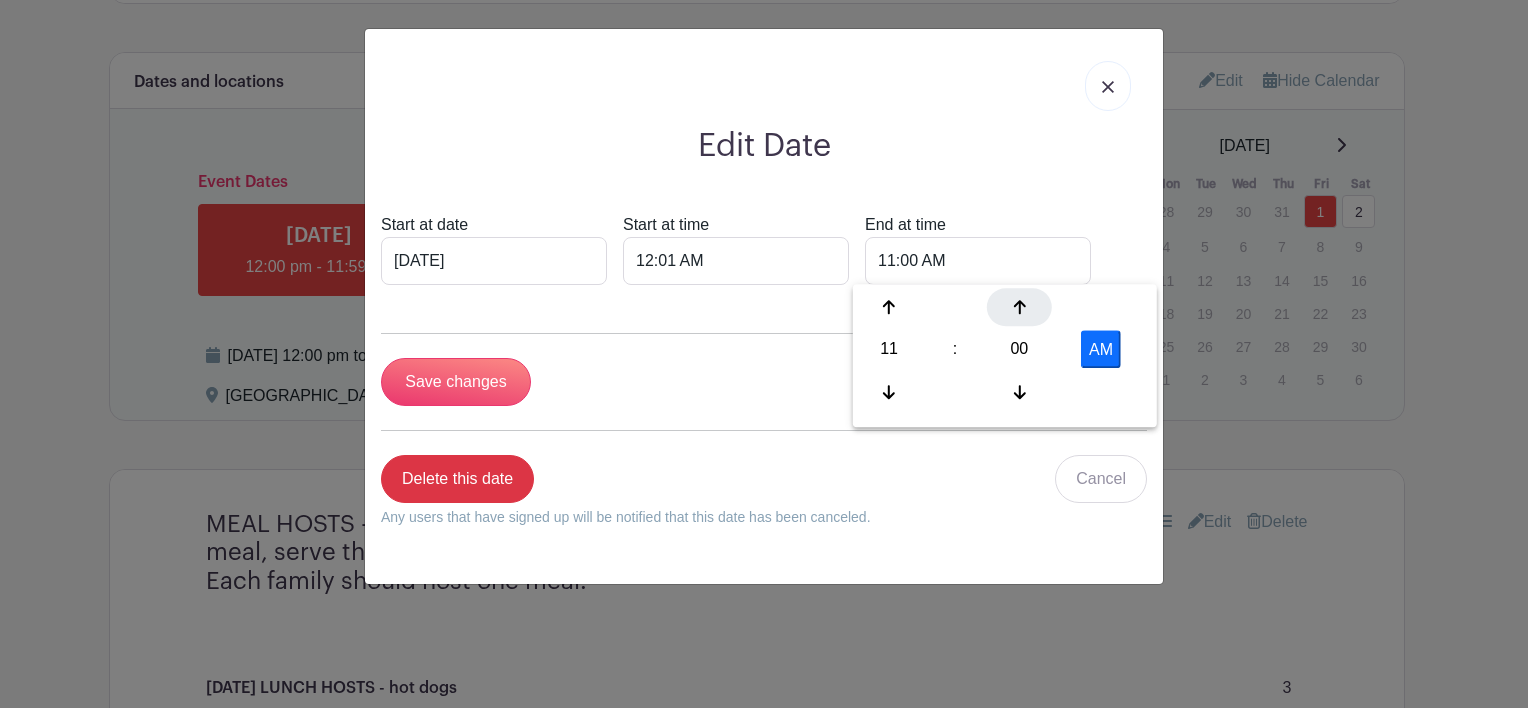 click at bounding box center [1019, 307] 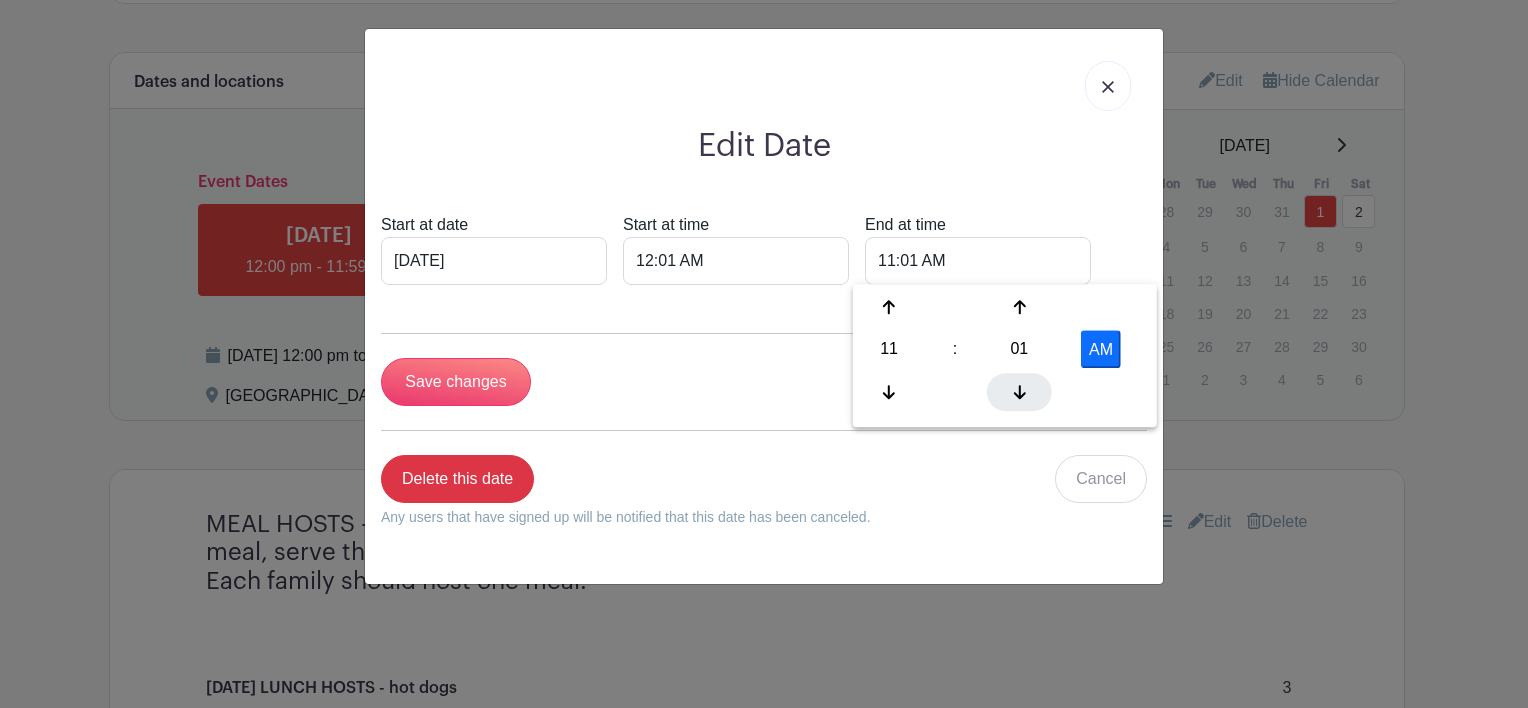click at bounding box center [1019, 392] 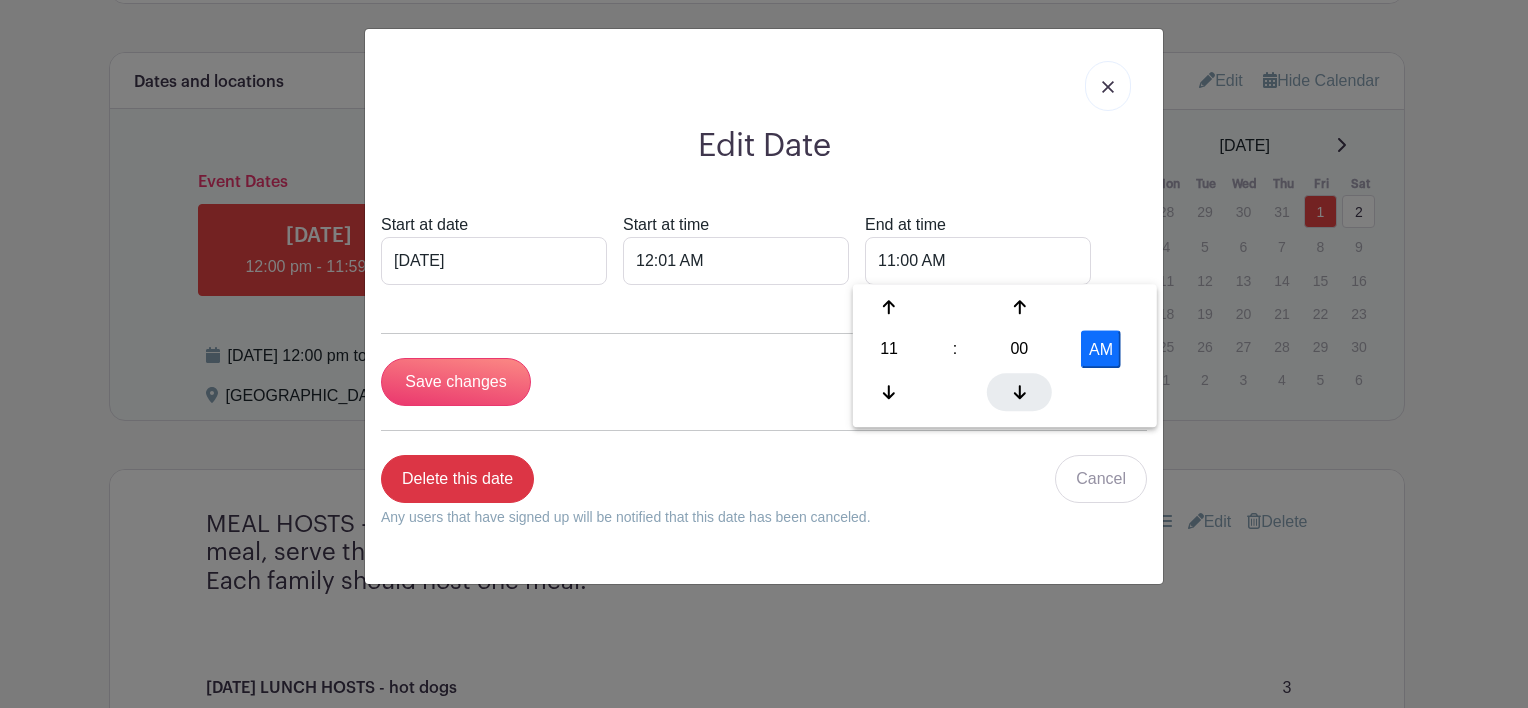 click at bounding box center (1019, 392) 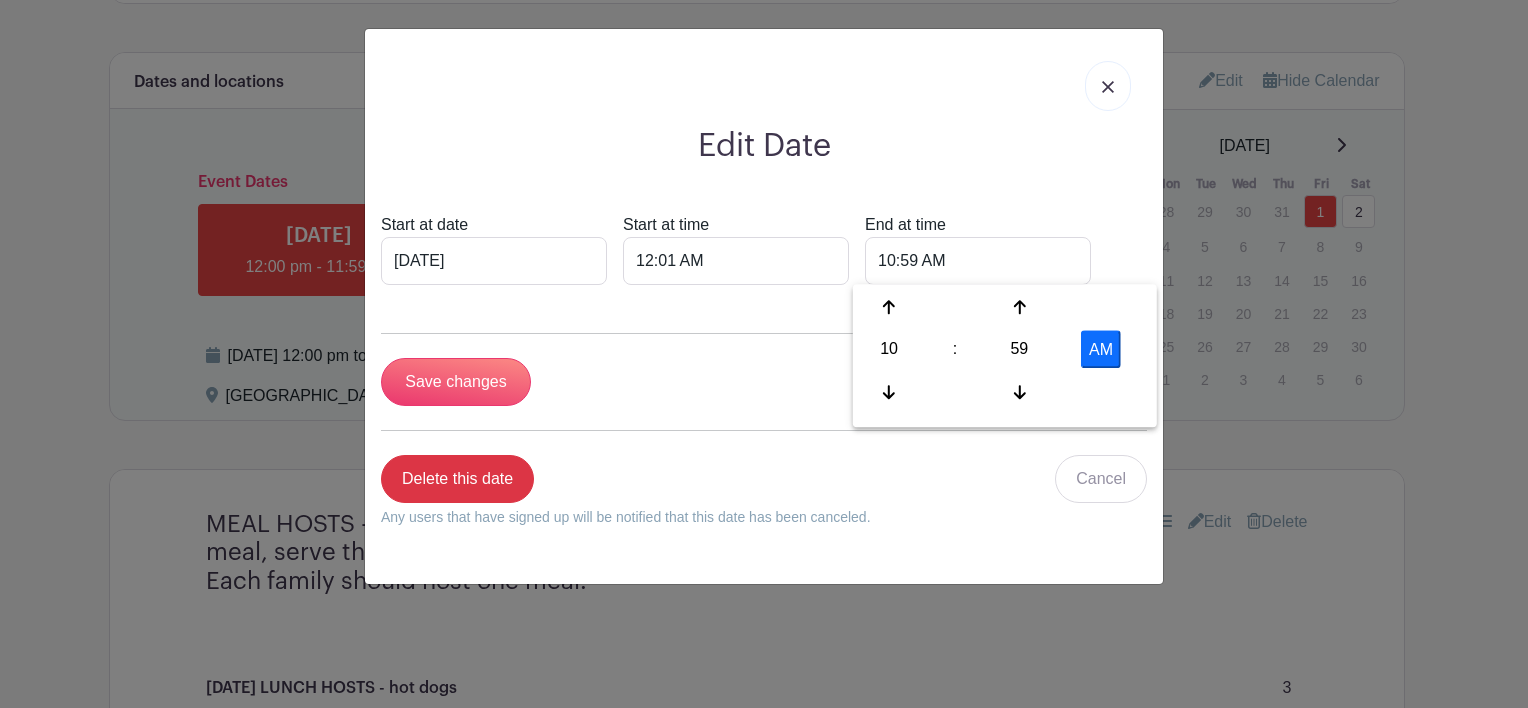 click on "AM" at bounding box center (1101, 349) 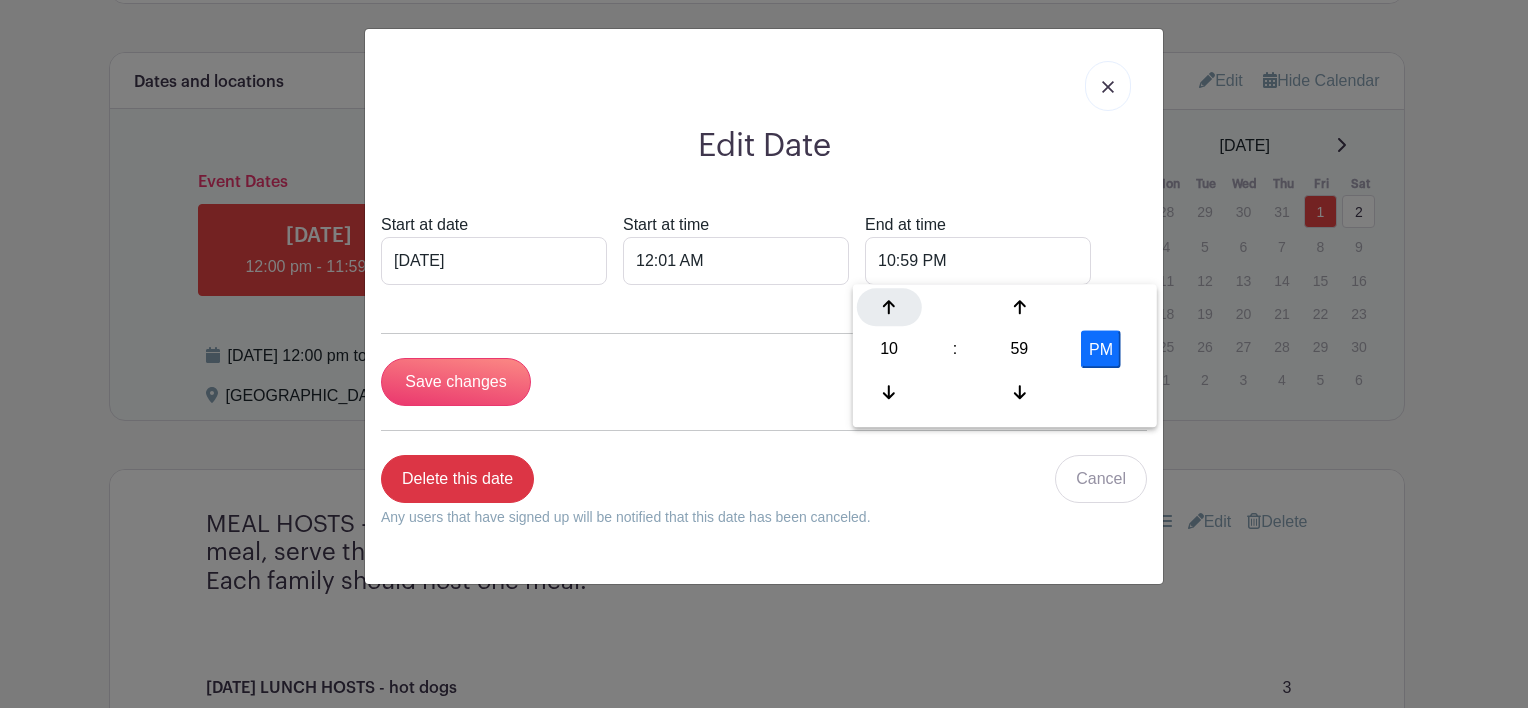 click 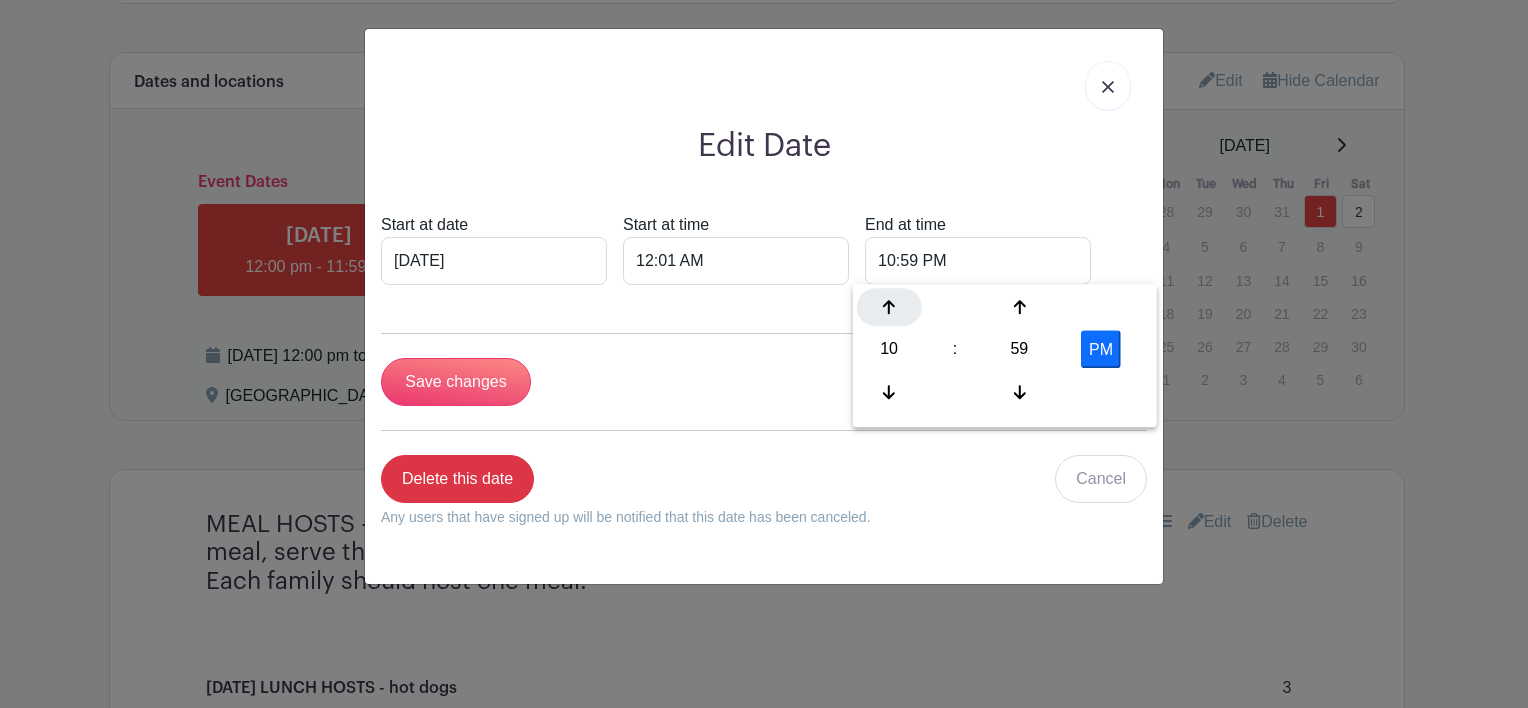 type on "11:59 PM" 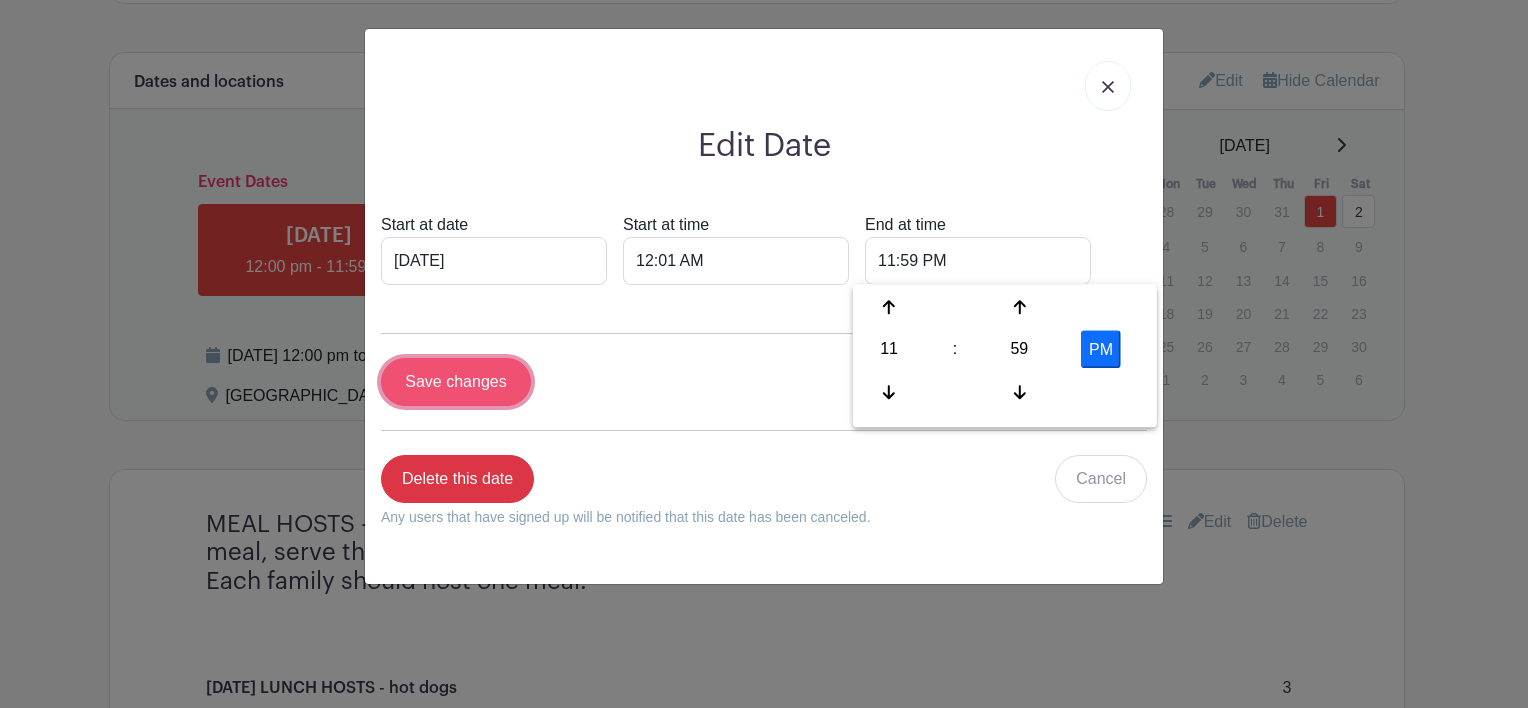 click on "Save changes" at bounding box center (456, 382) 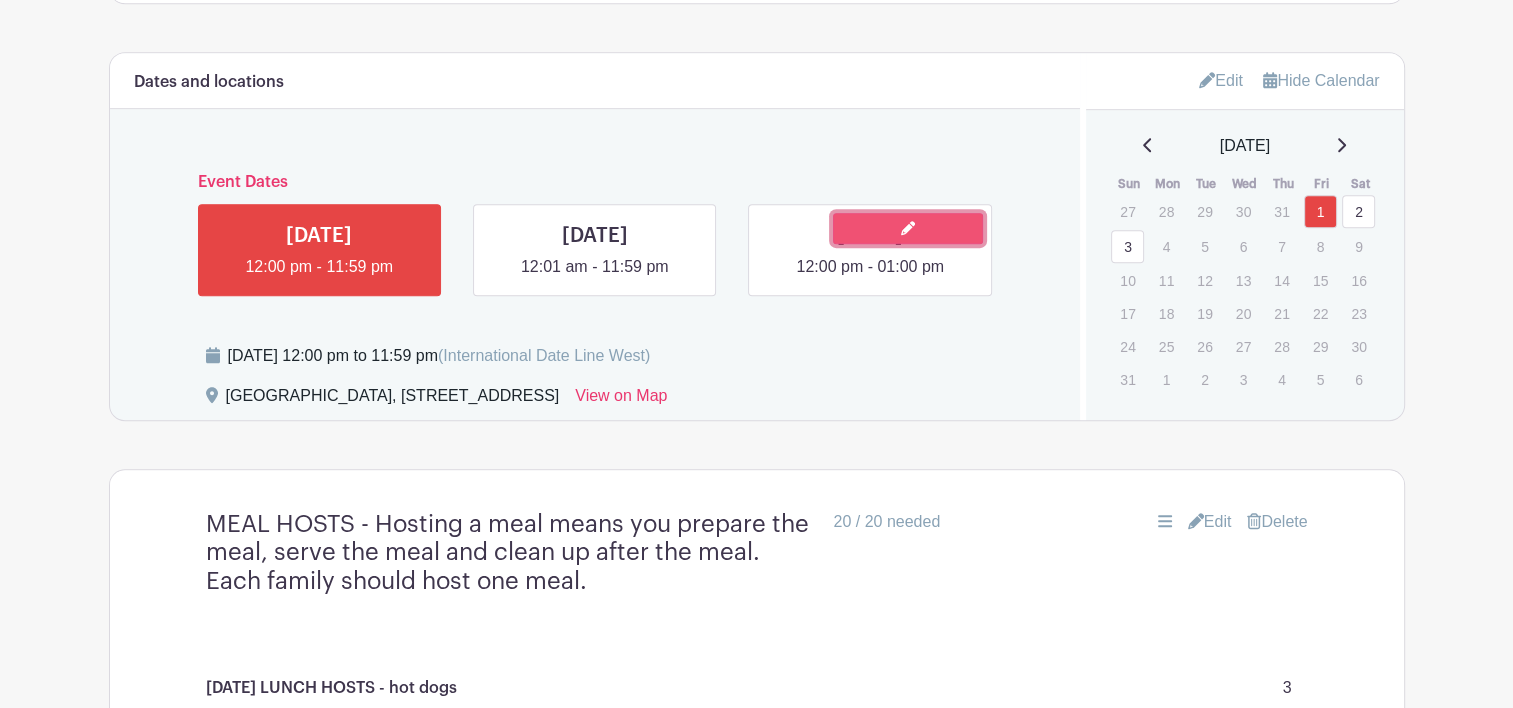 click at bounding box center [908, 228] 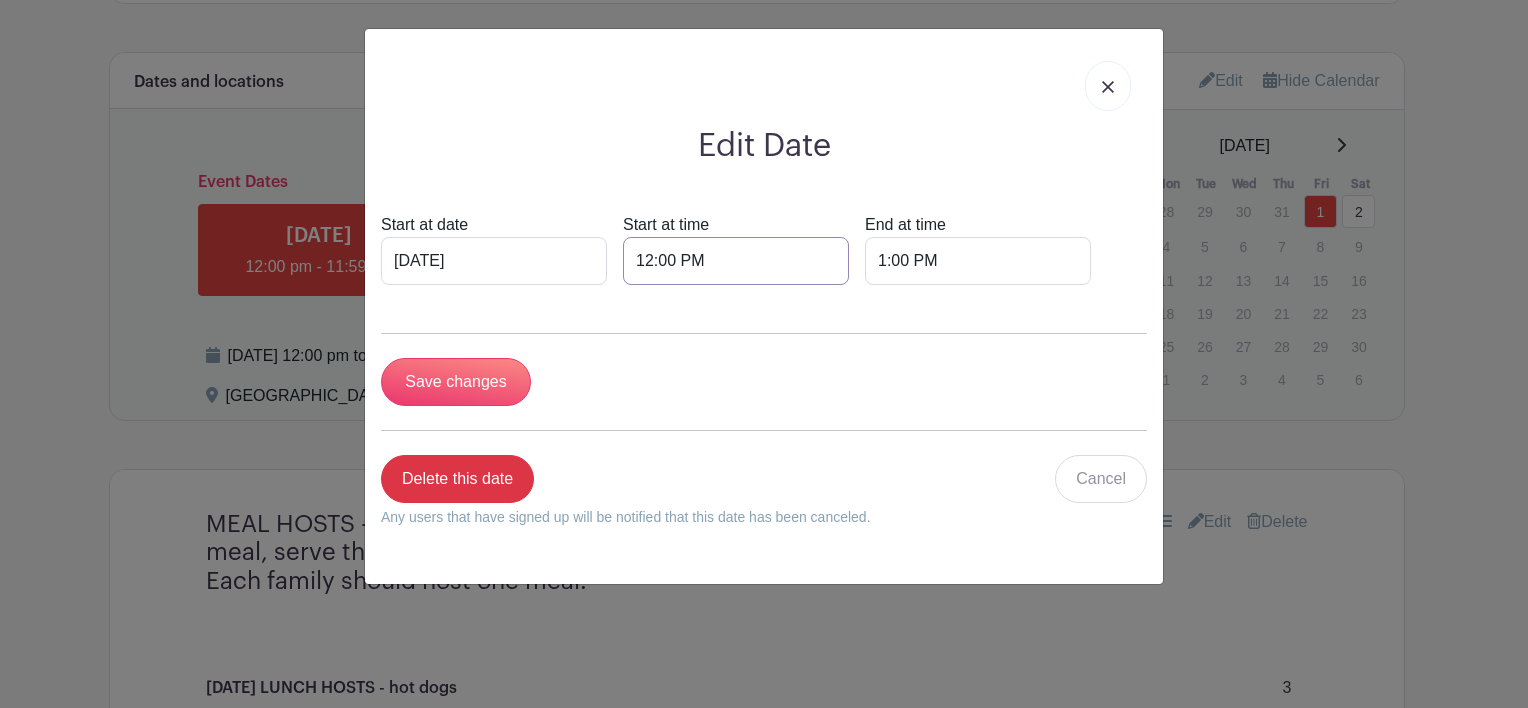 click on "12:00 PM" at bounding box center (736, 261) 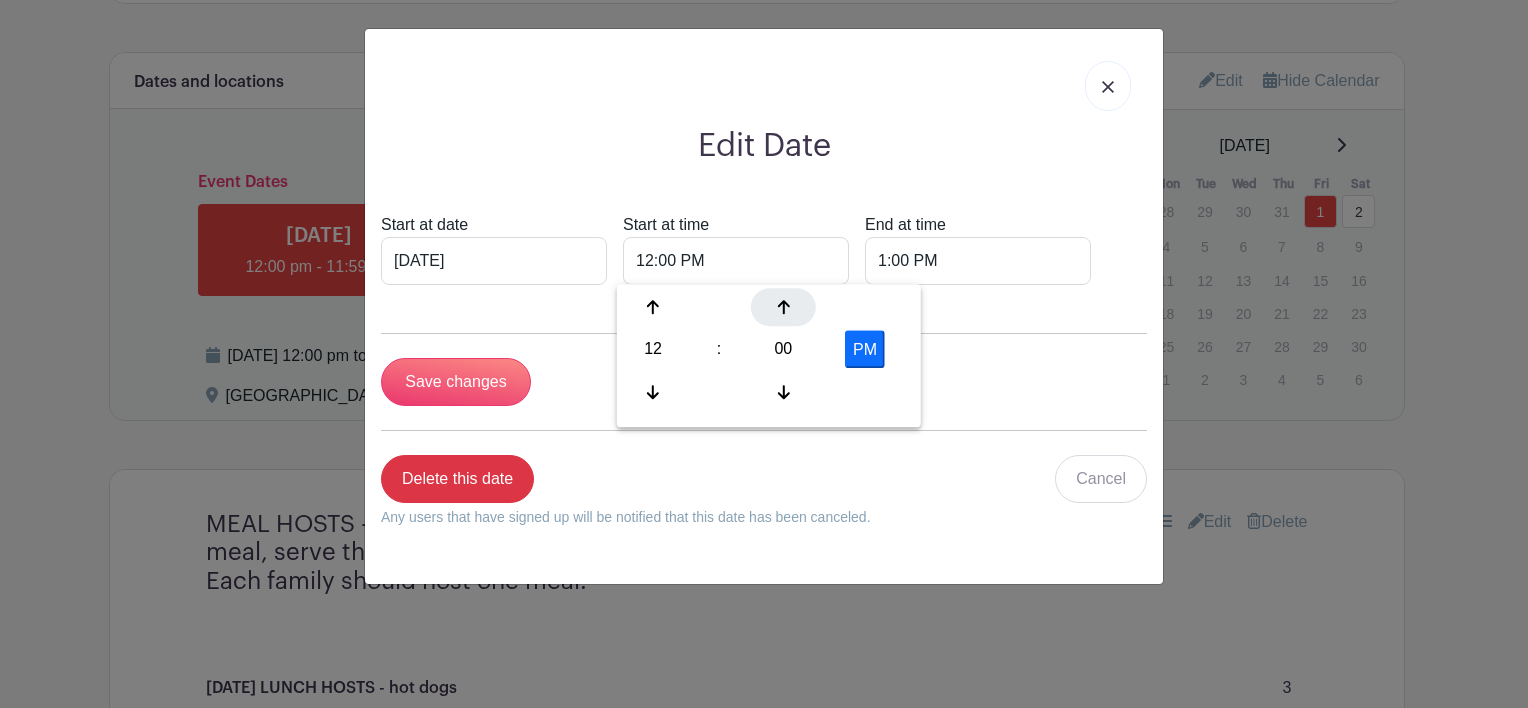 click 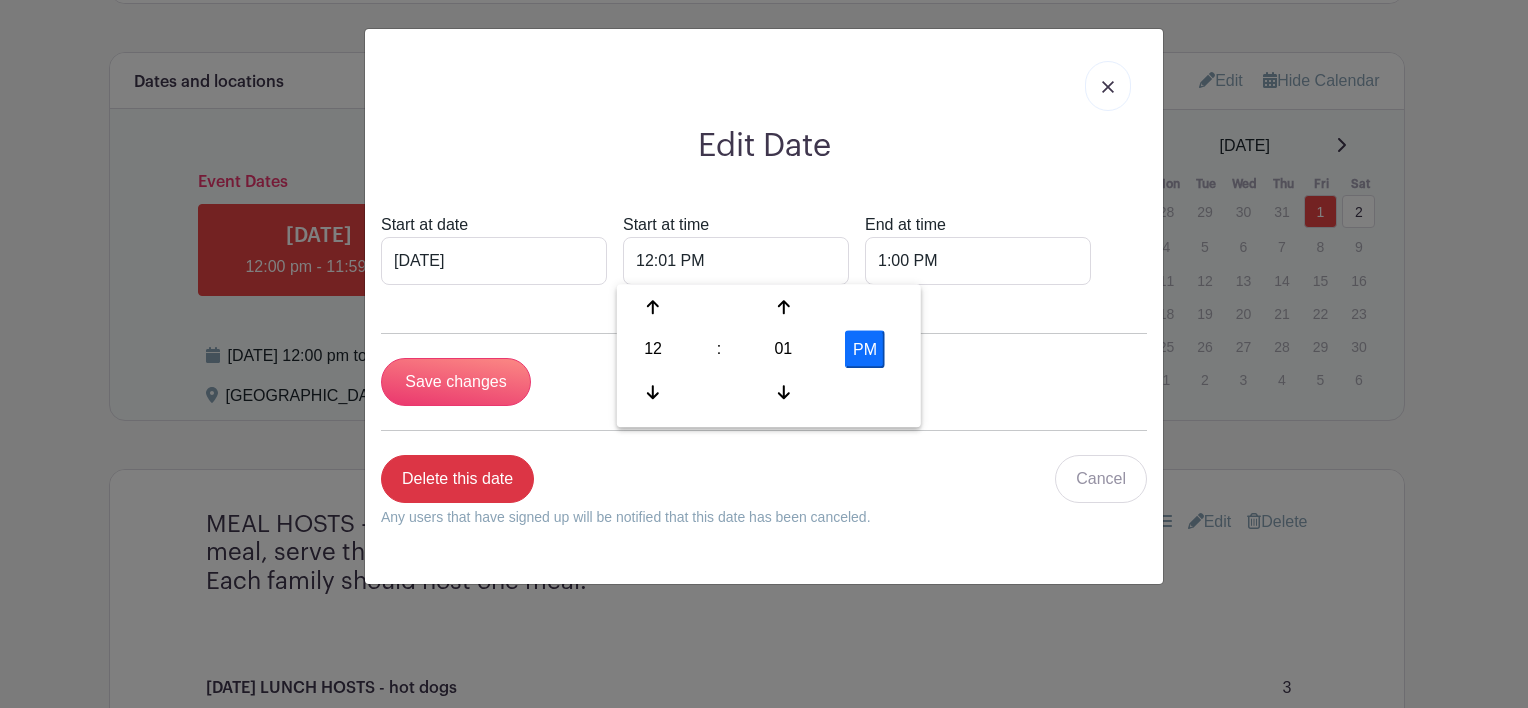 click on "PM" at bounding box center (865, 349) 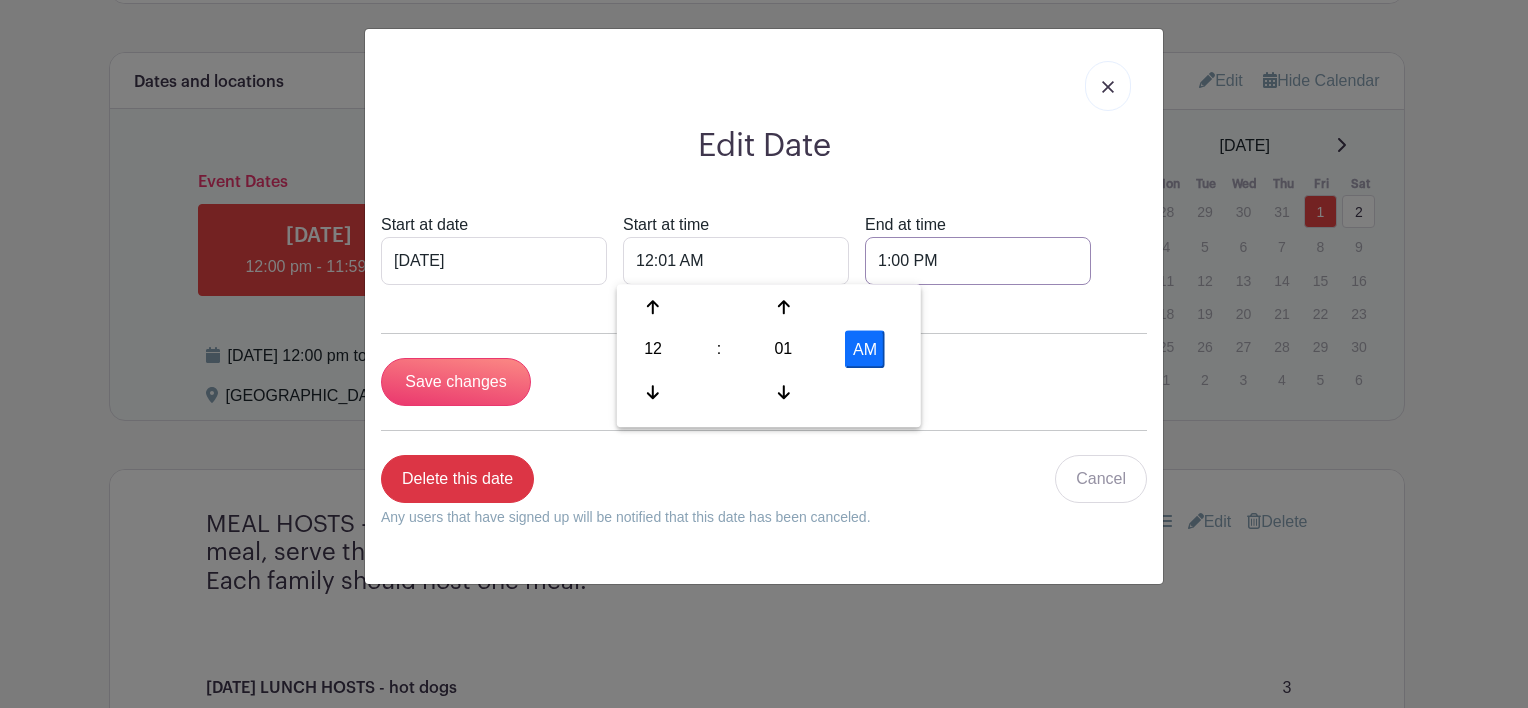 click on "1:00 PM" at bounding box center [978, 261] 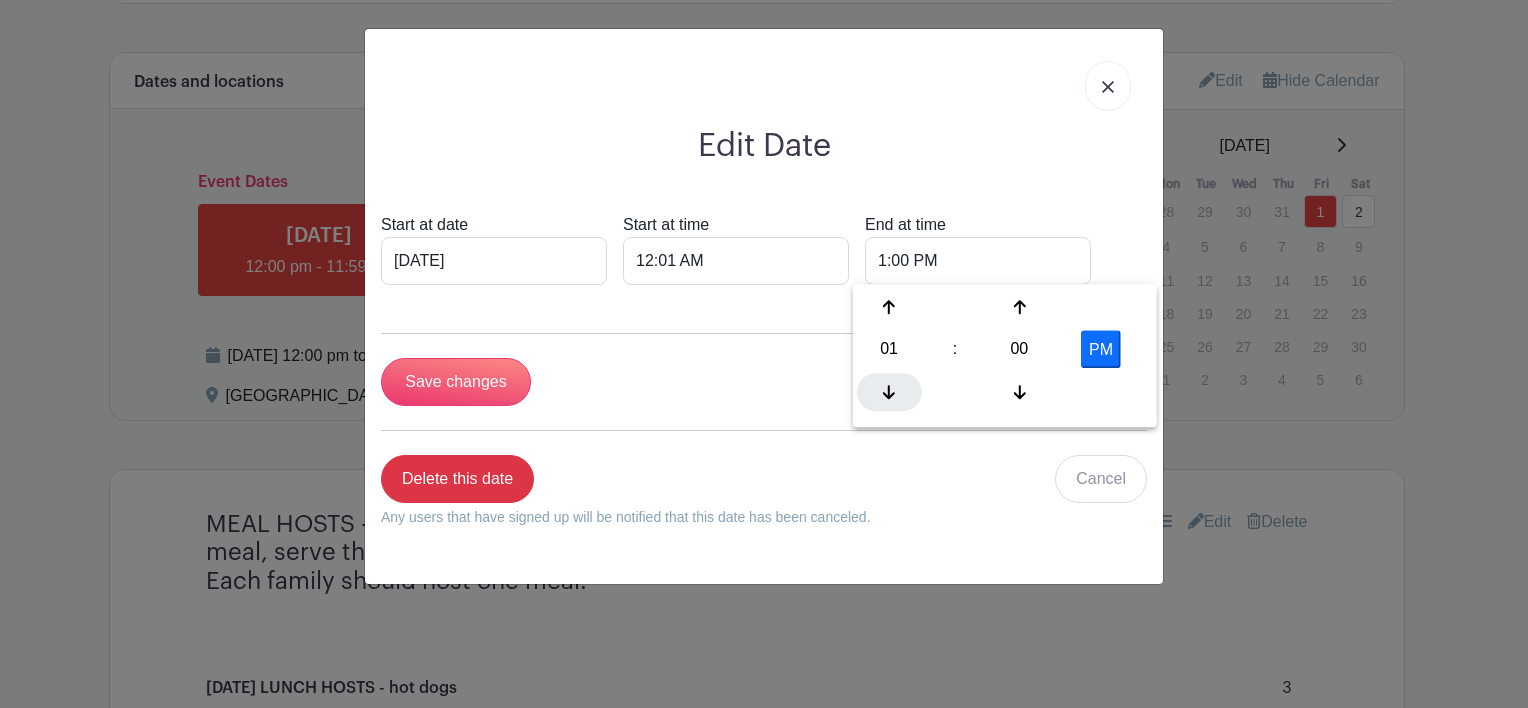 click 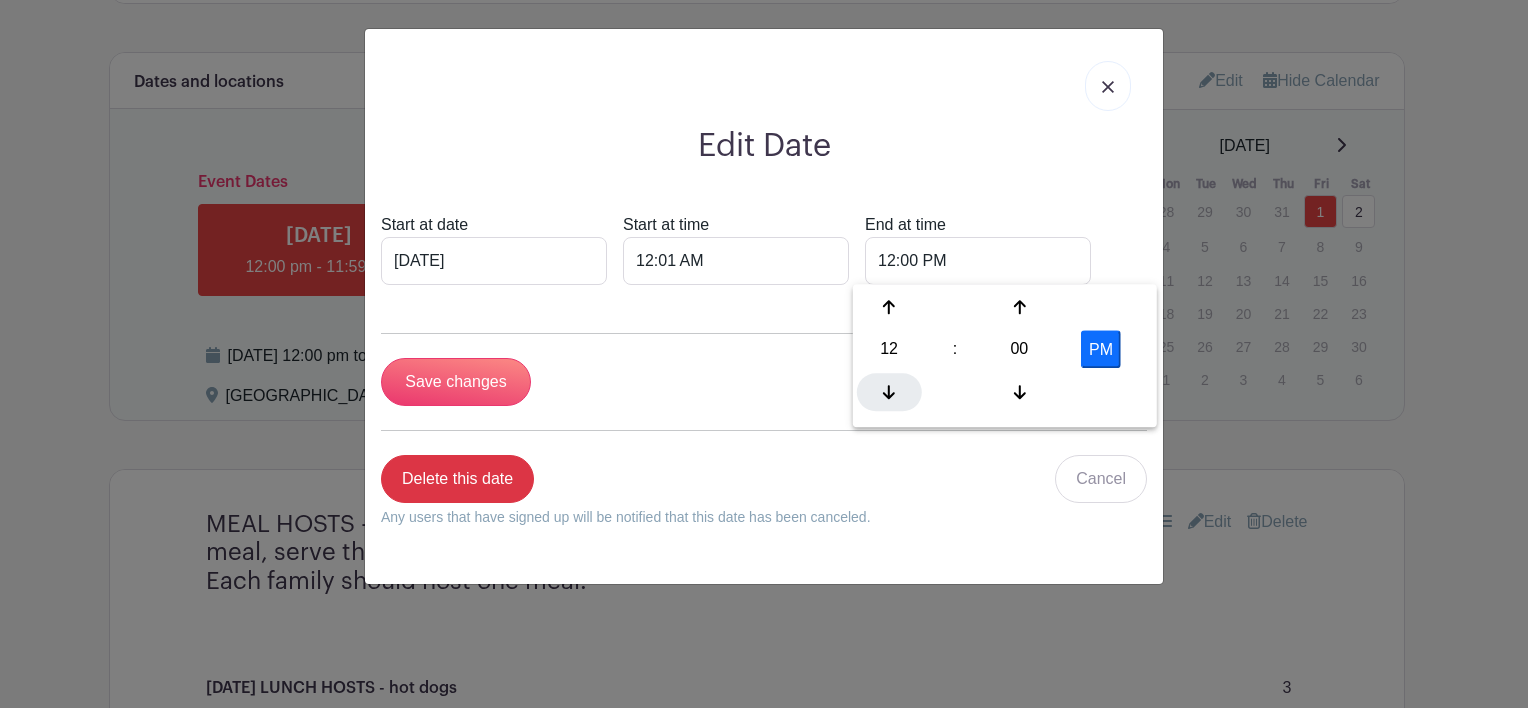 click 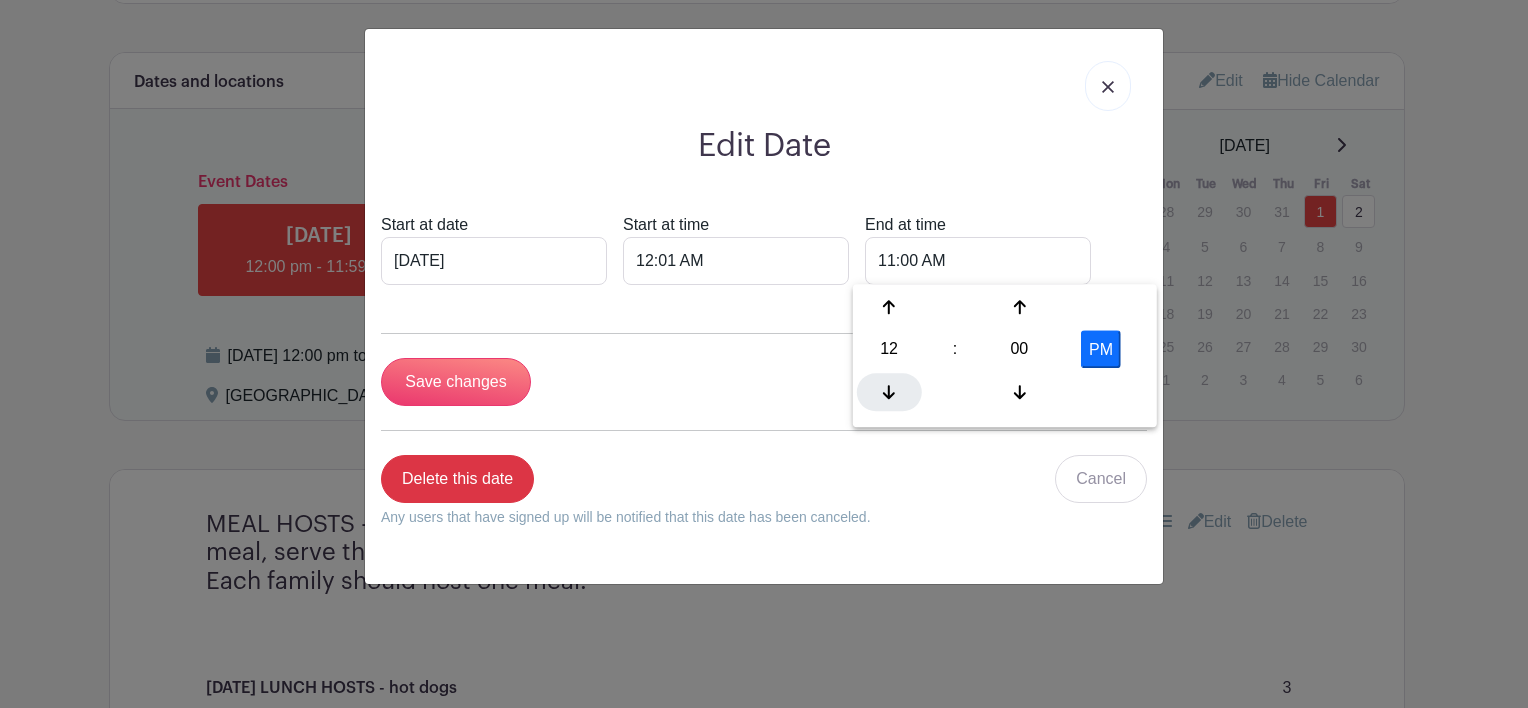 click 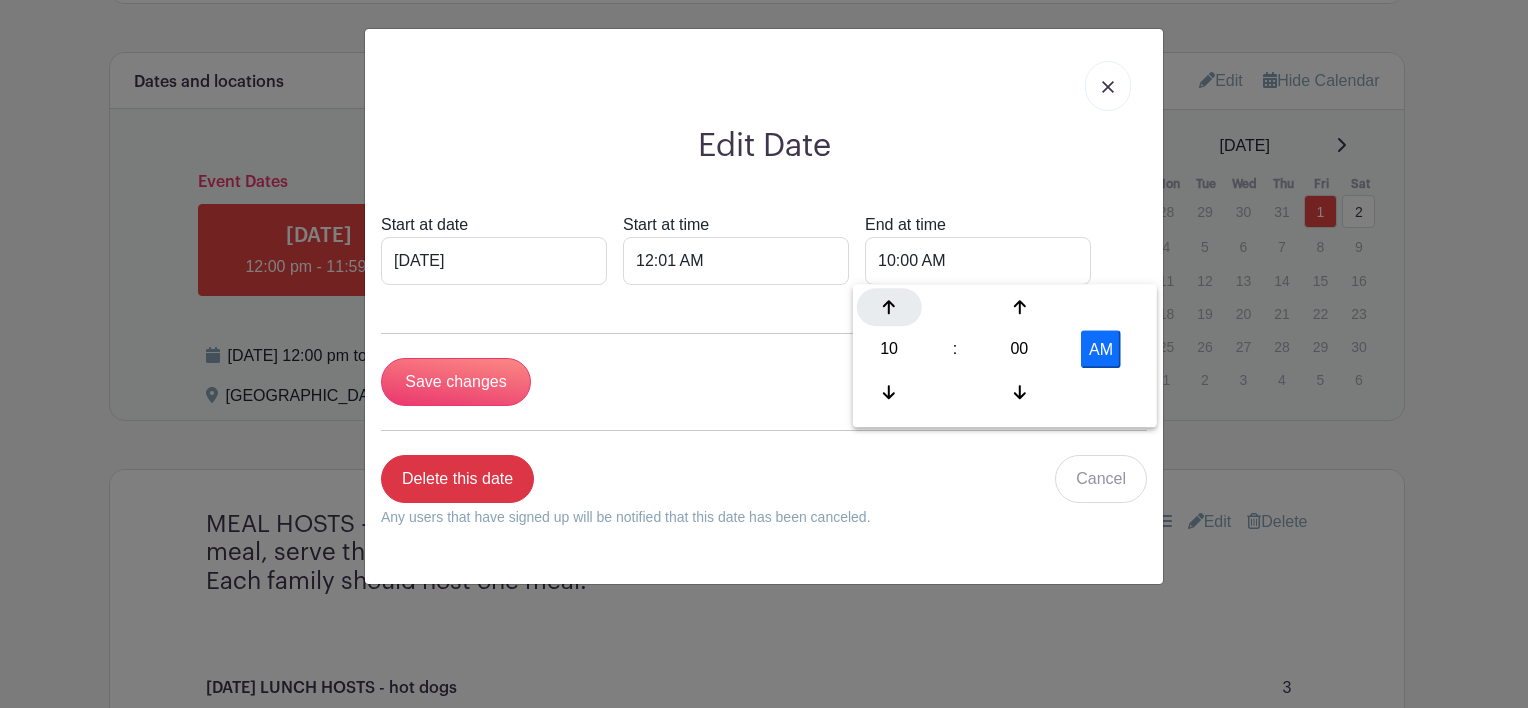 click 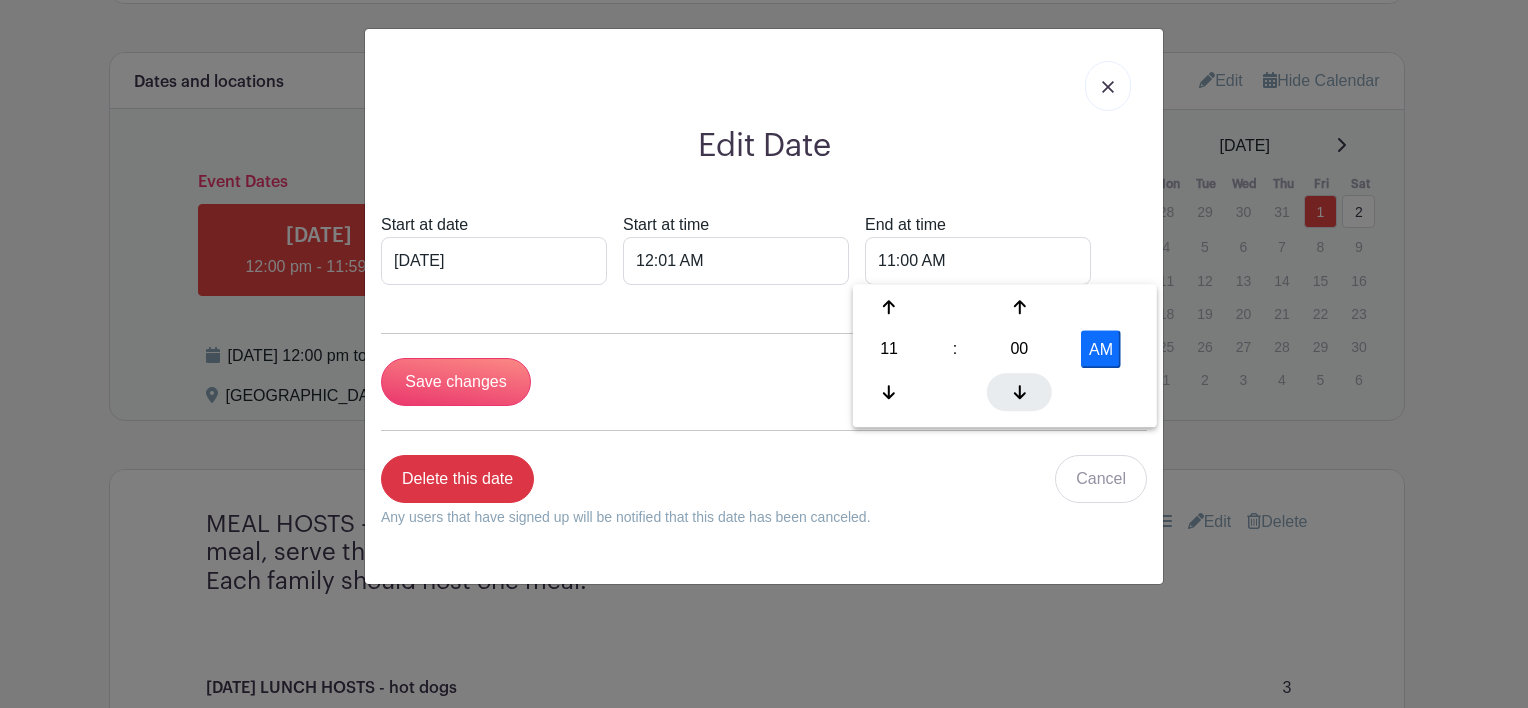 click 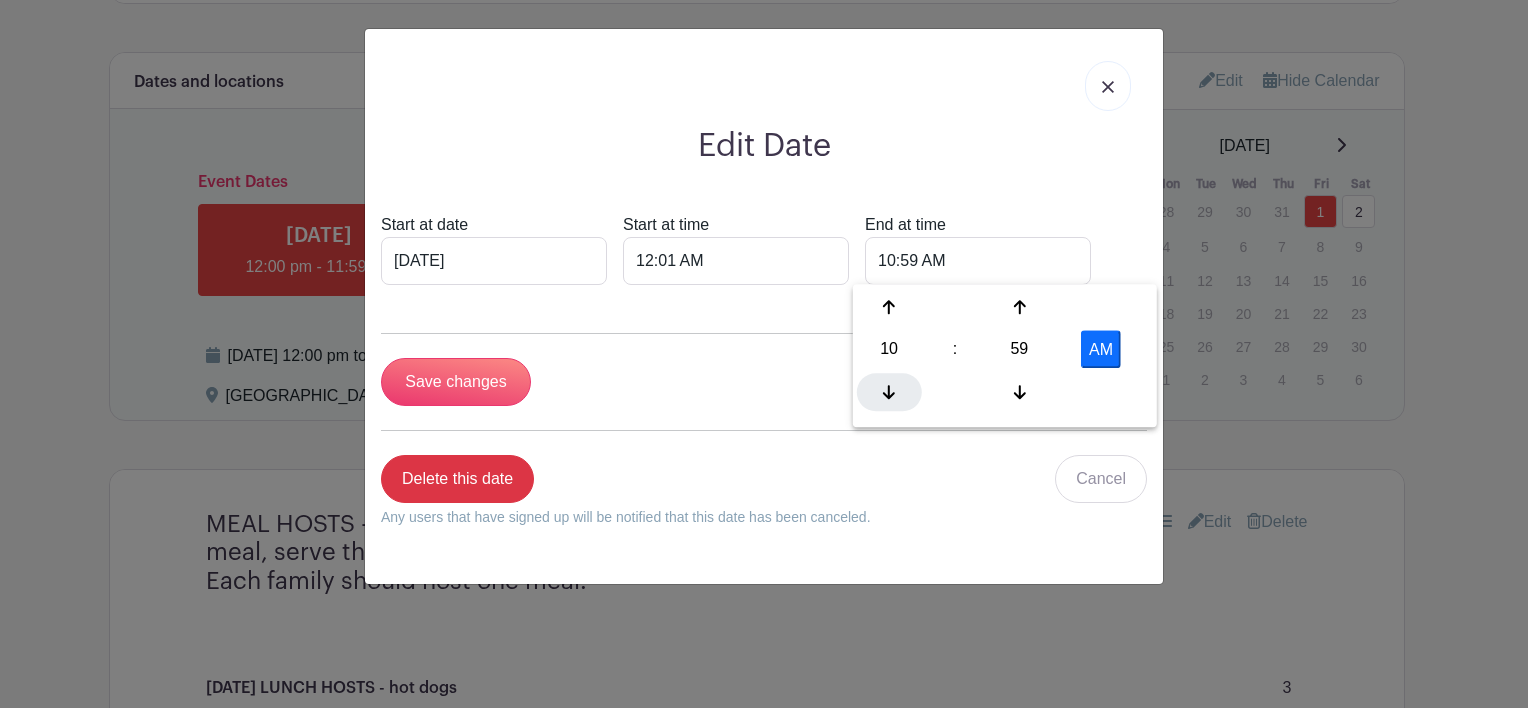 click 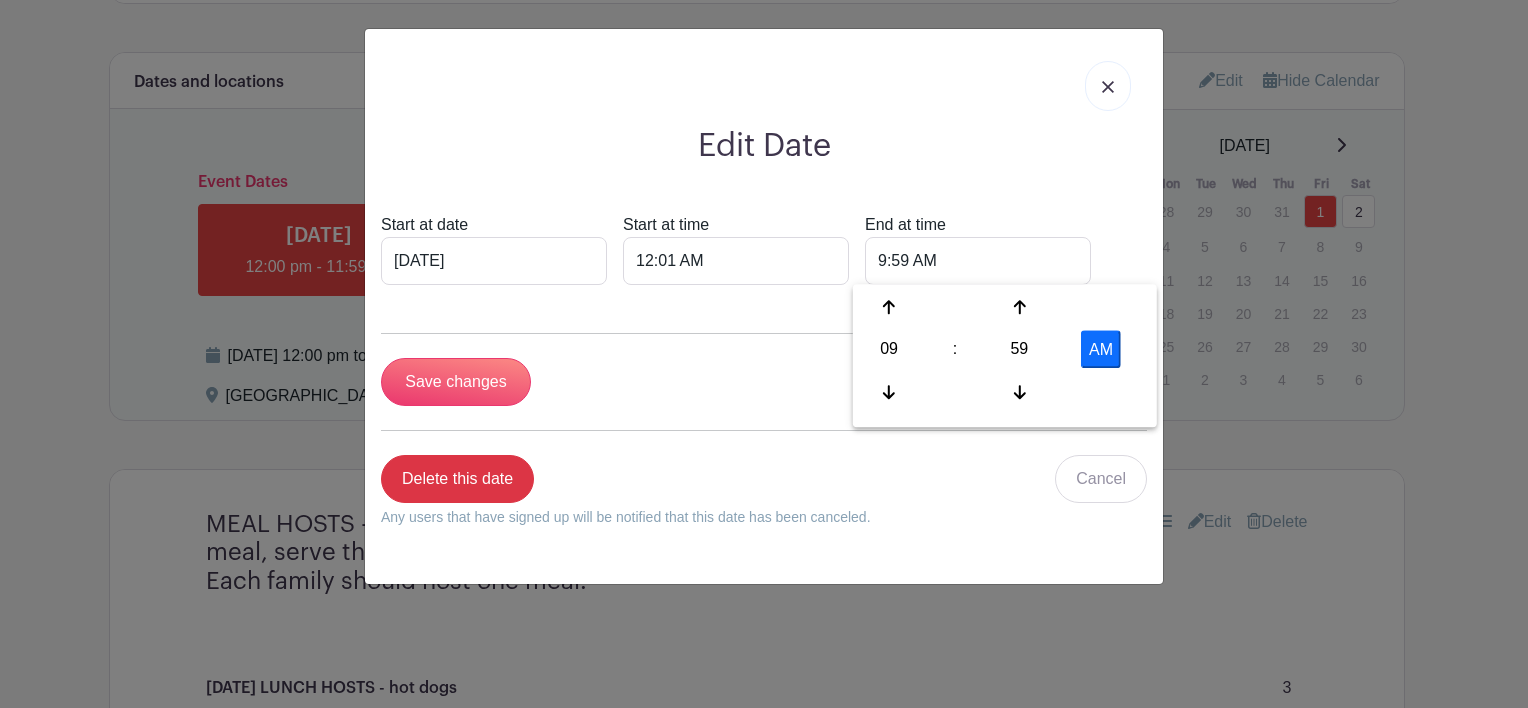 click on "AM" at bounding box center [1101, 349] 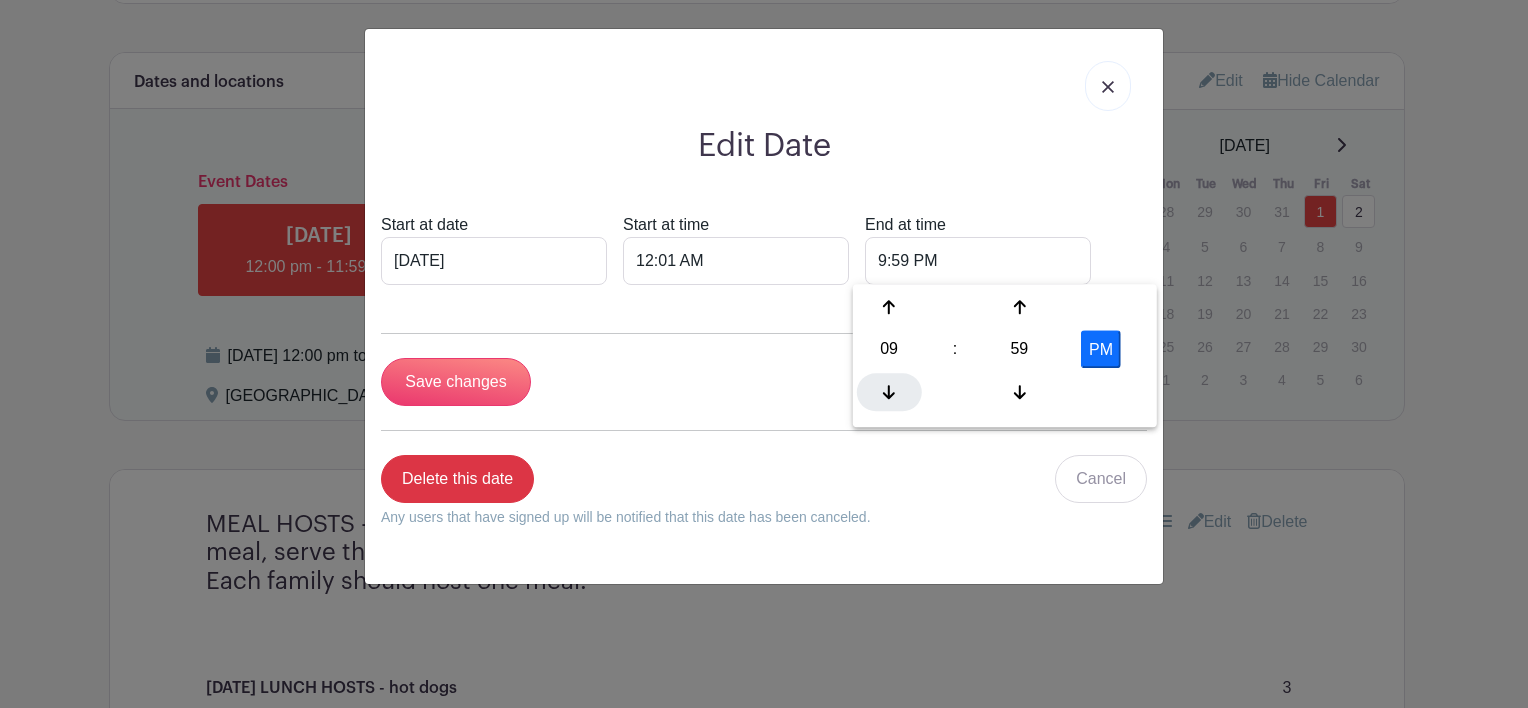 click at bounding box center [889, 392] 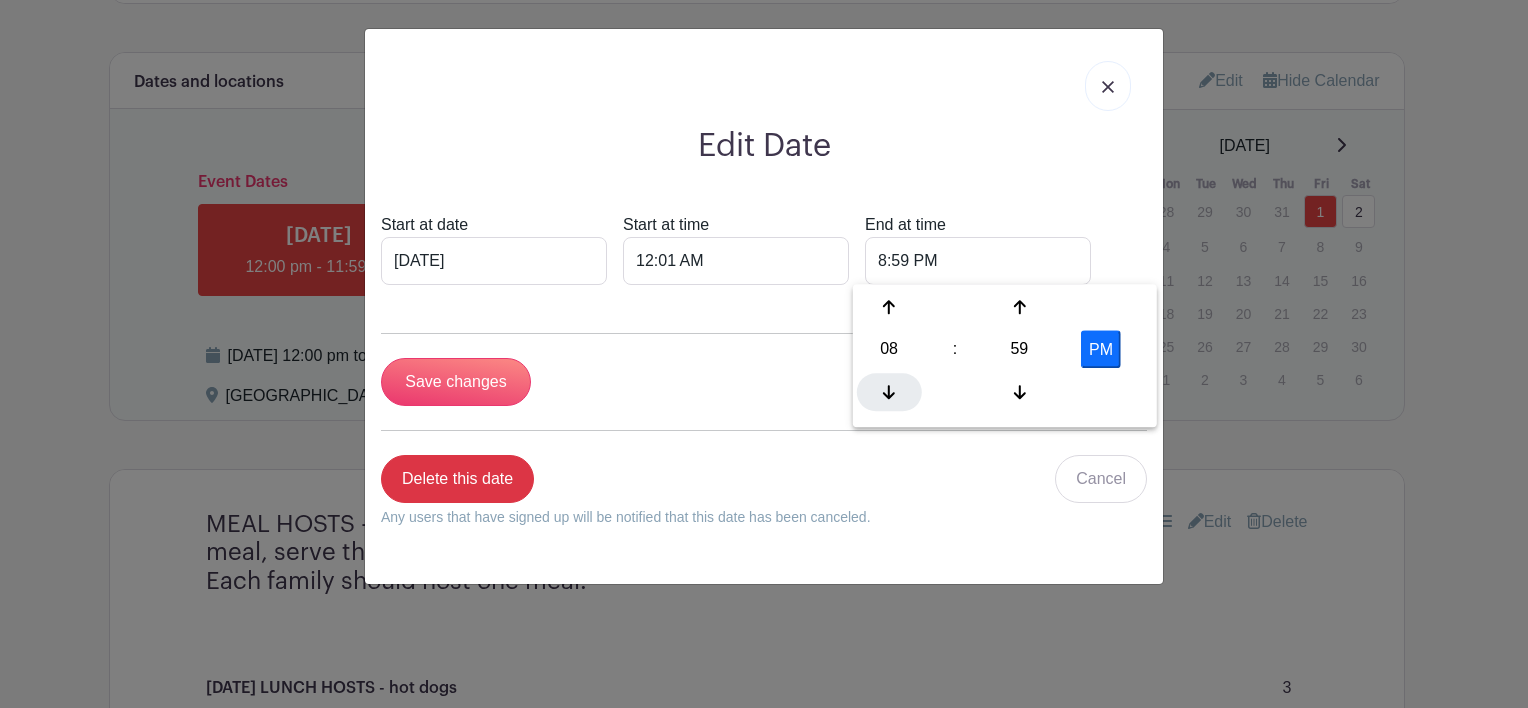 click at bounding box center [889, 392] 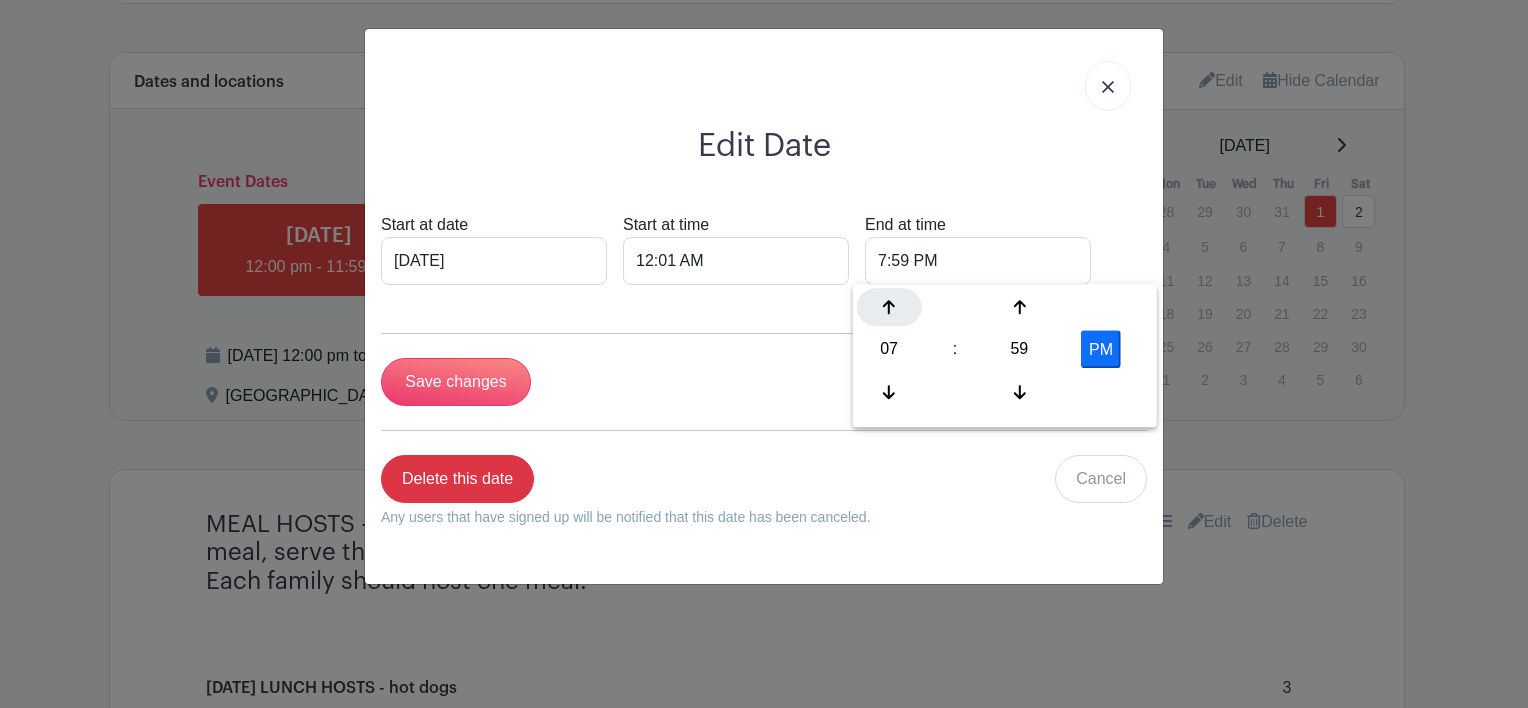 click at bounding box center (889, 307) 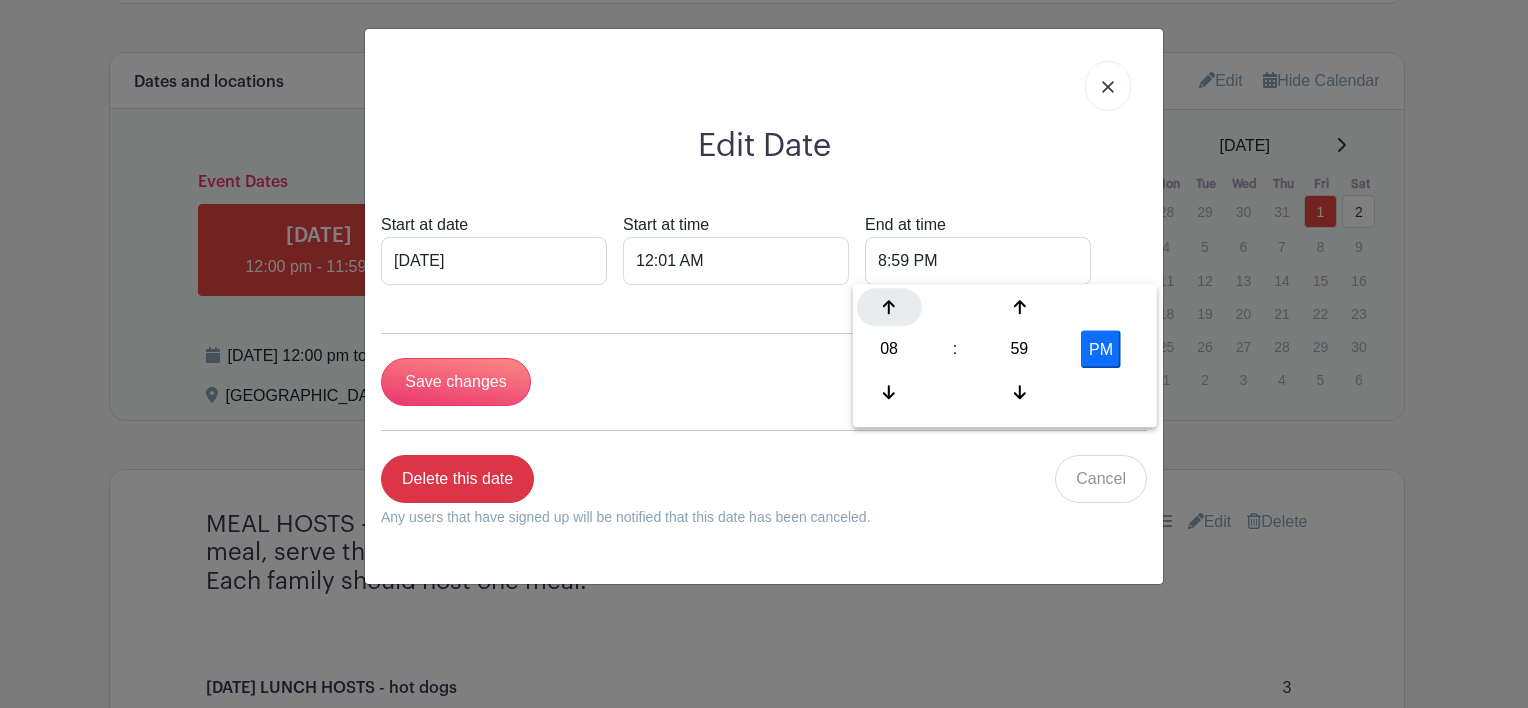 click at bounding box center [889, 307] 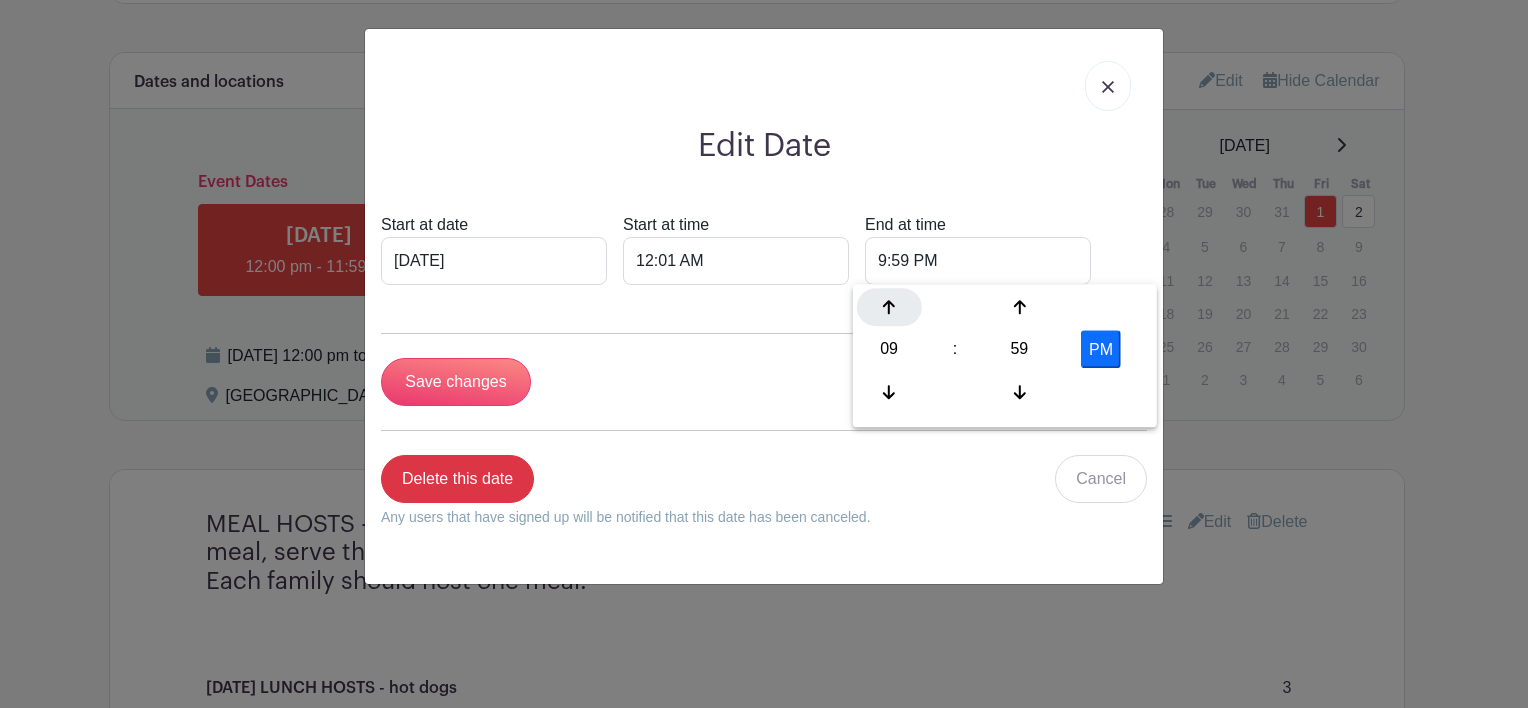 click at bounding box center [889, 307] 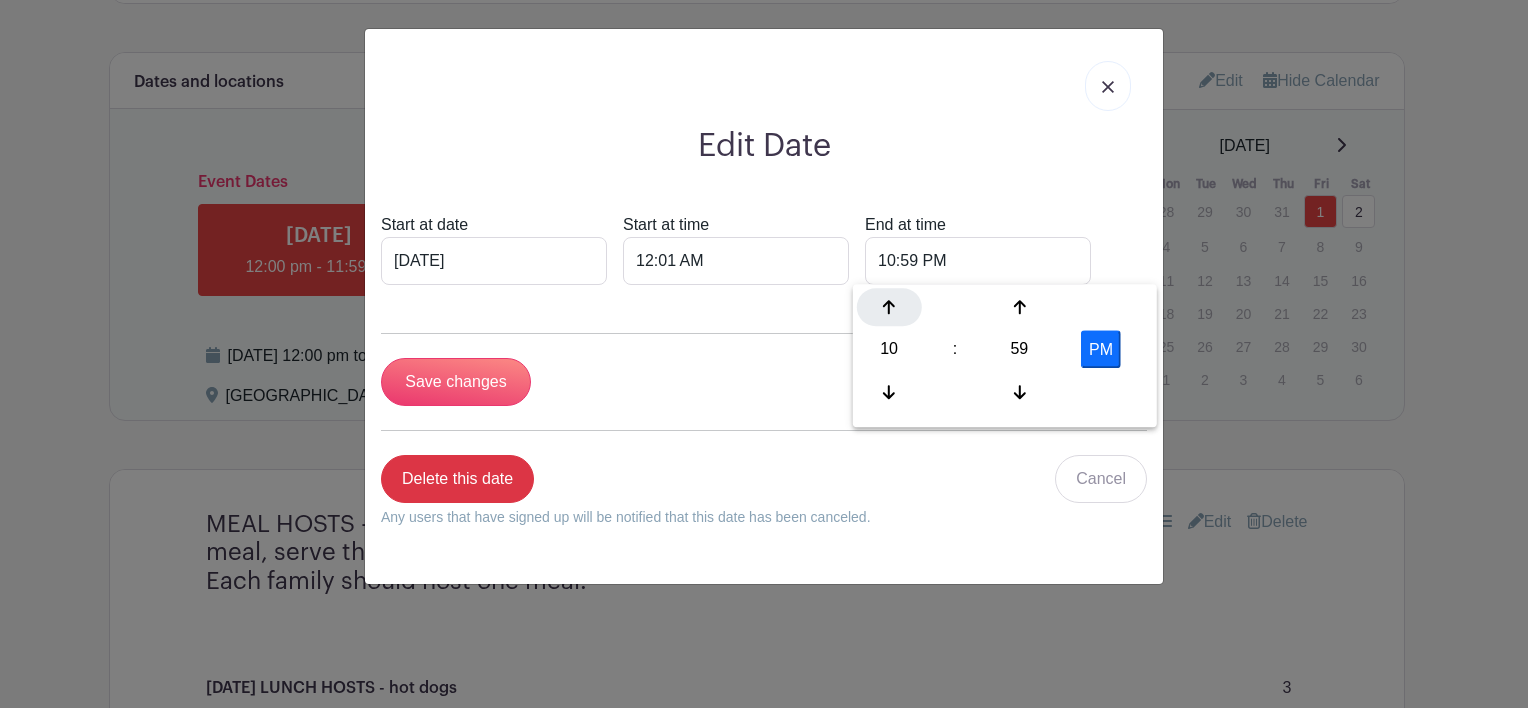 click at bounding box center [889, 307] 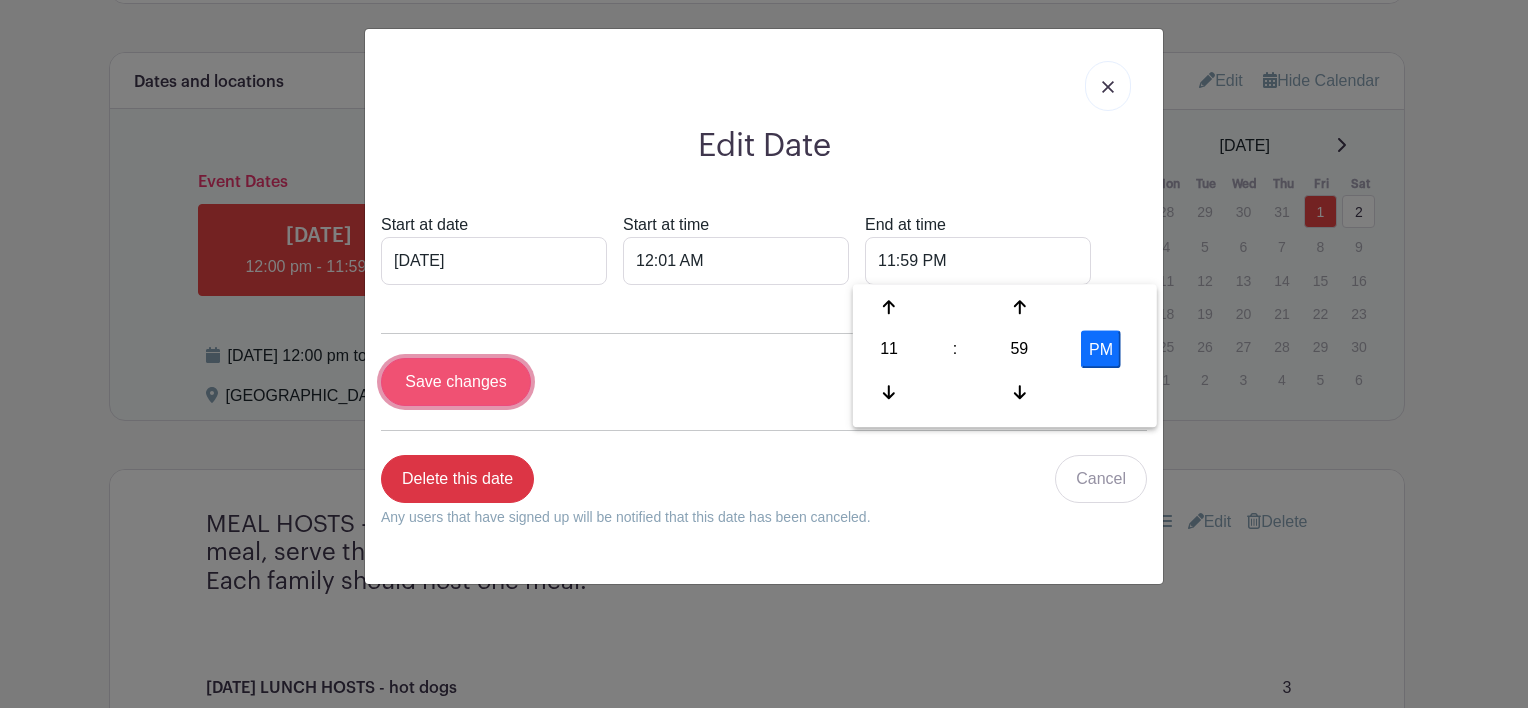 click on "Save changes" at bounding box center (456, 382) 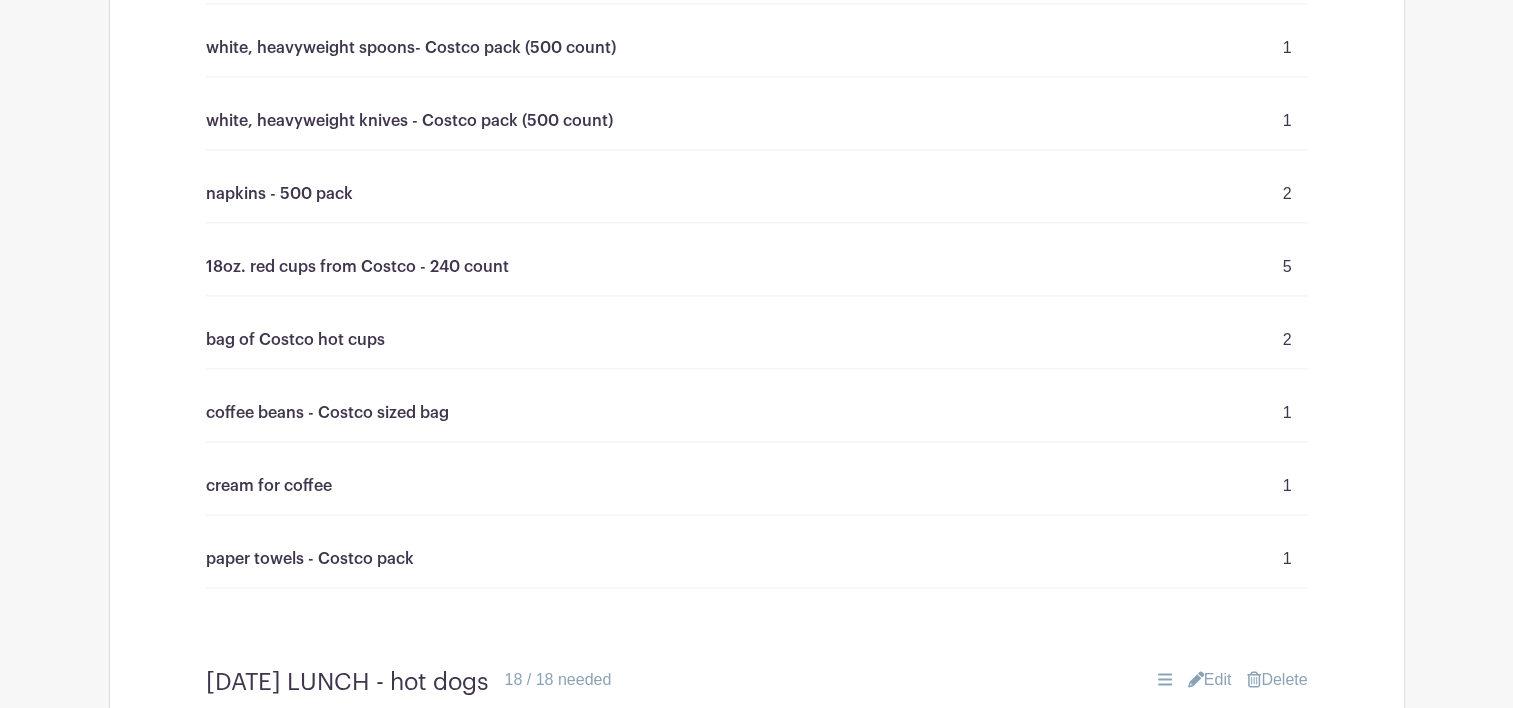 scroll, scrollTop: 2707, scrollLeft: 0, axis: vertical 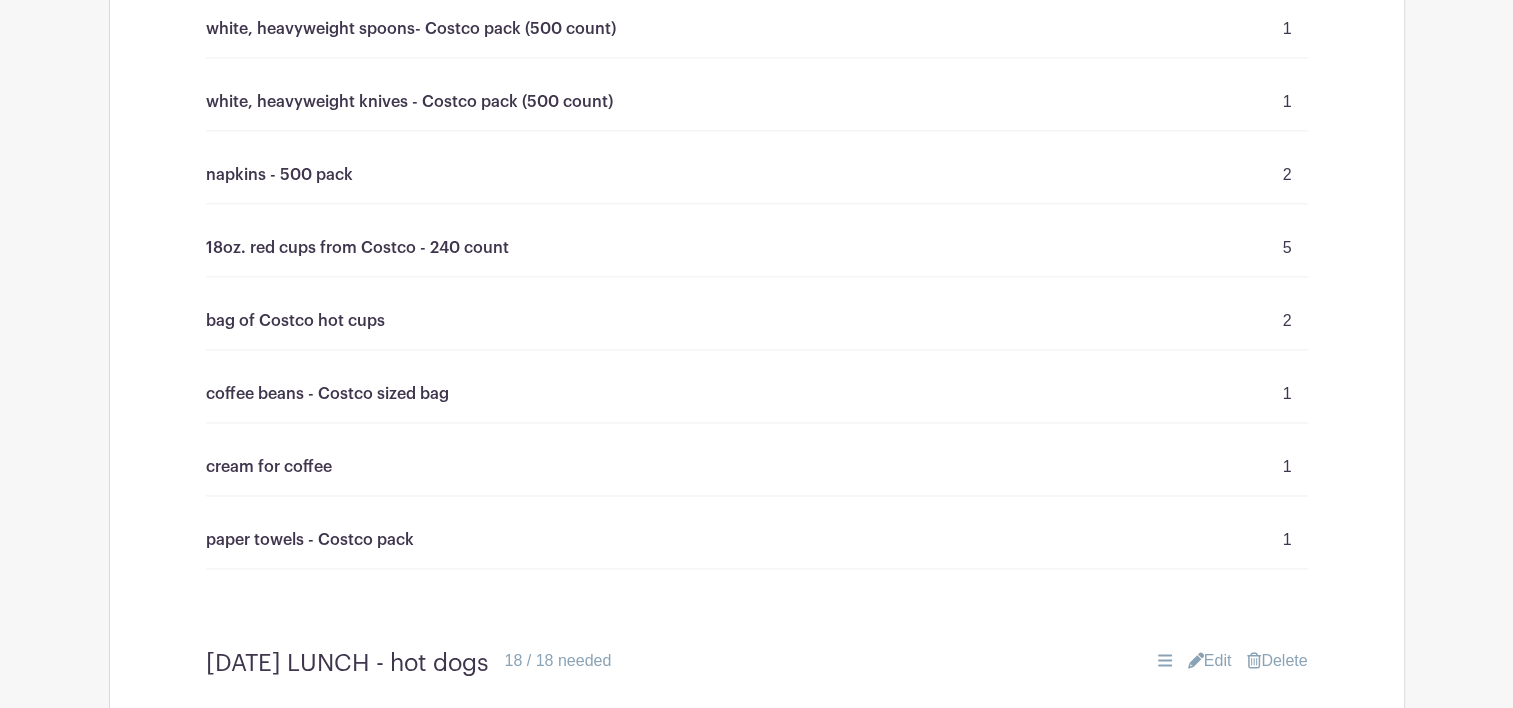 click on "18oz. red cups from Costco - 240 count
5" at bounding box center [757, 248] 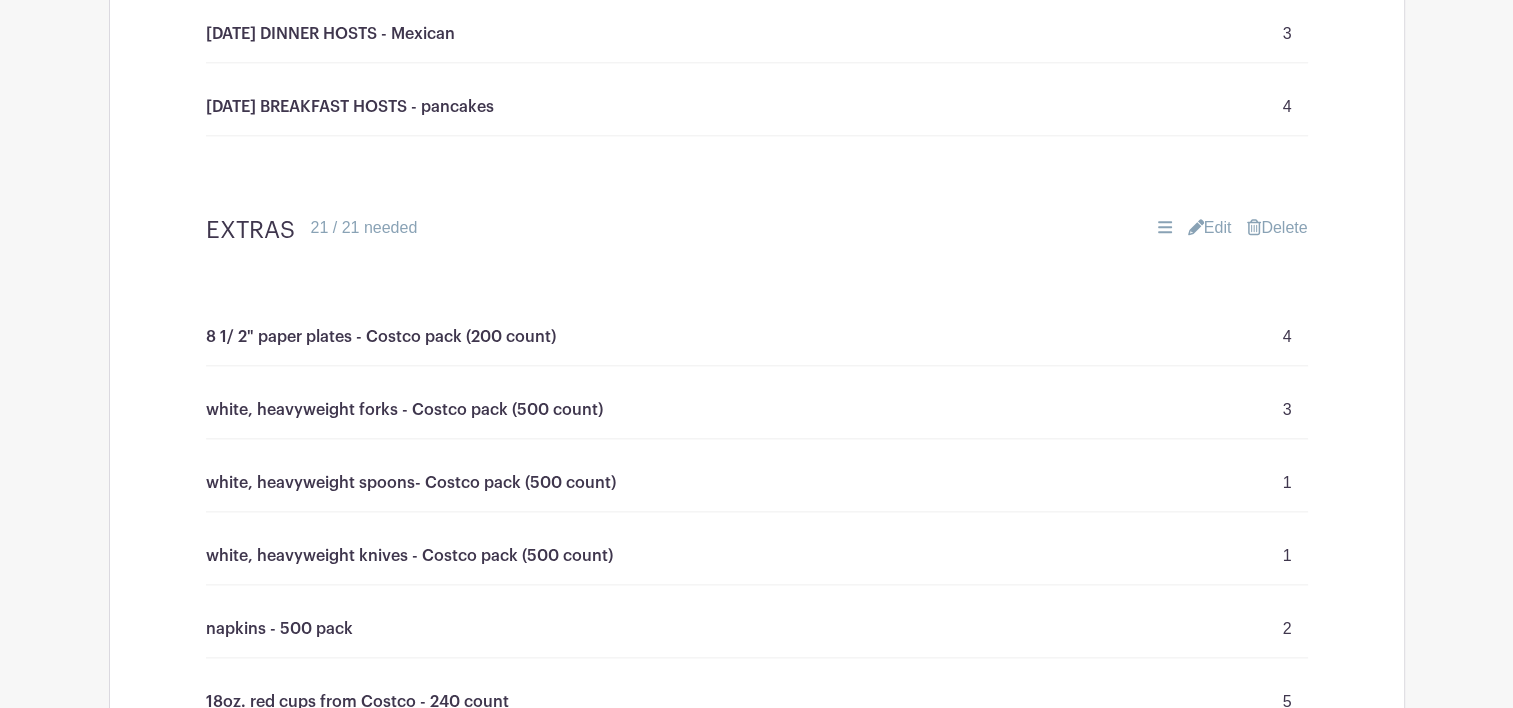 scroll, scrollTop: 2234, scrollLeft: 0, axis: vertical 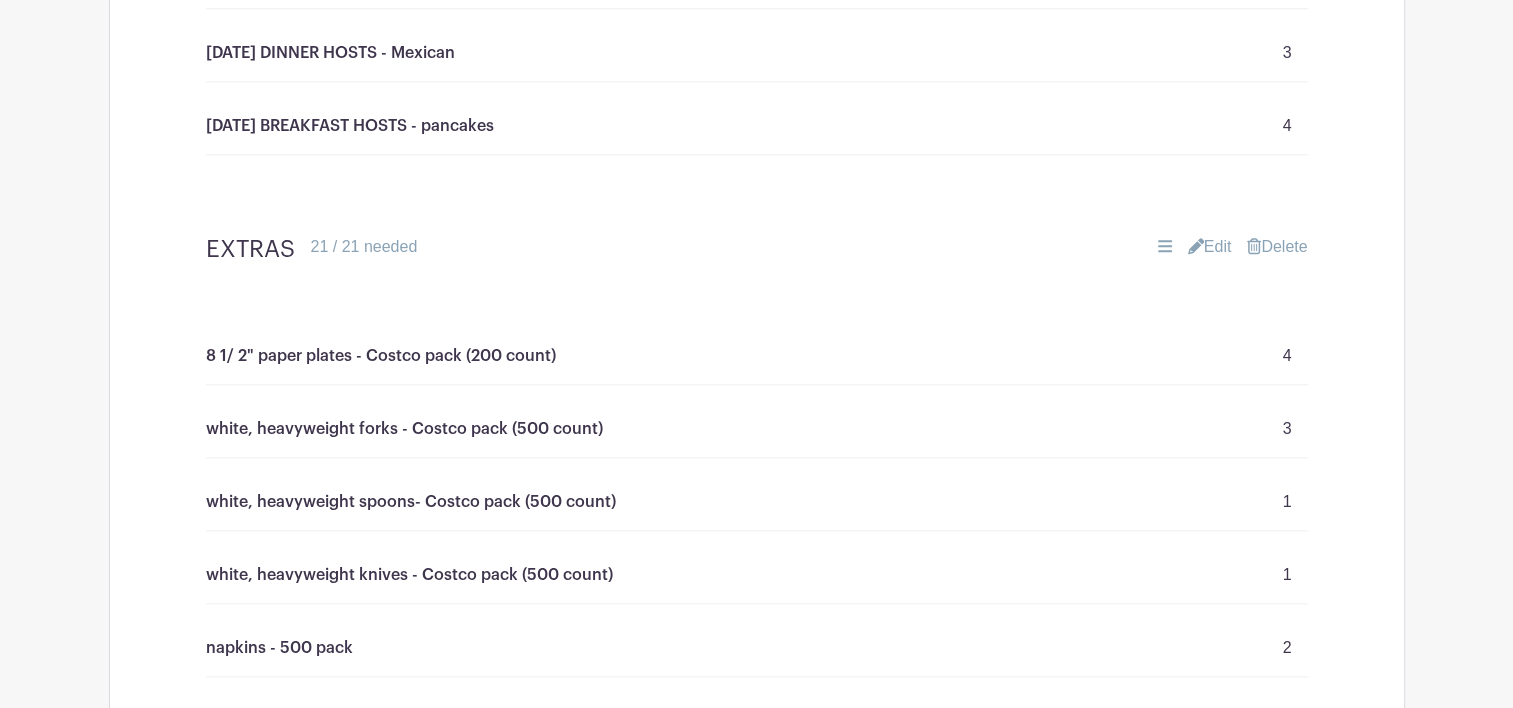 click on "Edit" at bounding box center [1210, 247] 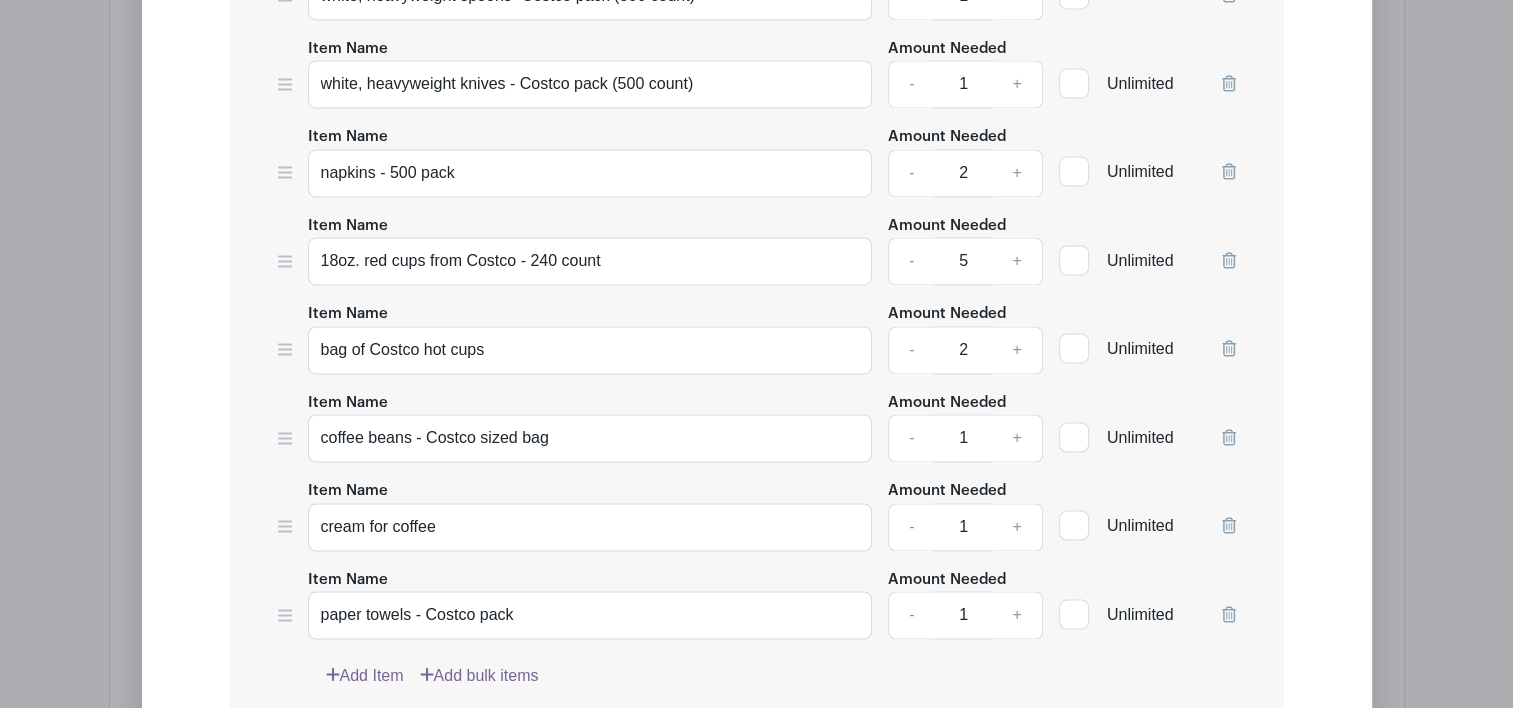 scroll, scrollTop: 3161, scrollLeft: 0, axis: vertical 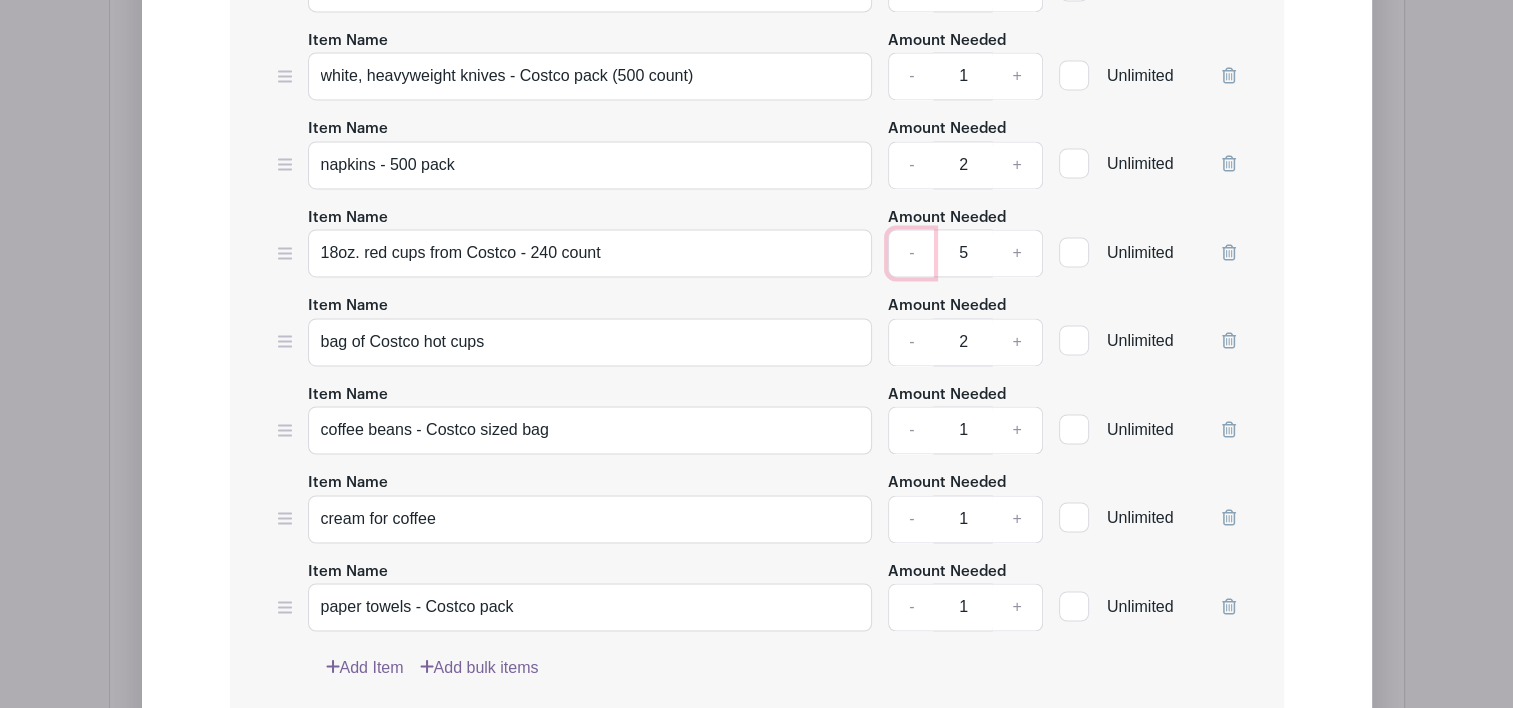 click on "-" at bounding box center (911, 253) 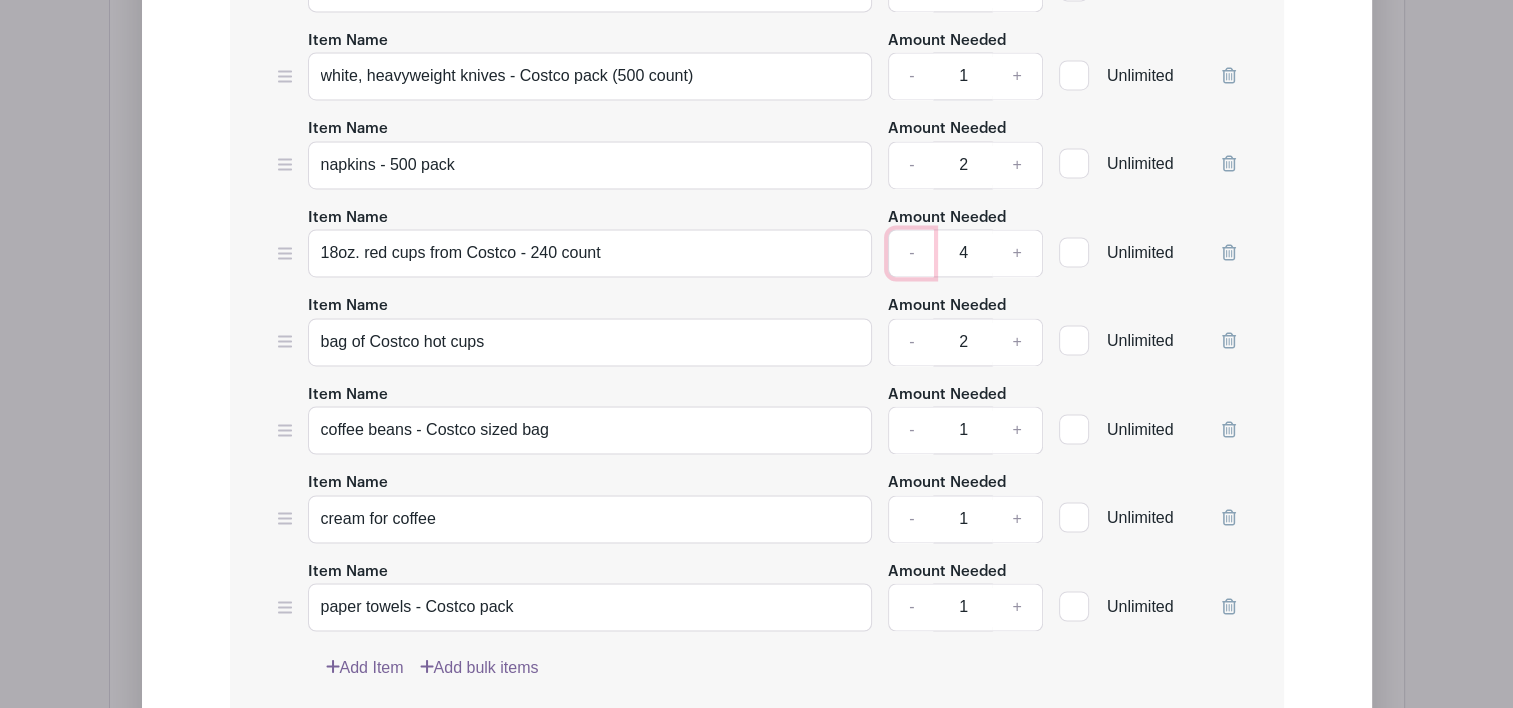 click on "-" at bounding box center (911, 253) 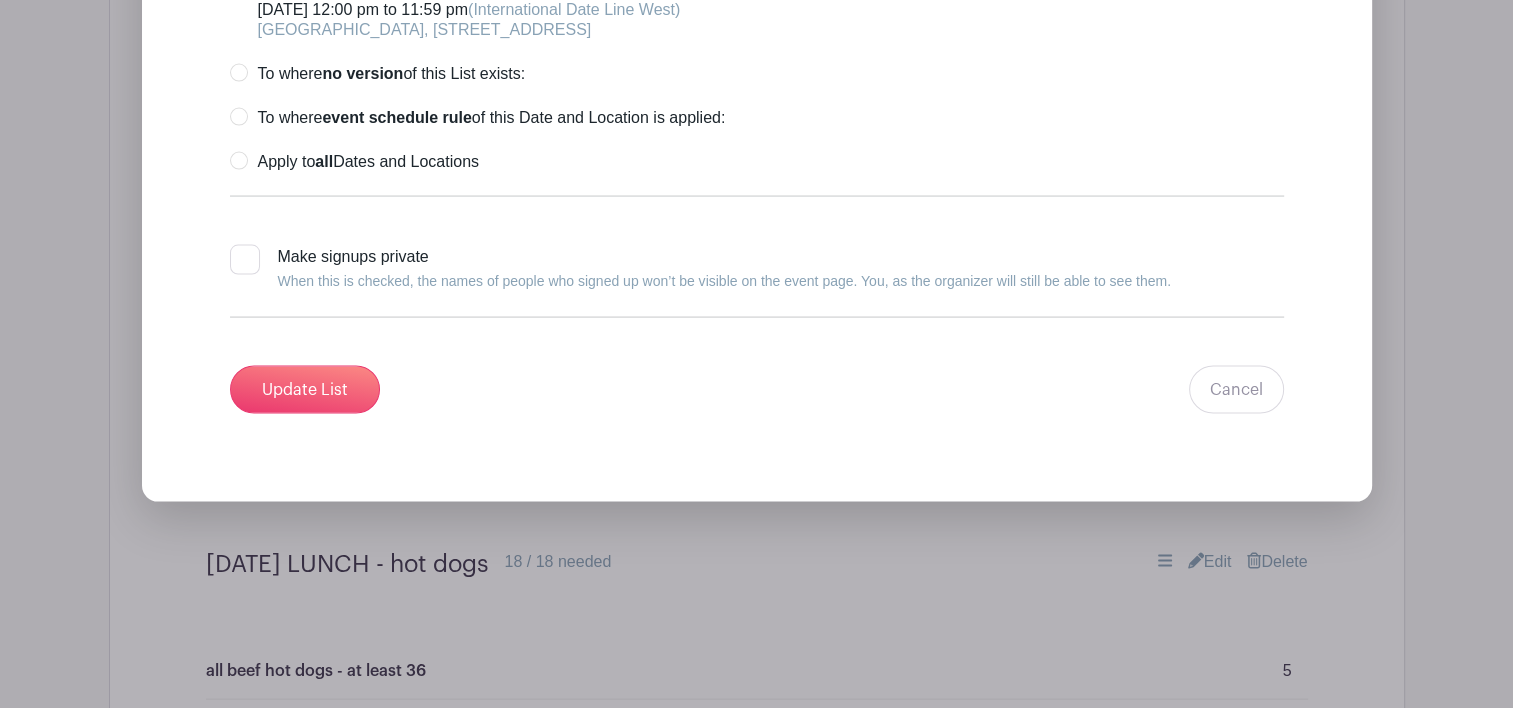 scroll, scrollTop: 4017, scrollLeft: 0, axis: vertical 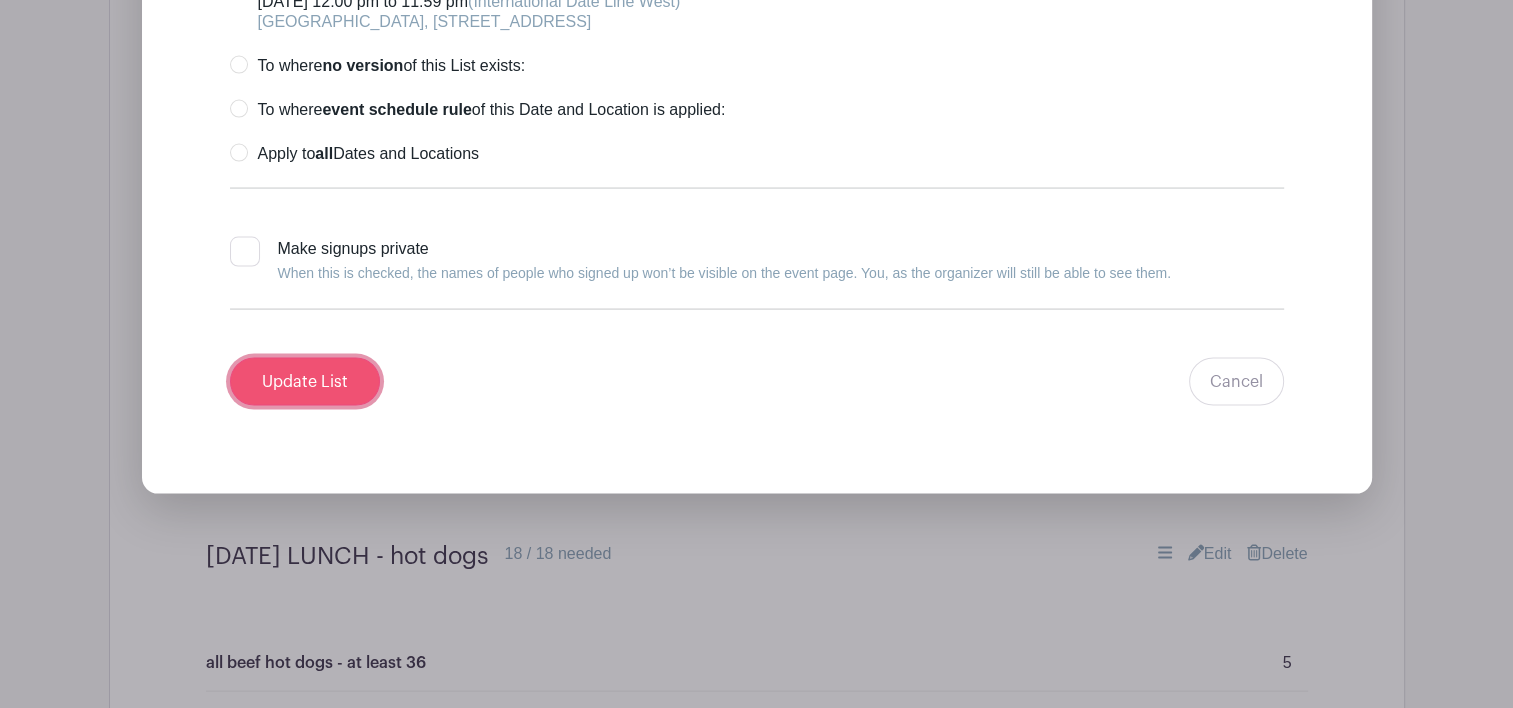 click on "Update List" at bounding box center (305, 382) 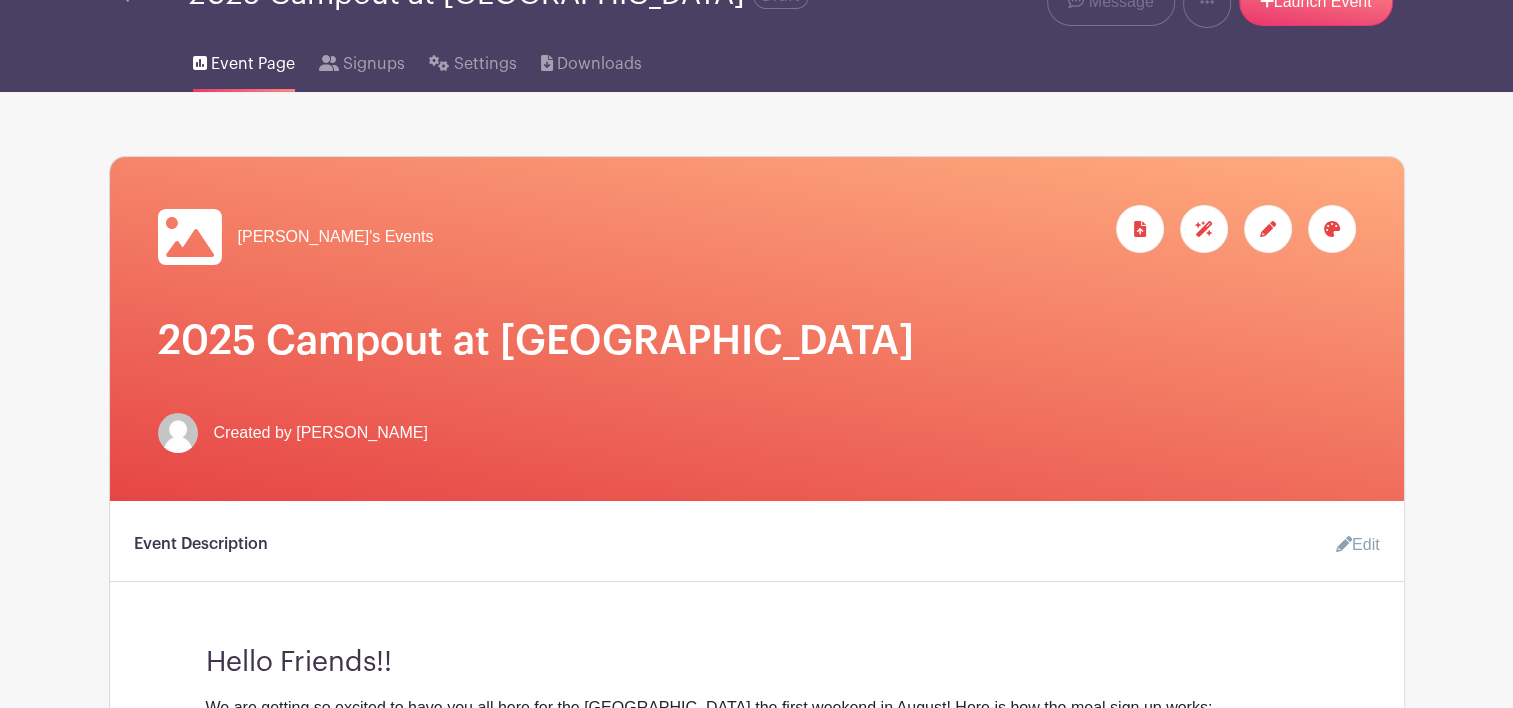 scroll, scrollTop: 0, scrollLeft: 0, axis: both 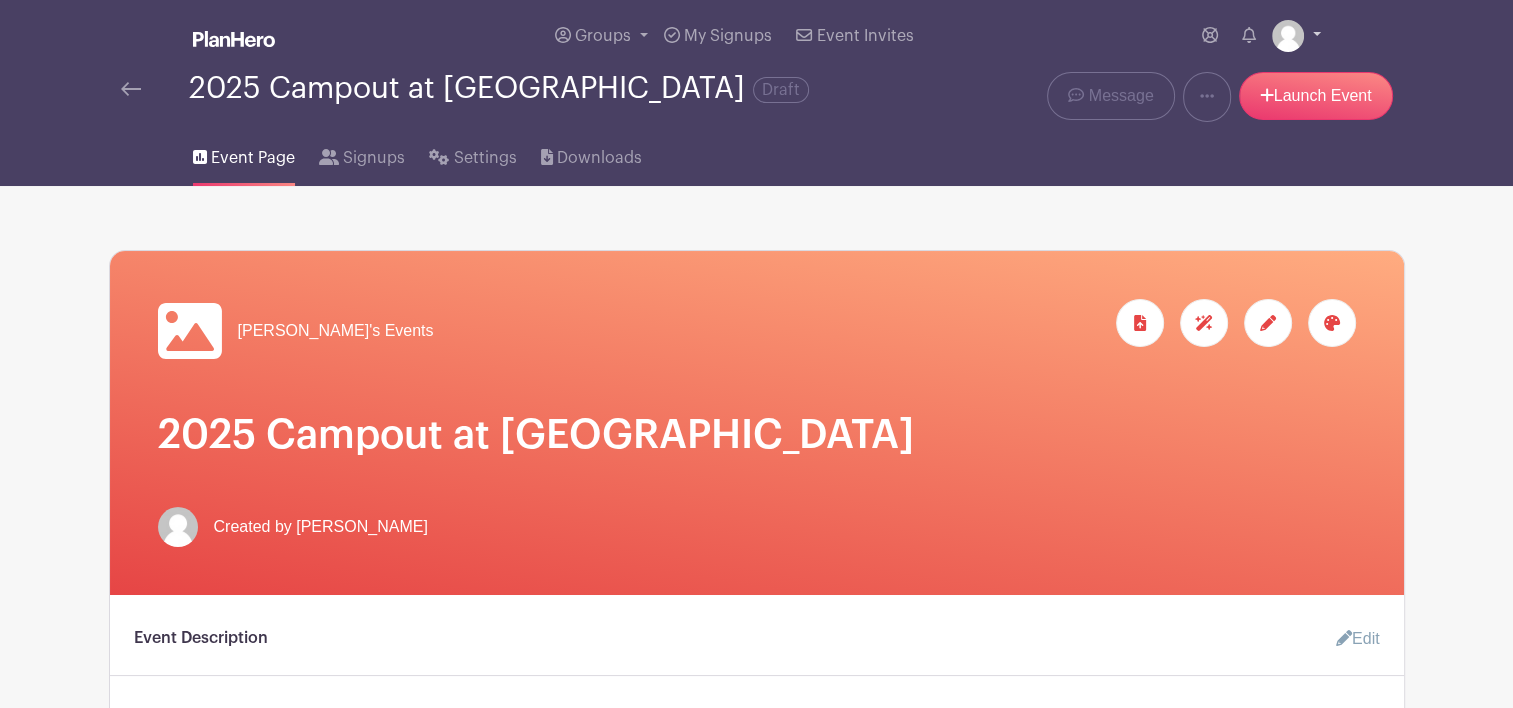 click at bounding box center [1296, 36] 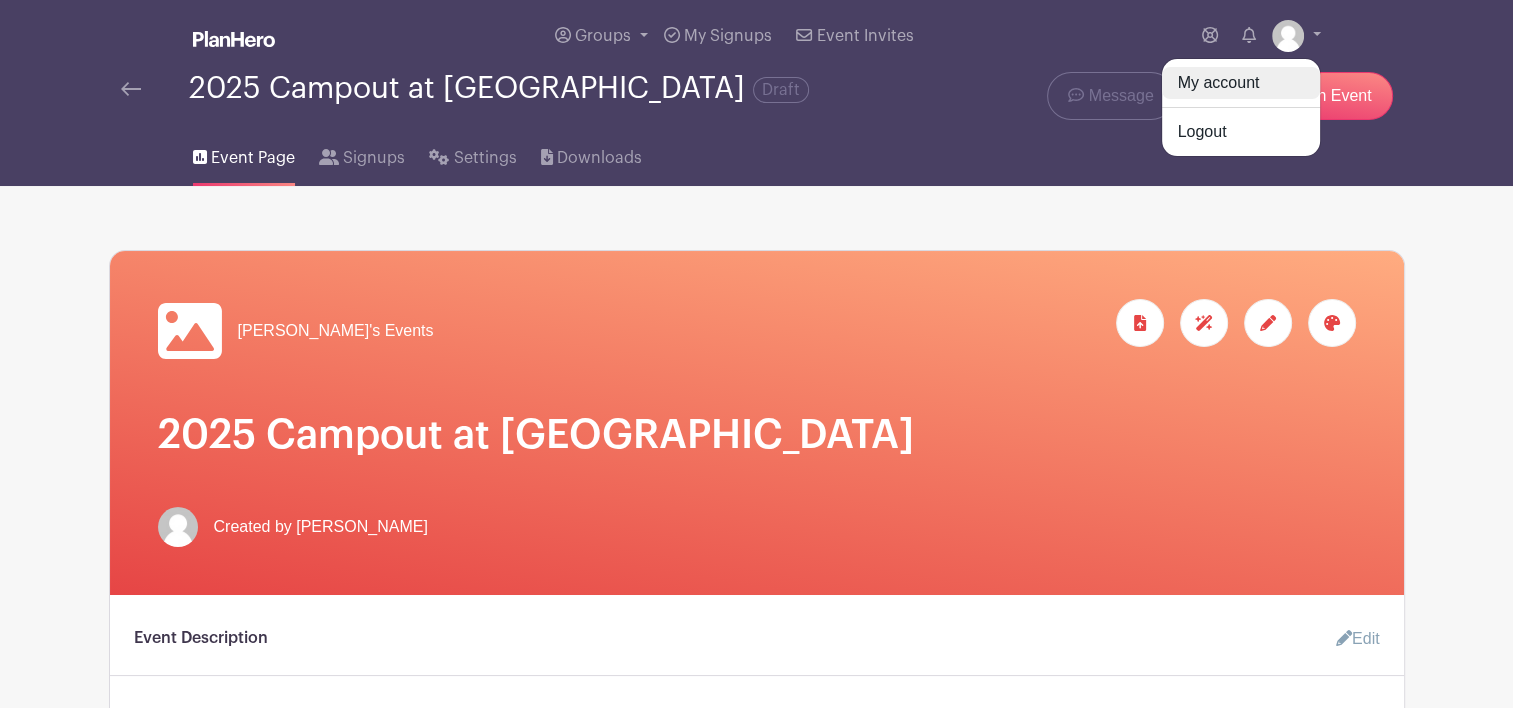 click on "My account" at bounding box center (1241, 83) 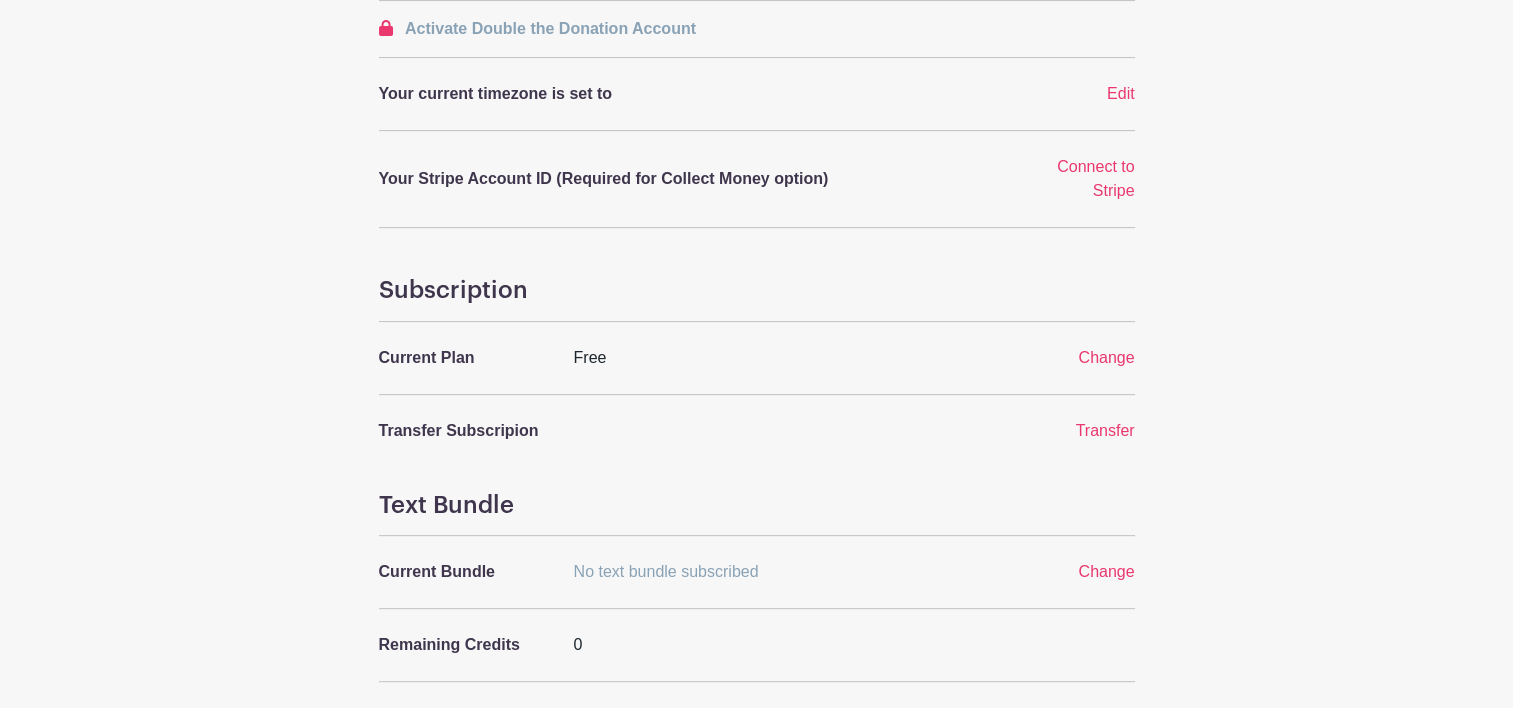 scroll, scrollTop: 573, scrollLeft: 0, axis: vertical 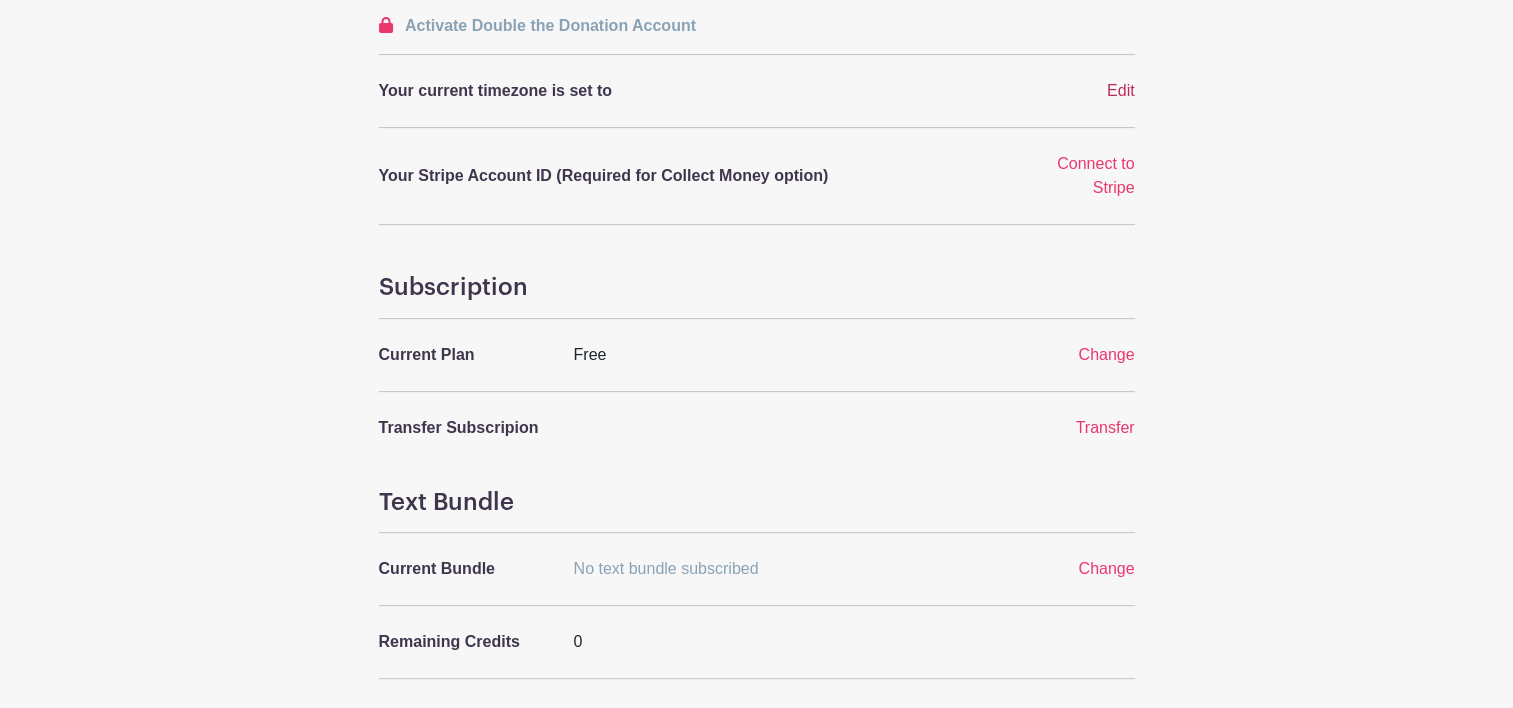click on "Edit" at bounding box center (1121, 90) 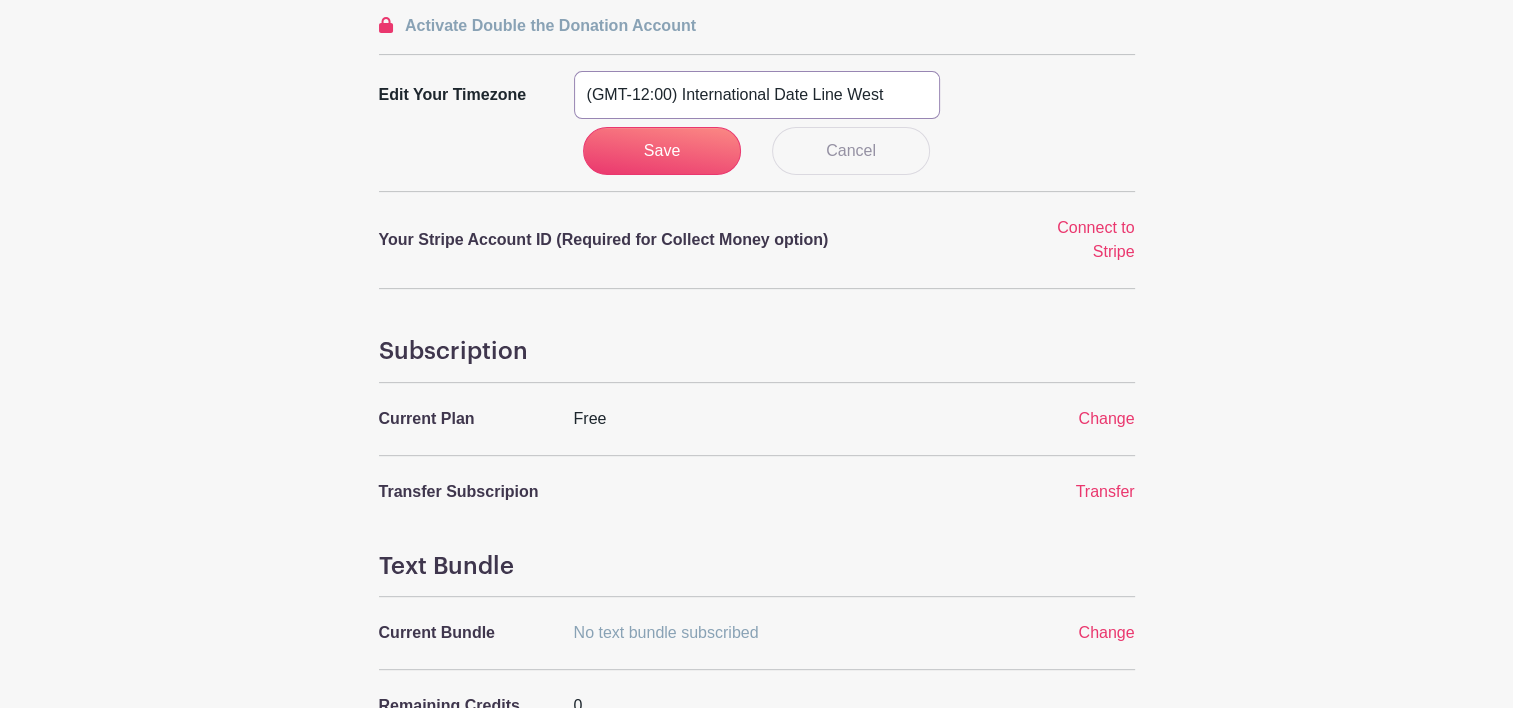 click on "(GMT-12:00) International Date Line West
(GMT-11:00) American Samoa
(GMT-11:00) Midway Island
(GMT-10:00) Hawaii
(GMT-09:00) Alaska
(GMT-08:00) Pacific Time (US & Canada)
(GMT-08:00) Tijuana
(GMT-07:00) Arizona
(GMT-07:00) Mazatlan
(GMT-07:00) Mountain Time (US & Canada)
(GMT-06:00) Central America
(GMT-06:00) Central Time (US & Canada)
(GMT-06:00) Chihuahua
(GMT-06:00) Guadalajara
(GMT-06:00) Mexico City
(GMT-06:00) Monterrey
(GMT-06:00) Saskatchewan
(GMT-05:00) Bogota
(GMT-05:00) Eastern Time (US & Canada)
(GMT-05:00) Indiana (East)
(GMT-05:00) Lima
(GMT-05:00) Quito
(GMT-04:00) Atlantic Time (Canada)
(GMT-04:00) Caracas
(GMT-04:00) Georgetown
(GMT-04:00) La Paz
(GMT-04:00) Puerto Rico
(GMT-04:00) Santiago
(GMT-03:30) Newfoundland
(GMT-03:00) Brasilia
(GMT-03:00) Buenos Aires
(GMT-03:00) Montevideo
(GMT-02:00) Greenland
(GMT-02:00) Mid-Atlantic
(GMT-01:00) Azores
(GMT-01:00) Cape Verde Is.
(GMT+00:00) Casablanca
(GMT+00:00) Dublin" at bounding box center [757, 95] 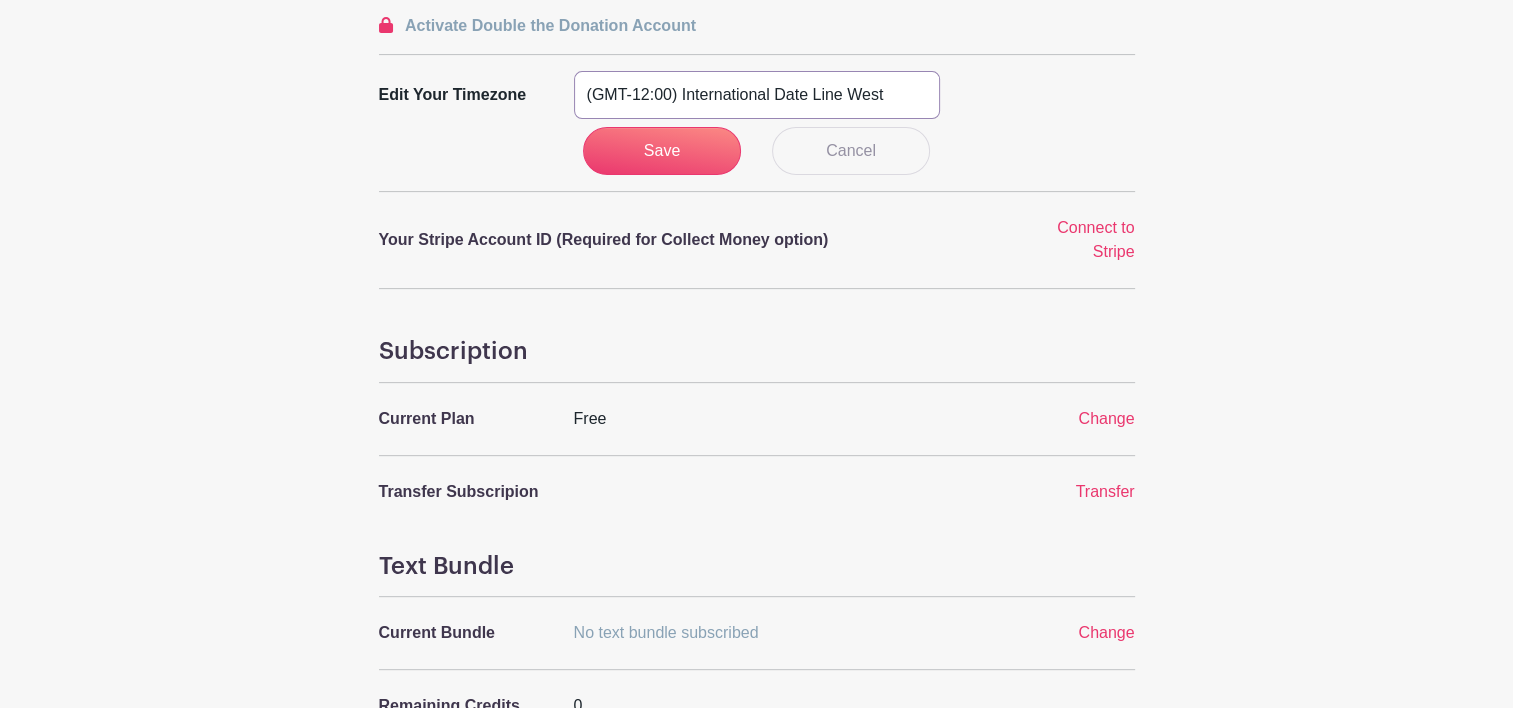 select on "Pacific Time (US & Canada)" 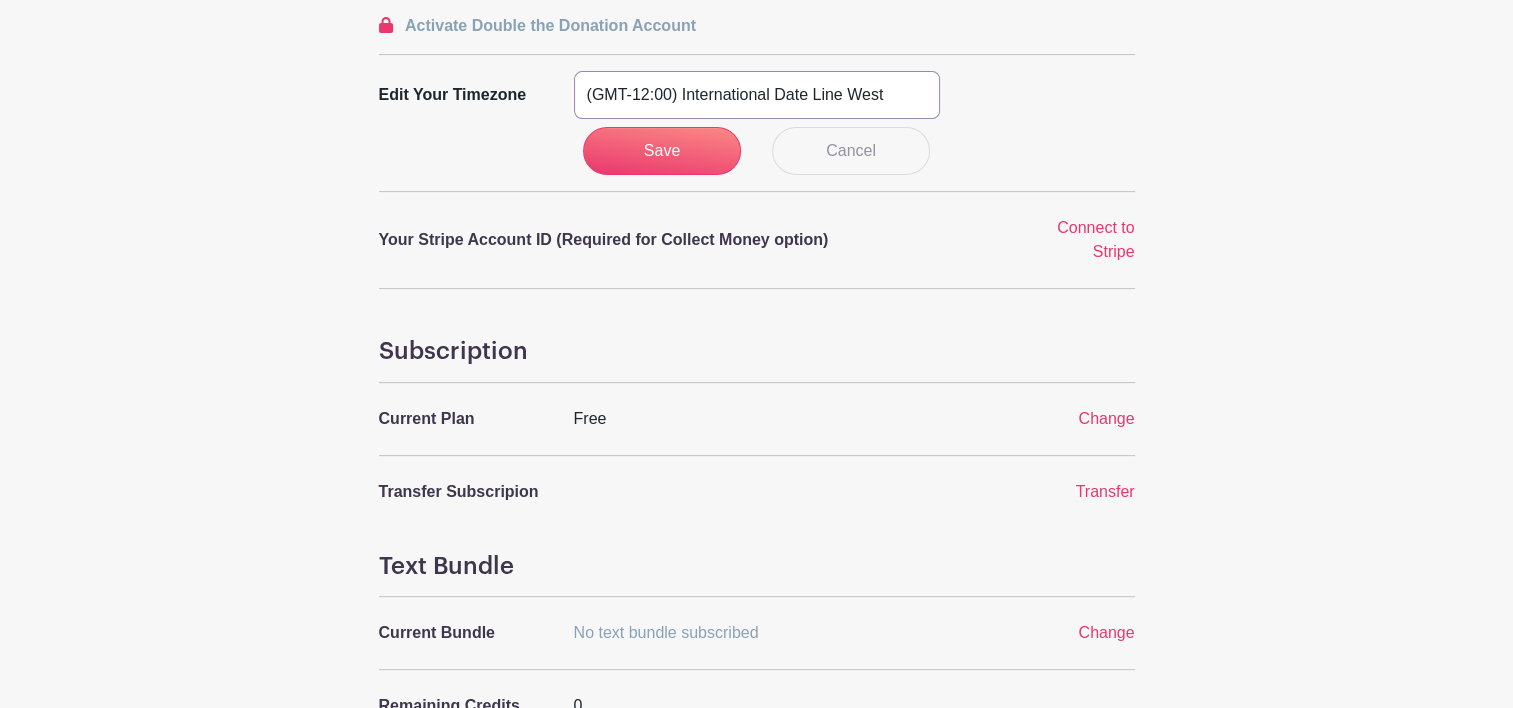 click on "(GMT-12:00) International Date Line West
(GMT-11:00) American Samoa
(GMT-11:00) Midway Island
(GMT-10:00) Hawaii
(GMT-09:00) Alaska
(GMT-08:00) Pacific Time (US & Canada)
(GMT-08:00) Tijuana
(GMT-07:00) Arizona
(GMT-07:00) Mazatlan
(GMT-07:00) Mountain Time (US & Canada)
(GMT-06:00) Central America
(GMT-06:00) Central Time (US & Canada)
(GMT-06:00) Chihuahua
(GMT-06:00) Guadalajara
(GMT-06:00) Mexico City
(GMT-06:00) Monterrey
(GMT-06:00) Saskatchewan
(GMT-05:00) Bogota
(GMT-05:00) Eastern Time (US & Canada)
(GMT-05:00) Indiana (East)
(GMT-05:00) Lima
(GMT-05:00) Quito
(GMT-04:00) Atlantic Time (Canada)
(GMT-04:00) Caracas
(GMT-04:00) Georgetown
(GMT-04:00) La Paz
(GMT-04:00) Puerto Rico
(GMT-04:00) Santiago
(GMT-03:30) Newfoundland
(GMT-03:00) Brasilia
(GMT-03:00) Buenos Aires
(GMT-03:00) Montevideo
(GMT-02:00) Greenland
(GMT-02:00) Mid-Atlantic
(GMT-01:00) Azores
(GMT-01:00) Cape Verde Is.
(GMT+00:00) Casablanca
(GMT+00:00) Dublin" at bounding box center (757, 95) 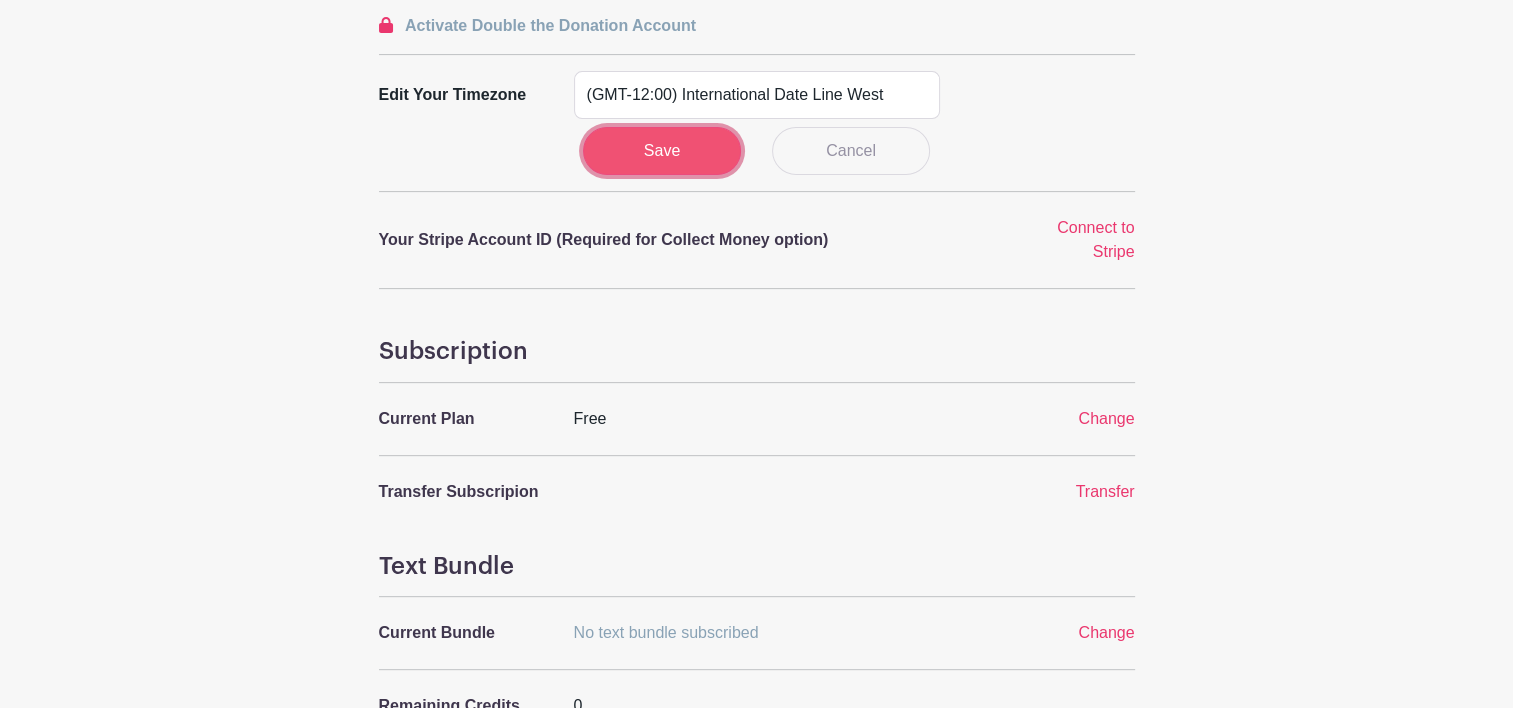 click on "Save" at bounding box center (662, 151) 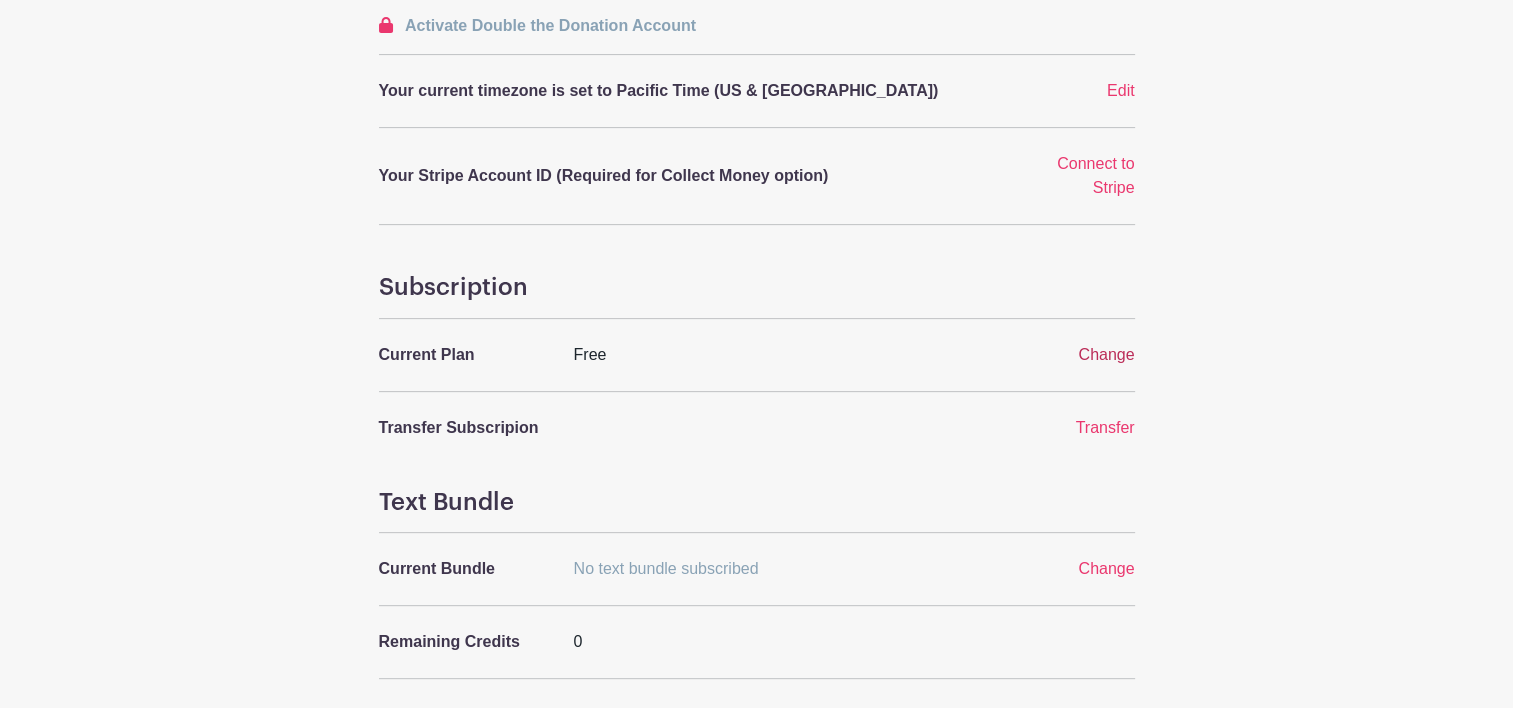 click on "Change" at bounding box center [1106, 354] 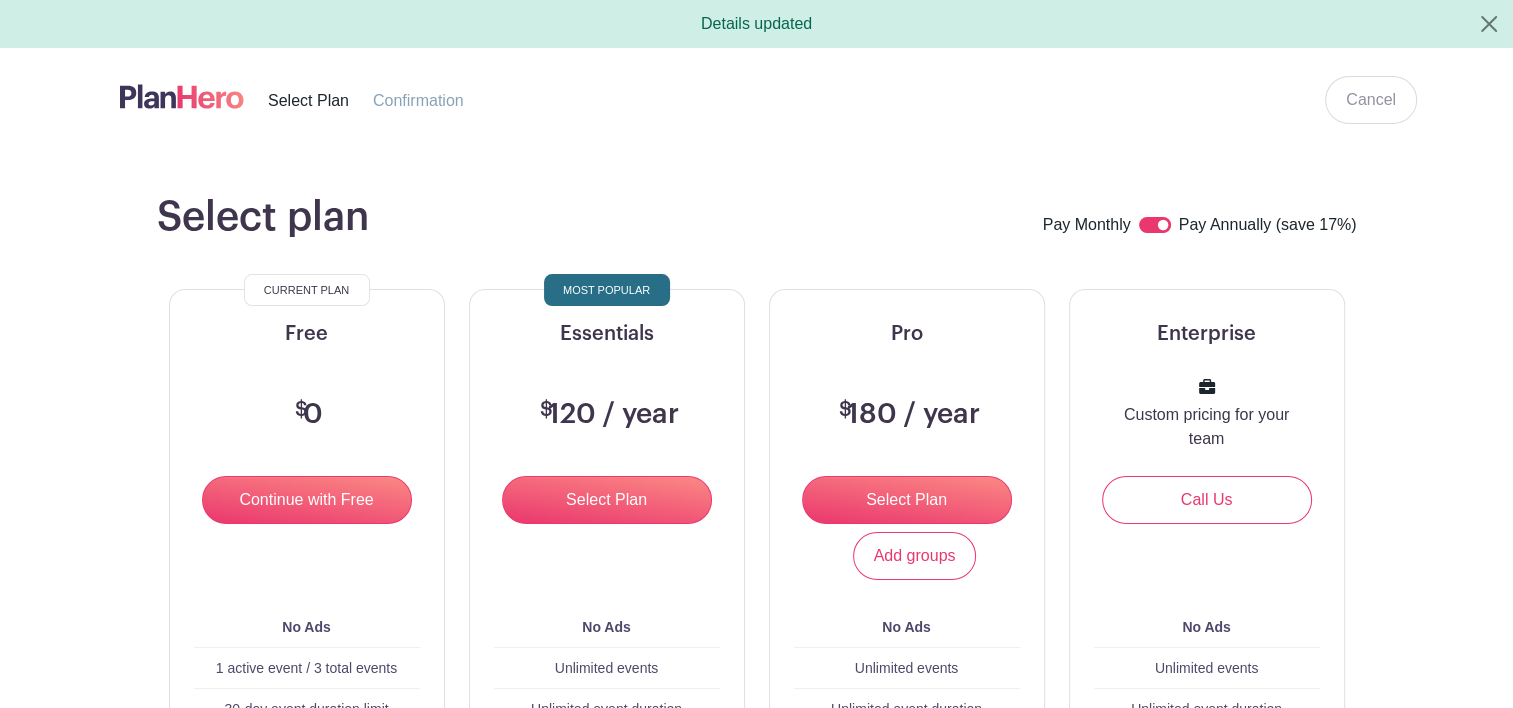 scroll, scrollTop: 0, scrollLeft: 0, axis: both 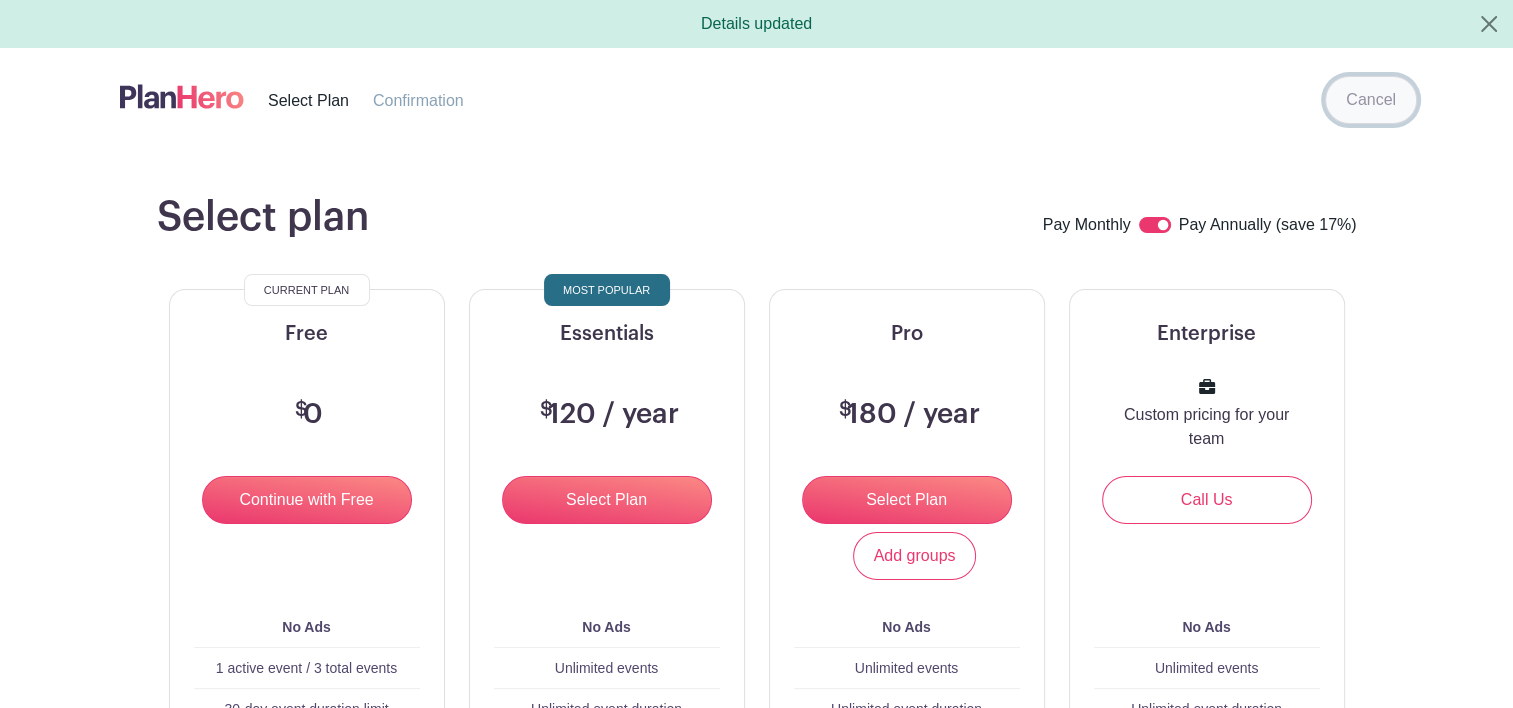 click on "Cancel" at bounding box center [1371, 100] 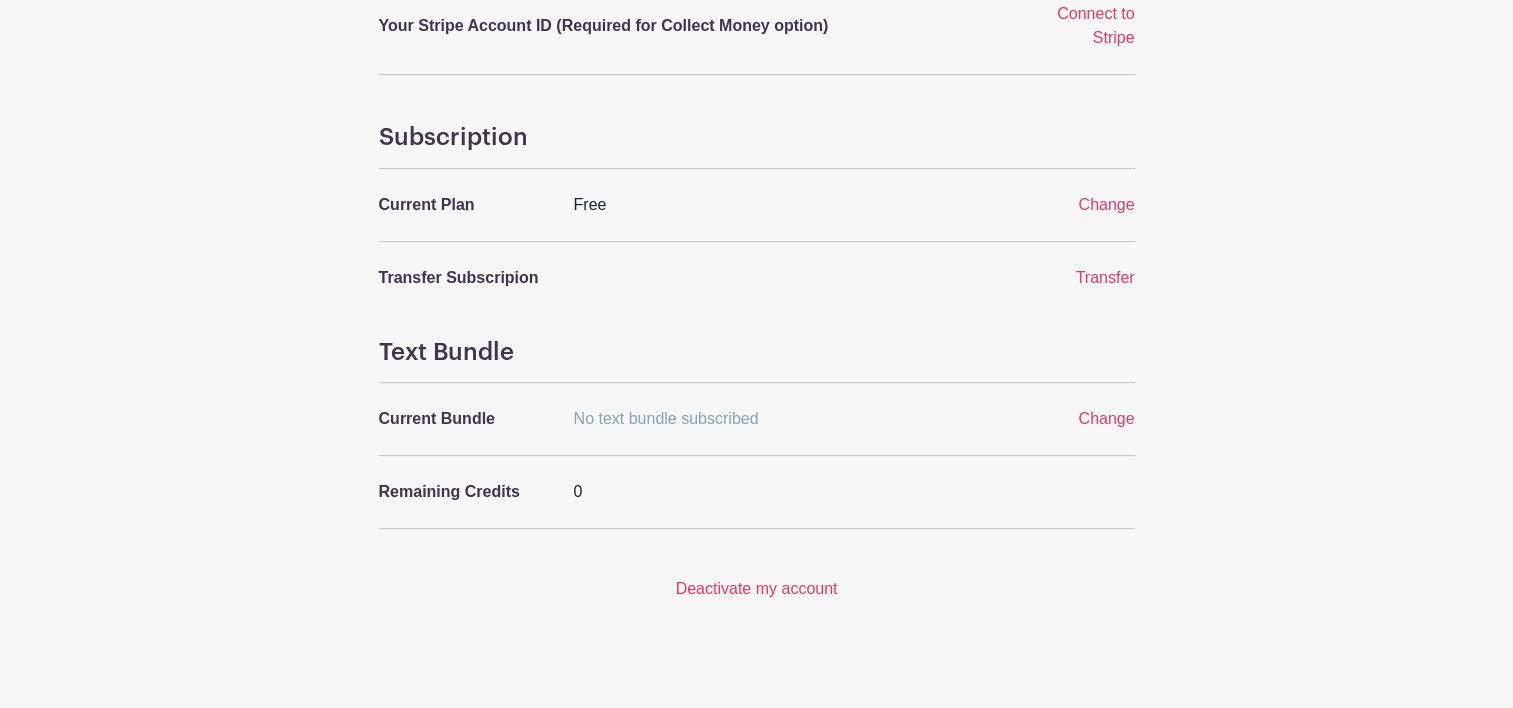 scroll, scrollTop: 742, scrollLeft: 0, axis: vertical 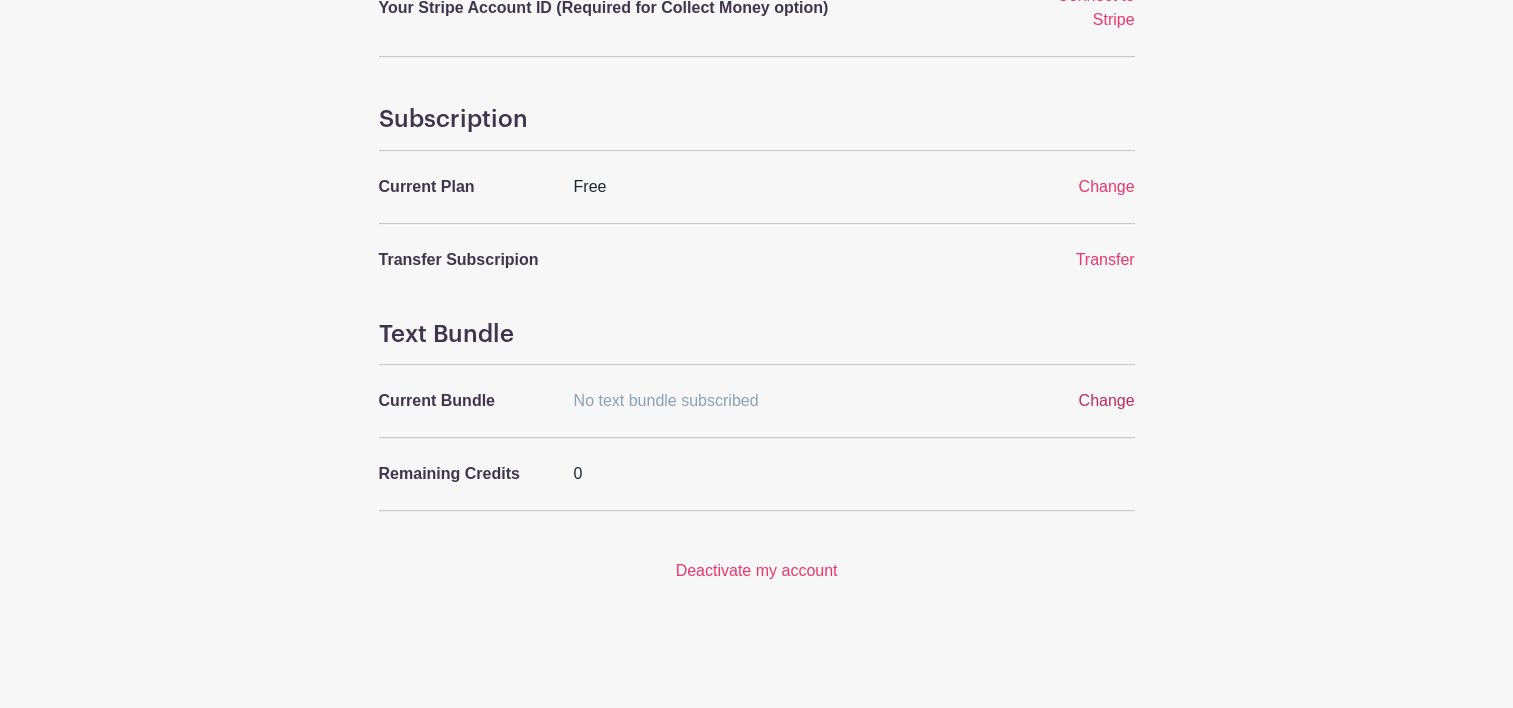 click on "Change" at bounding box center [1106, 400] 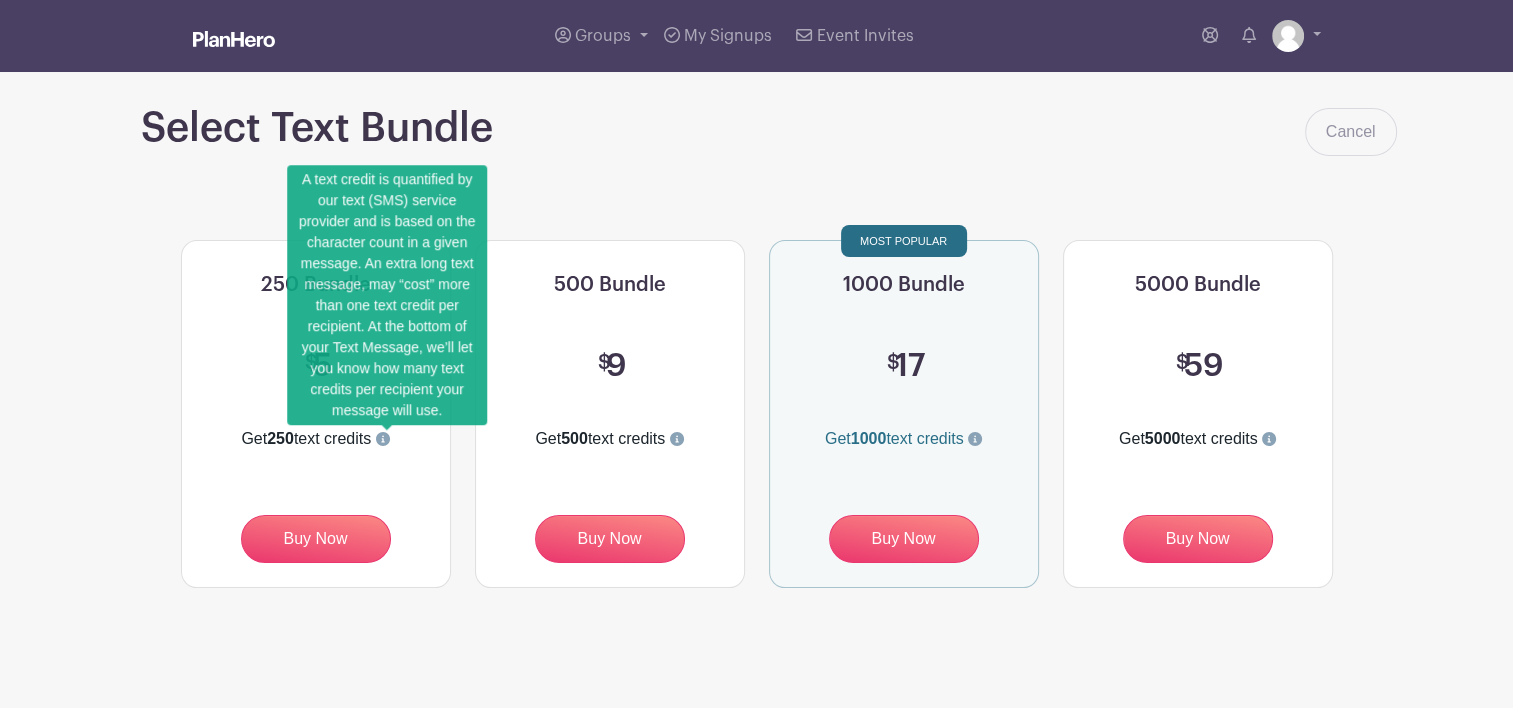 click 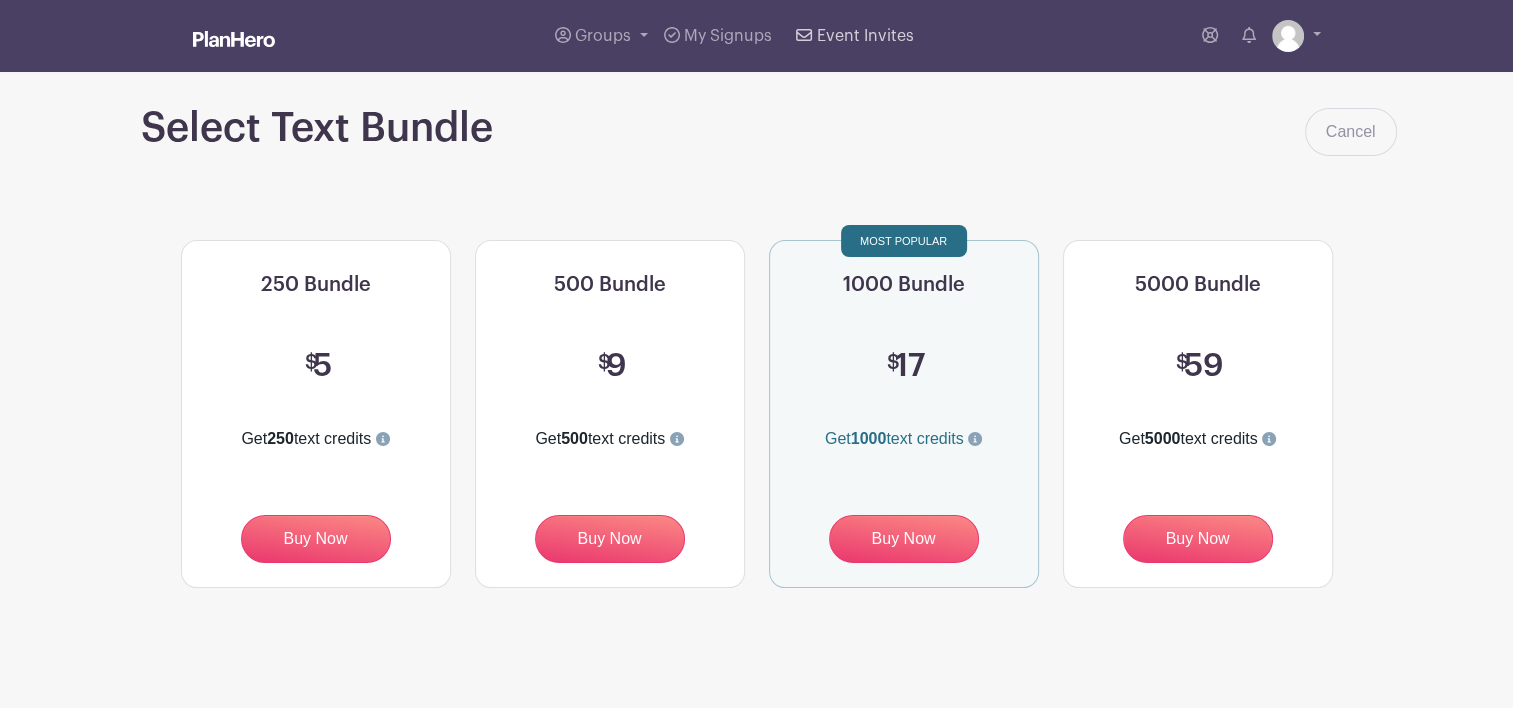 click on "Event Invites" at bounding box center (865, 36) 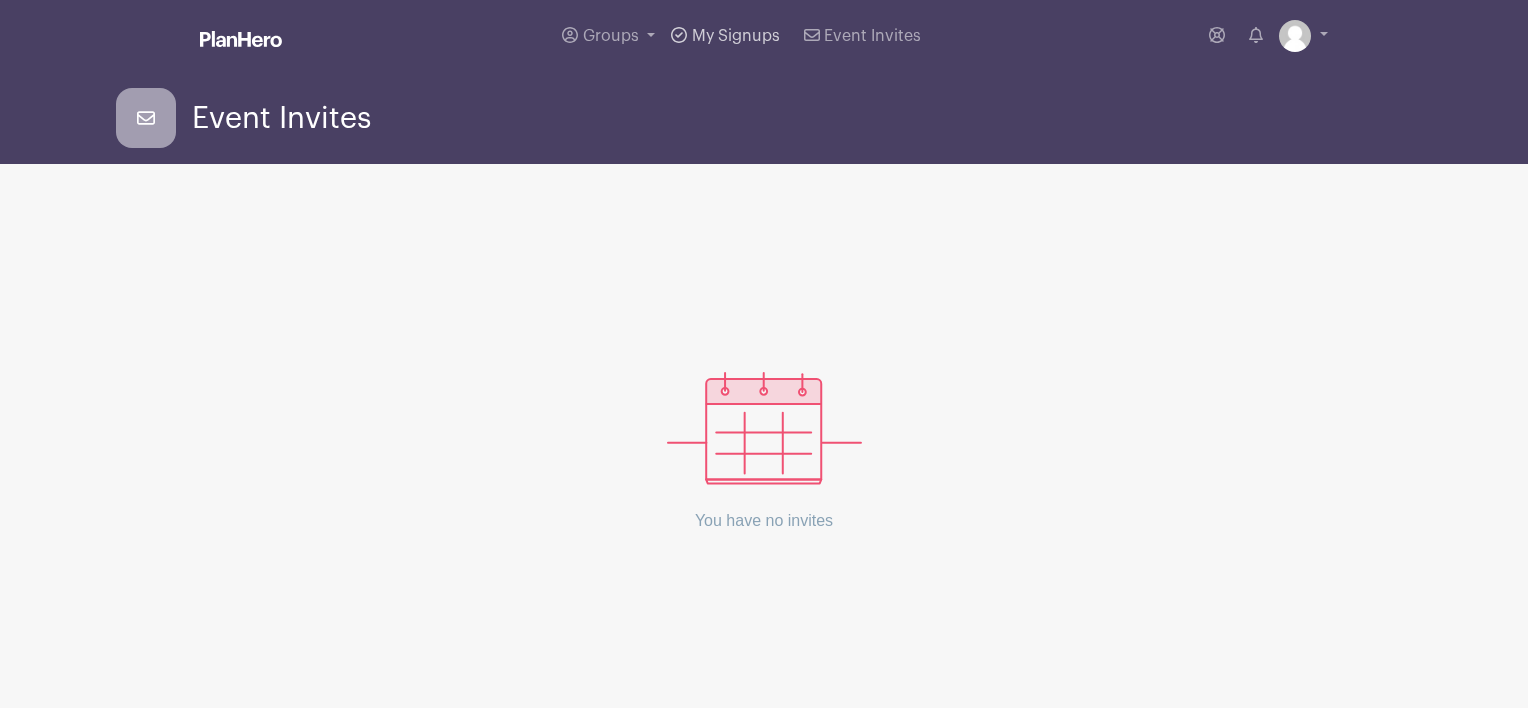 click on "My Signups" at bounding box center [736, 36] 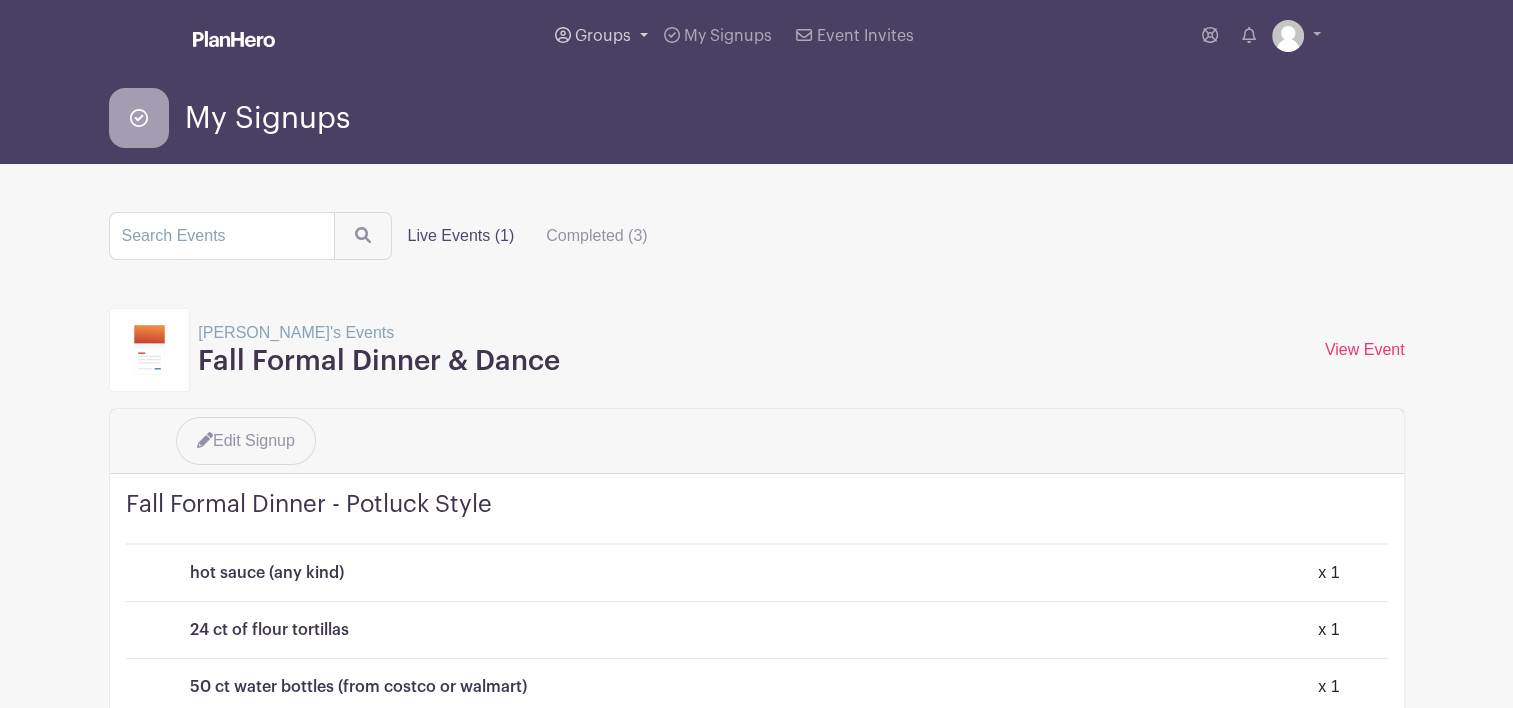 click on "Groups" at bounding box center [603, 36] 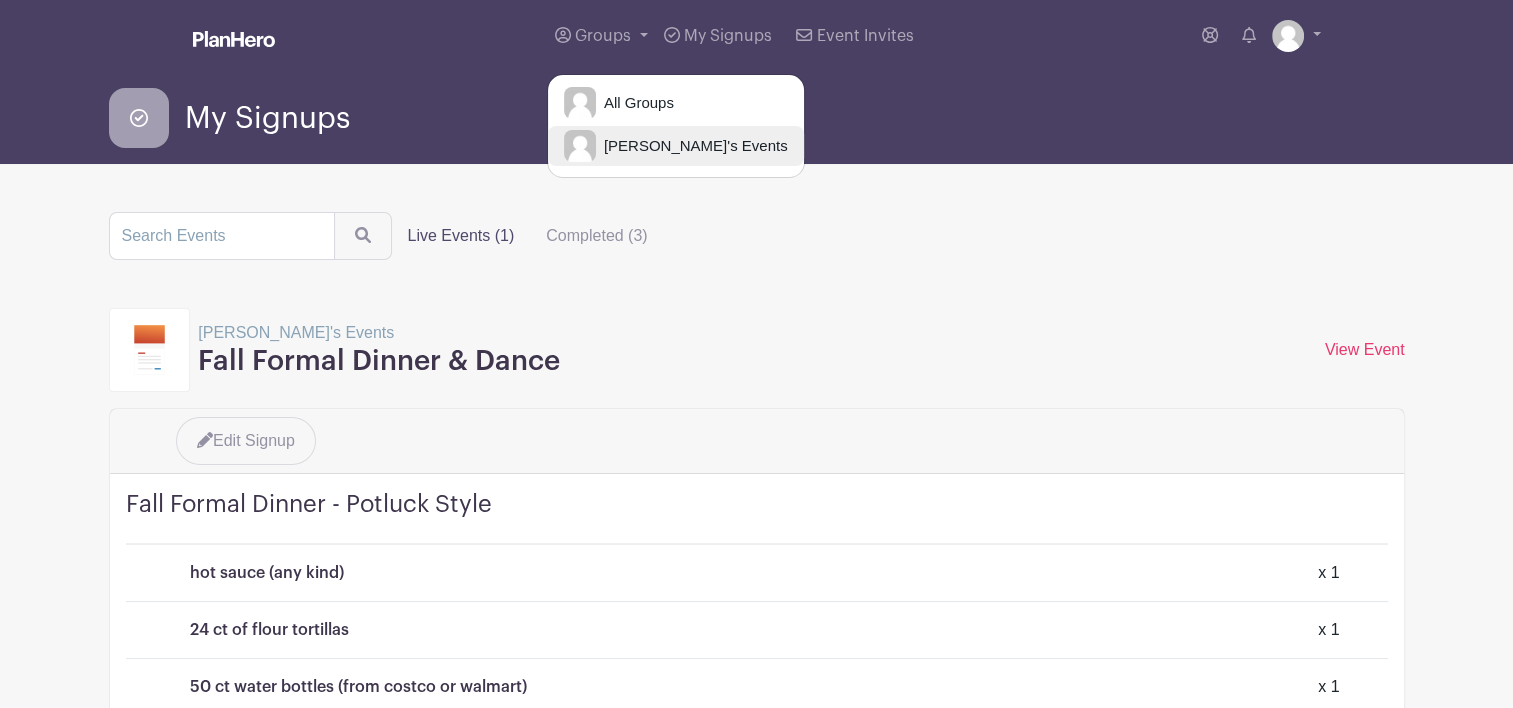 click on "[PERSON_NAME]'s Events" at bounding box center [692, 146] 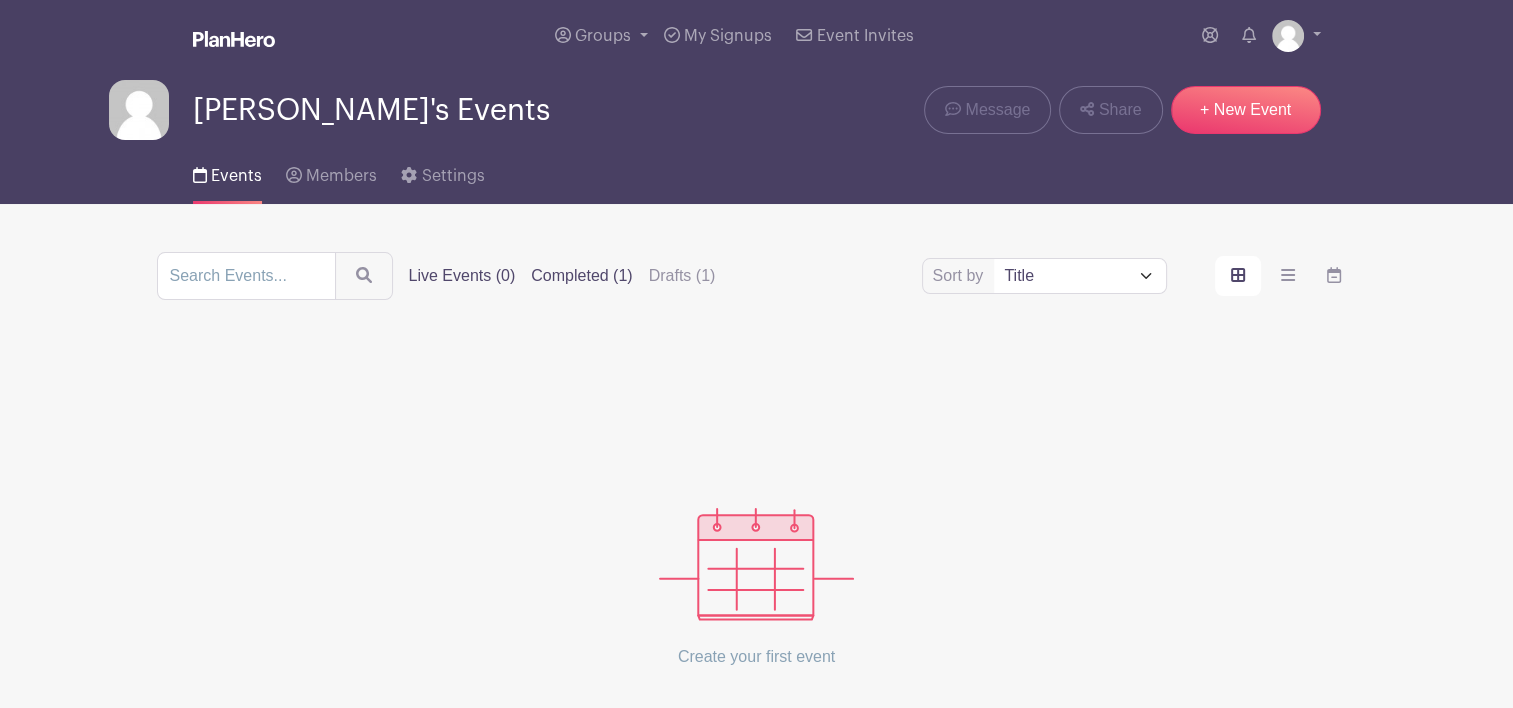 click on "Completed (1)" at bounding box center [581, 276] 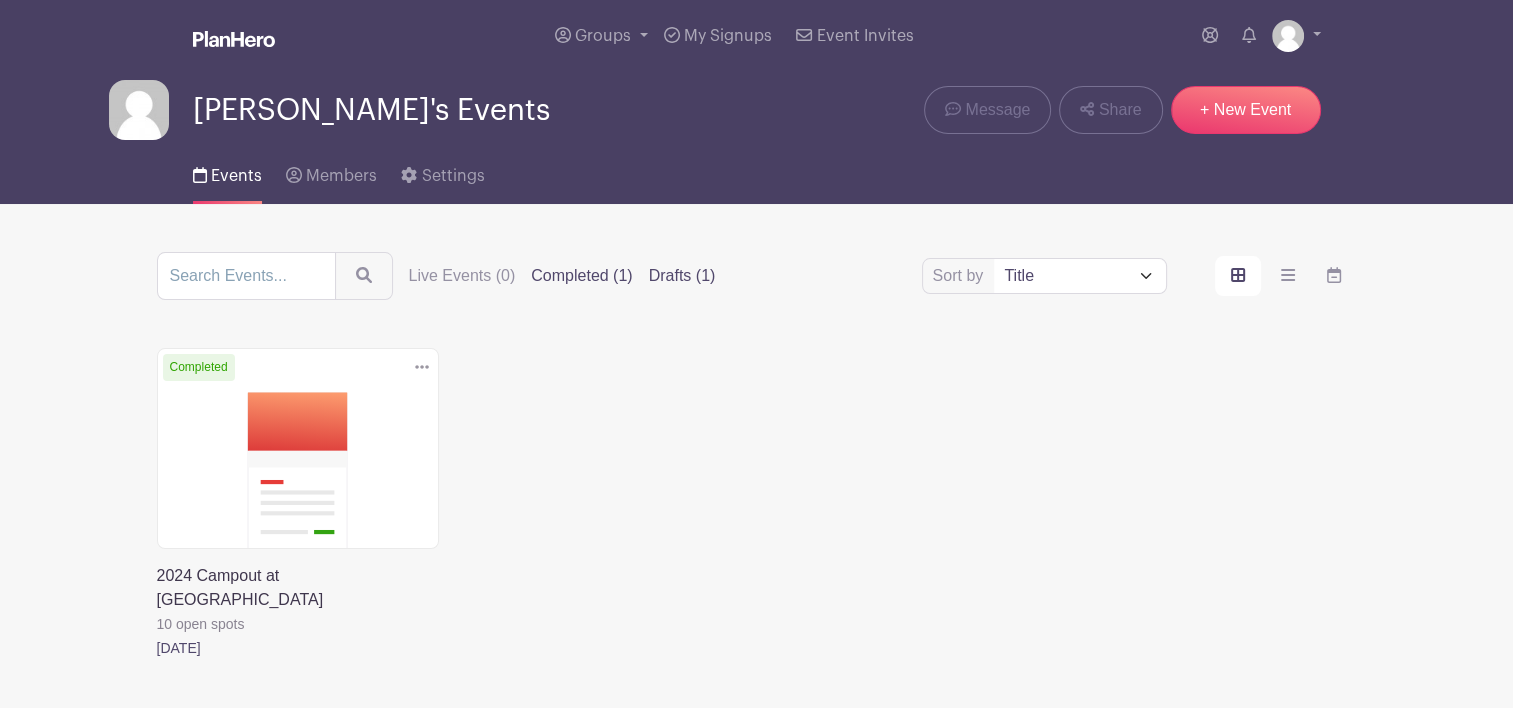 click on "Drafts (1)" at bounding box center [682, 276] 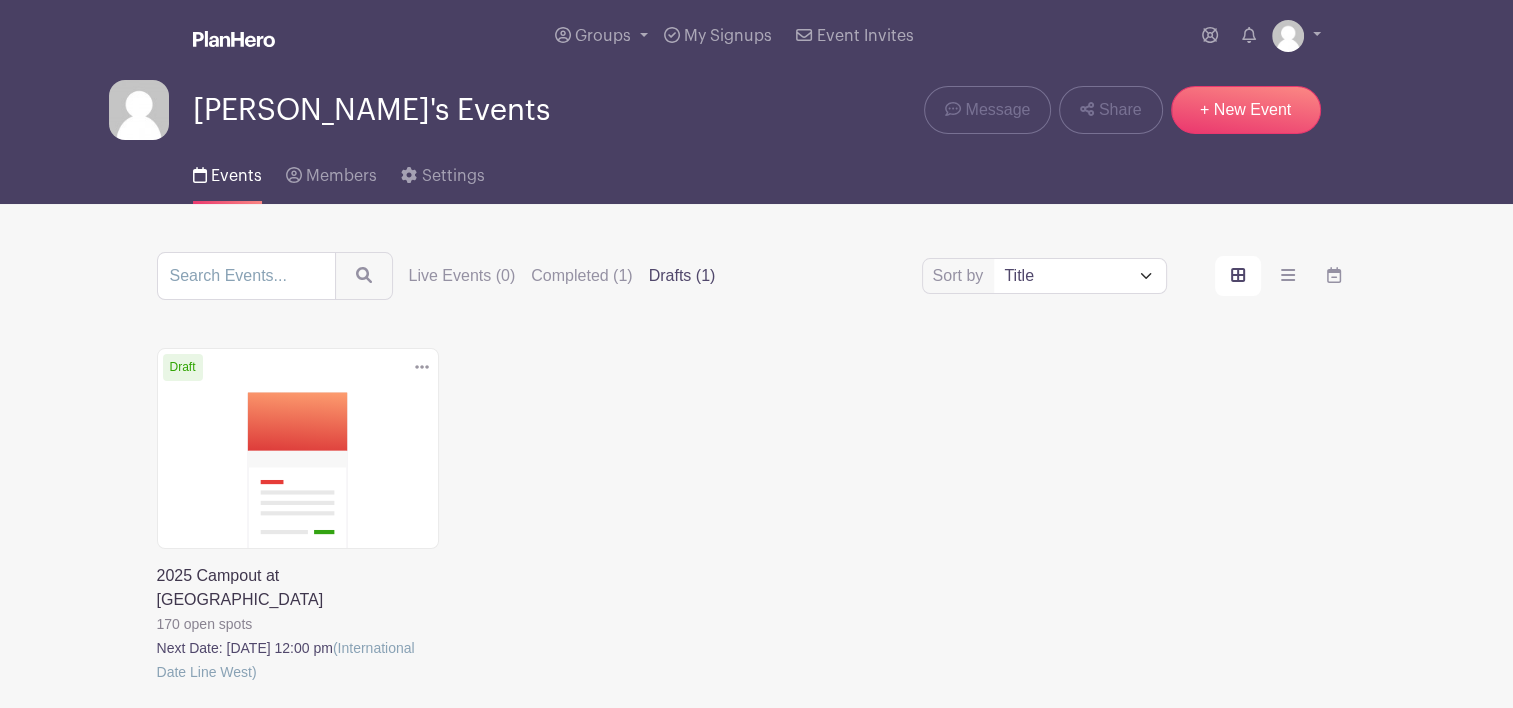 click at bounding box center (157, 684) 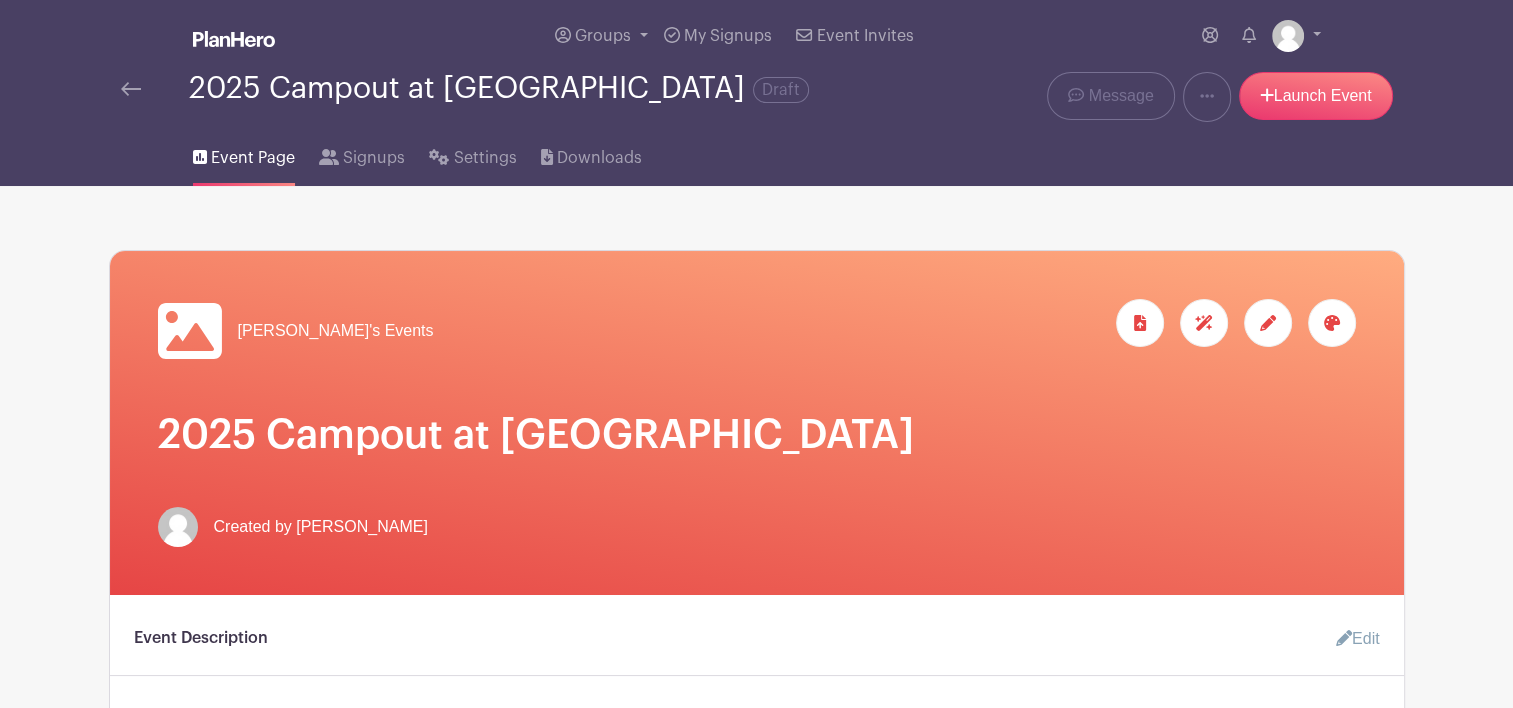 click at bounding box center [1332, 323] 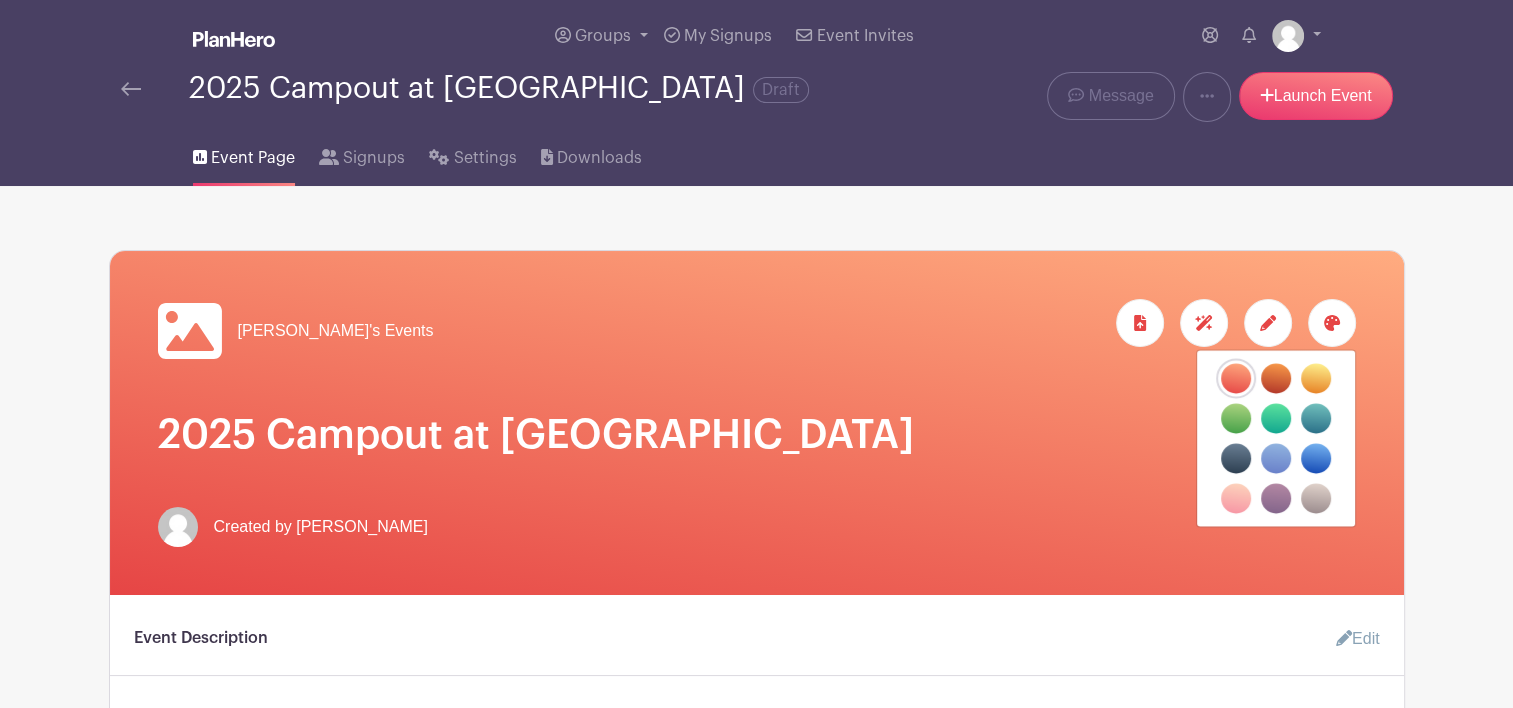 click at bounding box center (1316, 418) 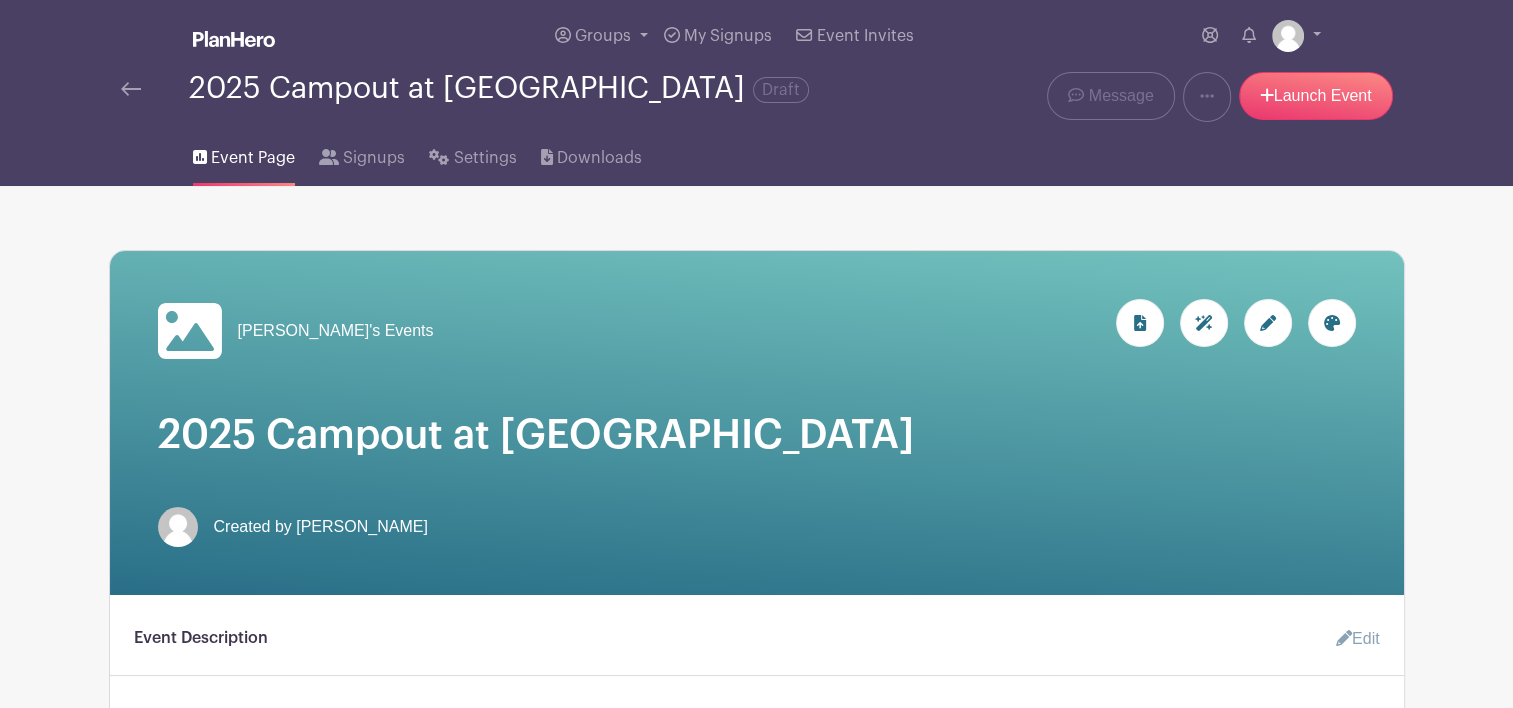 click at bounding box center (1268, 323) 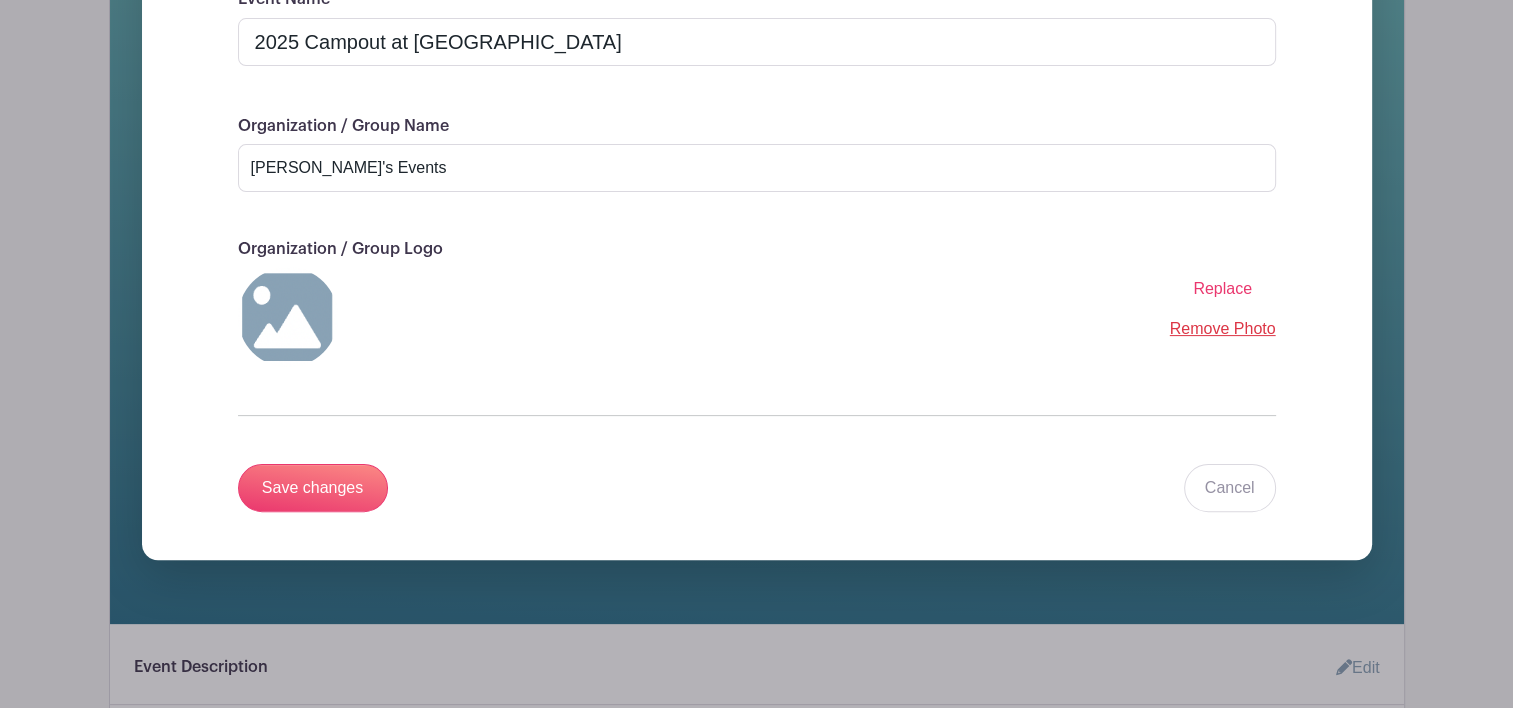 scroll, scrollTop: 424, scrollLeft: 0, axis: vertical 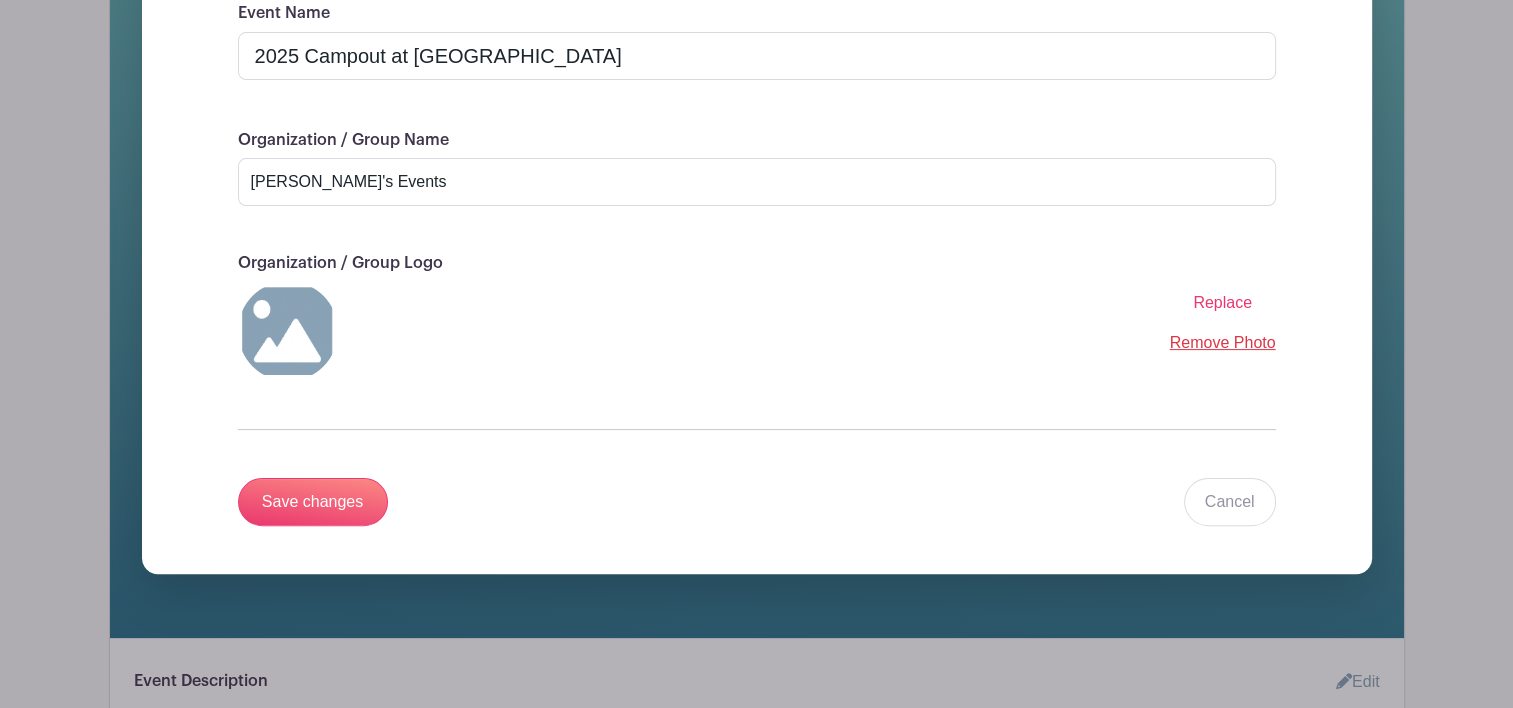 click on "Remove Photo" at bounding box center [1223, 342] 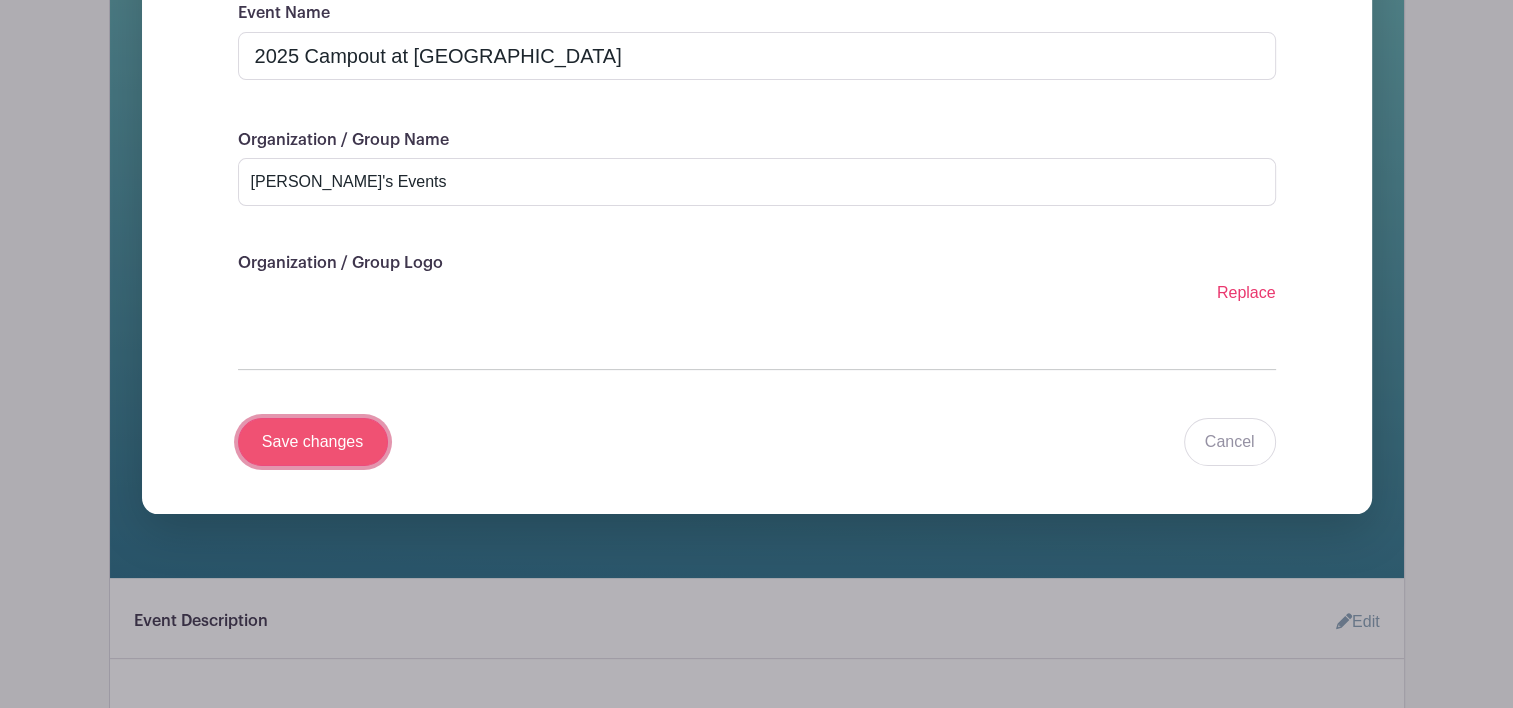 click on "Save changes" at bounding box center [313, 442] 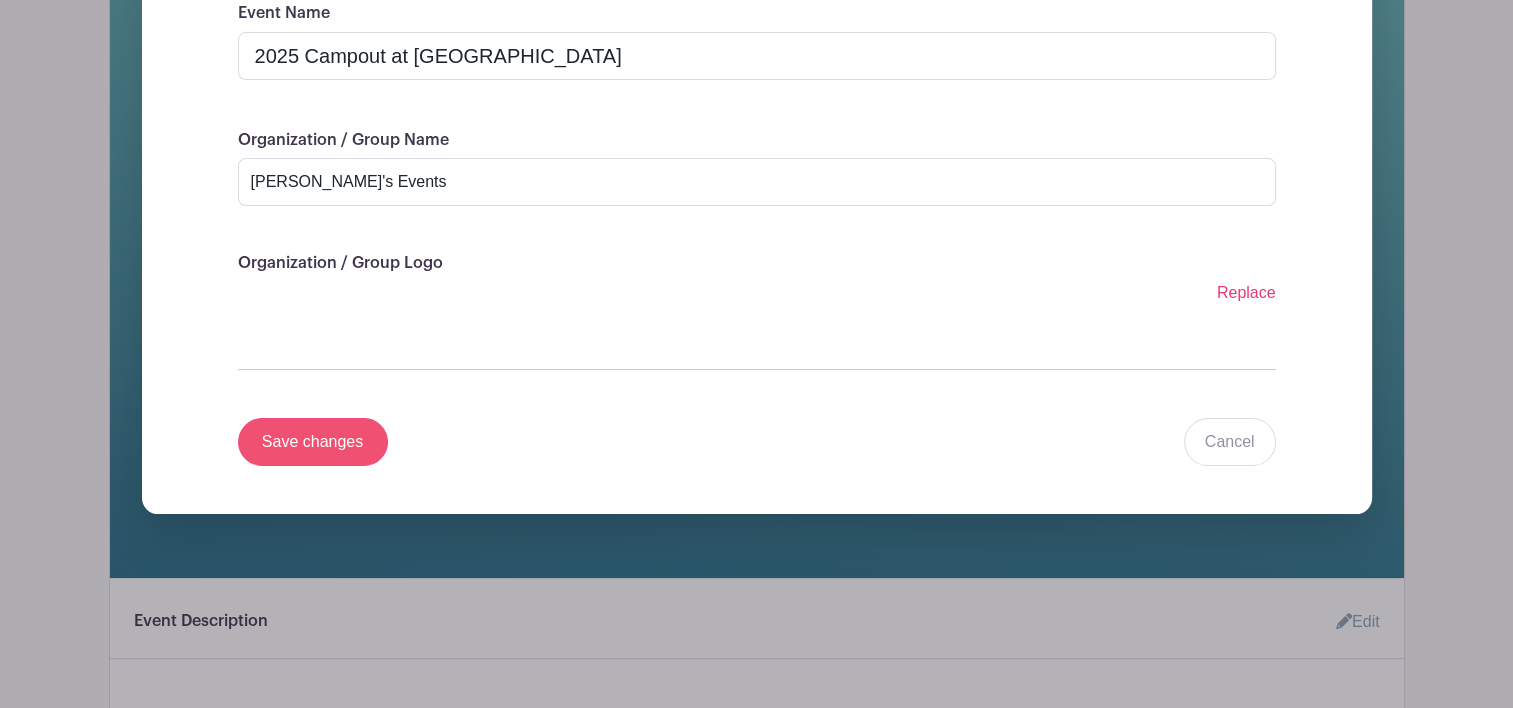 scroll, scrollTop: 18, scrollLeft: 0, axis: vertical 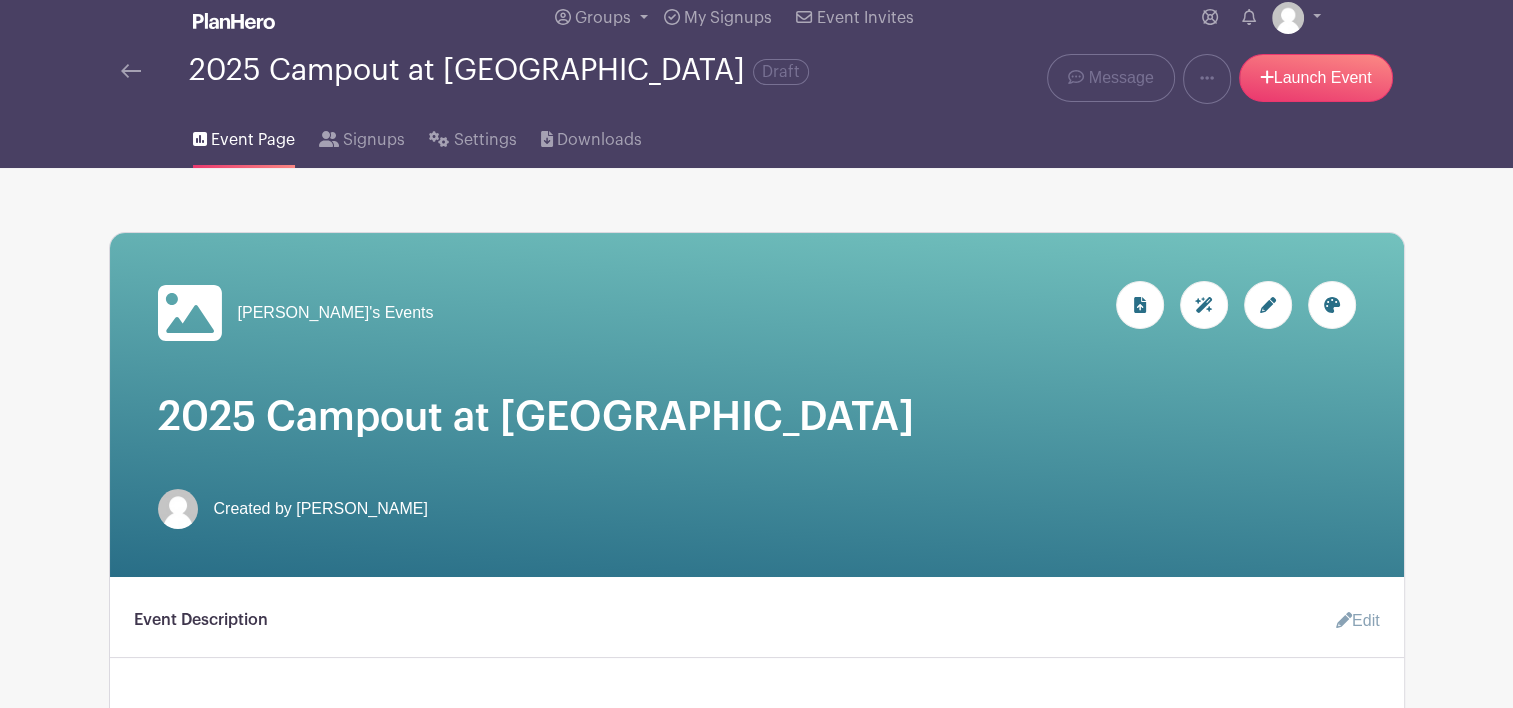 click at bounding box center (1268, 305) 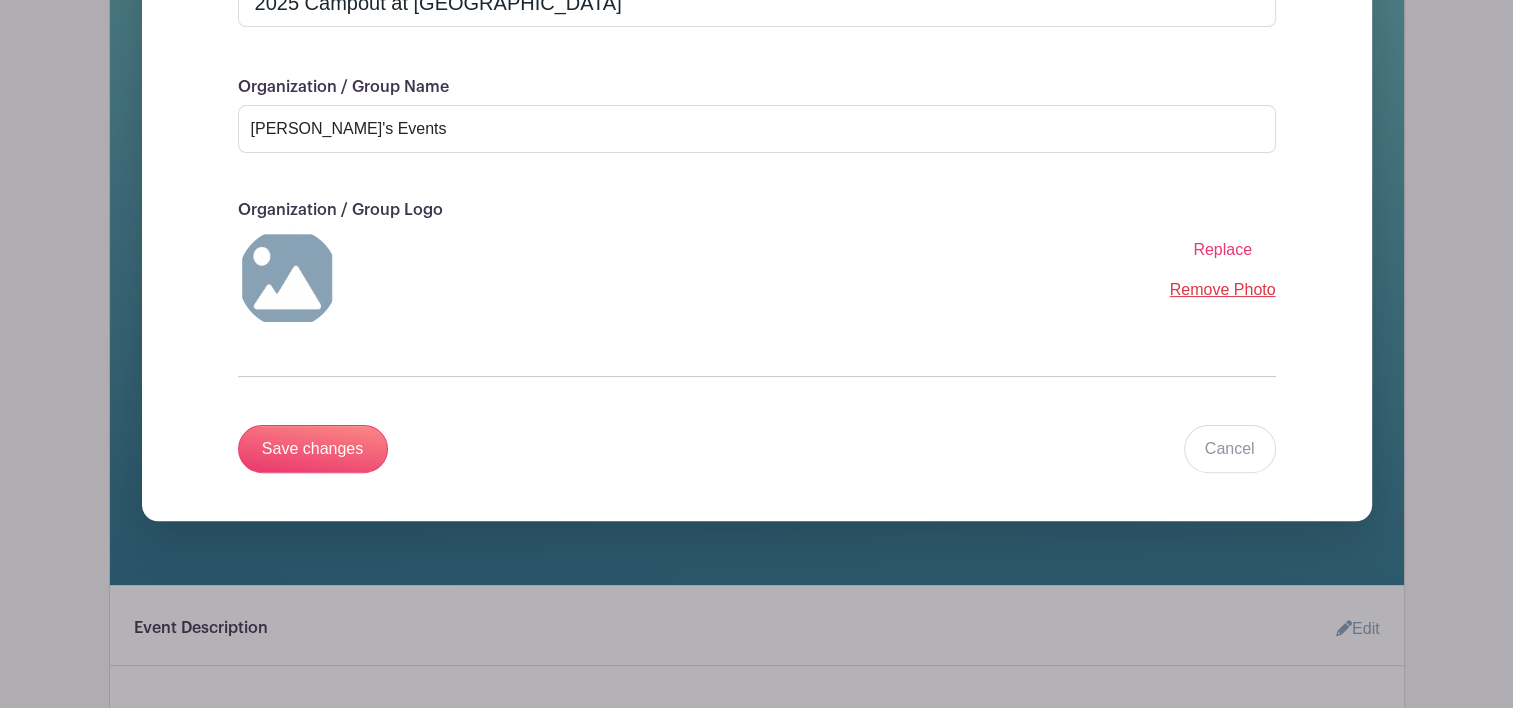 scroll, scrollTop: 484, scrollLeft: 0, axis: vertical 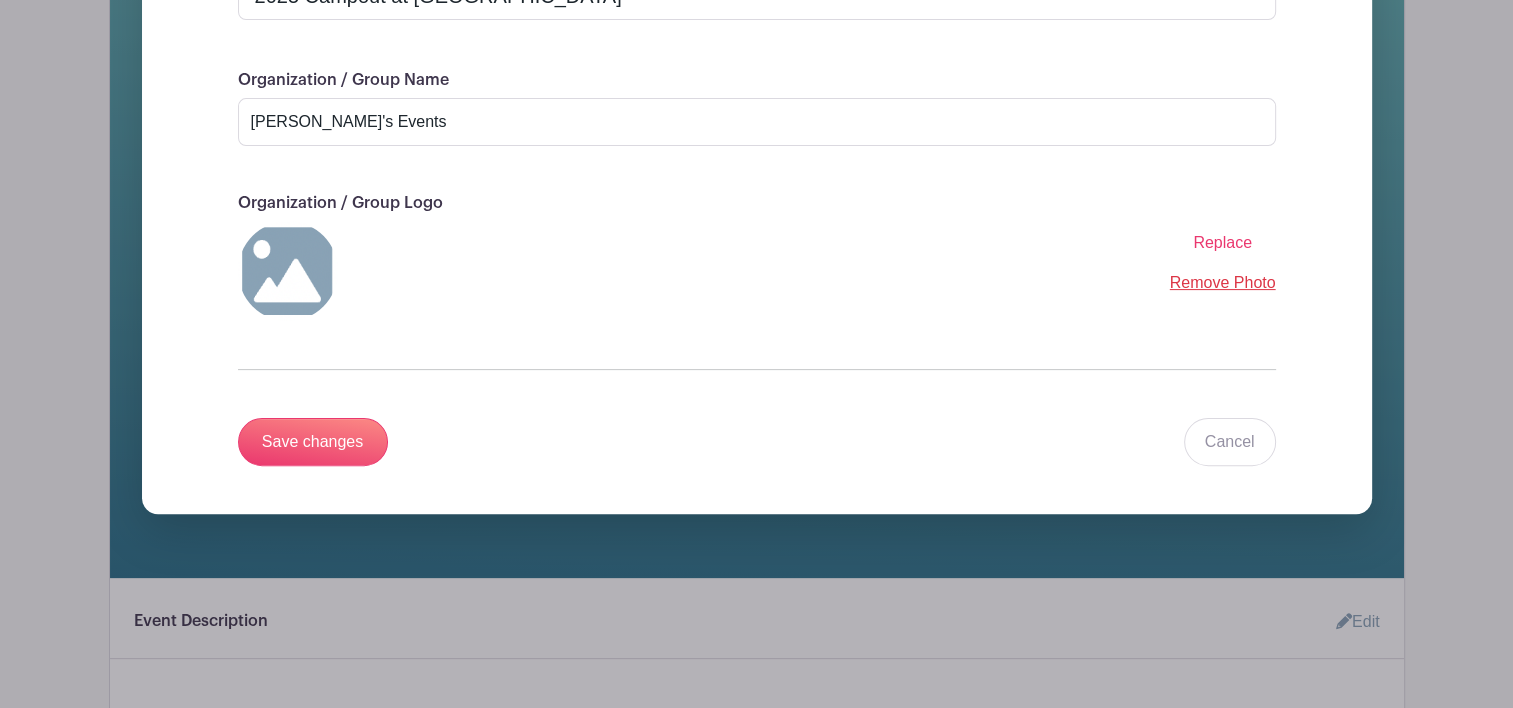 click on "Replace" at bounding box center (1222, 242) 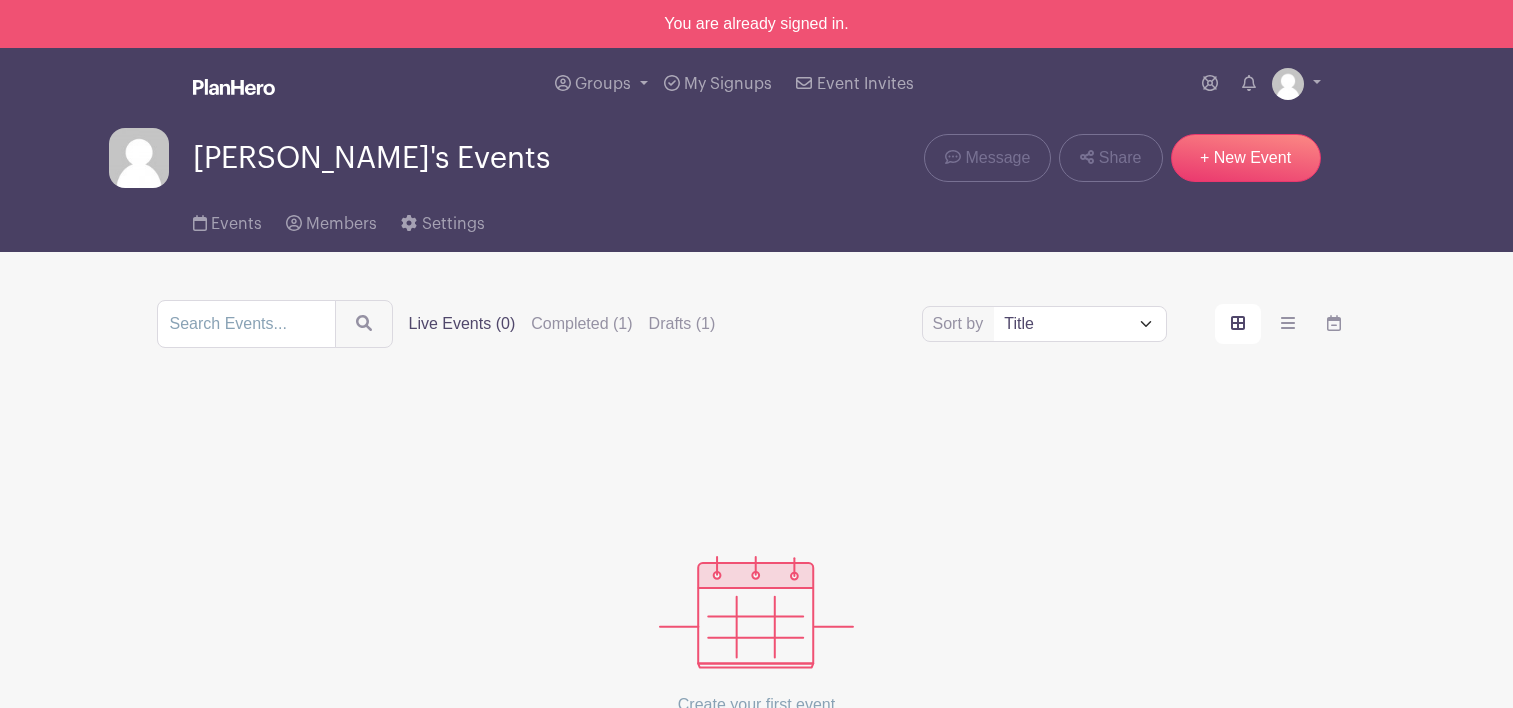 scroll, scrollTop: 0, scrollLeft: 0, axis: both 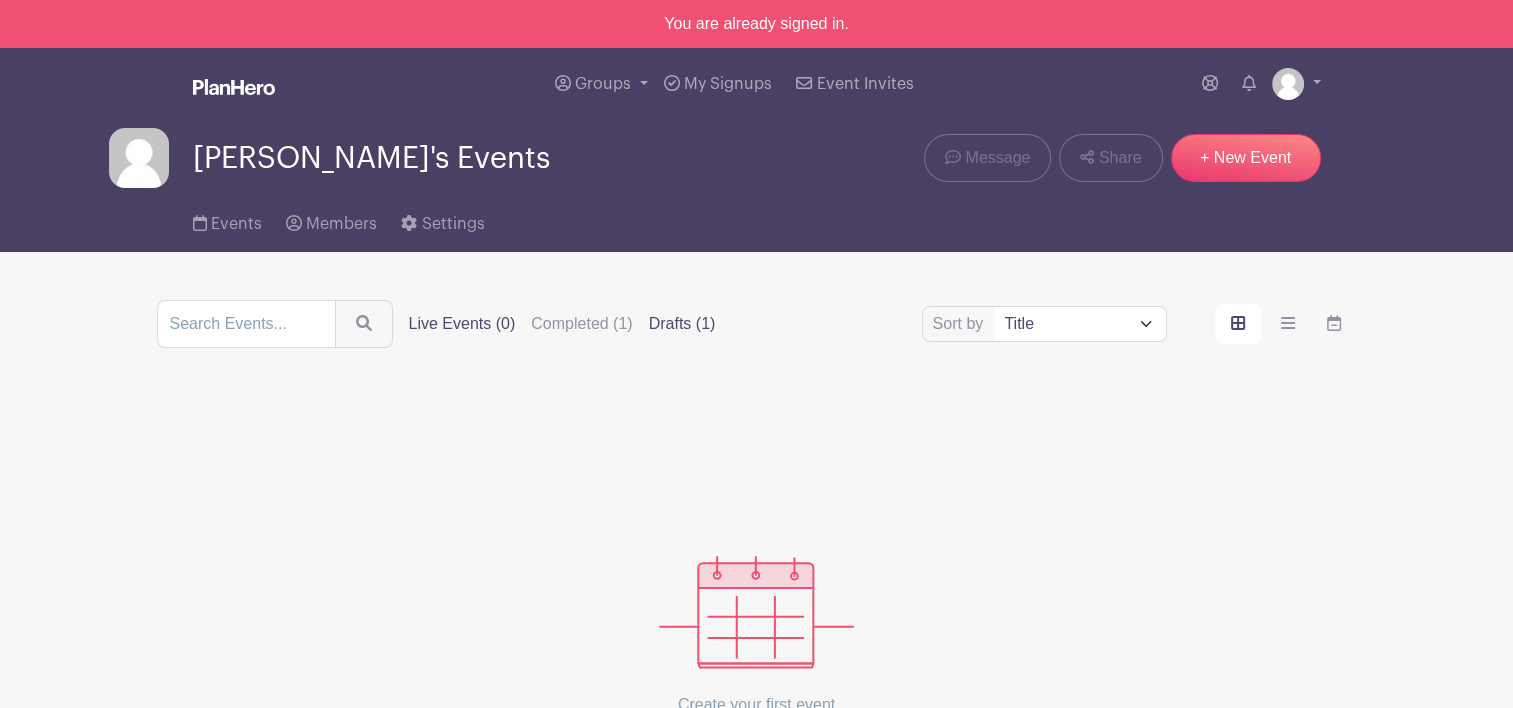 click on "Drafts (1)" at bounding box center [682, 324] 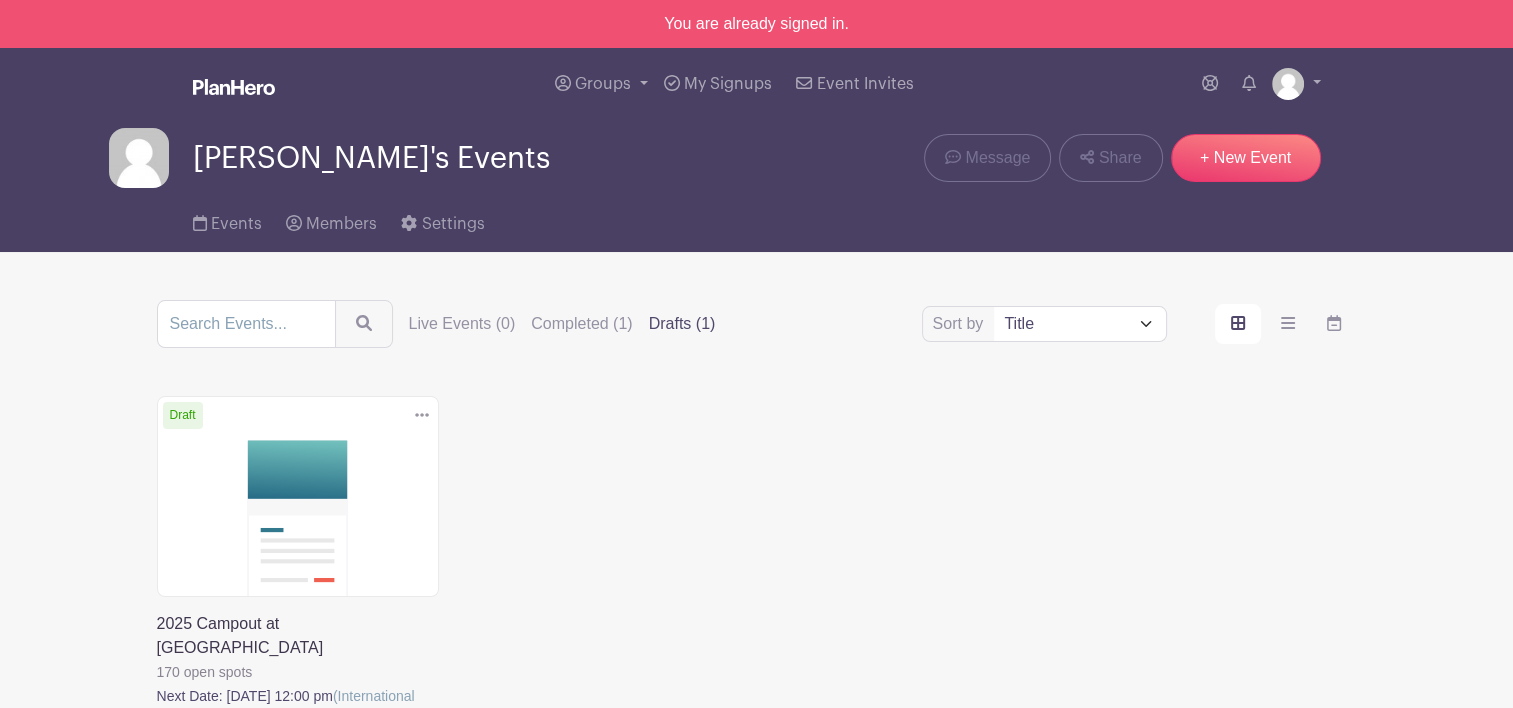click at bounding box center [157, 732] 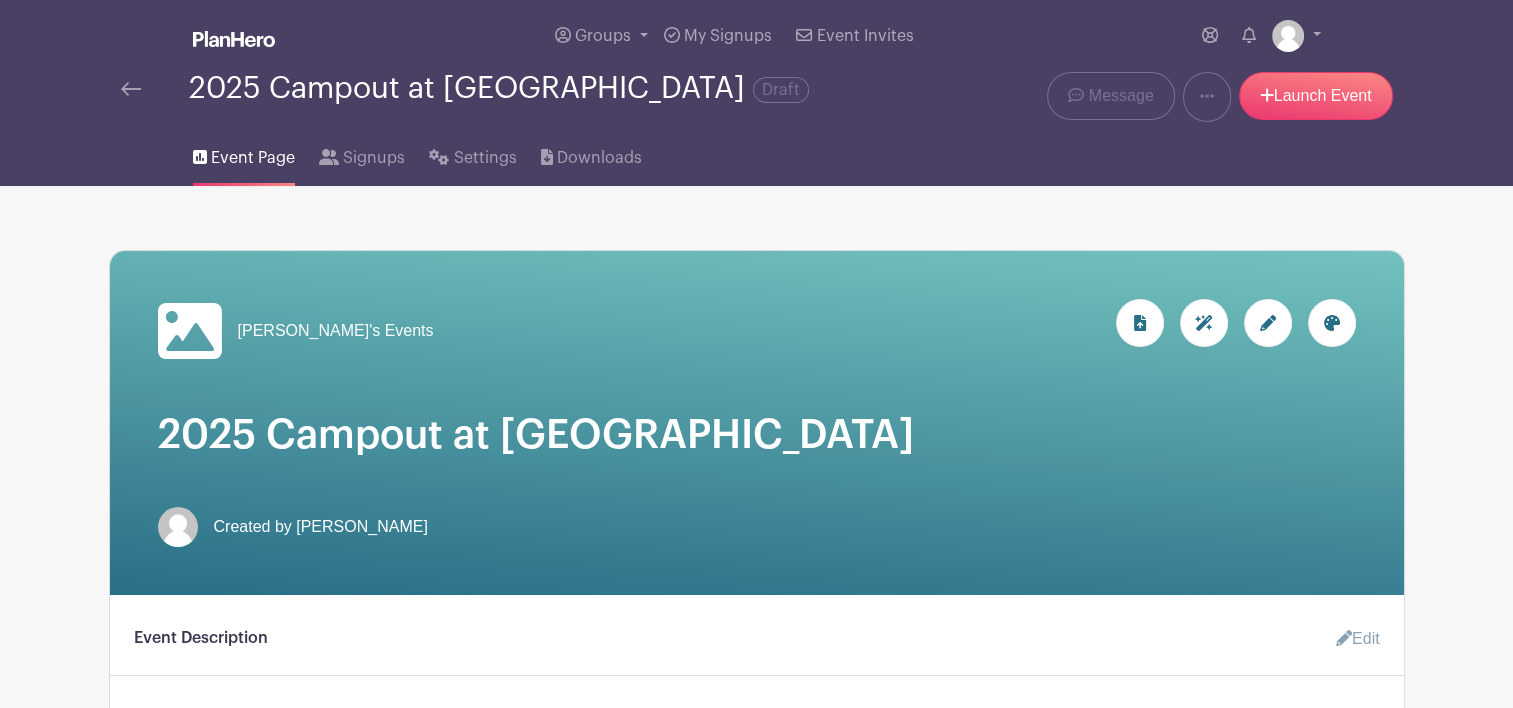 click at bounding box center [1268, 323] 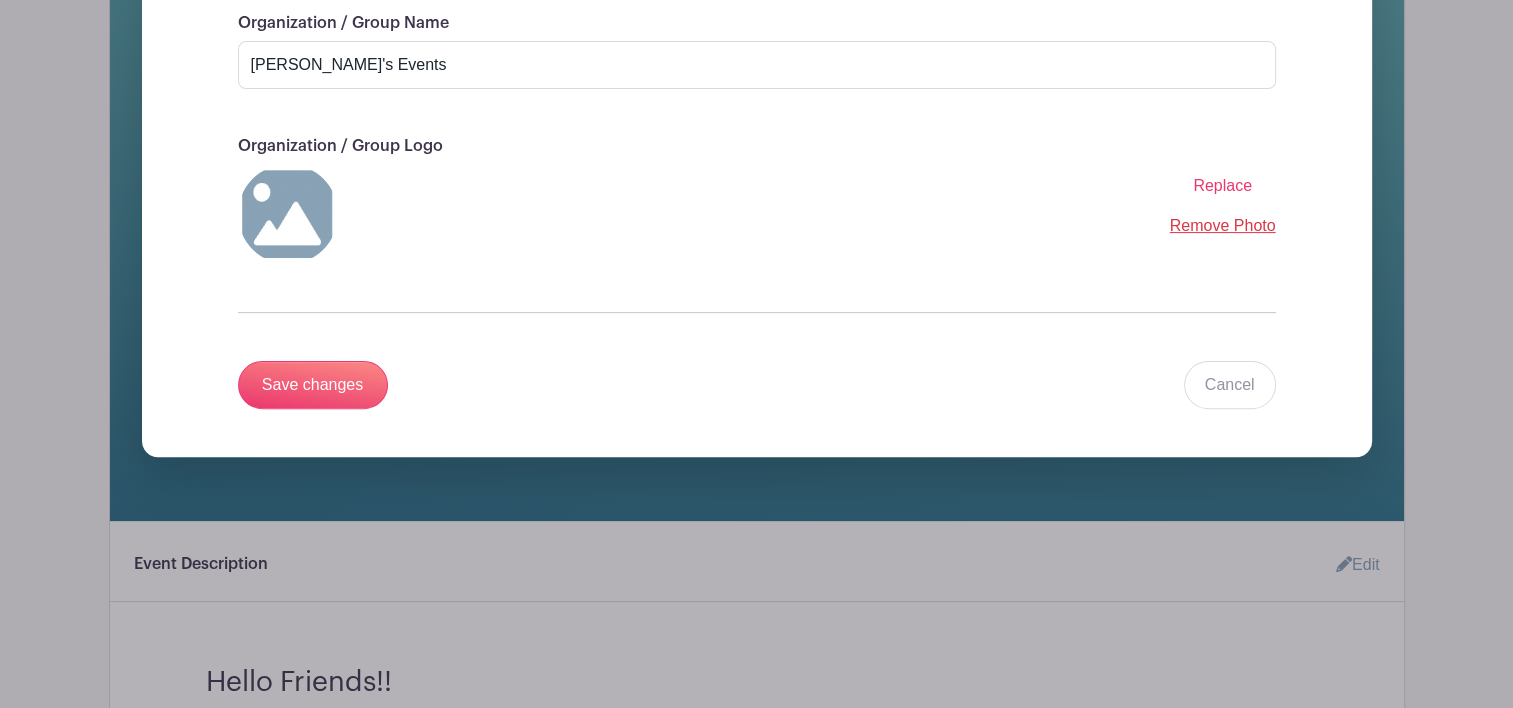 scroll, scrollTop: 596, scrollLeft: 0, axis: vertical 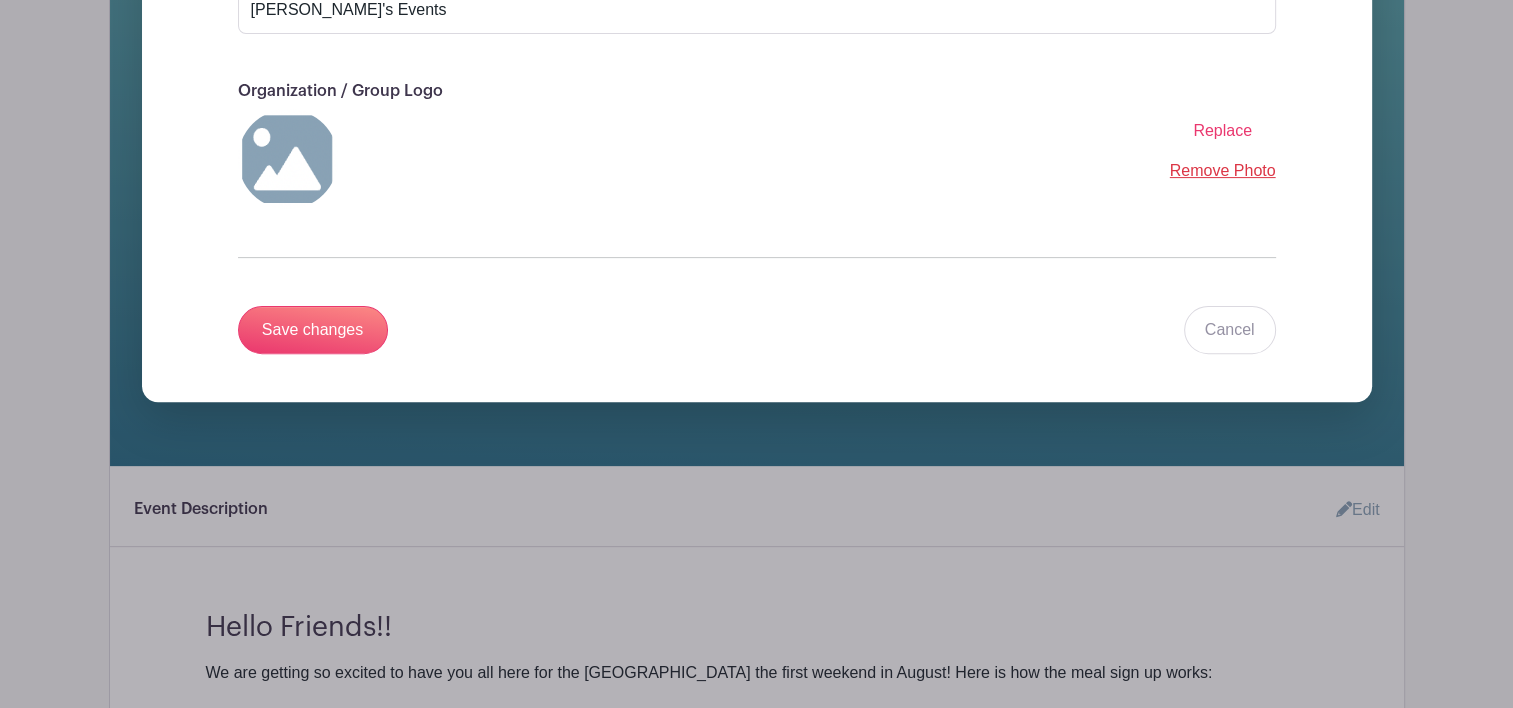 click on "Replace" at bounding box center (1222, 130) 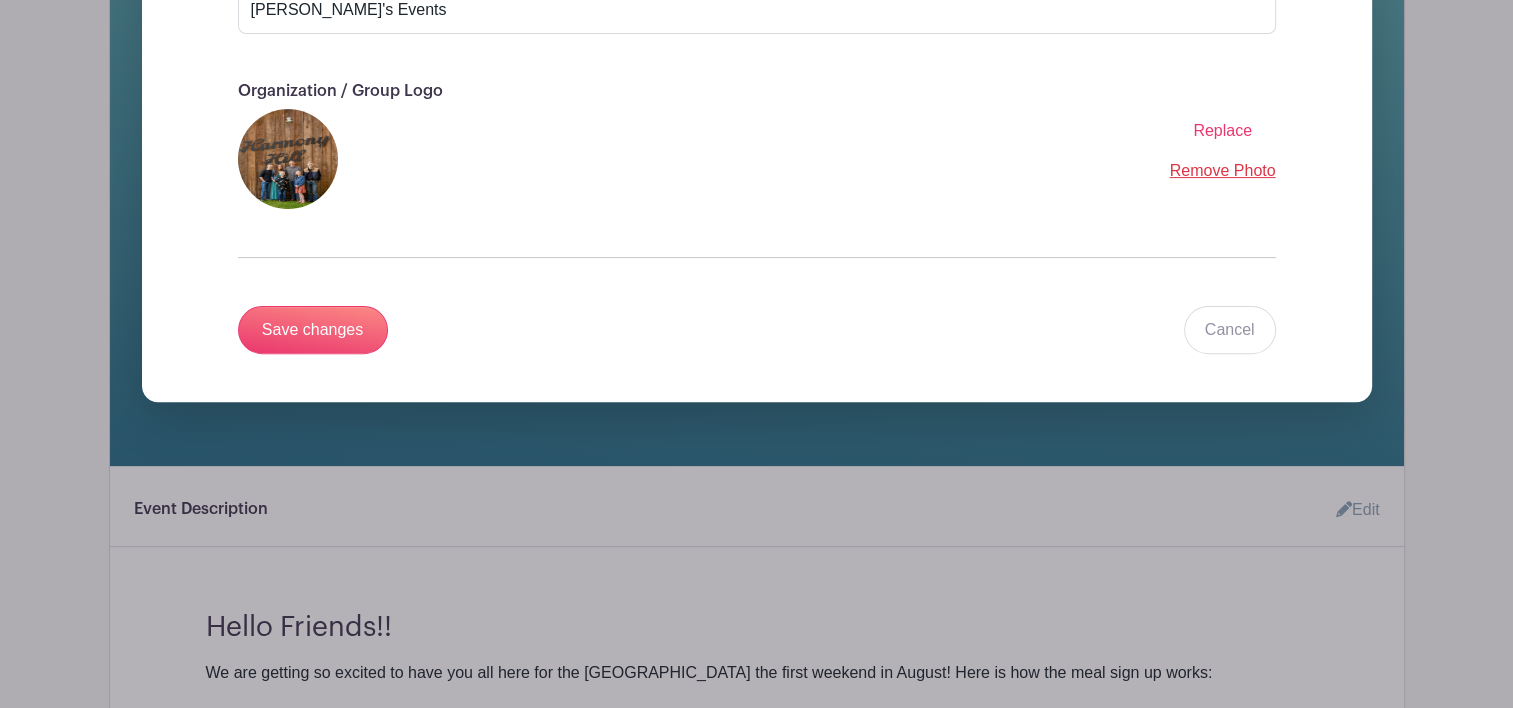 click at bounding box center [288, 159] 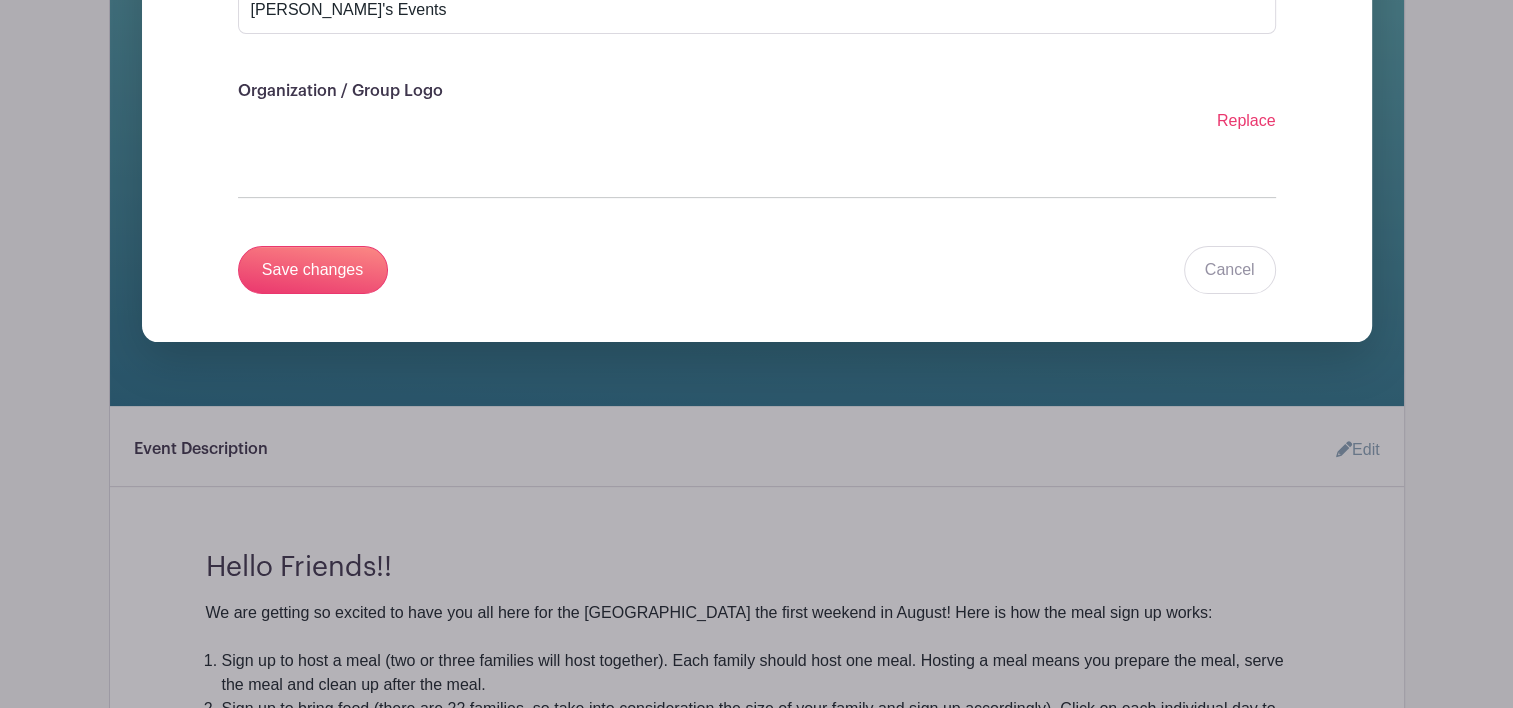click on "Replace" at bounding box center [1246, 120] 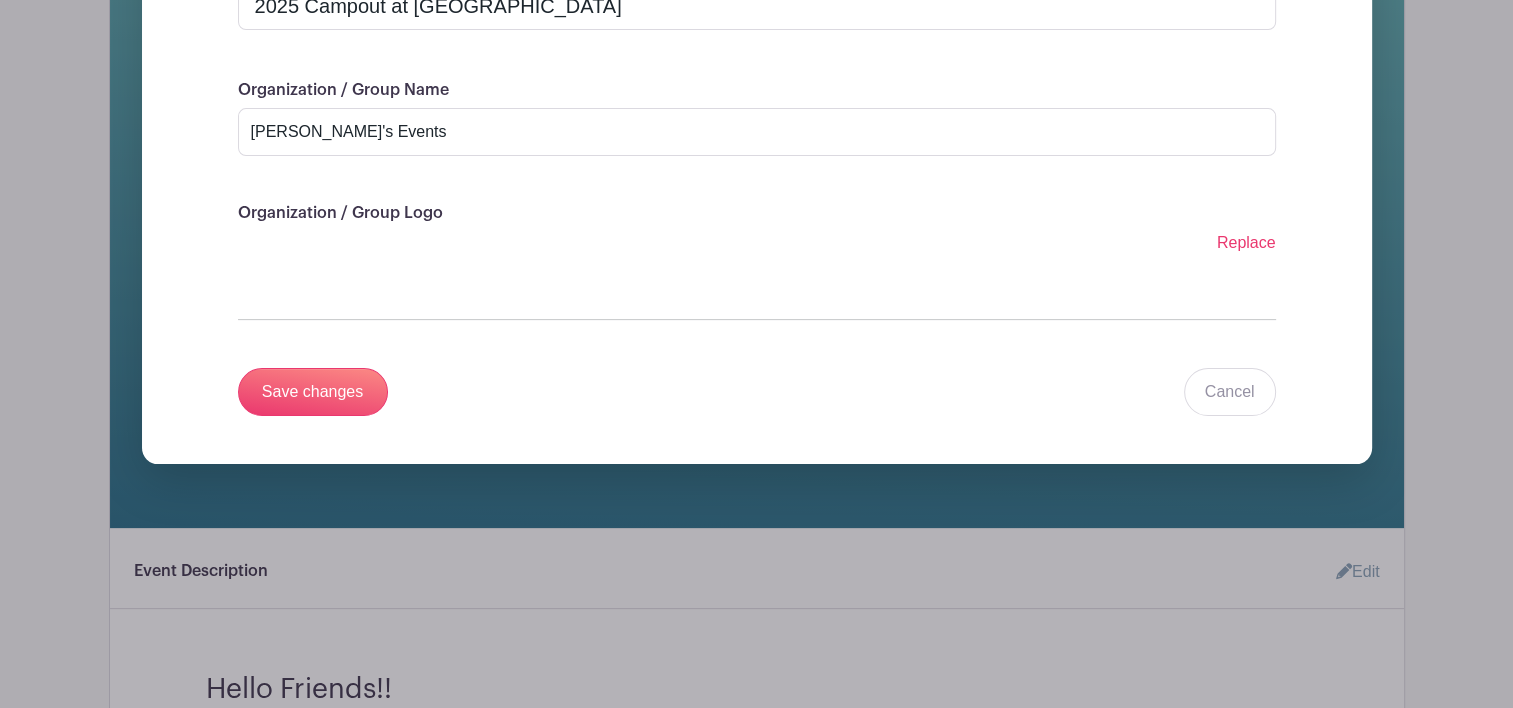 scroll, scrollTop: 480, scrollLeft: 0, axis: vertical 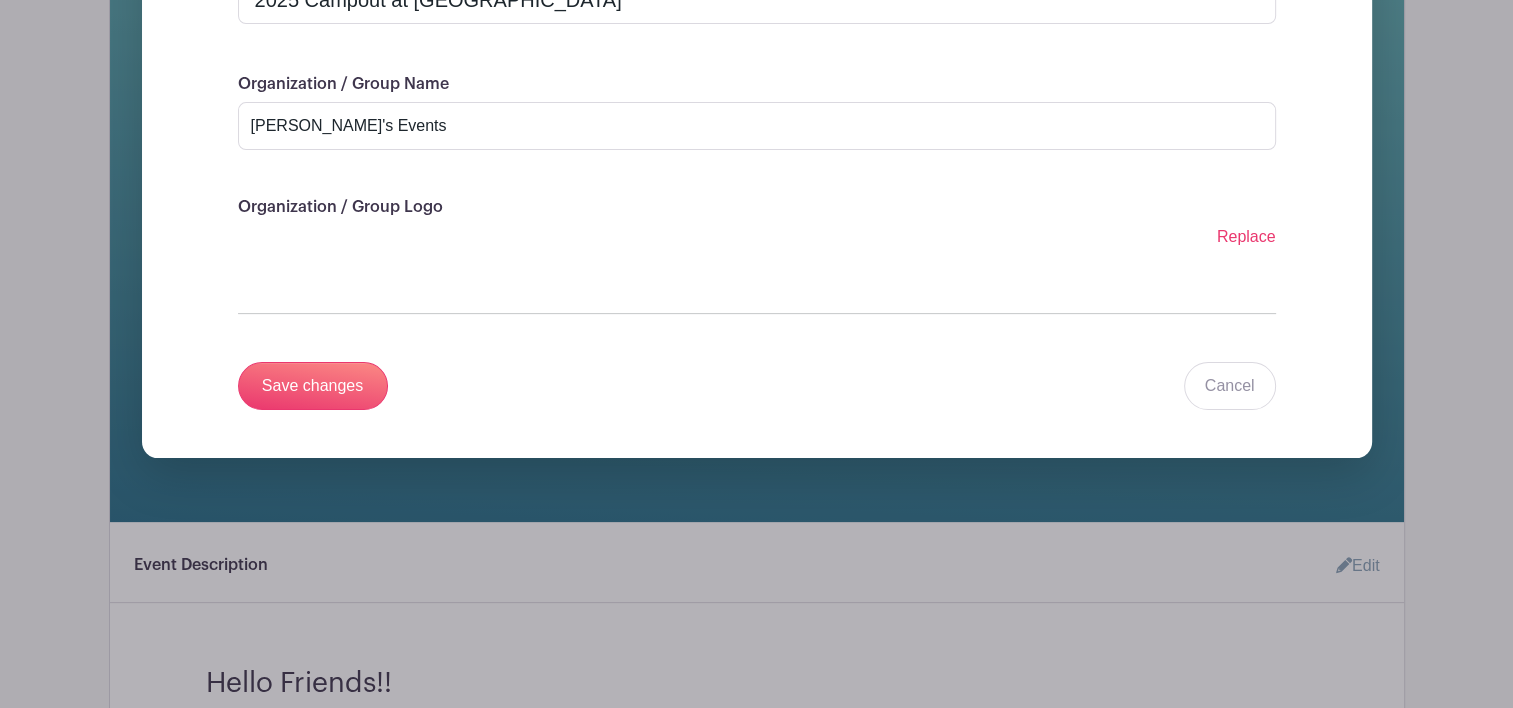 click on "Replace" at bounding box center (1246, 237) 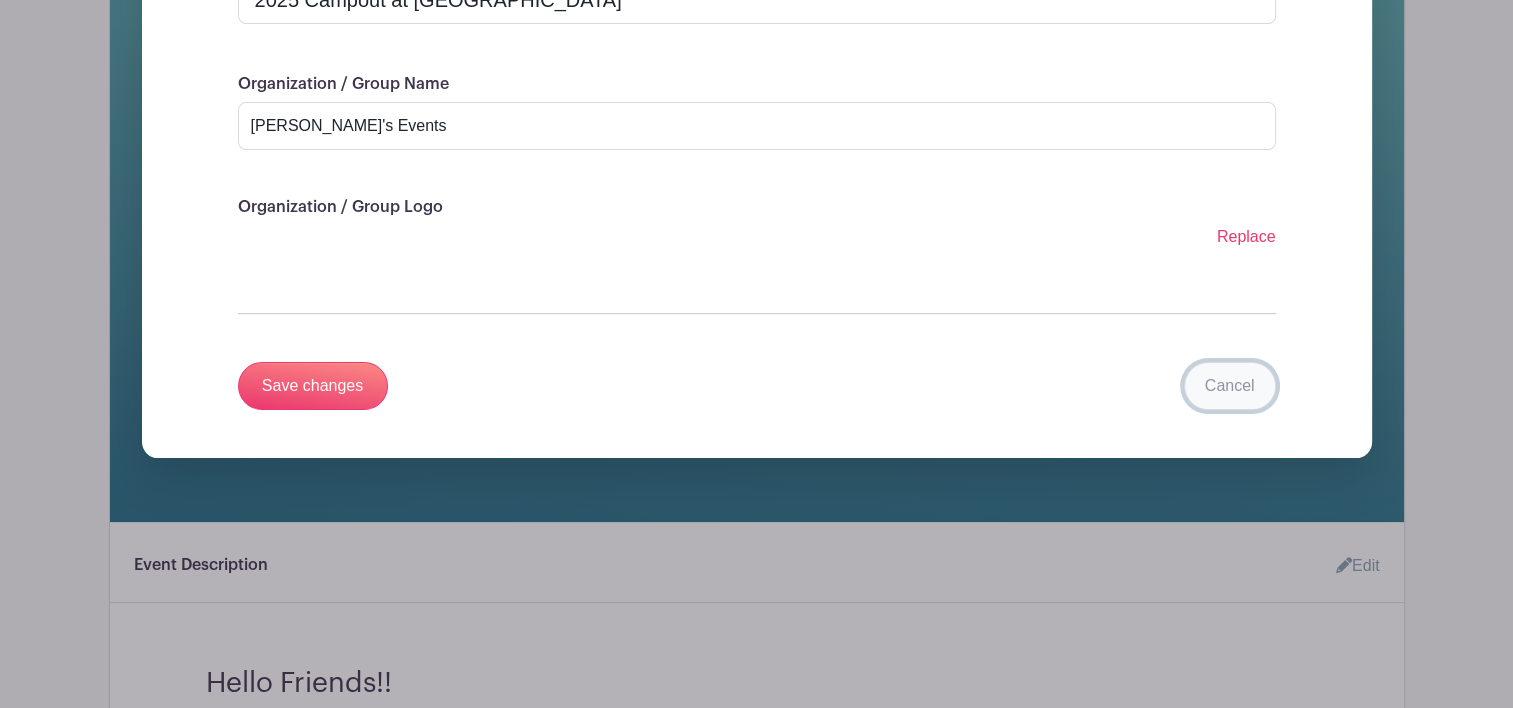 click on "Cancel" at bounding box center [1230, 386] 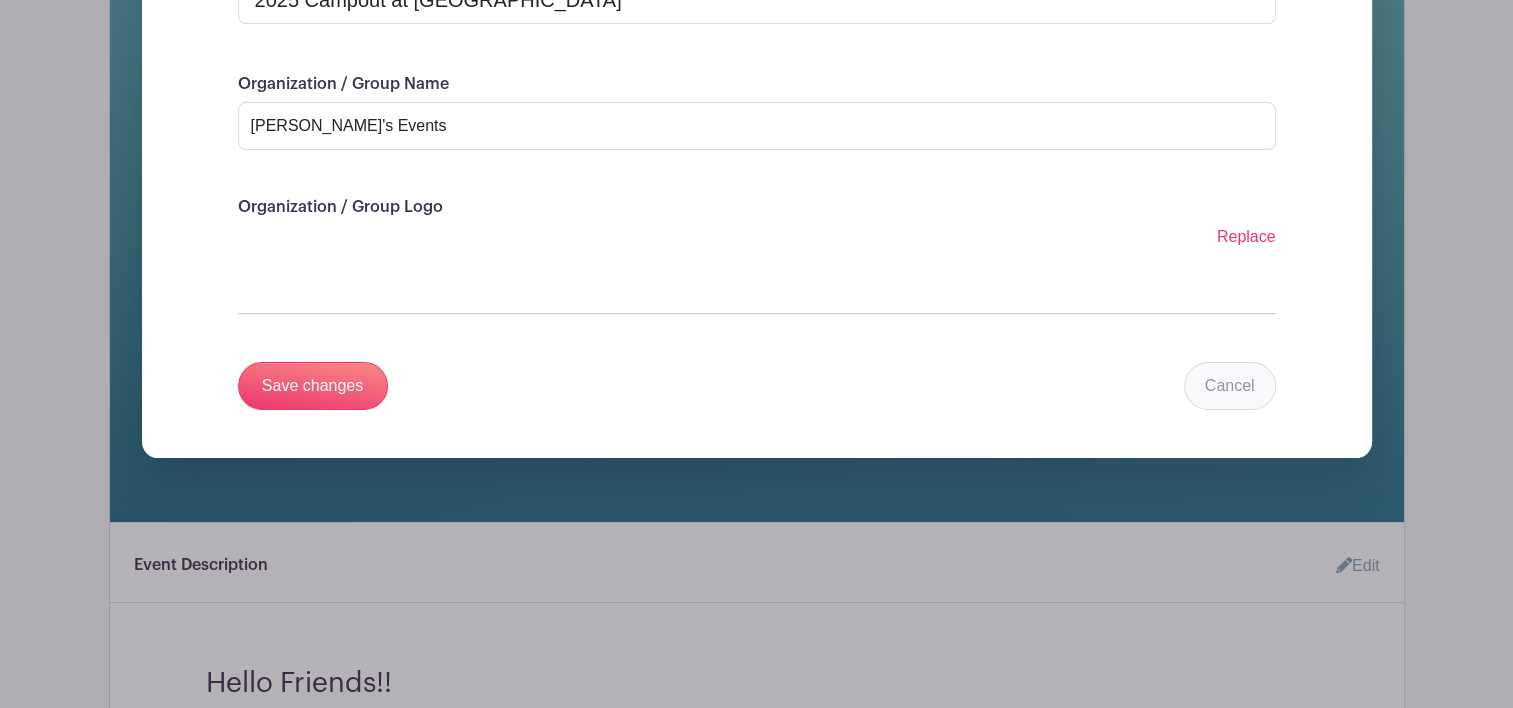 scroll, scrollTop: 74, scrollLeft: 0, axis: vertical 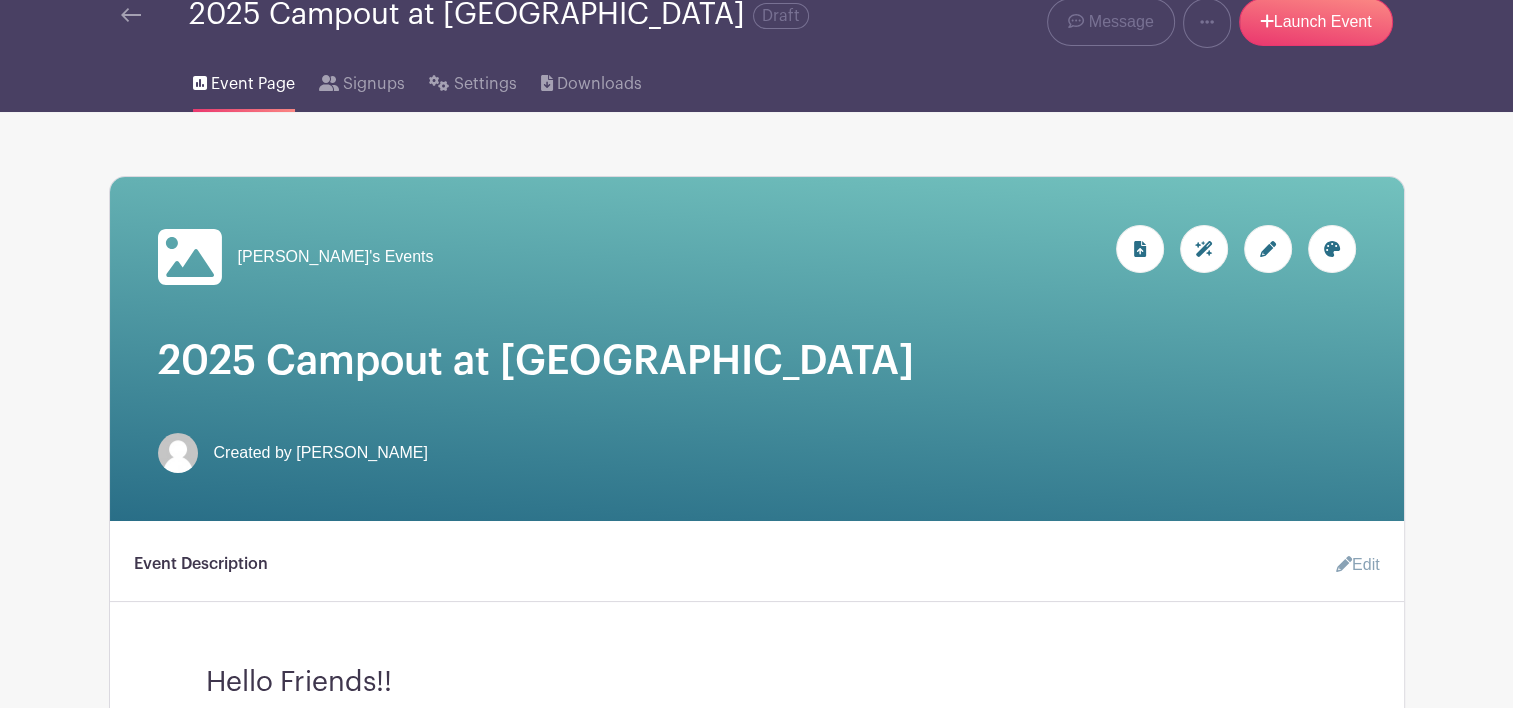 click 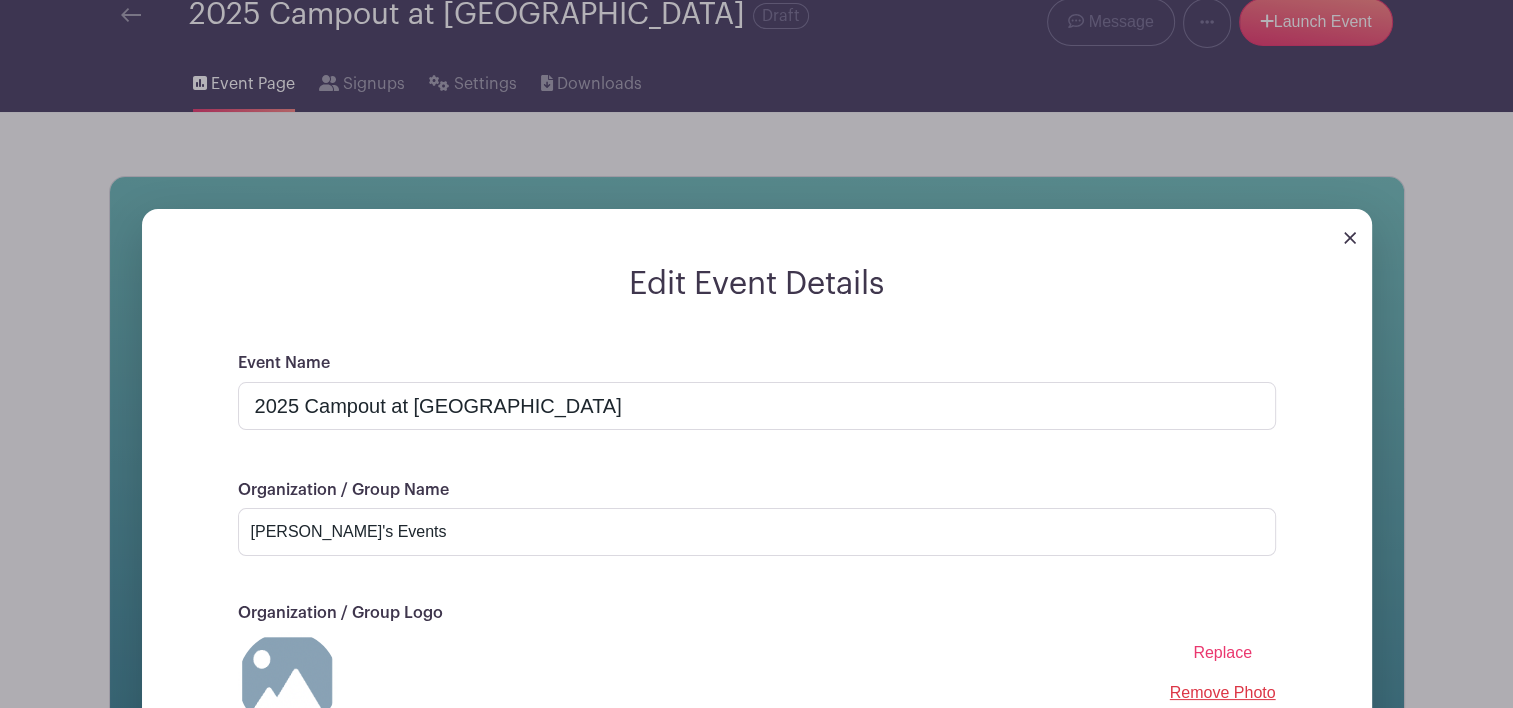 click on "Replace" at bounding box center (1222, 652) 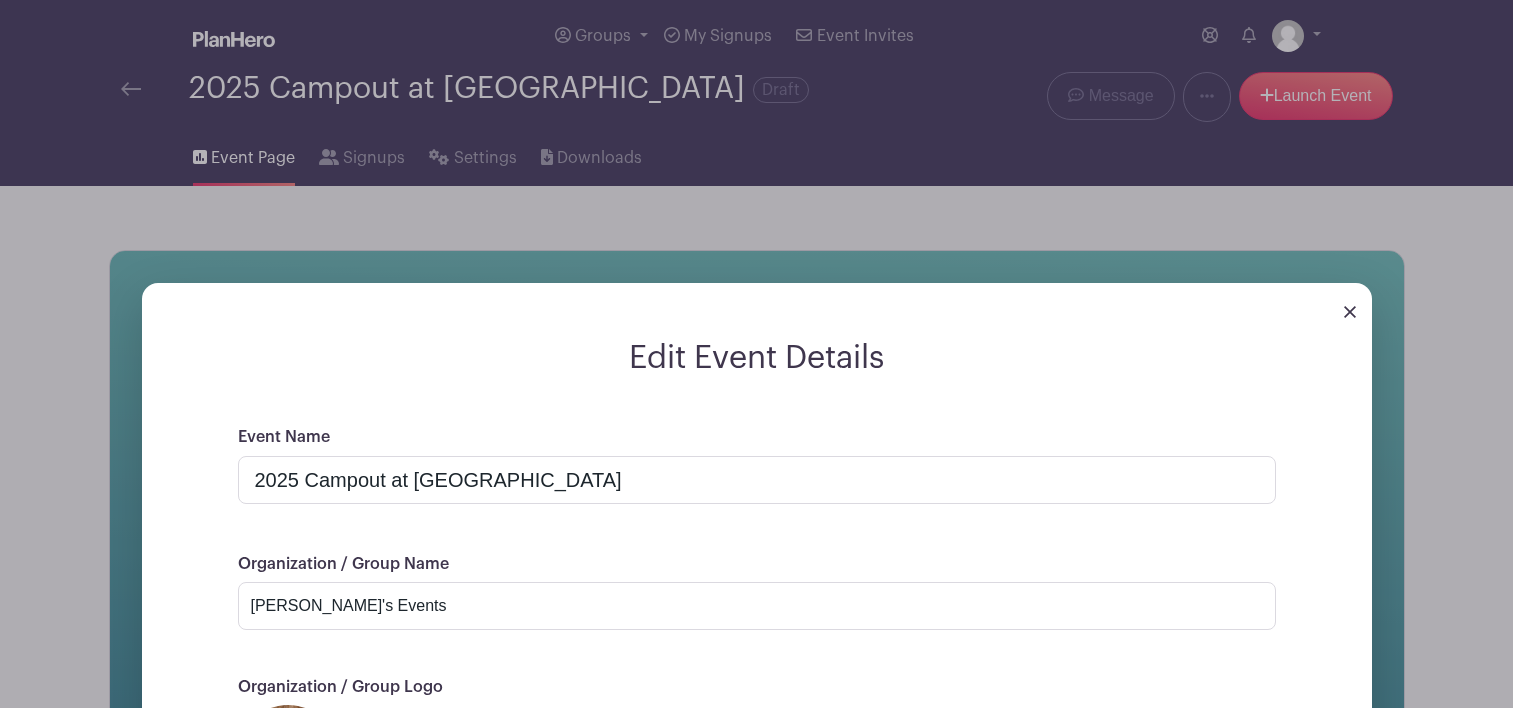 scroll, scrollTop: 266, scrollLeft: 0, axis: vertical 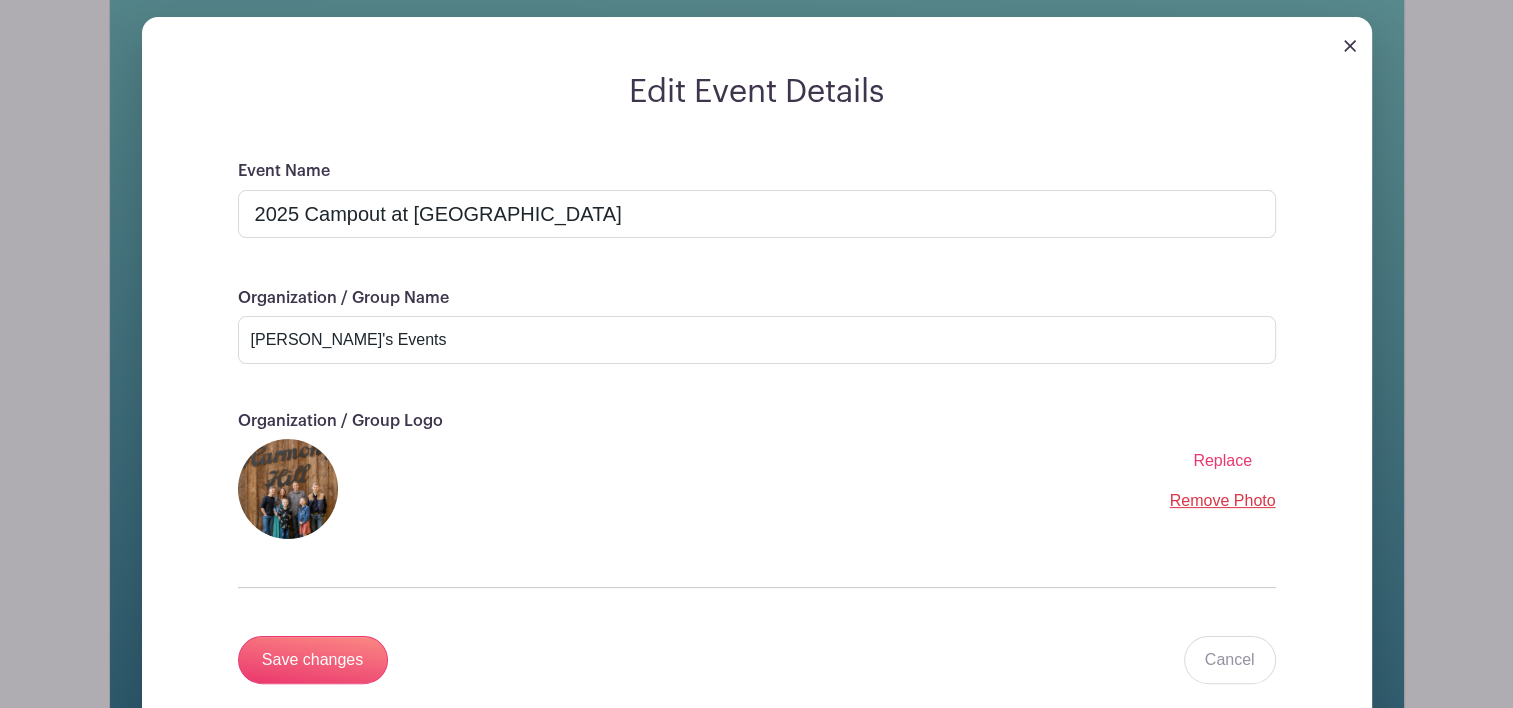 click on "Edit Event Details
Event Name
2025 Campout at [GEOGRAPHIC_DATA]
Organization / Group Name
[PERSON_NAME]'s Events
Organization / Group Logo
Replace
Remove Photo
Save changes
Cancel" at bounding box center (757, 390) 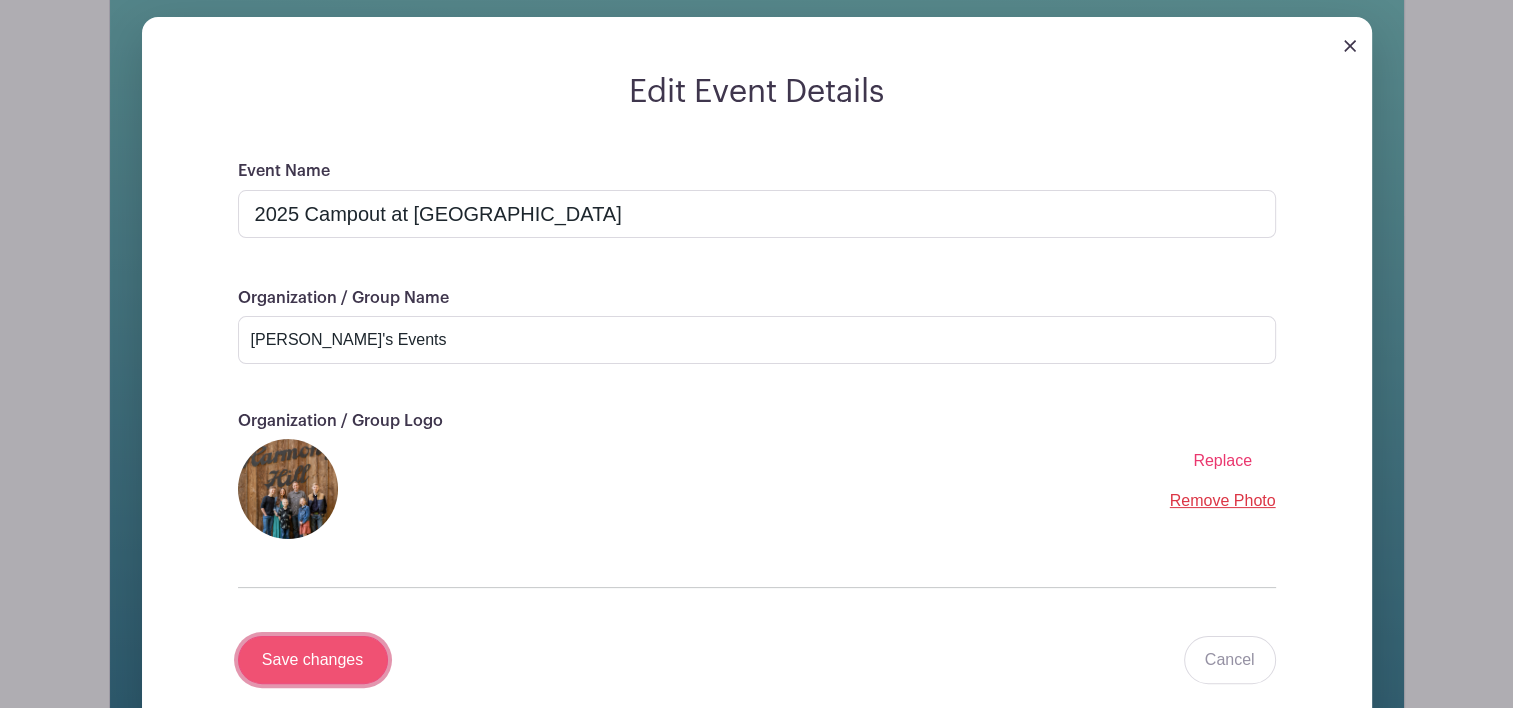 click on "Save changes" at bounding box center [313, 660] 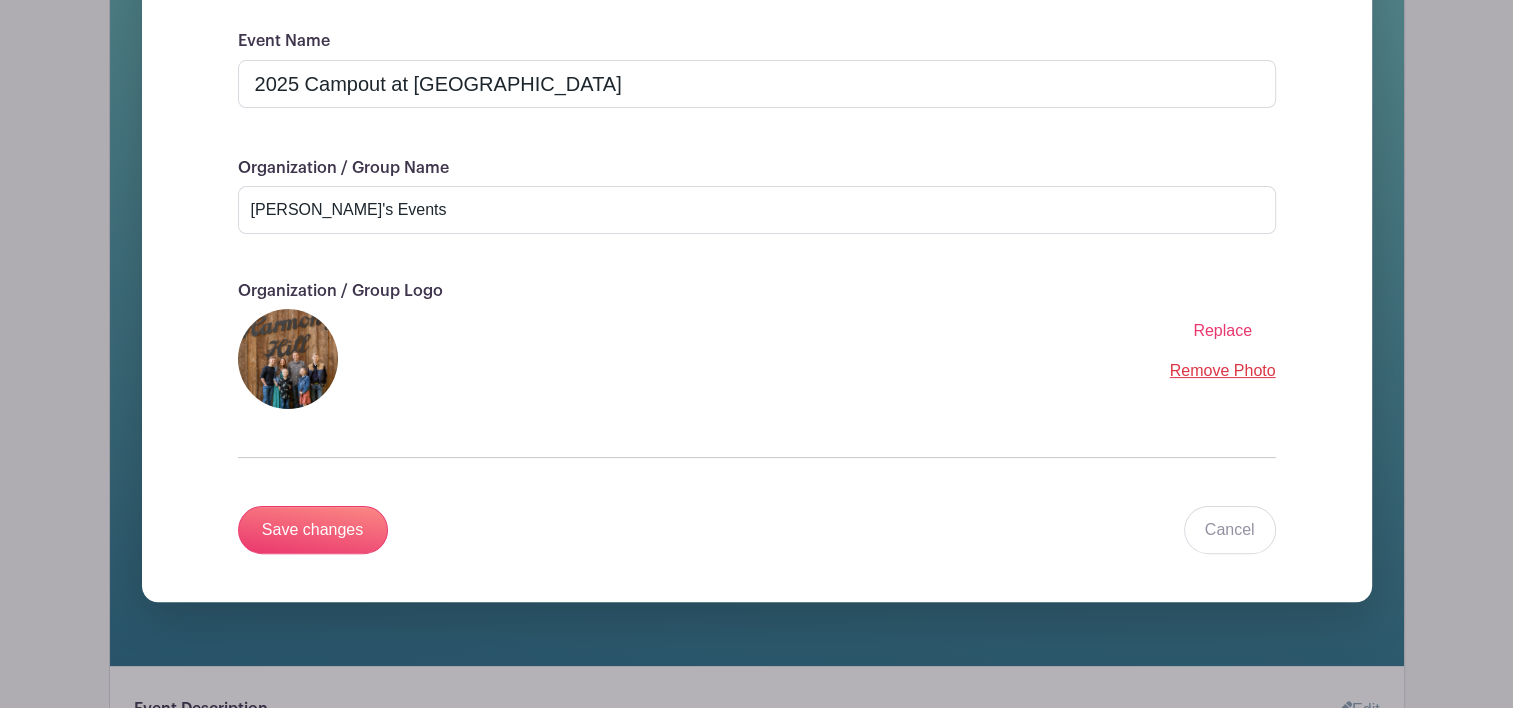 scroll, scrollTop: 376, scrollLeft: 0, axis: vertical 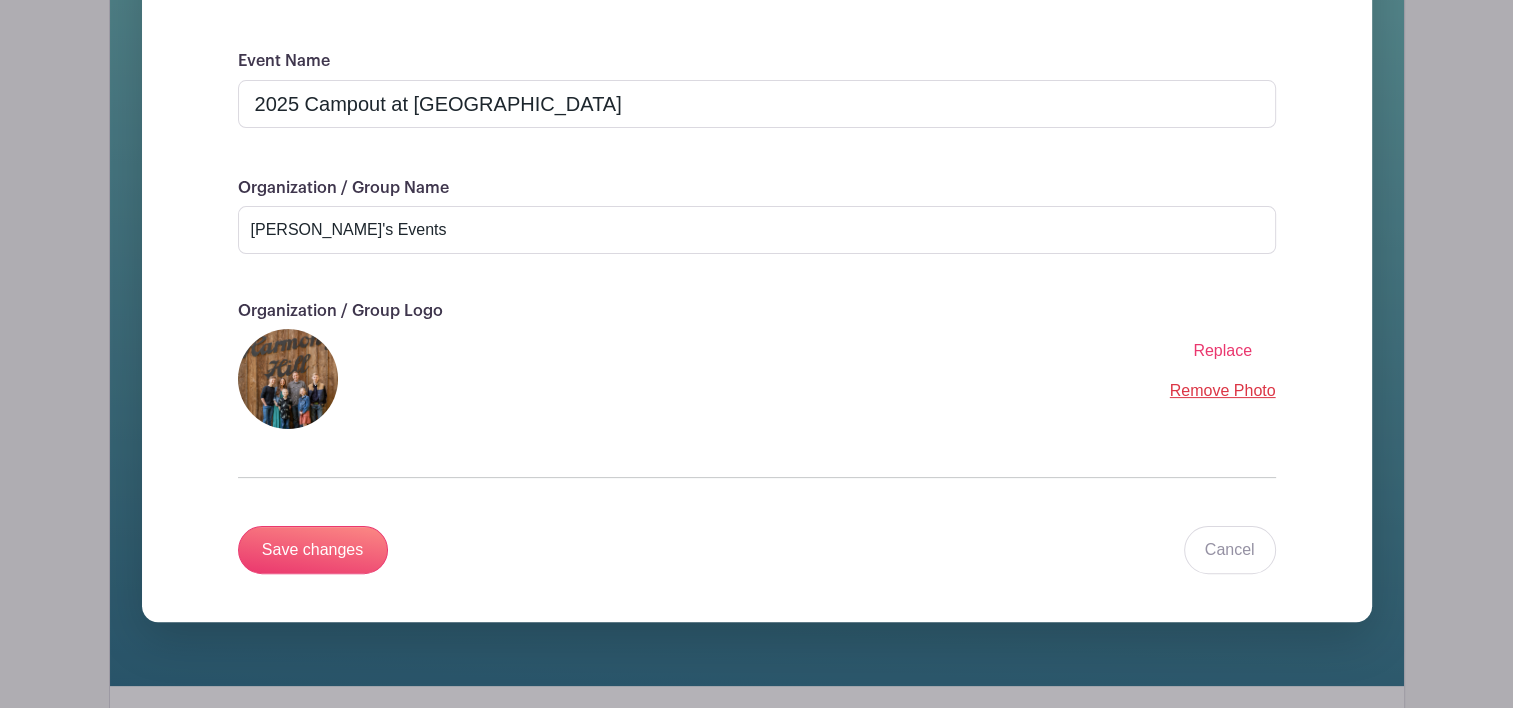 drag, startPoint x: 1158, startPoint y: 8, endPoint x: 977, endPoint y: 9, distance: 181.00276 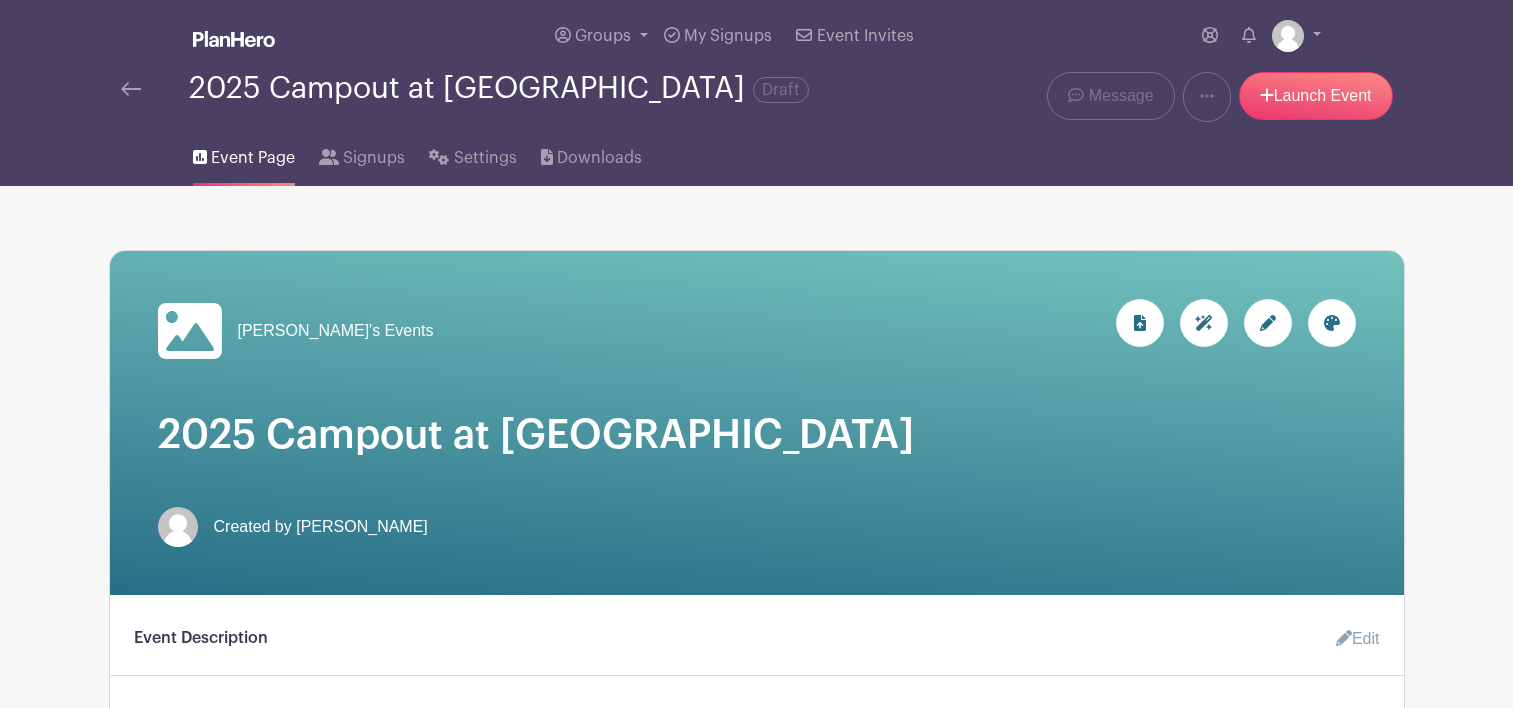 scroll, scrollTop: 377, scrollLeft: 0, axis: vertical 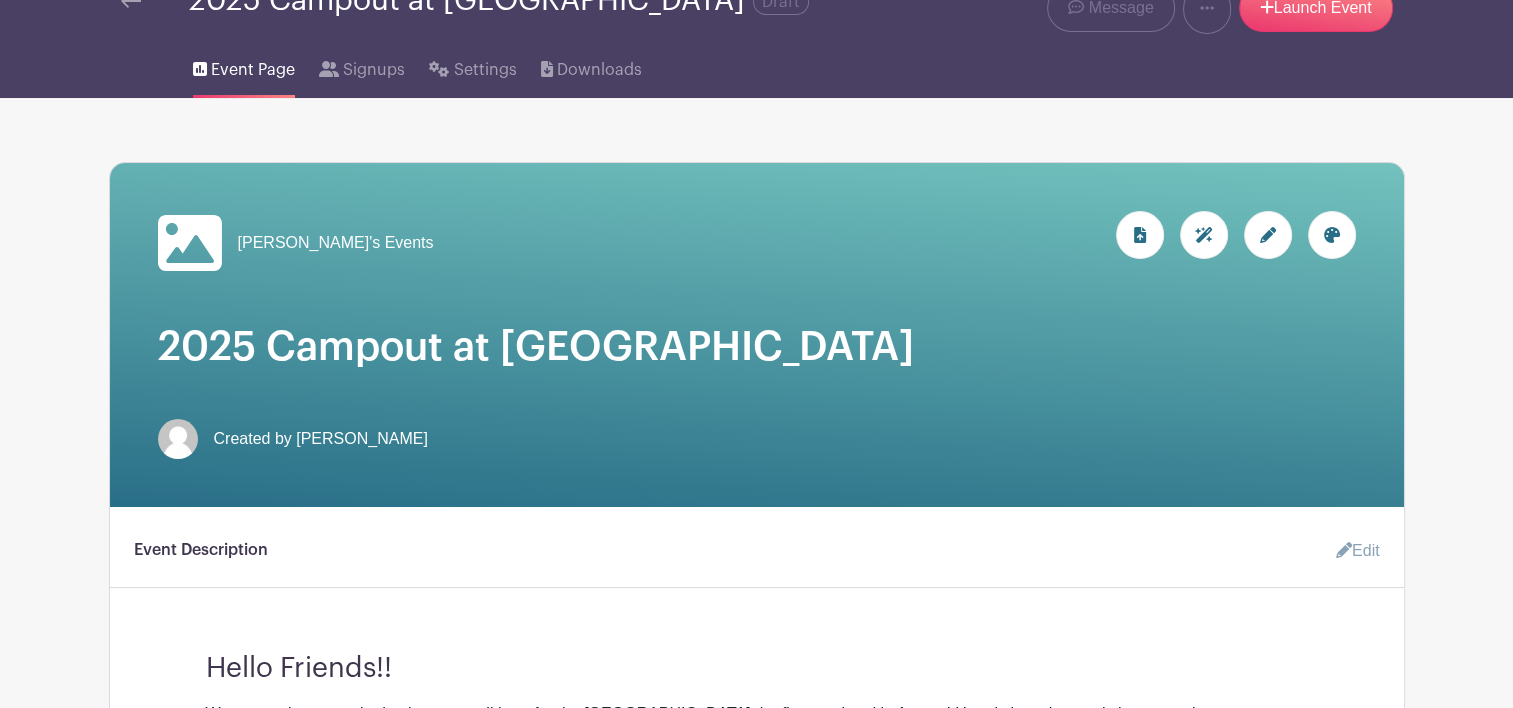click 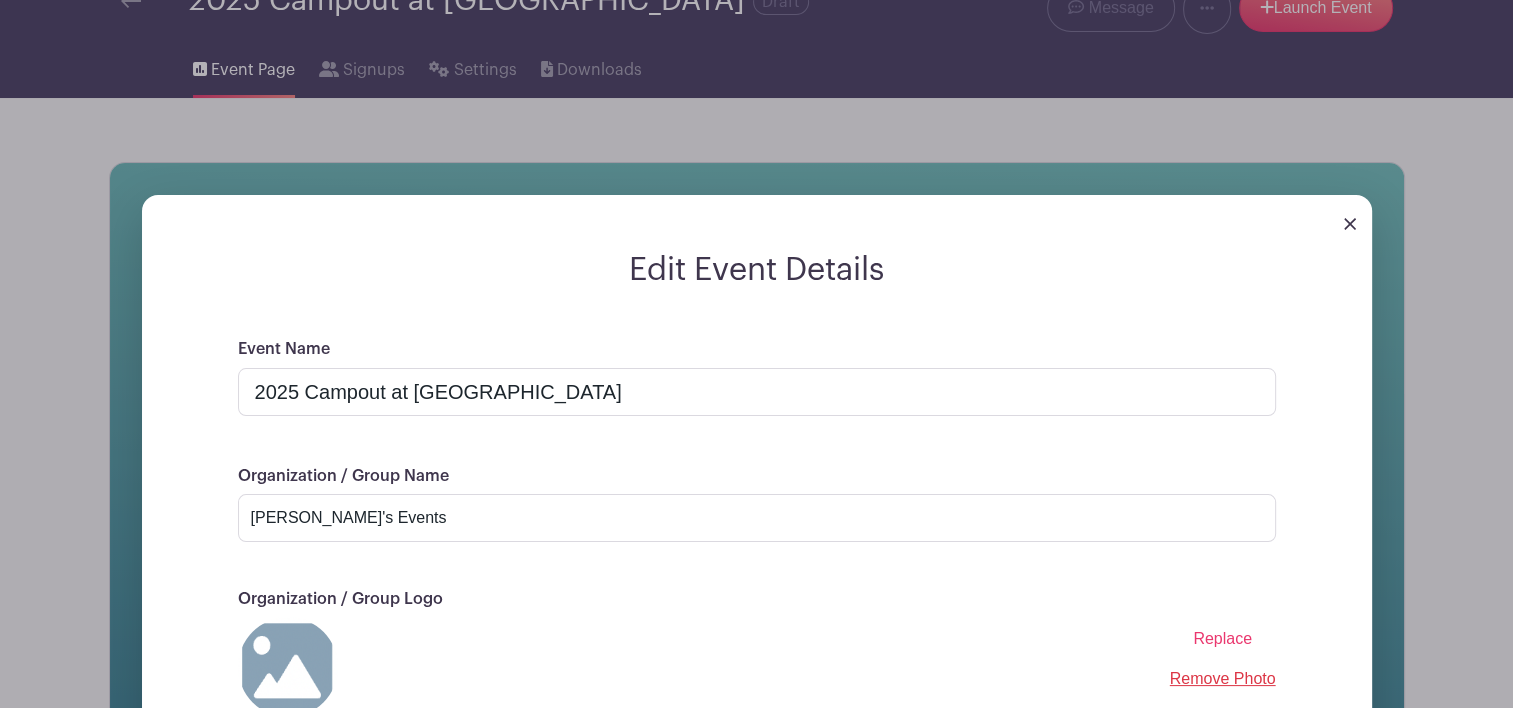 click on "Replace" at bounding box center [1222, 638] 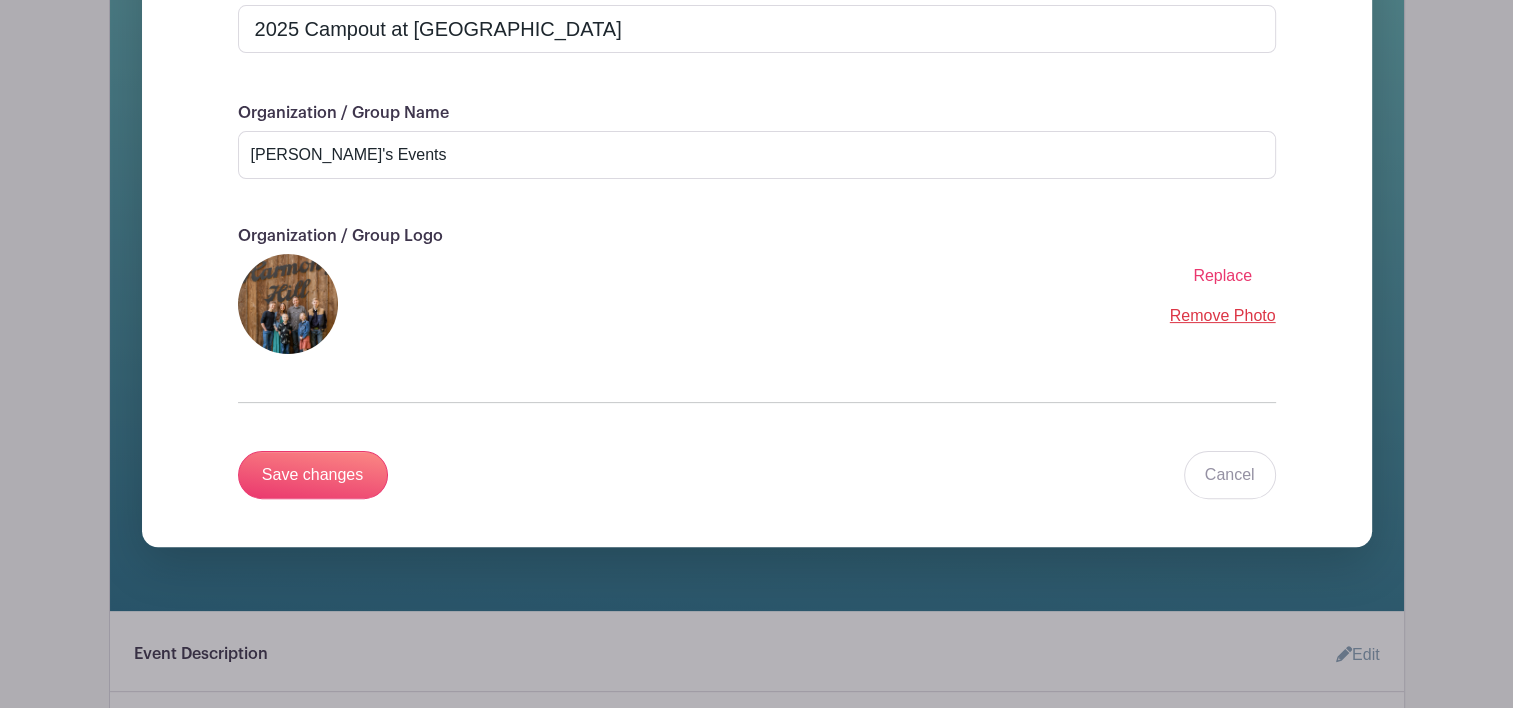 scroll, scrollTop: 568, scrollLeft: 0, axis: vertical 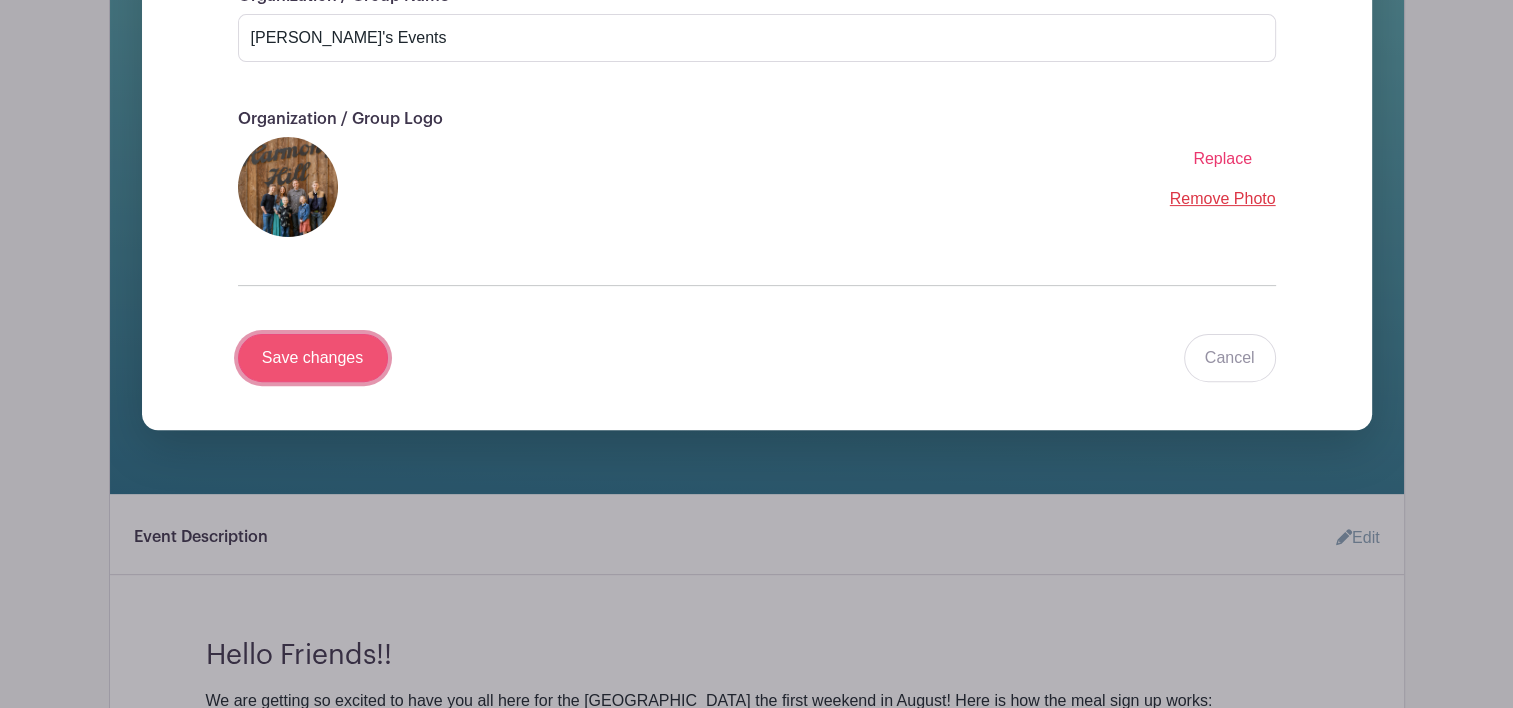 click on "Save changes" at bounding box center [313, 358] 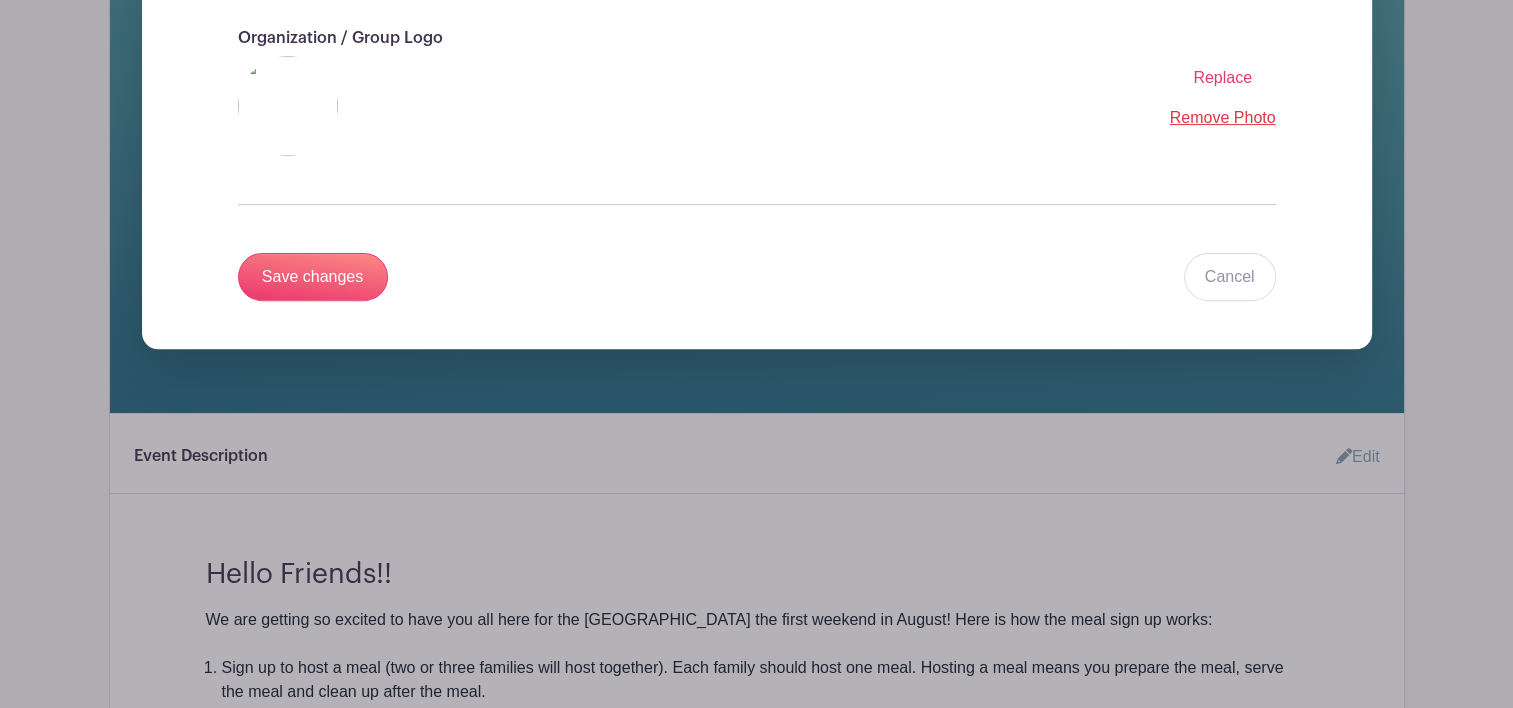 scroll, scrollTop: 656, scrollLeft: 0, axis: vertical 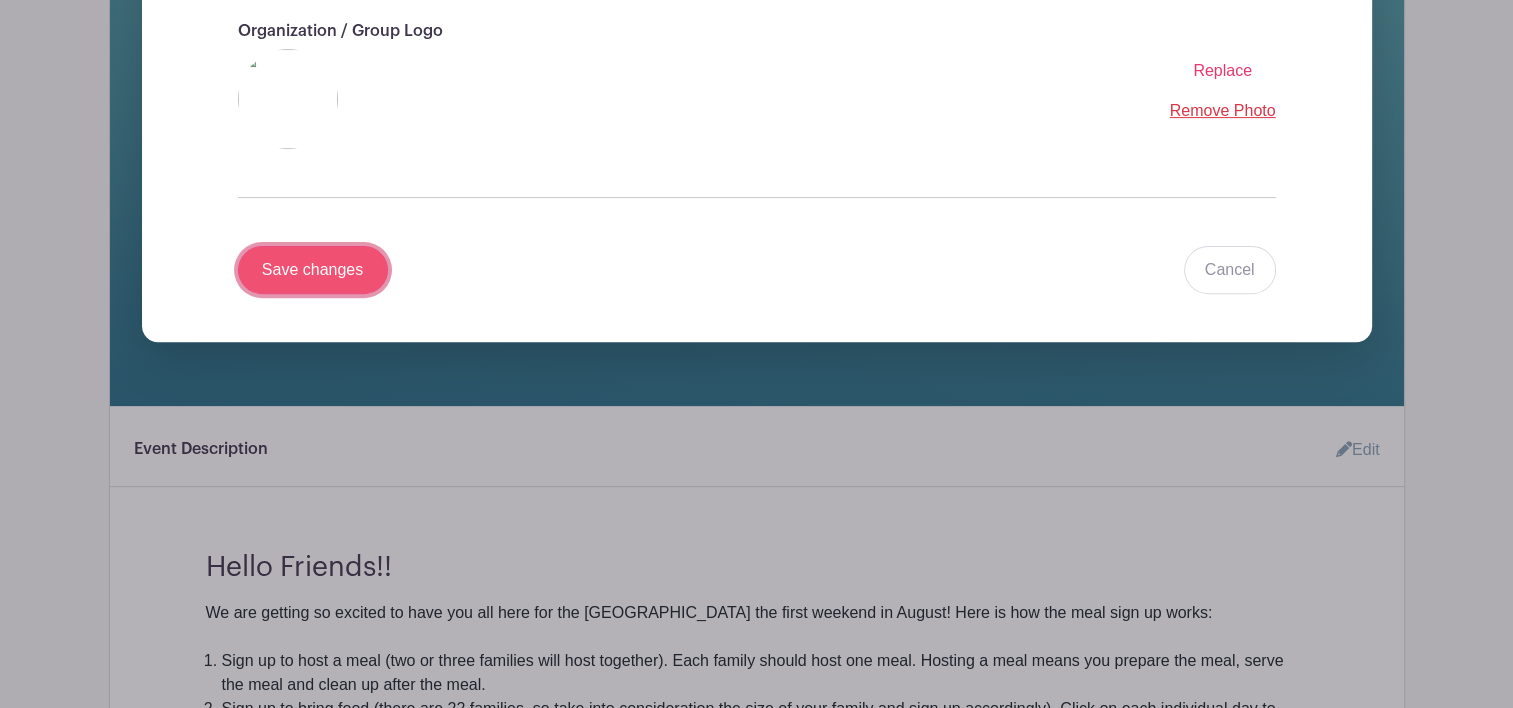 click on "Save changes" at bounding box center (313, 270) 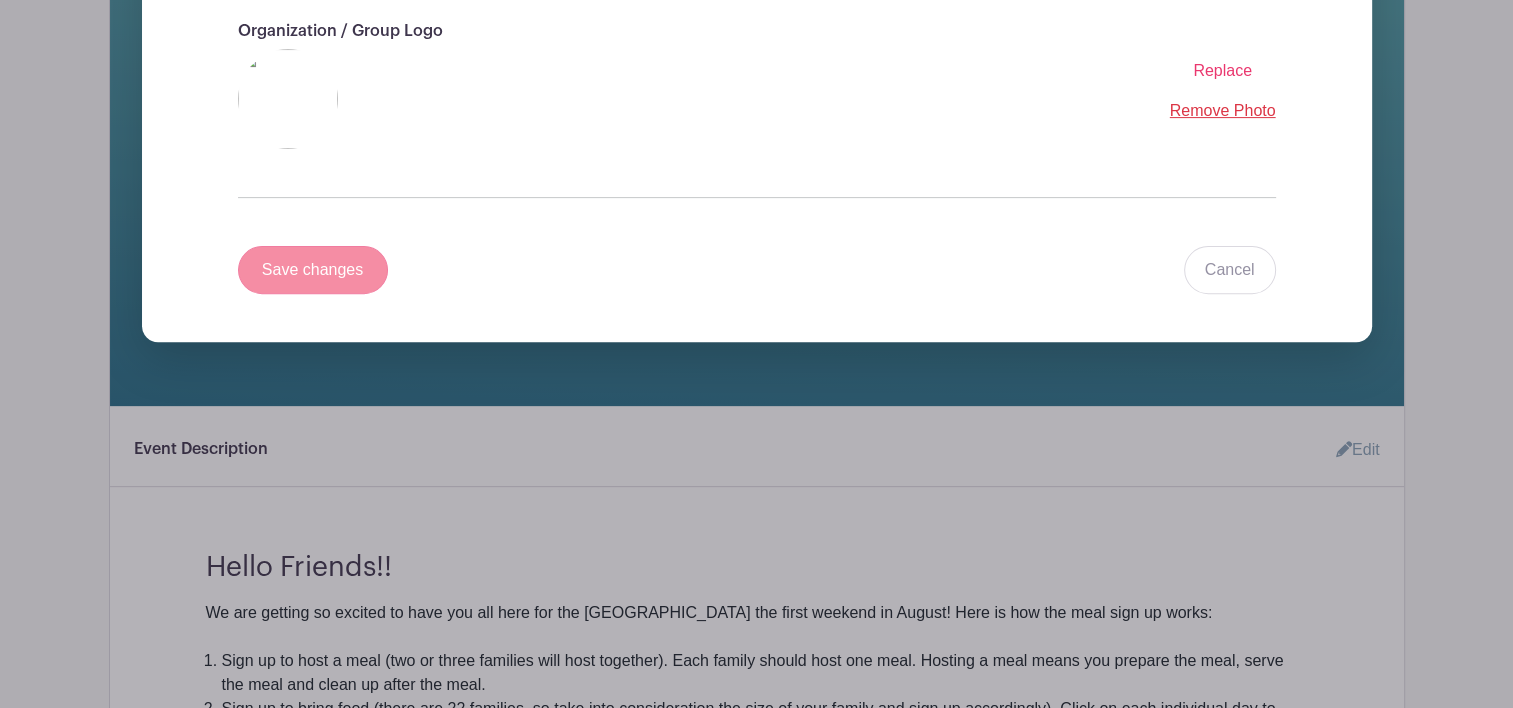 scroll, scrollTop: 190, scrollLeft: 0, axis: vertical 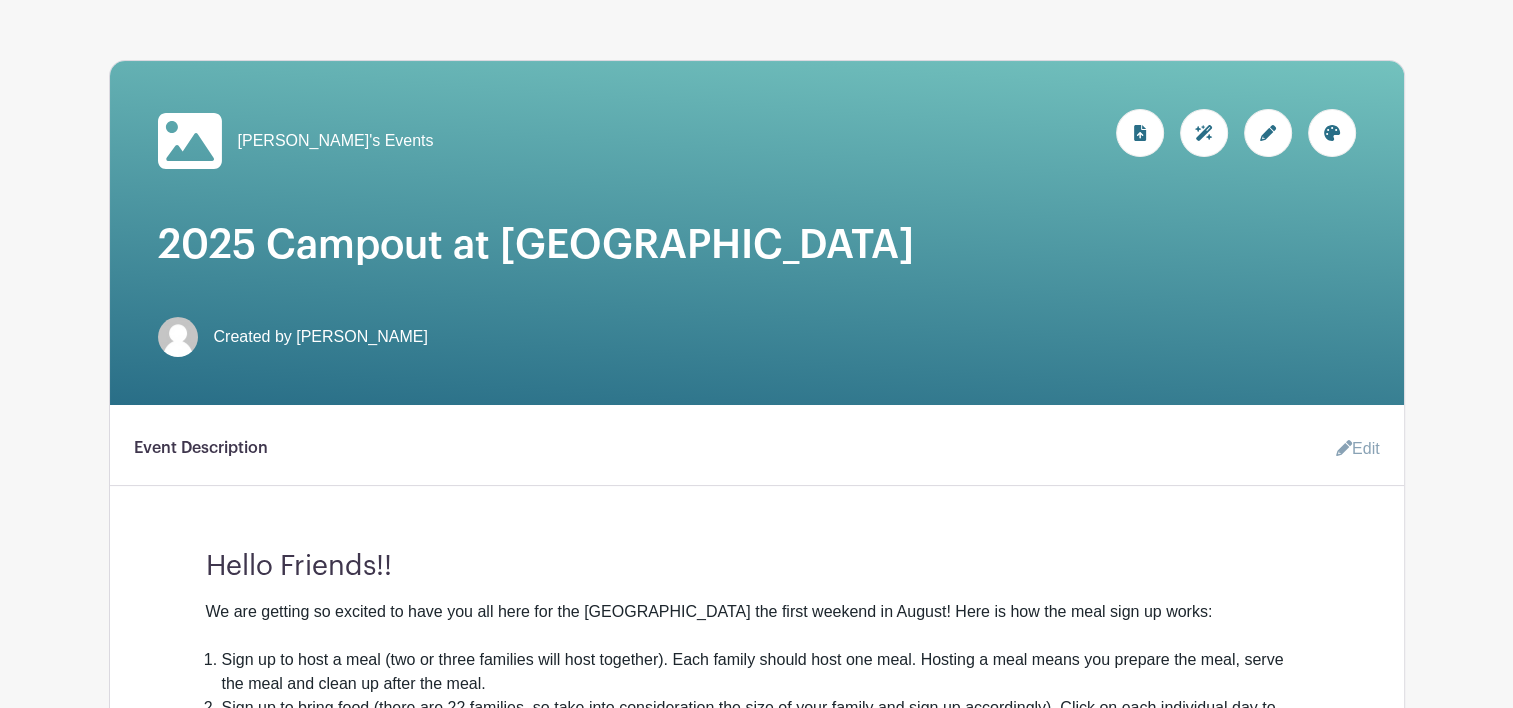 click at bounding box center [1268, 133] 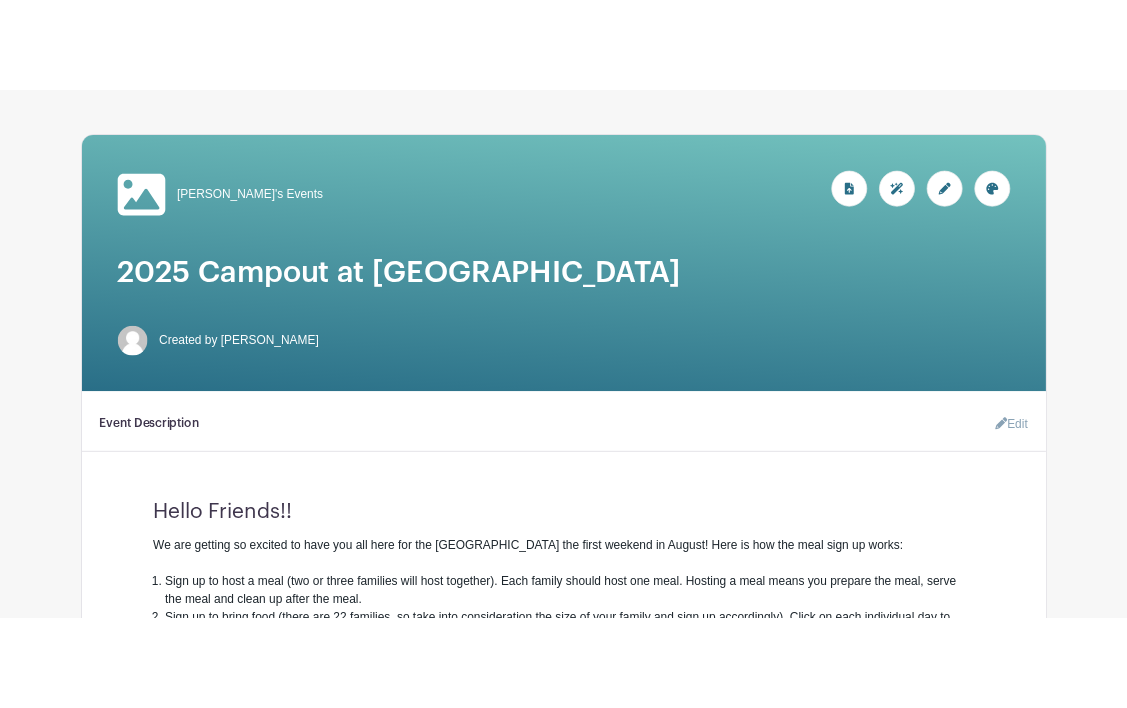 scroll, scrollTop: 656, scrollLeft: 0, axis: vertical 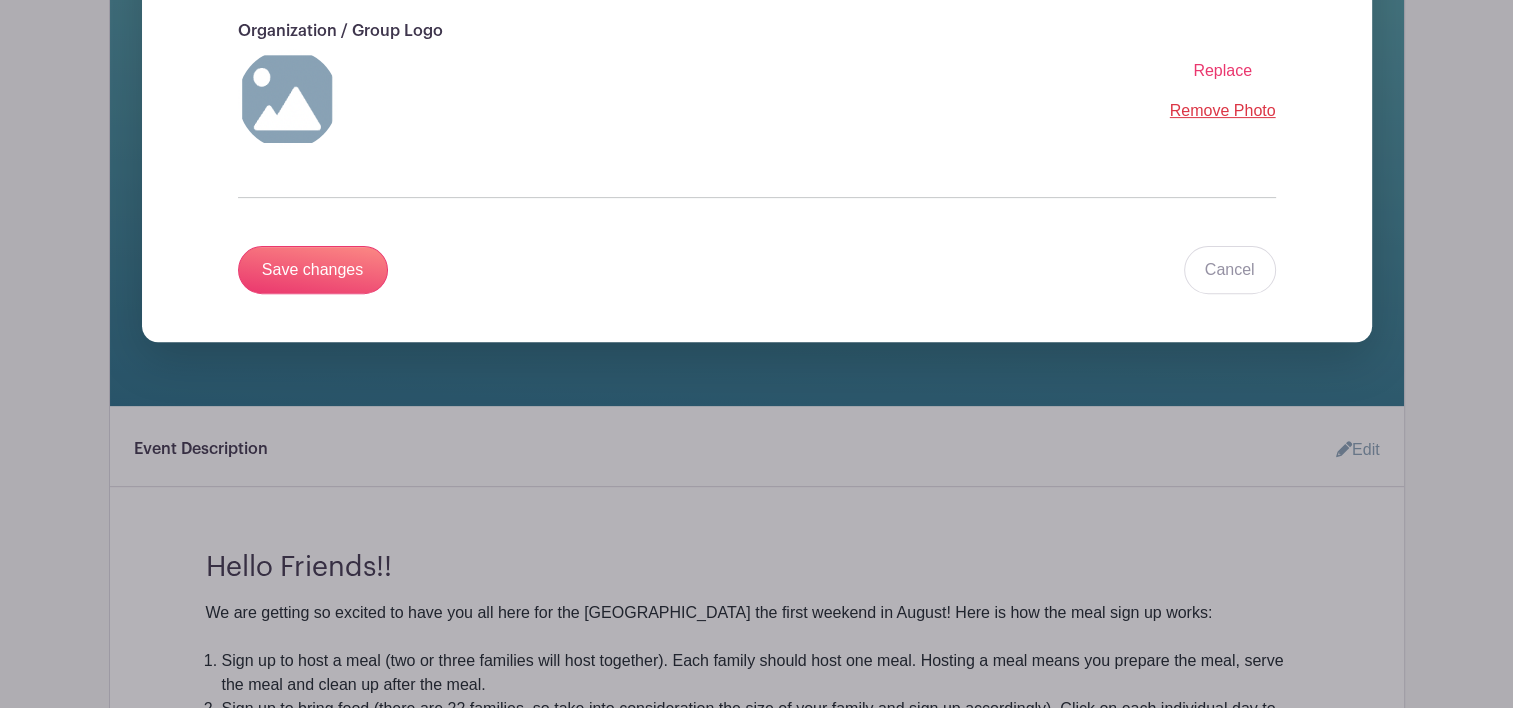 click on "Replace" at bounding box center (1222, 71) 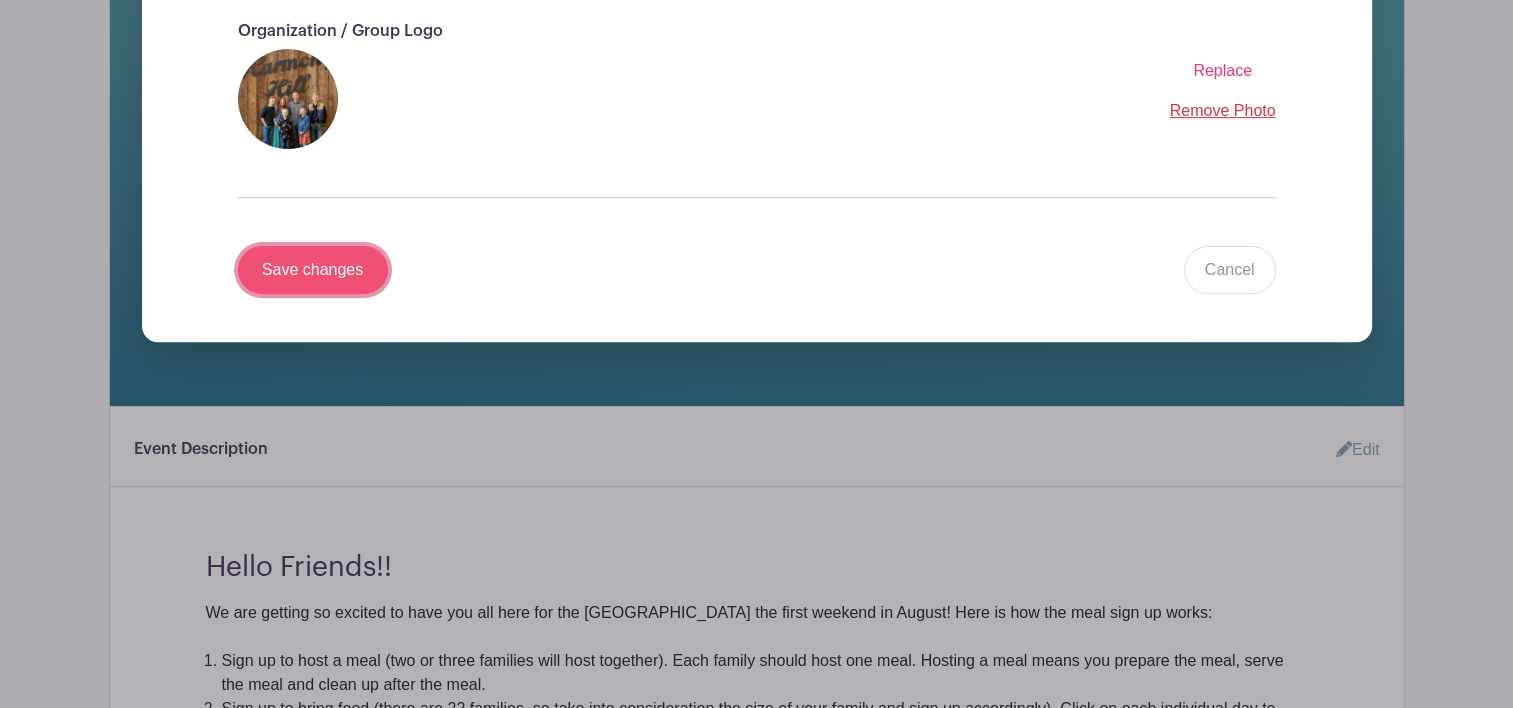 click on "Save changes" at bounding box center [313, 270] 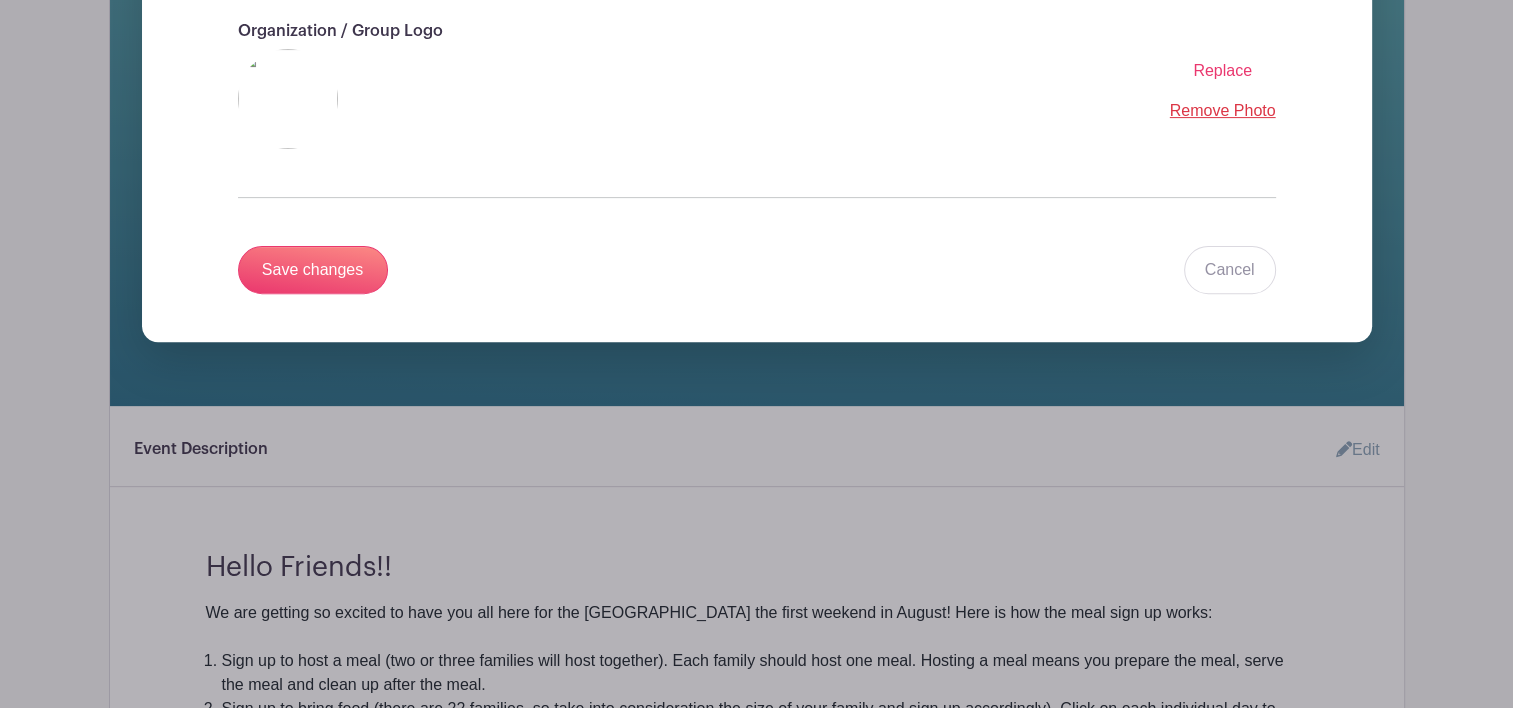 click on "Remove Photo" at bounding box center [1223, 110] 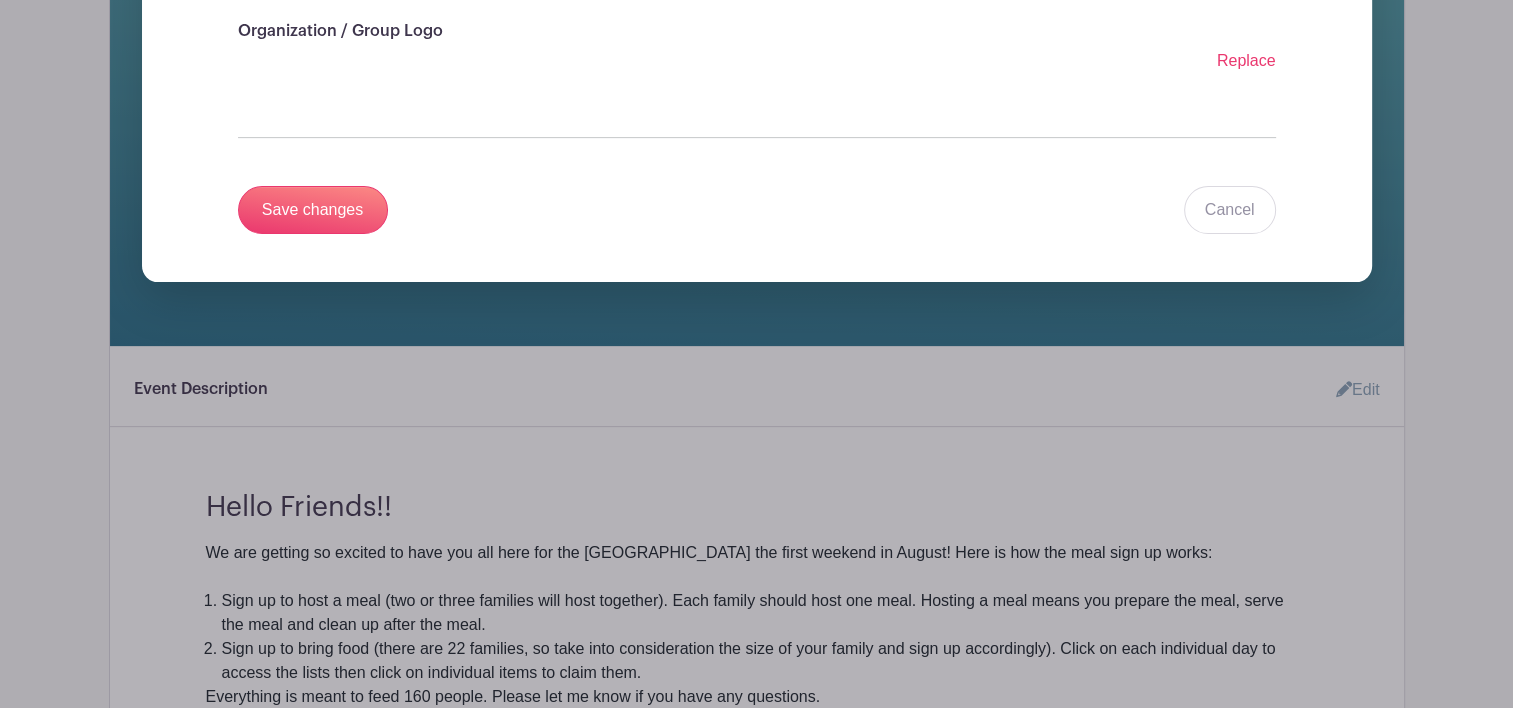 click on "Replace" at bounding box center [1246, 60] 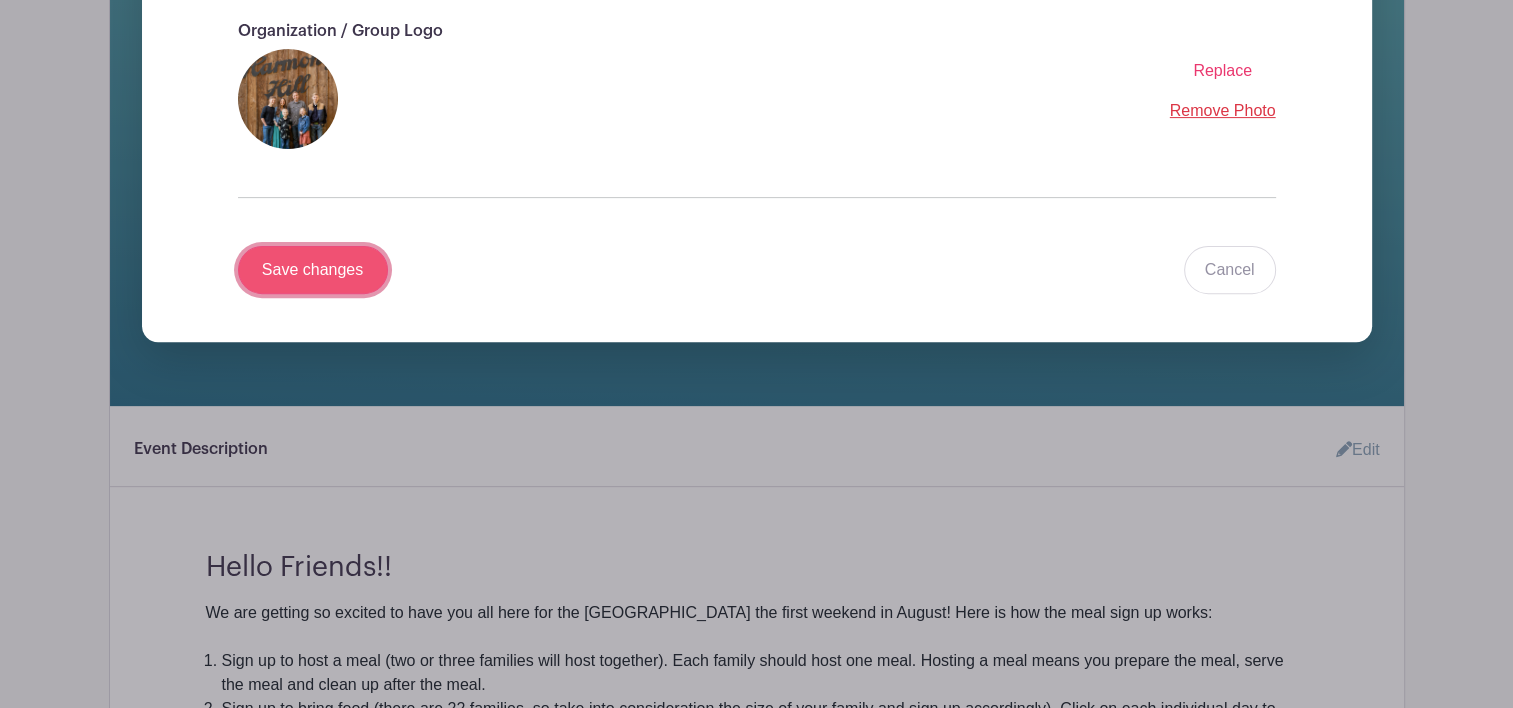 click on "Save changes" at bounding box center (313, 270) 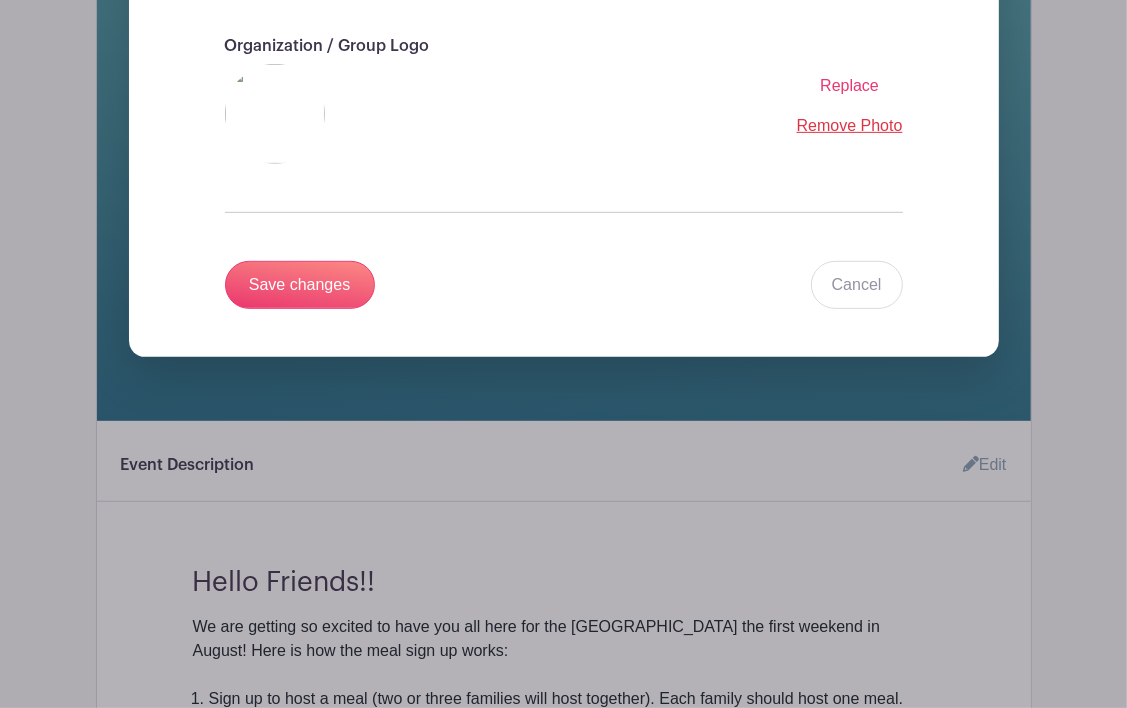 click on "Replace" at bounding box center [849, 85] 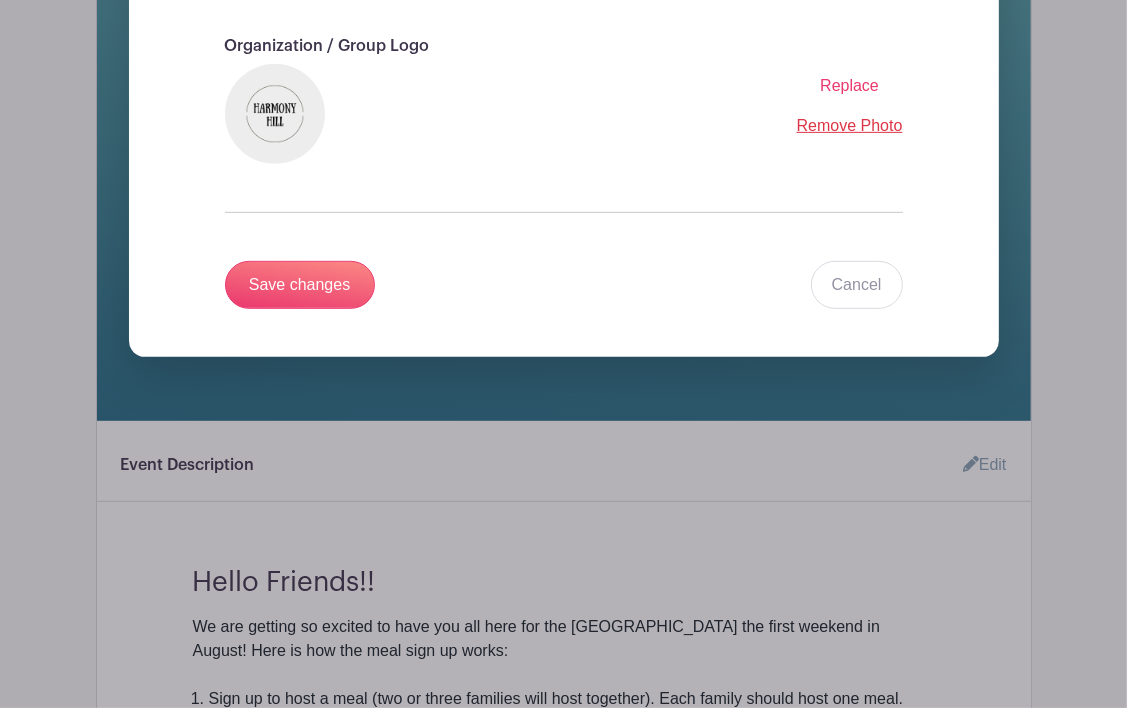 click on "Replace" at bounding box center (849, 85) 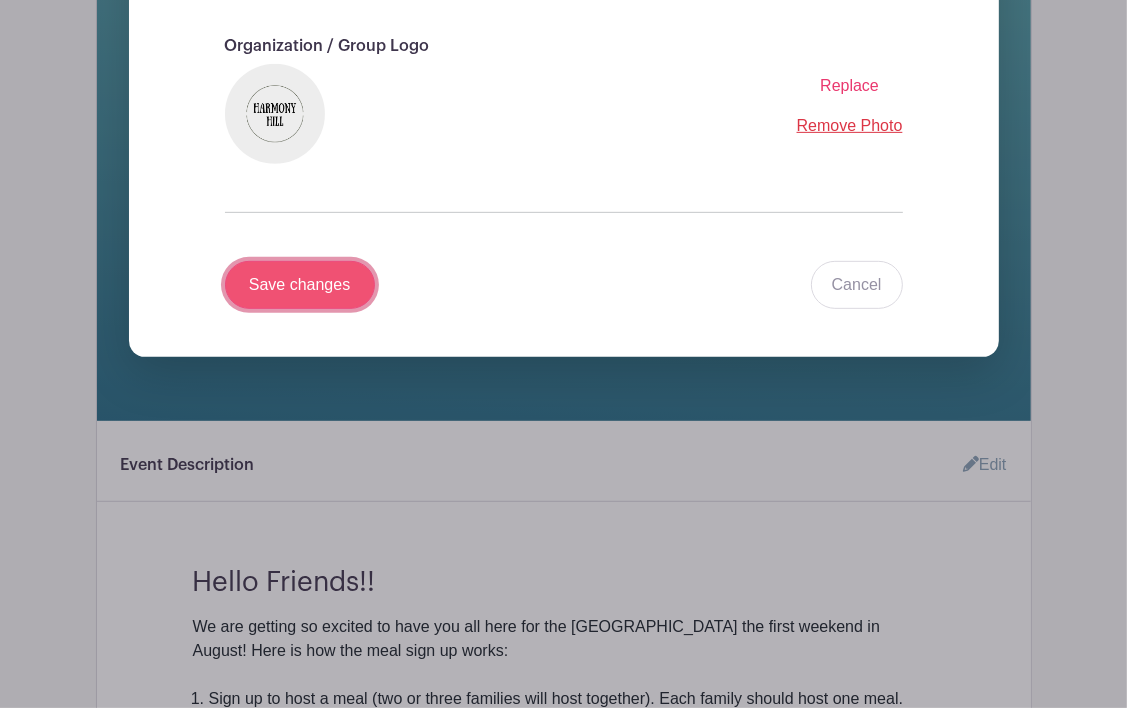 click on "Save changes" at bounding box center (300, 285) 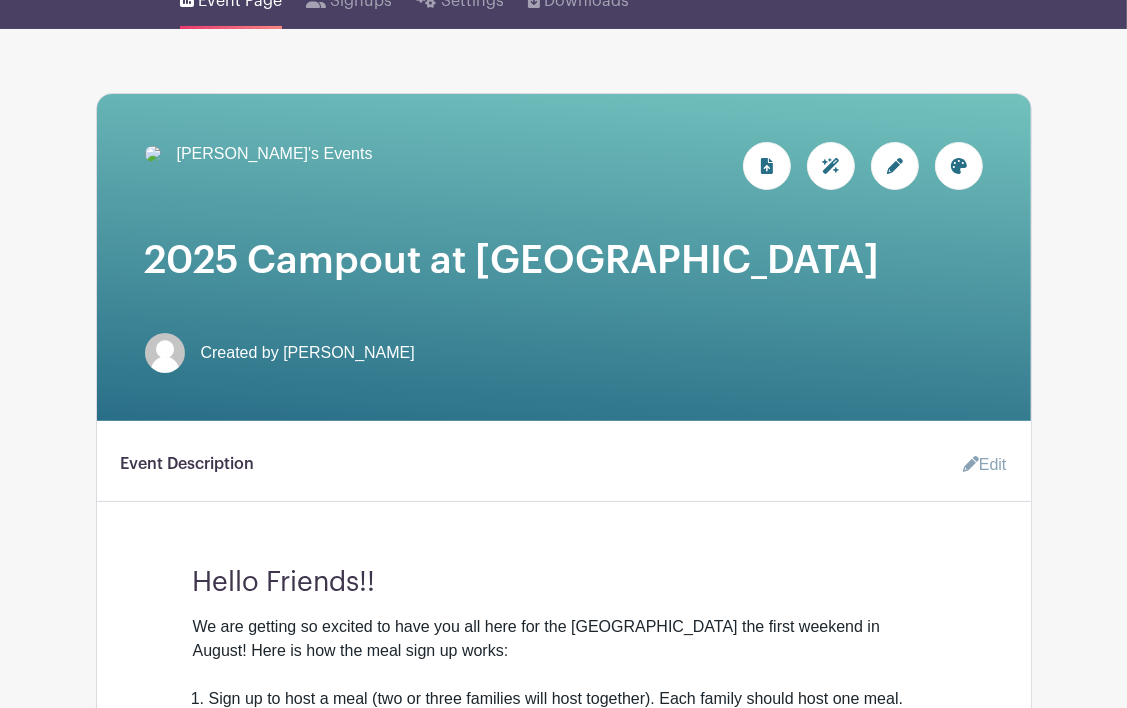 scroll, scrollTop: 205, scrollLeft: 0, axis: vertical 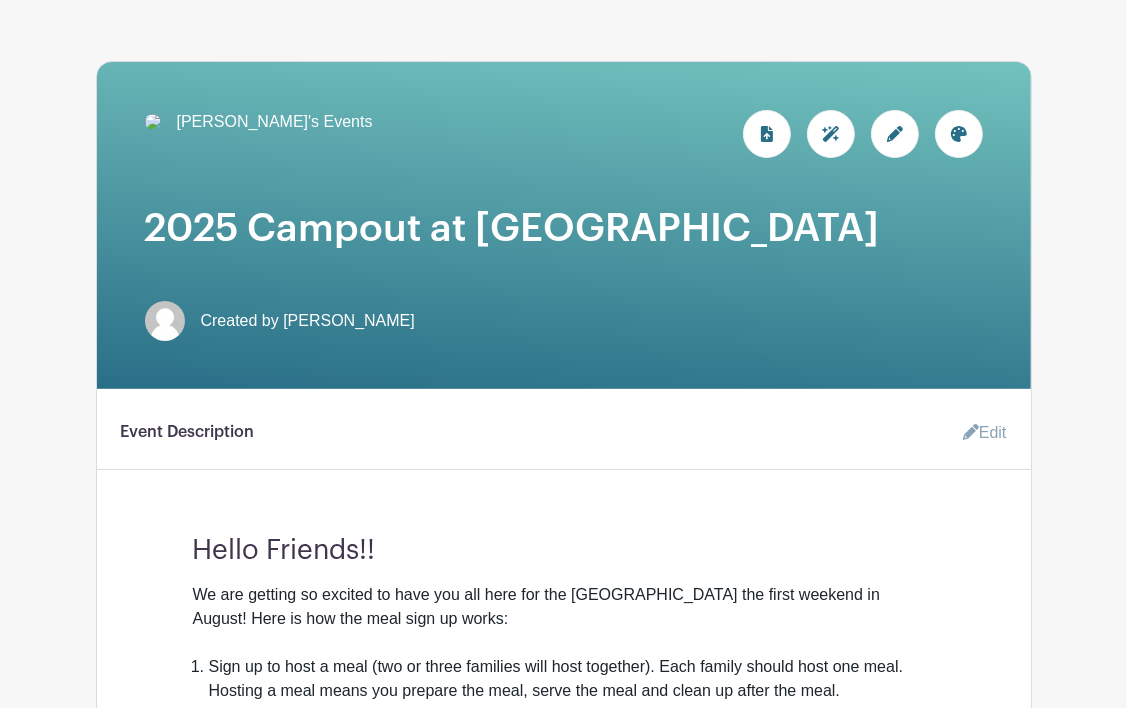 click 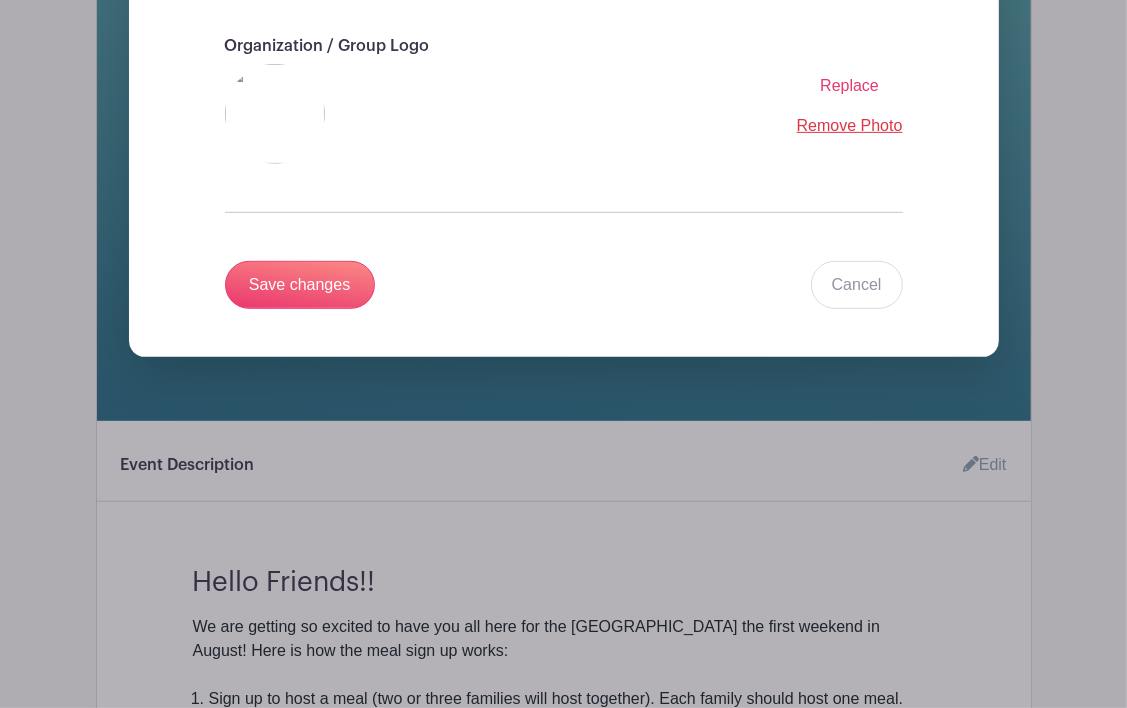 click on "Replace" at bounding box center (849, 85) 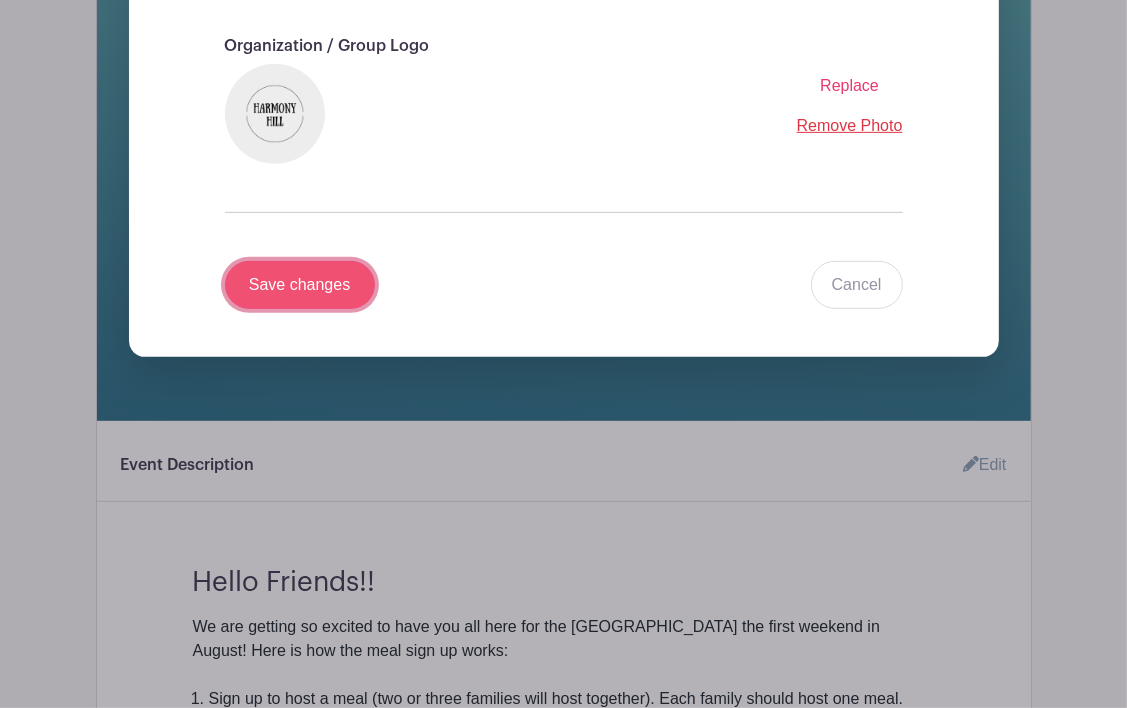 click on "Save changes" at bounding box center (300, 285) 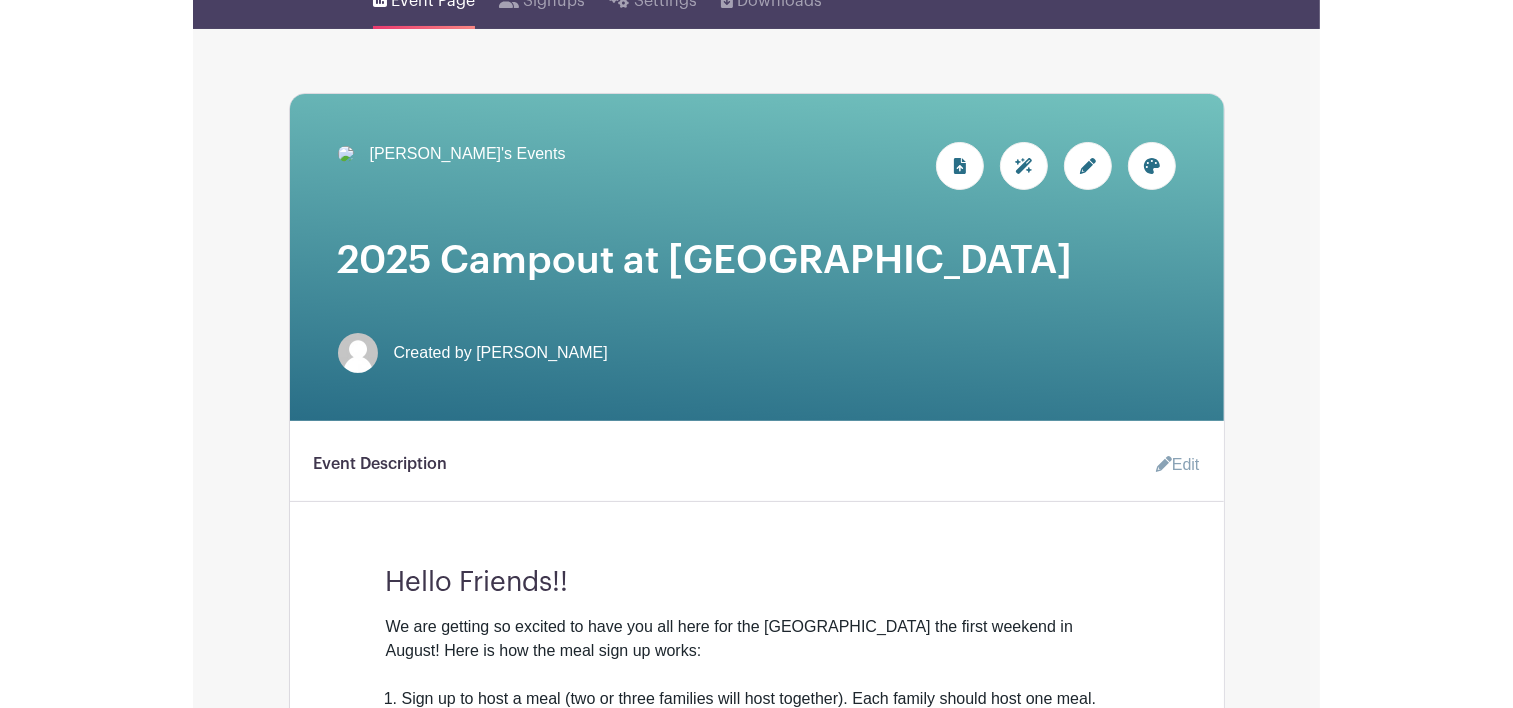 scroll, scrollTop: 205, scrollLeft: 0, axis: vertical 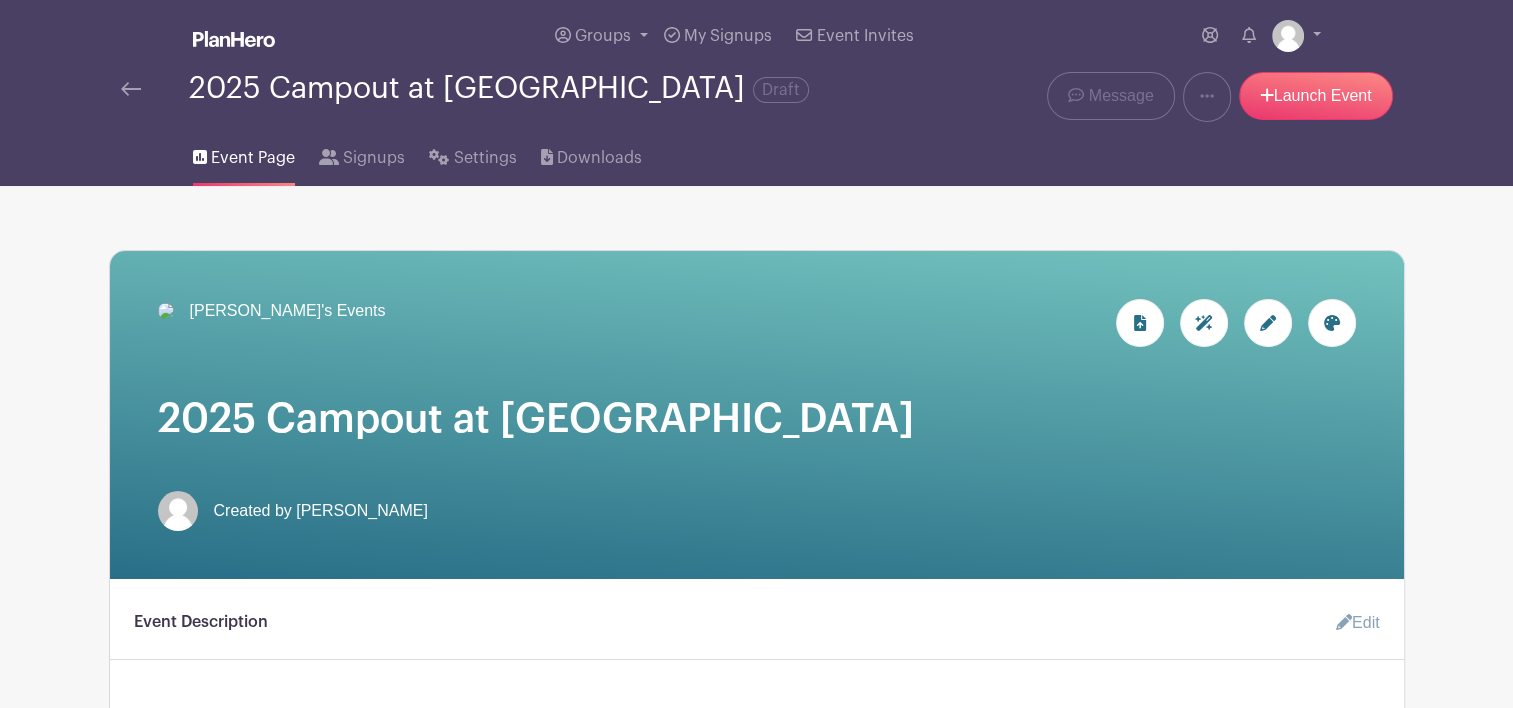 click at bounding box center (166, 311) 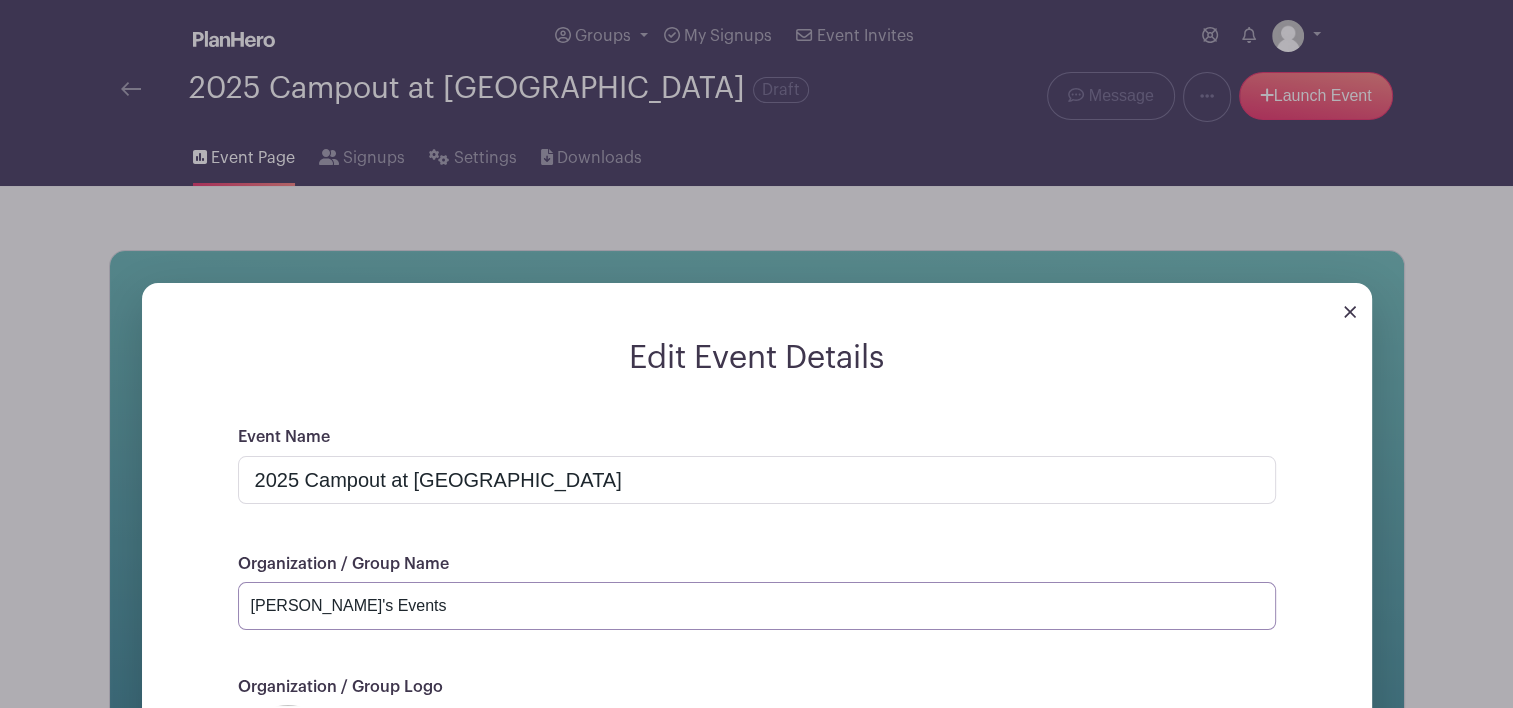 drag, startPoint x: 391, startPoint y: 602, endPoint x: 208, endPoint y: 583, distance: 183.98369 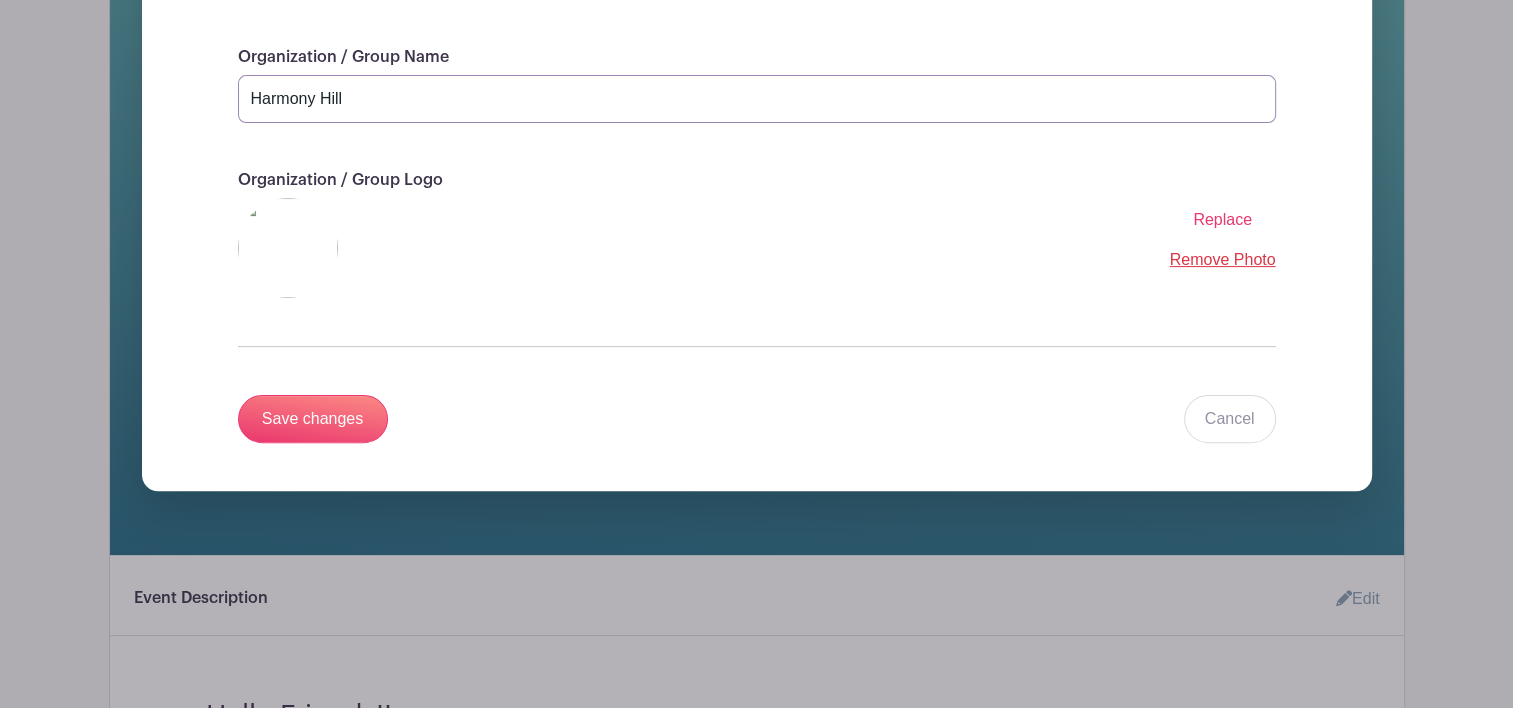 scroll, scrollTop: 486, scrollLeft: 0, axis: vertical 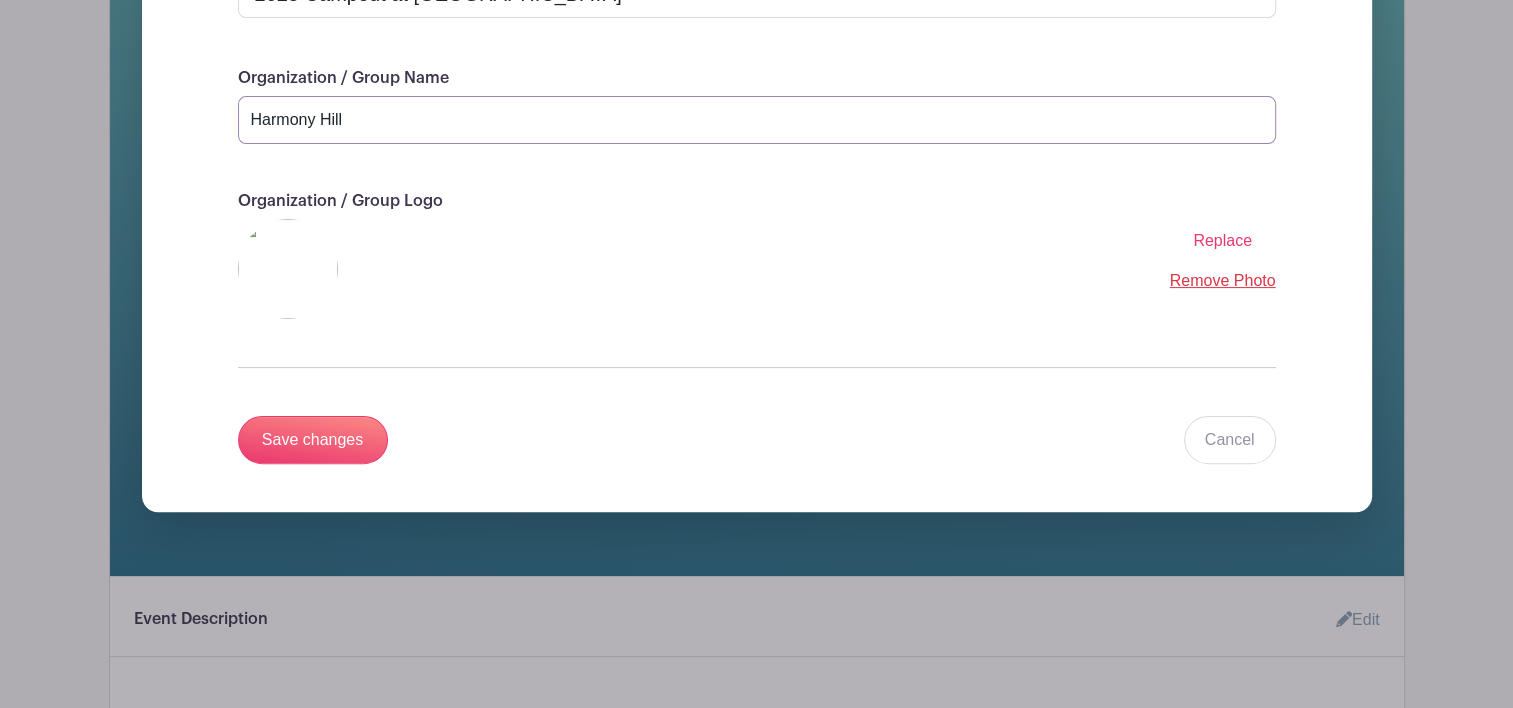 type on "Harmony Hill" 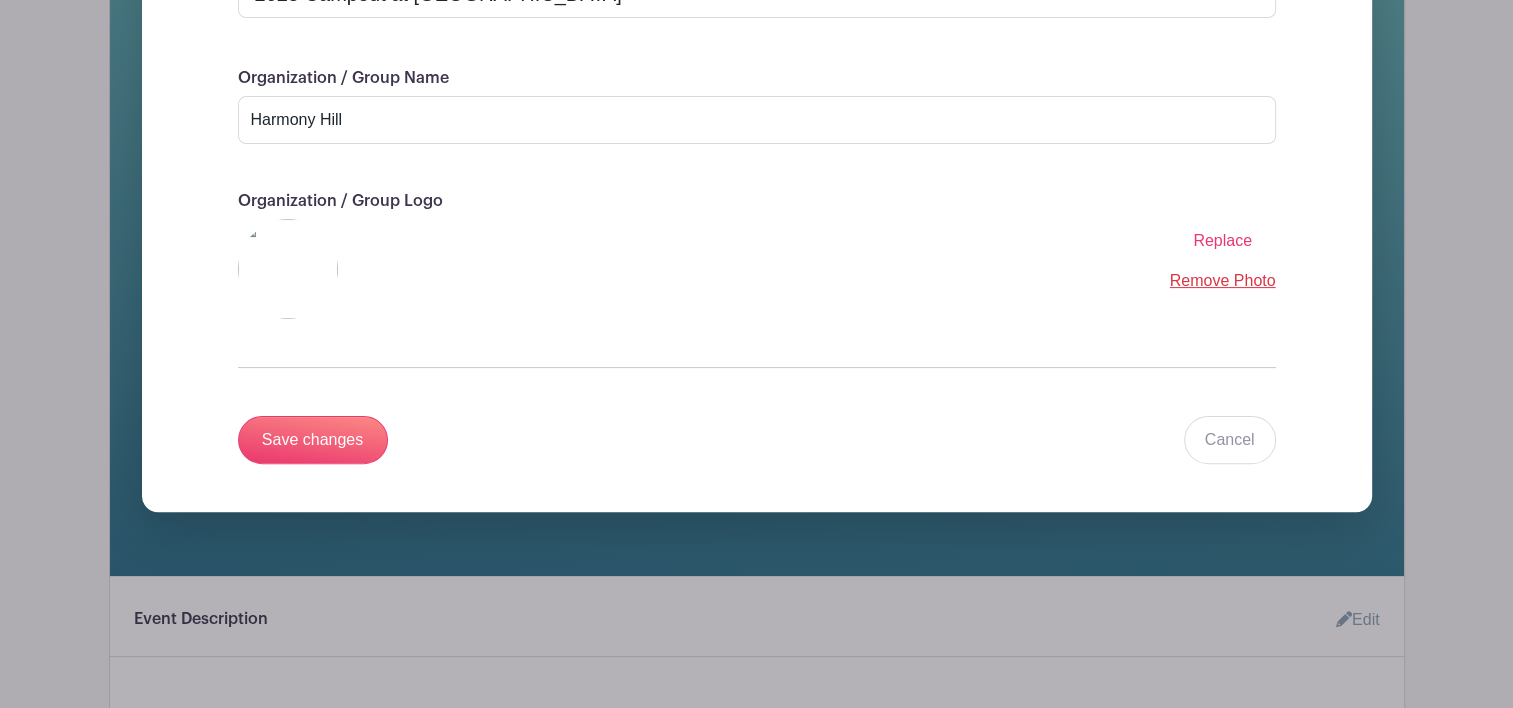 click on "Replace" at bounding box center (1222, 240) 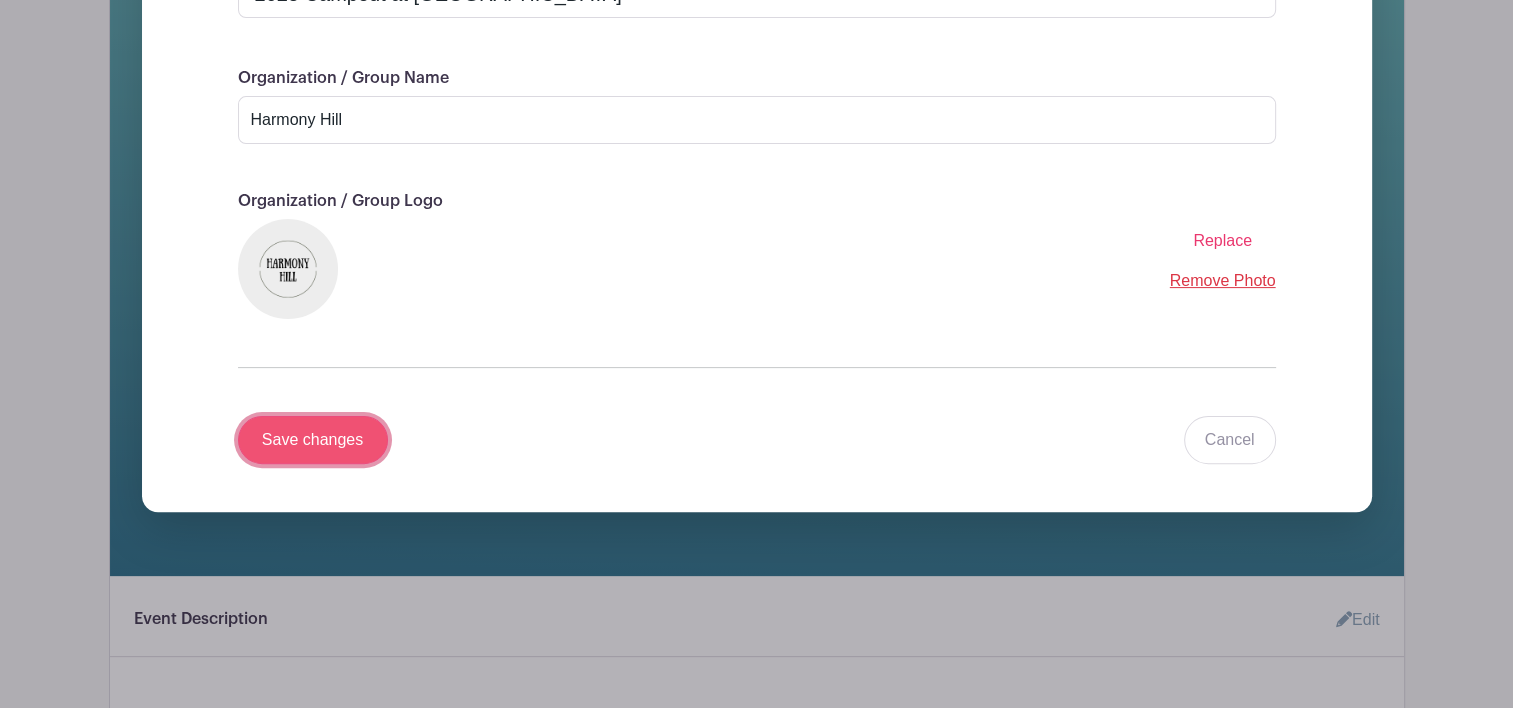 click on "Save changes" at bounding box center (313, 440) 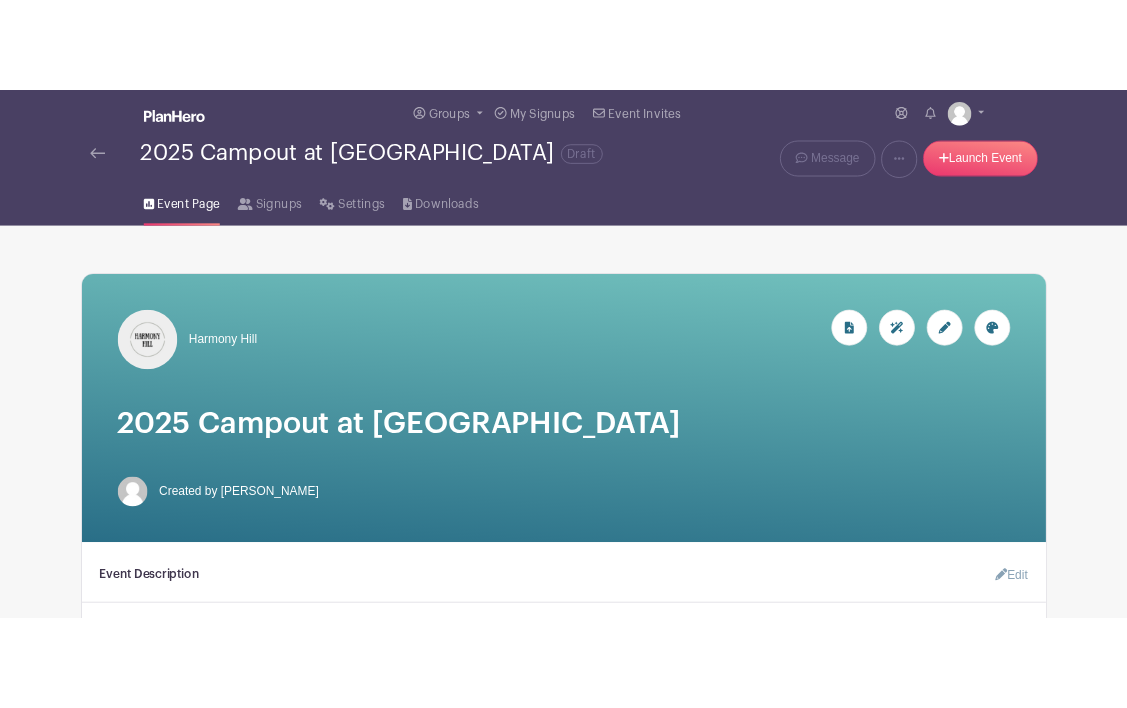 scroll, scrollTop: 36, scrollLeft: 0, axis: vertical 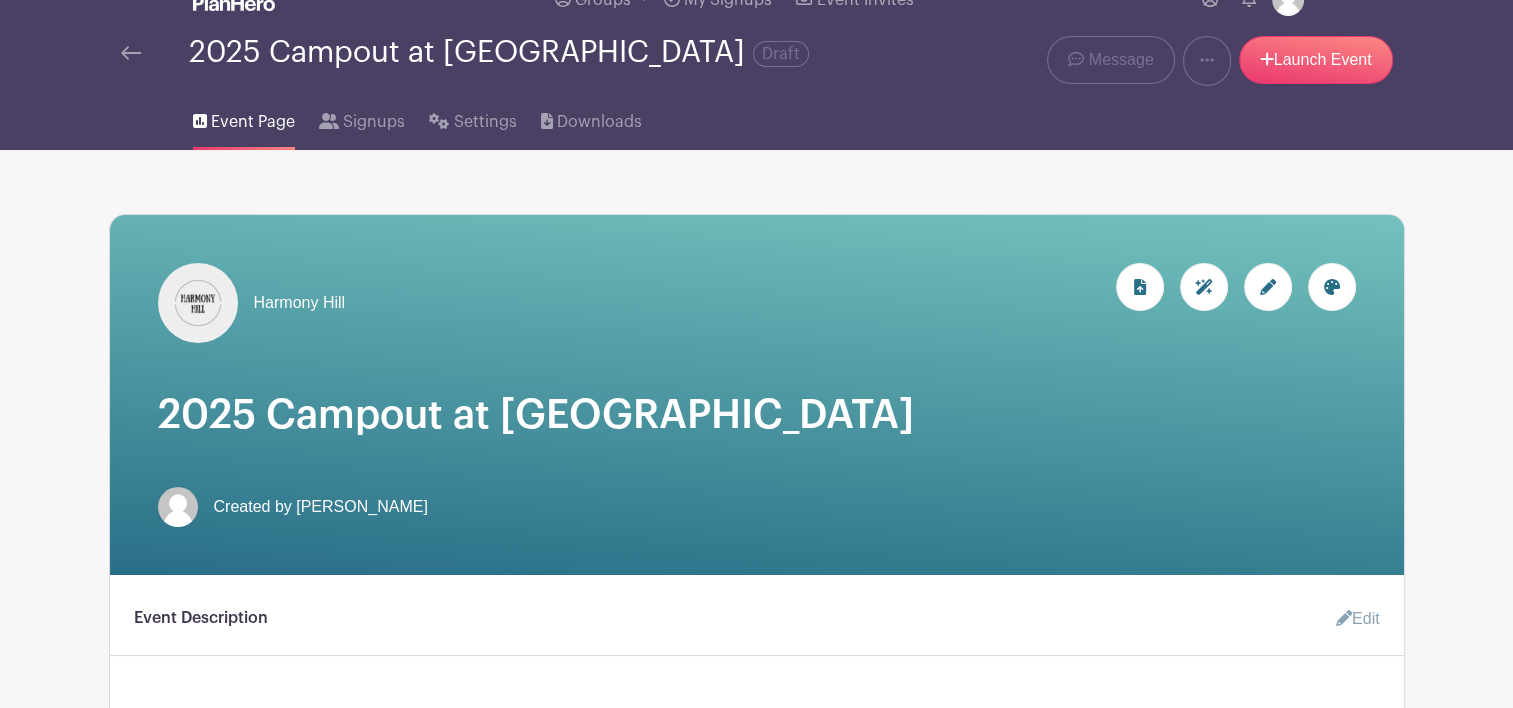 click at bounding box center (1332, 287) 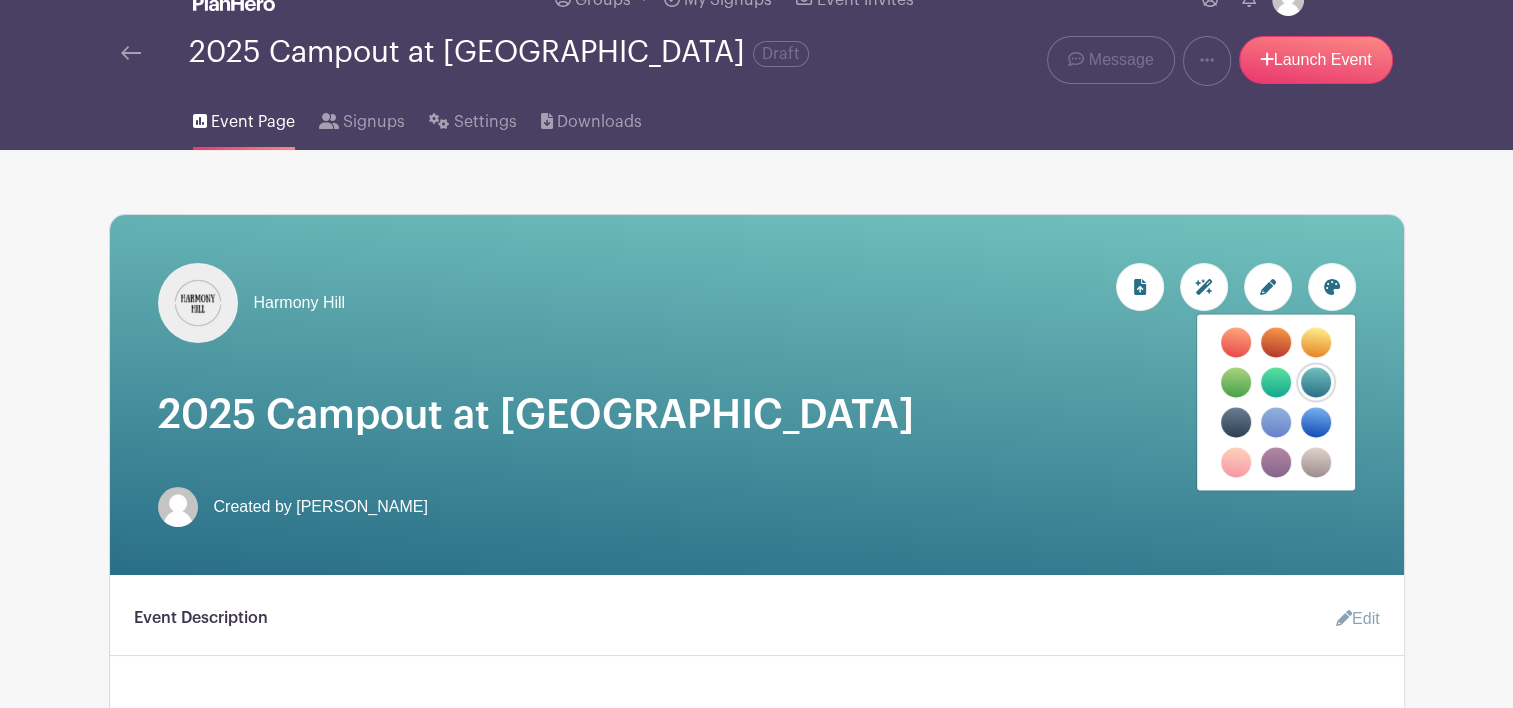 click at bounding box center (1236, 422) 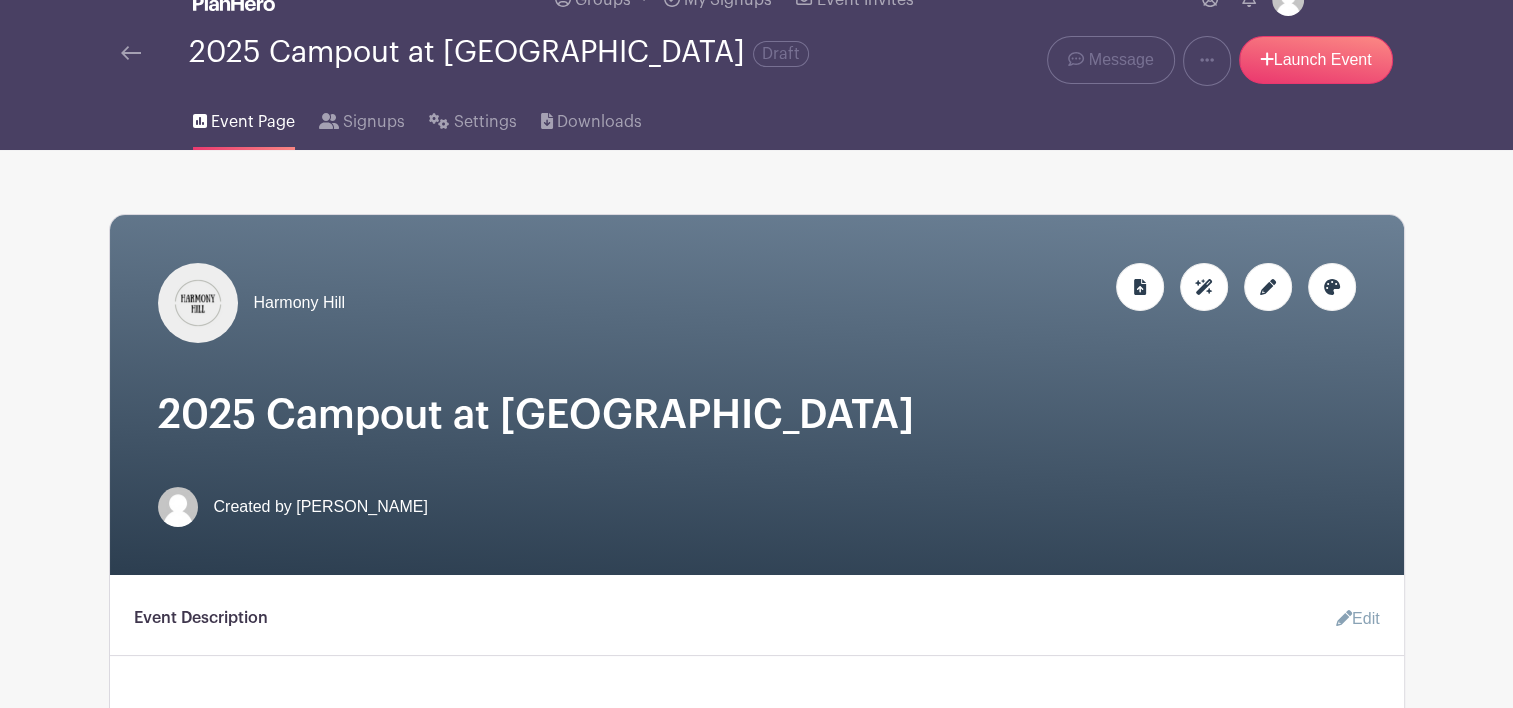 click at bounding box center [1332, 287] 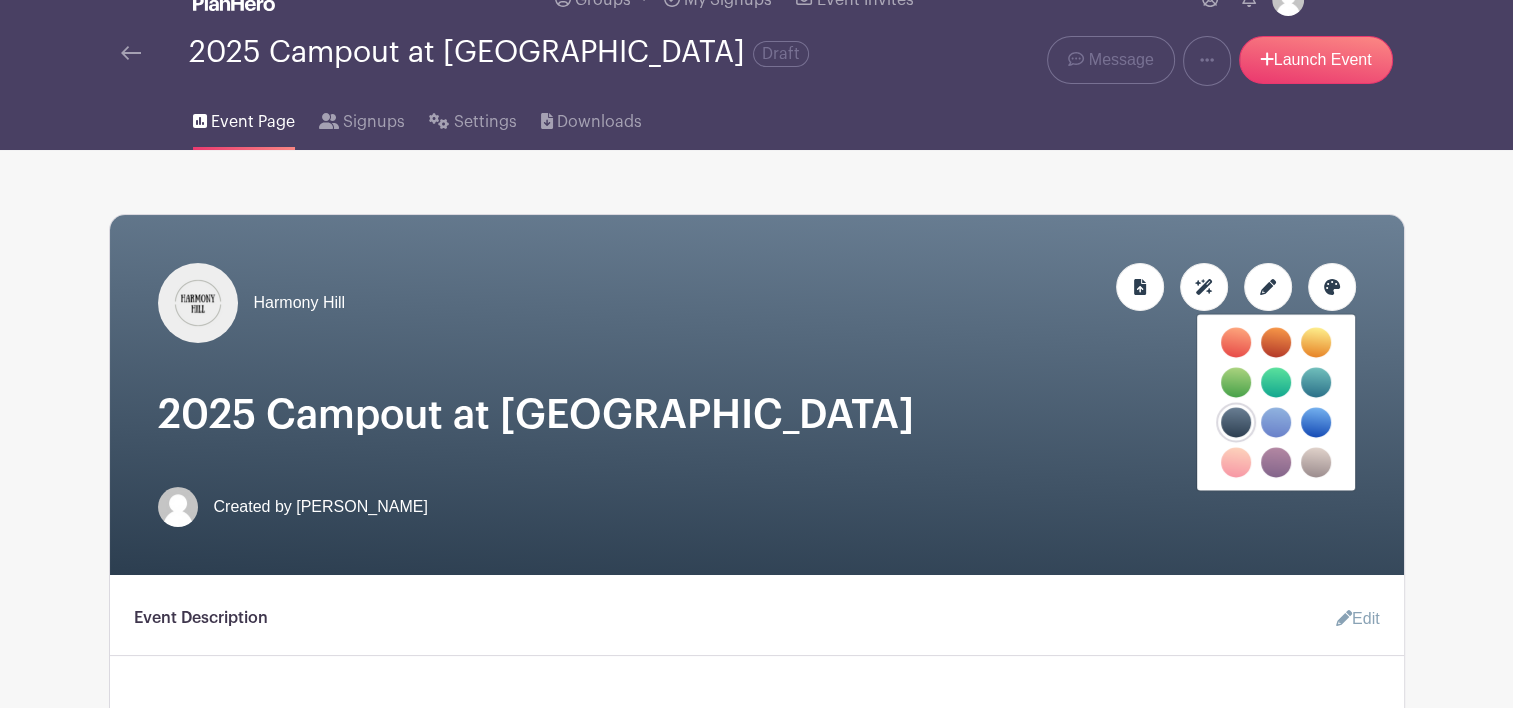click at bounding box center (1316, 382) 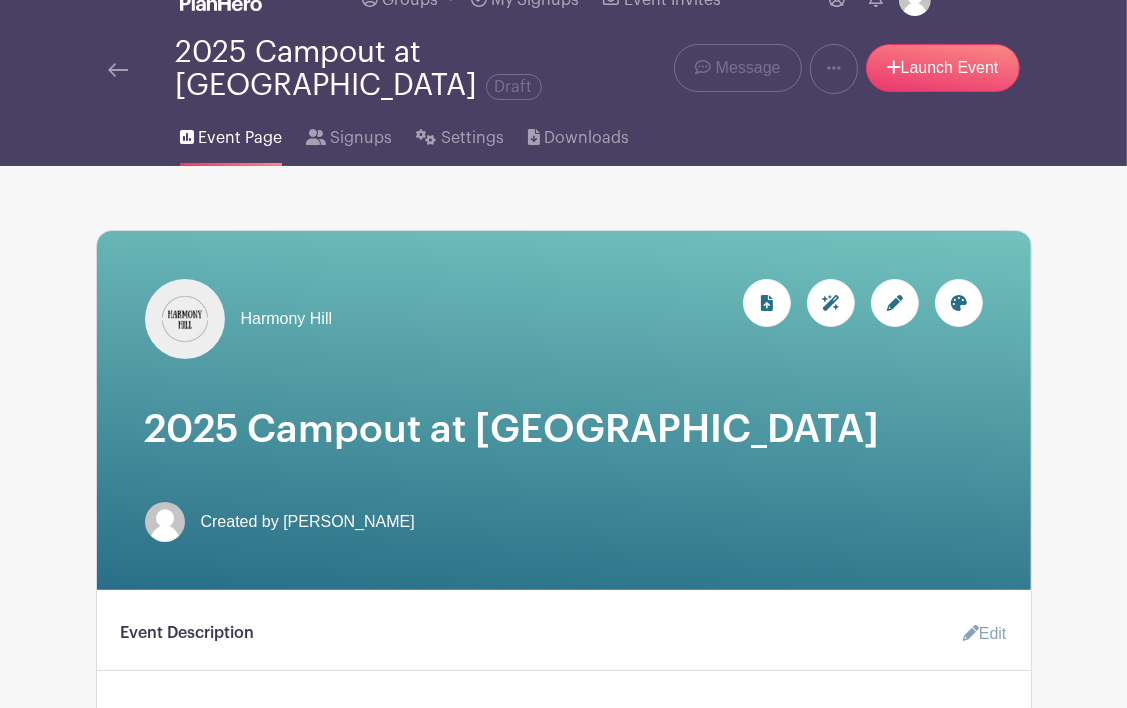 click 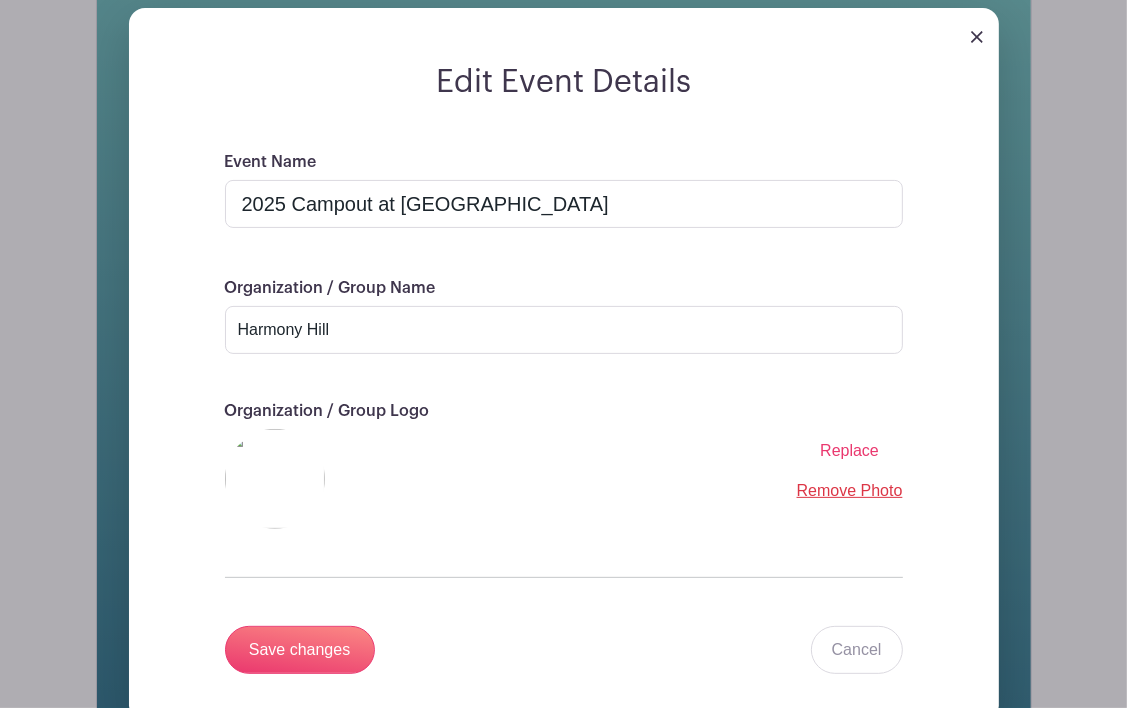 scroll, scrollTop: 305, scrollLeft: 0, axis: vertical 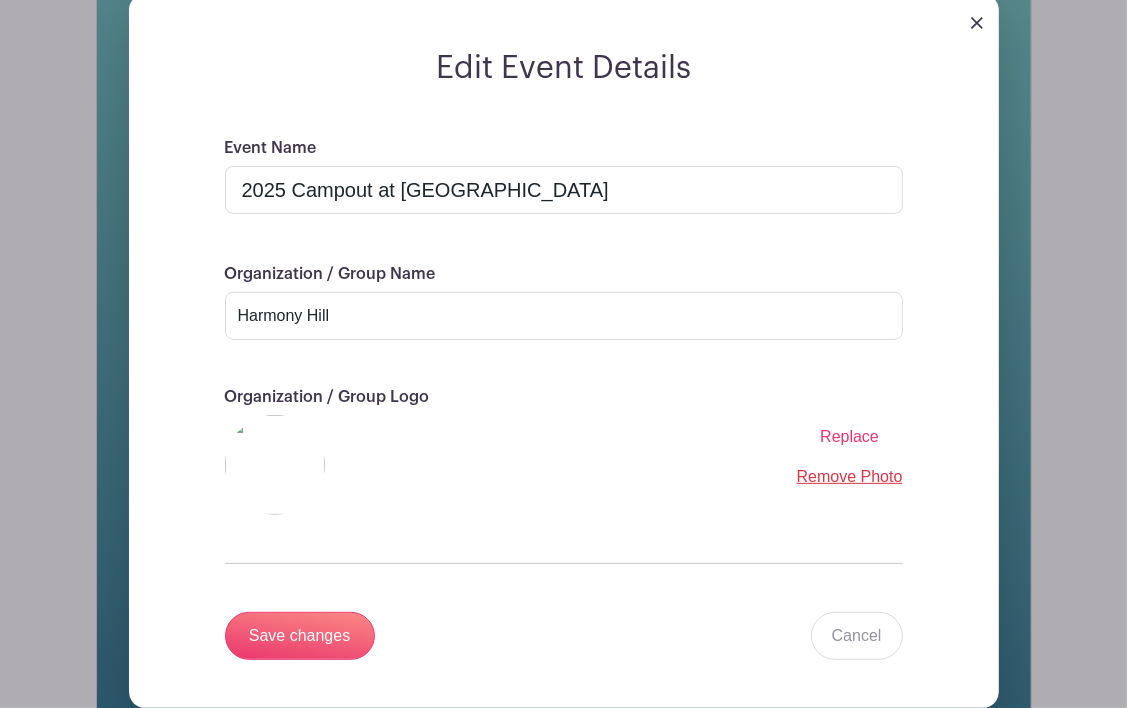click on "Replace" at bounding box center [849, 436] 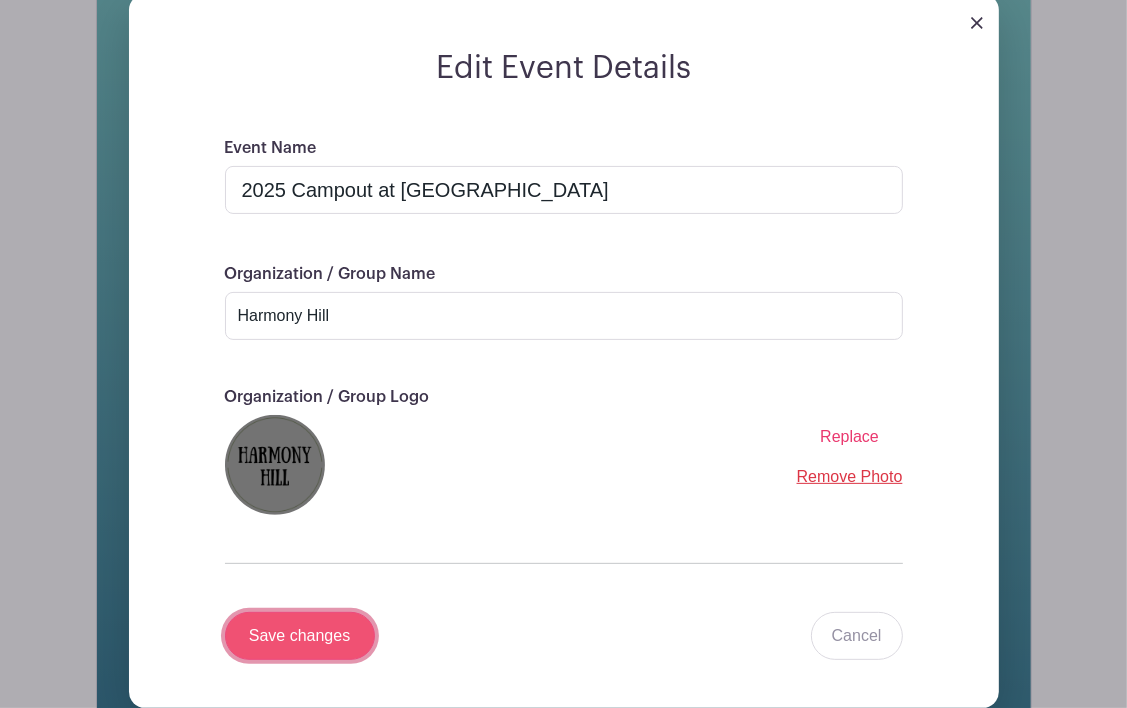 click on "Save changes" at bounding box center [300, 636] 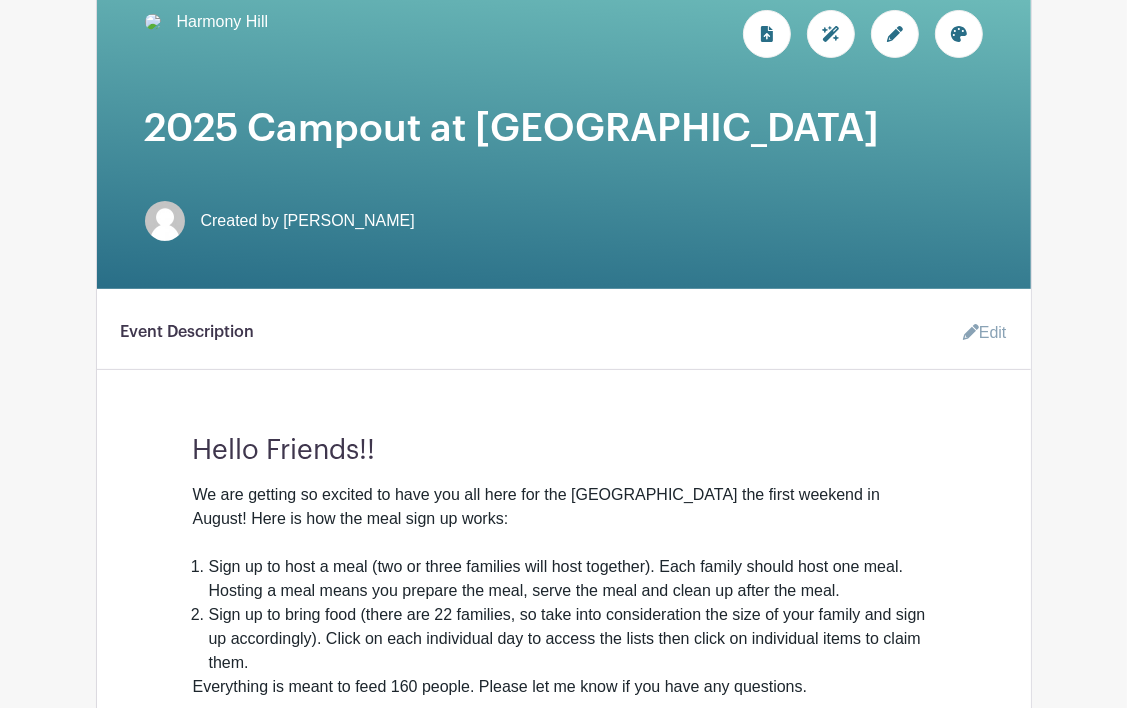 click 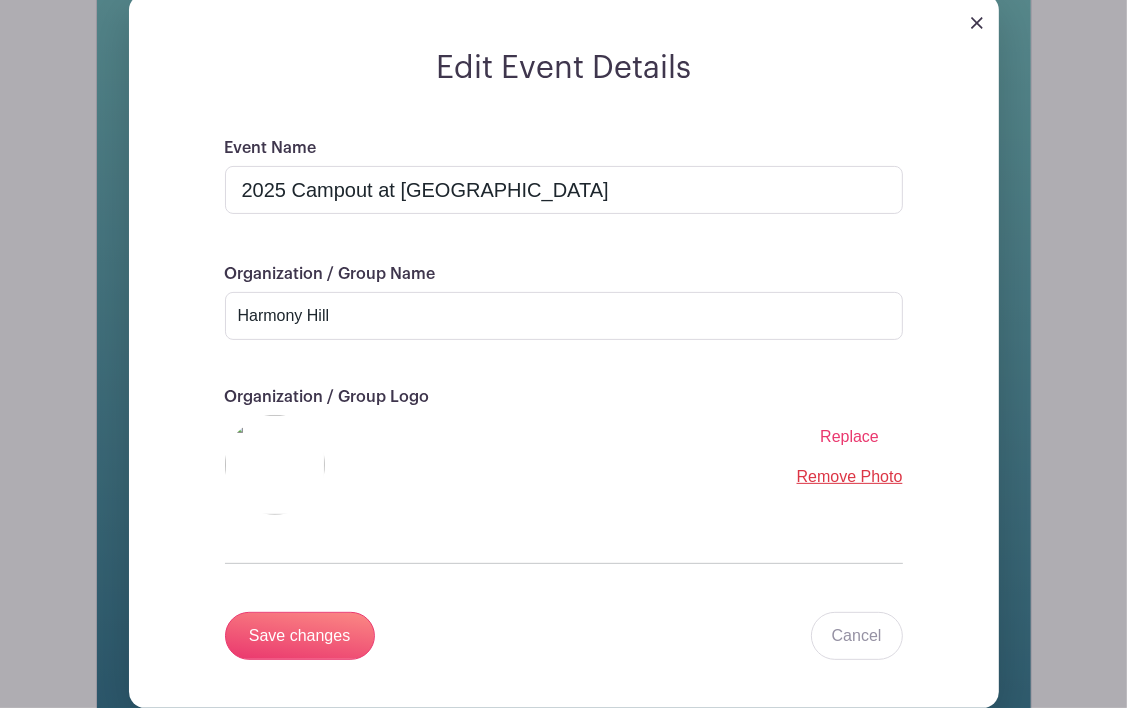 scroll, scrollTop: 756, scrollLeft: 0, axis: vertical 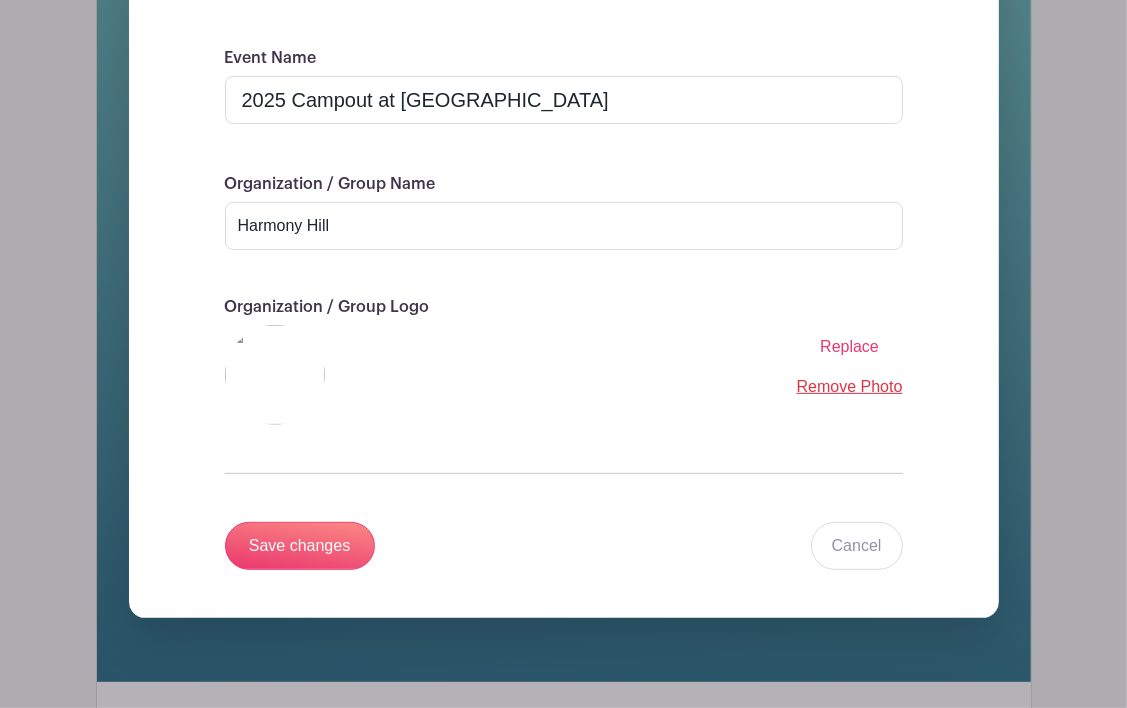click on "Replace" at bounding box center [849, 346] 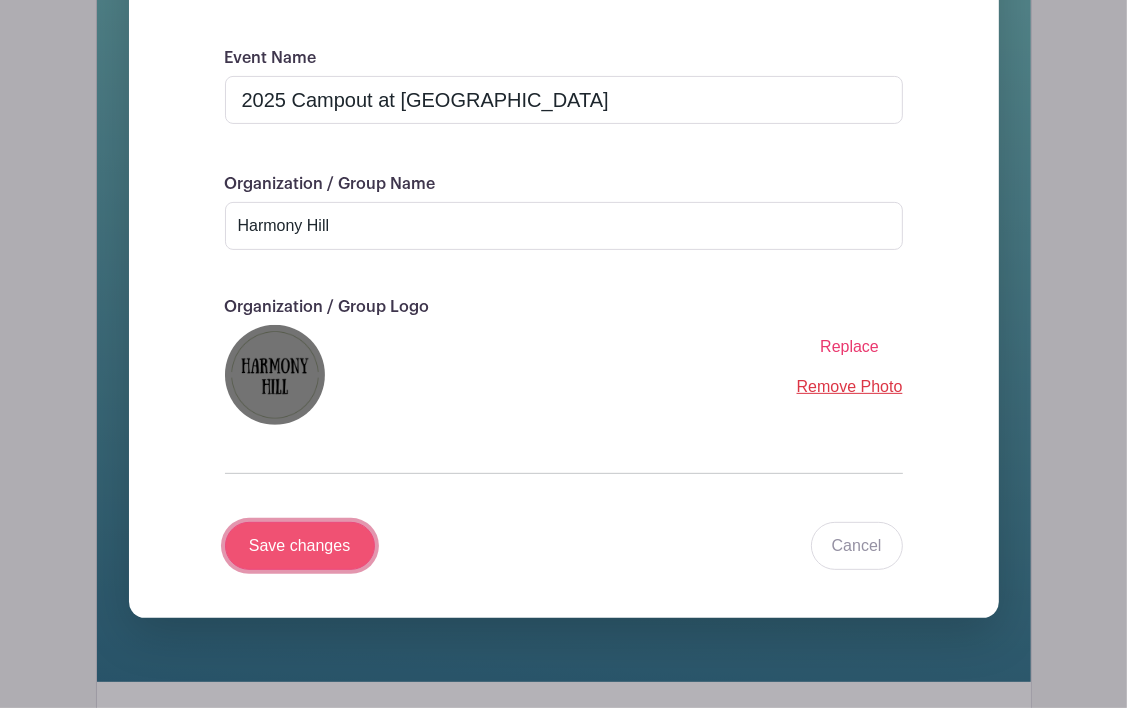 click on "Save changes" at bounding box center (300, 546) 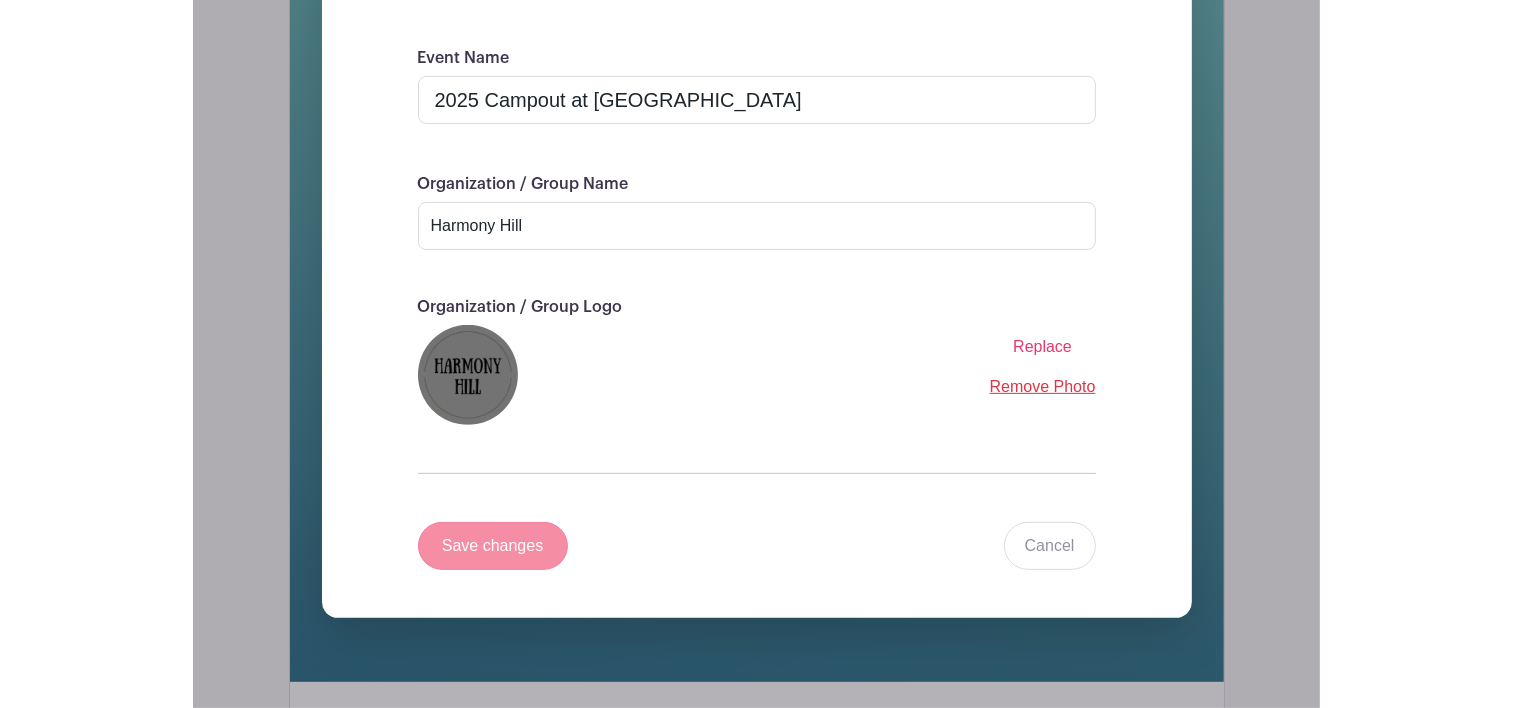 scroll, scrollTop: 0, scrollLeft: 0, axis: both 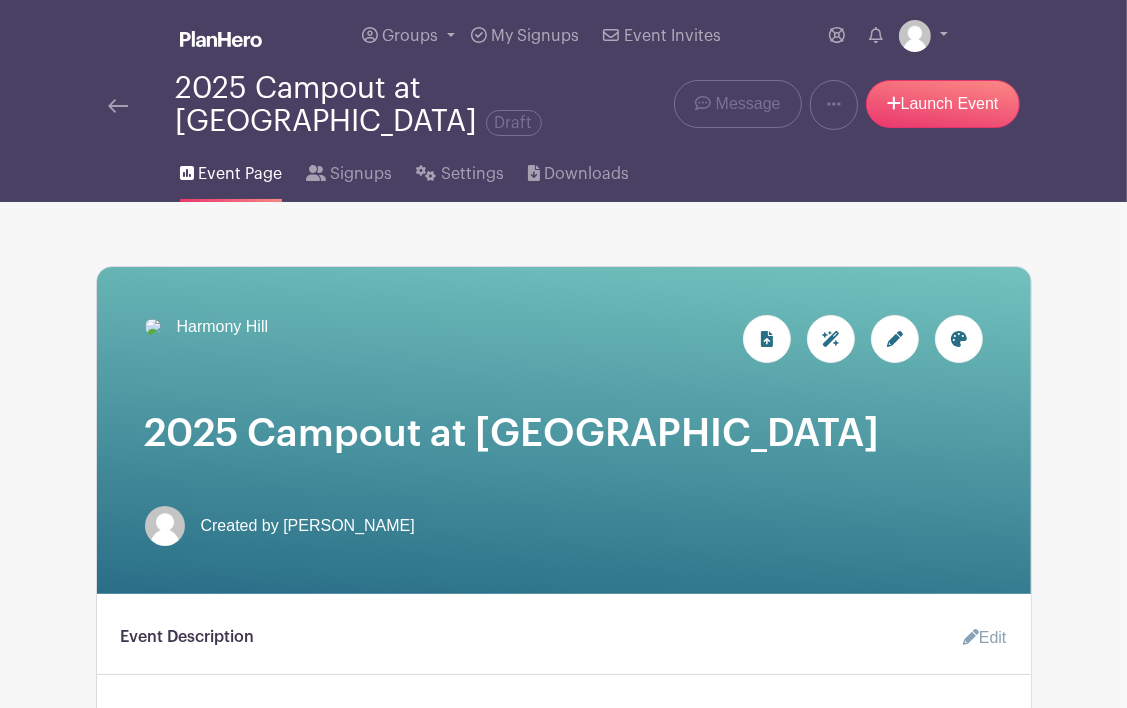 click 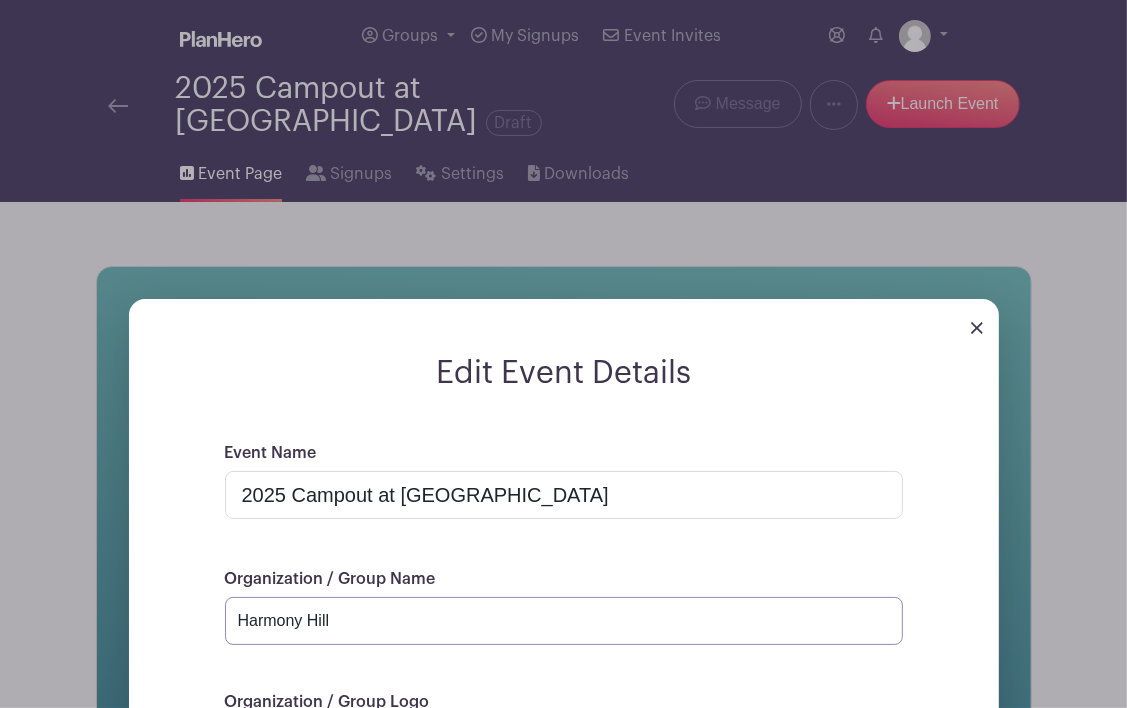 drag, startPoint x: 342, startPoint y: 616, endPoint x: 123, endPoint y: 648, distance: 221.32555 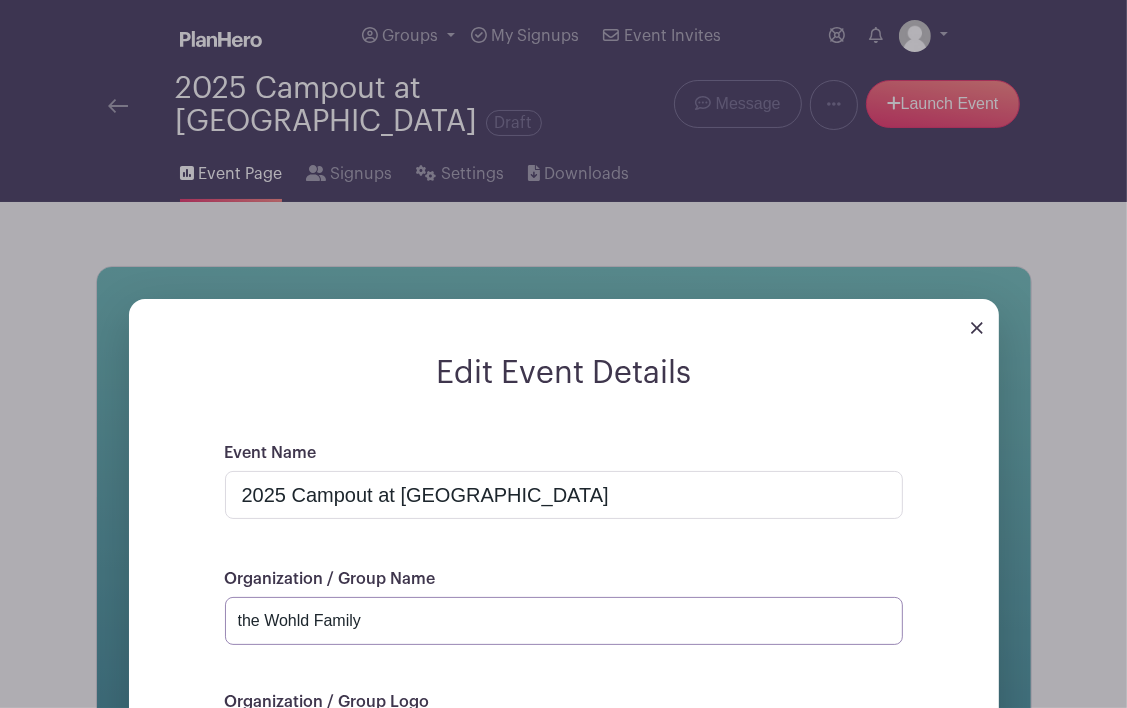 click on "the Wohld Family" at bounding box center [564, 621] 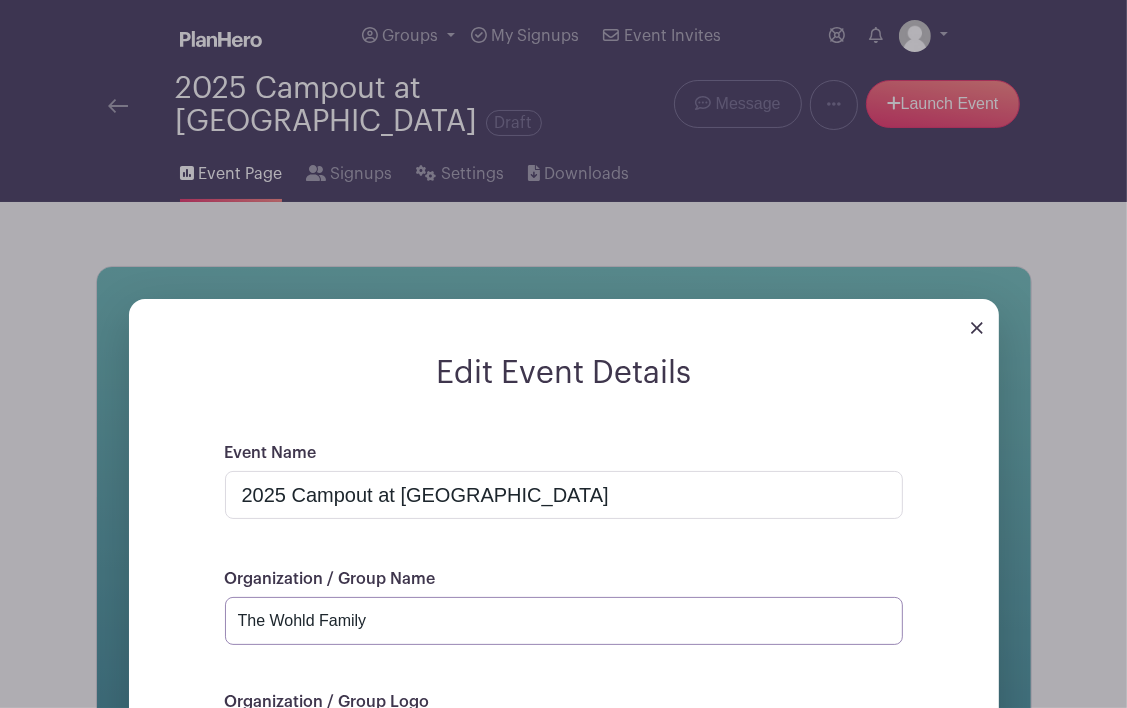 type on "The Wohld Family" 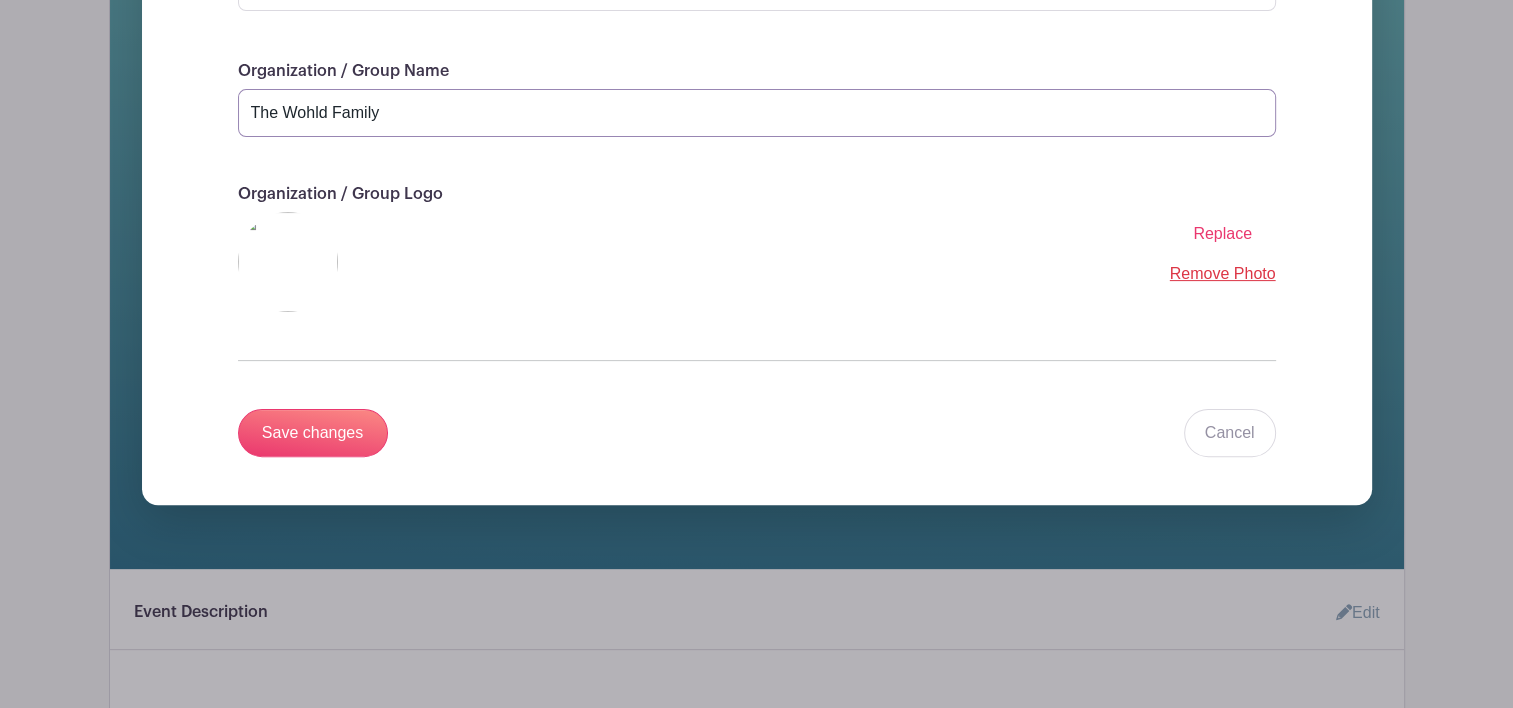 scroll, scrollTop: 527, scrollLeft: 0, axis: vertical 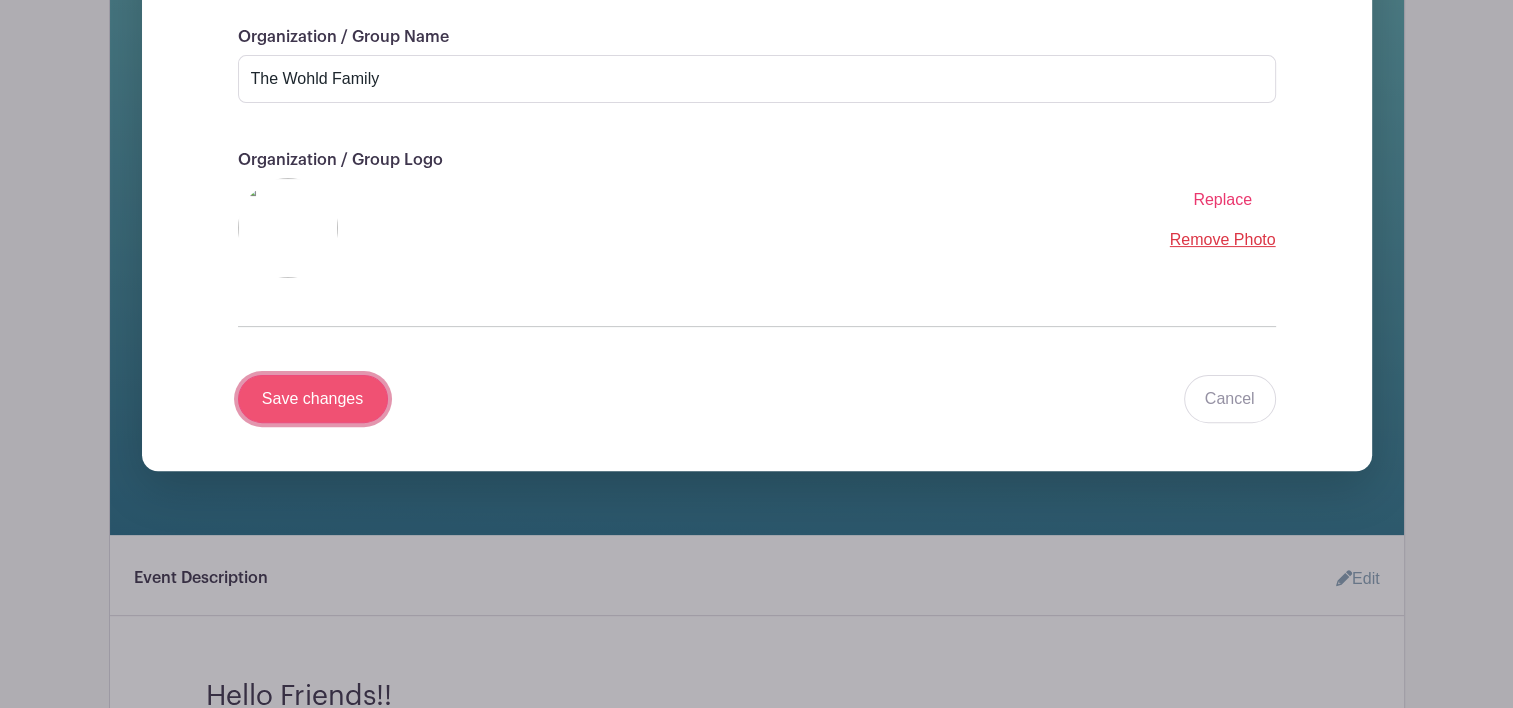 click on "Save changes" at bounding box center (313, 399) 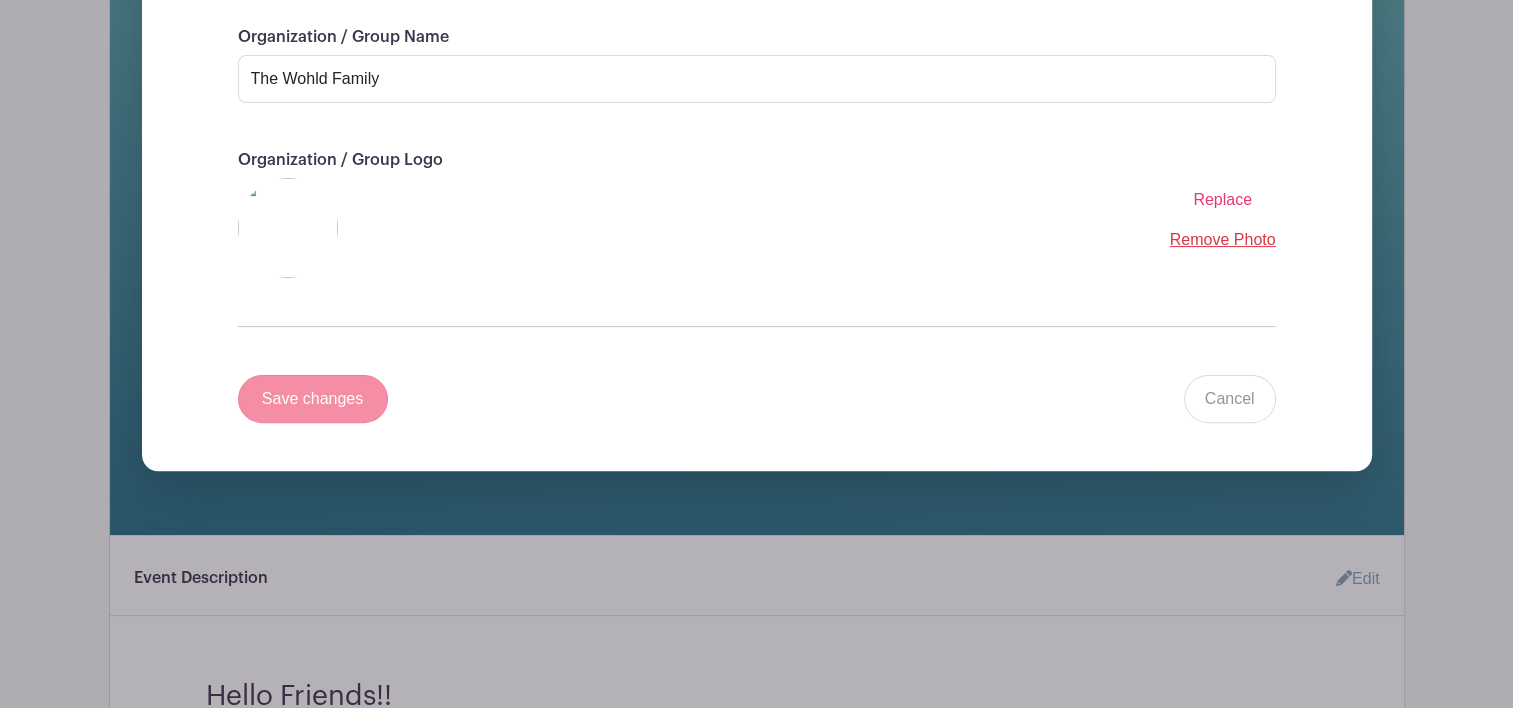 scroll, scrollTop: 76, scrollLeft: 0, axis: vertical 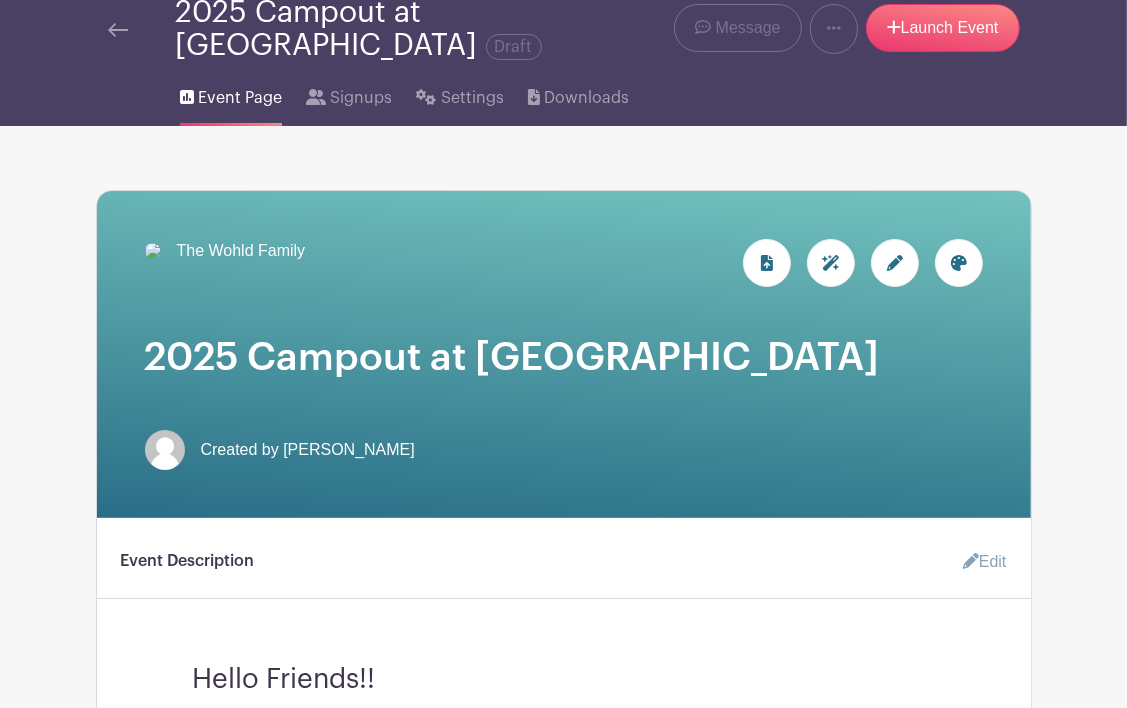 click 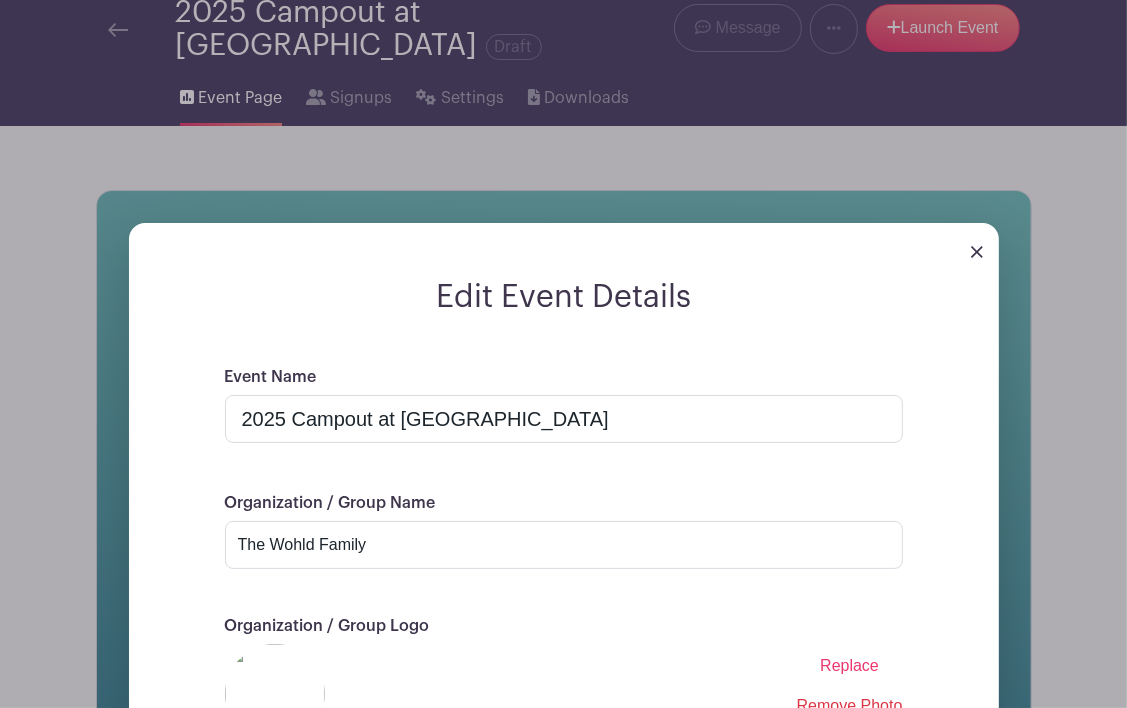 click on "Replace" at bounding box center (849, 665) 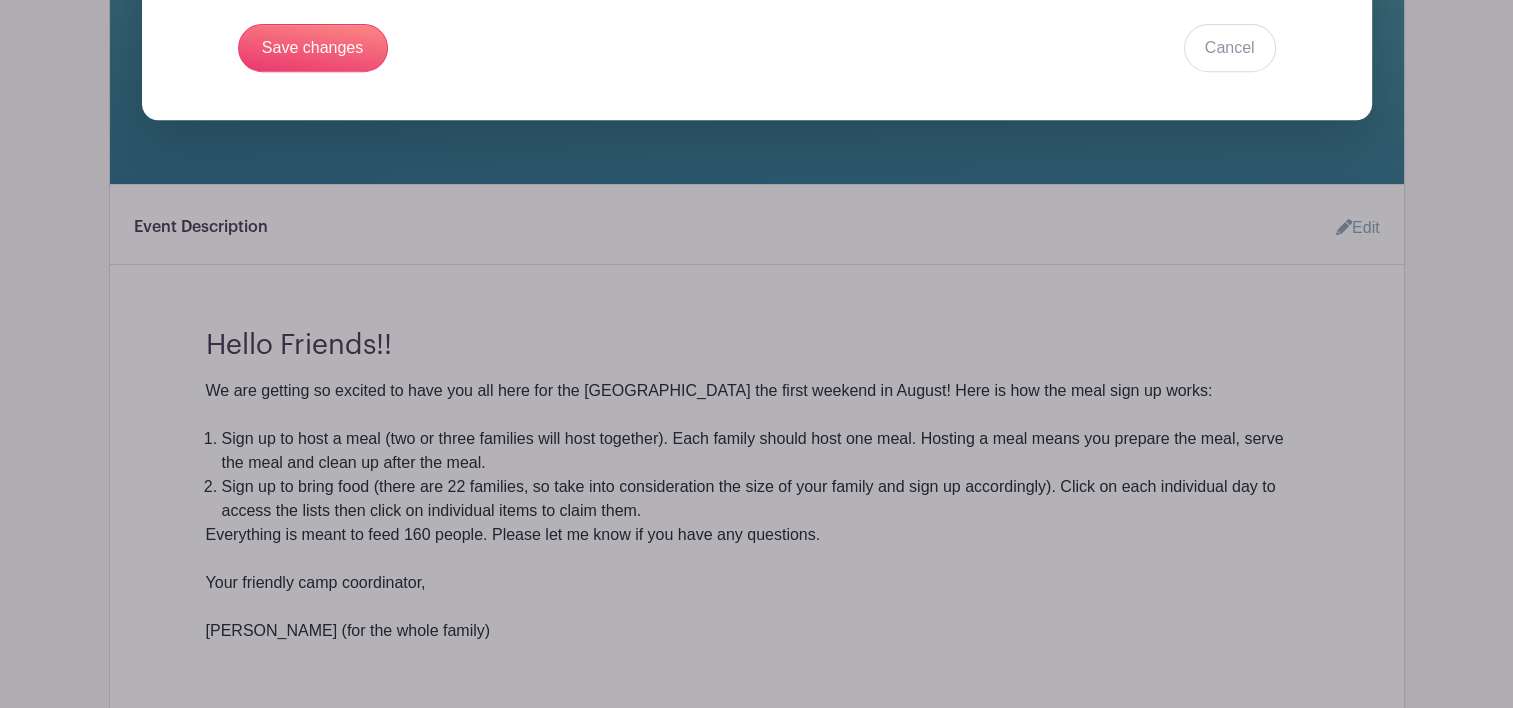 scroll, scrollTop: 666, scrollLeft: 0, axis: vertical 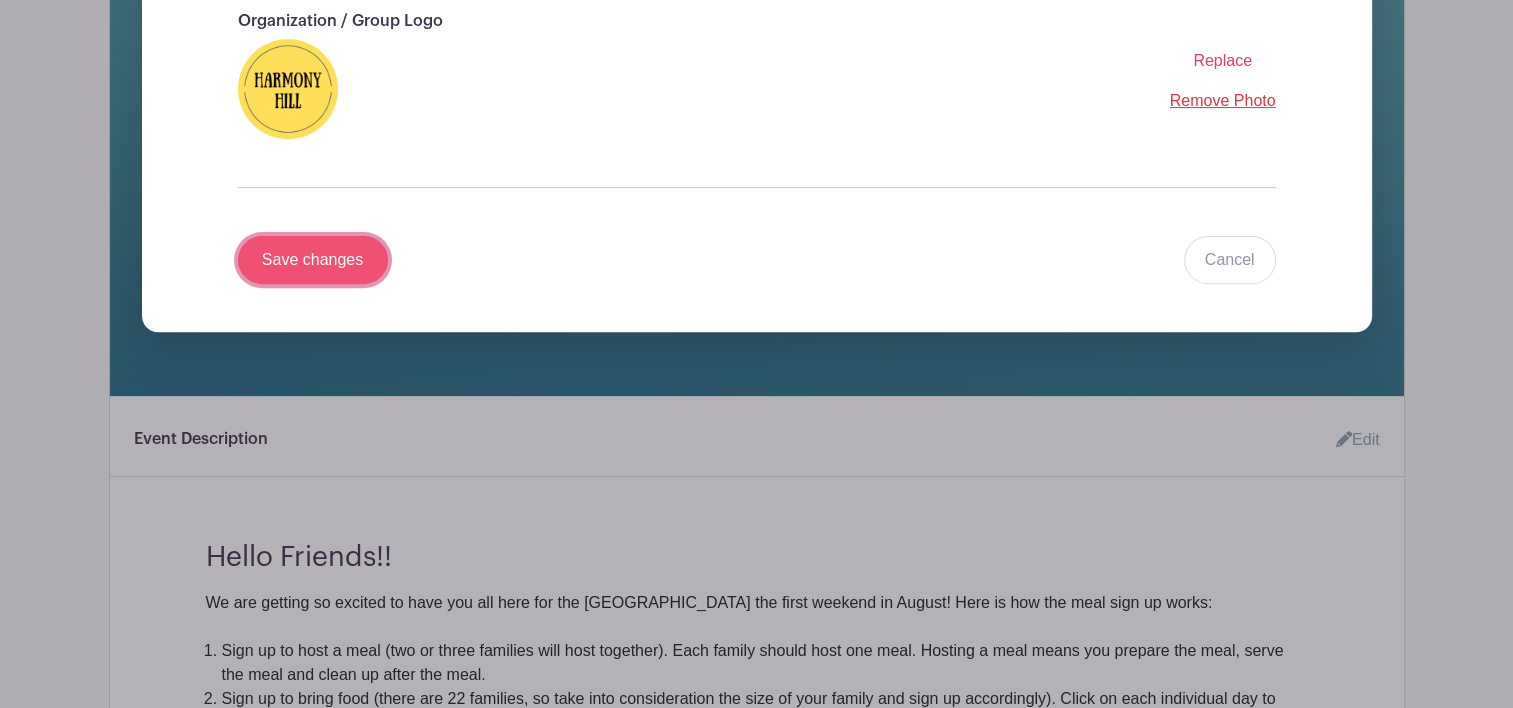click on "Save changes" at bounding box center (313, 260) 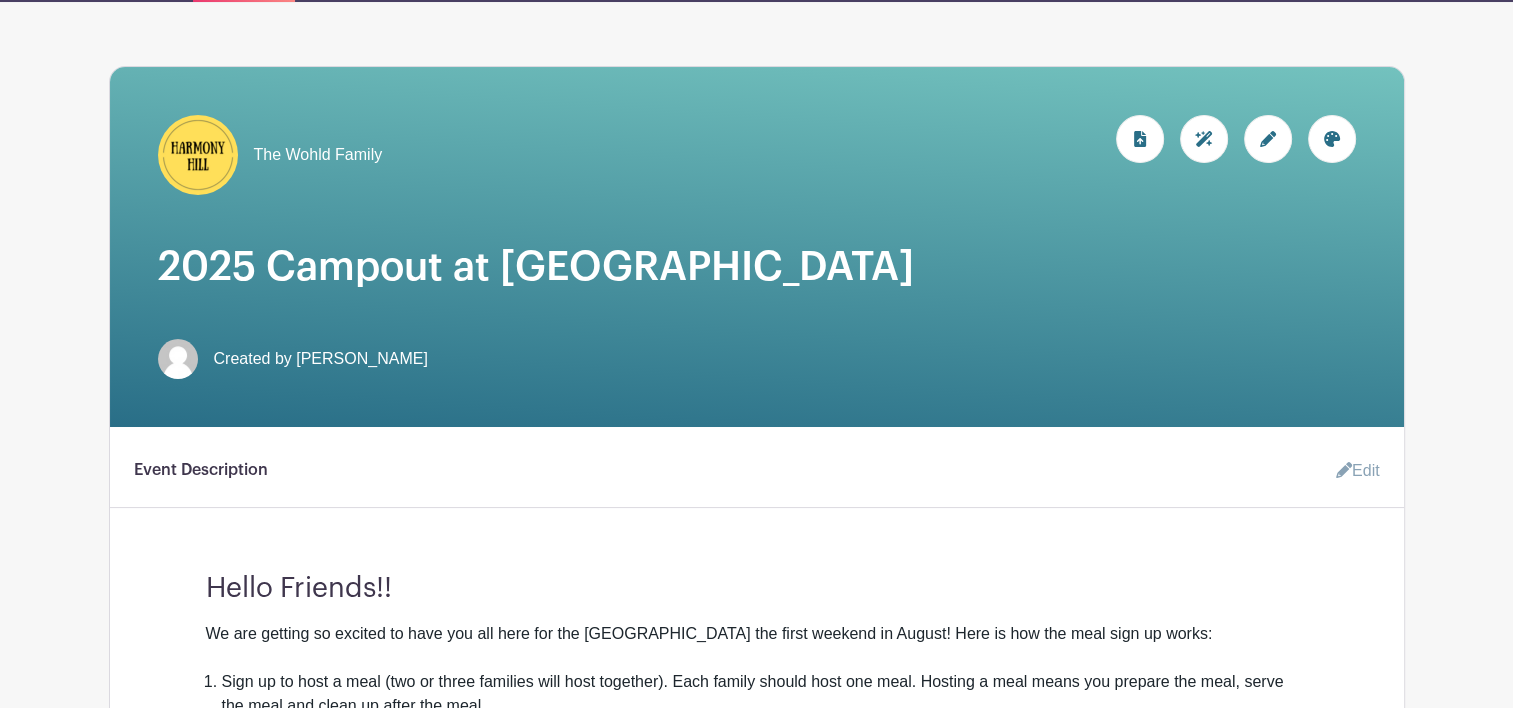 scroll, scrollTop: 216, scrollLeft: 0, axis: vertical 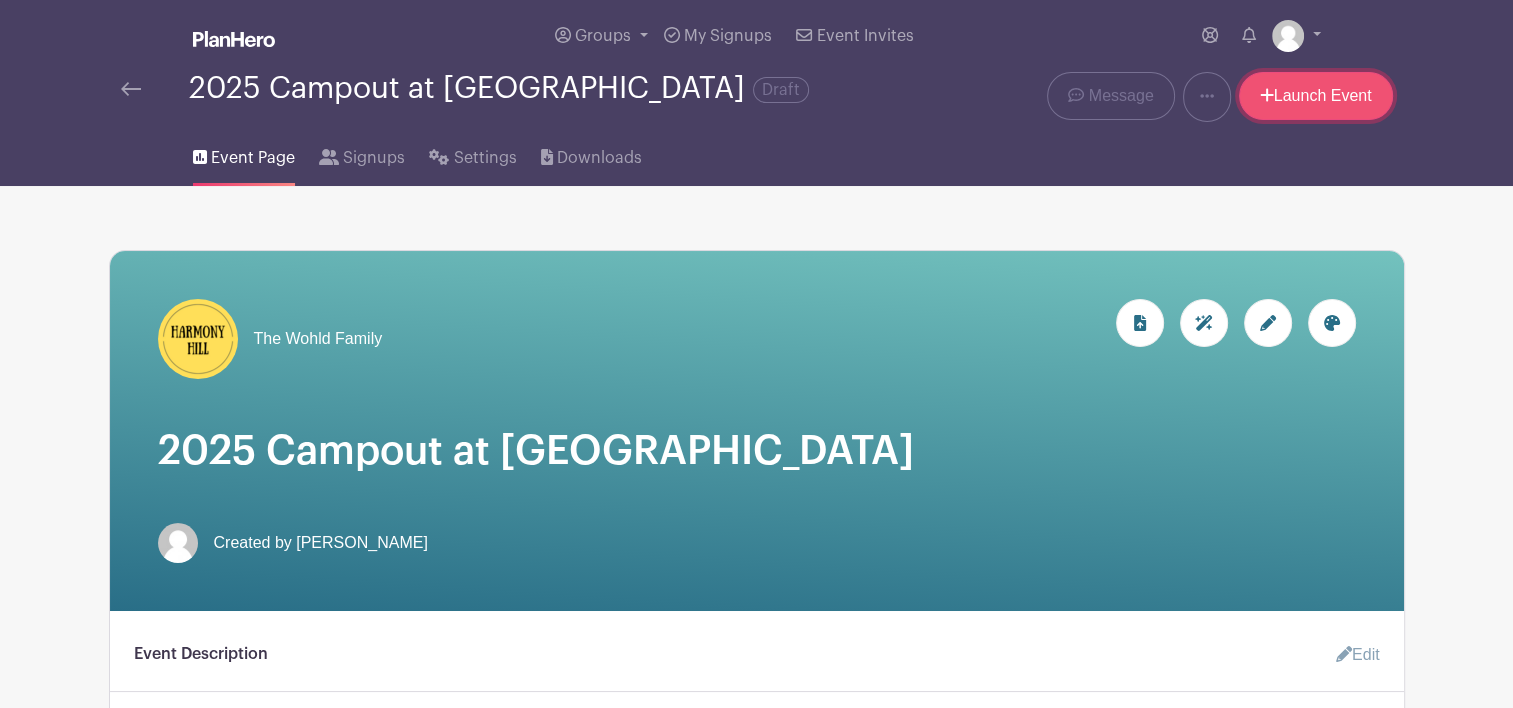click on "Launch Event" at bounding box center [1316, 96] 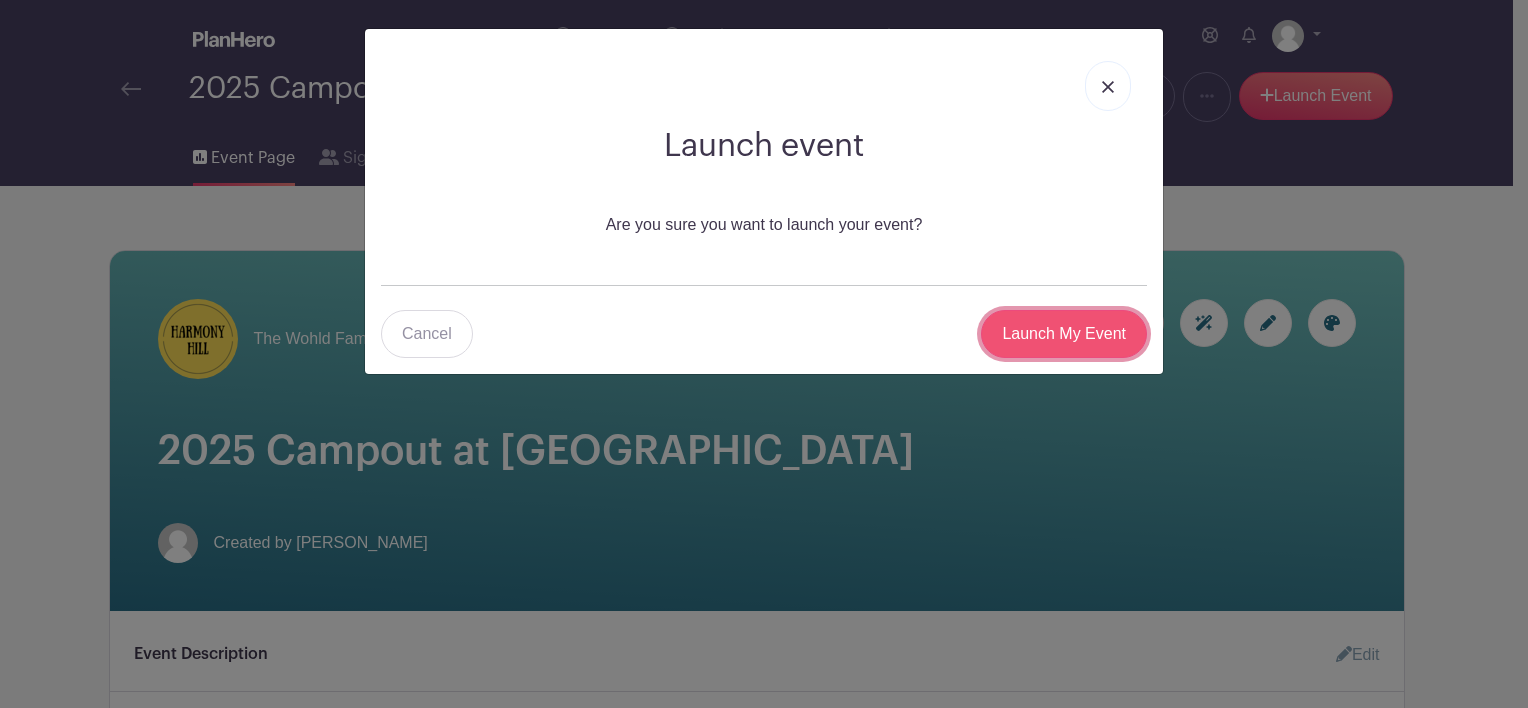 click on "Launch My Event" at bounding box center [1064, 334] 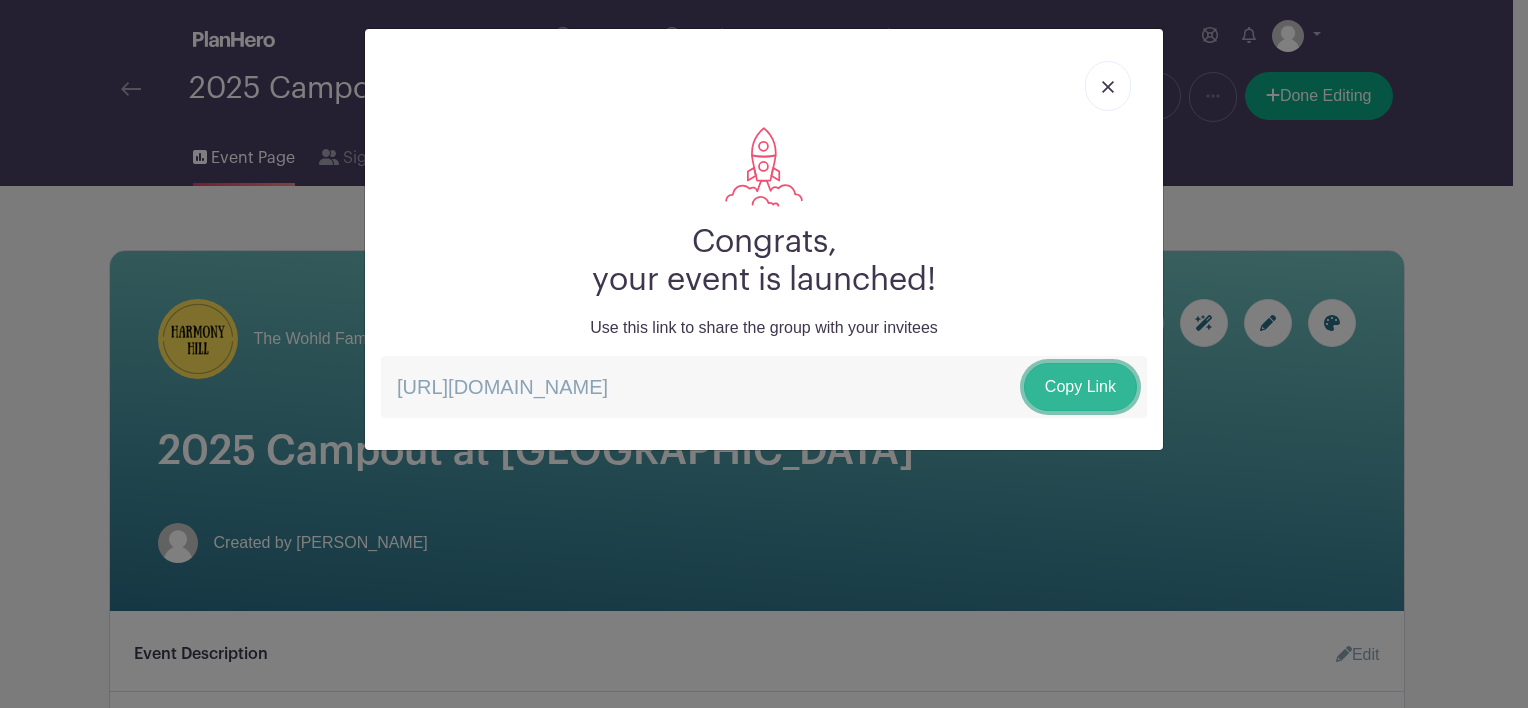 click on "Copy Link" at bounding box center (1080, 387) 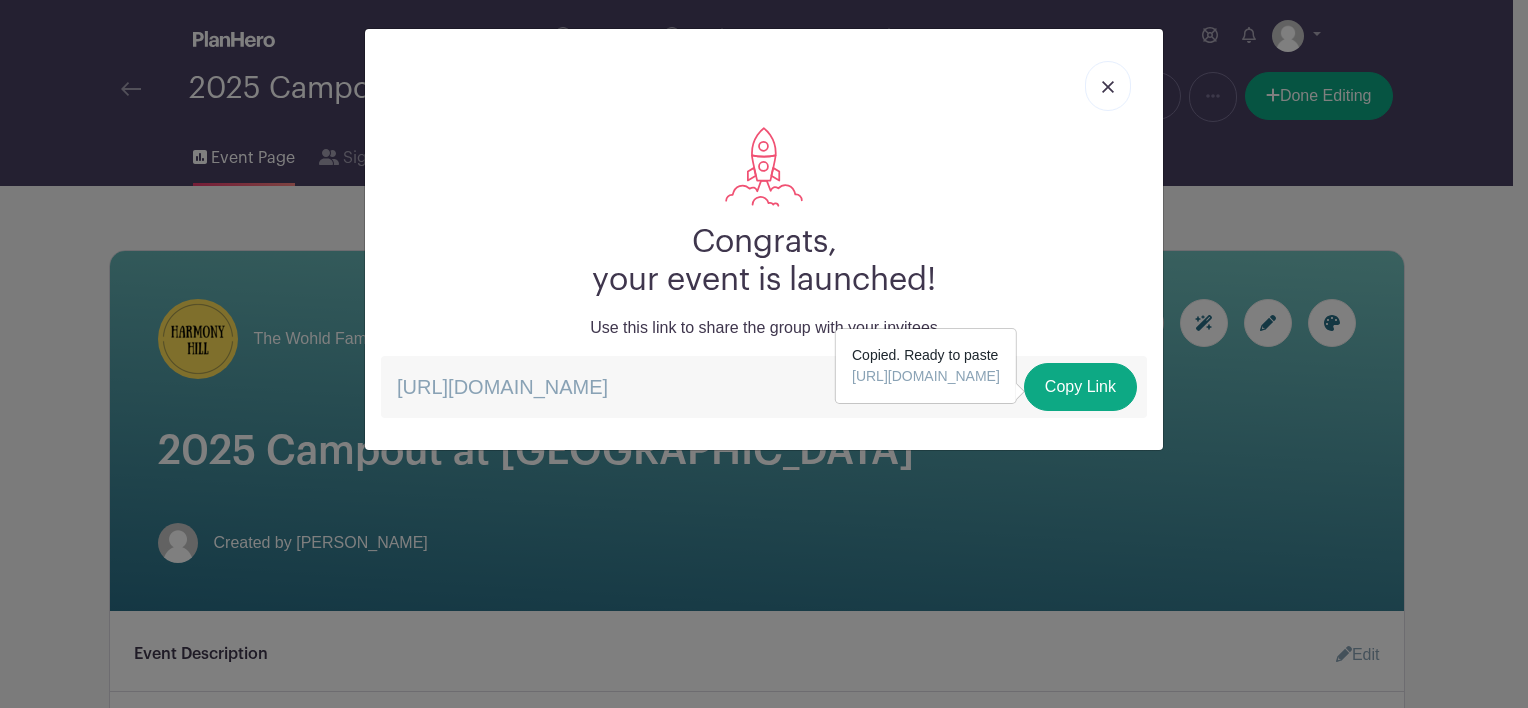 click at bounding box center [1108, 86] 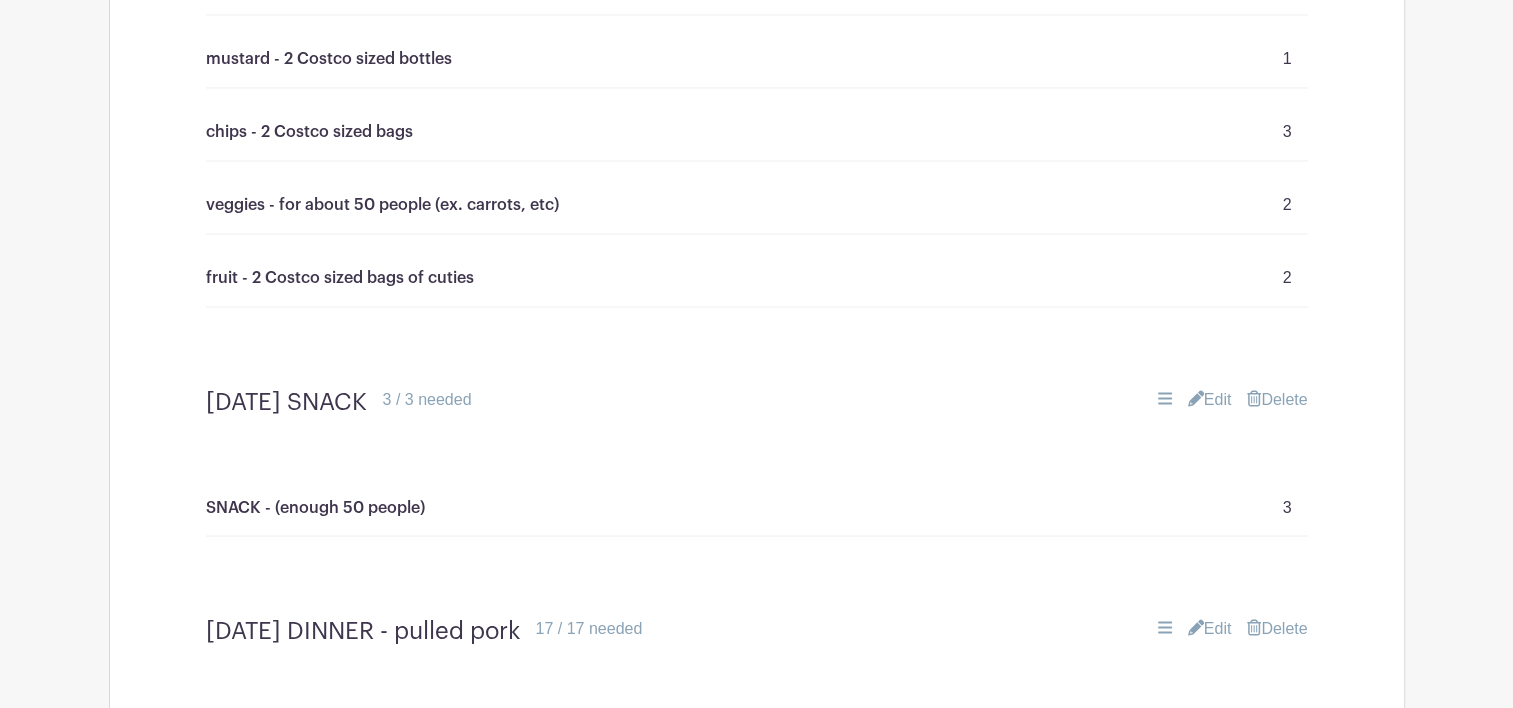 scroll, scrollTop: 3500, scrollLeft: 0, axis: vertical 